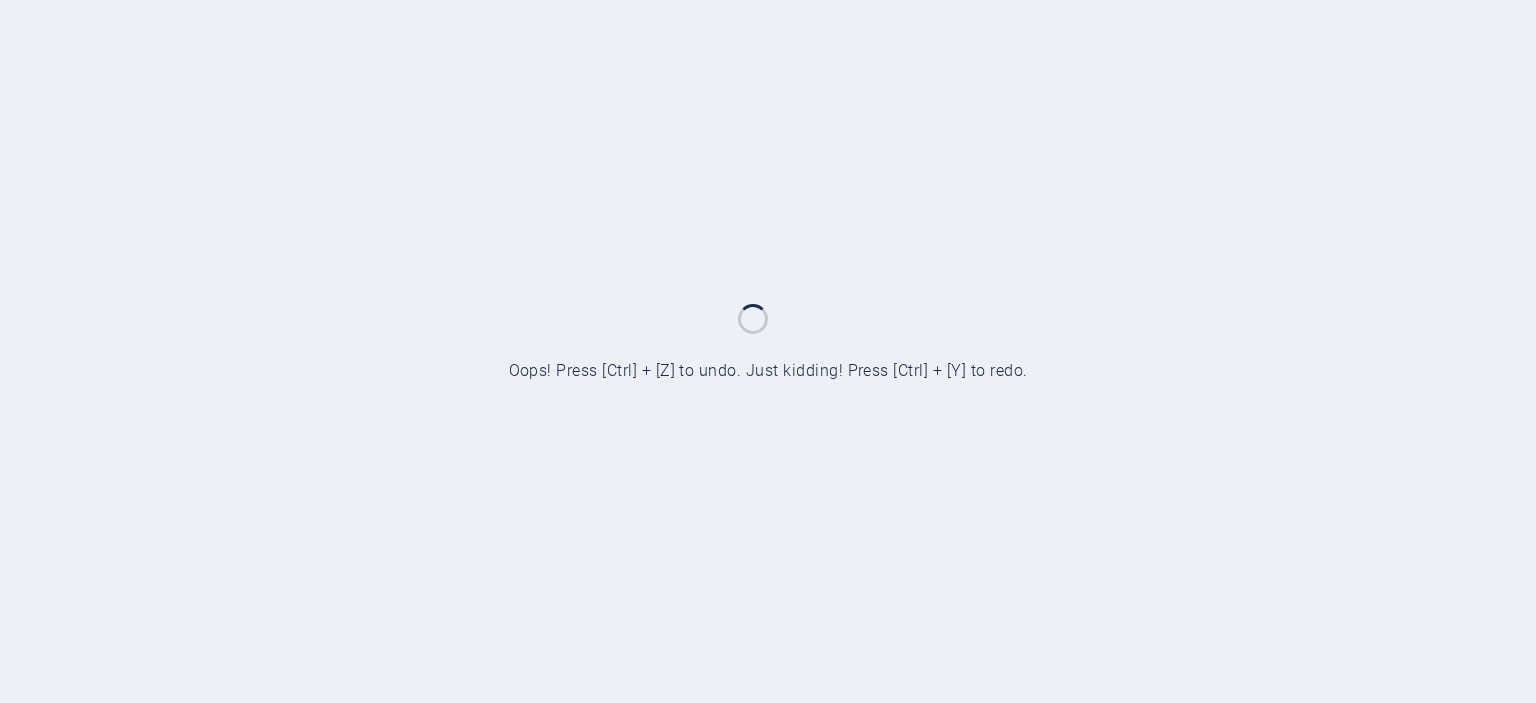 scroll, scrollTop: 0, scrollLeft: 0, axis: both 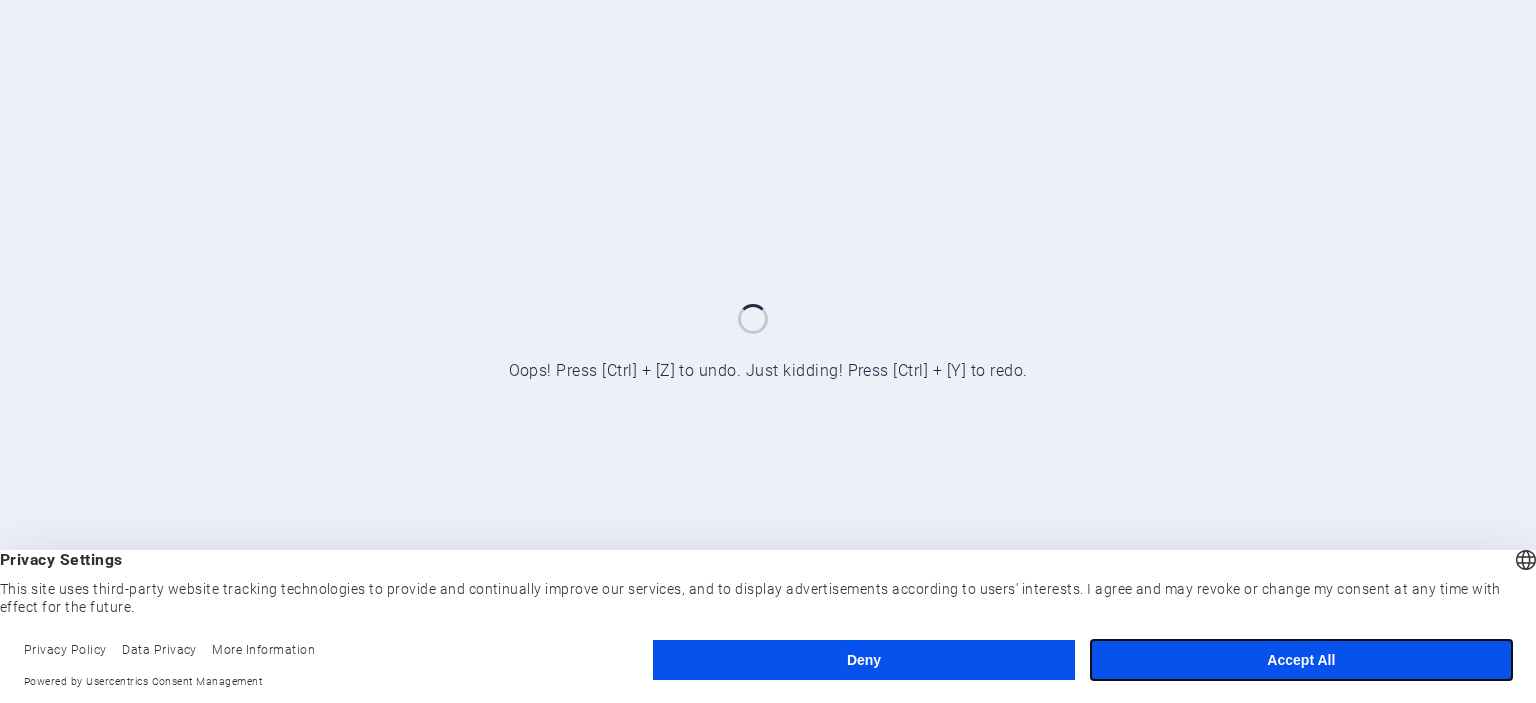 click on "Accept All" at bounding box center (1301, 660) 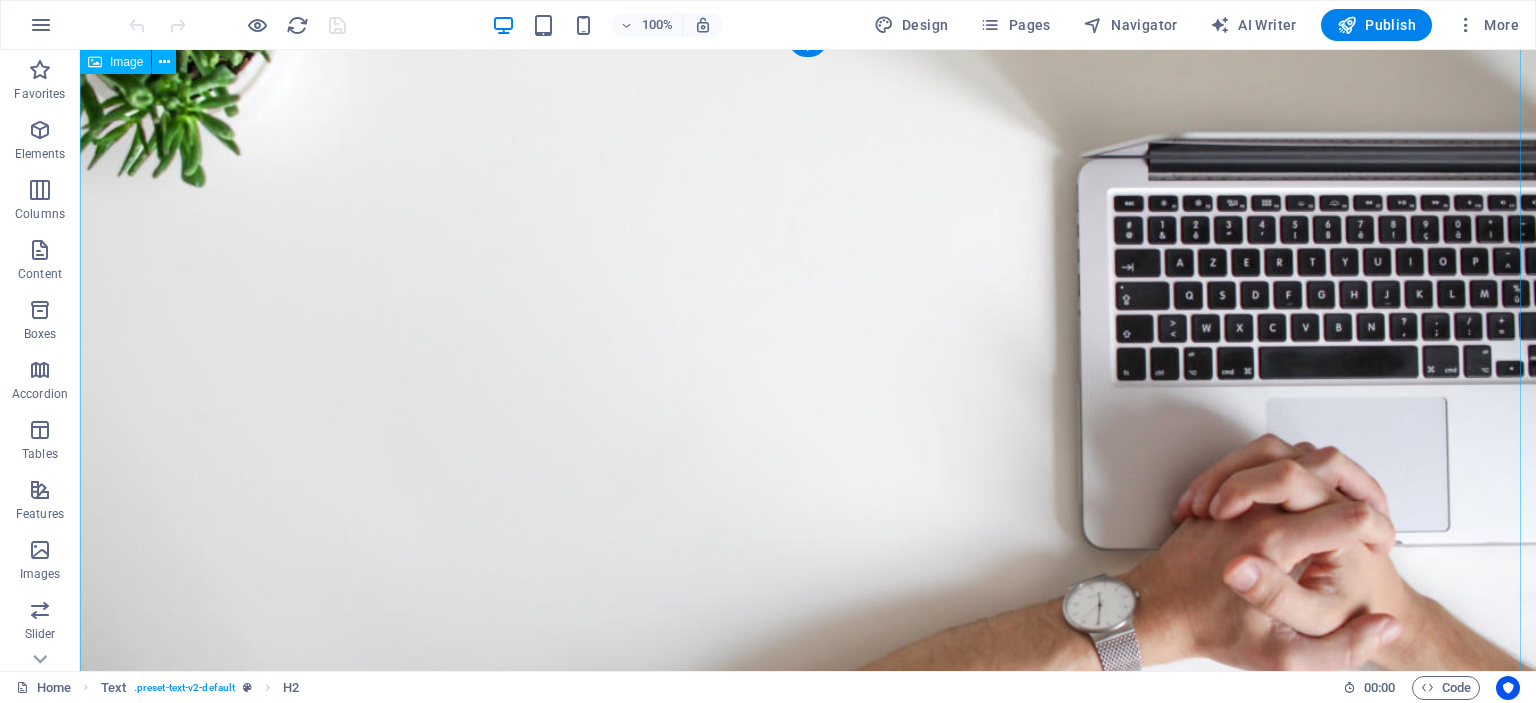 scroll, scrollTop: 0, scrollLeft: 0, axis: both 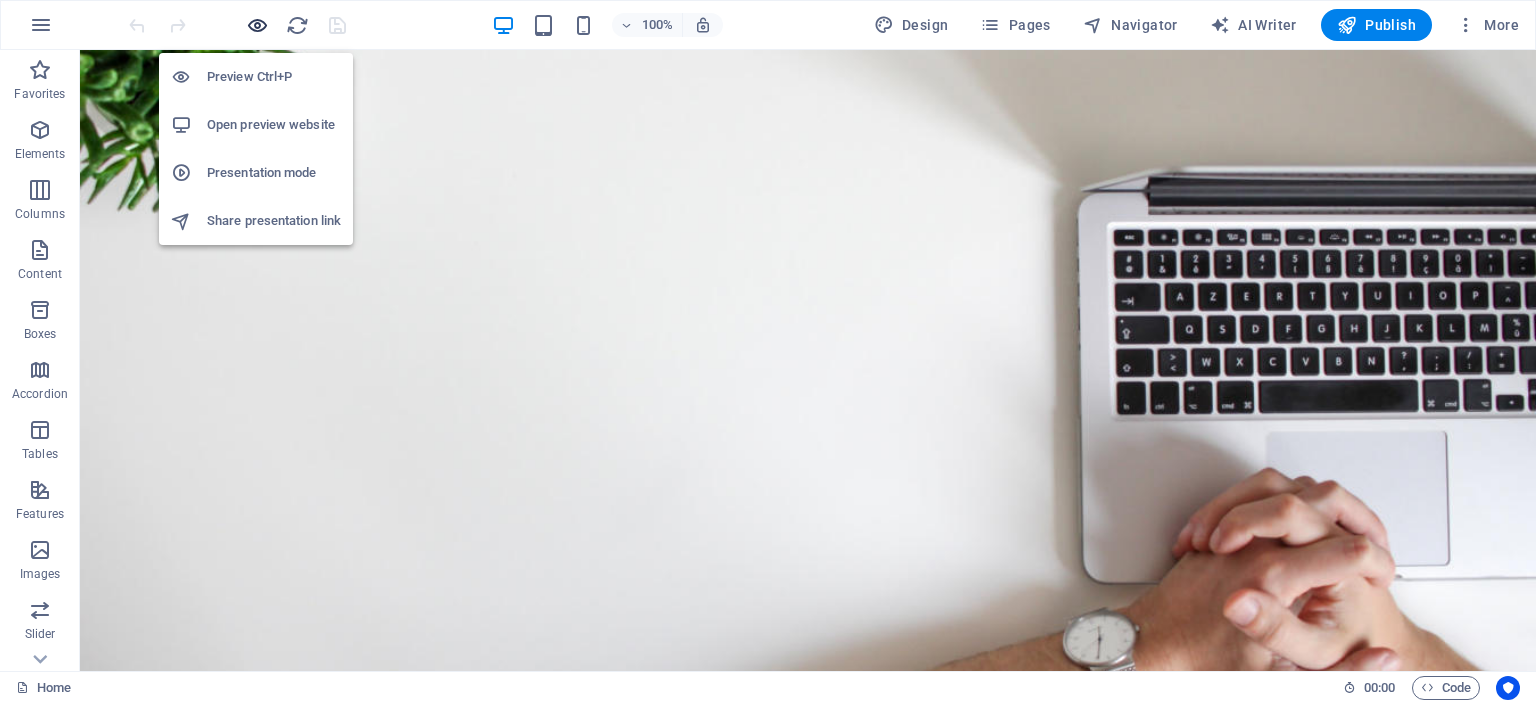 click at bounding box center (257, 25) 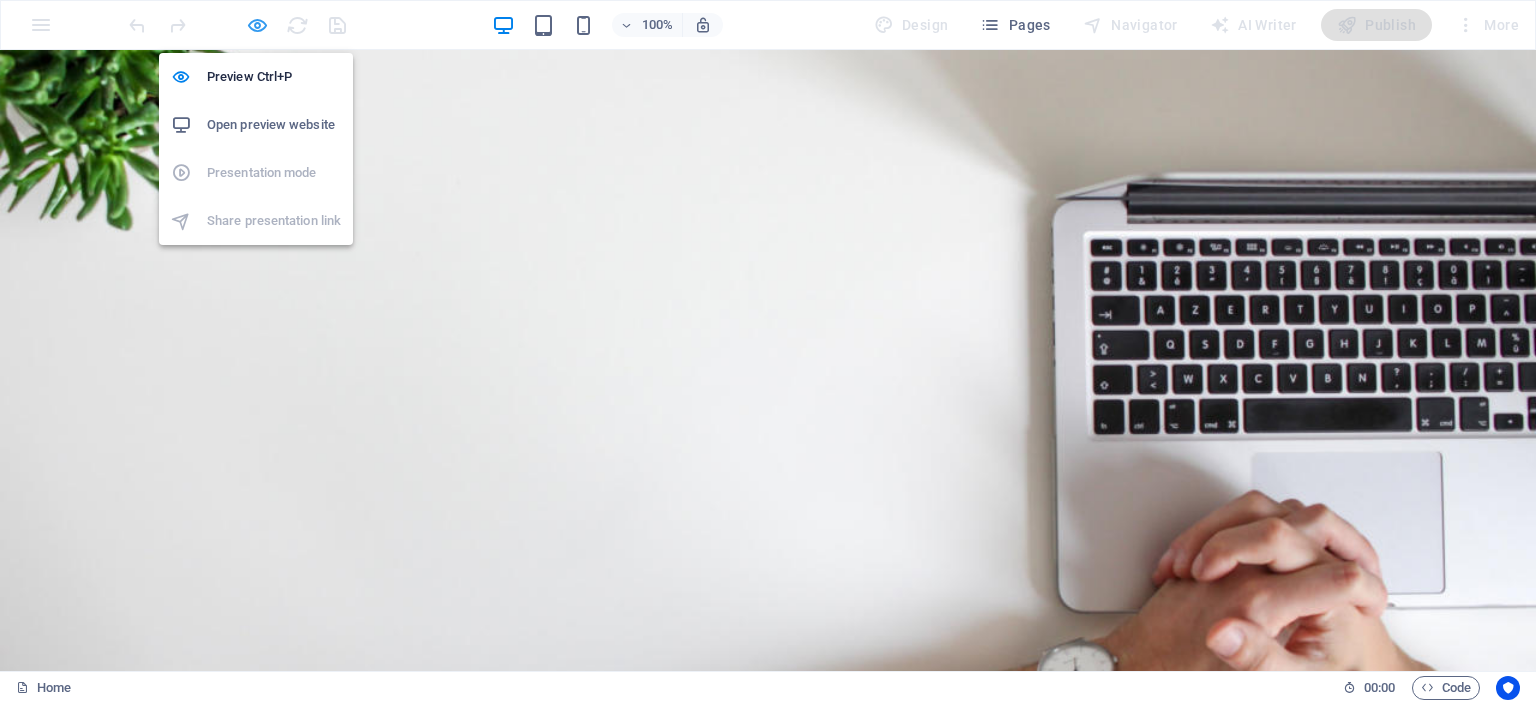 click at bounding box center (257, 25) 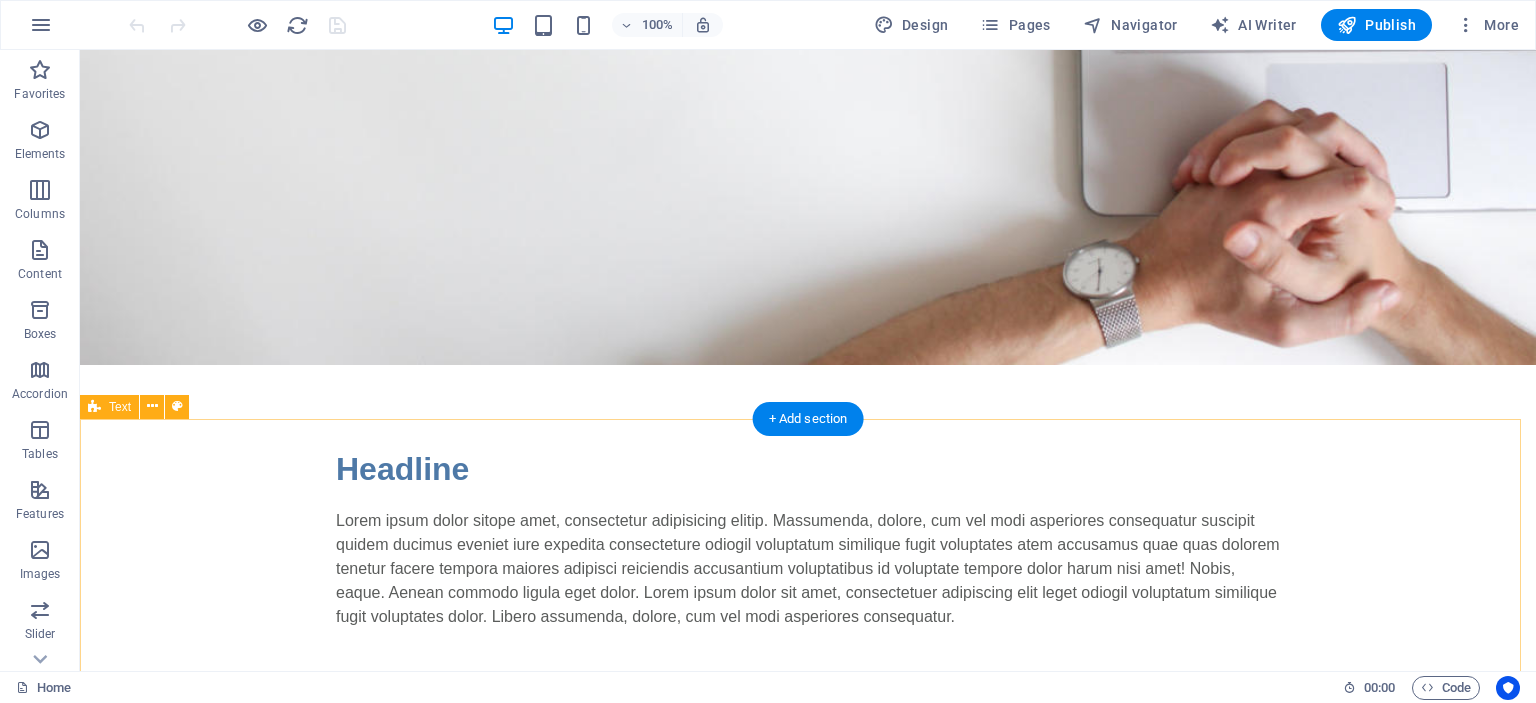 scroll, scrollTop: 397, scrollLeft: 0, axis: vertical 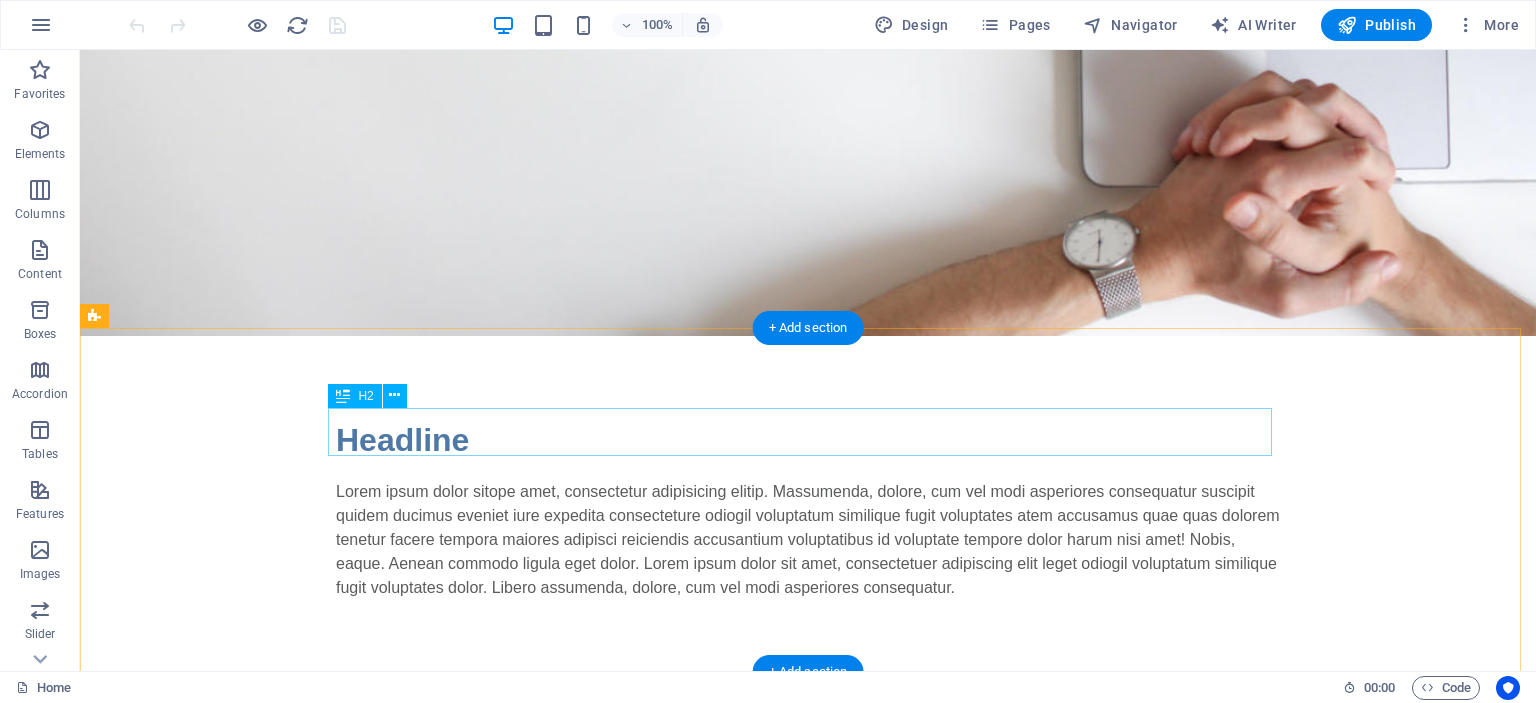 click on "Headline" at bounding box center (808, 440) 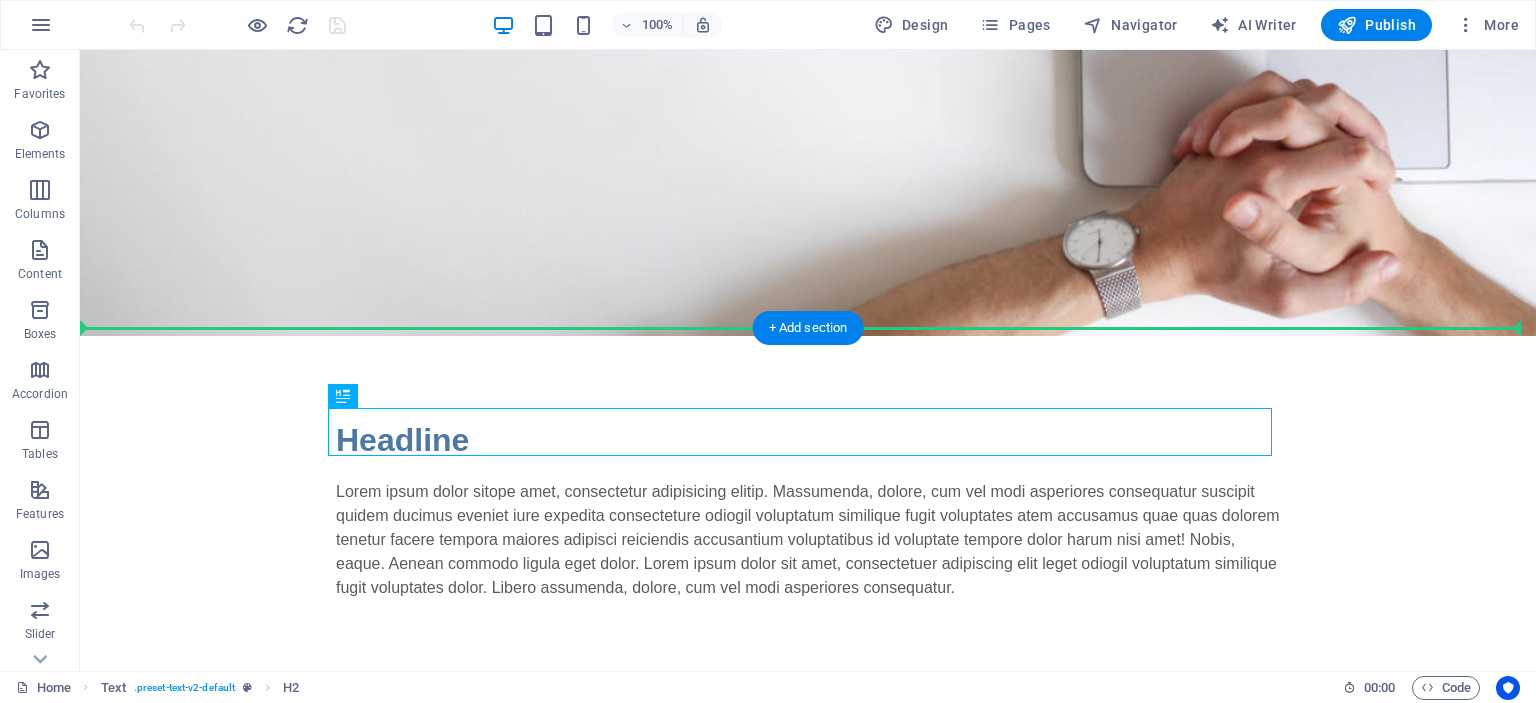 drag, startPoint x: 617, startPoint y: 433, endPoint x: 567, endPoint y: 175, distance: 262.8003 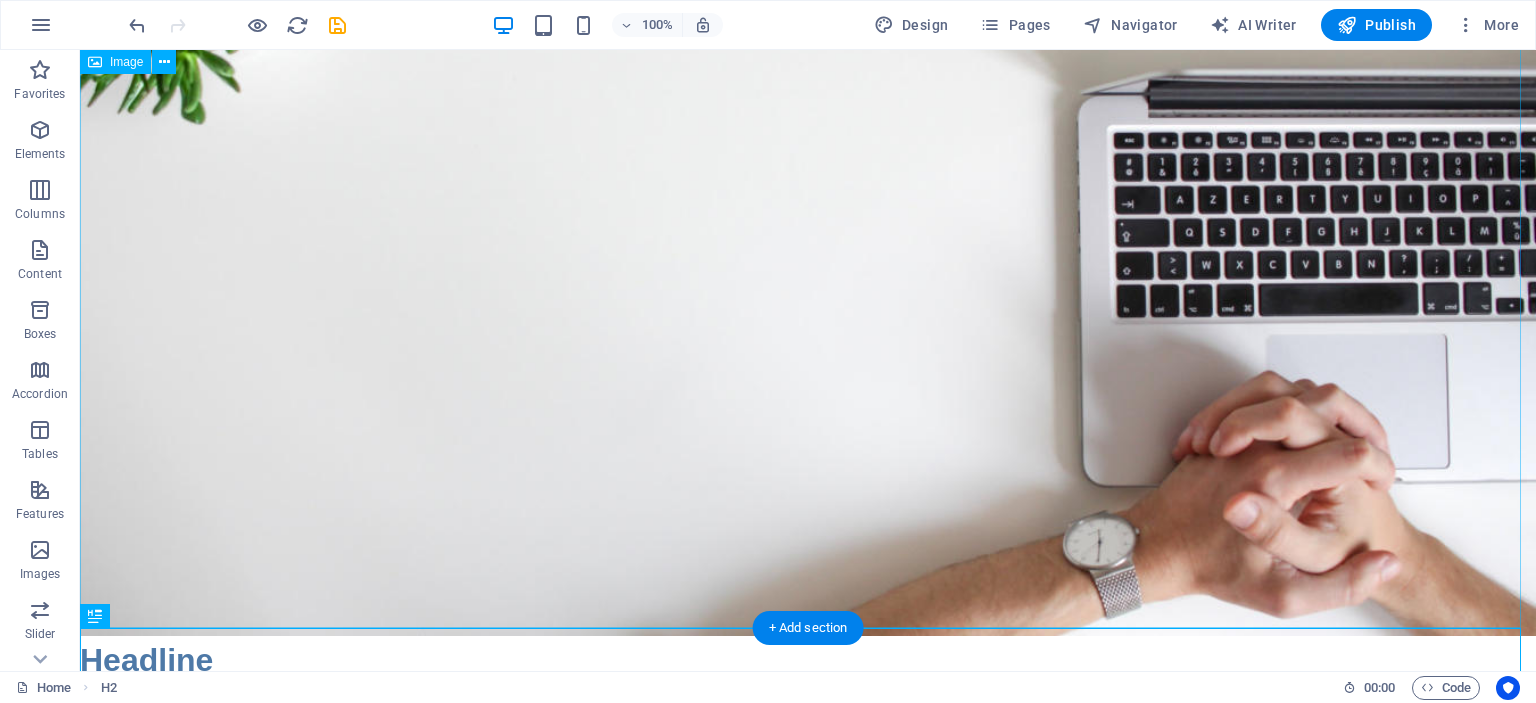 scroll, scrollTop: 197, scrollLeft: 0, axis: vertical 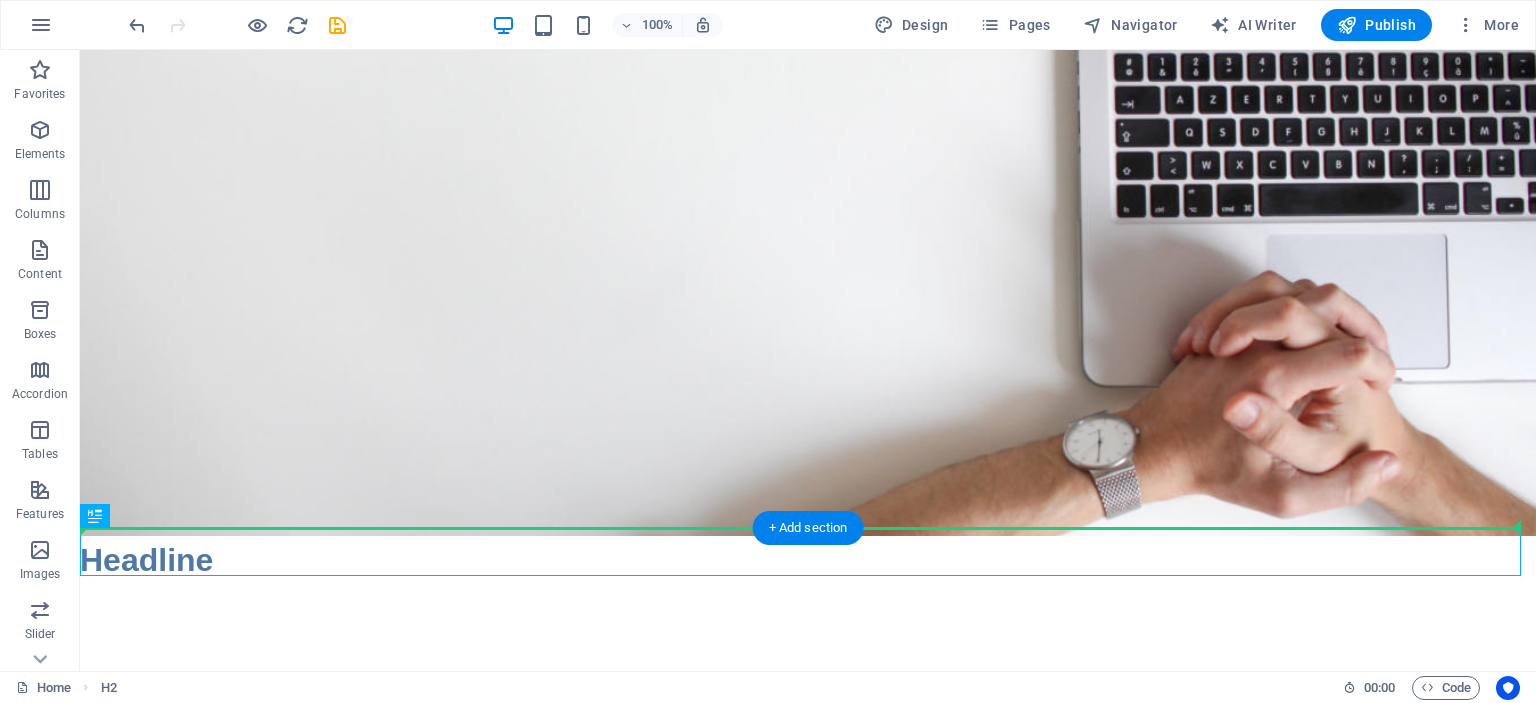 drag, startPoint x: 427, startPoint y: 560, endPoint x: 421, endPoint y: 360, distance: 200.08998 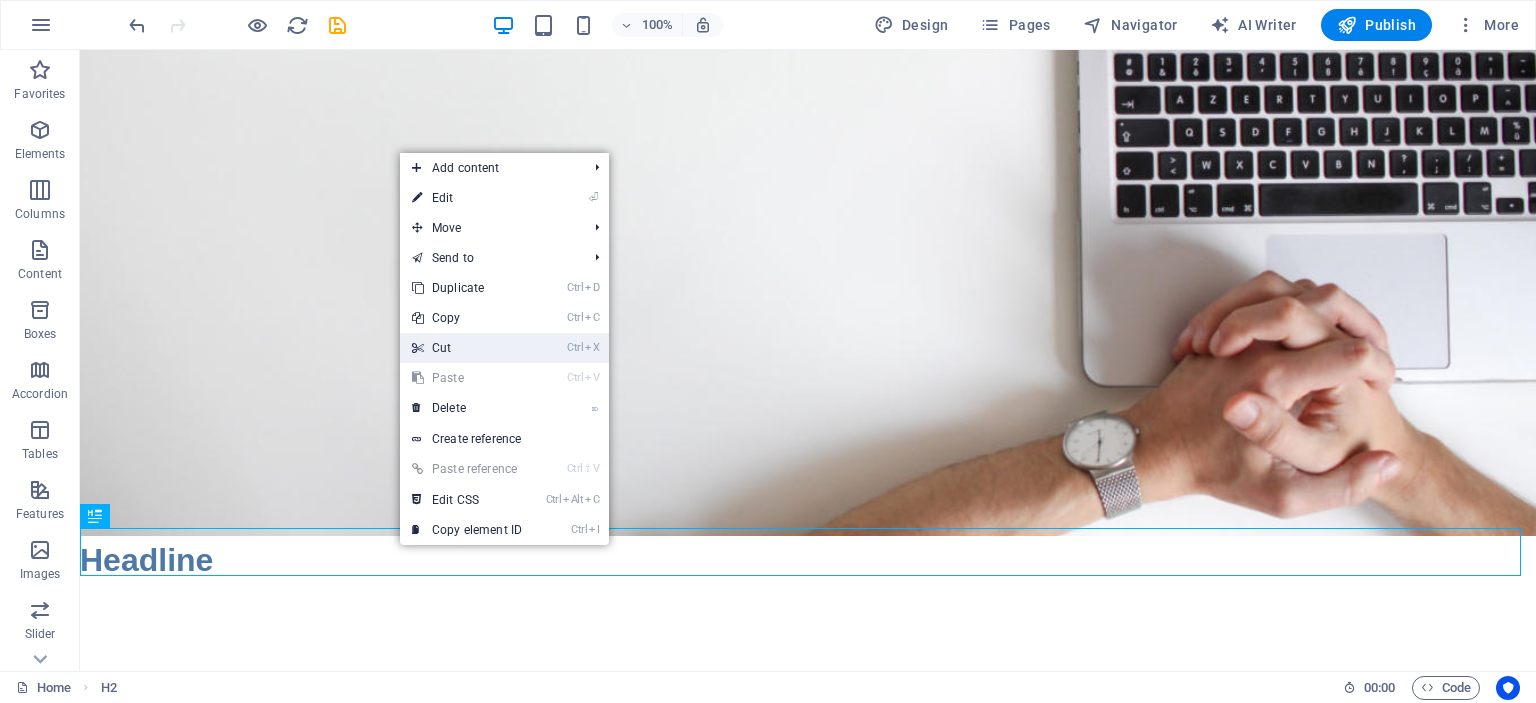 drag, startPoint x: 442, startPoint y: 347, endPoint x: 362, endPoint y: 305, distance: 90.35486 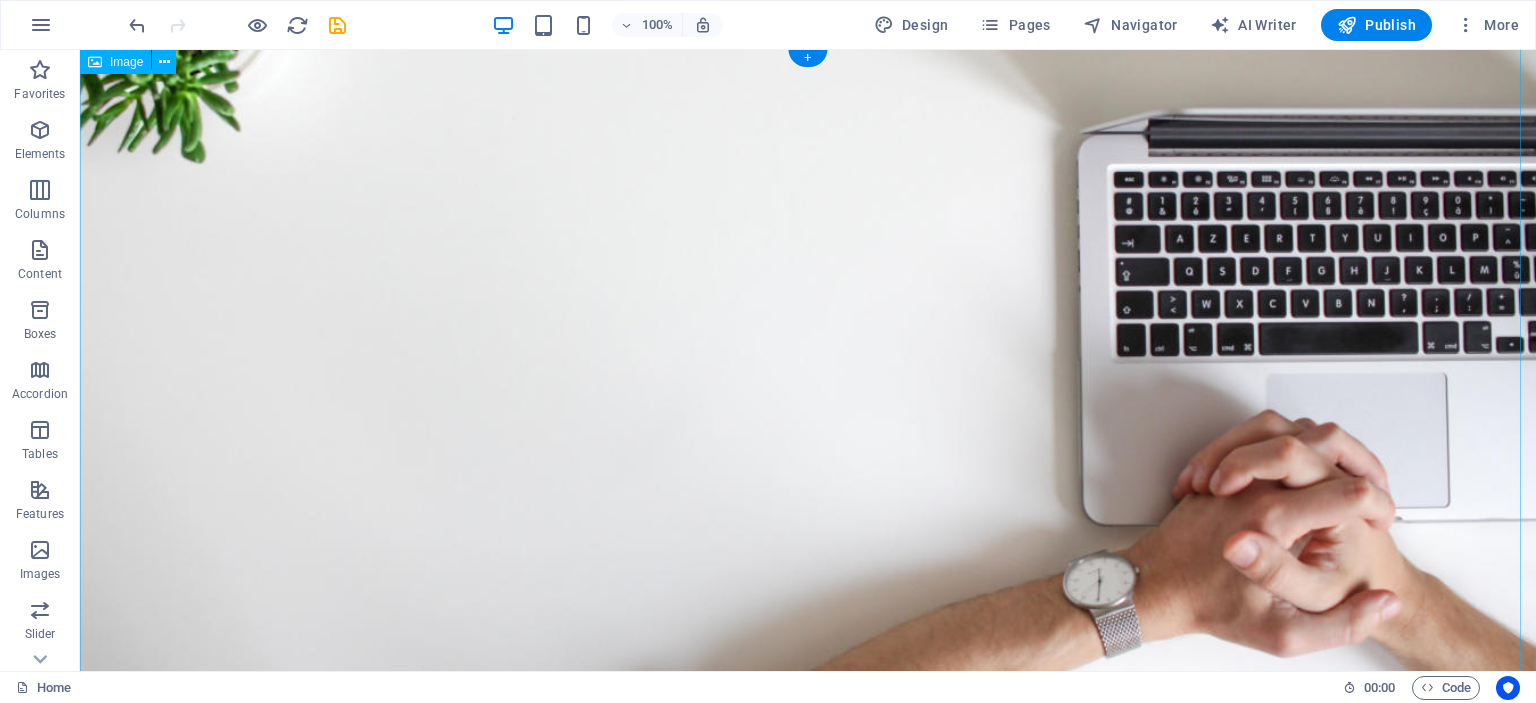 scroll, scrollTop: 0, scrollLeft: 0, axis: both 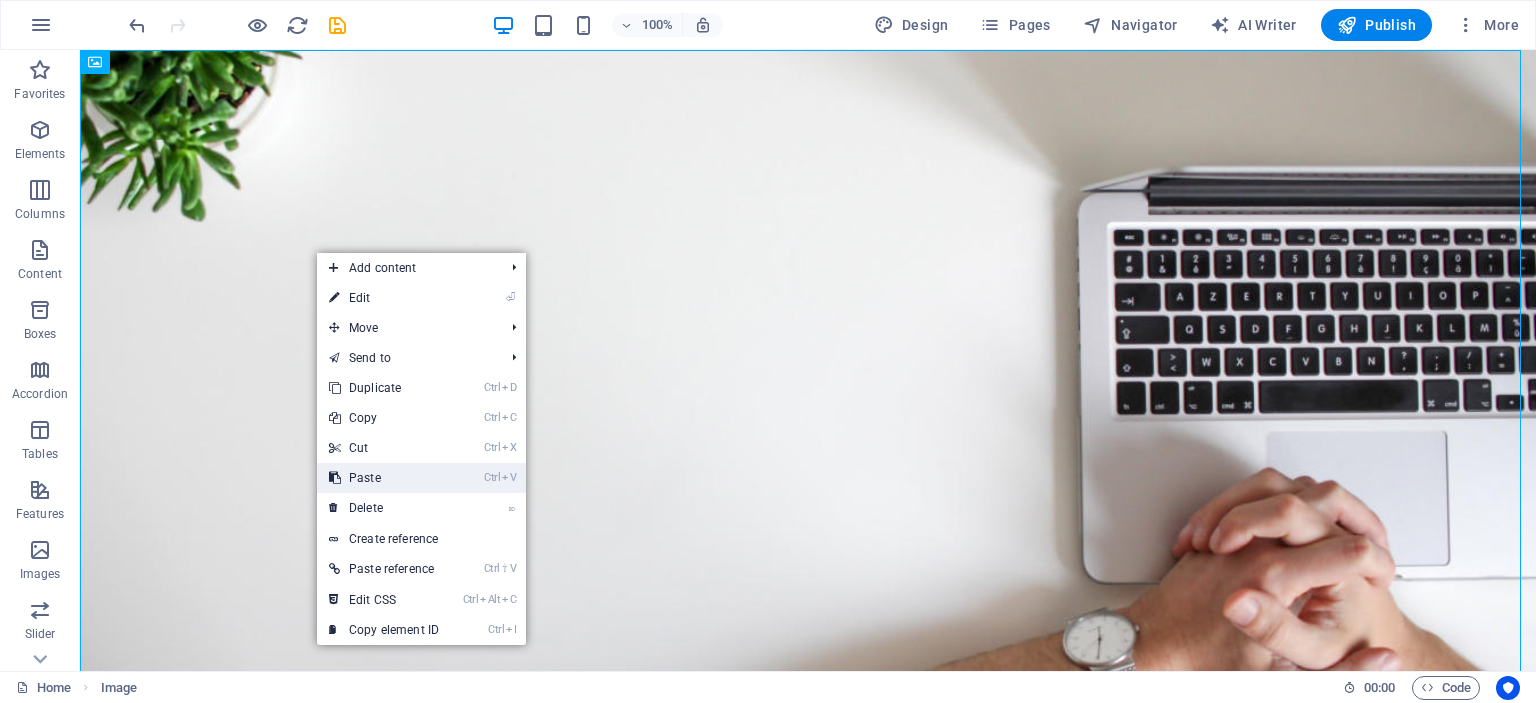 click on "Ctrl V  Paste" at bounding box center (384, 478) 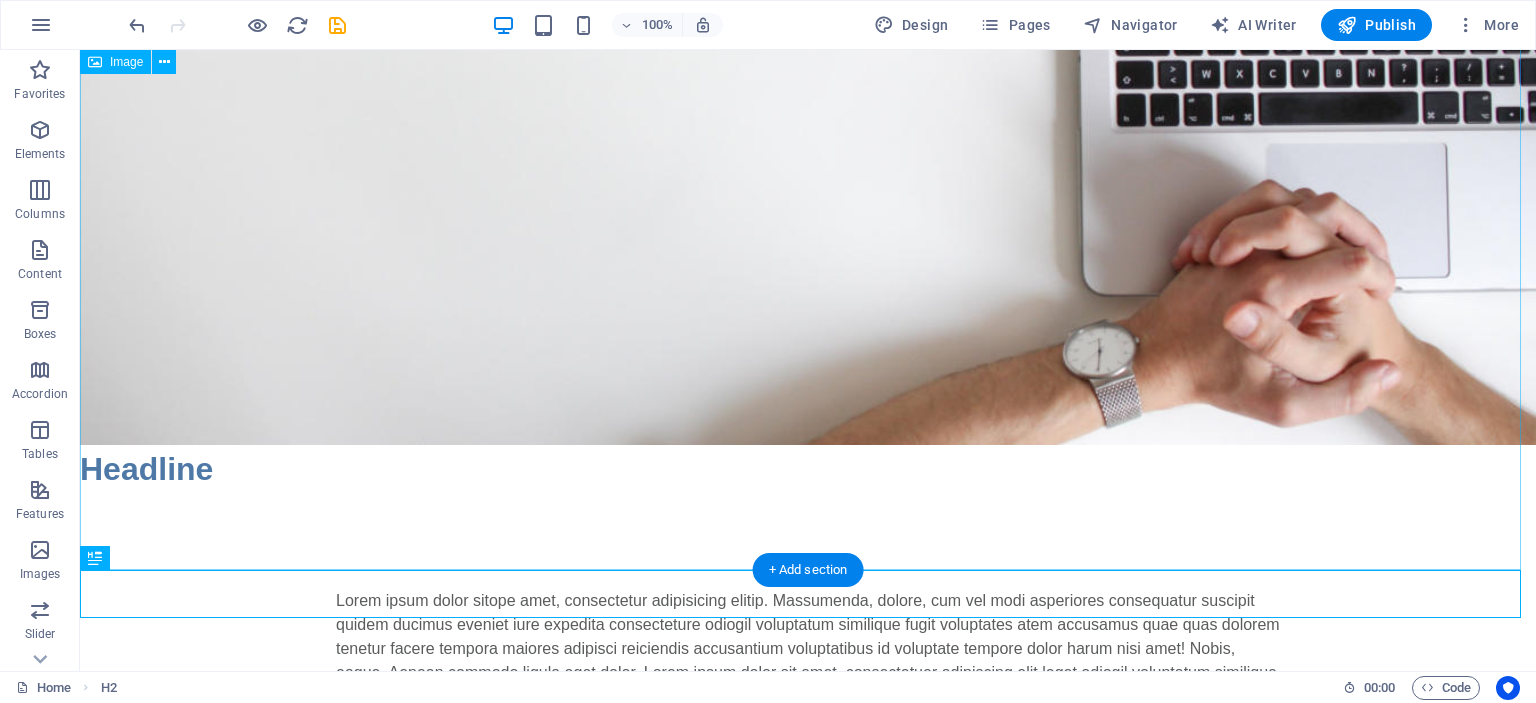scroll, scrollTop: 0, scrollLeft: 0, axis: both 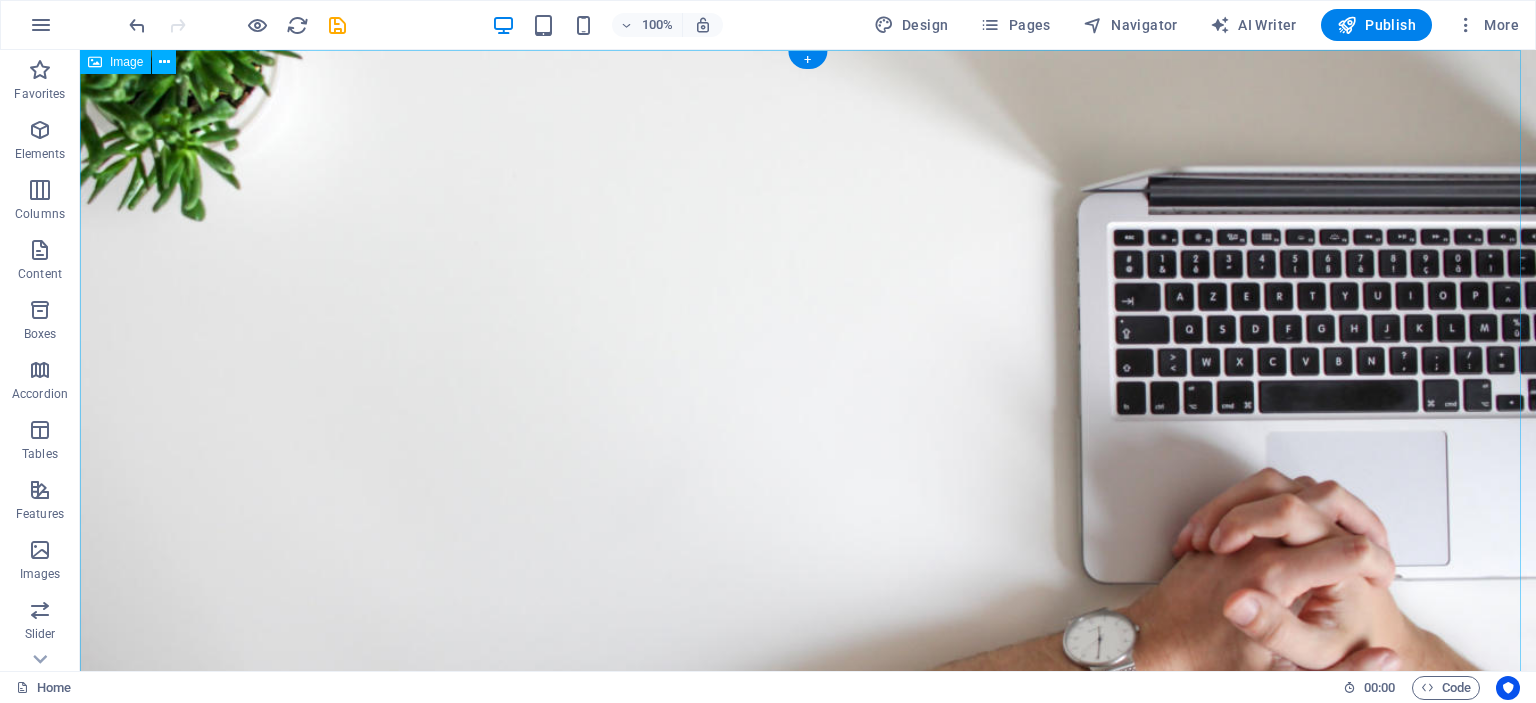 click at bounding box center [808, 391] 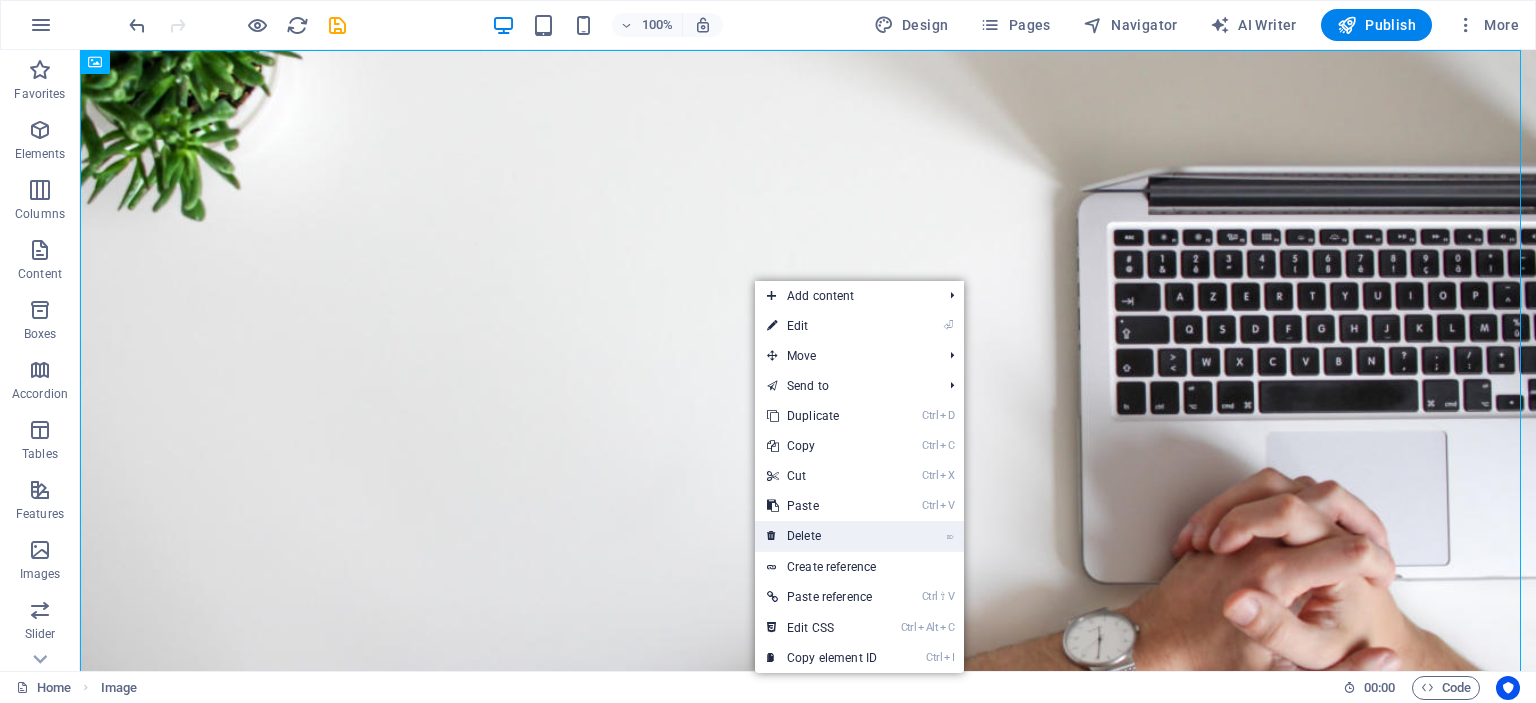 click on "⌦  Delete" at bounding box center [822, 536] 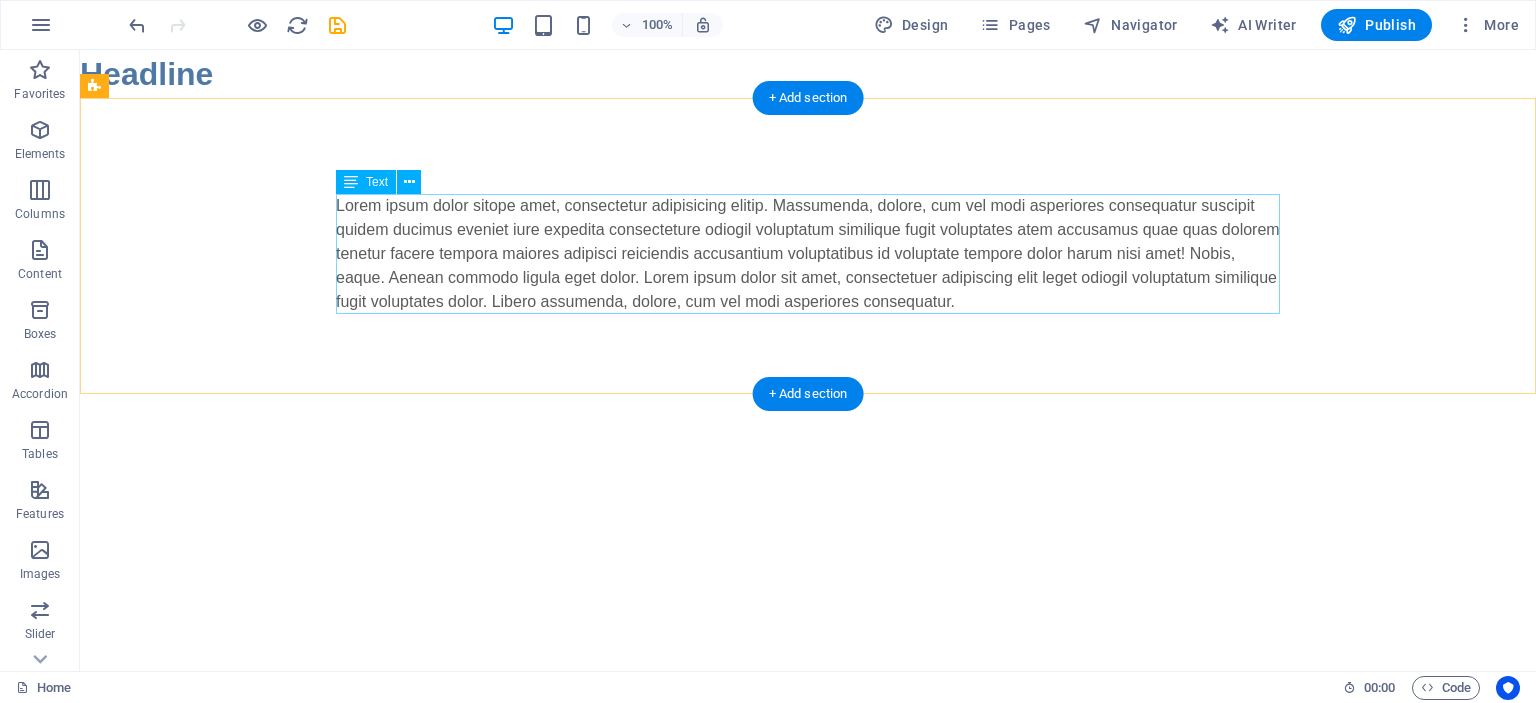 click on "Lorem ipsum dolor sitope amet, consectetur adipisicing elitip. Massumenda, dolore, cum vel modi asperiores consequatur suscipit quidem ducimus eveniet iure expedita consecteture odiogil voluptatum similique fugit voluptates atem accusamus quae quas dolorem tenetur facere tempora maiores adipisci reiciendis accusantium voluptatibus id voluptate tempore dolor harum nisi amet! Nobis, eaque. Aenean commodo ligula eget dolor. Lorem ipsum dolor sit amet, consectetuer adipiscing elit leget odiogil voluptatum similique fugit voluptates dolor. Libero assumenda, dolore, cum vel modi asperiores consequatur." at bounding box center [808, 254] 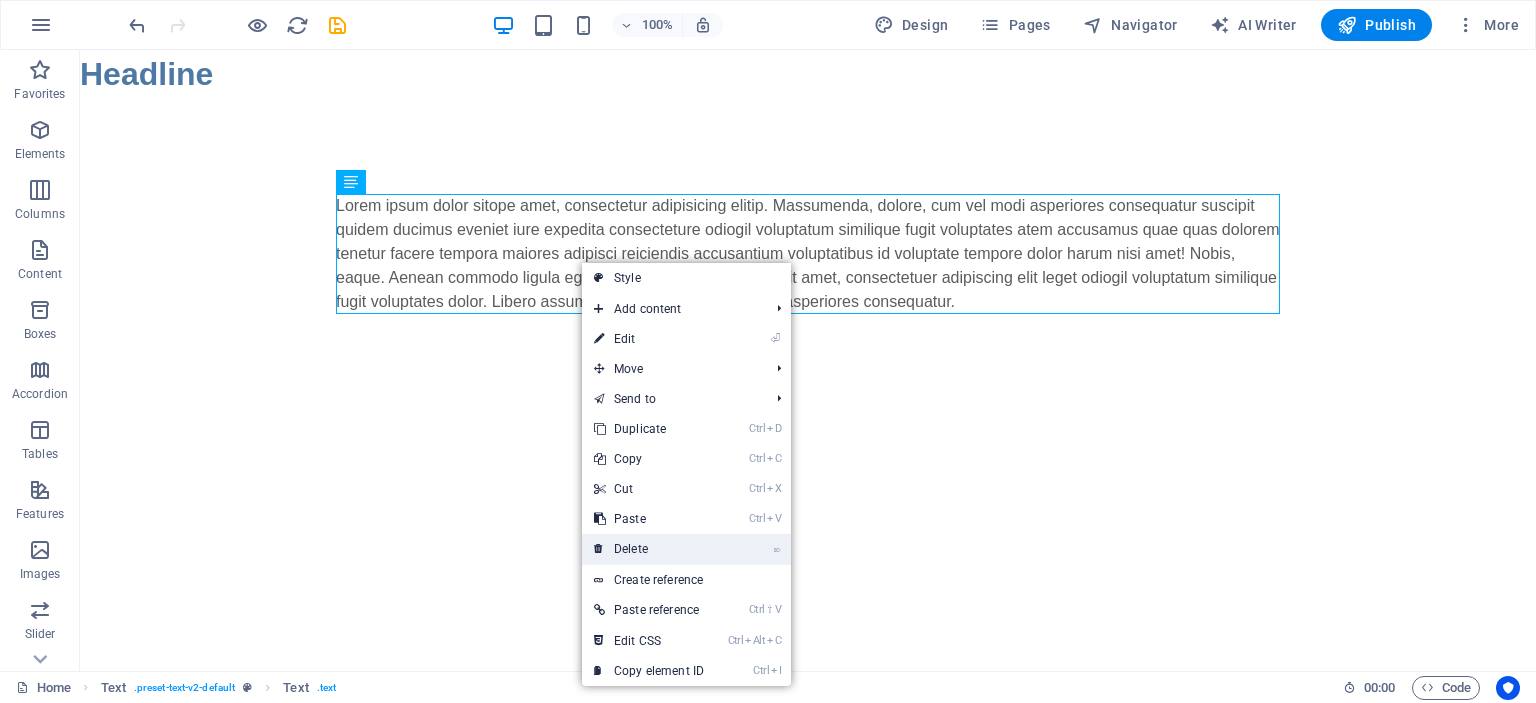 click on "⌦  Delete" at bounding box center [649, 549] 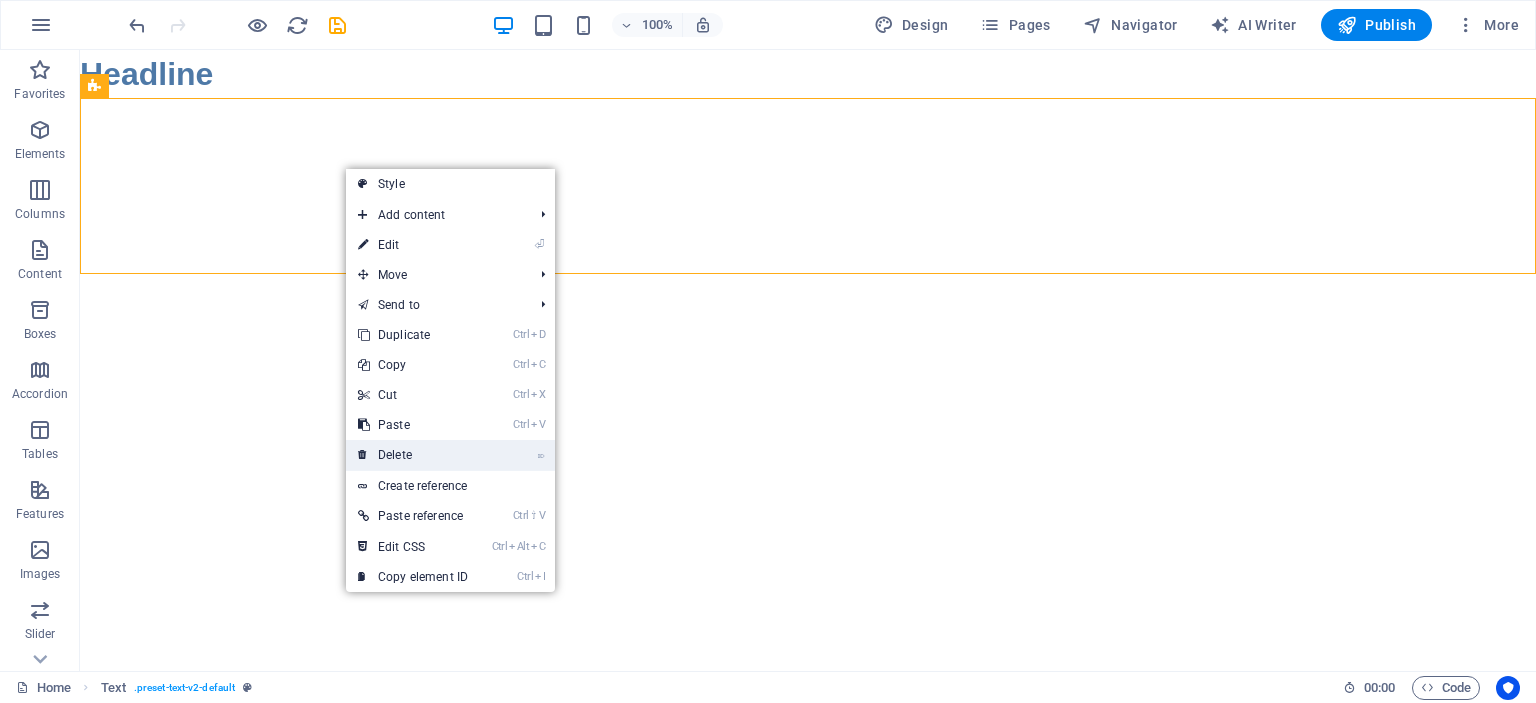 click on "⌦  Delete" at bounding box center [413, 455] 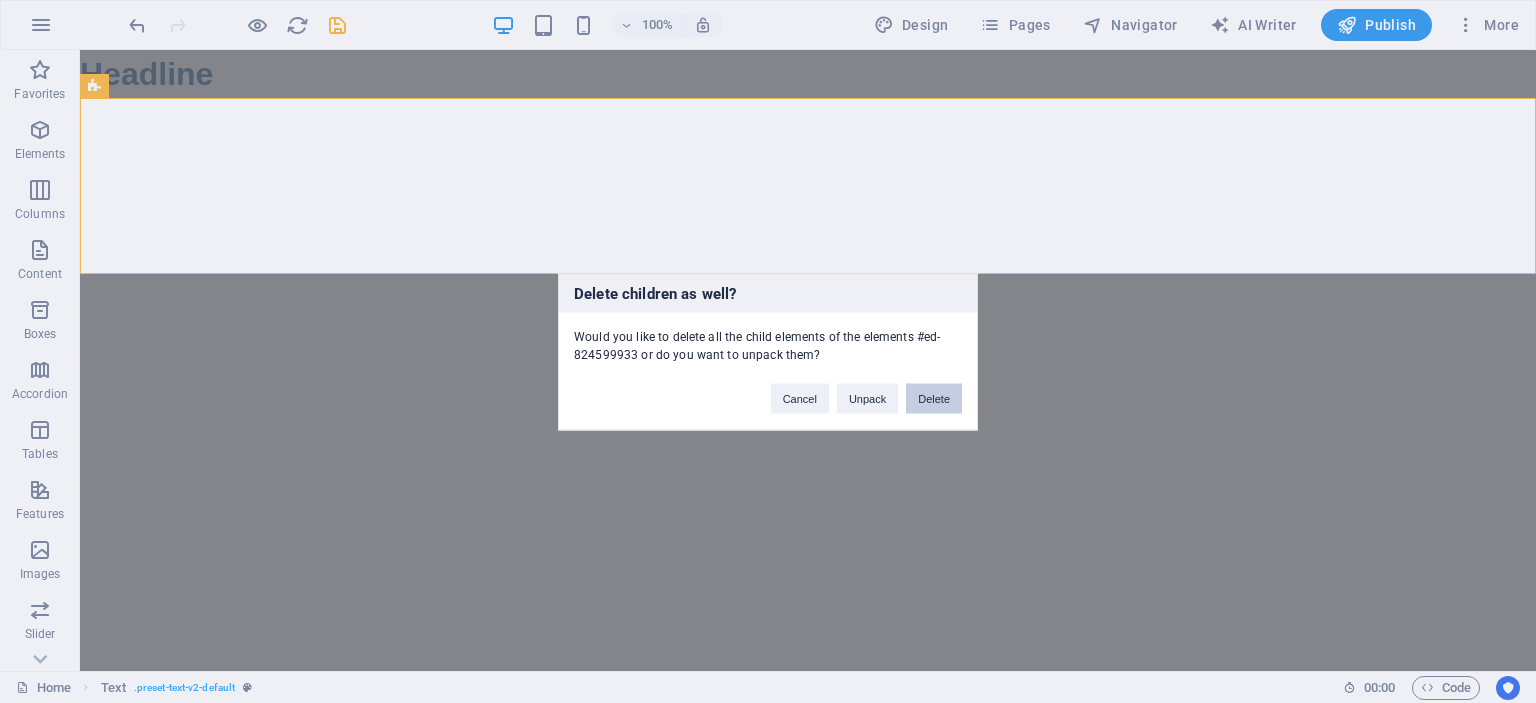 click on "Delete" at bounding box center (934, 398) 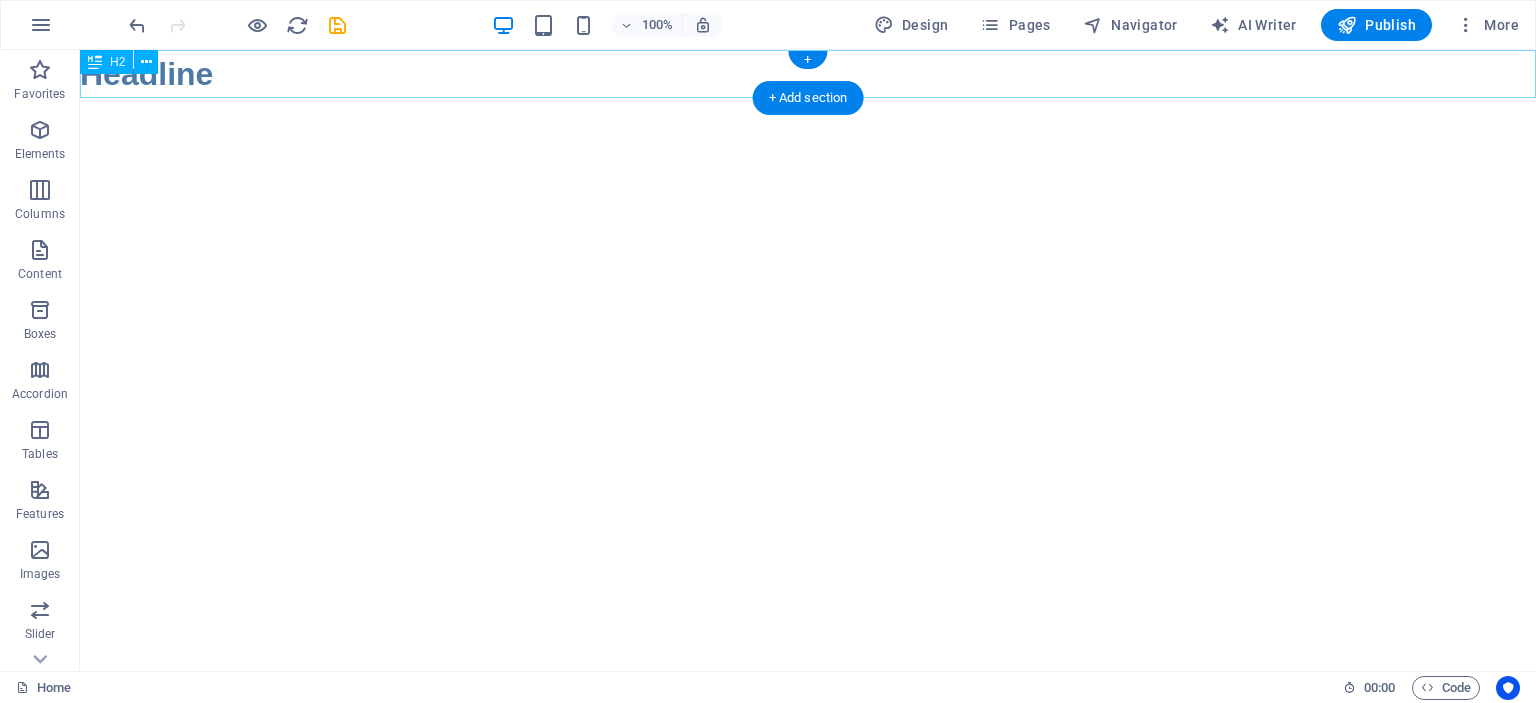 click on "Headline" at bounding box center (808, 74) 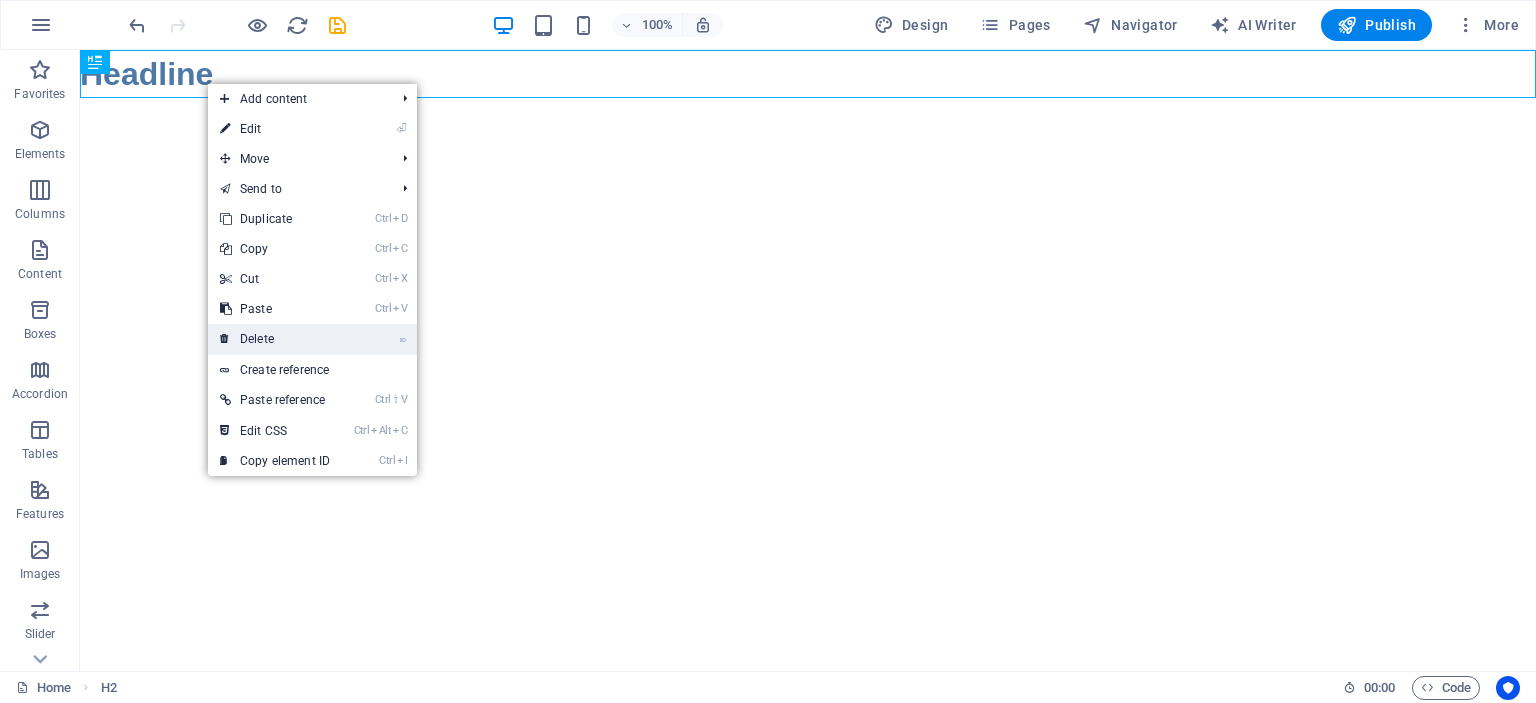 drag, startPoint x: 281, startPoint y: 336, endPoint x: 232, endPoint y: 289, distance: 67.89698 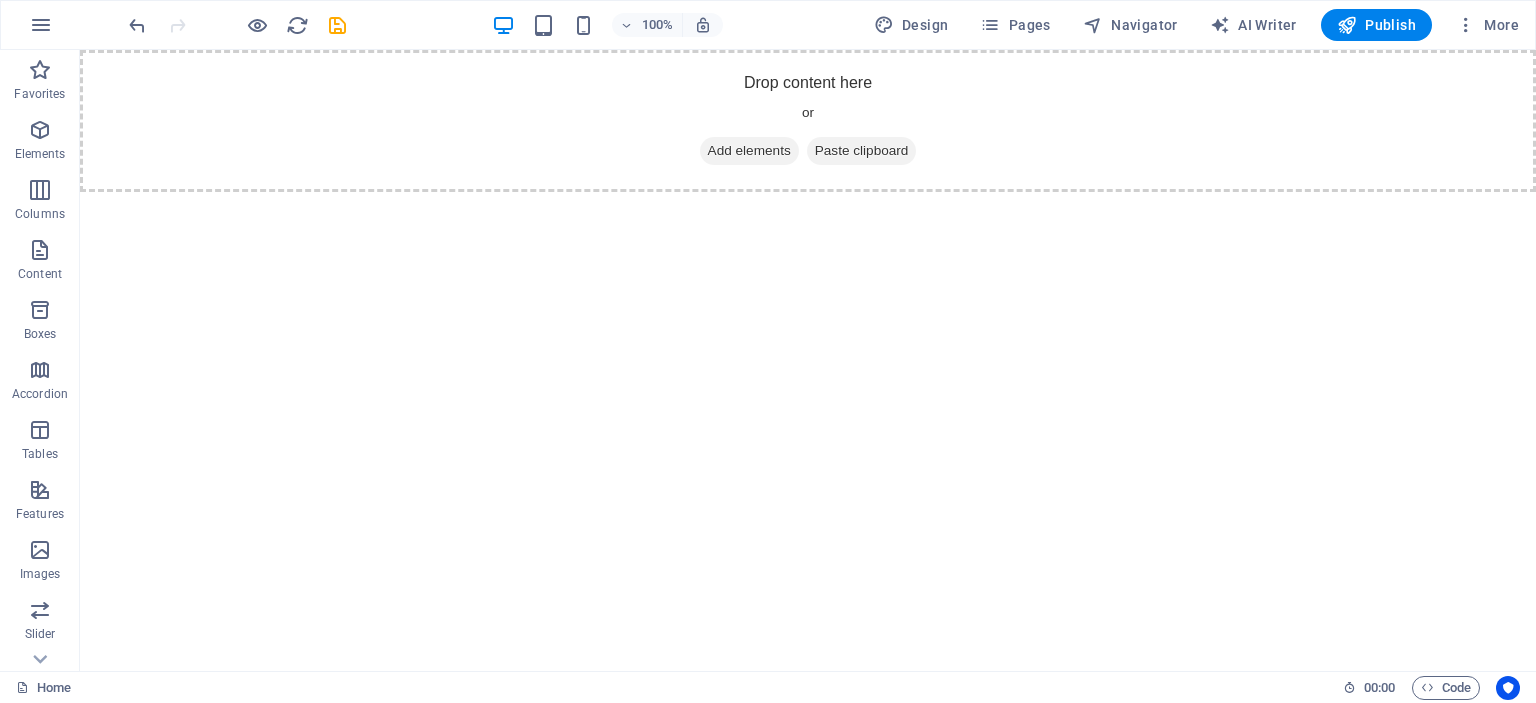 click on "Skip to main content
Drop content here or  Add elements  Paste clipboard" at bounding box center (808, 121) 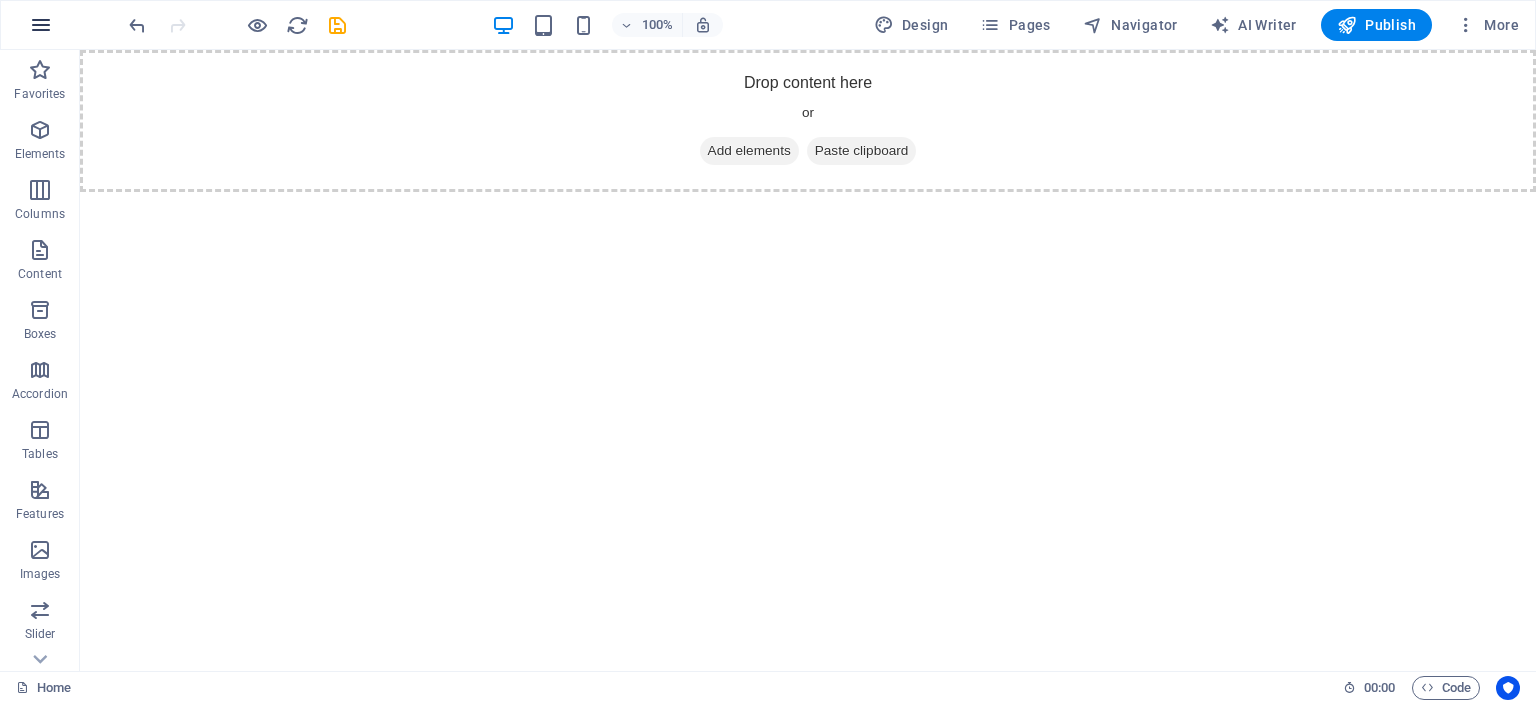 click at bounding box center [41, 25] 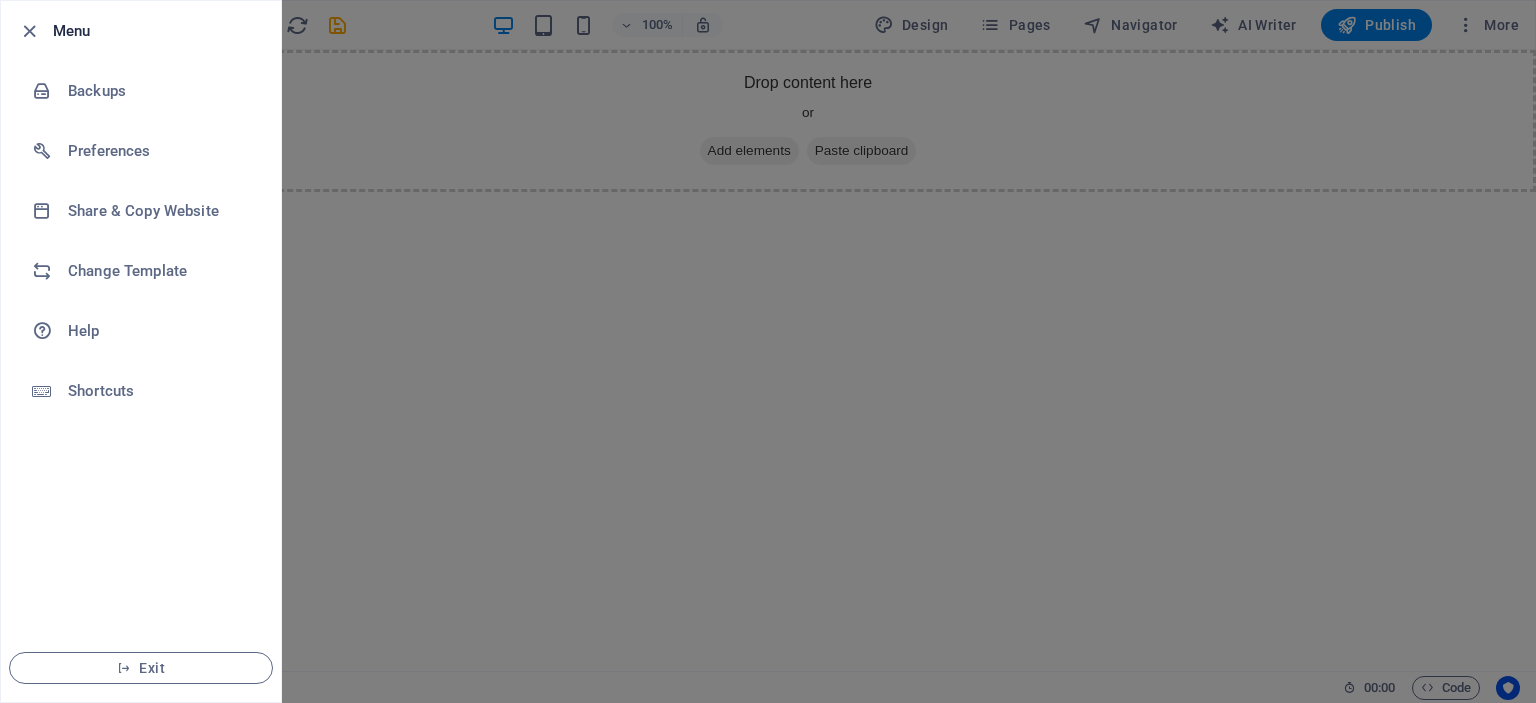 click at bounding box center [768, 351] 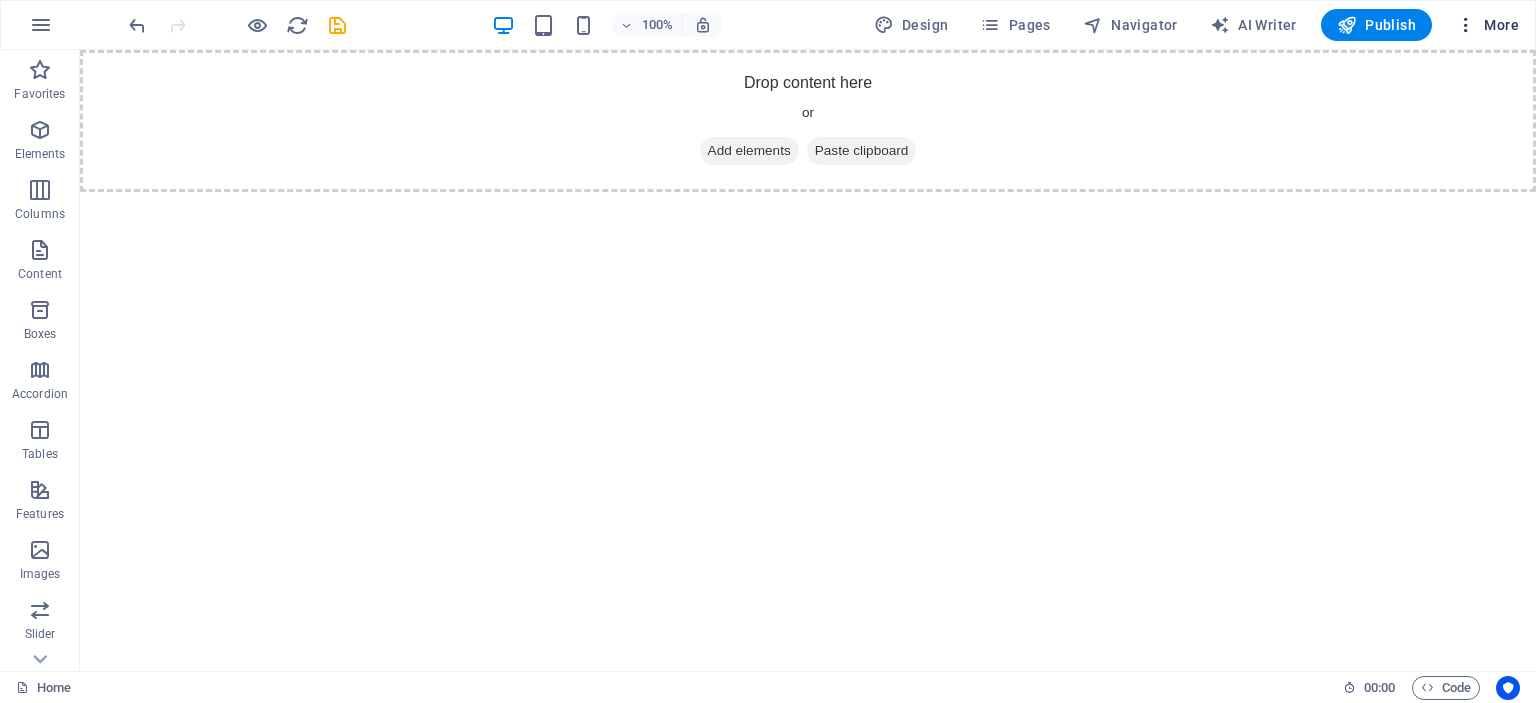 click on "More" at bounding box center (1487, 25) 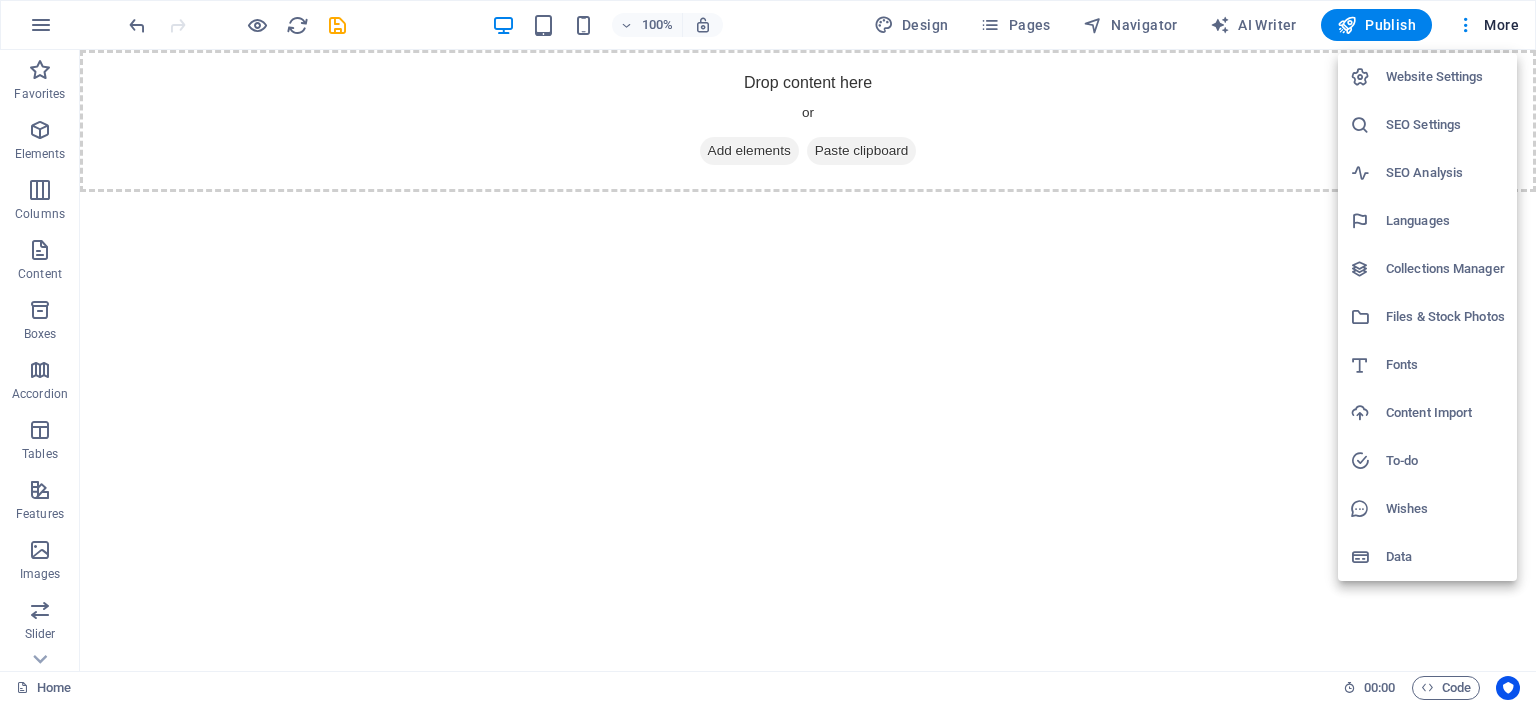 click on "Website Settings" at bounding box center [1445, 77] 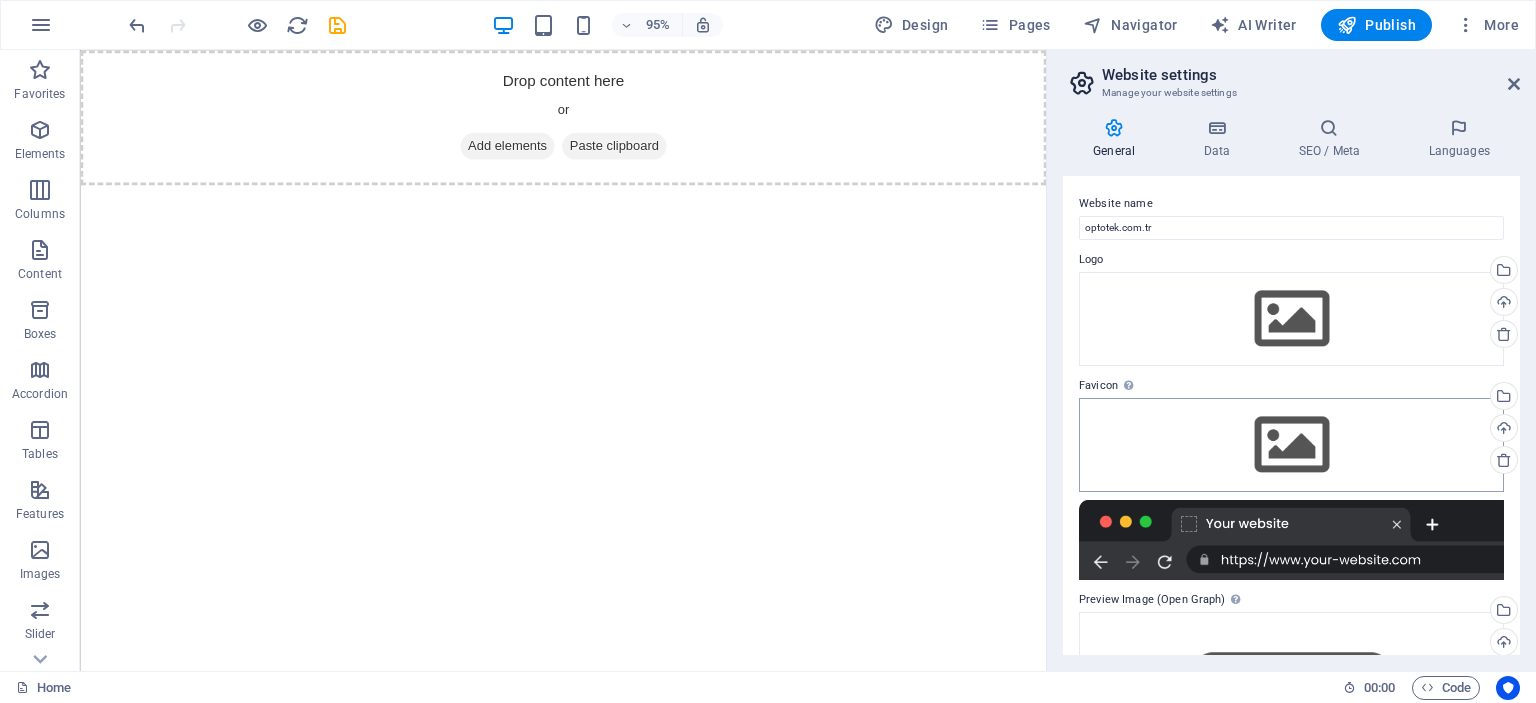scroll, scrollTop: 0, scrollLeft: 0, axis: both 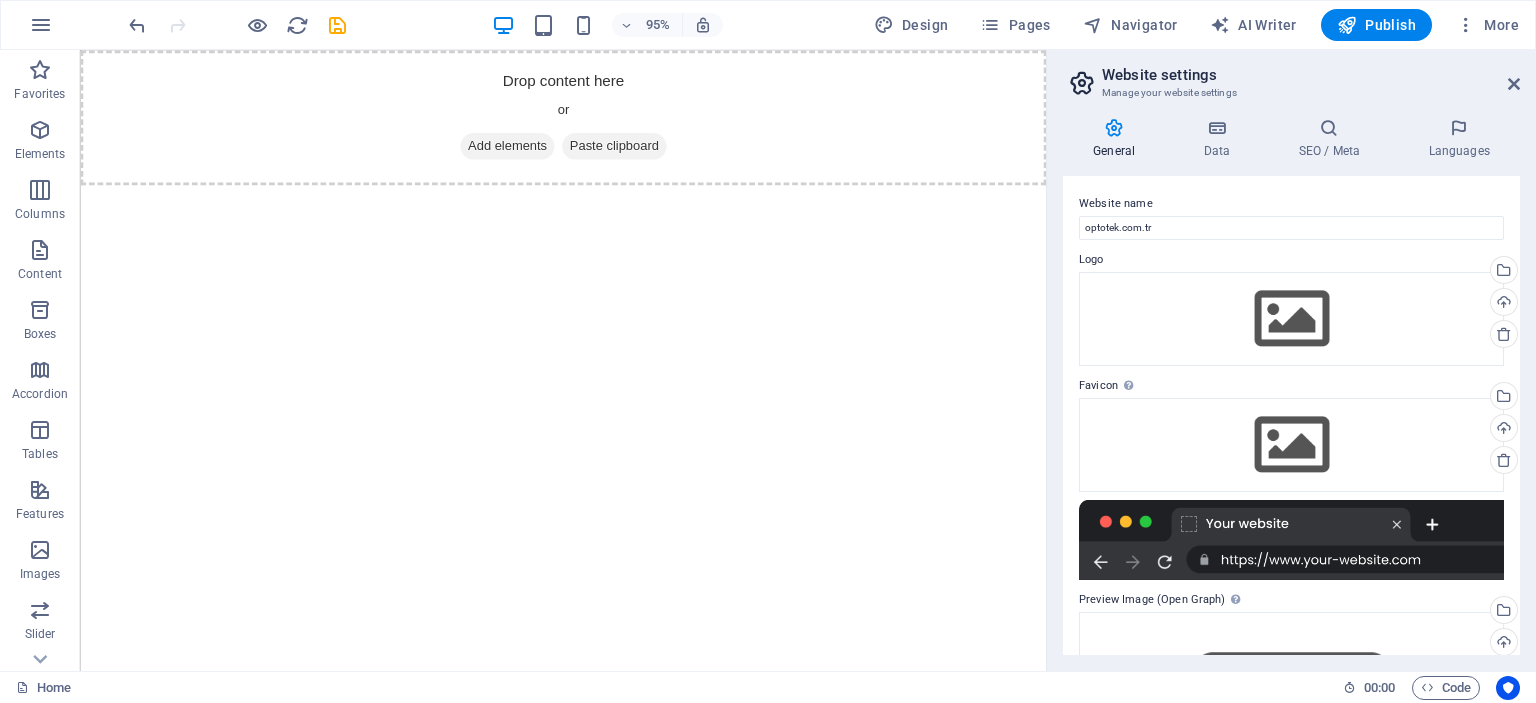 click on "Website settings Manage your website settings" at bounding box center (1293, 76) 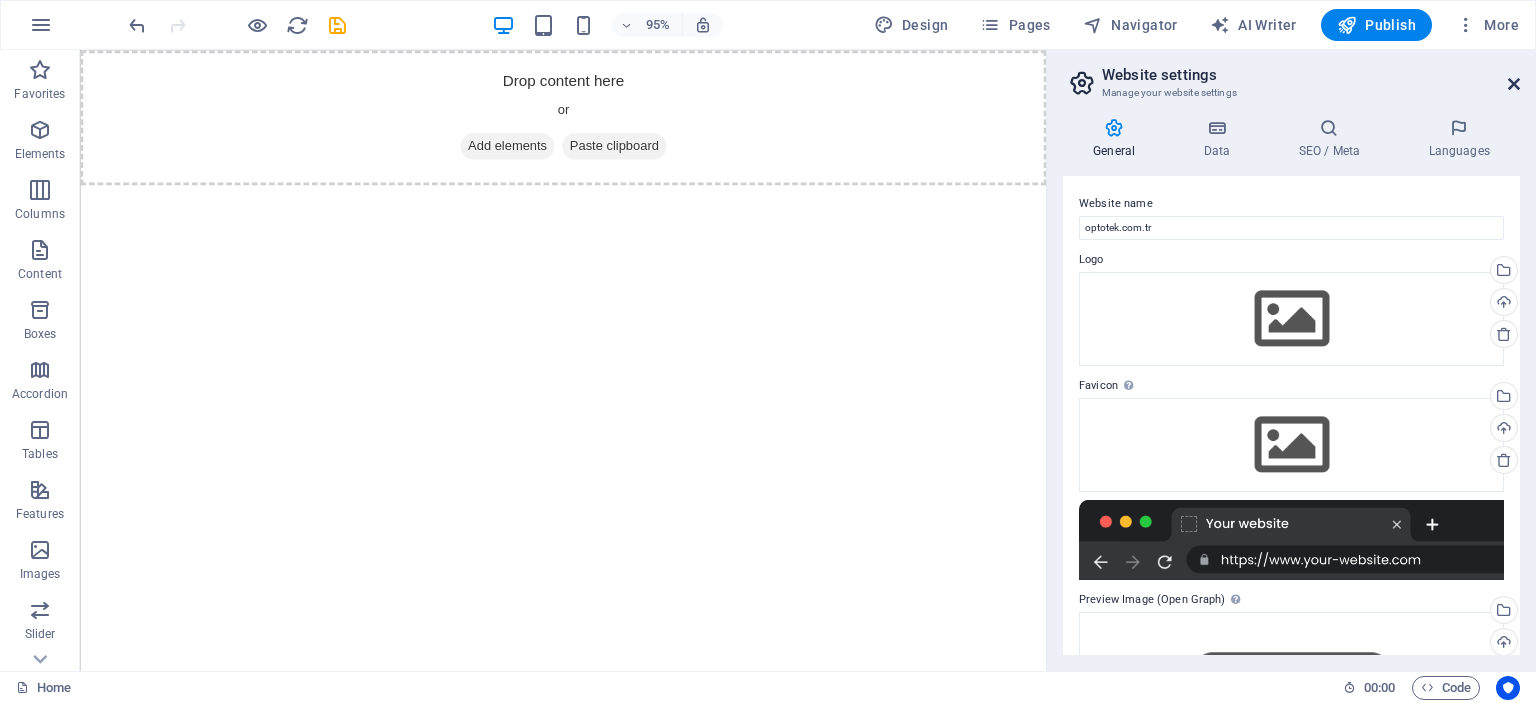 click at bounding box center [1514, 84] 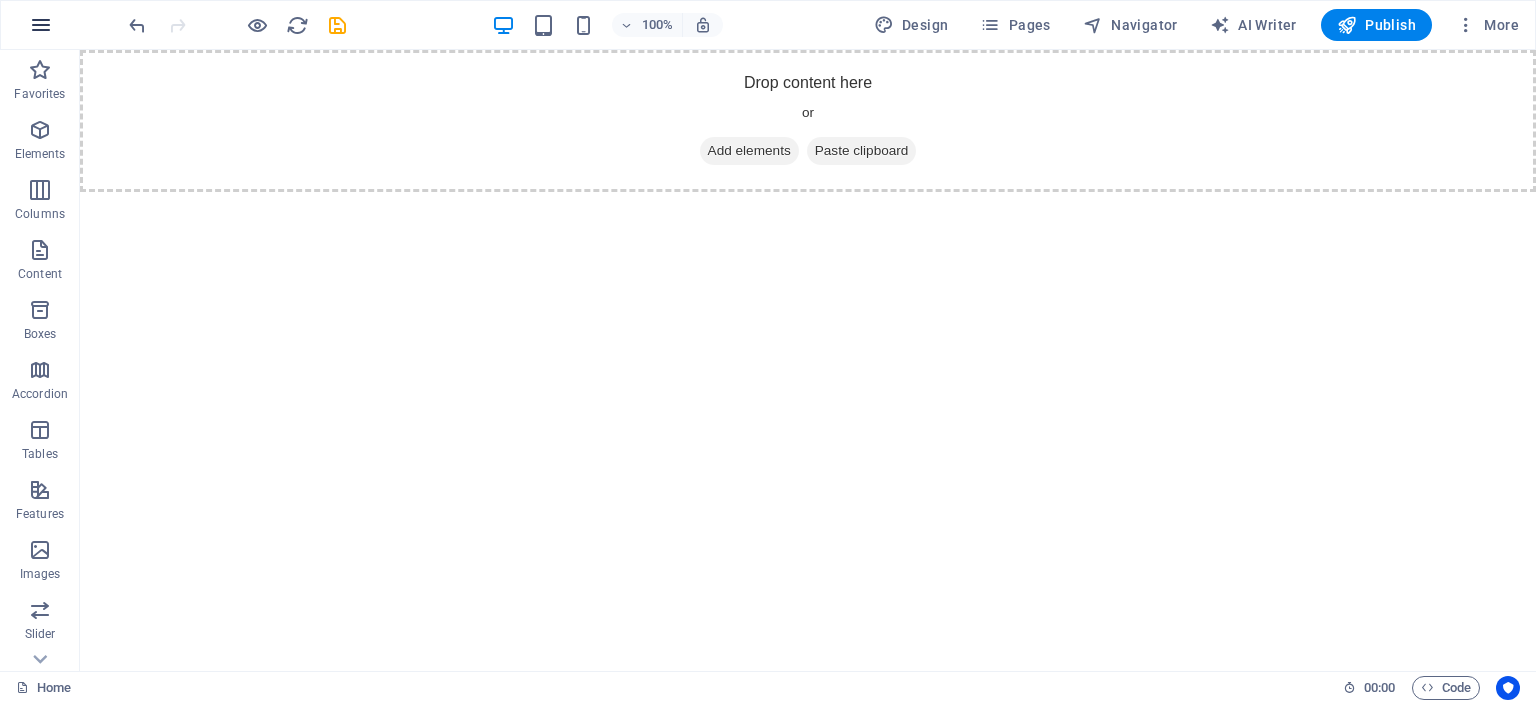 click at bounding box center [41, 25] 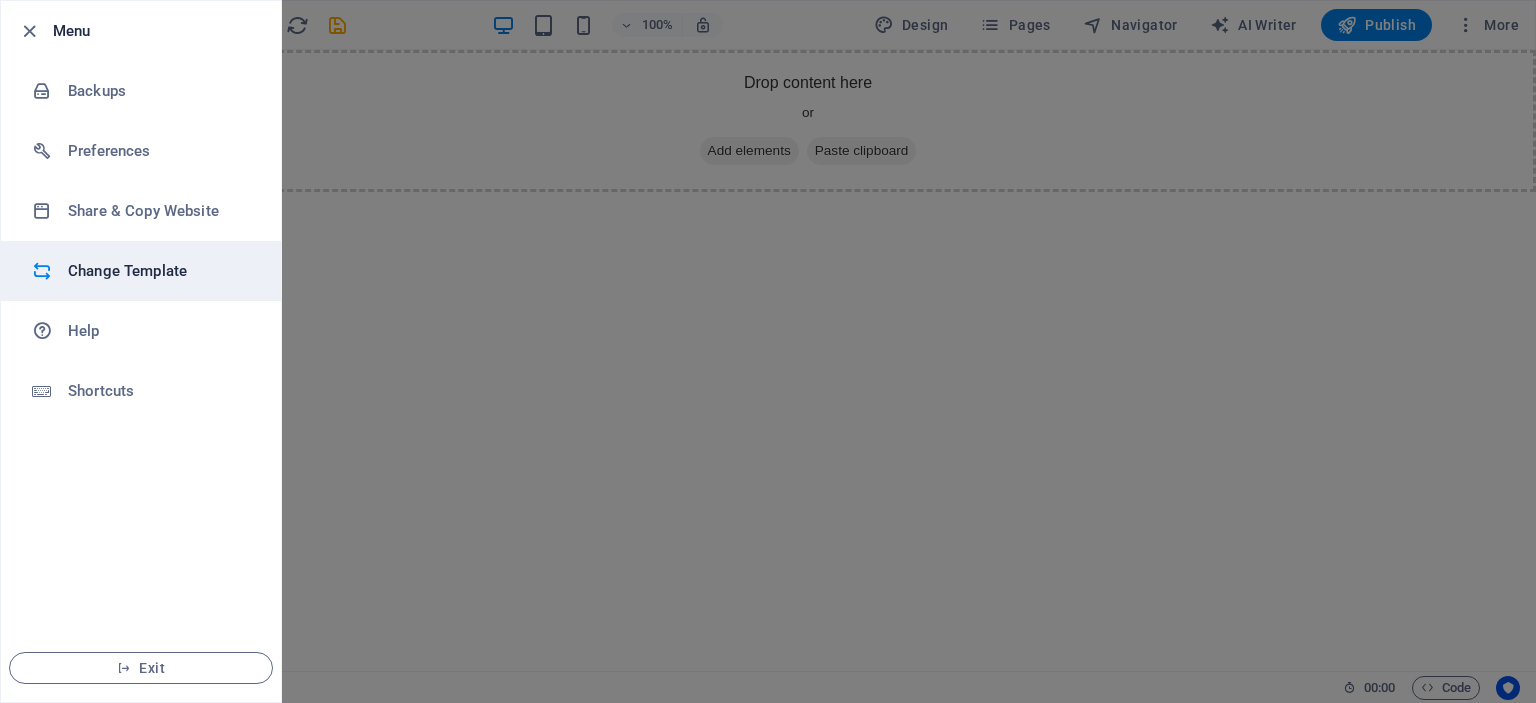click on "Change Template" at bounding box center (160, 271) 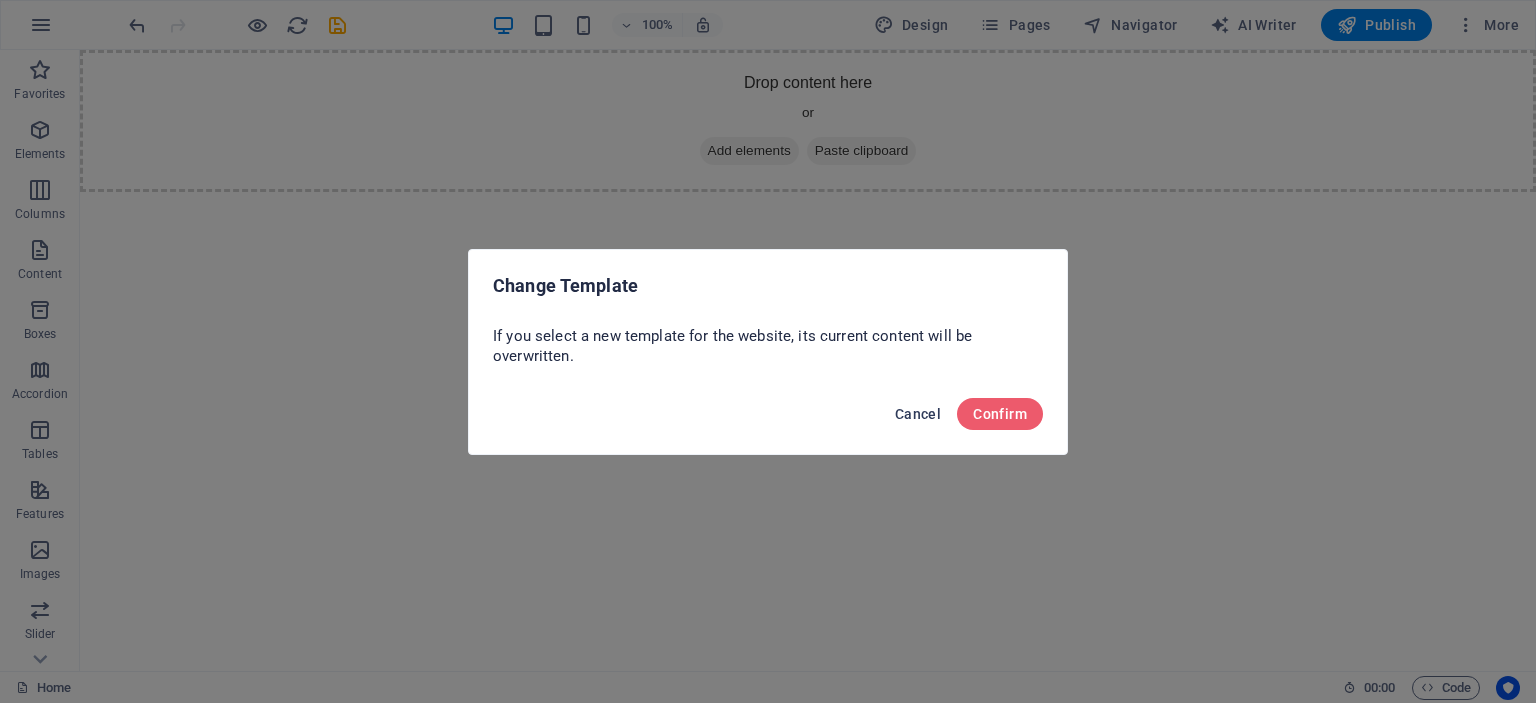 click on "Cancel" at bounding box center (918, 414) 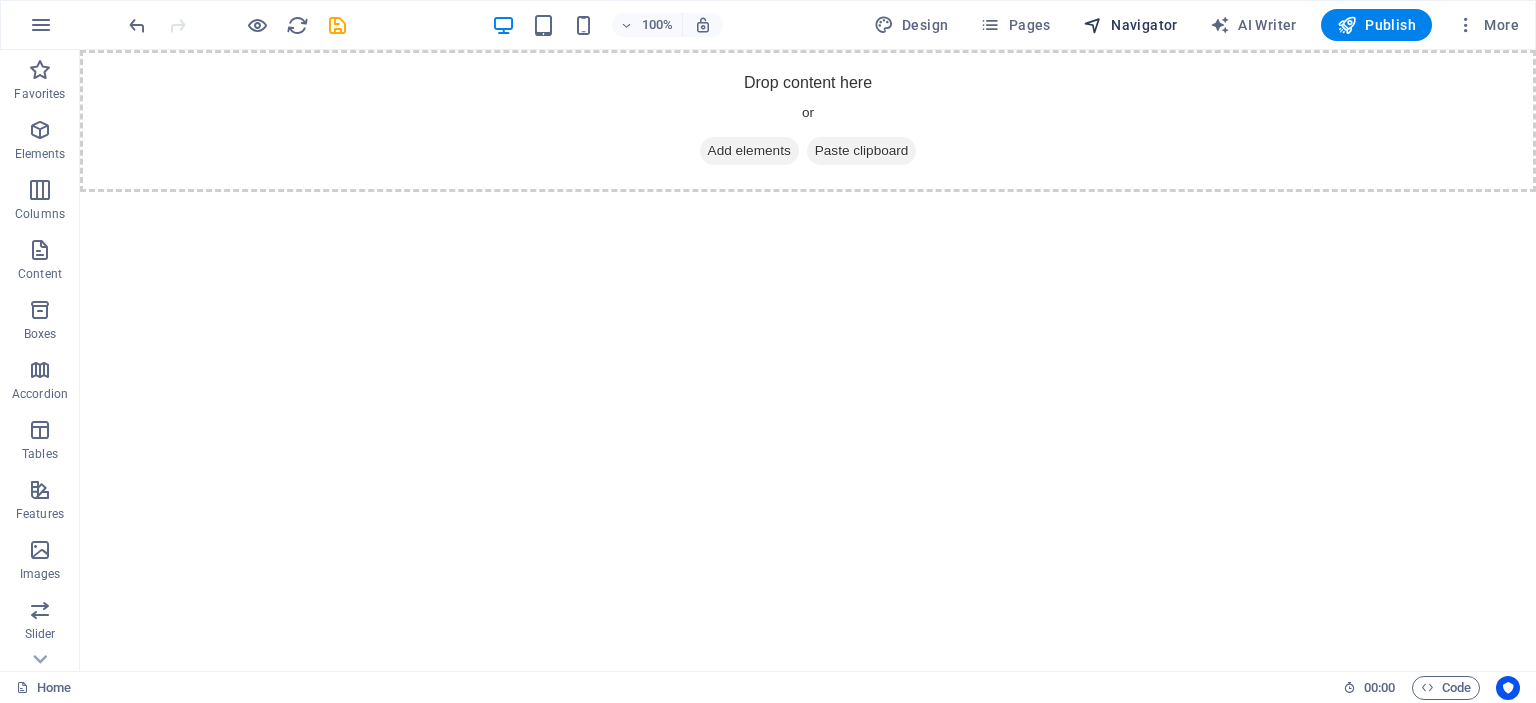 click on "Navigator" at bounding box center (1130, 25) 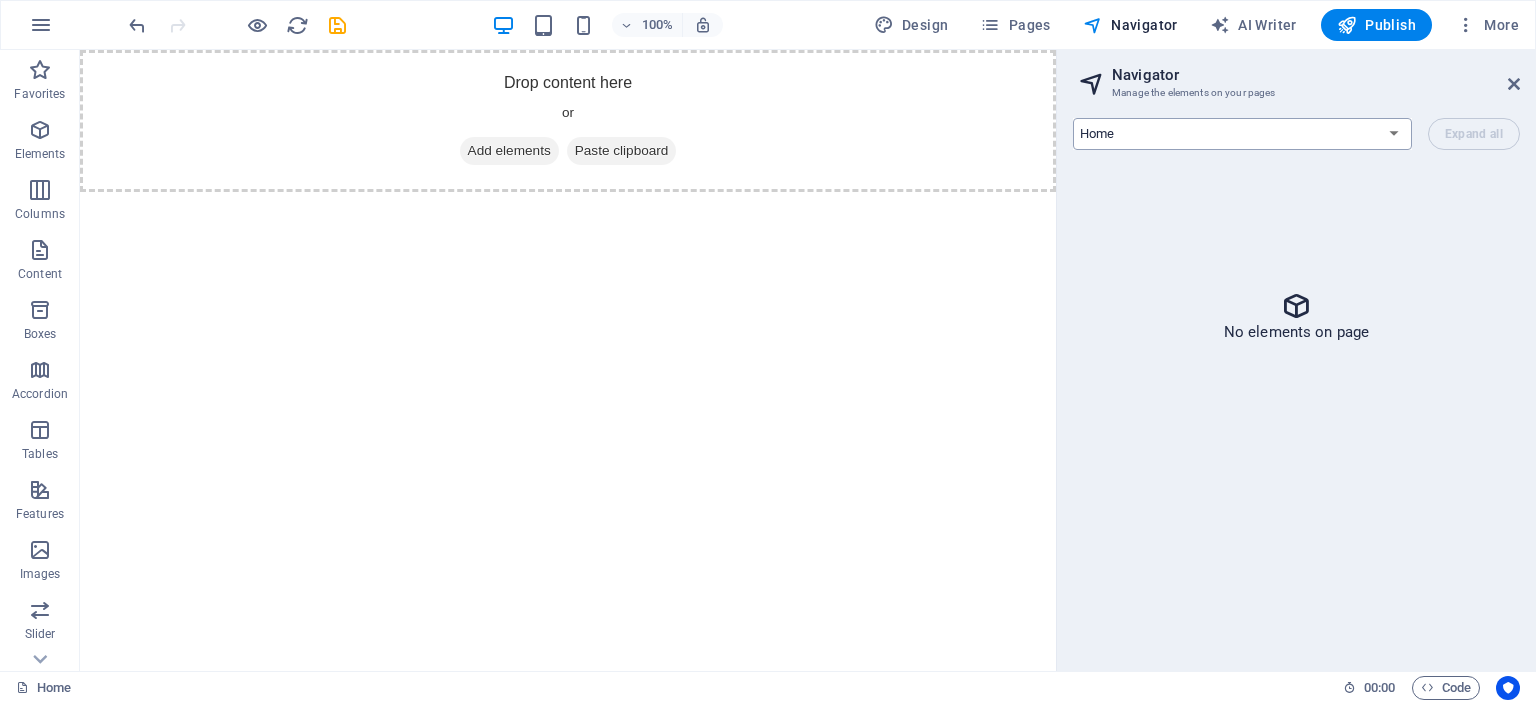 click on "Home  Legal Notice  Privacy" at bounding box center [1242, 134] 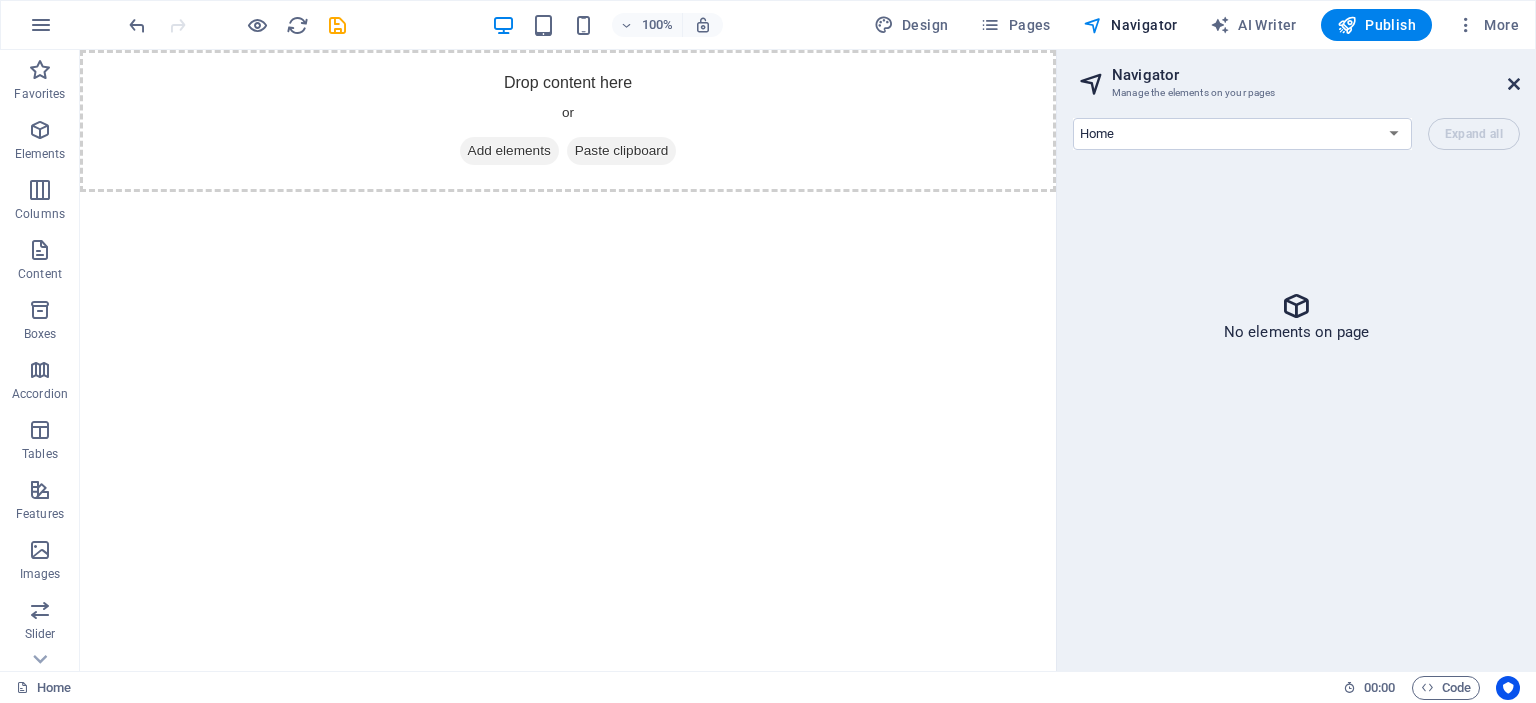 click at bounding box center [1514, 84] 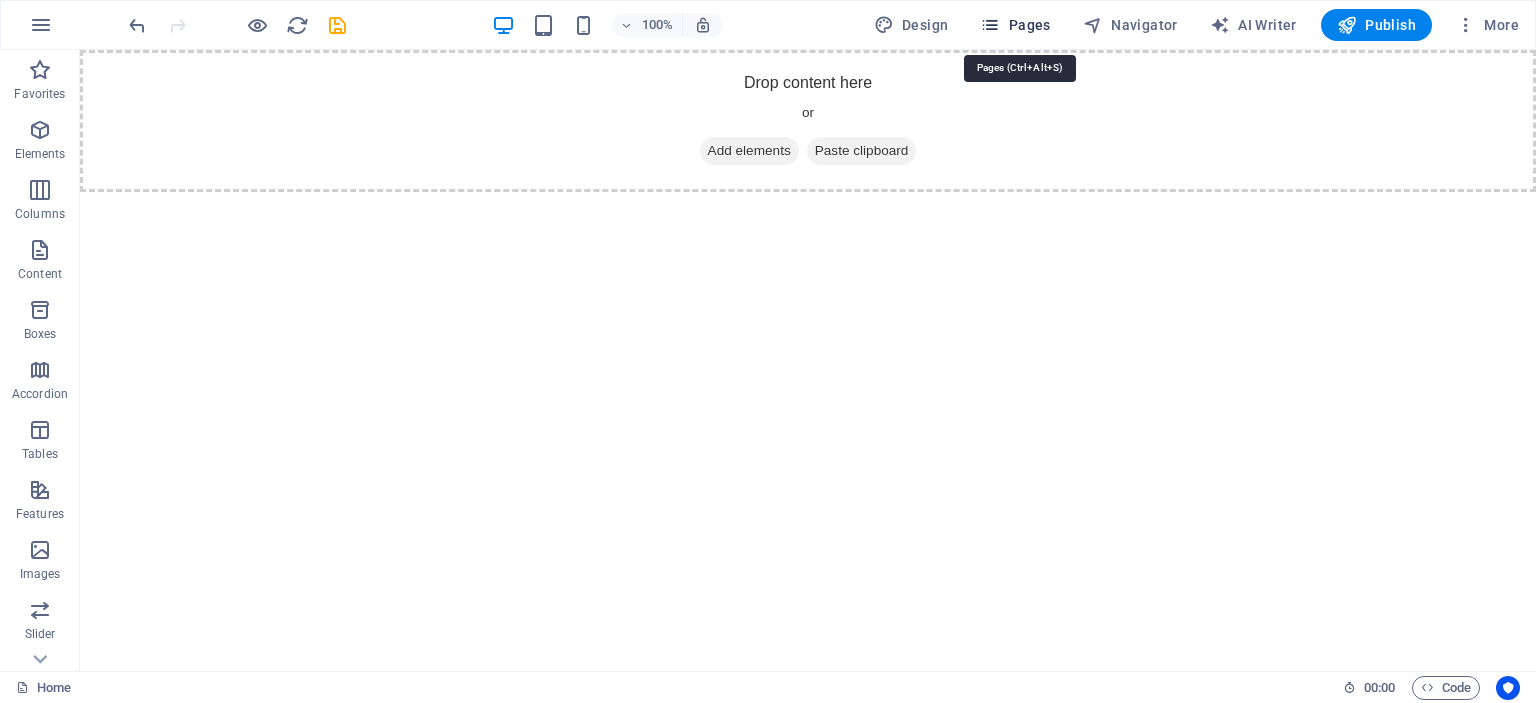 click on "Pages" at bounding box center (1015, 25) 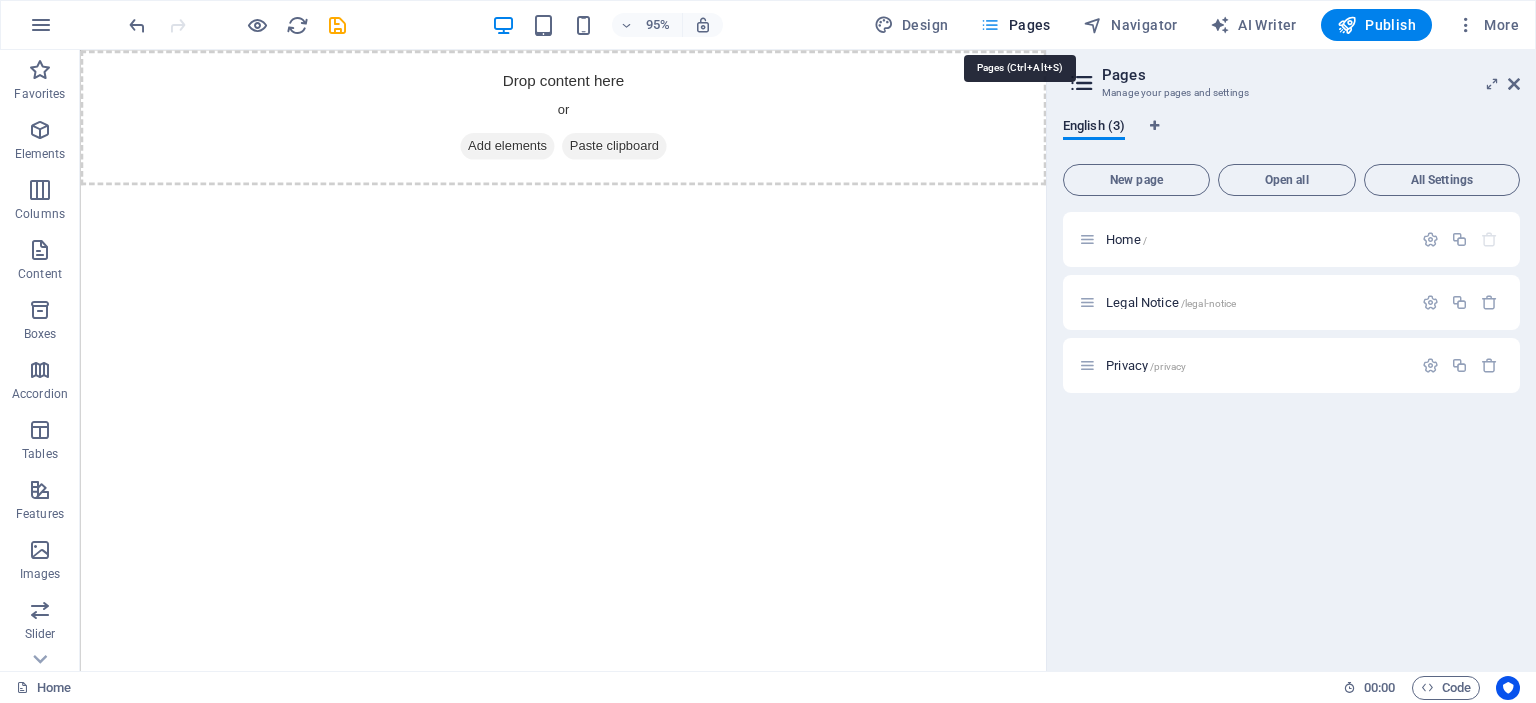 click on "Pages" at bounding box center [1015, 25] 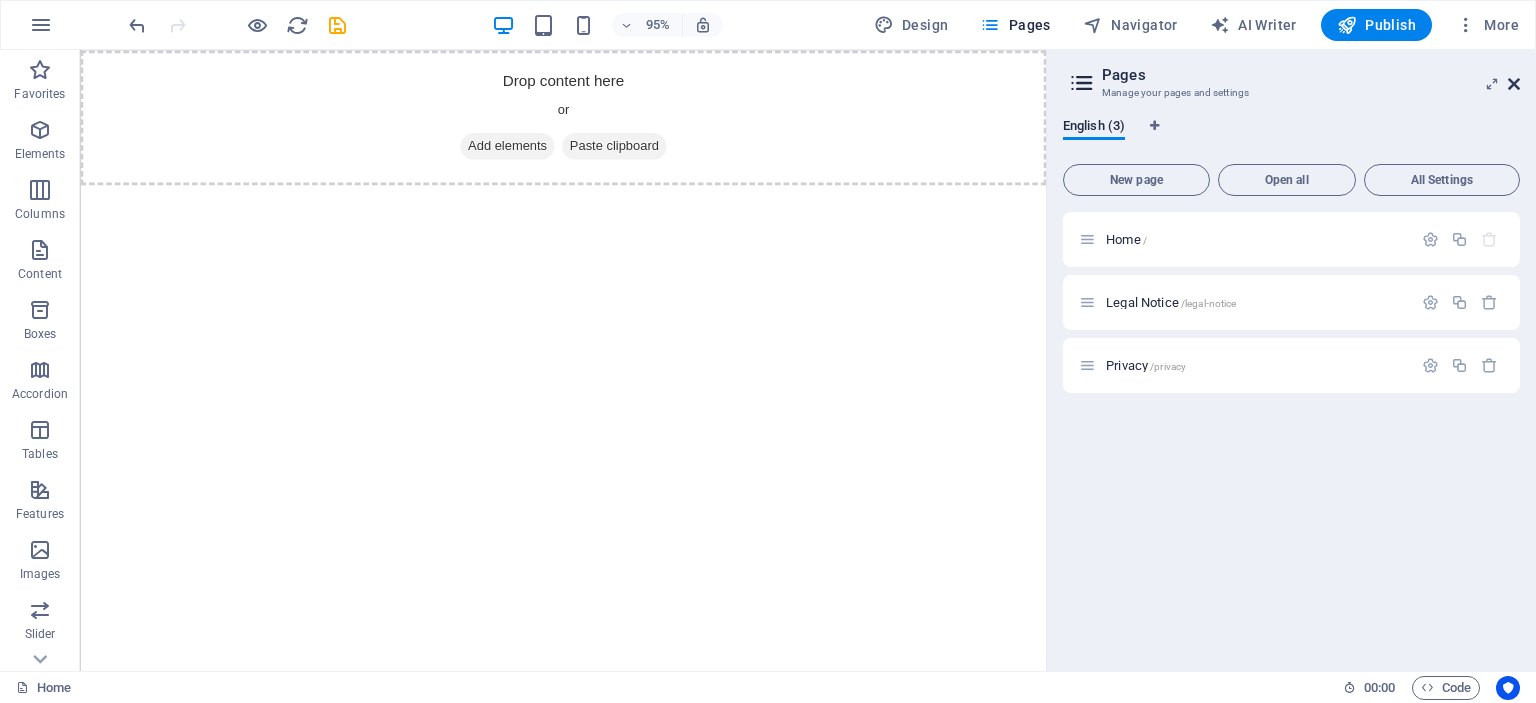 click at bounding box center (1514, 84) 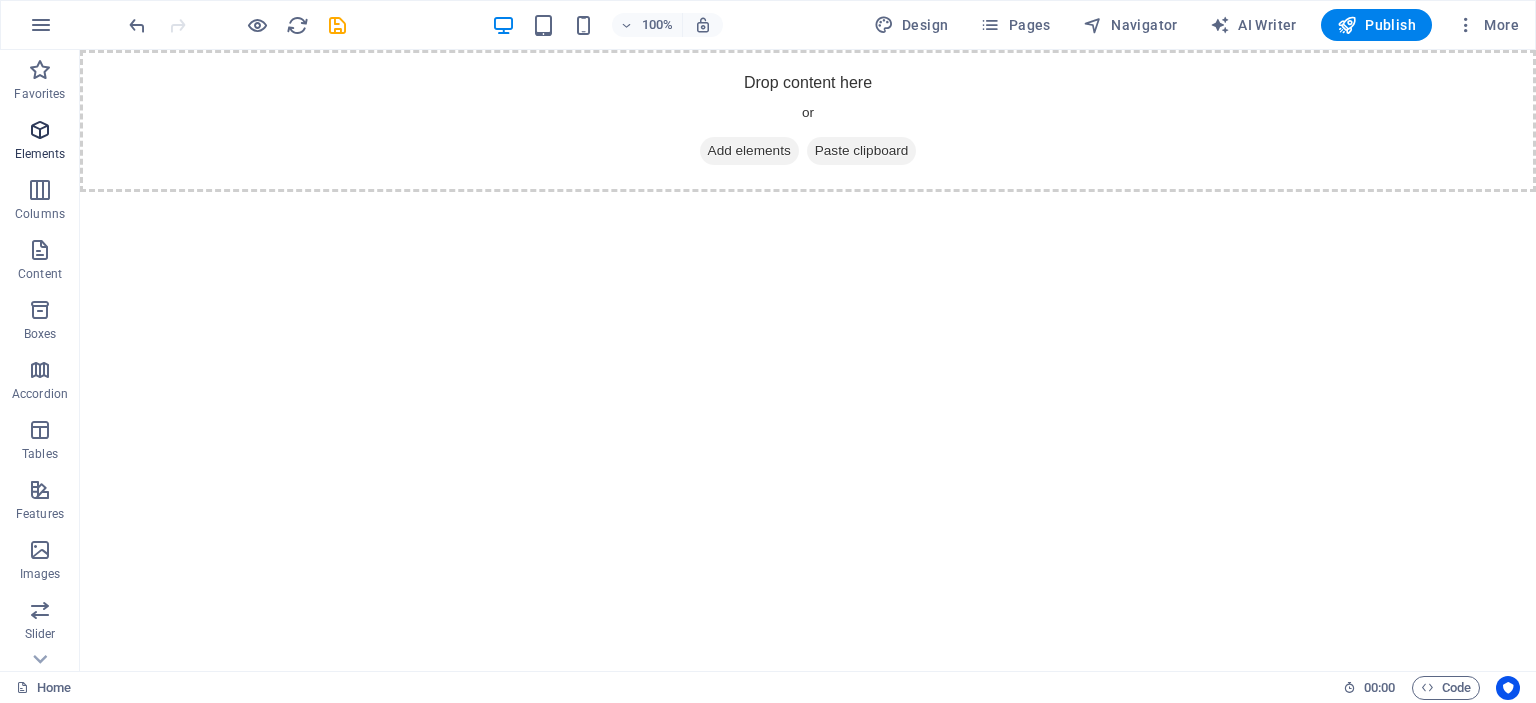 click on "Elements" at bounding box center (40, 154) 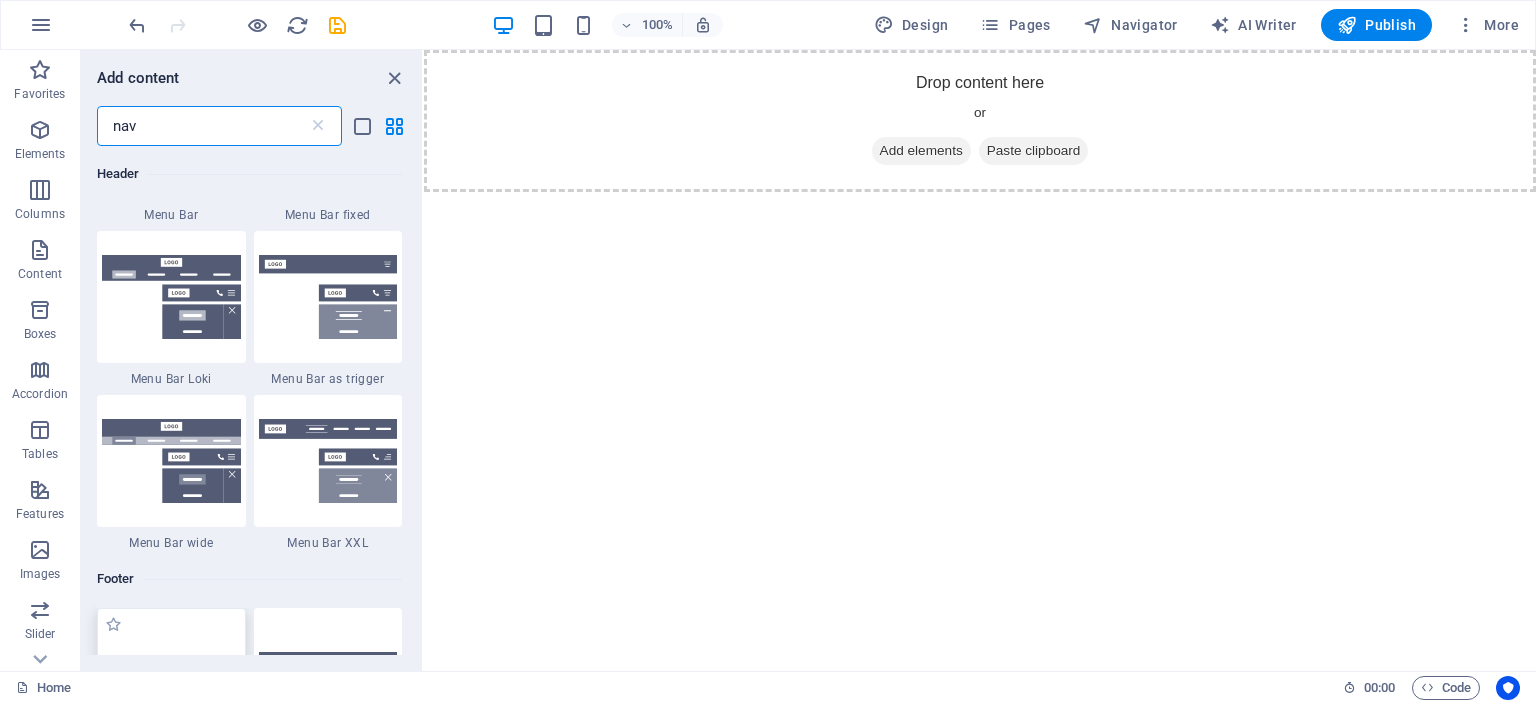 scroll, scrollTop: 200, scrollLeft: 0, axis: vertical 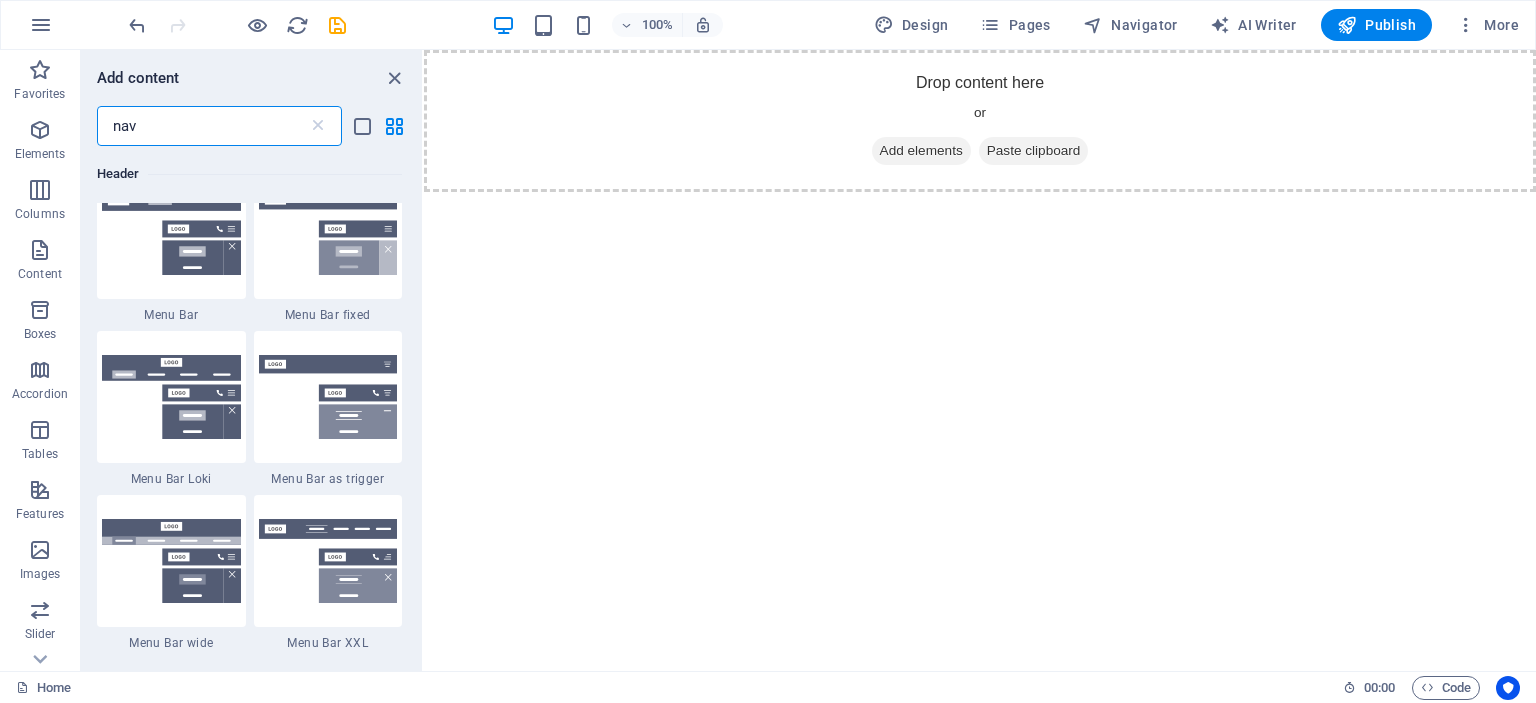 type on "nav" 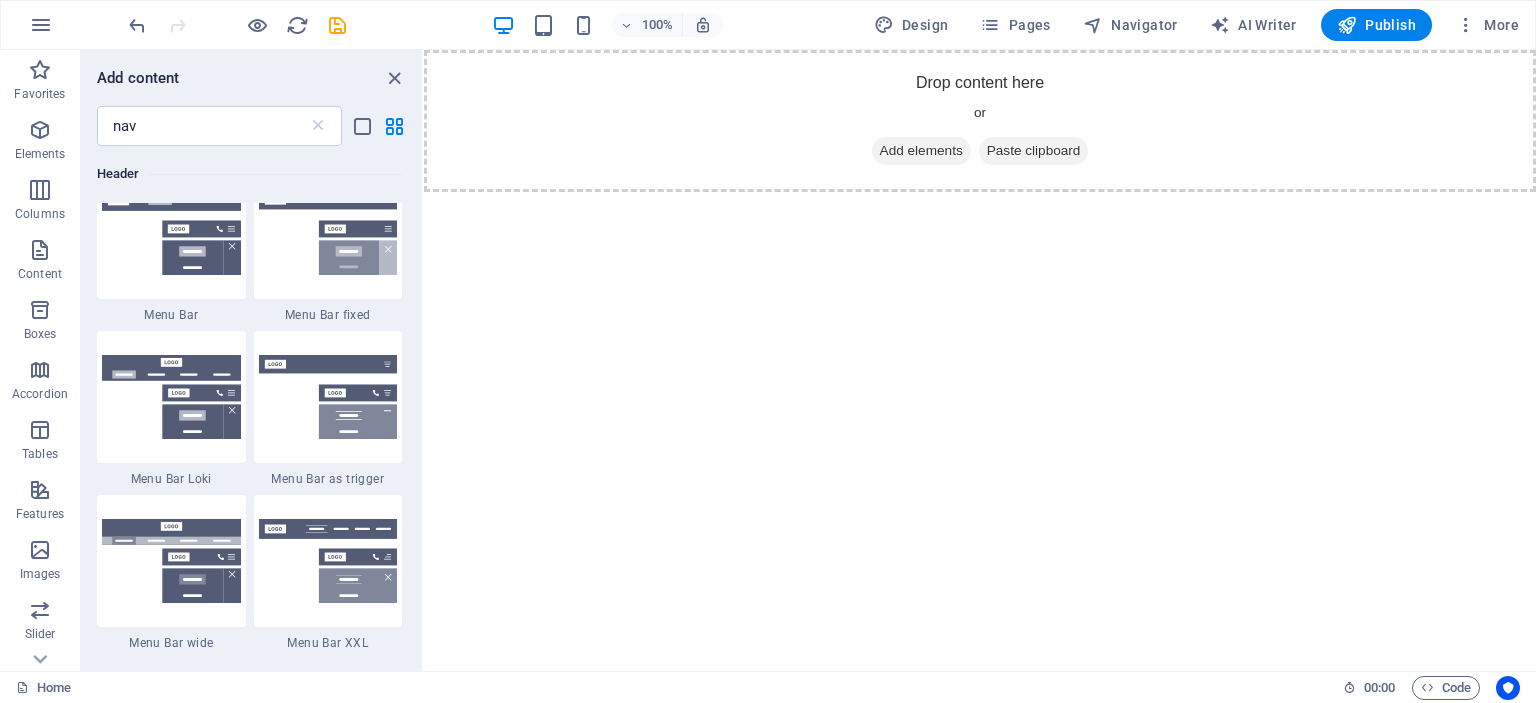 click on "Skip to main content
Drop content here or  Add elements  Paste clipboard" at bounding box center [980, 121] 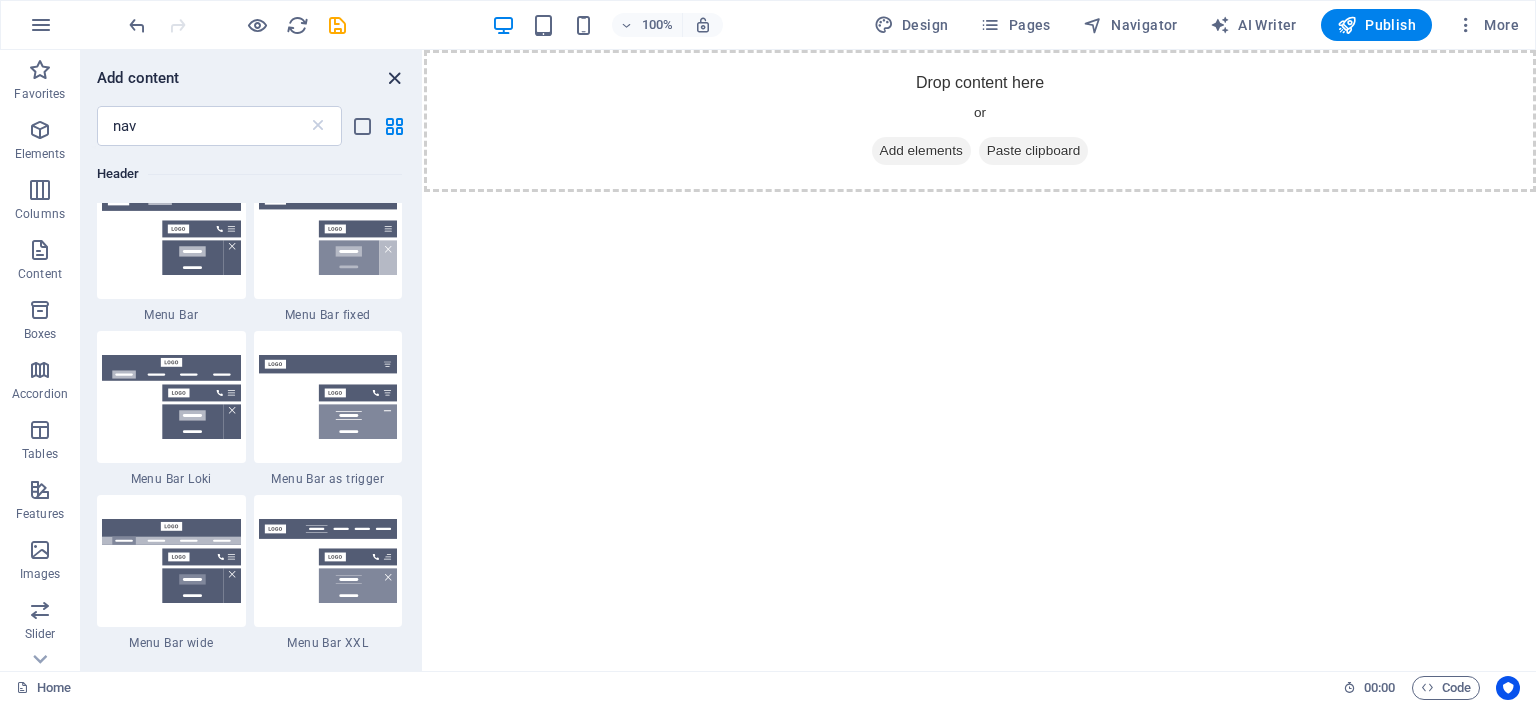 drag, startPoint x: 391, startPoint y: 75, endPoint x: 328, endPoint y: 58, distance: 65.25335 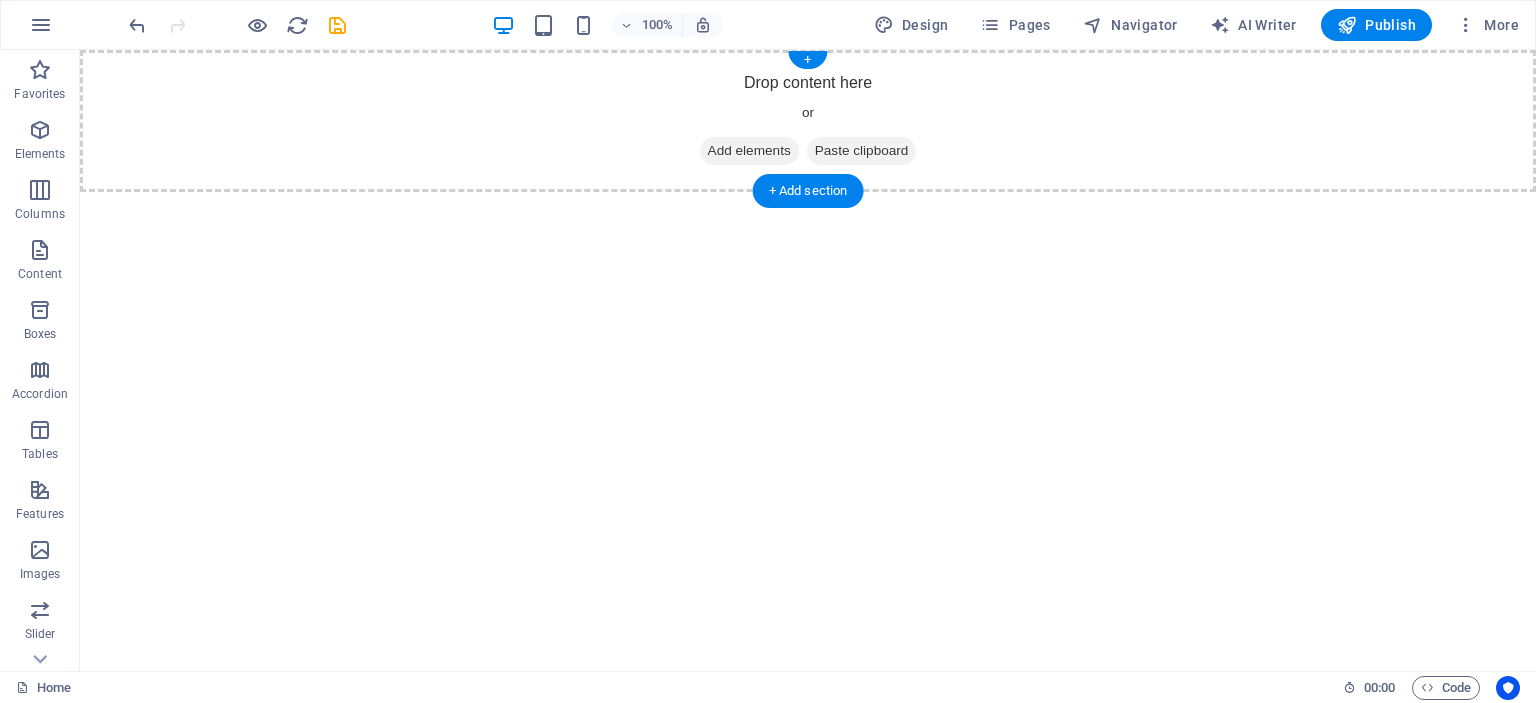 click on "Add elements" at bounding box center [749, 151] 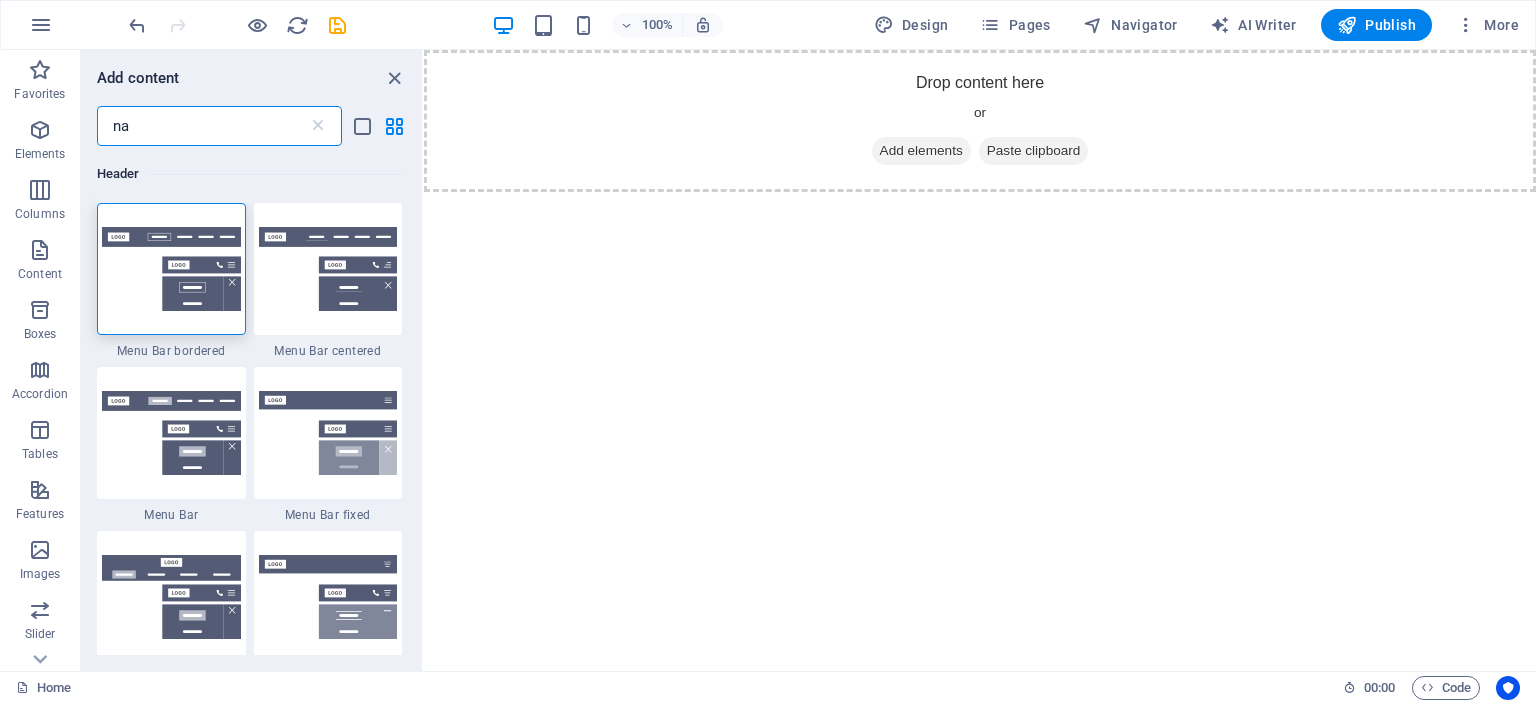type on "n" 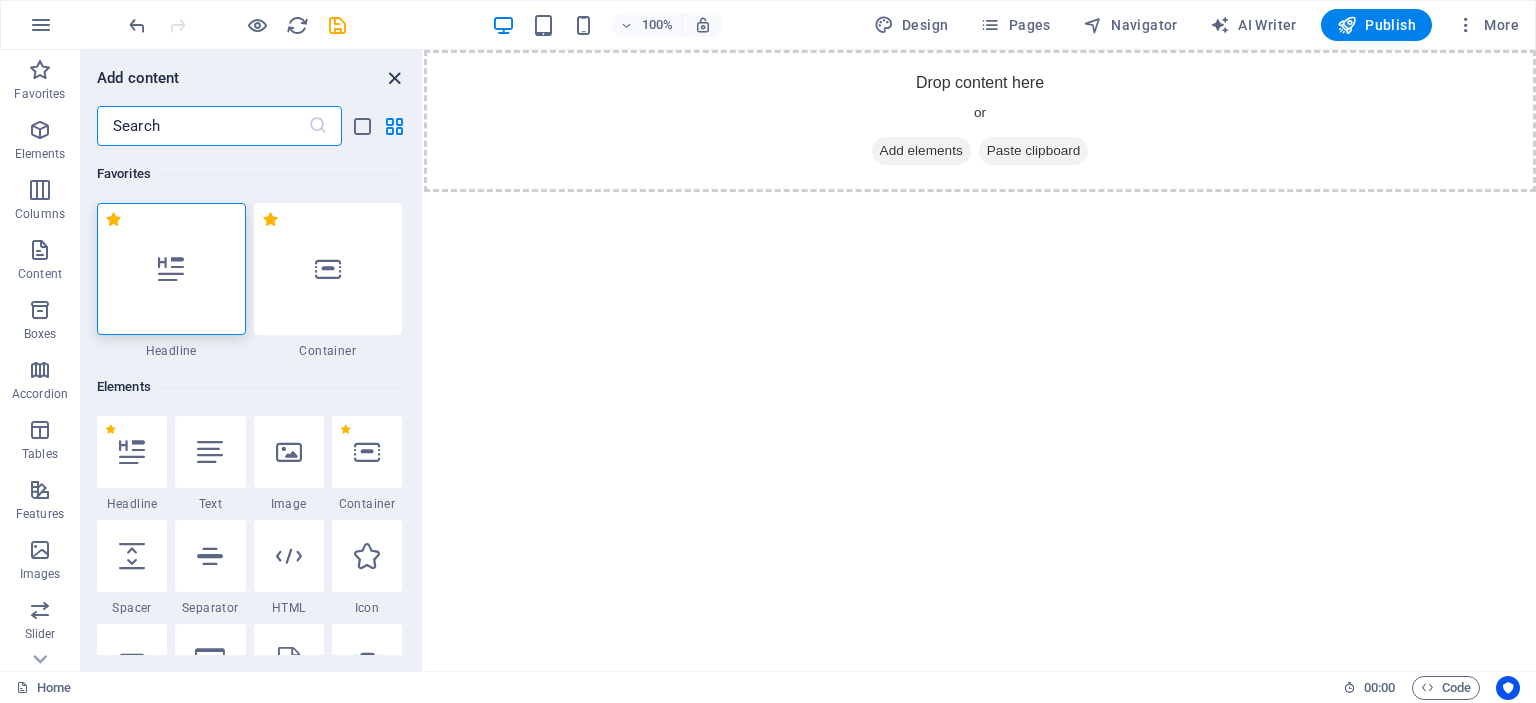 type 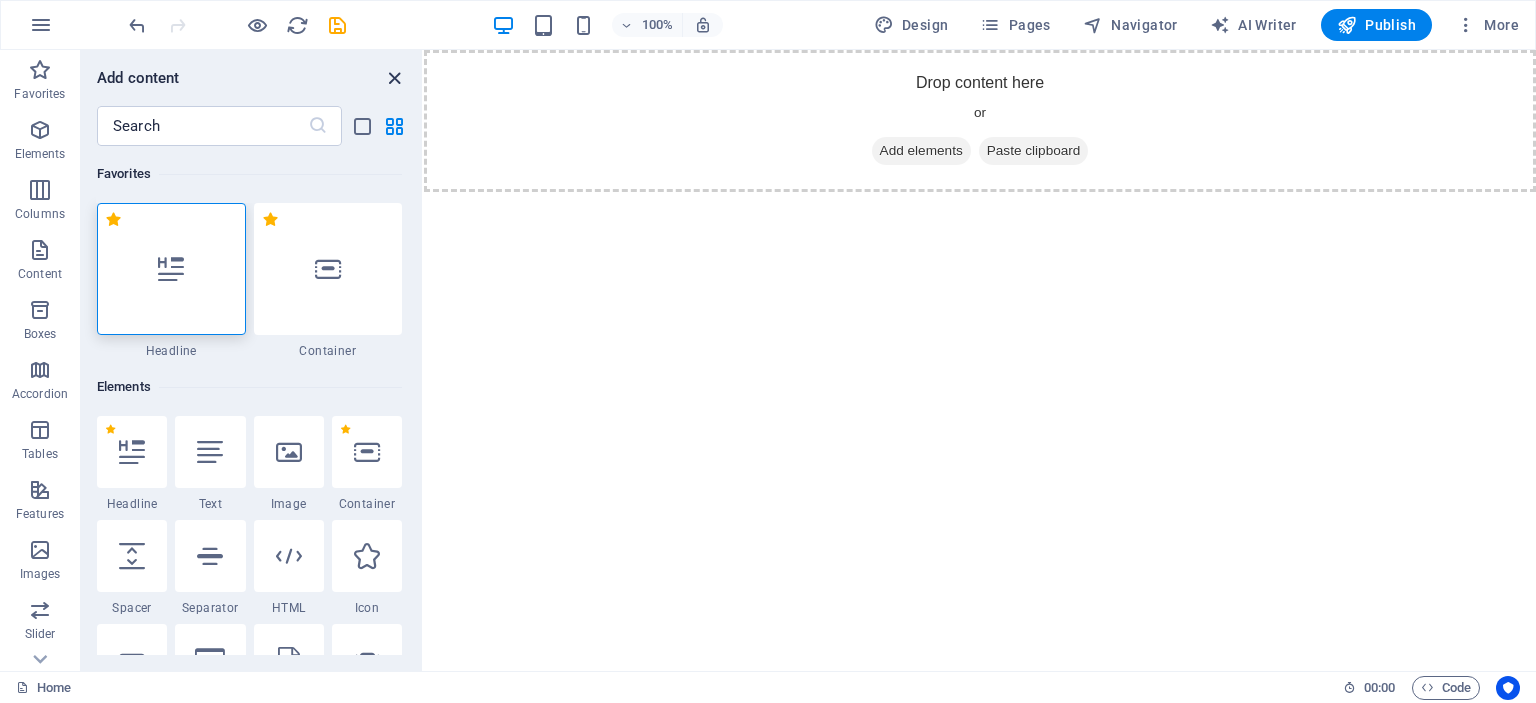 drag, startPoint x: 397, startPoint y: 75, endPoint x: 116, endPoint y: 21, distance: 286.14157 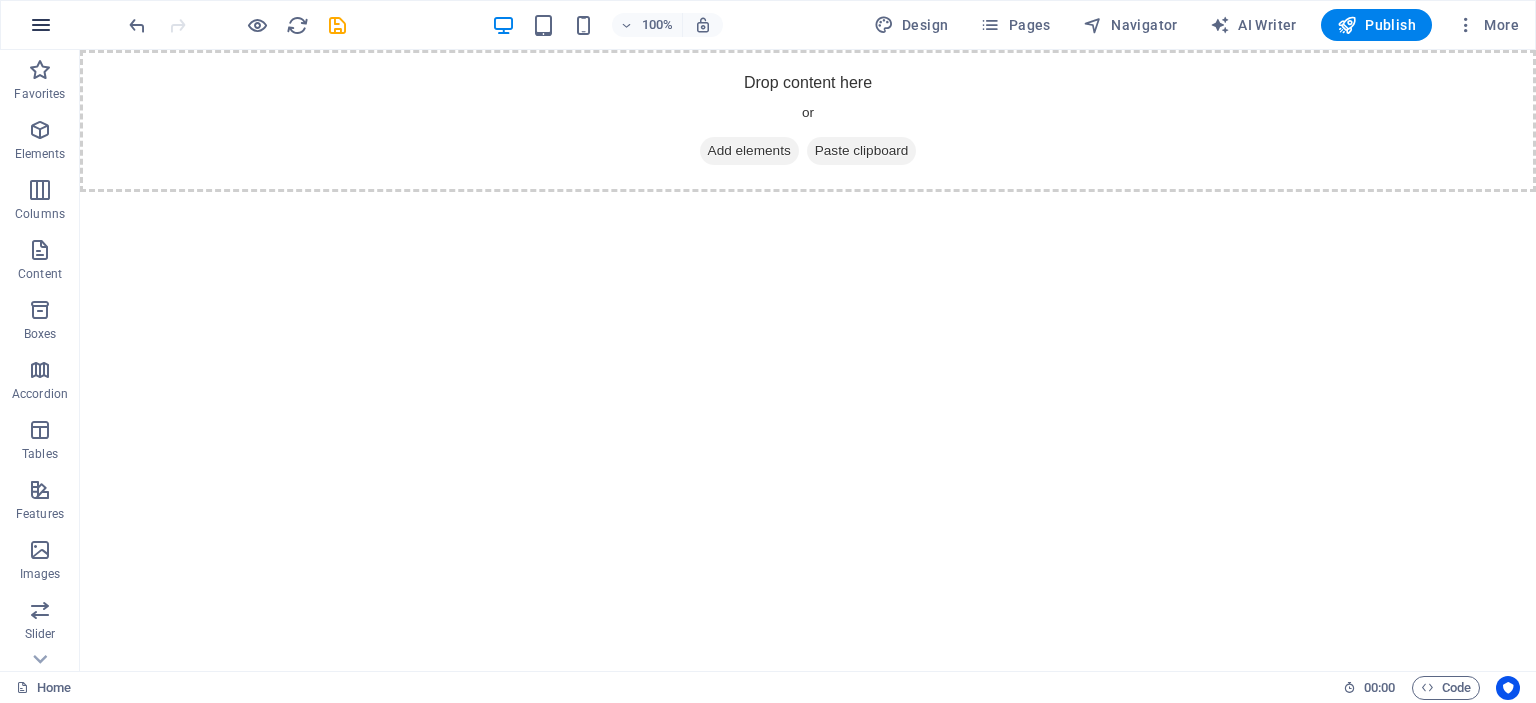 click at bounding box center (41, 25) 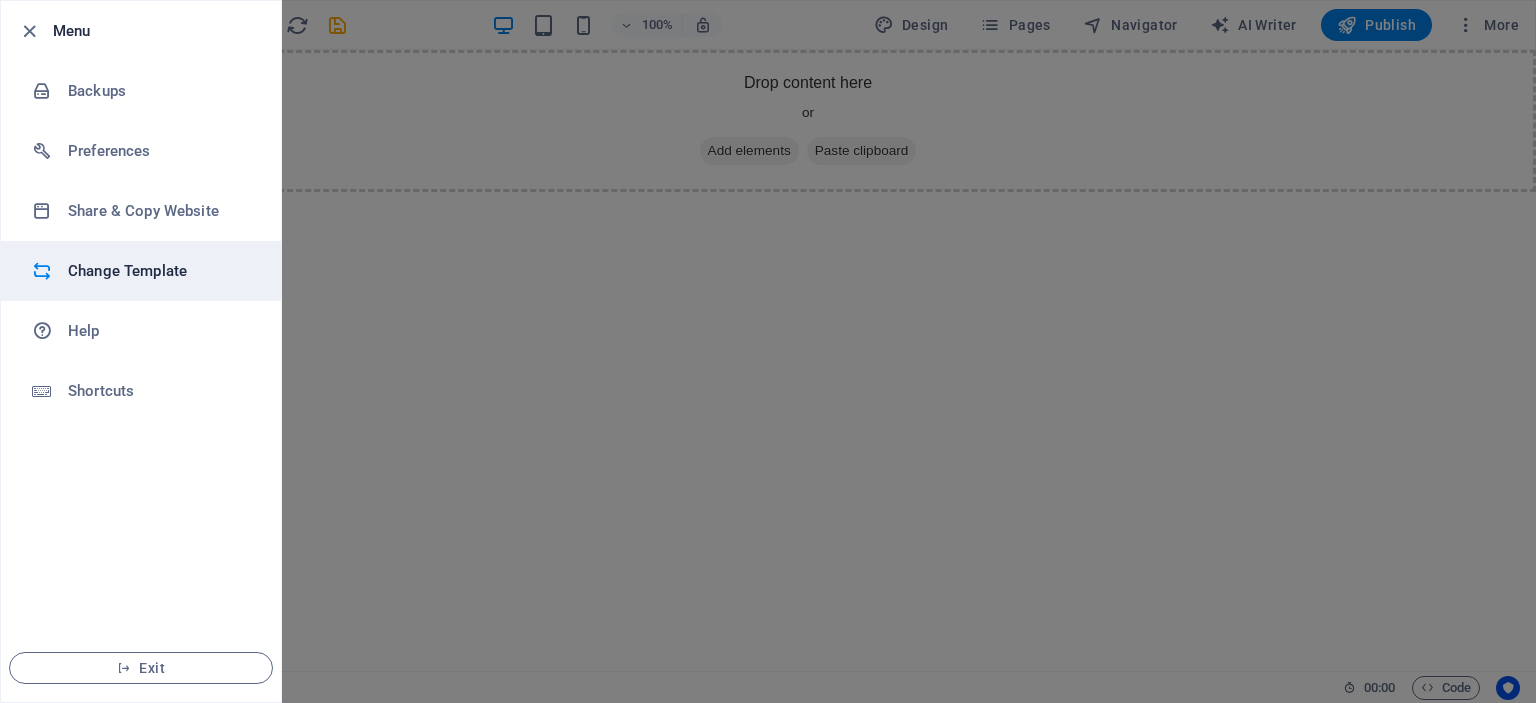 click on "Change Template" at bounding box center (160, 271) 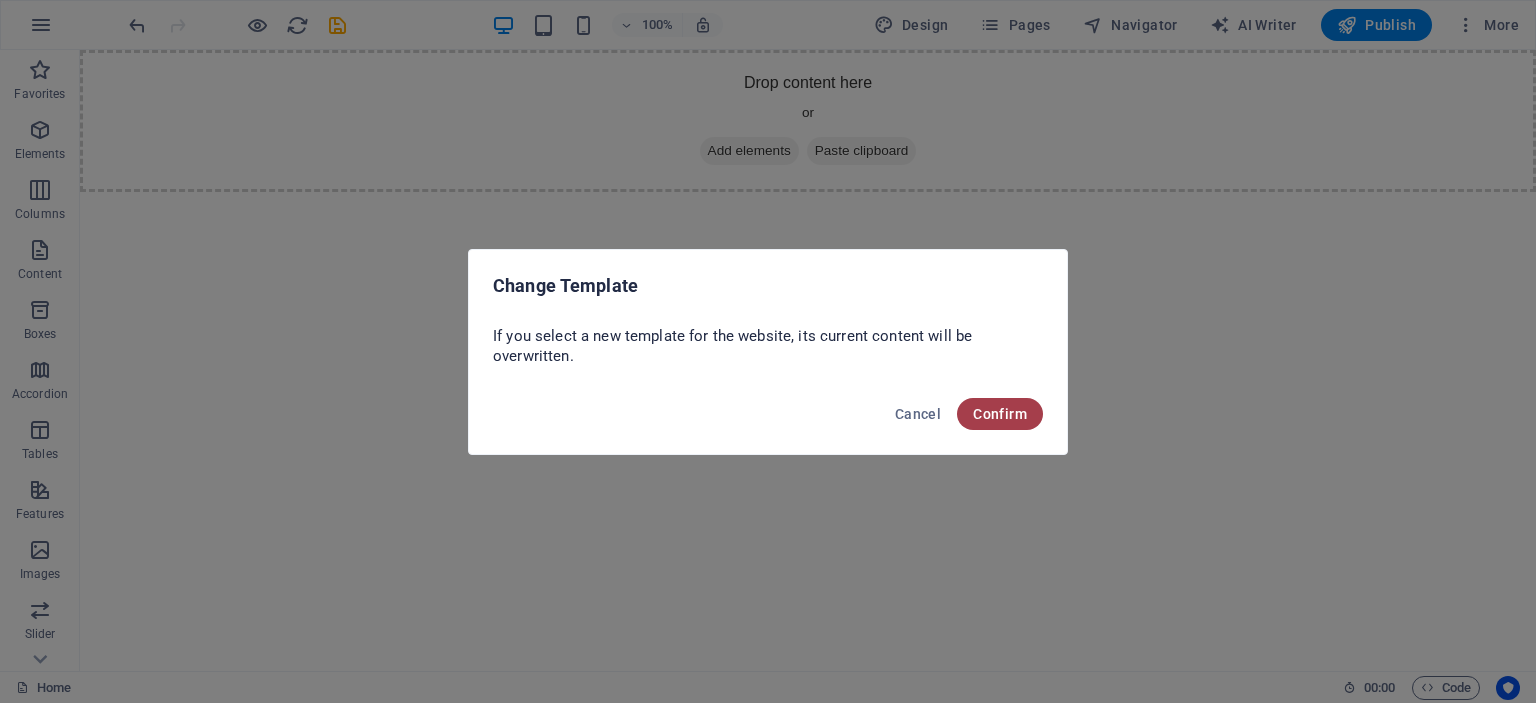 click on "Confirm" at bounding box center [1000, 414] 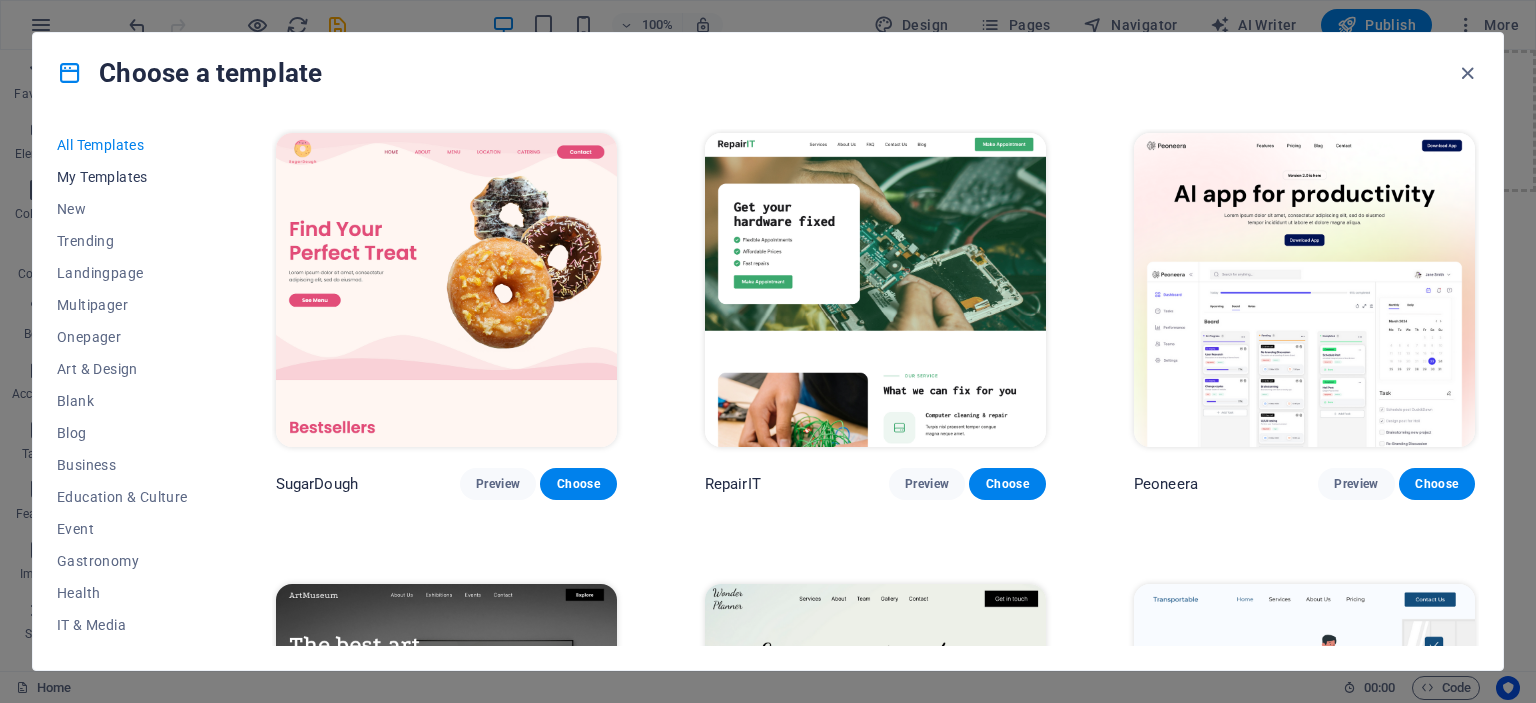 click on "My Templates" at bounding box center (122, 177) 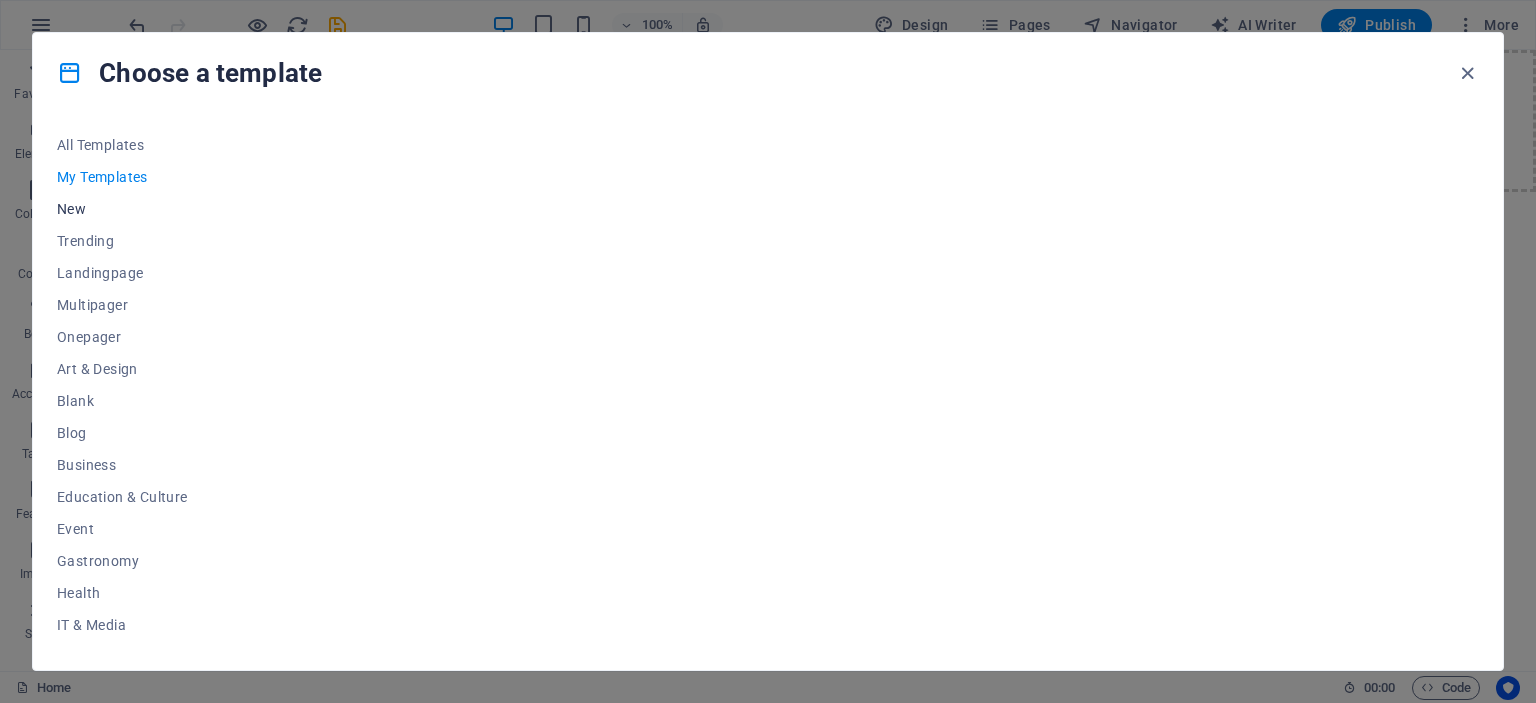 click on "New" at bounding box center (122, 209) 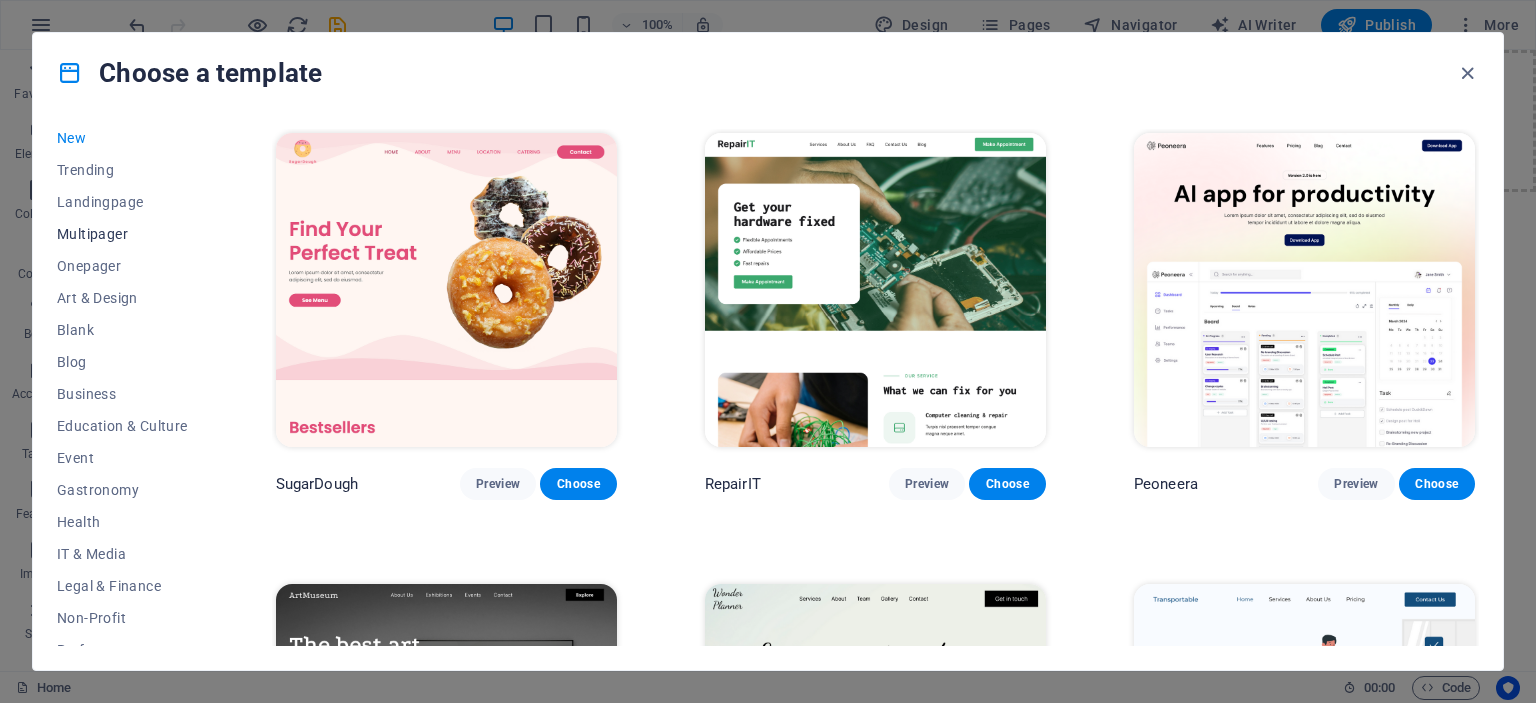 scroll, scrollTop: 100, scrollLeft: 0, axis: vertical 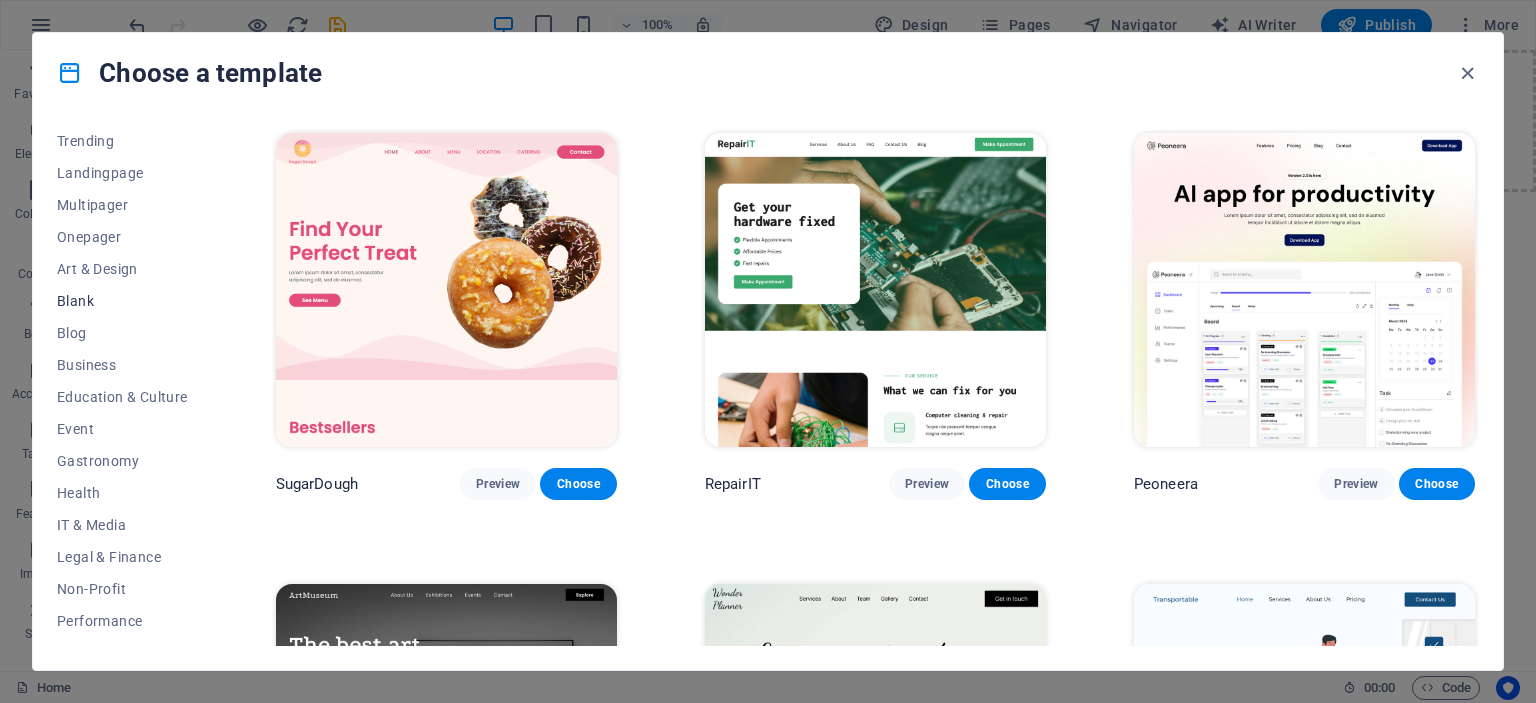 click on "Blank" at bounding box center (122, 301) 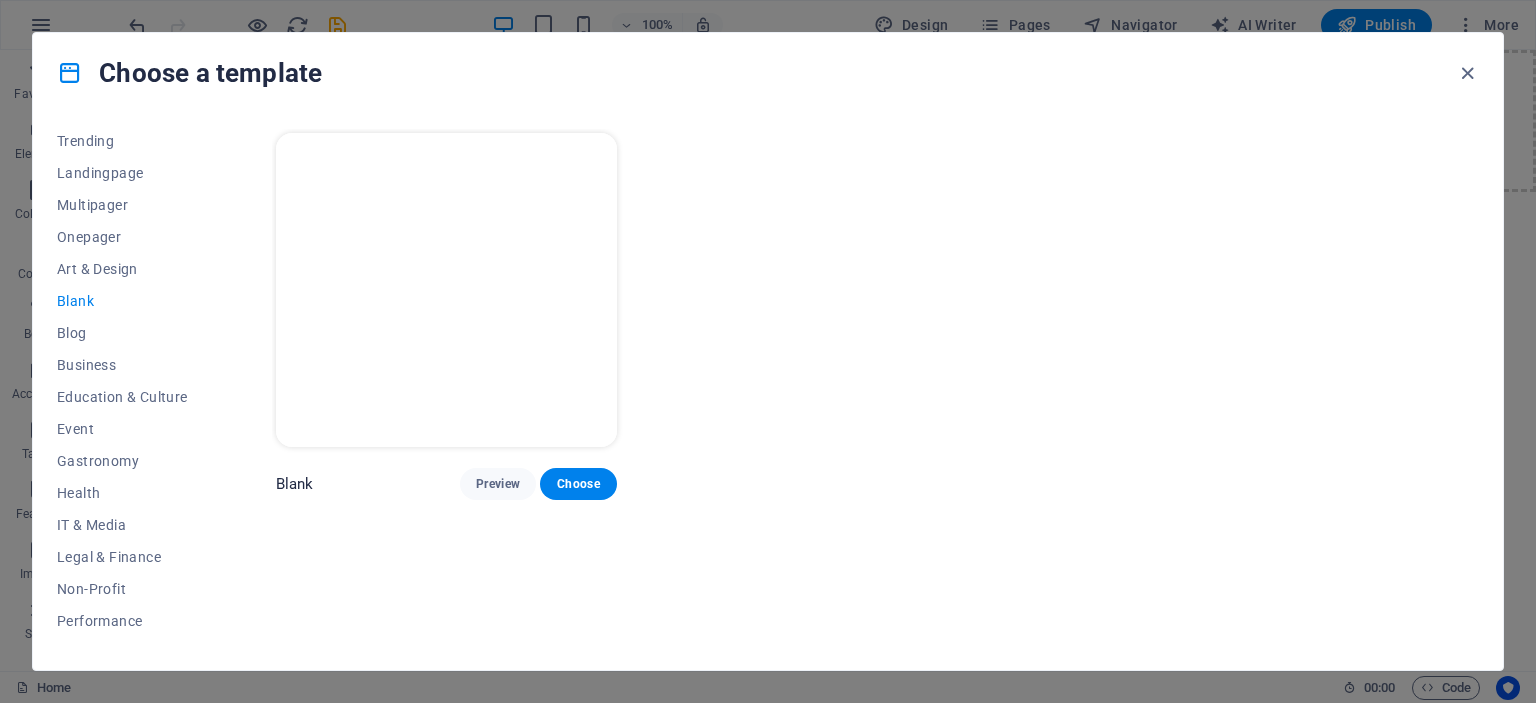scroll, scrollTop: 200, scrollLeft: 0, axis: vertical 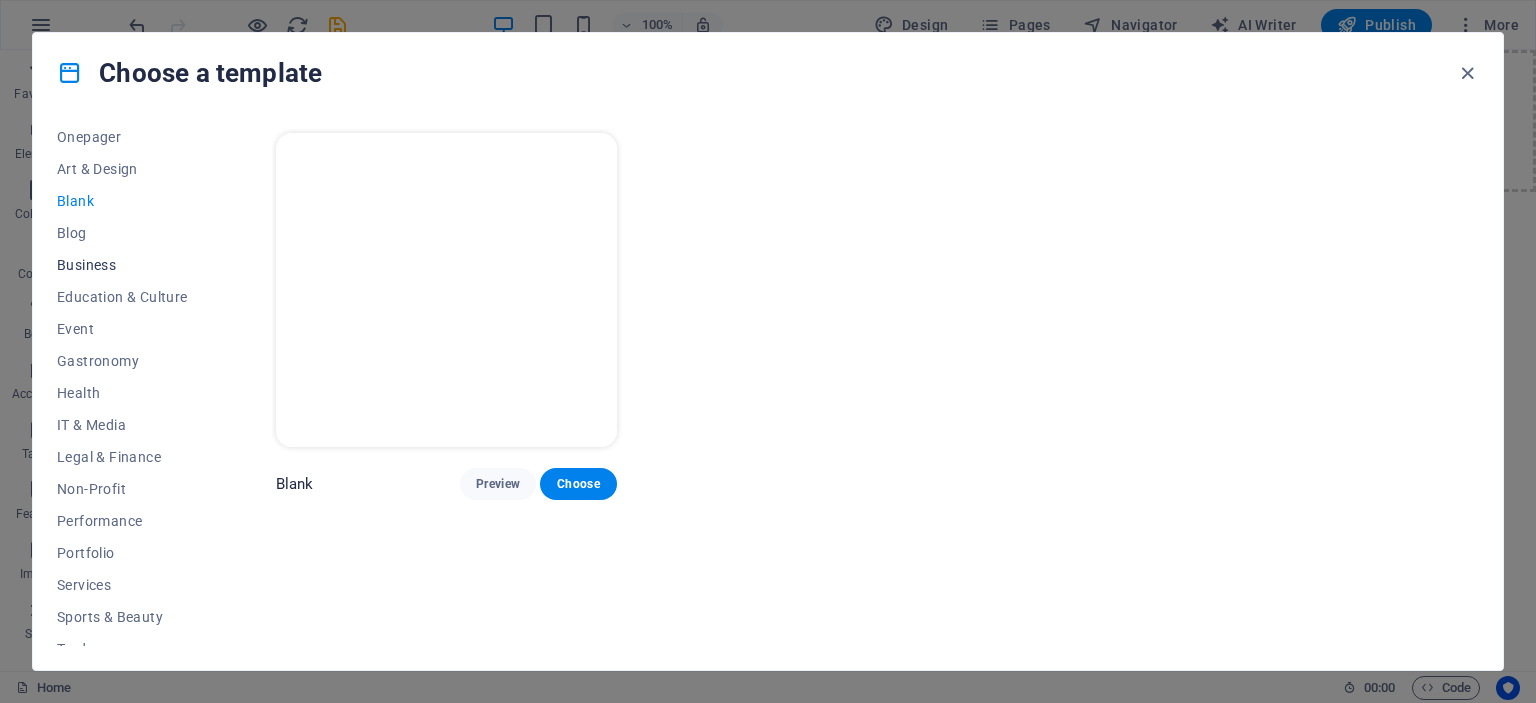 click on "Business" at bounding box center (122, 265) 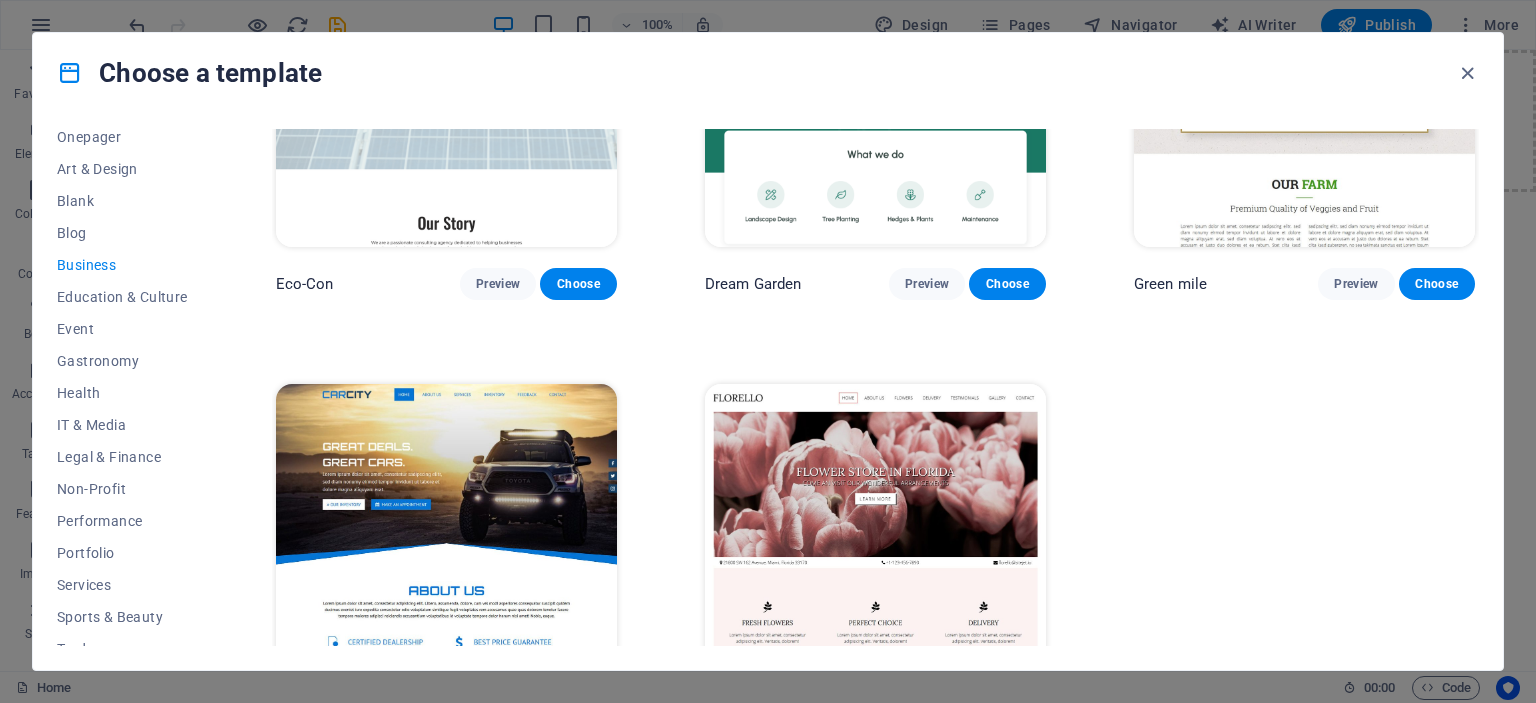 scroll, scrollTop: 0, scrollLeft: 0, axis: both 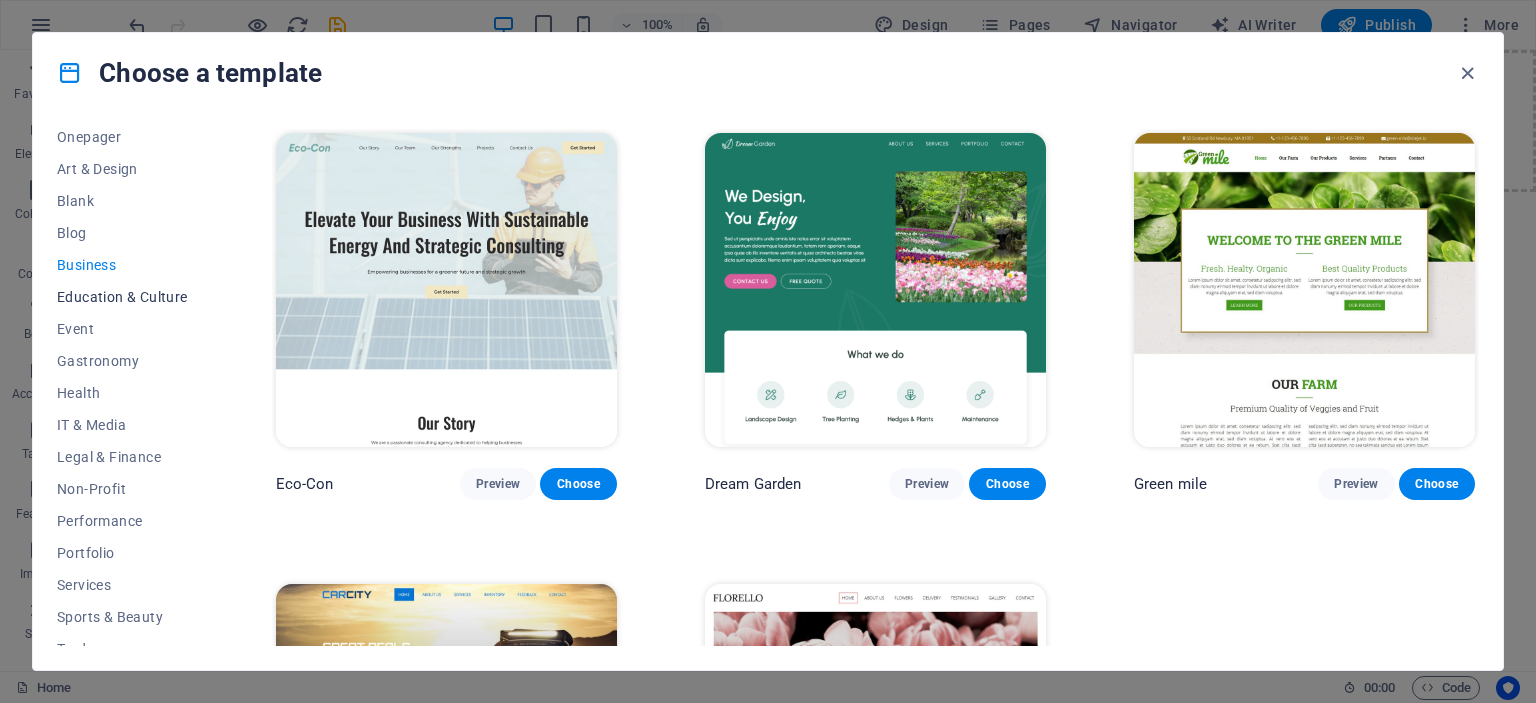 click on "Education & Culture" at bounding box center (122, 297) 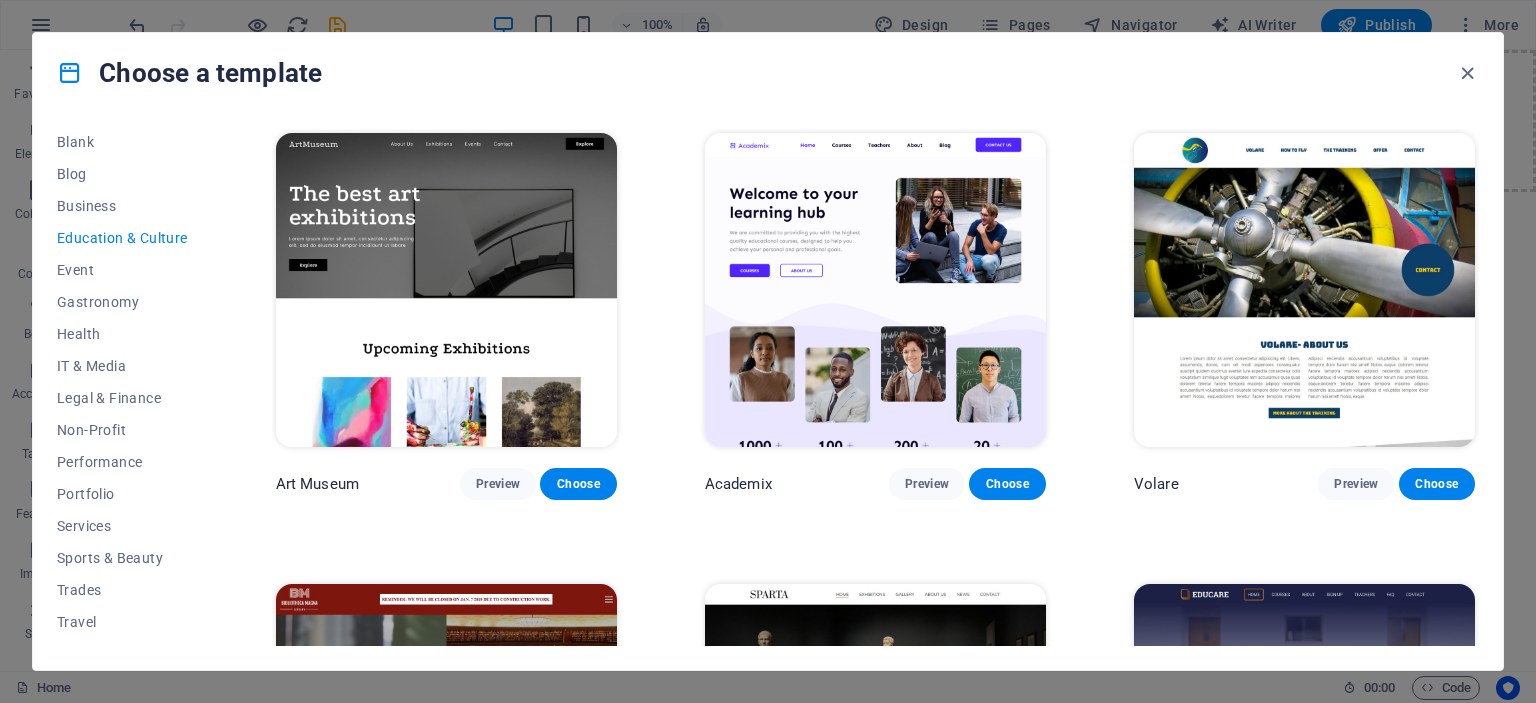 scroll, scrollTop: 282, scrollLeft: 0, axis: vertical 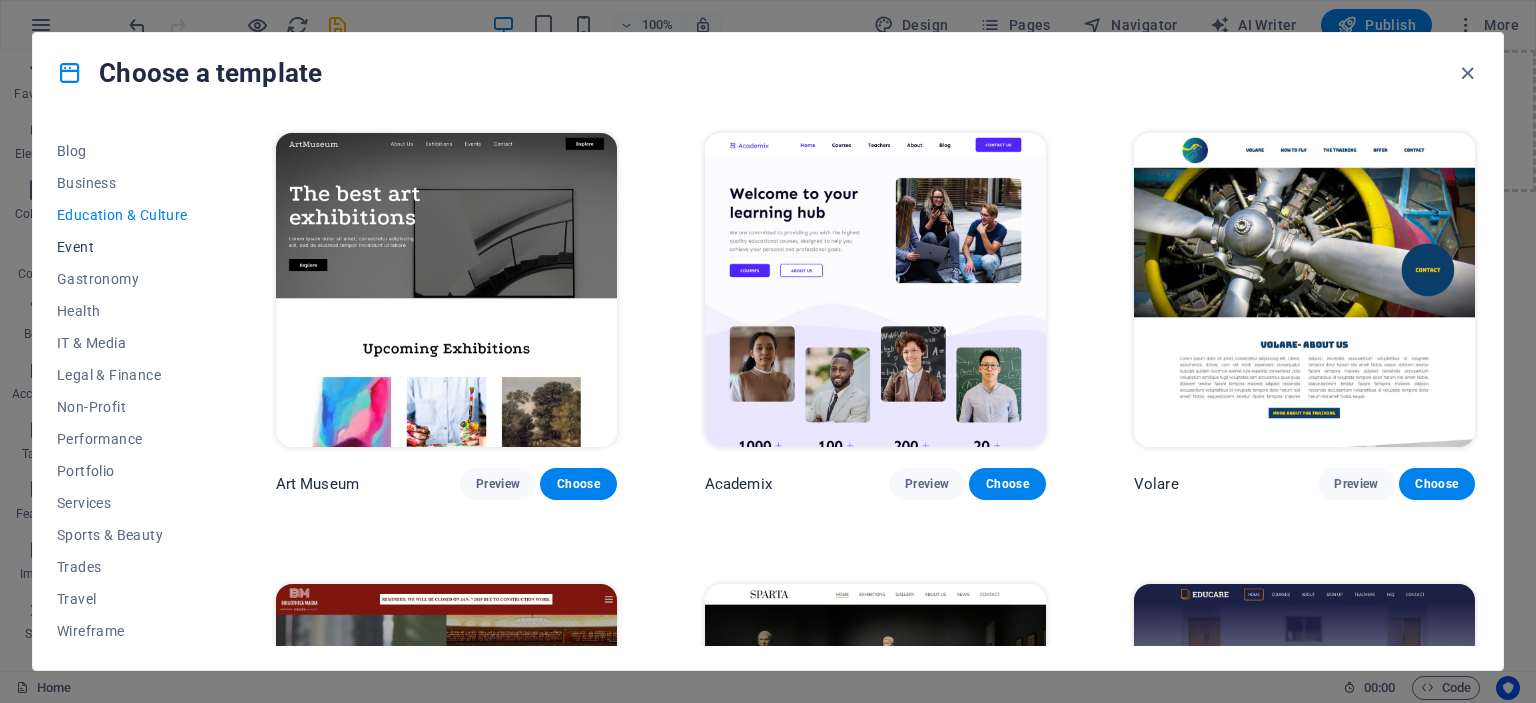 click on "Event" at bounding box center [122, 247] 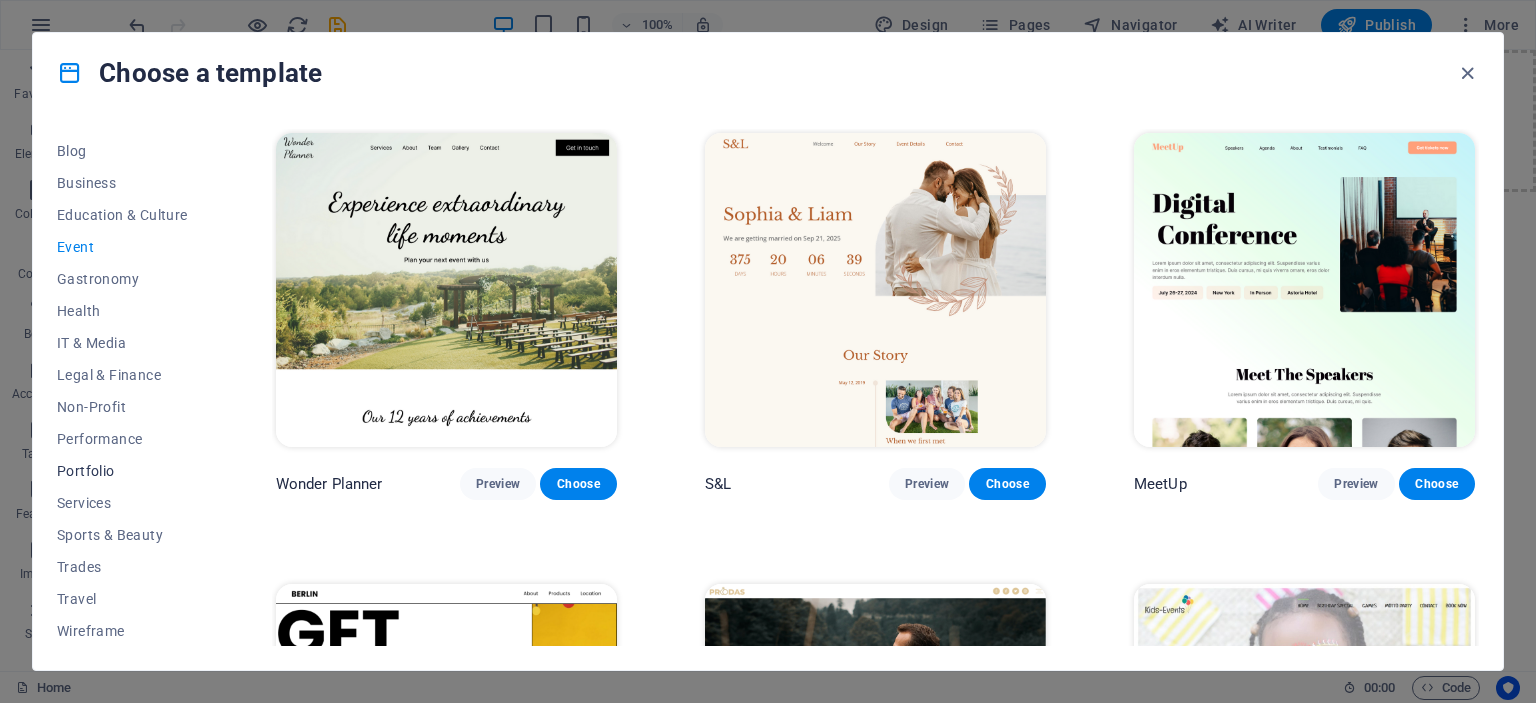 click on "Portfolio" at bounding box center [122, 471] 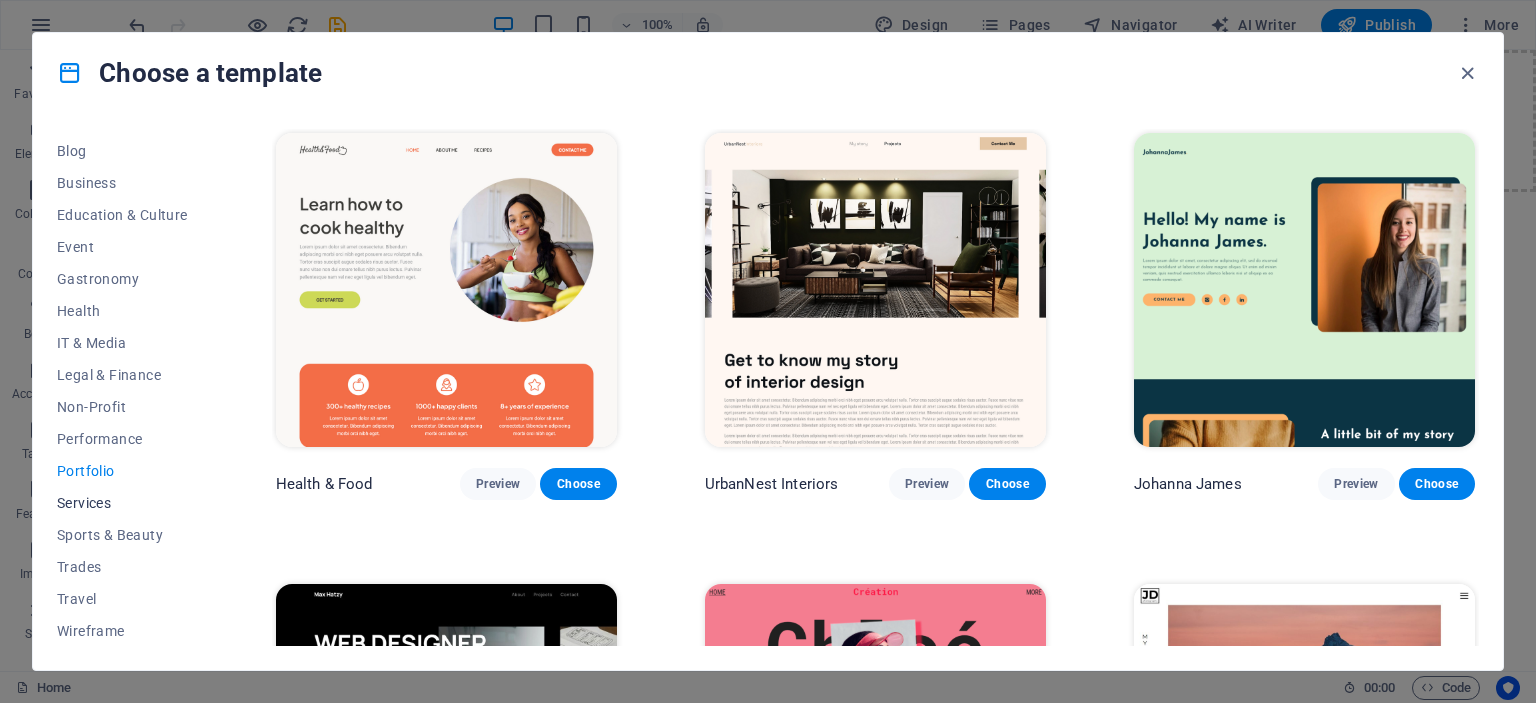click on "Services" at bounding box center [122, 503] 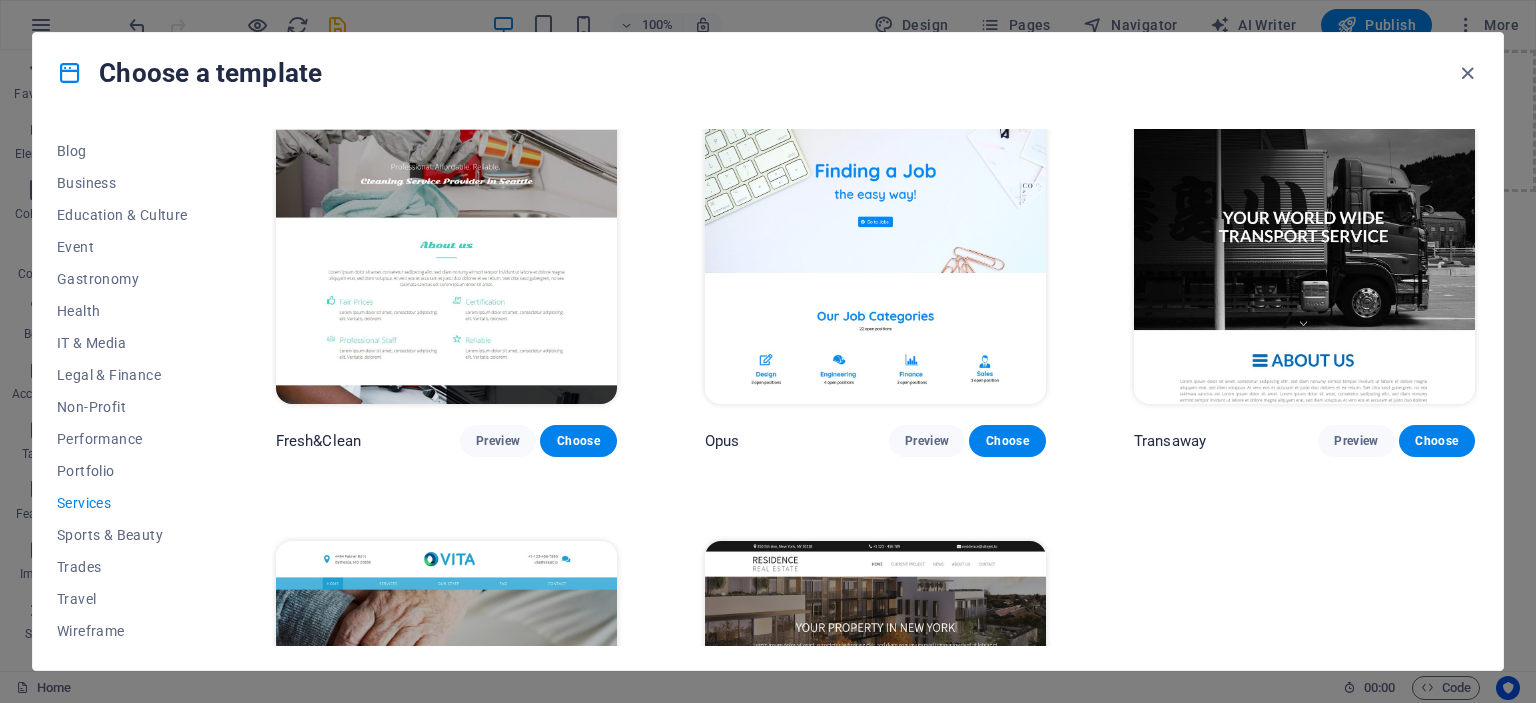 scroll, scrollTop: 2200, scrollLeft: 0, axis: vertical 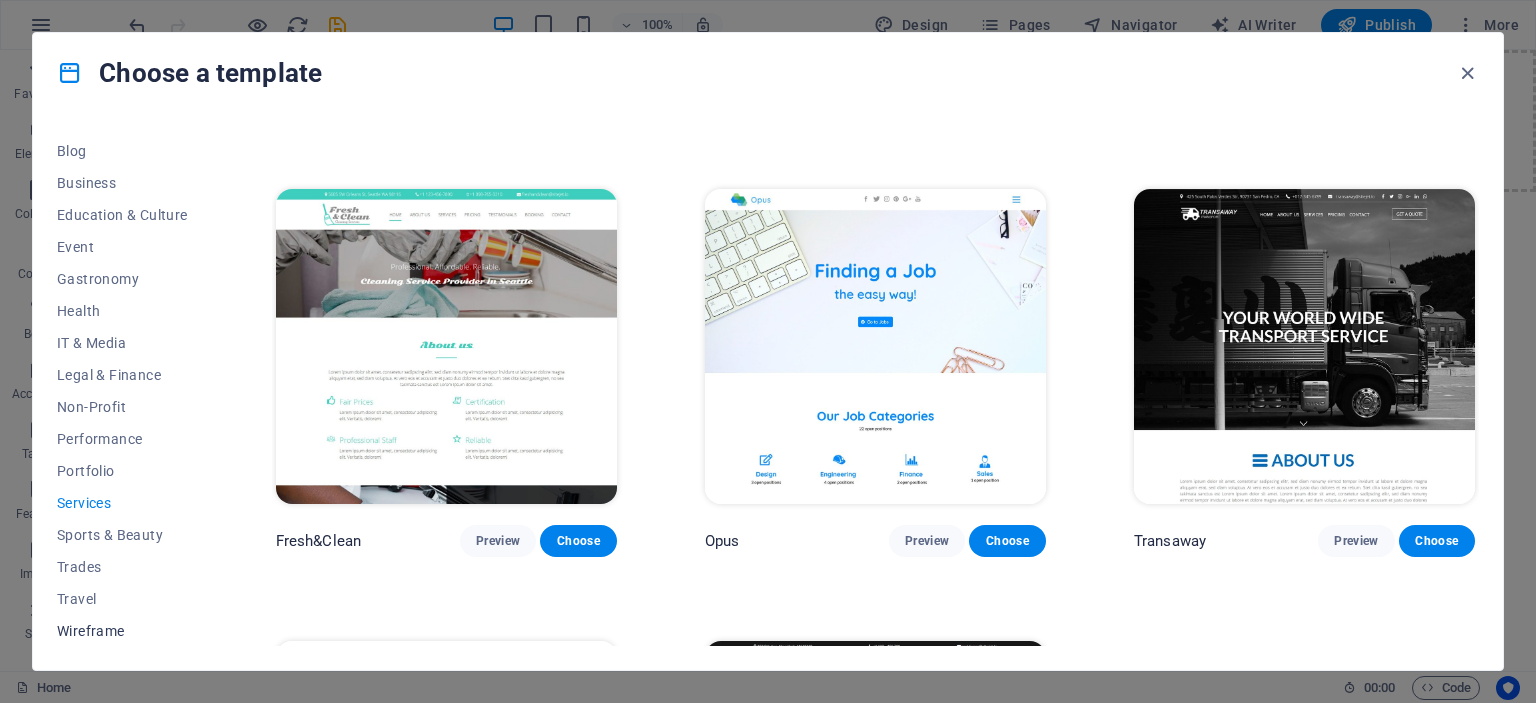 click on "Wireframe" at bounding box center [122, 631] 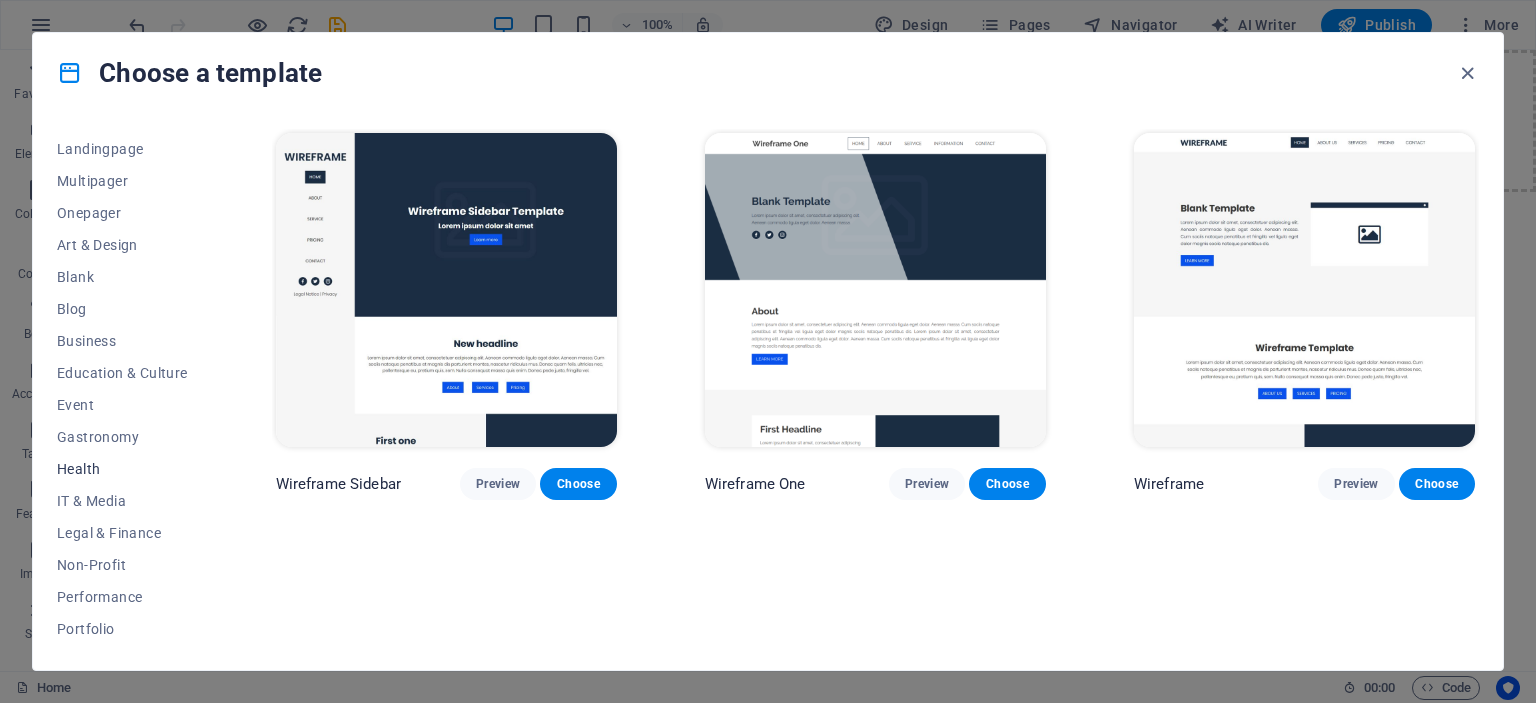 scroll, scrollTop: 0, scrollLeft: 0, axis: both 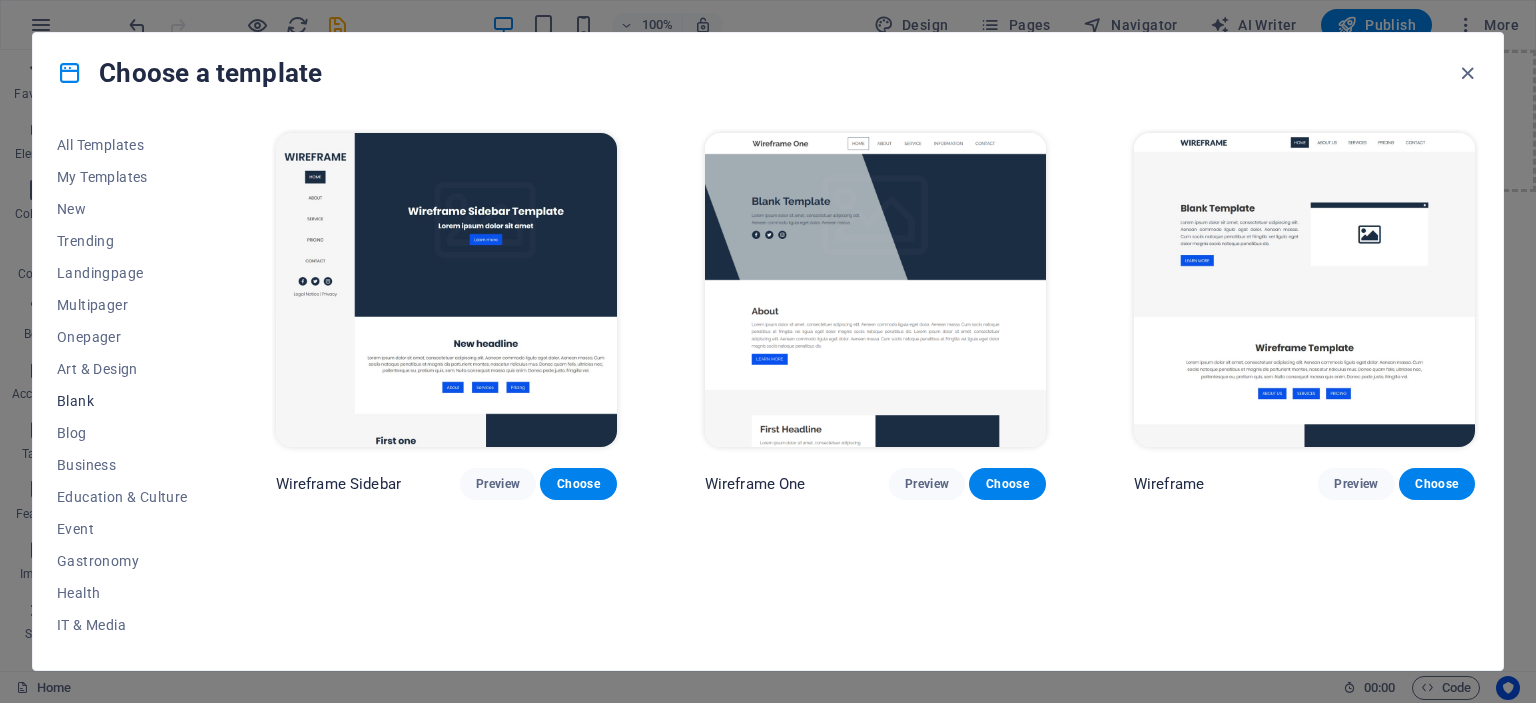 click on "Blank" at bounding box center [122, 401] 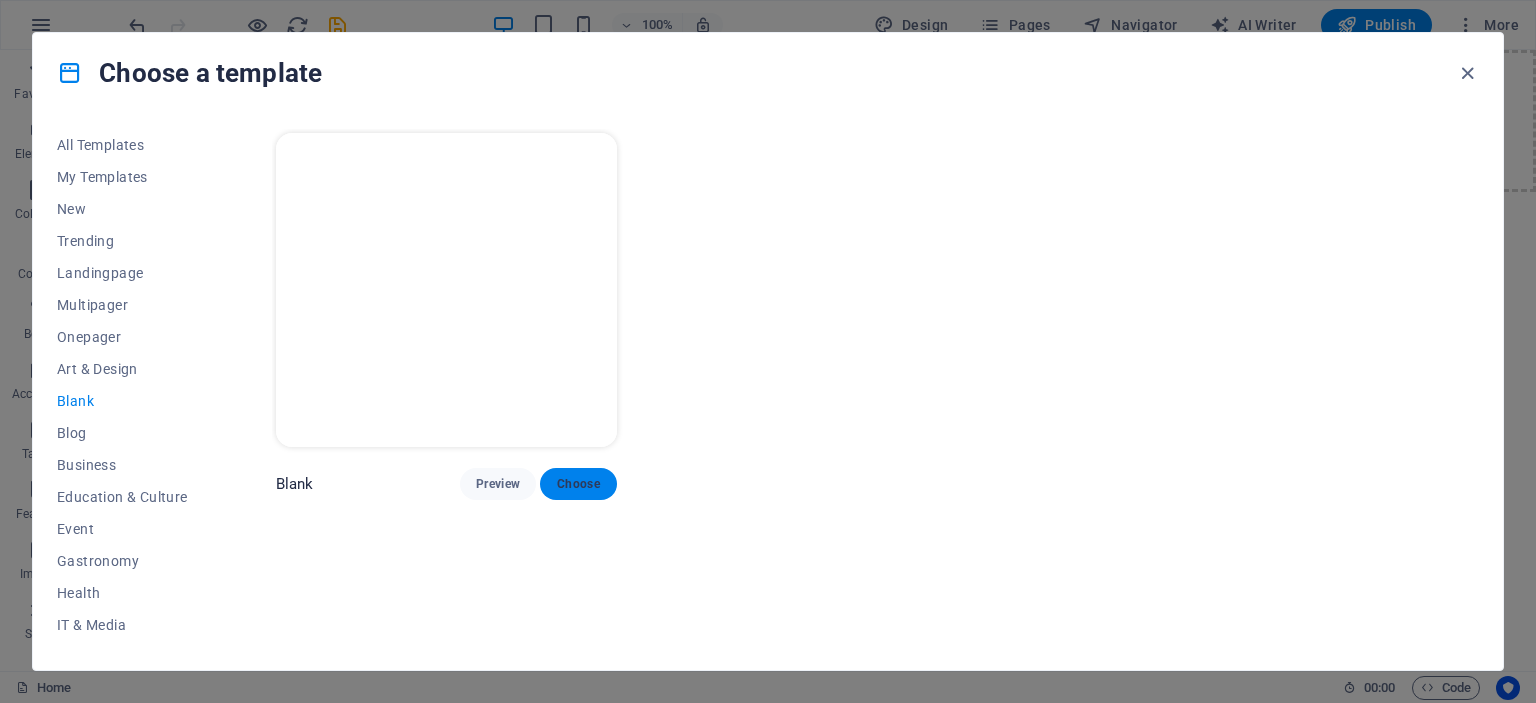 click on "Choose" at bounding box center [578, 484] 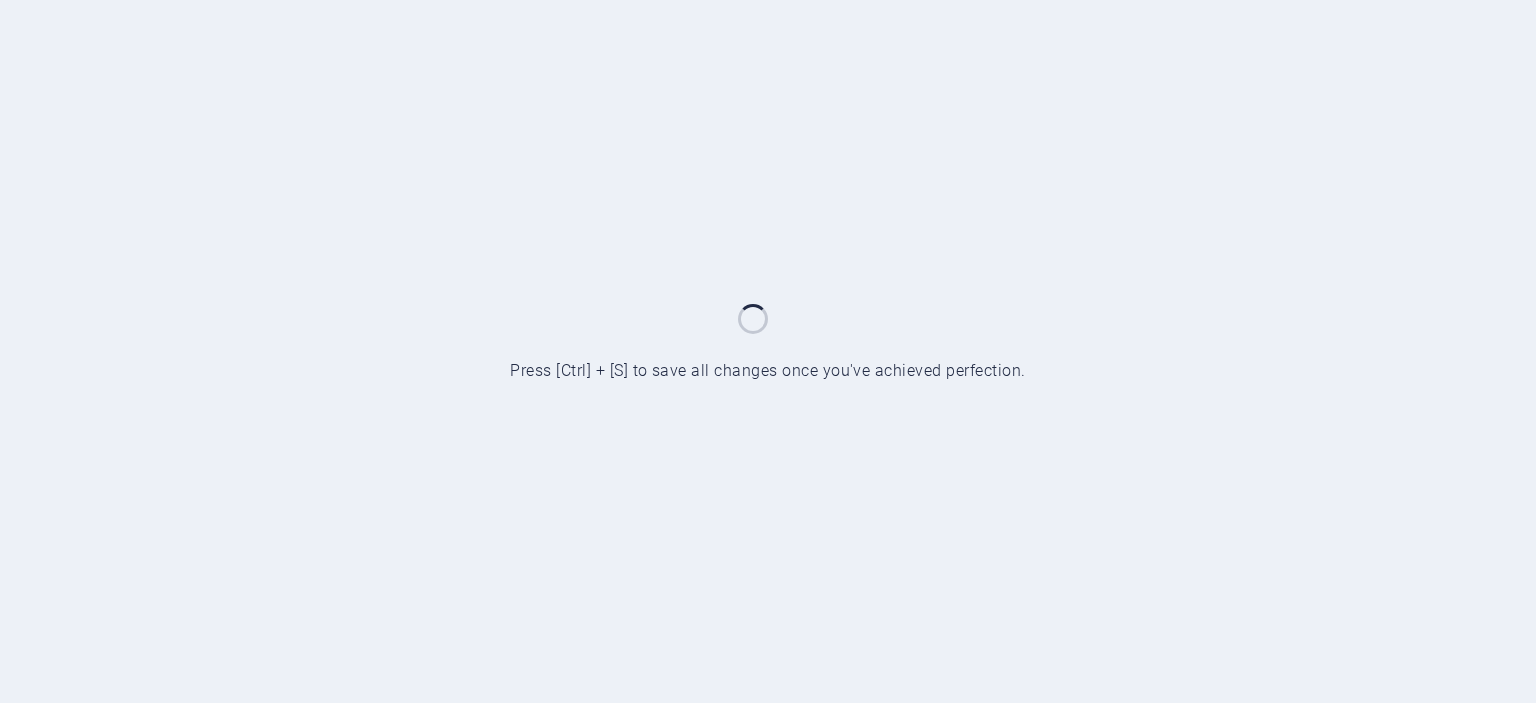 scroll, scrollTop: 0, scrollLeft: 0, axis: both 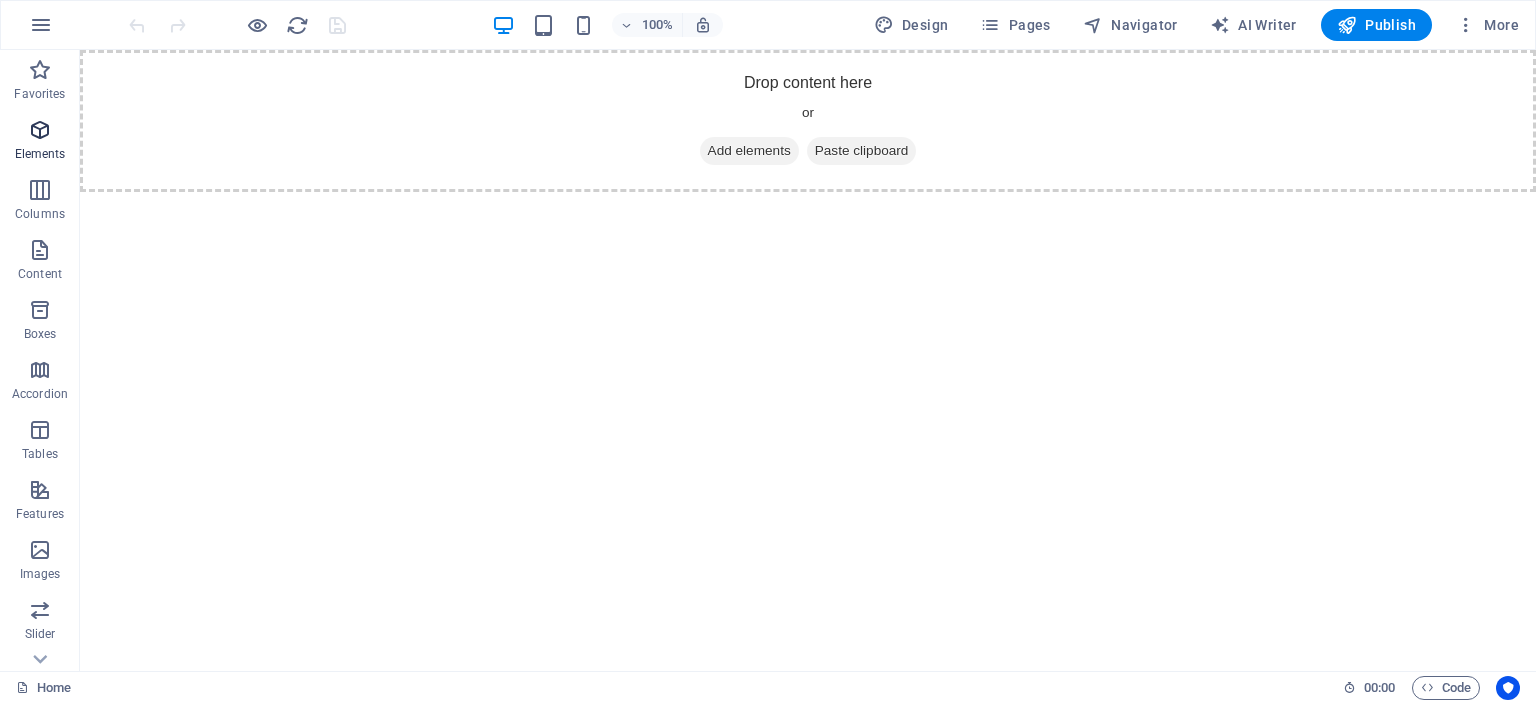click on "Elements" at bounding box center [40, 142] 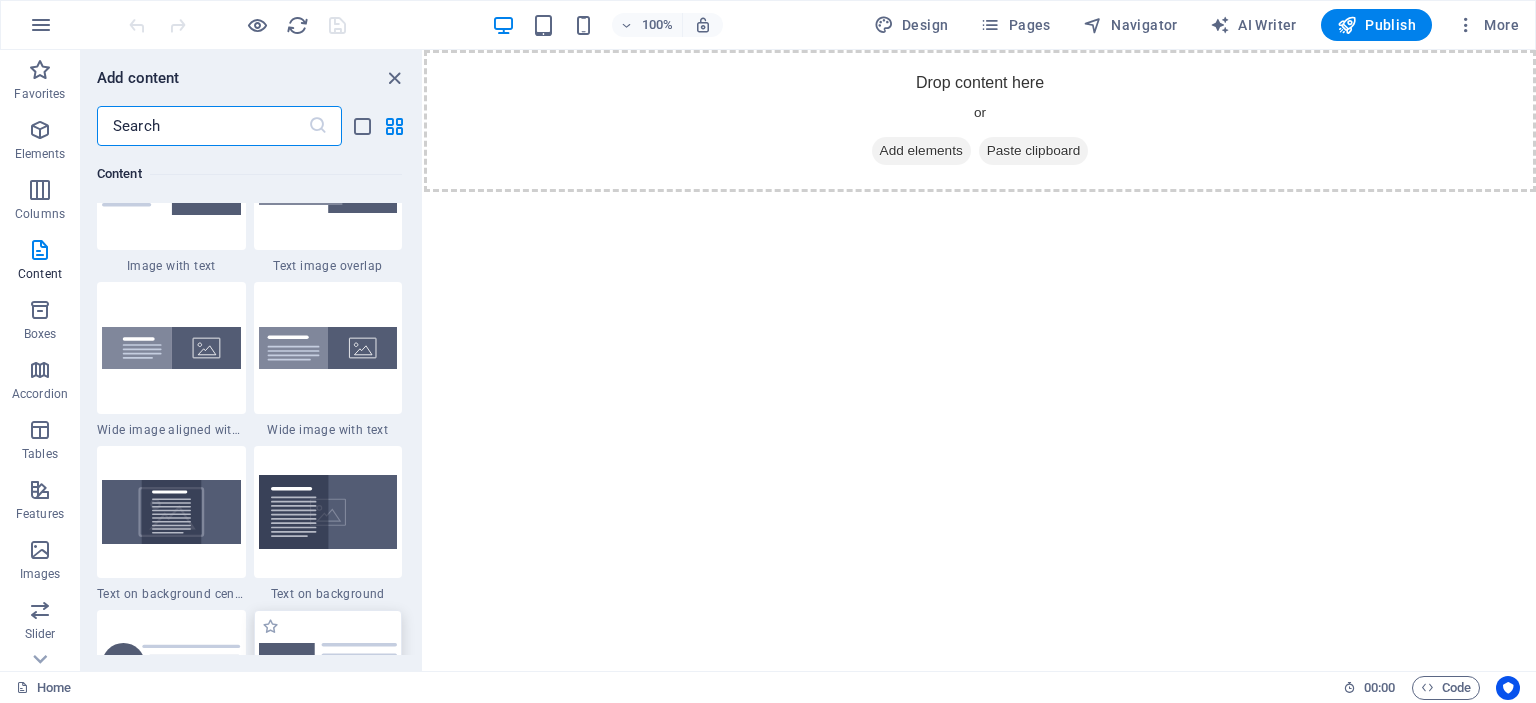 scroll, scrollTop: 3812, scrollLeft: 0, axis: vertical 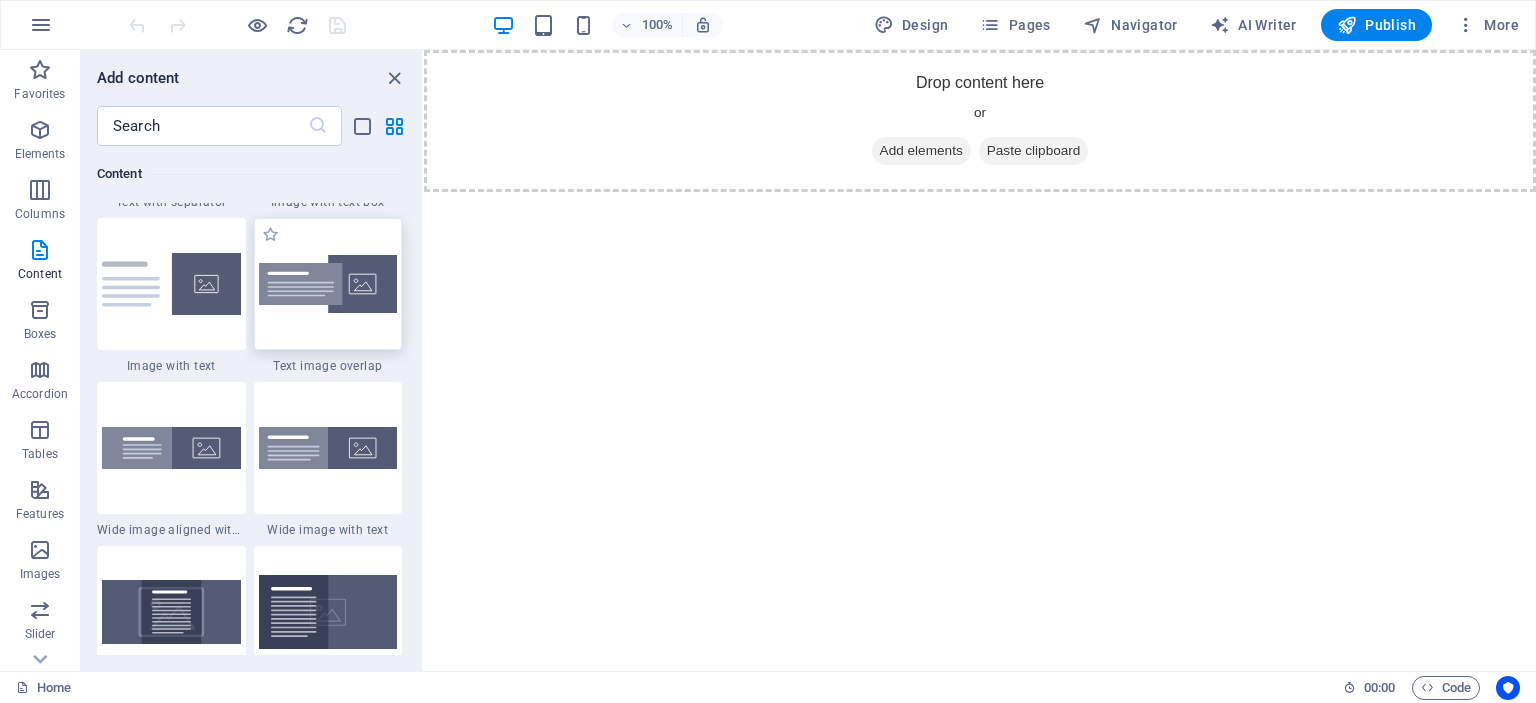 drag, startPoint x: 328, startPoint y: 297, endPoint x: 517, endPoint y: 466, distance: 253.53896 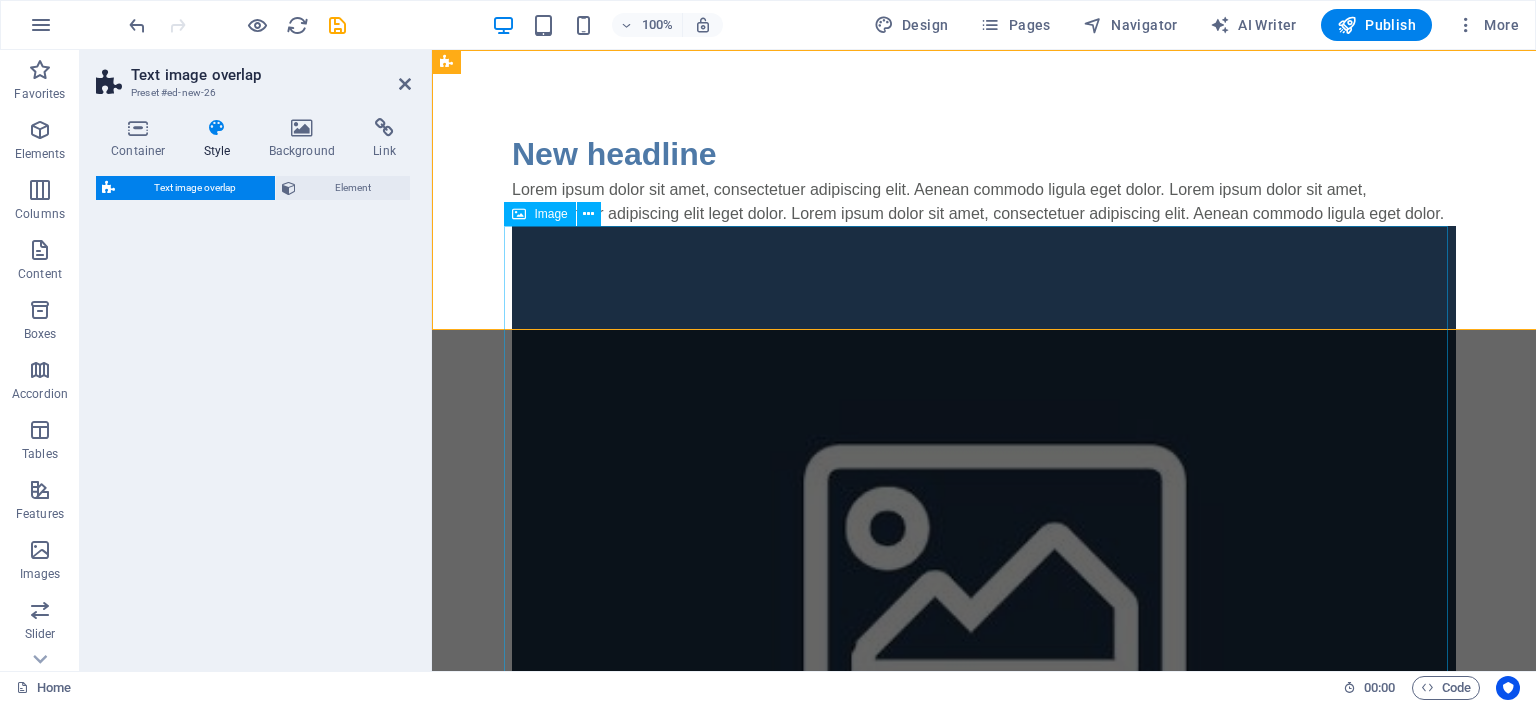 select on "rem" 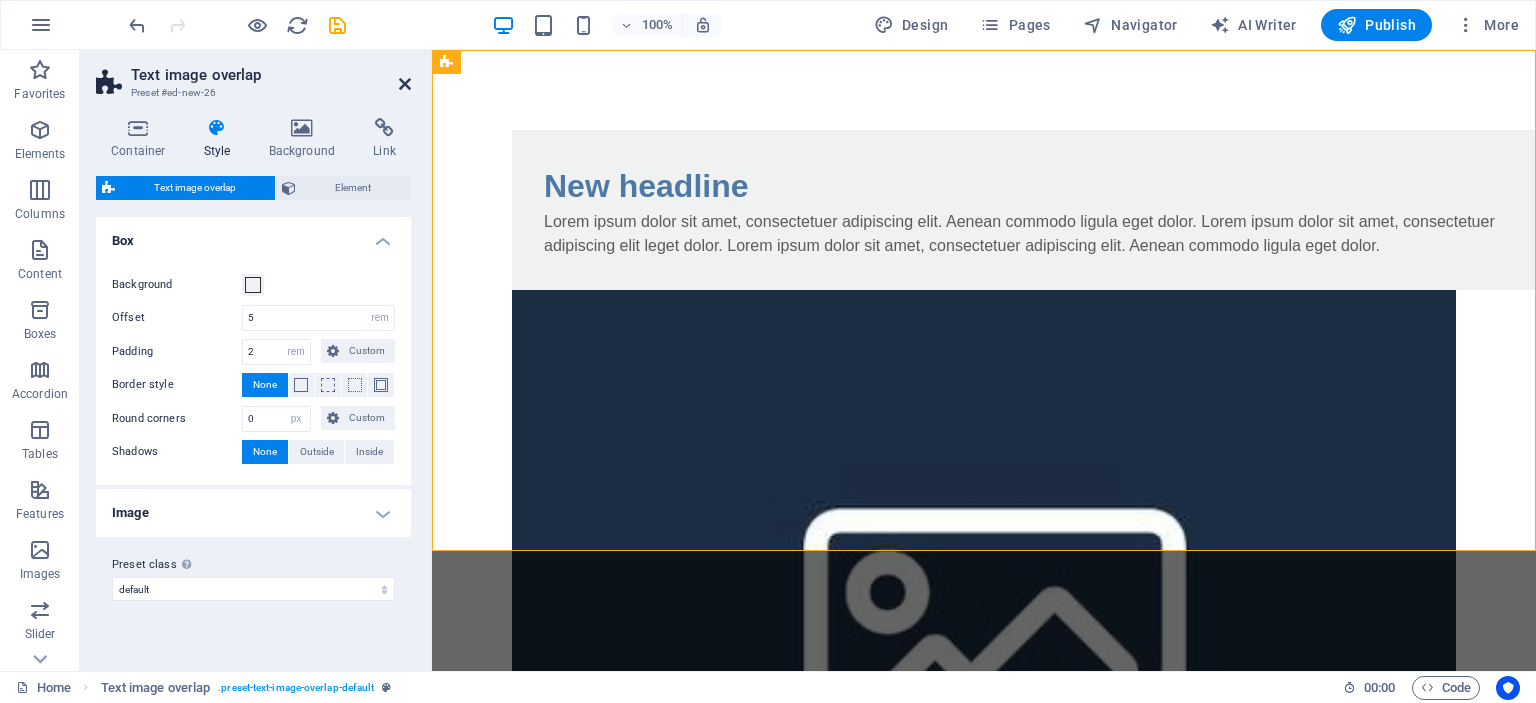 click at bounding box center [405, 84] 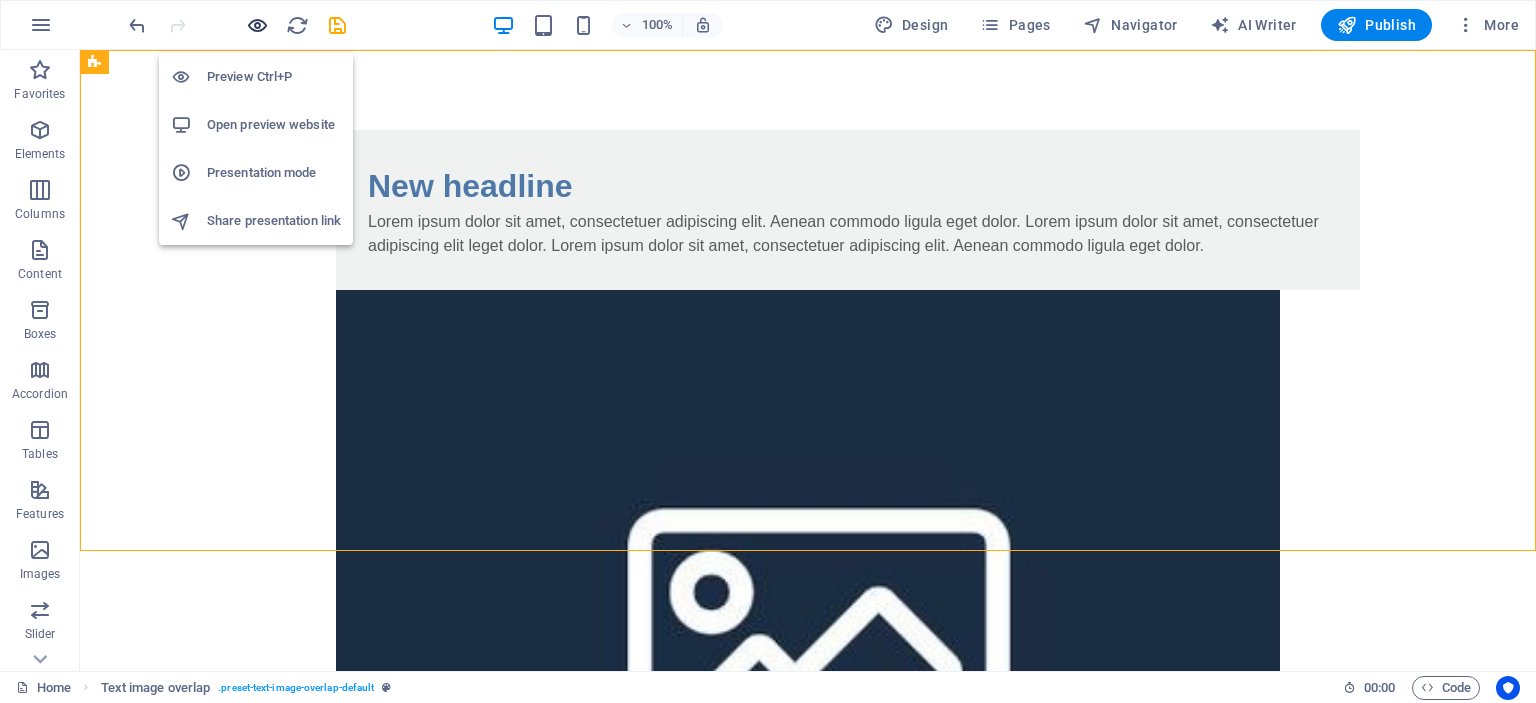 click at bounding box center (257, 25) 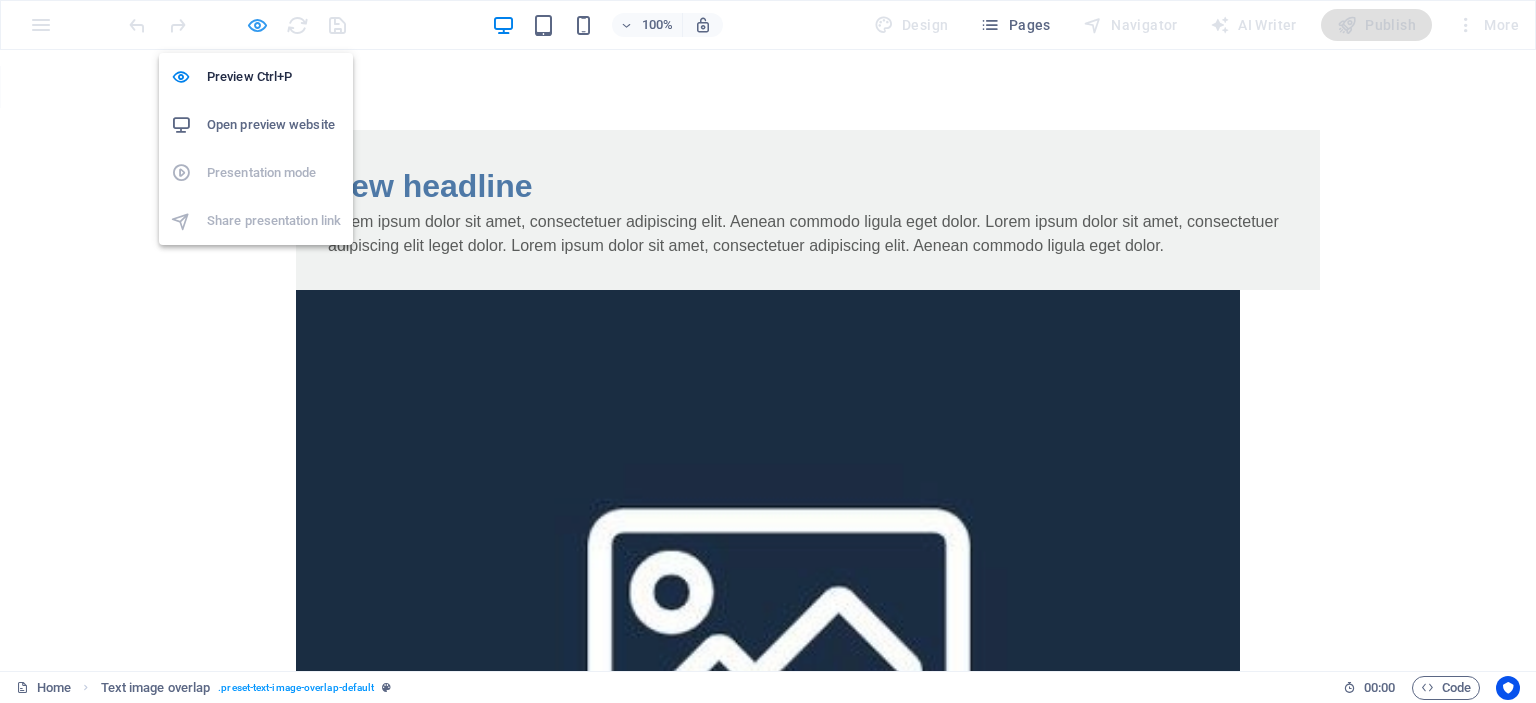 click at bounding box center [257, 25] 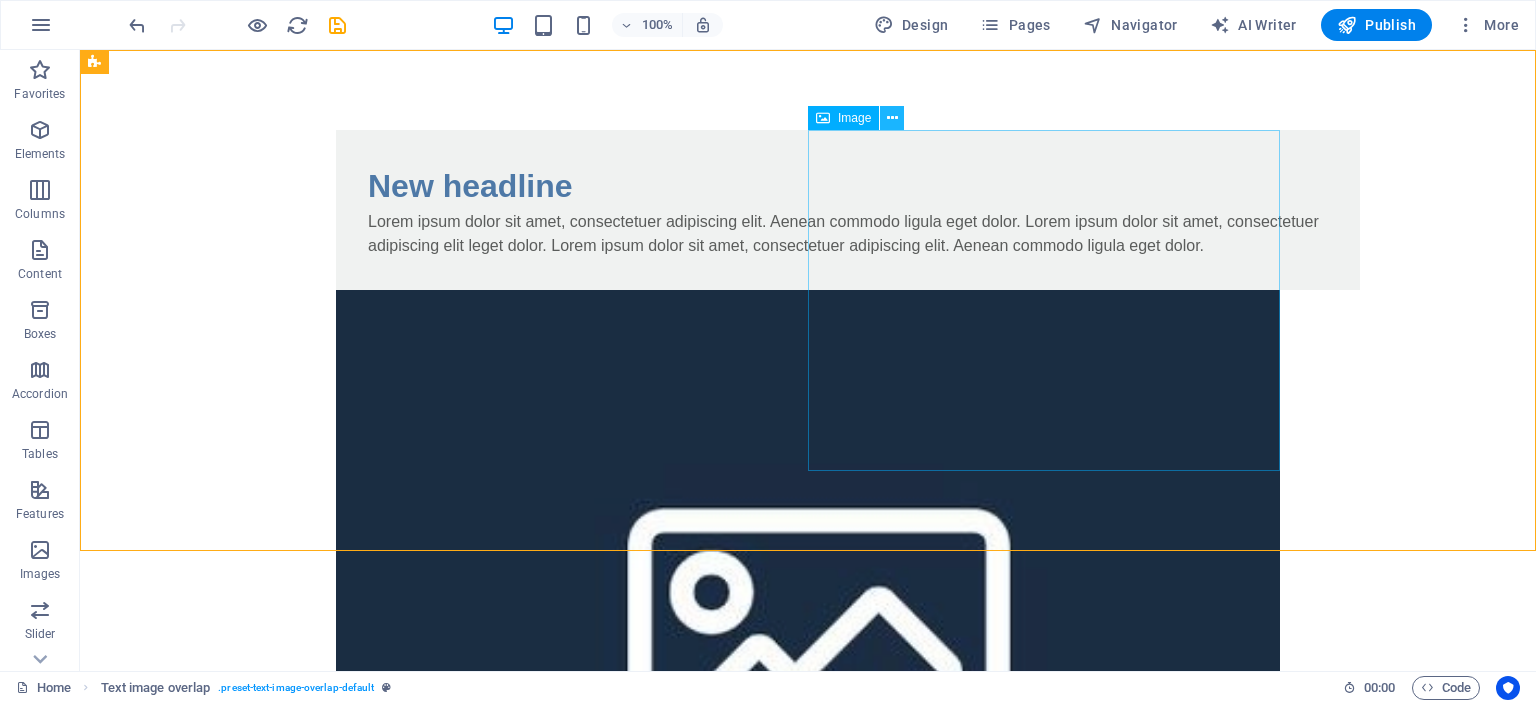 click at bounding box center (892, 118) 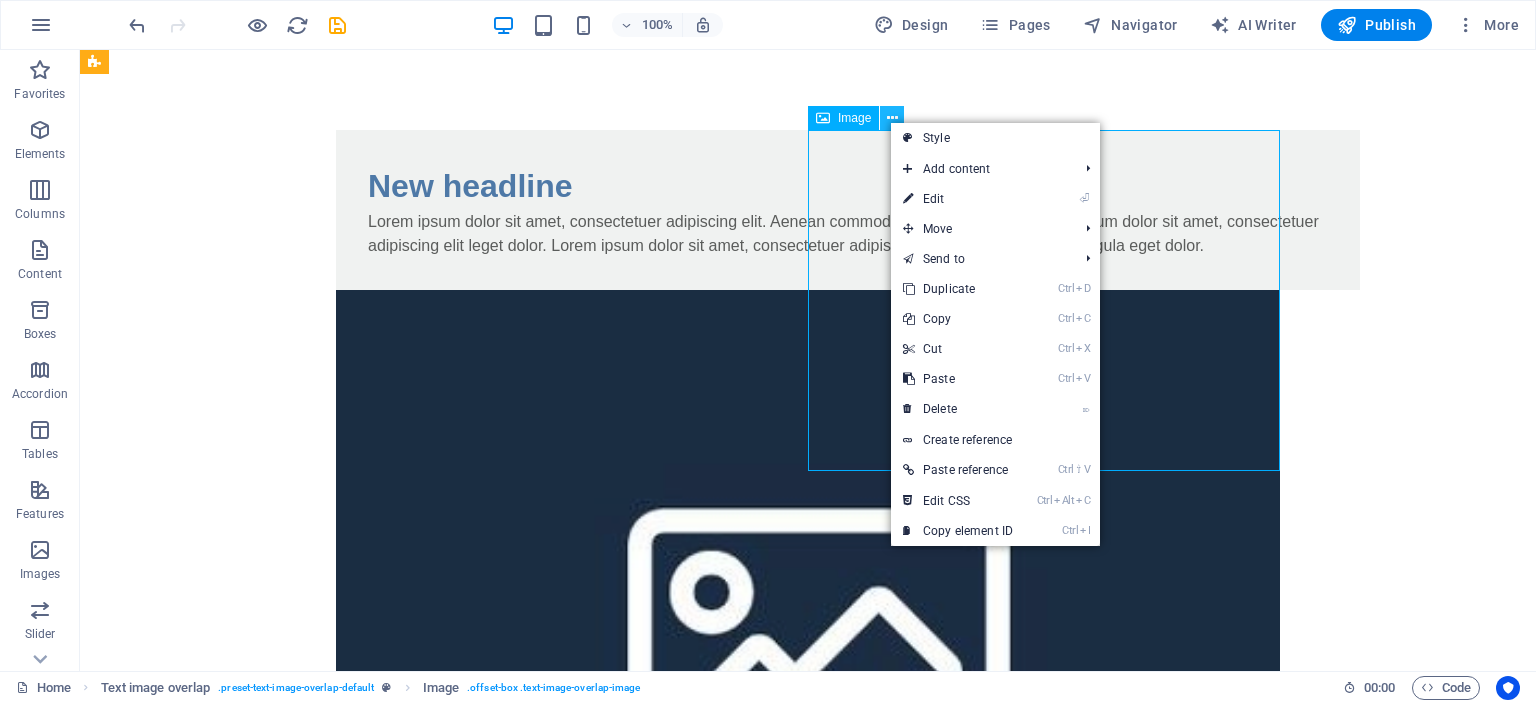 click at bounding box center (892, 118) 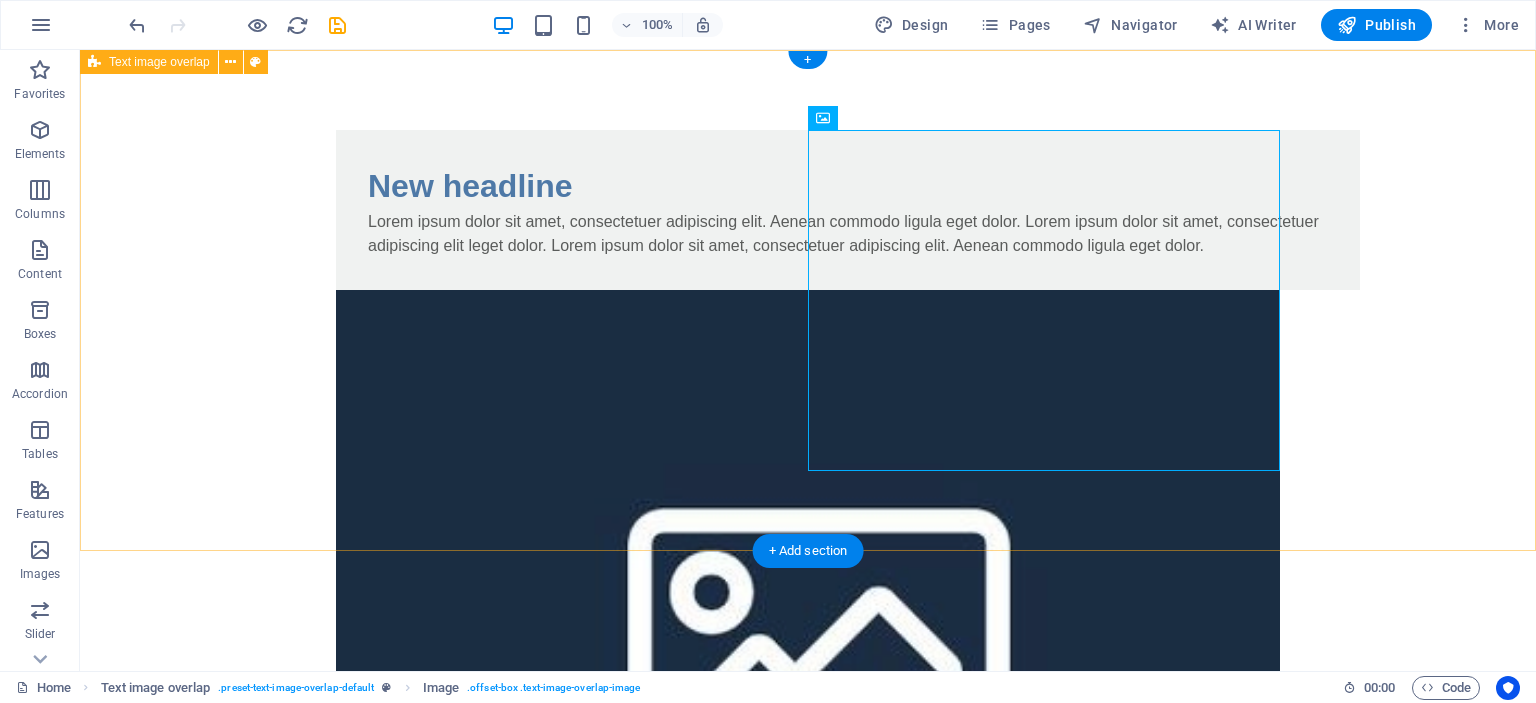 click on "New headline Lorem ipsum dolor sit amet, consectetuer adipiscing elit. Aenean commodo ligula eget dolor. Lorem ipsum dolor sit amet, consectetuer adipiscing elit leget dolor. Lorem ipsum dolor sit amet, consectetuer adipiscing elit. Aenean commodo ligula eget dolor." at bounding box center [808, 551] 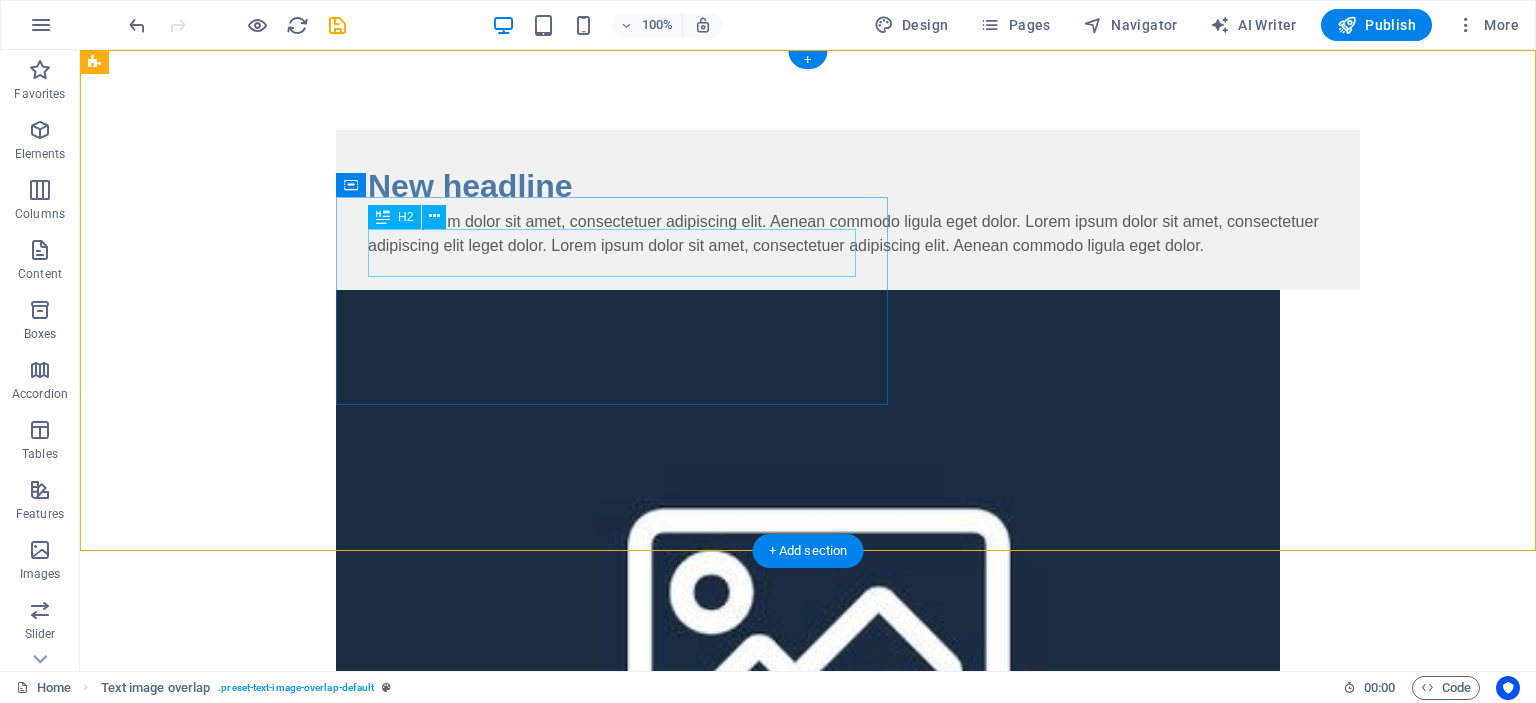 click on "New headline" at bounding box center [848, 186] 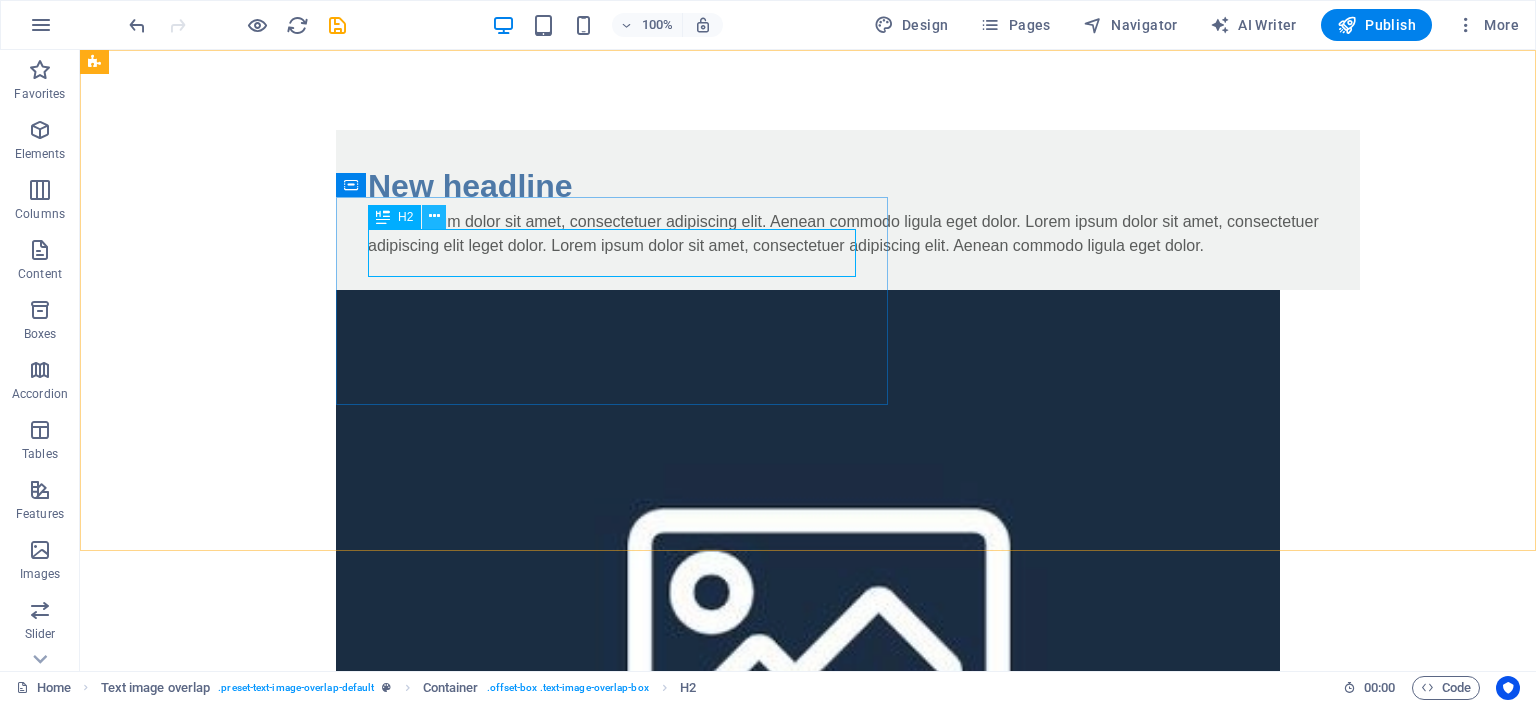 click at bounding box center (434, 216) 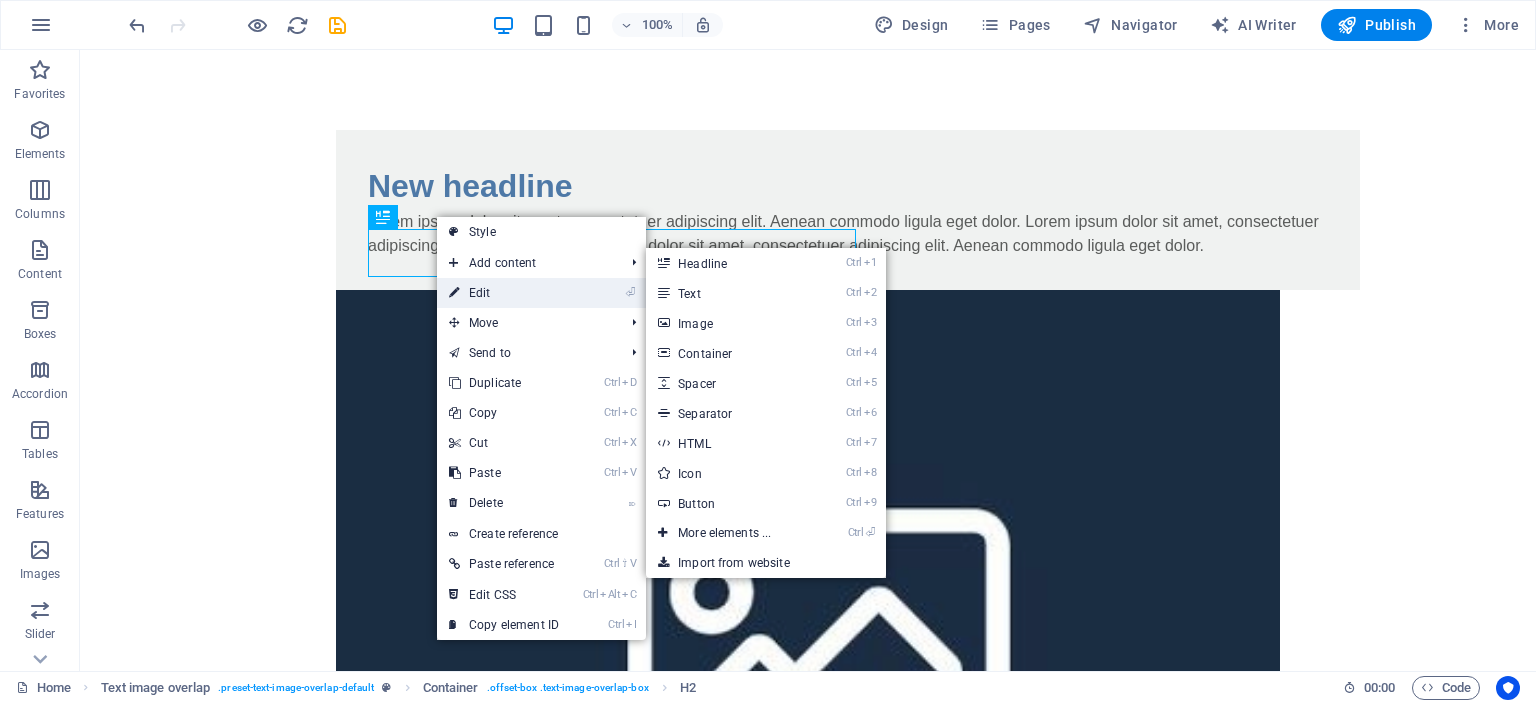 click on "⏎  Edit" at bounding box center [504, 293] 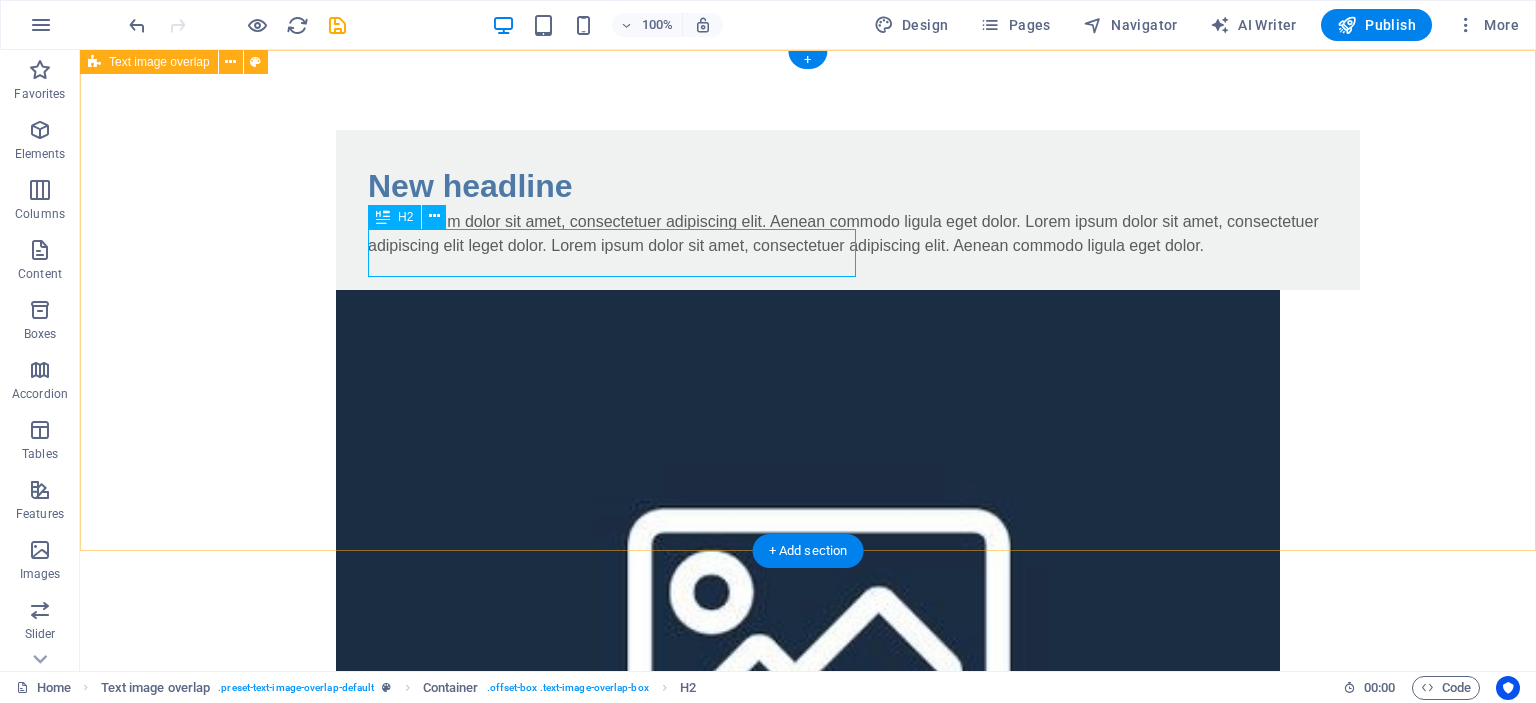 click on "New headline Lorem ipsum dolor sit amet, consectetuer adipiscing elit. Aenean commodo ligula eget dolor. Lorem ipsum dolor sit amet, consectetuer adipiscing elit leget dolor. Lorem ipsum dolor sit amet, consectetuer adipiscing elit. Aenean commodo ligula eget dolor." at bounding box center (808, 551) 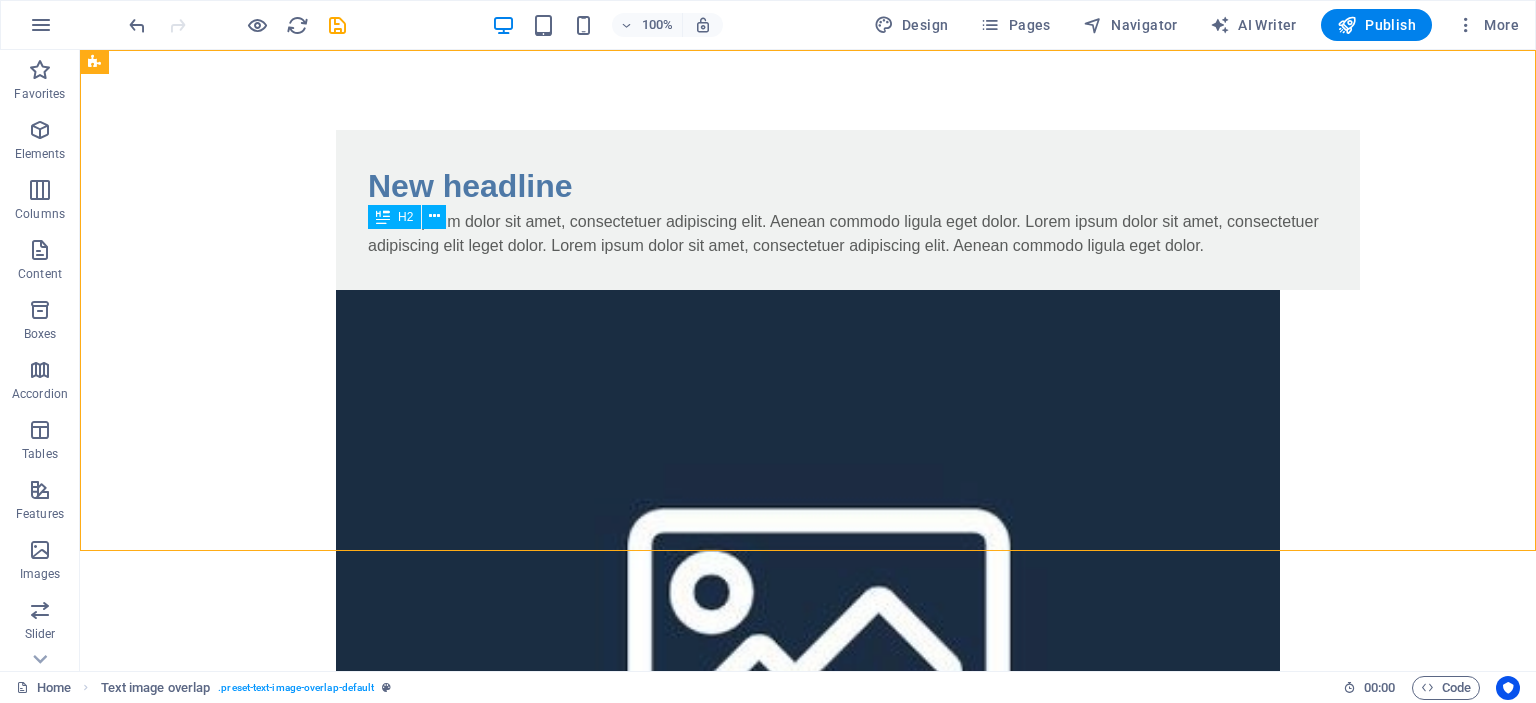 click on "Skip to main content
New headline Lorem ipsum dolor sit amet, consectetuer adipiscing elit. Aenean commodo ligula eget dolor. Lorem ipsum dolor sit amet, consectetuer adipiscing elit leget dolor. Lorem ipsum dolor sit amet, consectetuer adipiscing elit. Aenean commodo ligula eget dolor." at bounding box center [808, 551] 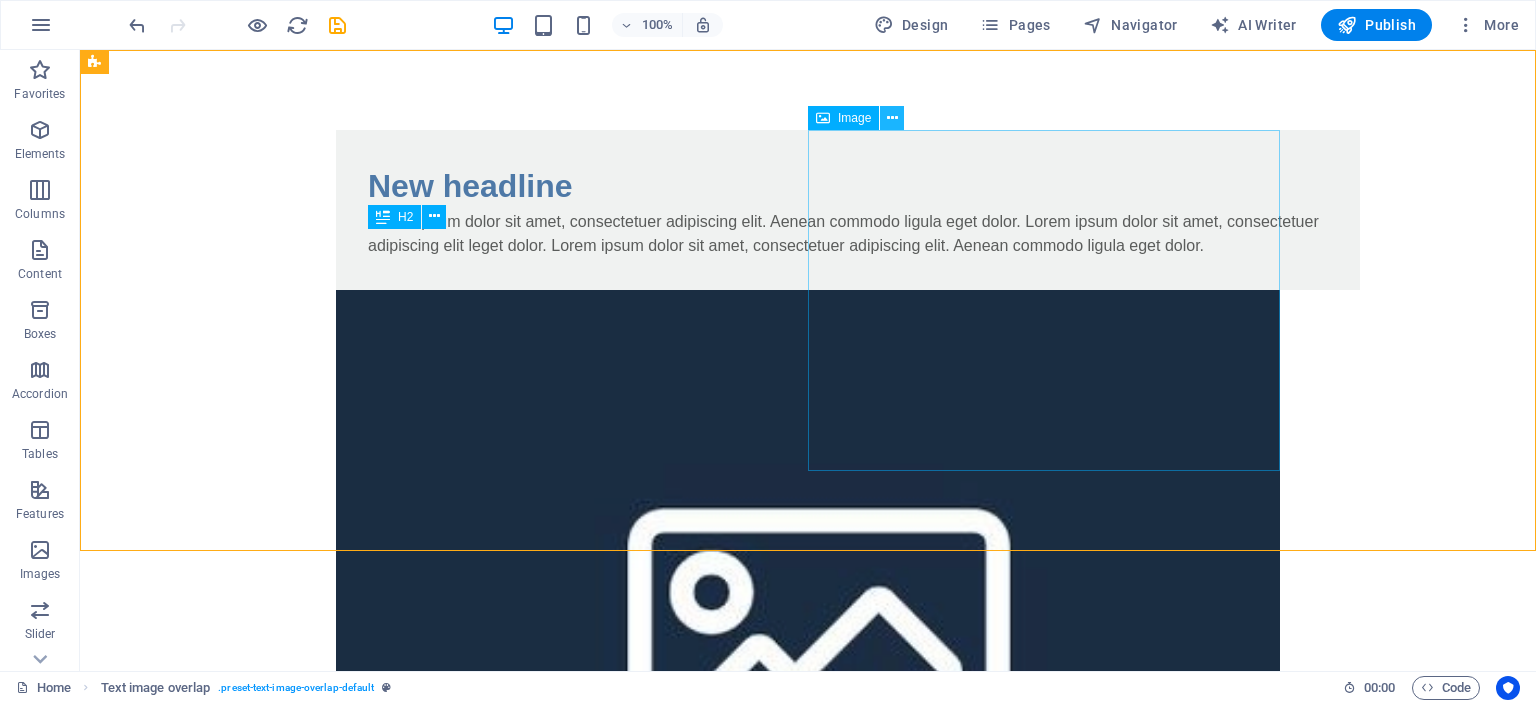 click at bounding box center (892, 118) 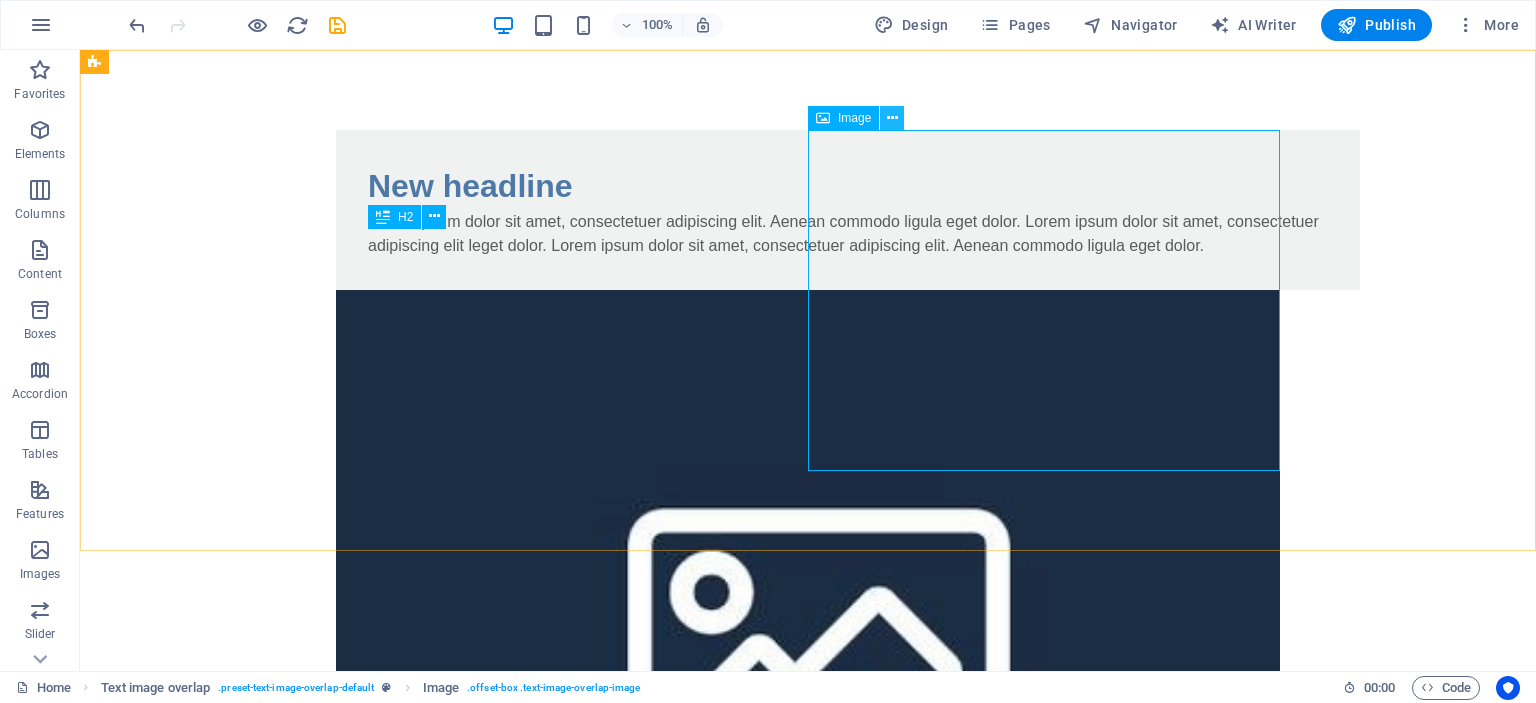 click at bounding box center [892, 118] 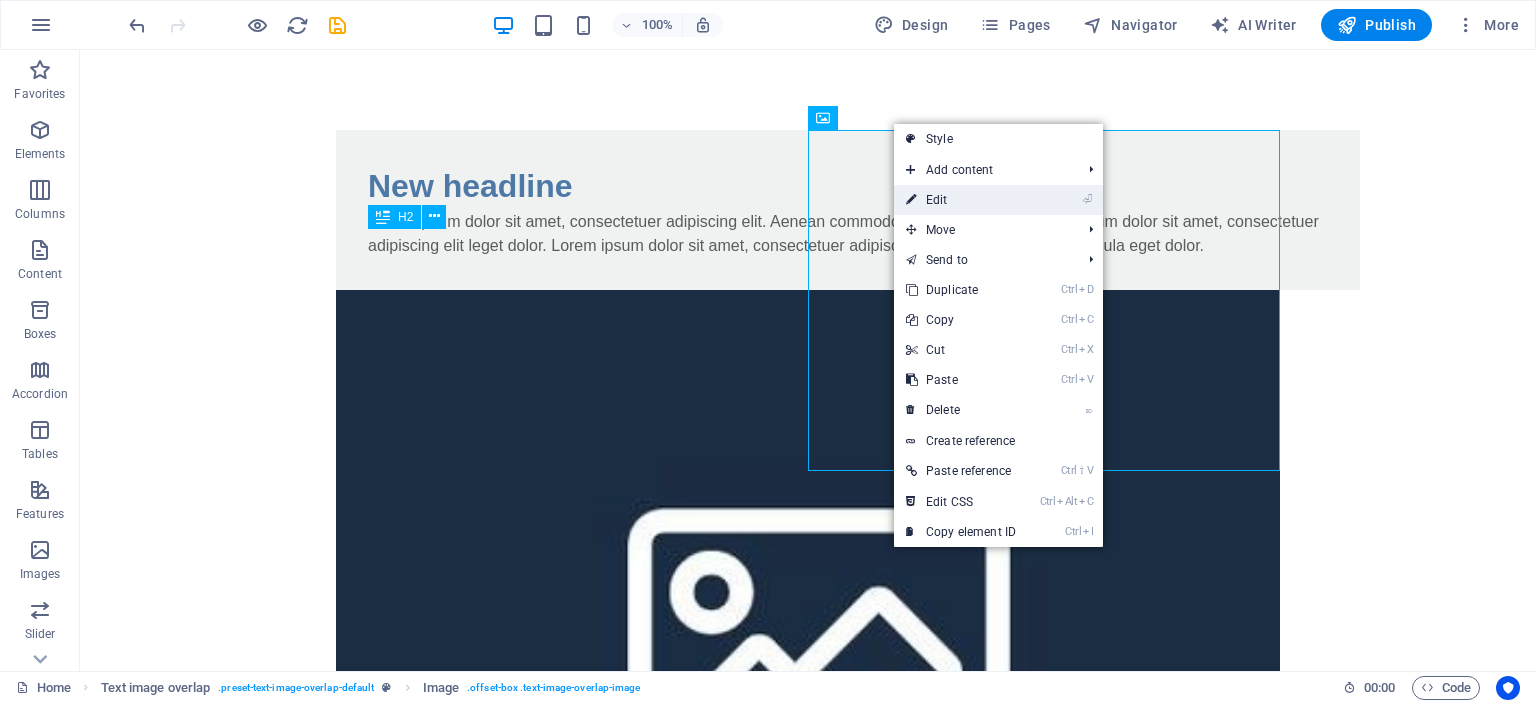 drag, startPoint x: 958, startPoint y: 194, endPoint x: 539, endPoint y: 193, distance: 419.0012 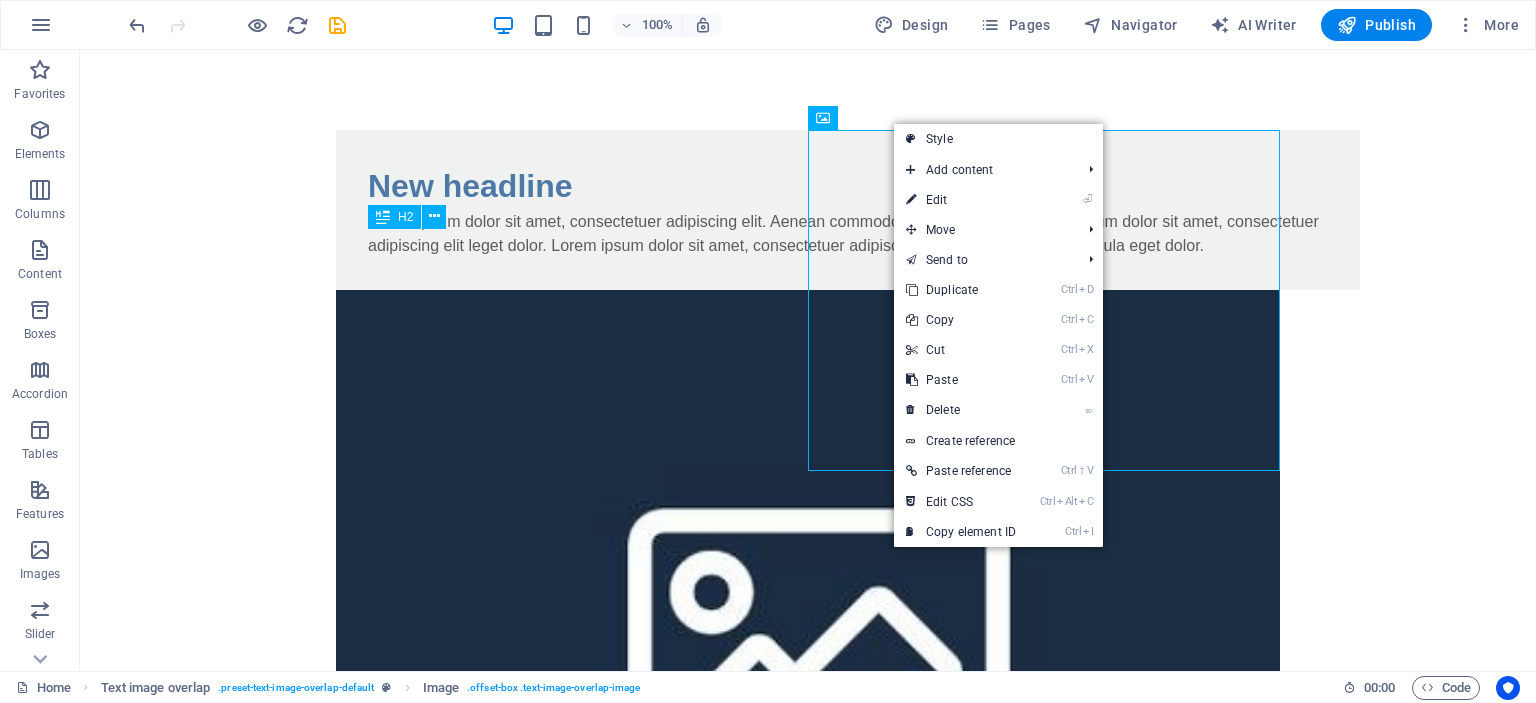 select on "%" 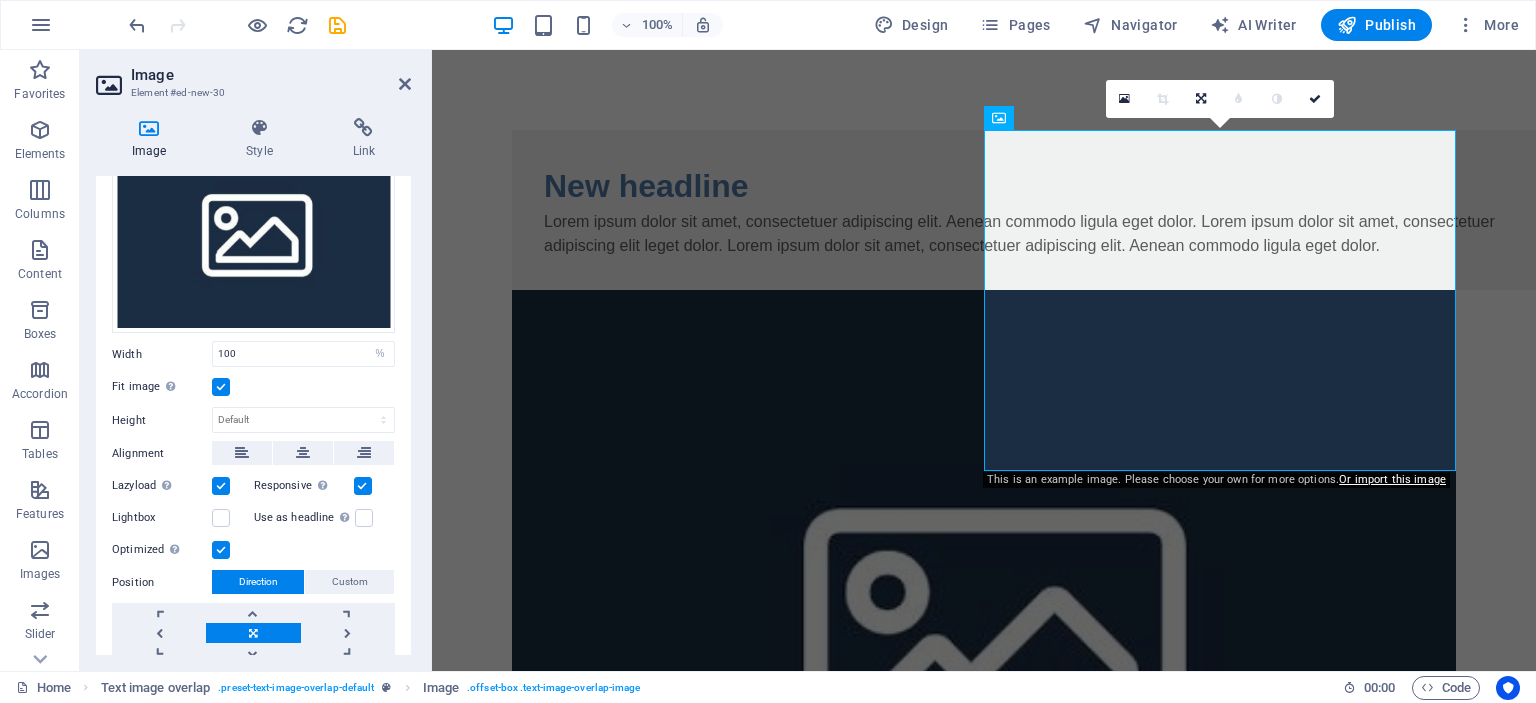 scroll, scrollTop: 70, scrollLeft: 0, axis: vertical 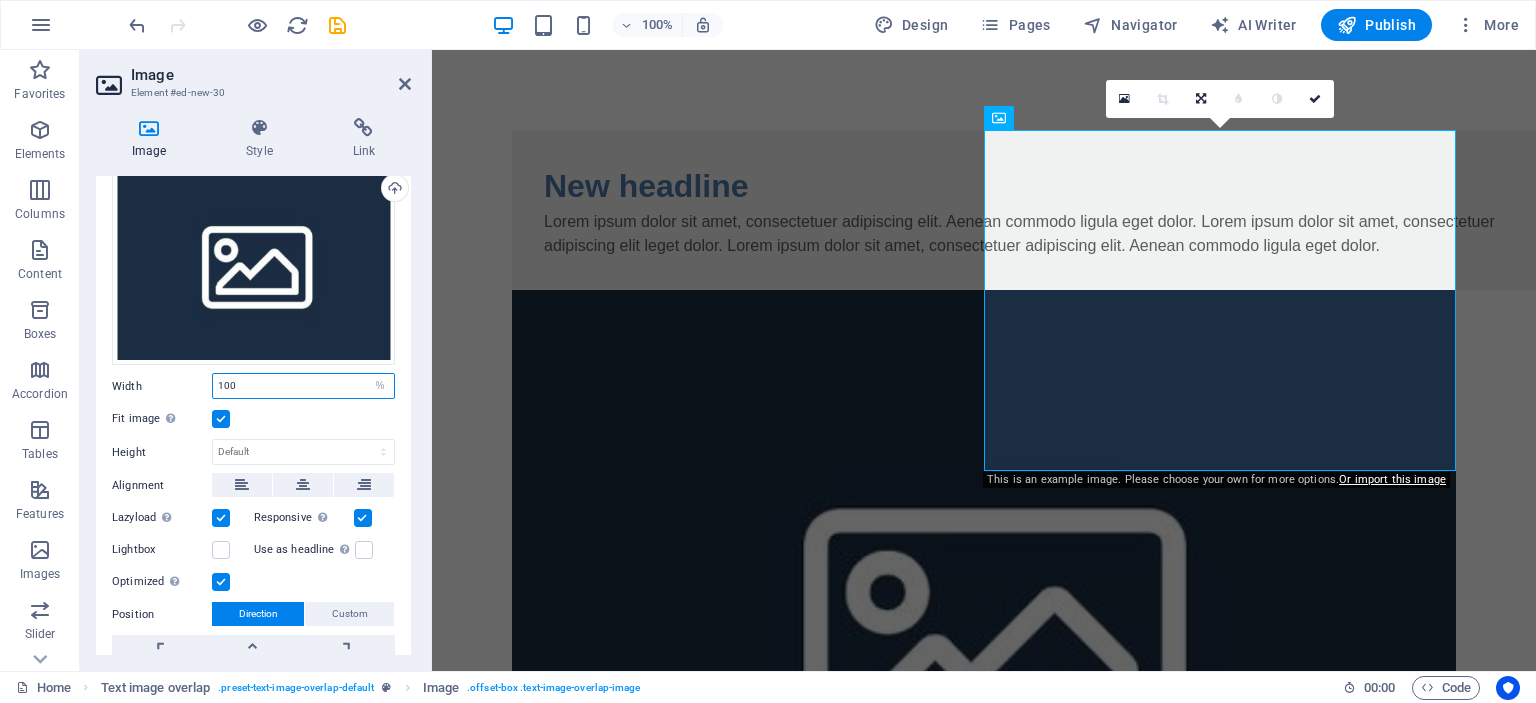 click on "100" at bounding box center (303, 386) 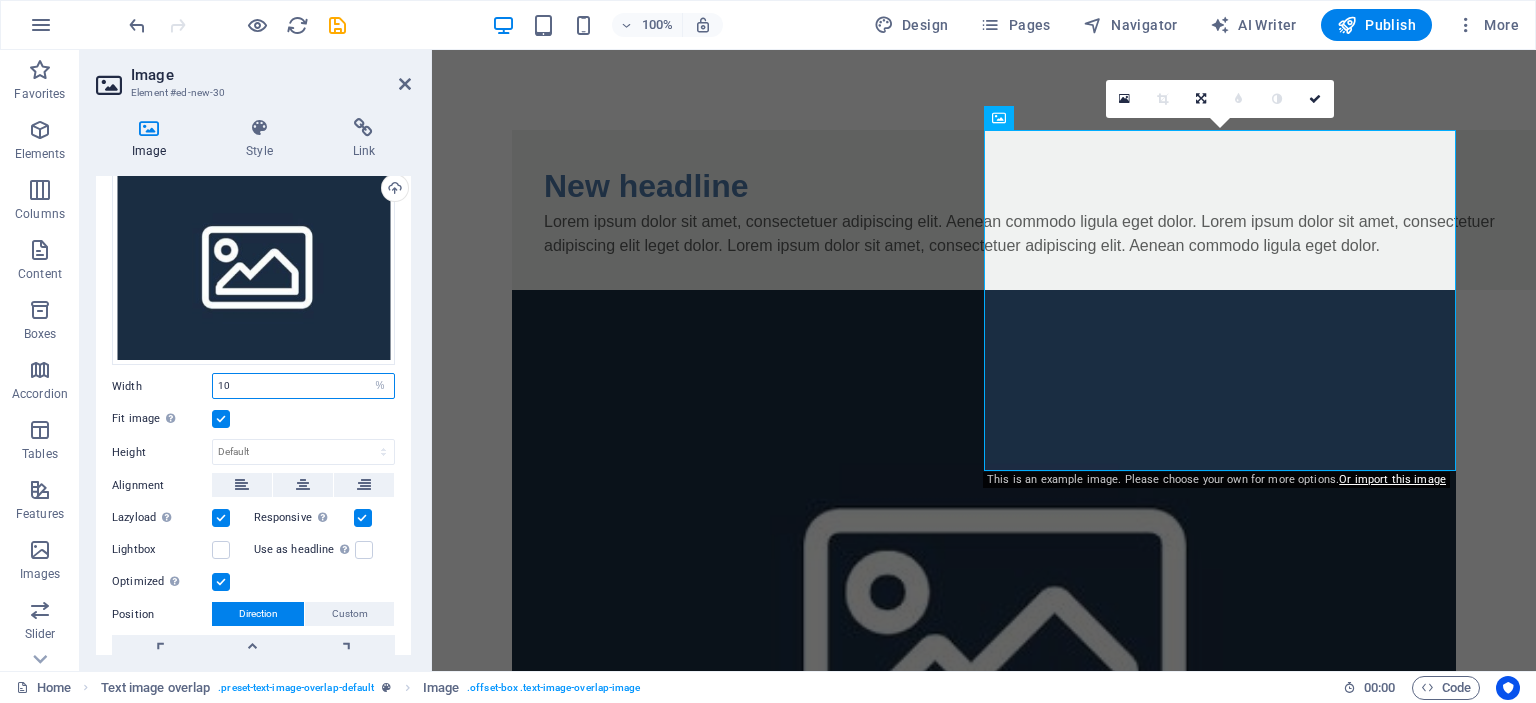 type on "1" 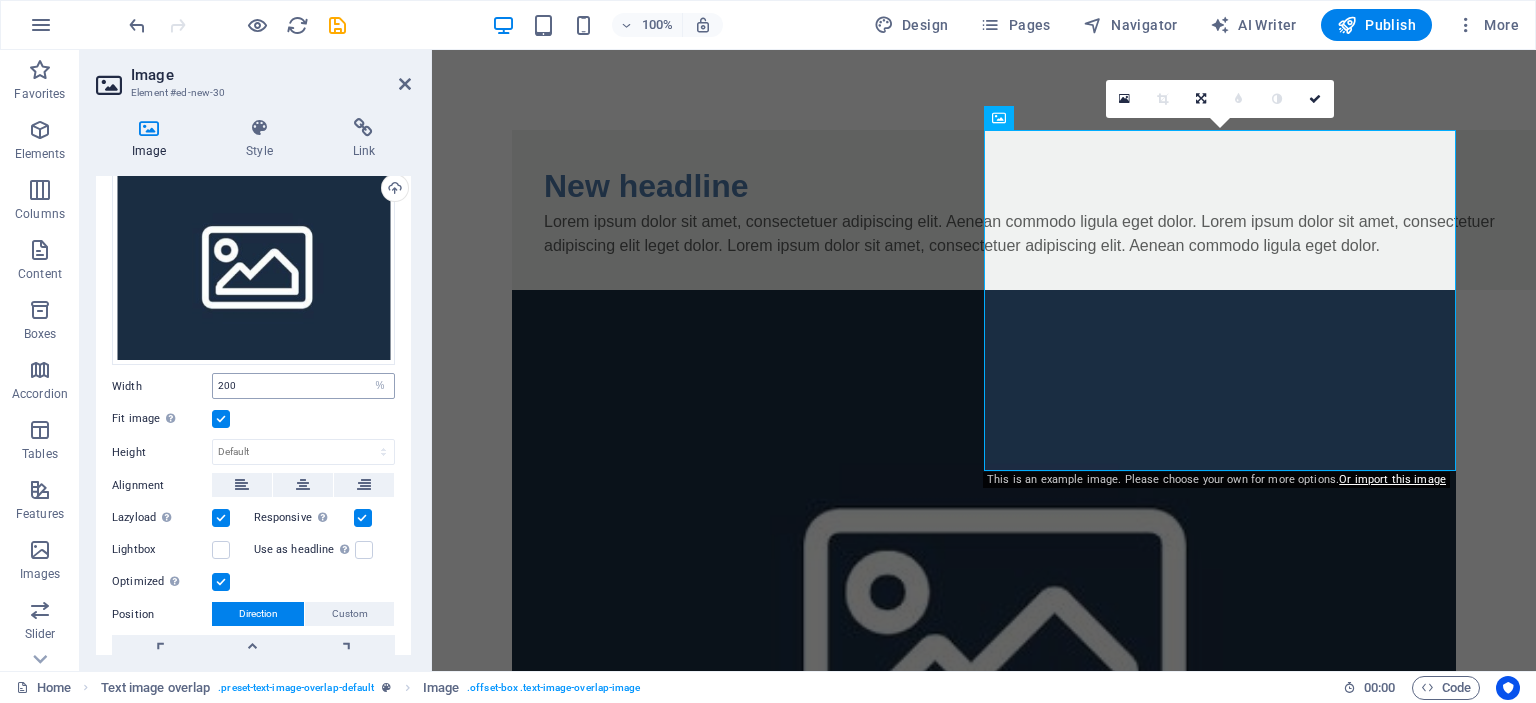 type on "100" 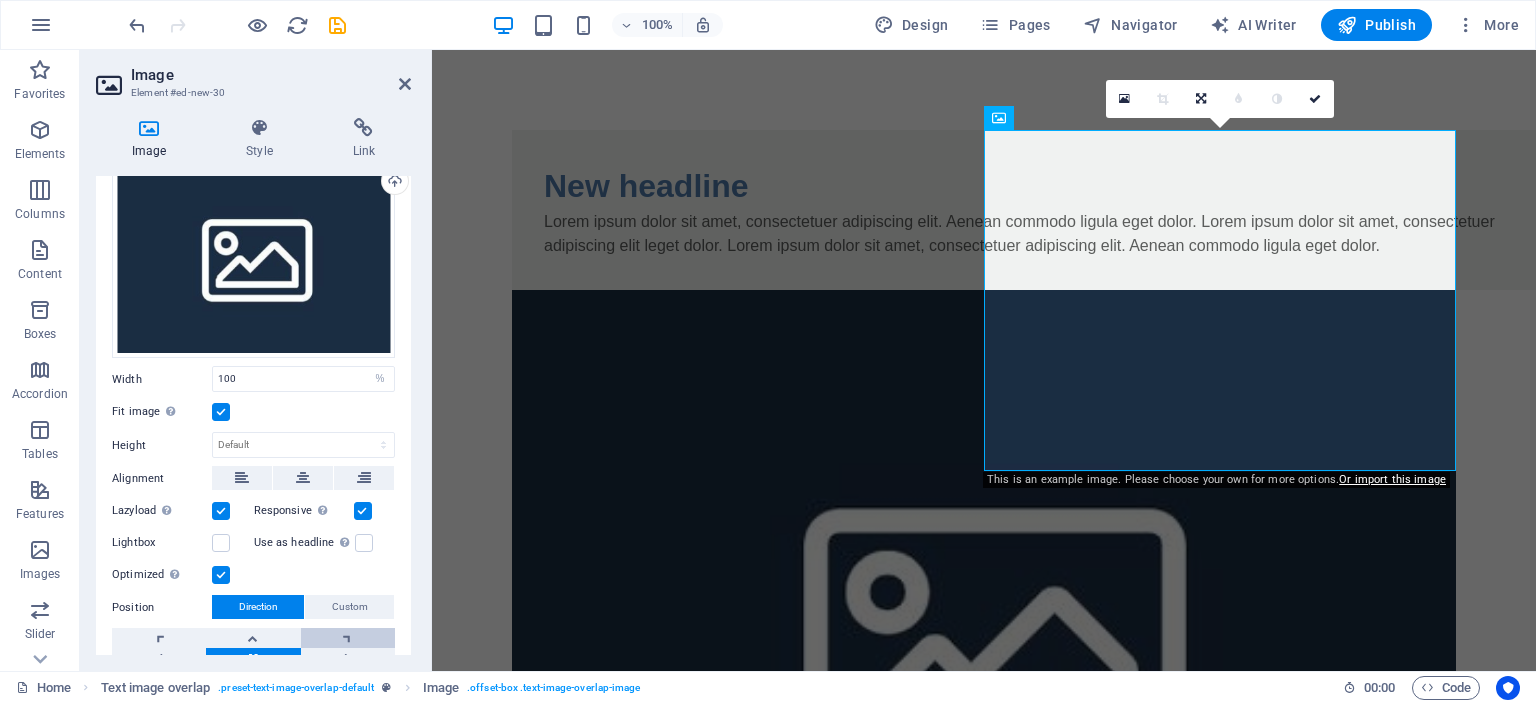 scroll, scrollTop: 0, scrollLeft: 0, axis: both 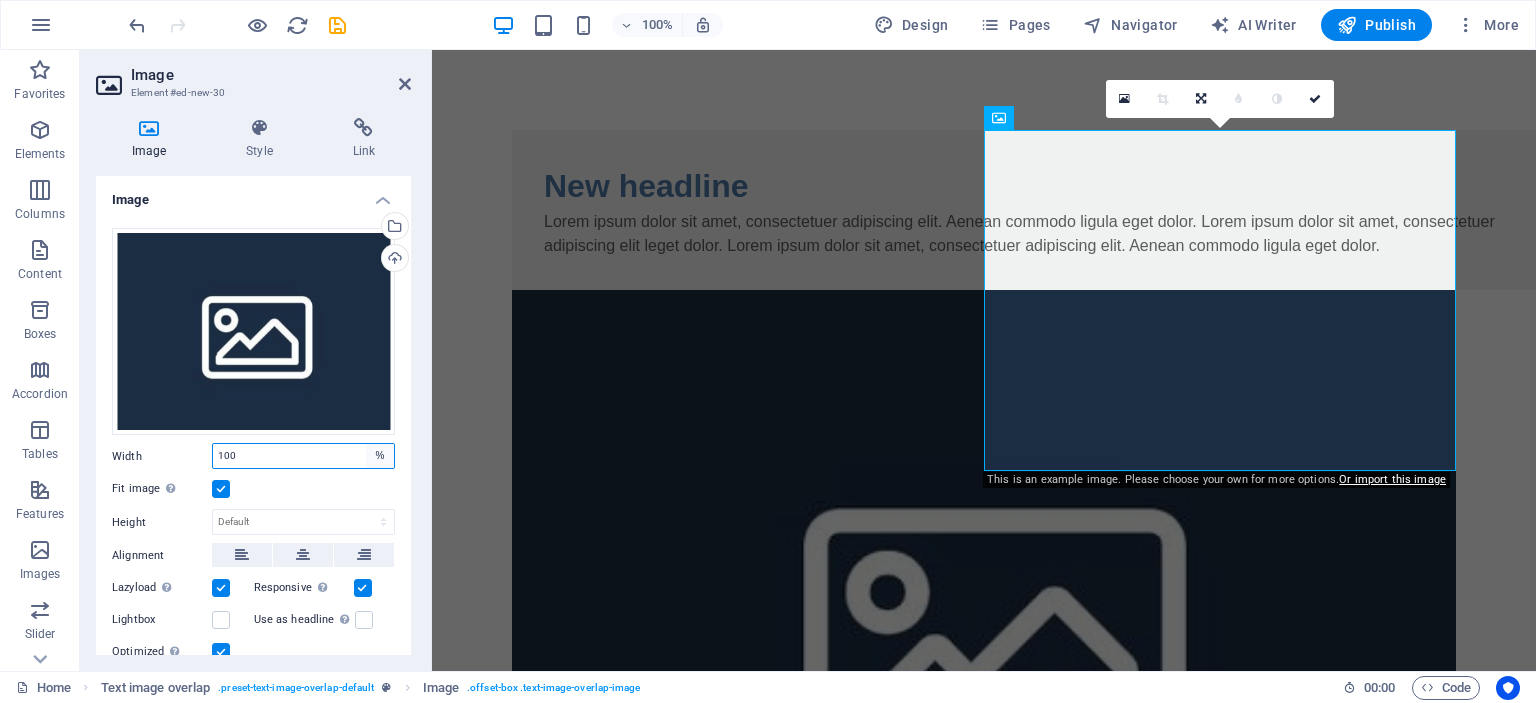click on "Default auto px rem % em vh vw" at bounding box center [380, 456] 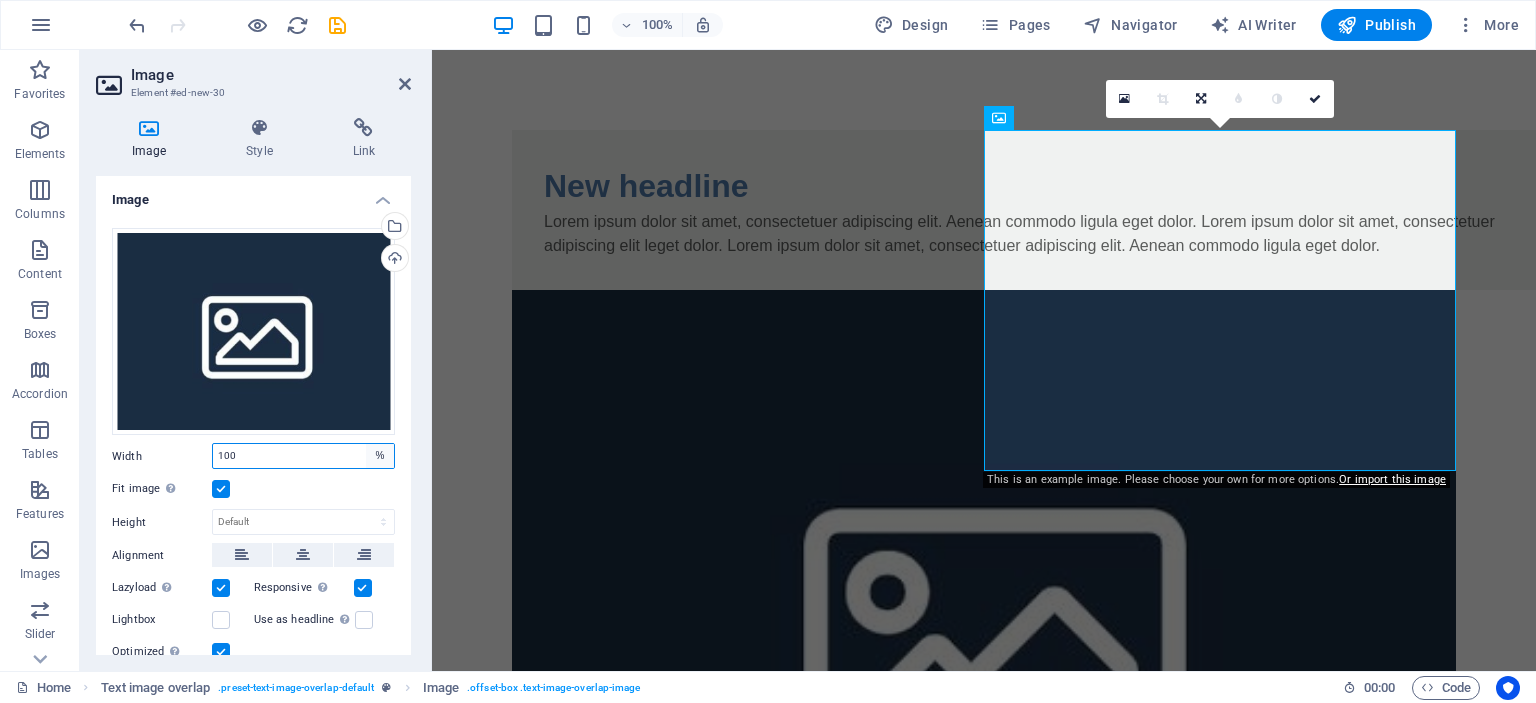 select on "px" 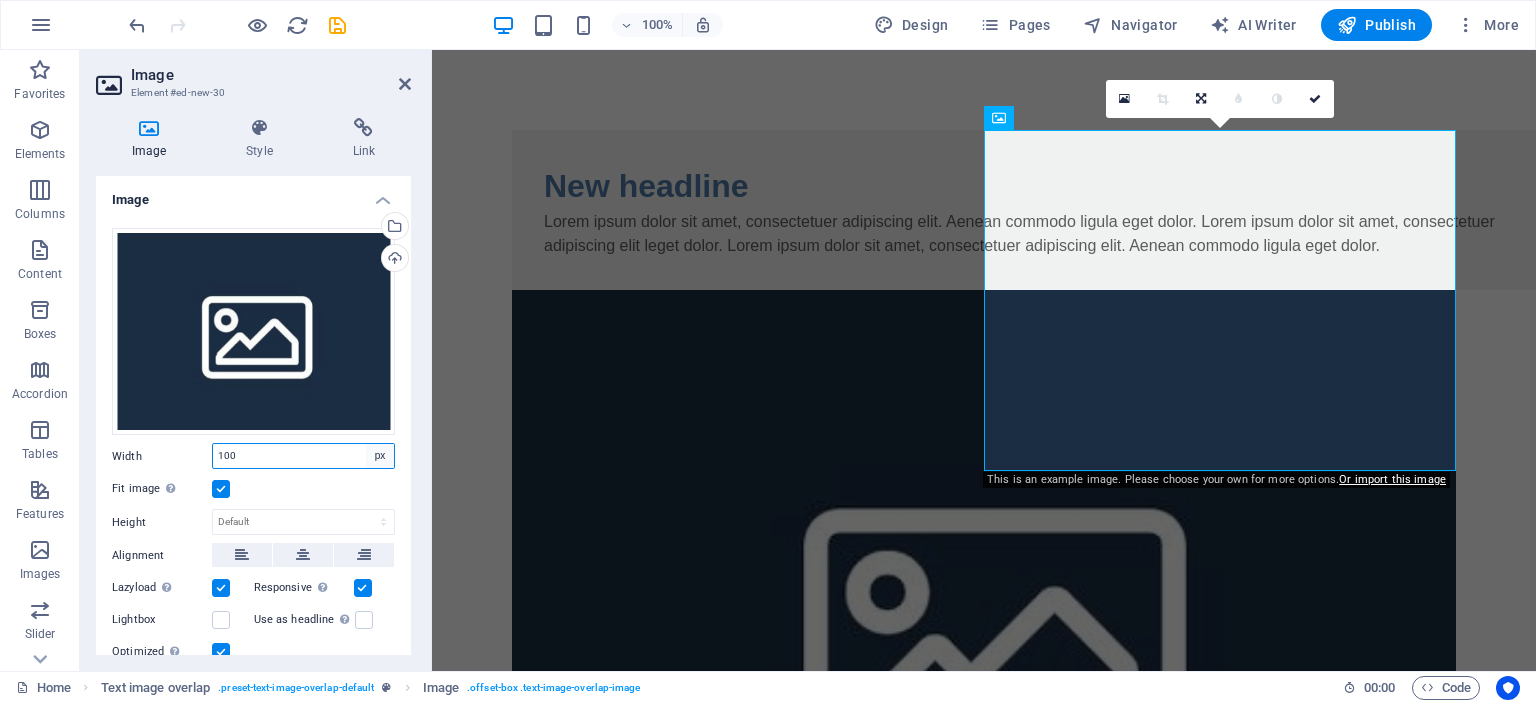 click on "Default auto px rem % em vh vw" at bounding box center (380, 456) 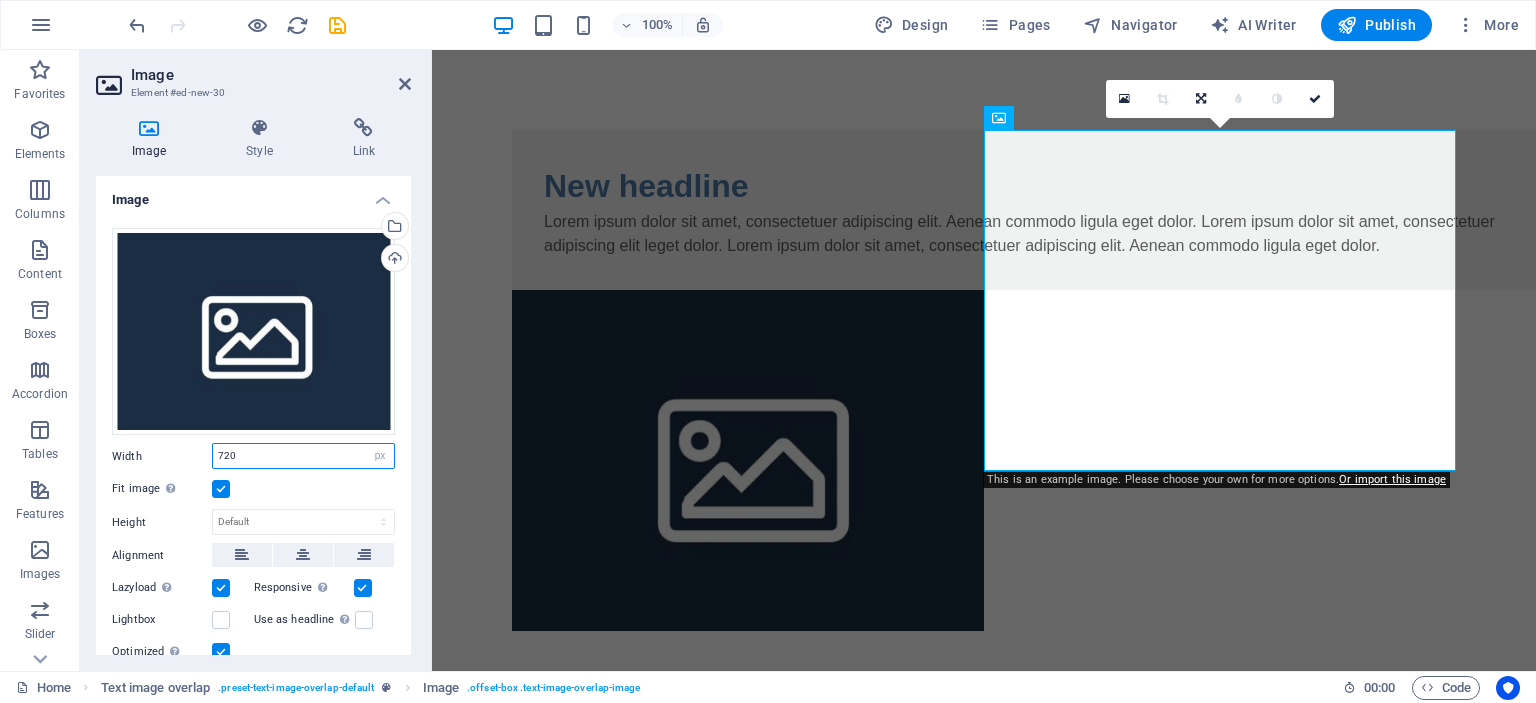 type on "720" 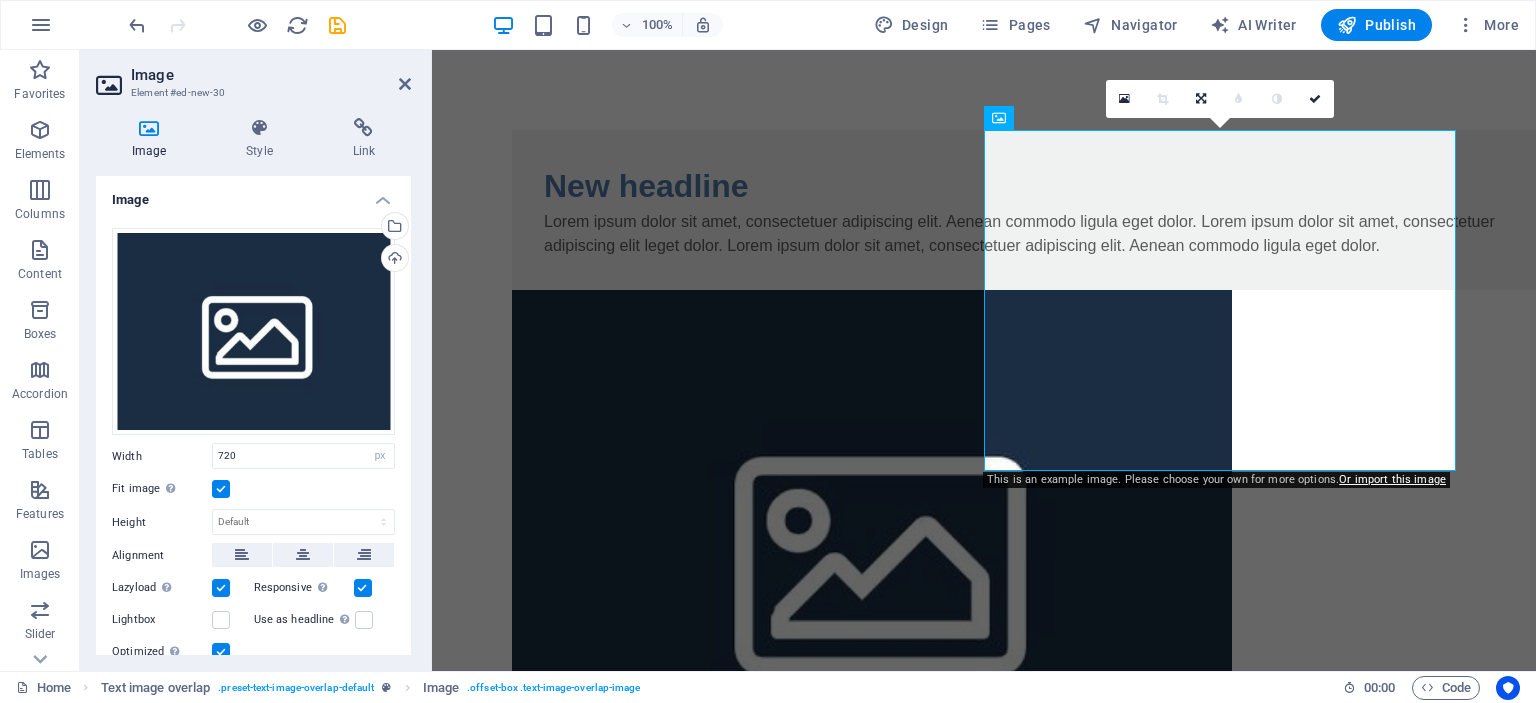 click on "Skip to main content
New headline Lorem ipsum dolor sit amet, consectetuer adipiscing elit. Aenean commodo ligula eget dolor. Lorem ipsum dolor sit amet, consectetuer adipiscing elit leget dolor. Lorem ipsum dolor sit amet, consectetuer adipiscing elit. Aenean commodo ligula eget dolor." at bounding box center [984, 470] 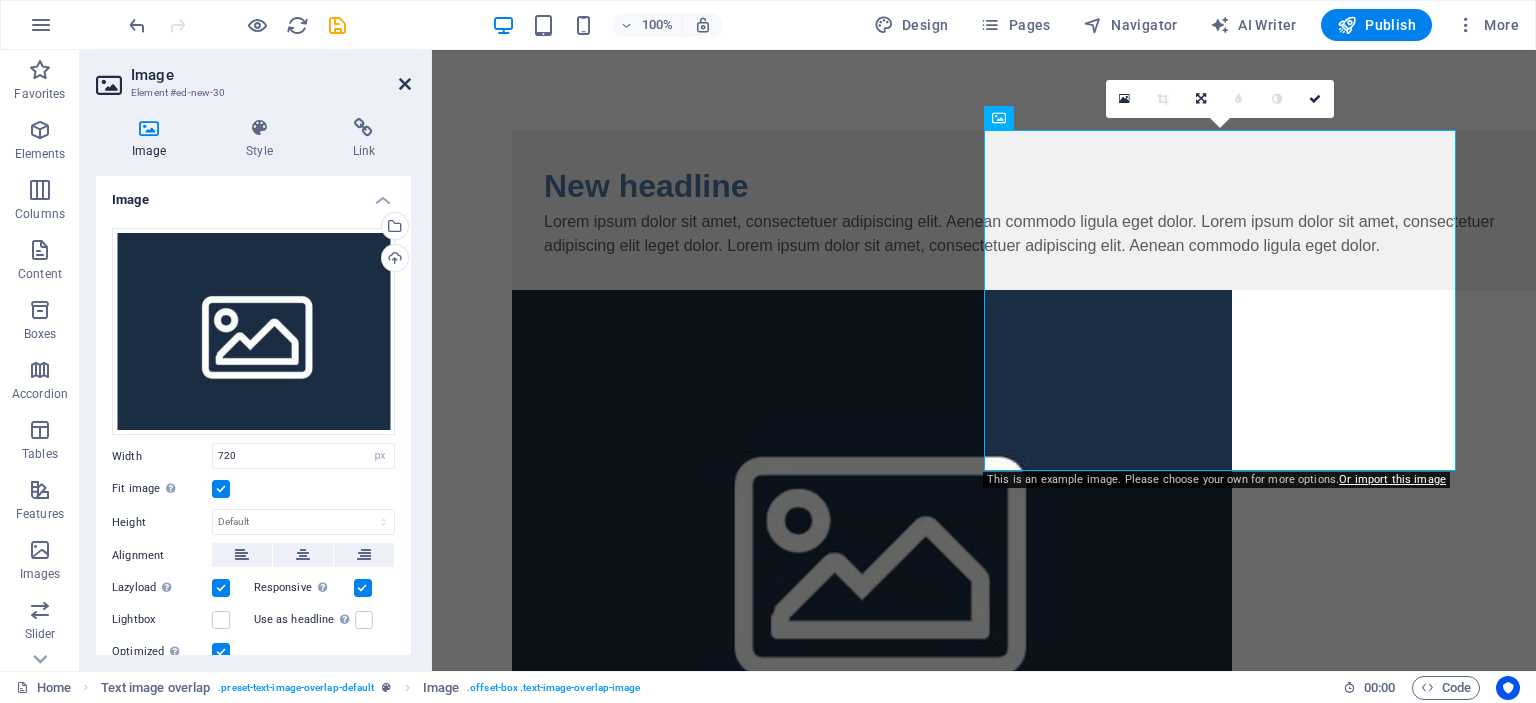 click at bounding box center (405, 84) 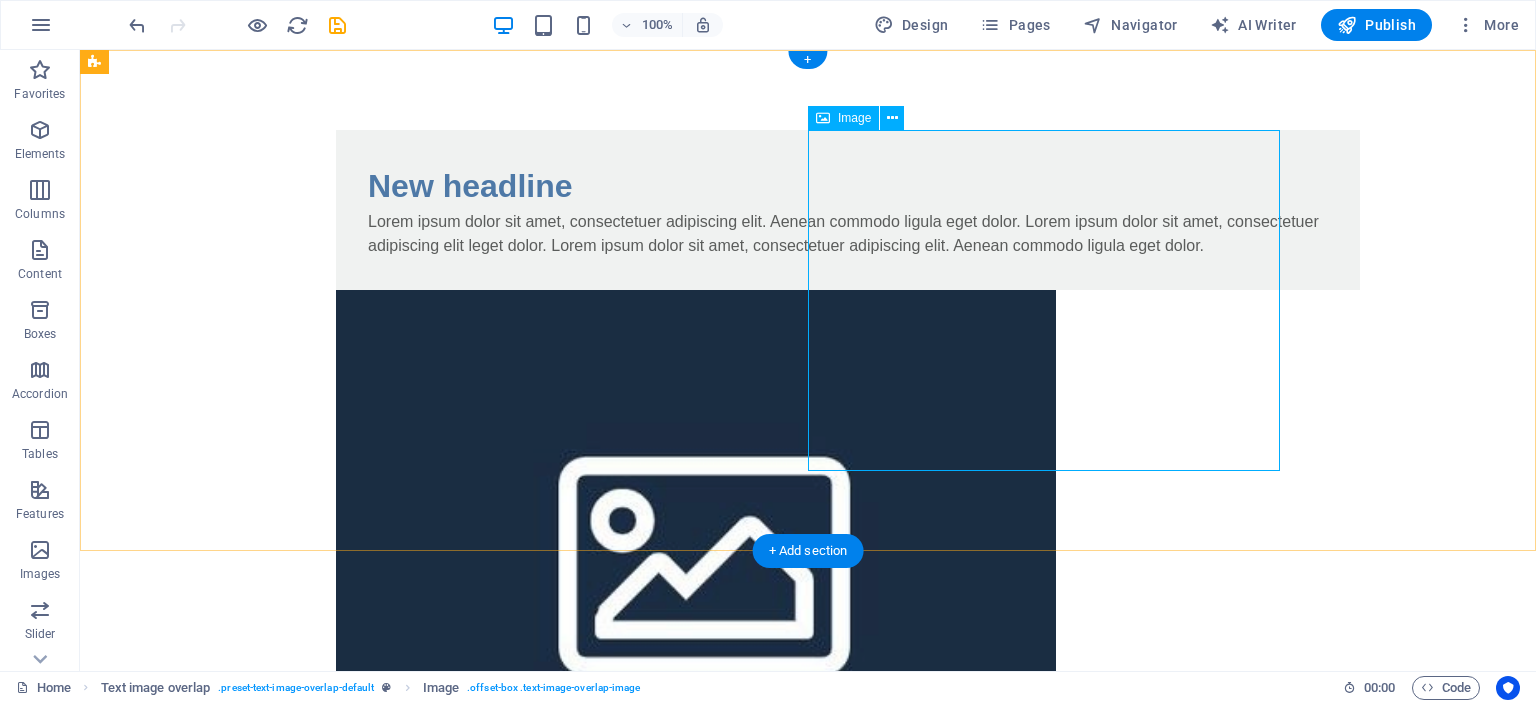 click at bounding box center (808, 550) 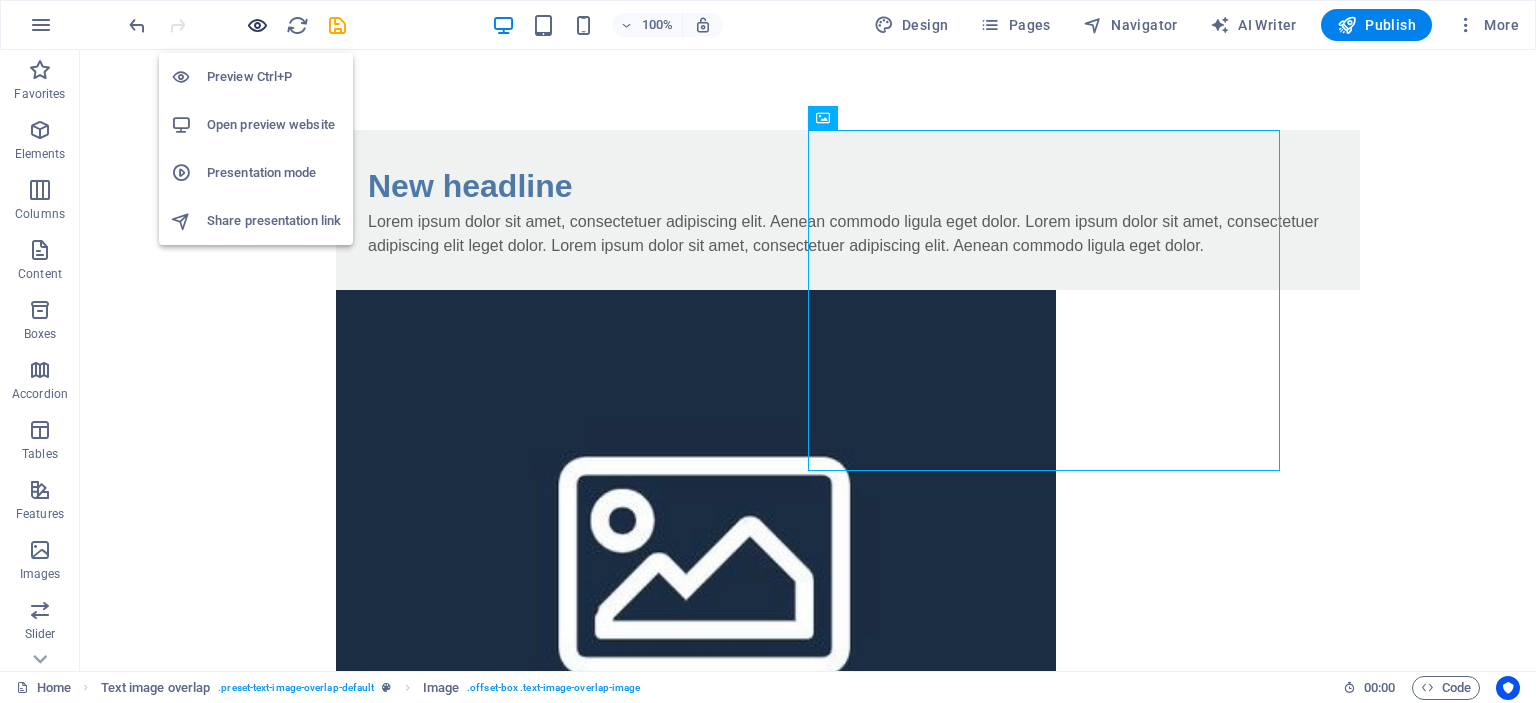 click at bounding box center (257, 25) 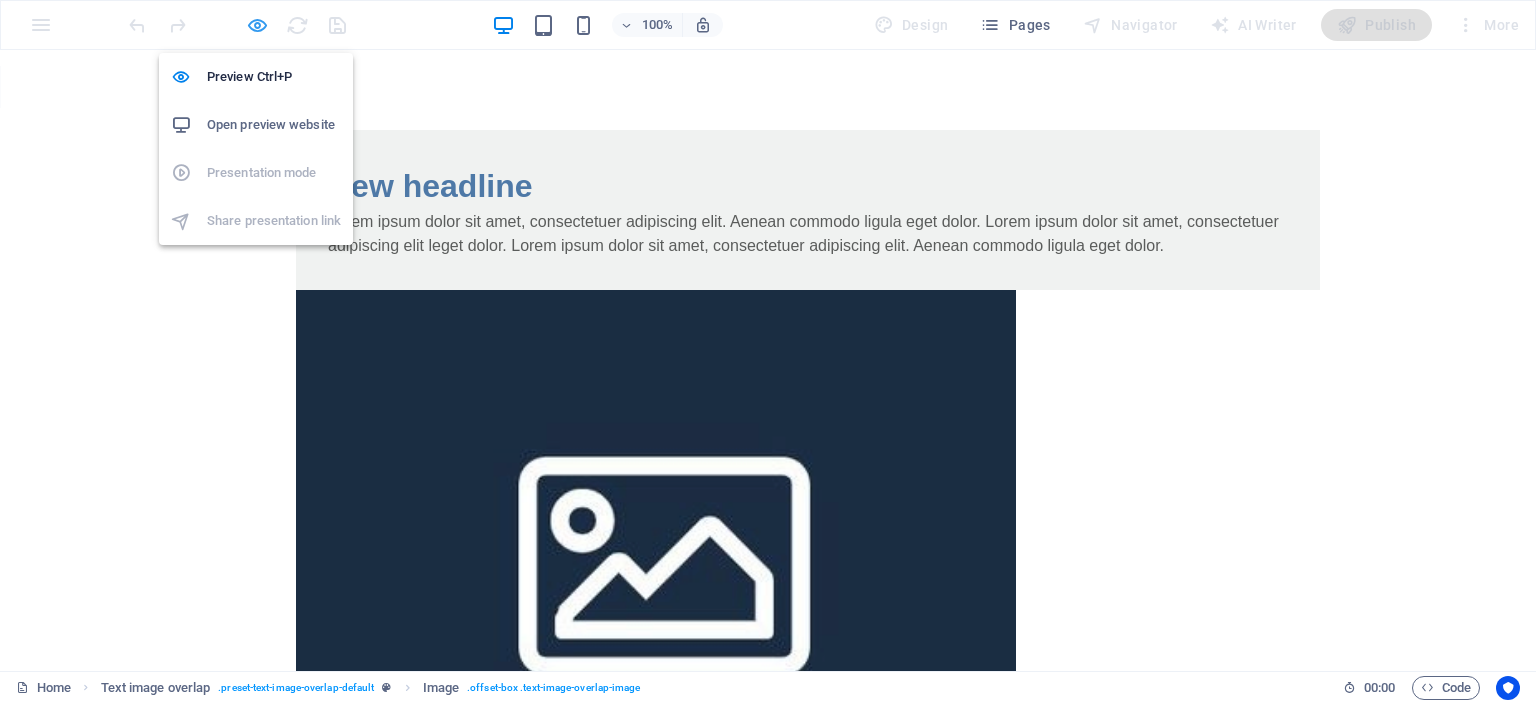 click at bounding box center (257, 25) 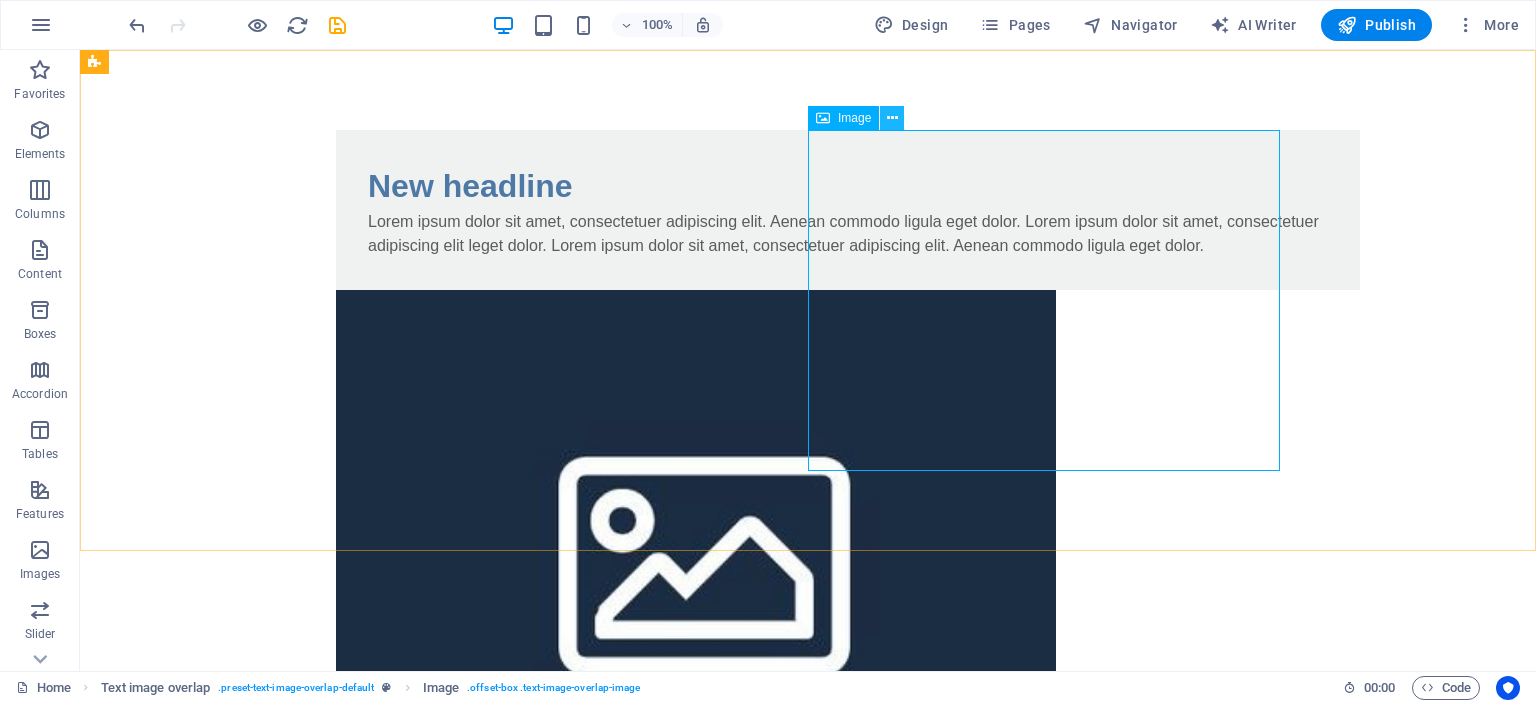 click at bounding box center [892, 118] 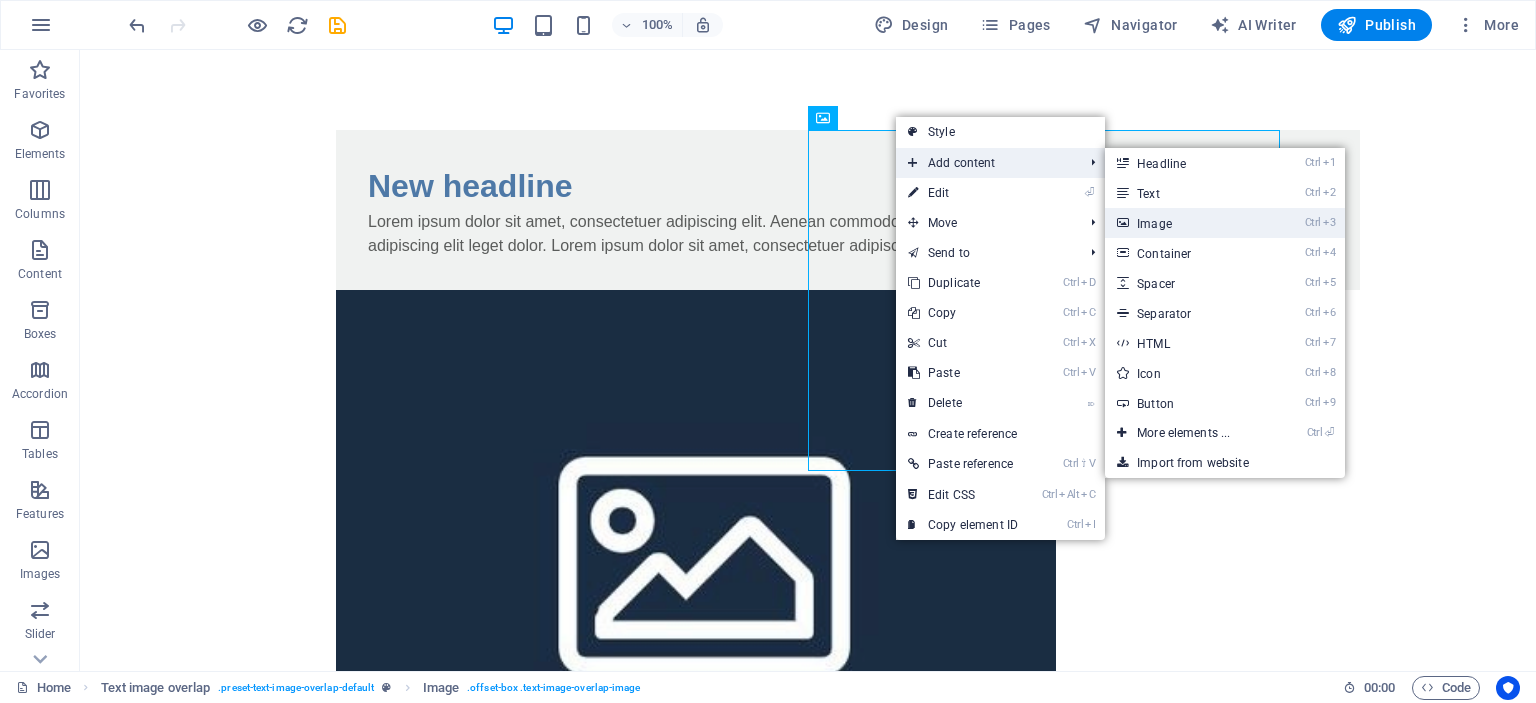 click on "Ctrl 3  Image" at bounding box center [1187, 223] 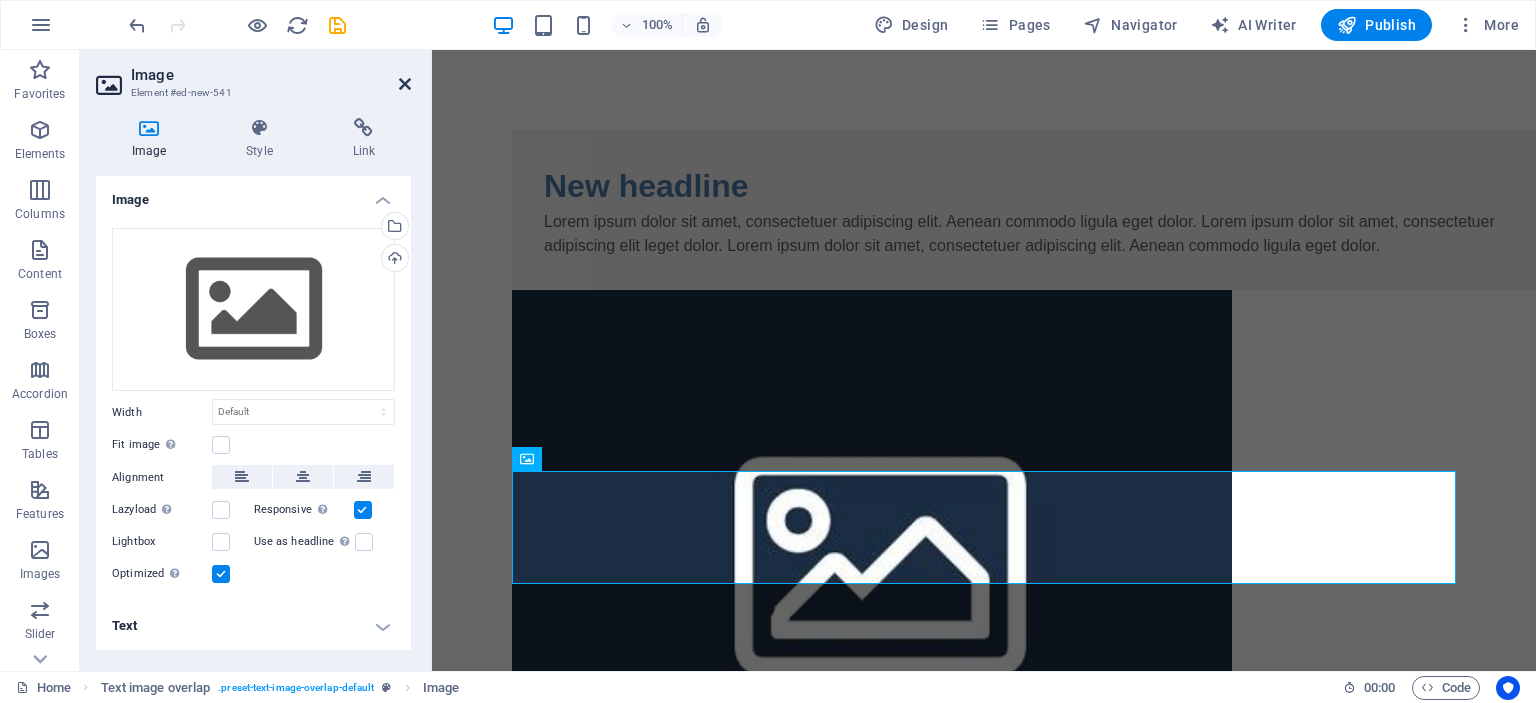 click at bounding box center [405, 84] 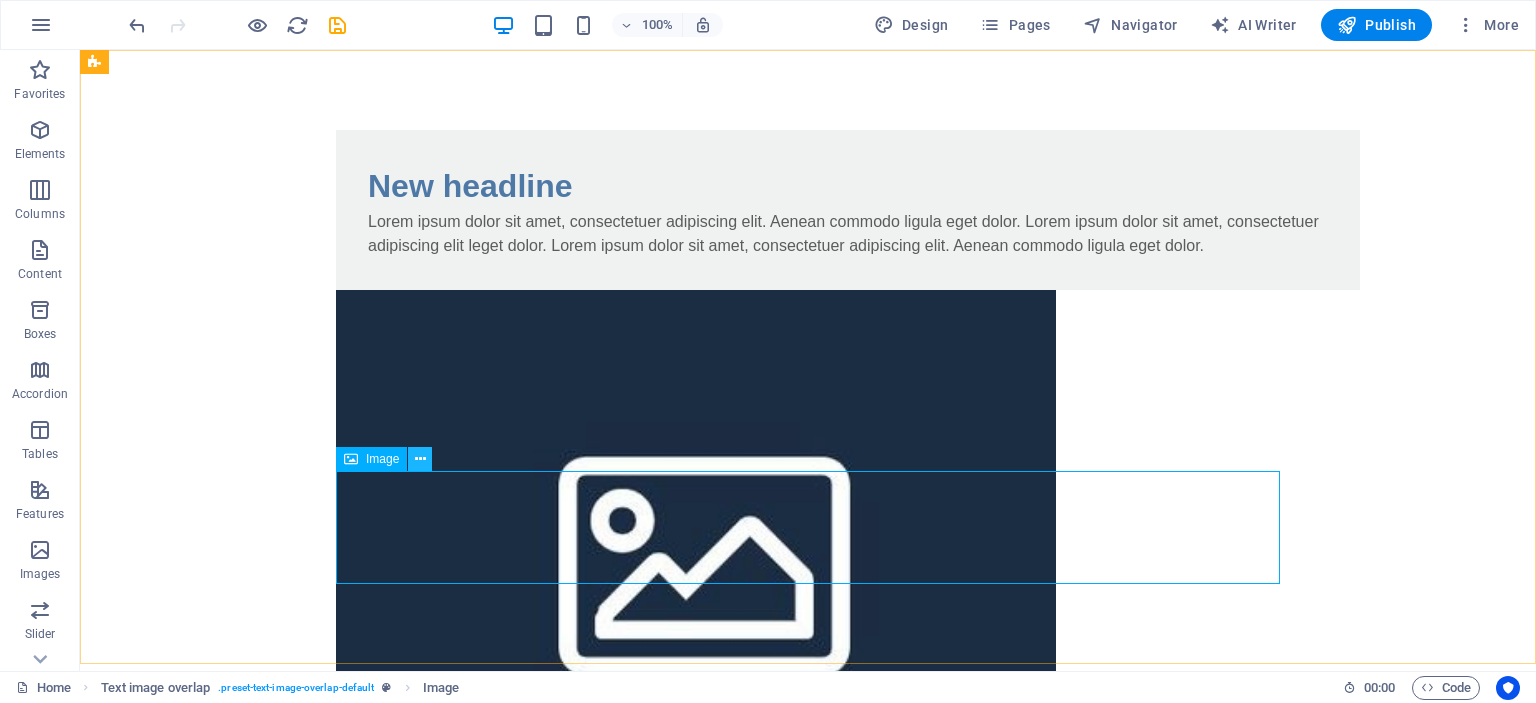 click at bounding box center [420, 459] 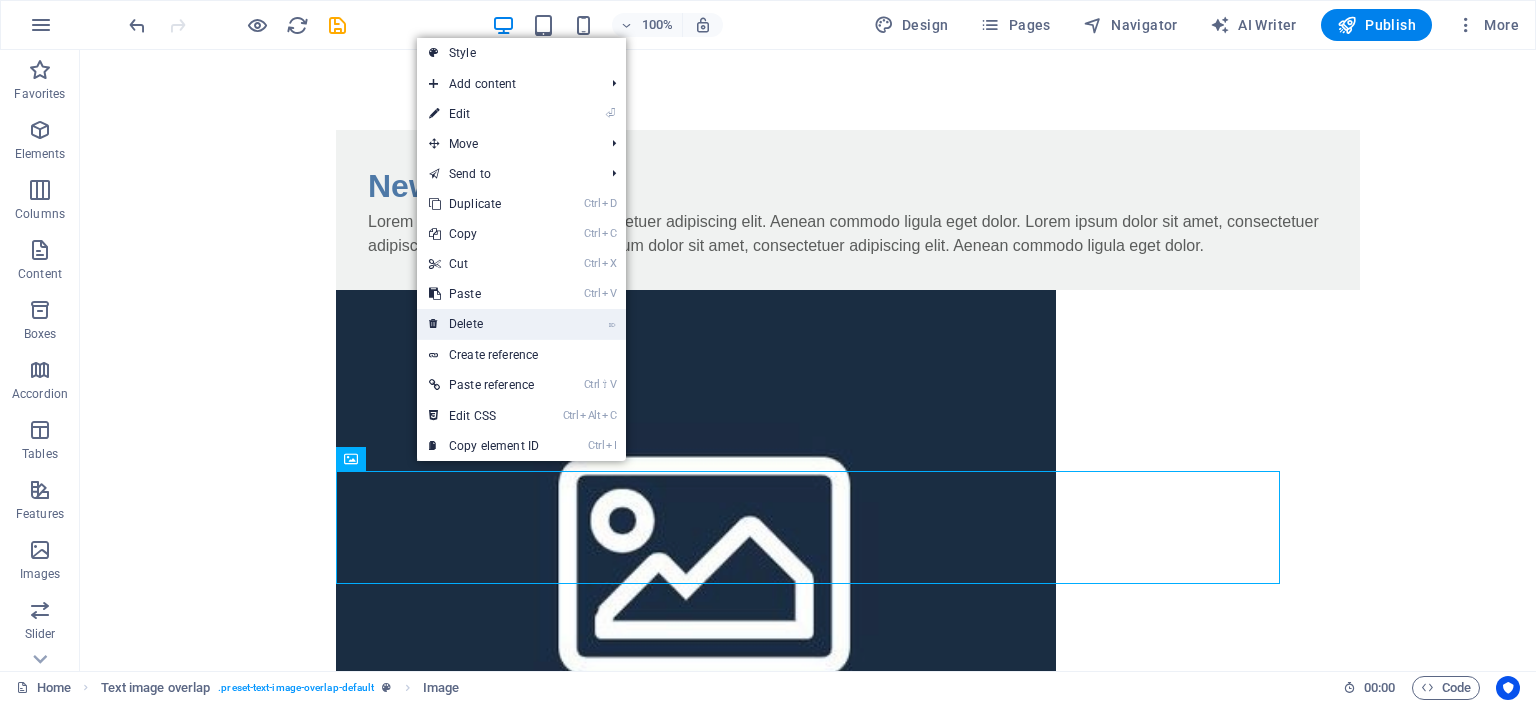 click on "⌦  Delete" at bounding box center [484, 324] 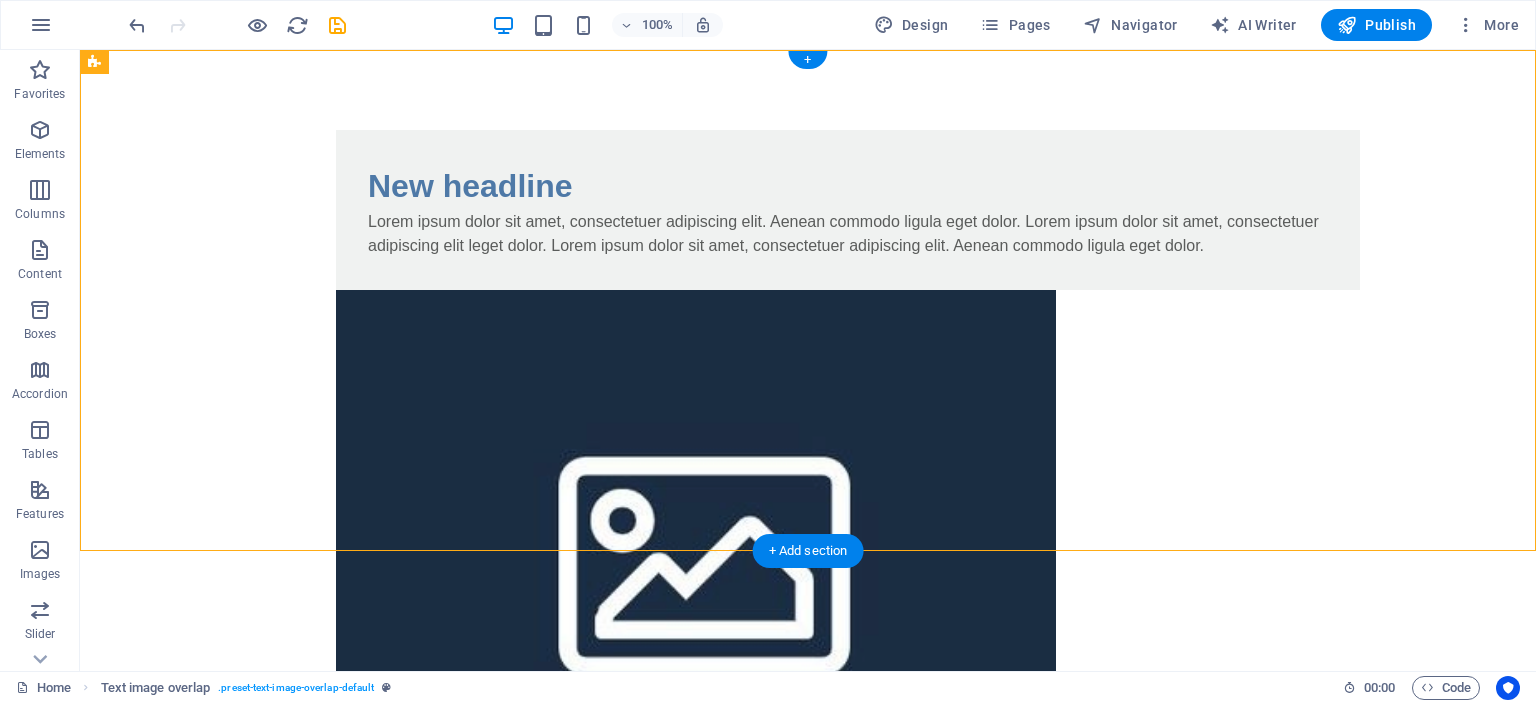 drag, startPoint x: 940, startPoint y: 169, endPoint x: 669, endPoint y: 124, distance: 274.71075 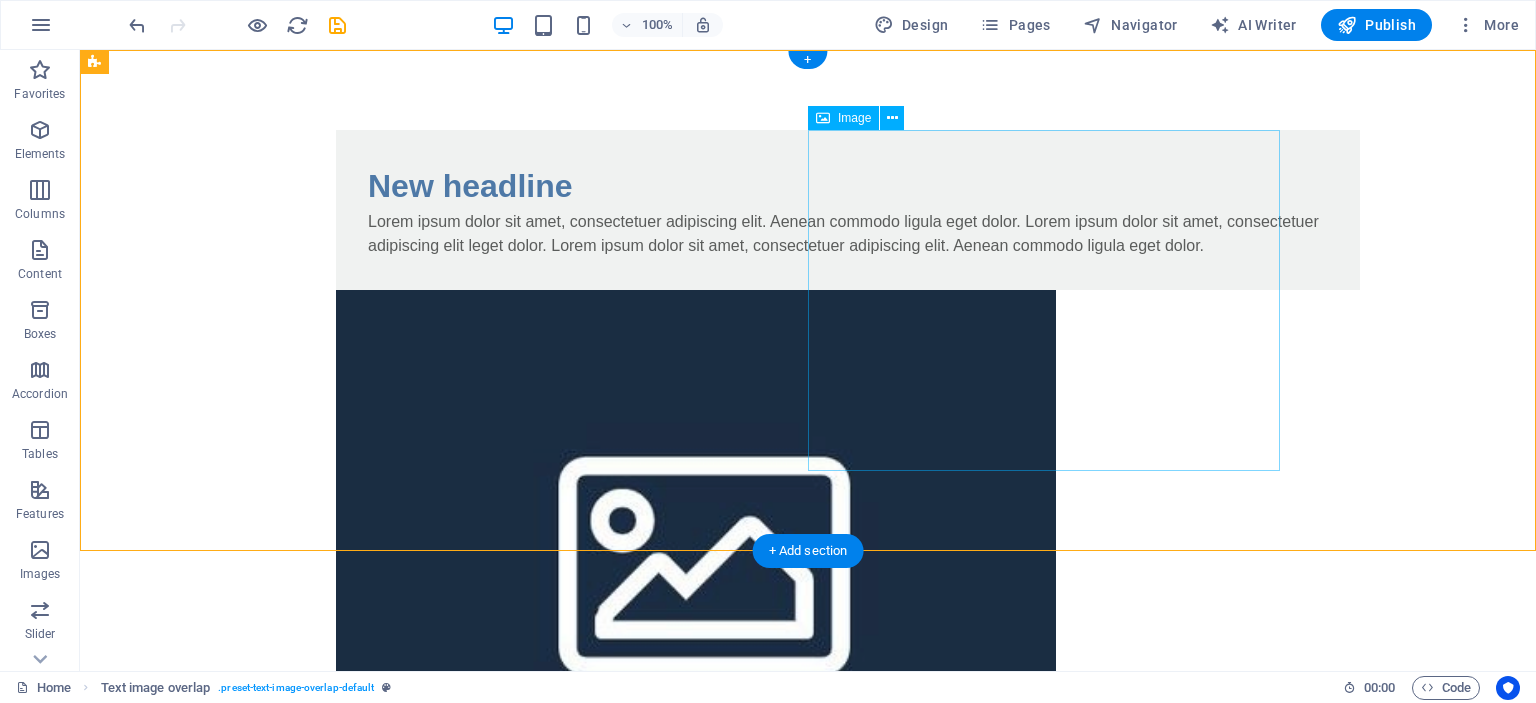 click at bounding box center (808, 550) 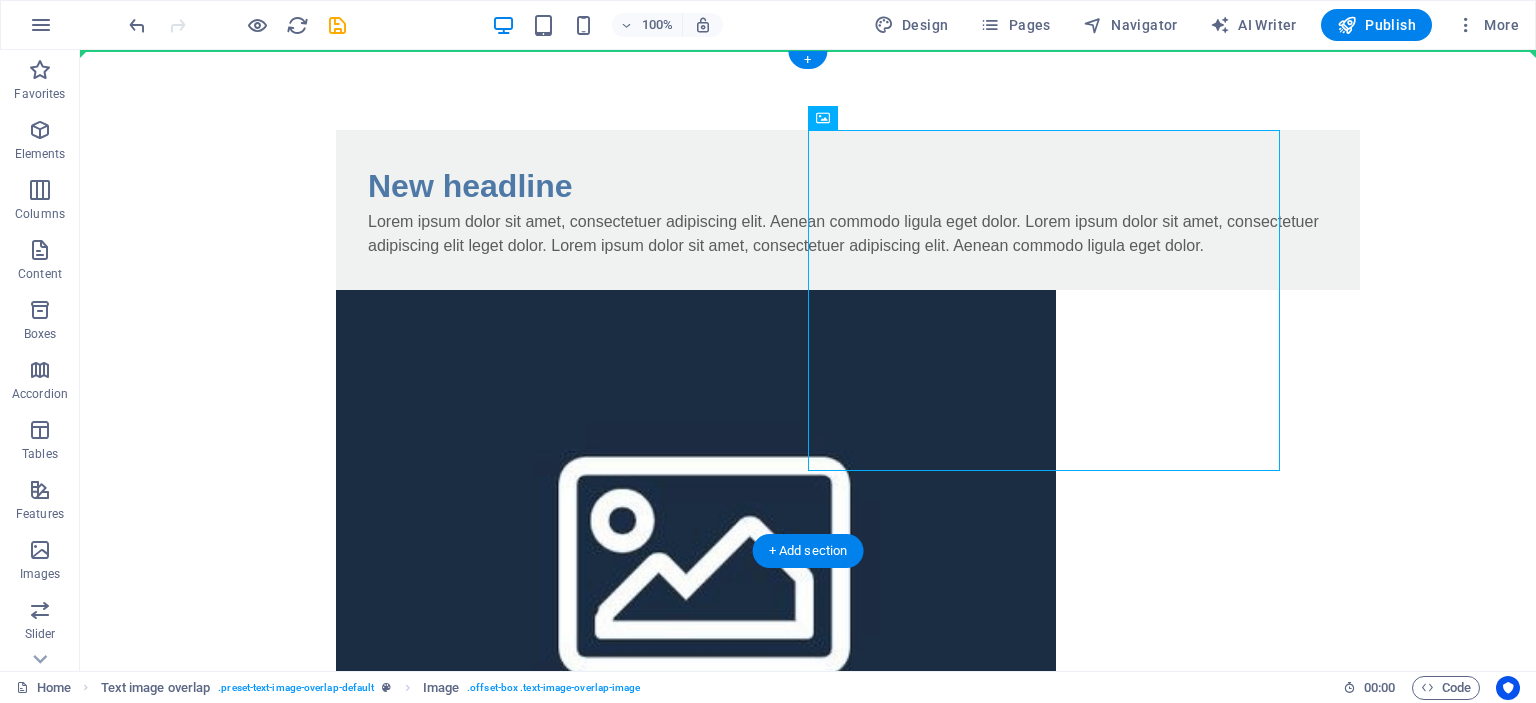 drag, startPoint x: 943, startPoint y: 174, endPoint x: 724, endPoint y: 123, distance: 224.85995 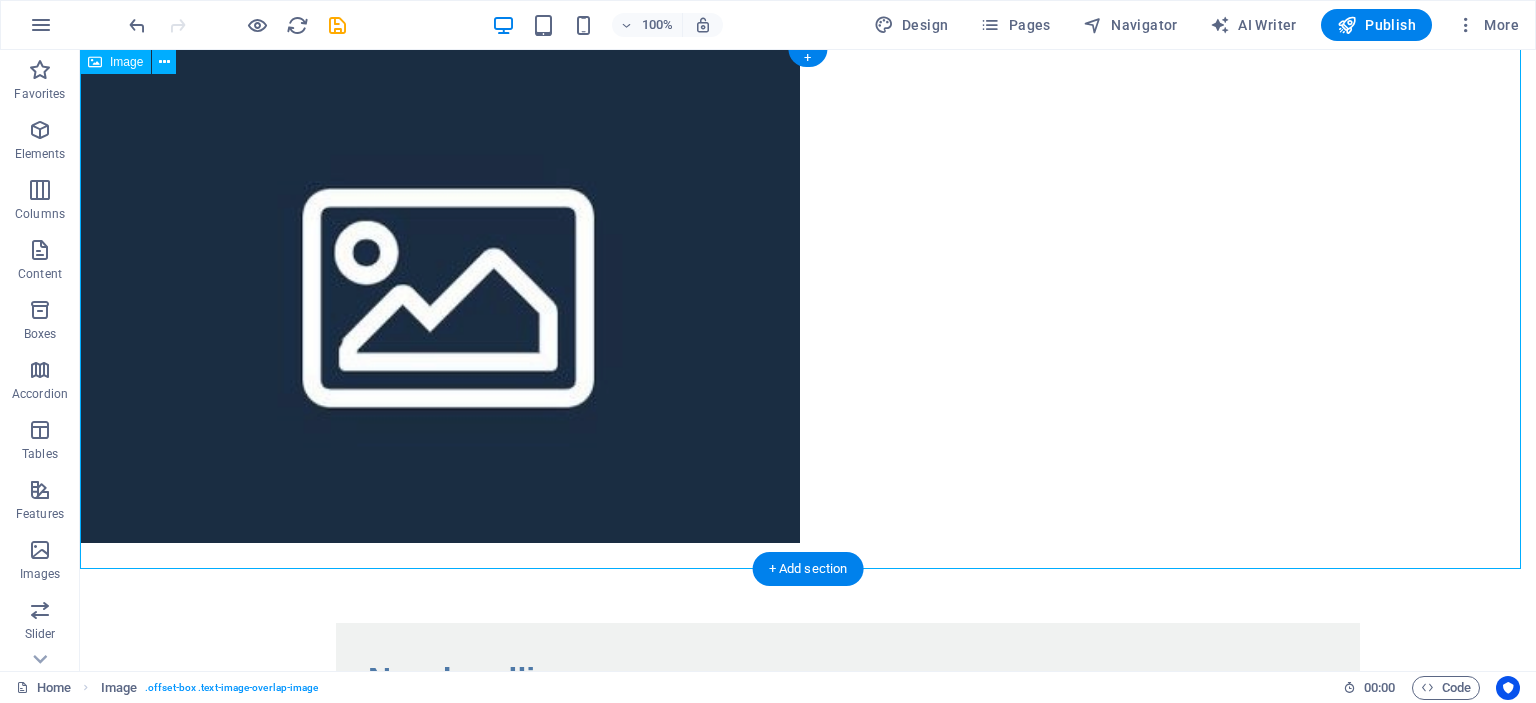 scroll, scrollTop: 0, scrollLeft: 0, axis: both 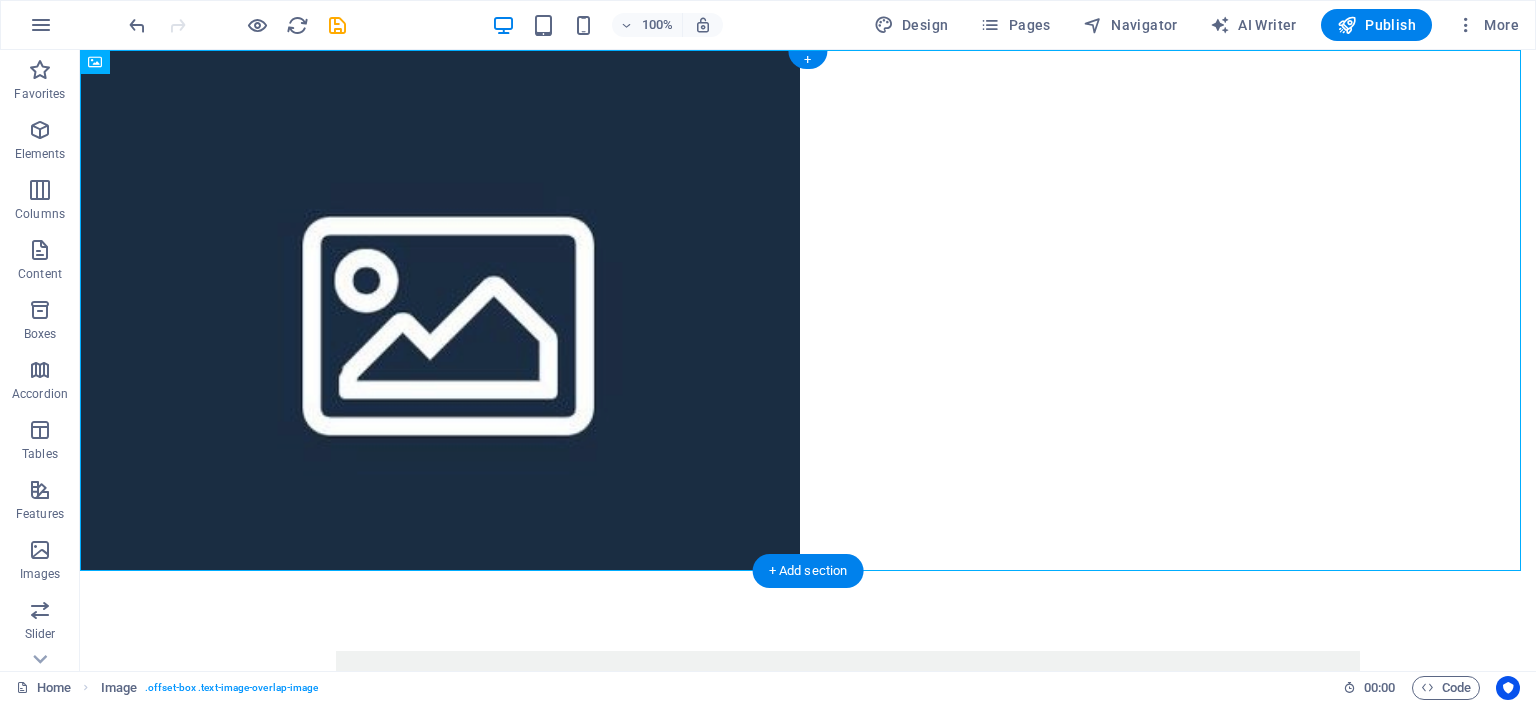 drag, startPoint x: 208, startPoint y: 117, endPoint x: 607, endPoint y: 77, distance: 401 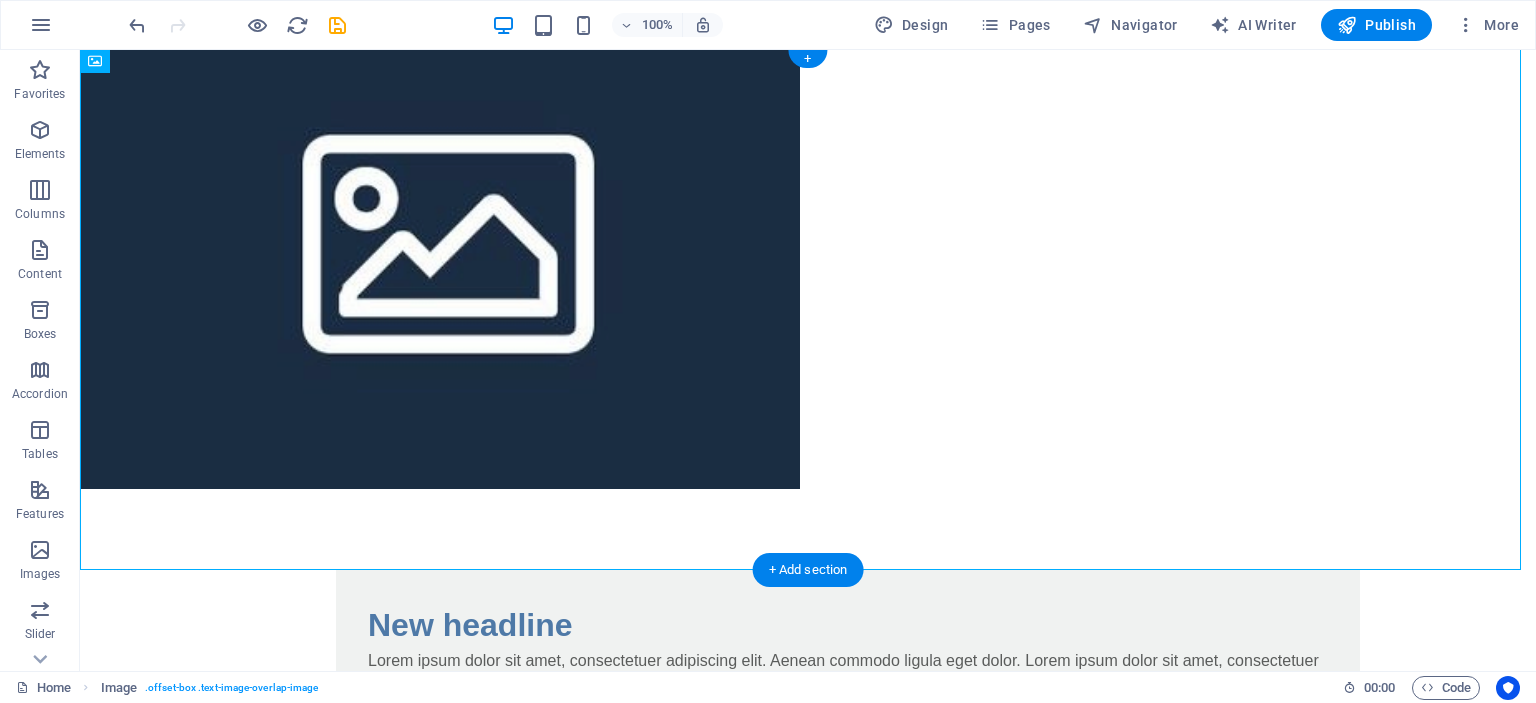 scroll, scrollTop: 0, scrollLeft: 0, axis: both 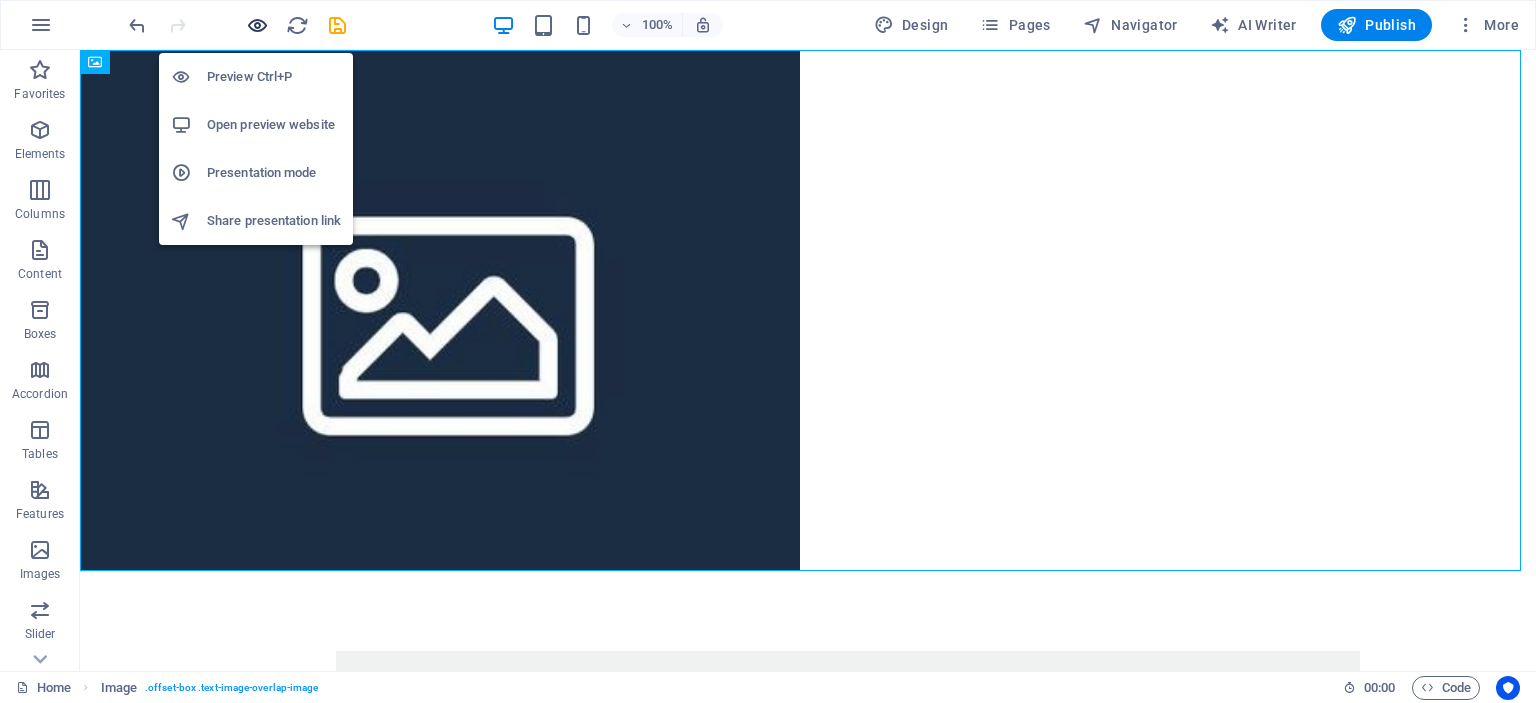click at bounding box center [257, 25] 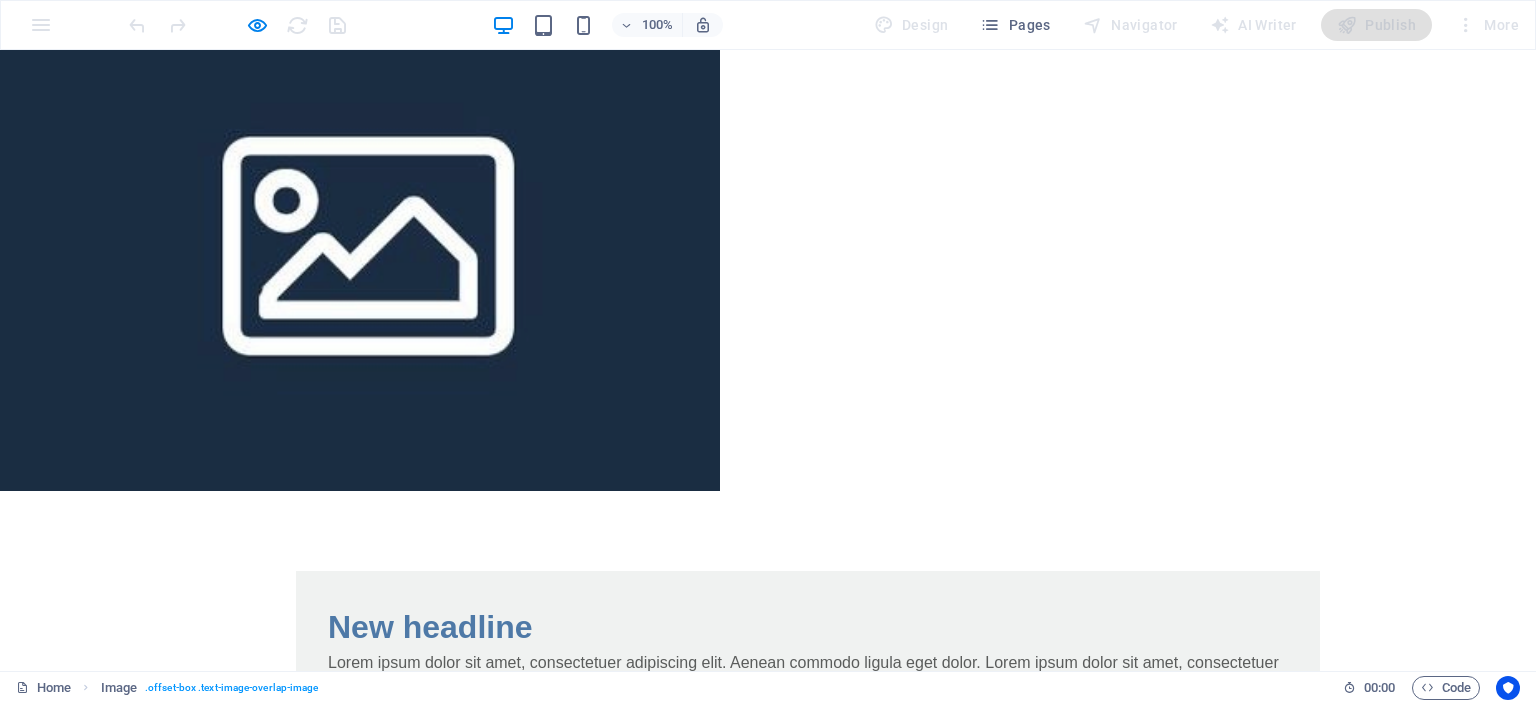 scroll, scrollTop: 0, scrollLeft: 0, axis: both 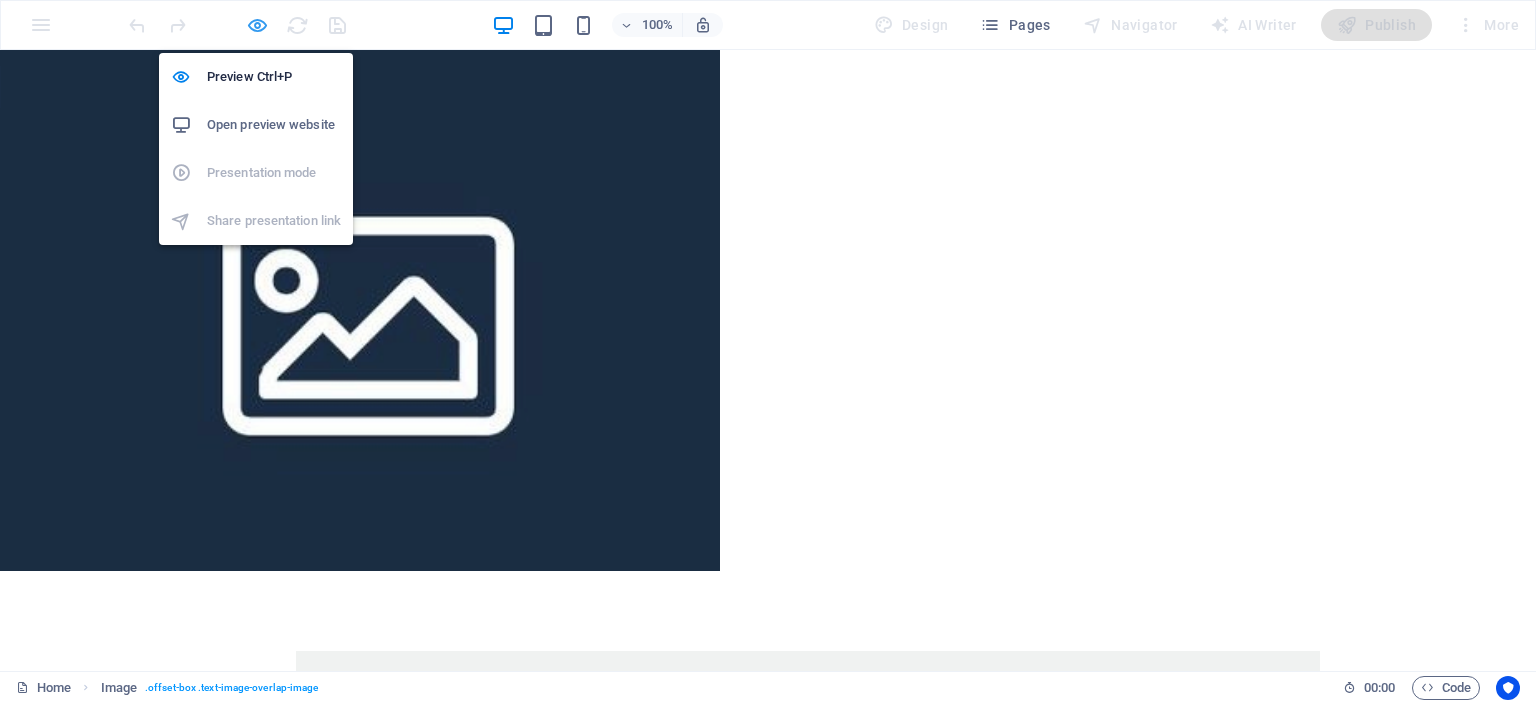 click at bounding box center [257, 25] 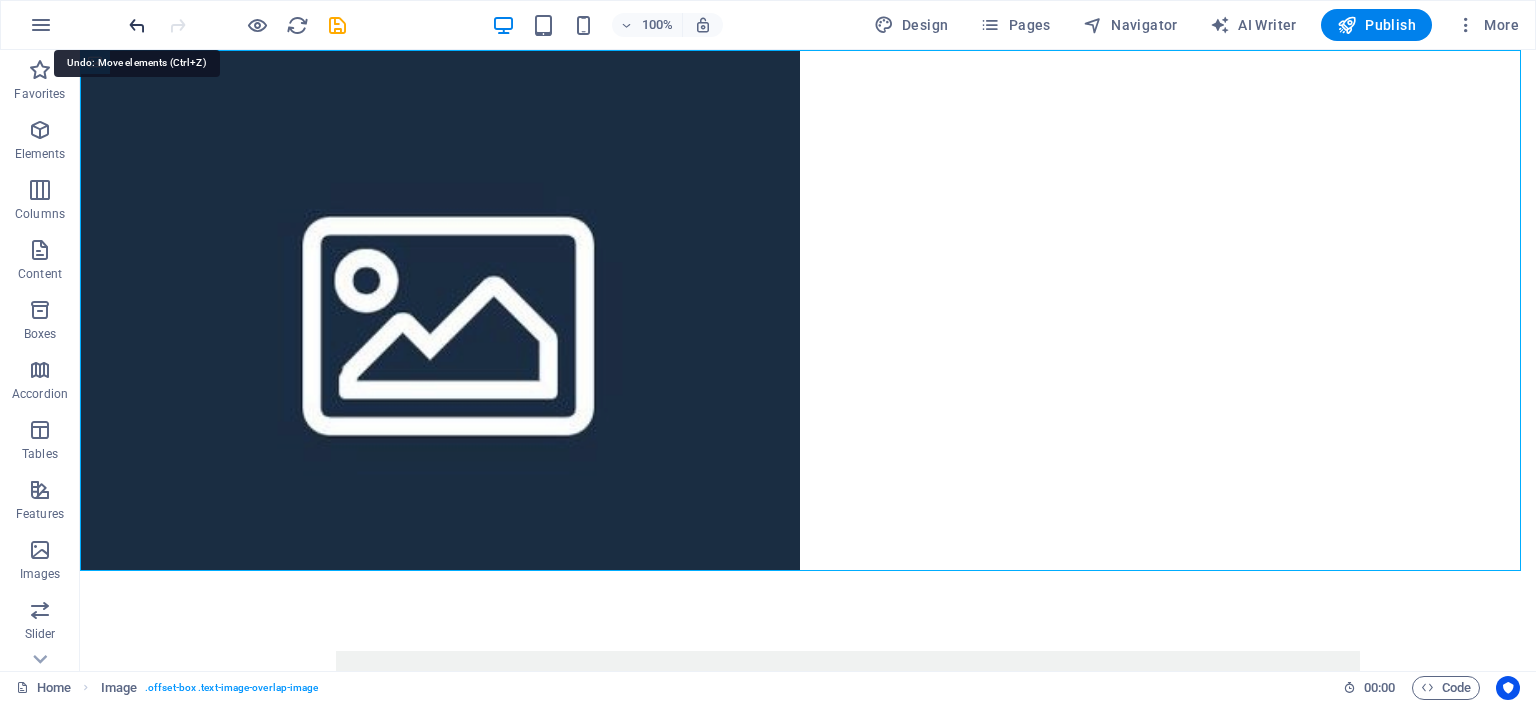 click at bounding box center (137, 25) 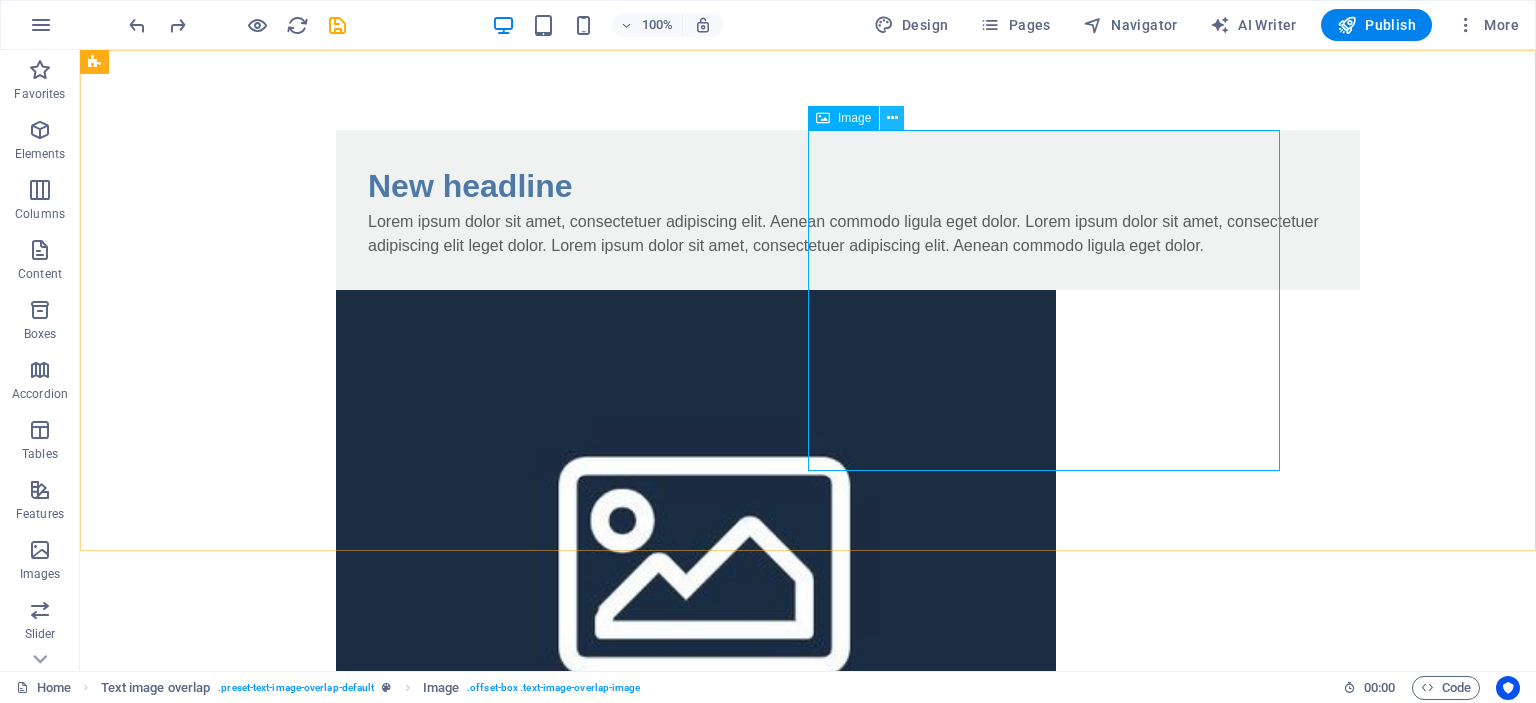 click at bounding box center [892, 118] 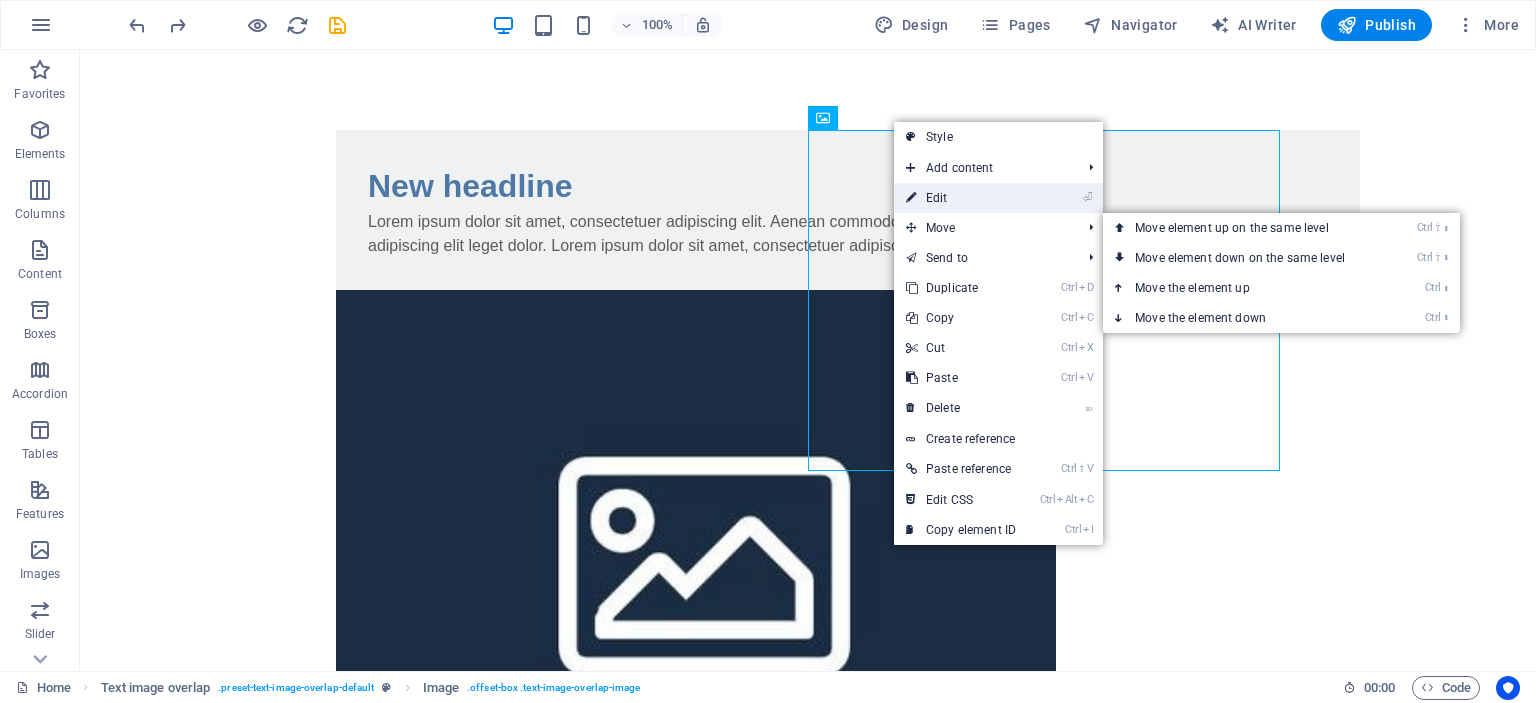 click on "⏎  Edit" at bounding box center (961, 198) 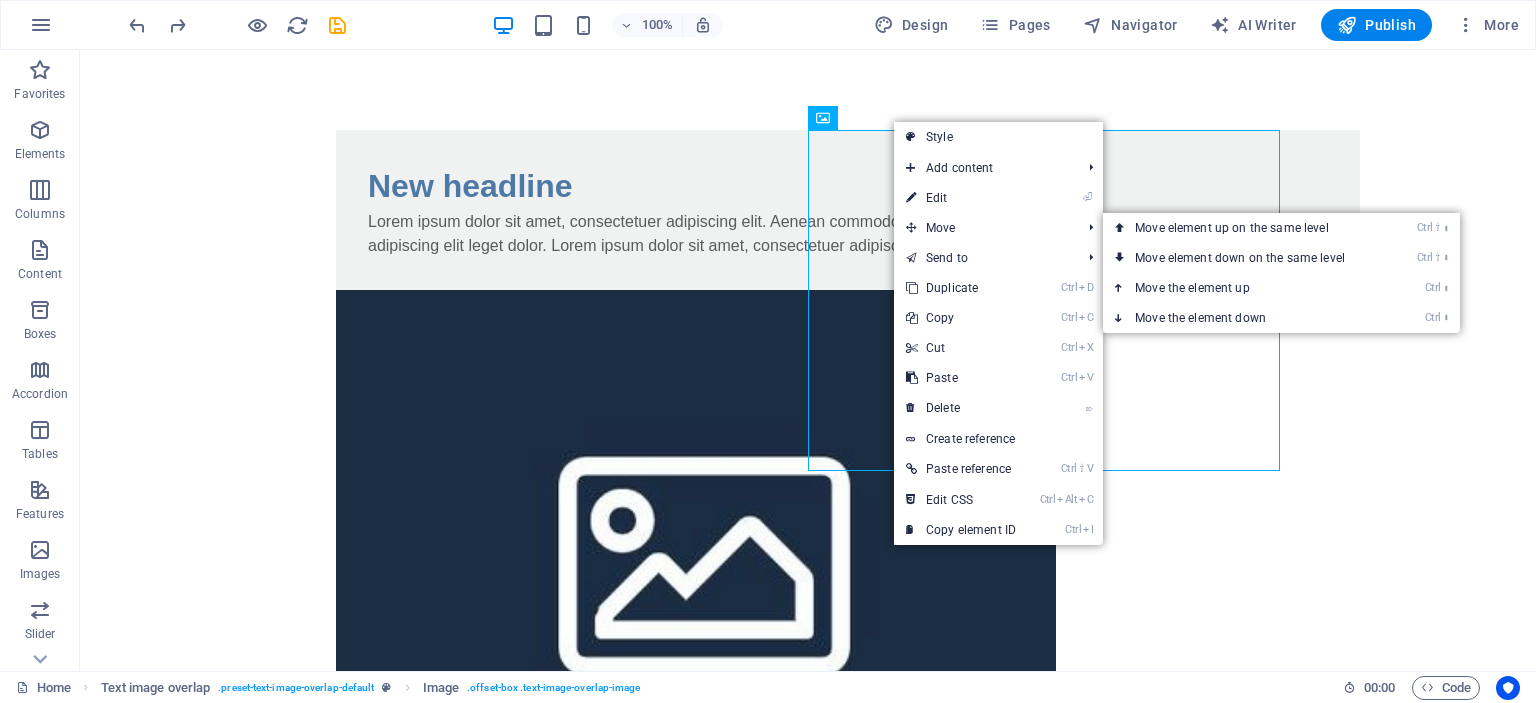 select on "px" 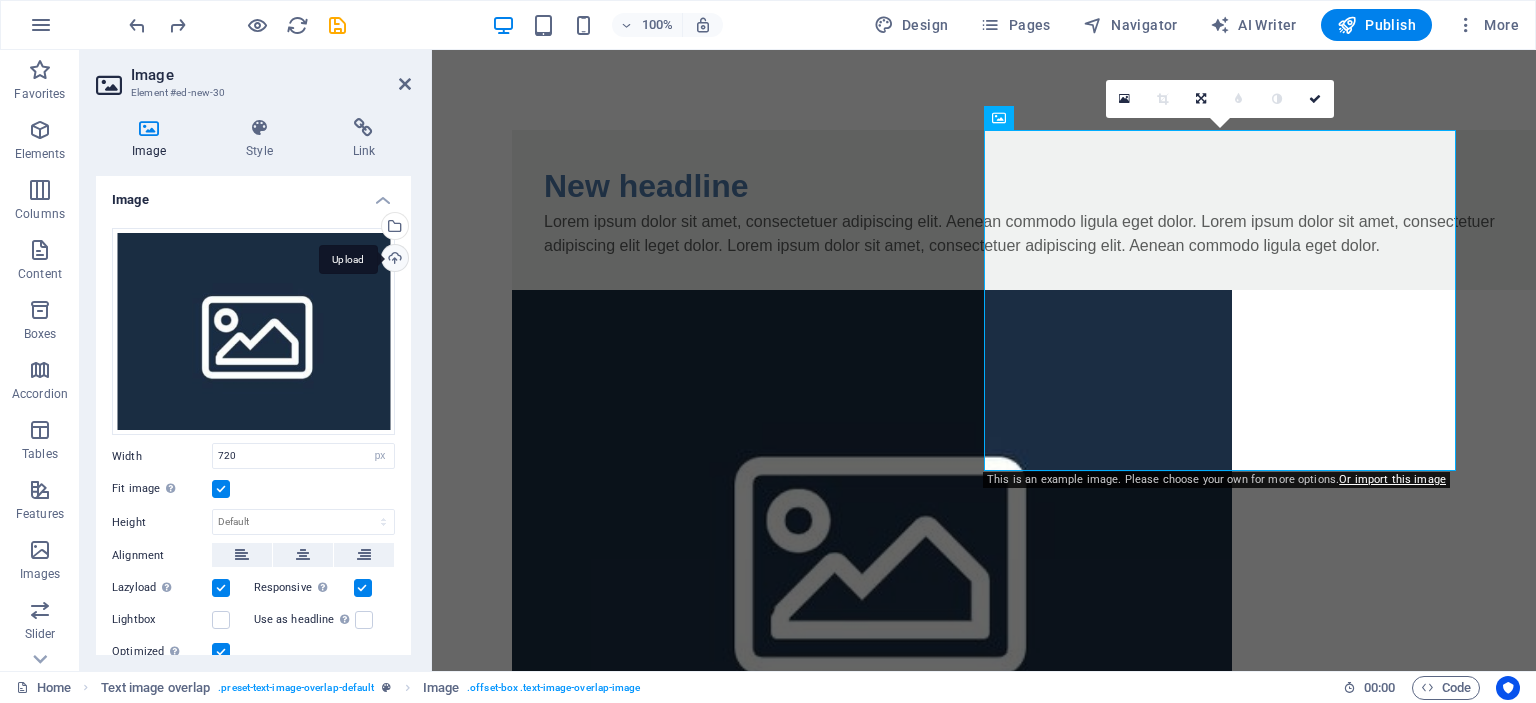 click on "Upload" at bounding box center (393, 260) 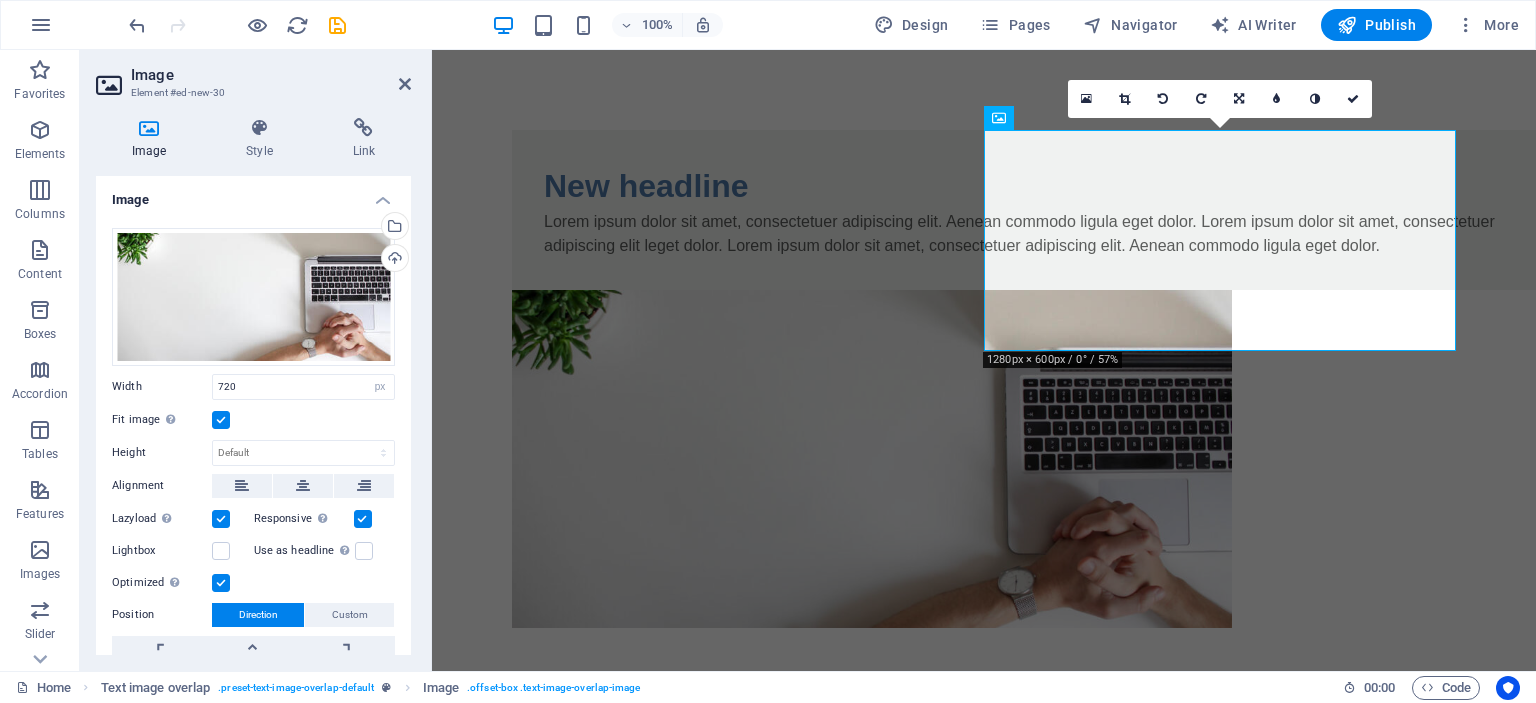 click on "Skip to main content
New headline Lorem ipsum dolor sit amet, consectetuer adipiscing elit. Aenean commodo ligula eget dolor. Lorem ipsum dolor sit amet, consectetuer adipiscing elit leget dolor. Lorem ipsum dolor sit amet, consectetuer adipiscing elit. Aenean commodo ligula eget dolor." at bounding box center (984, 379) 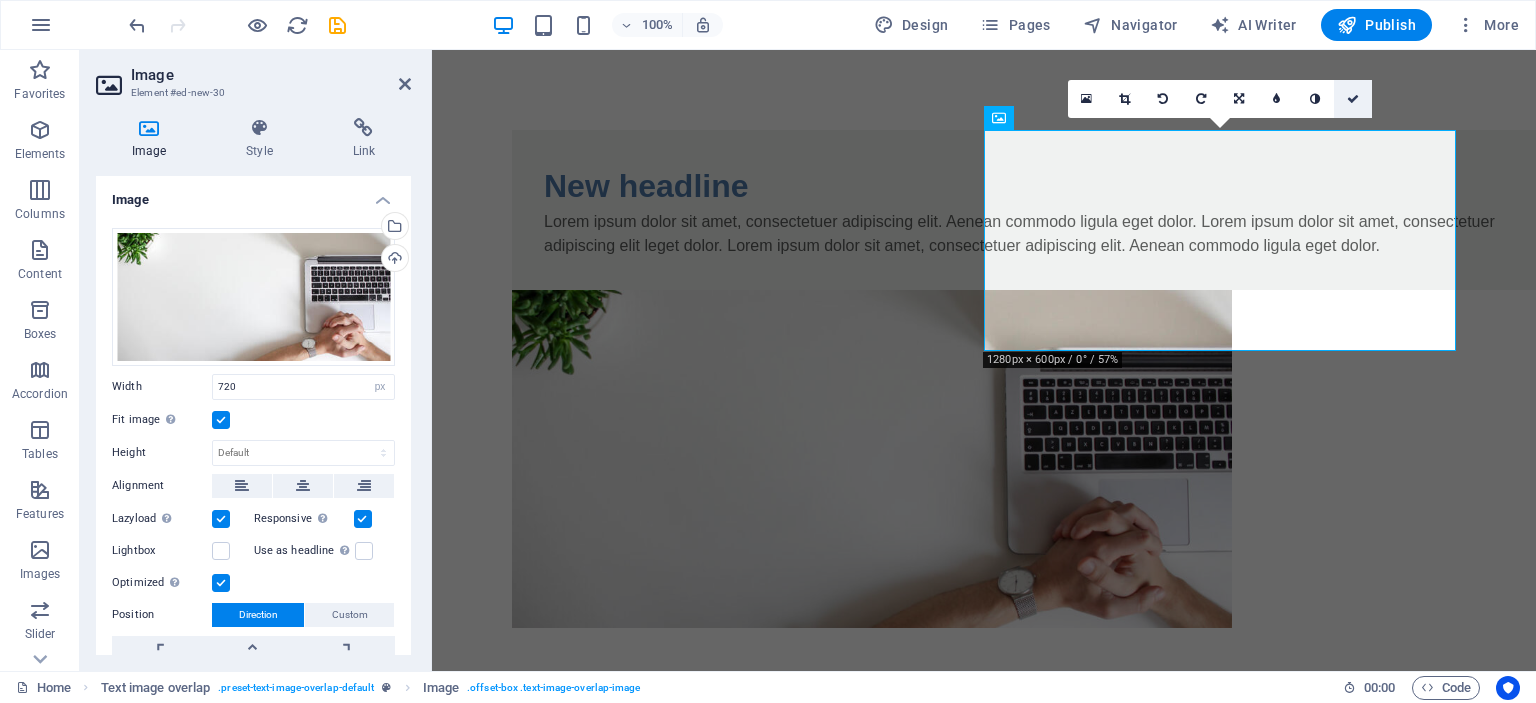 click at bounding box center (1353, 99) 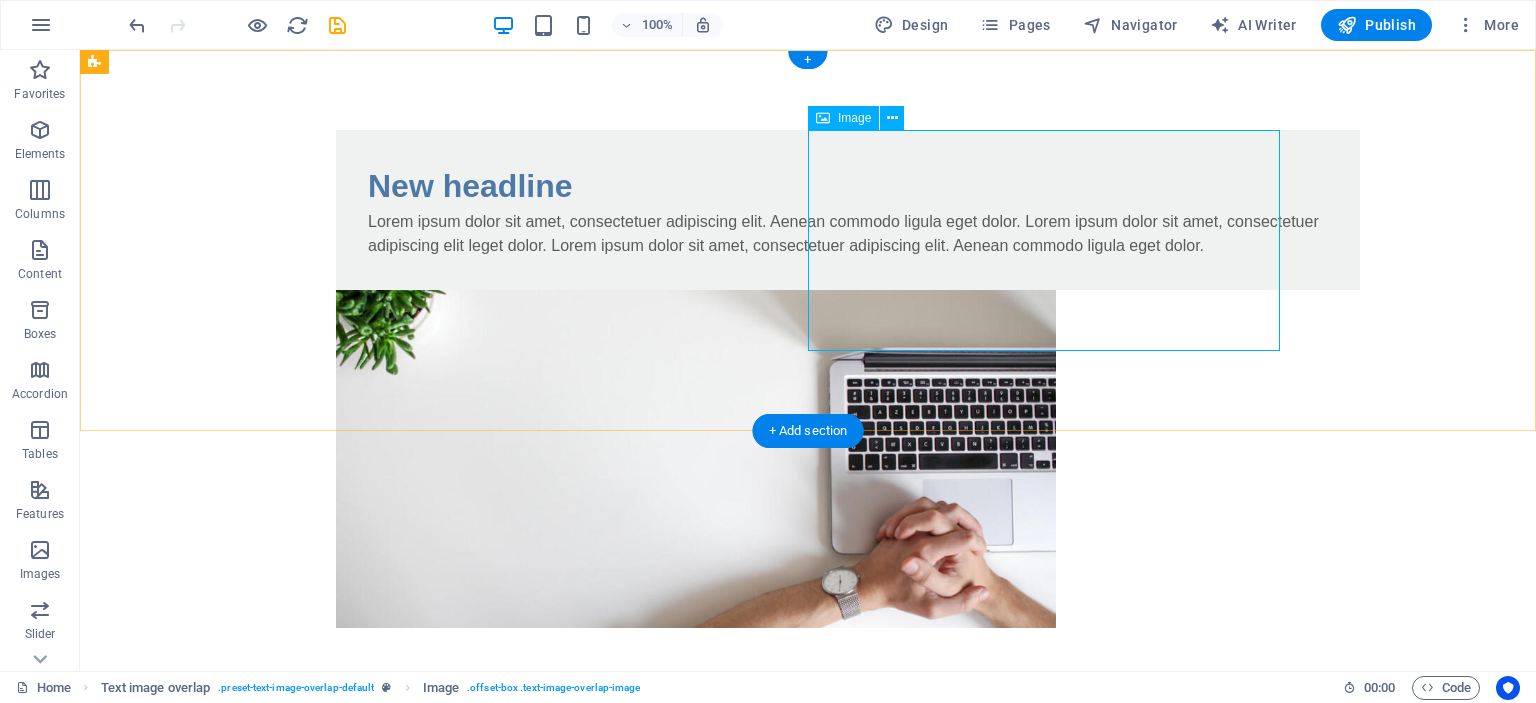 click at bounding box center [808, 459] 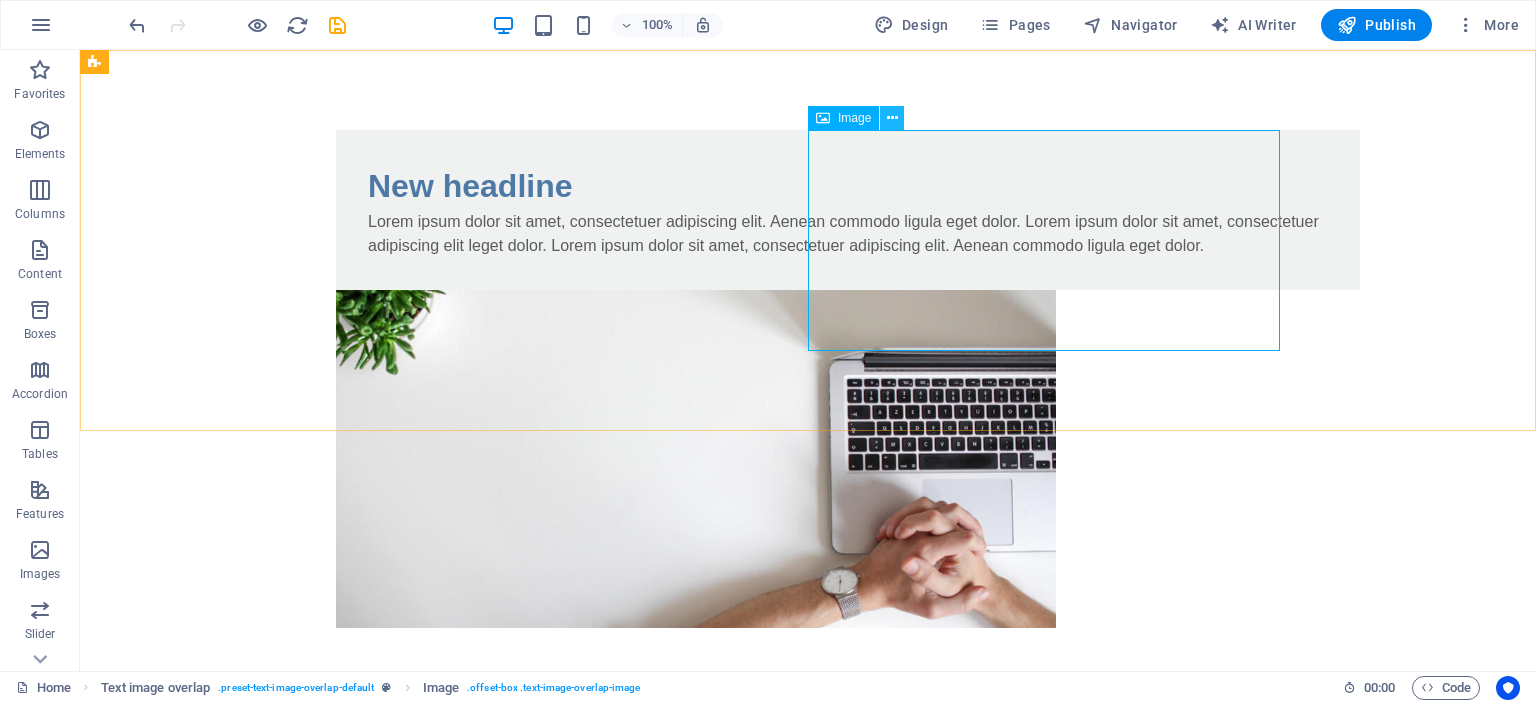 click at bounding box center [892, 118] 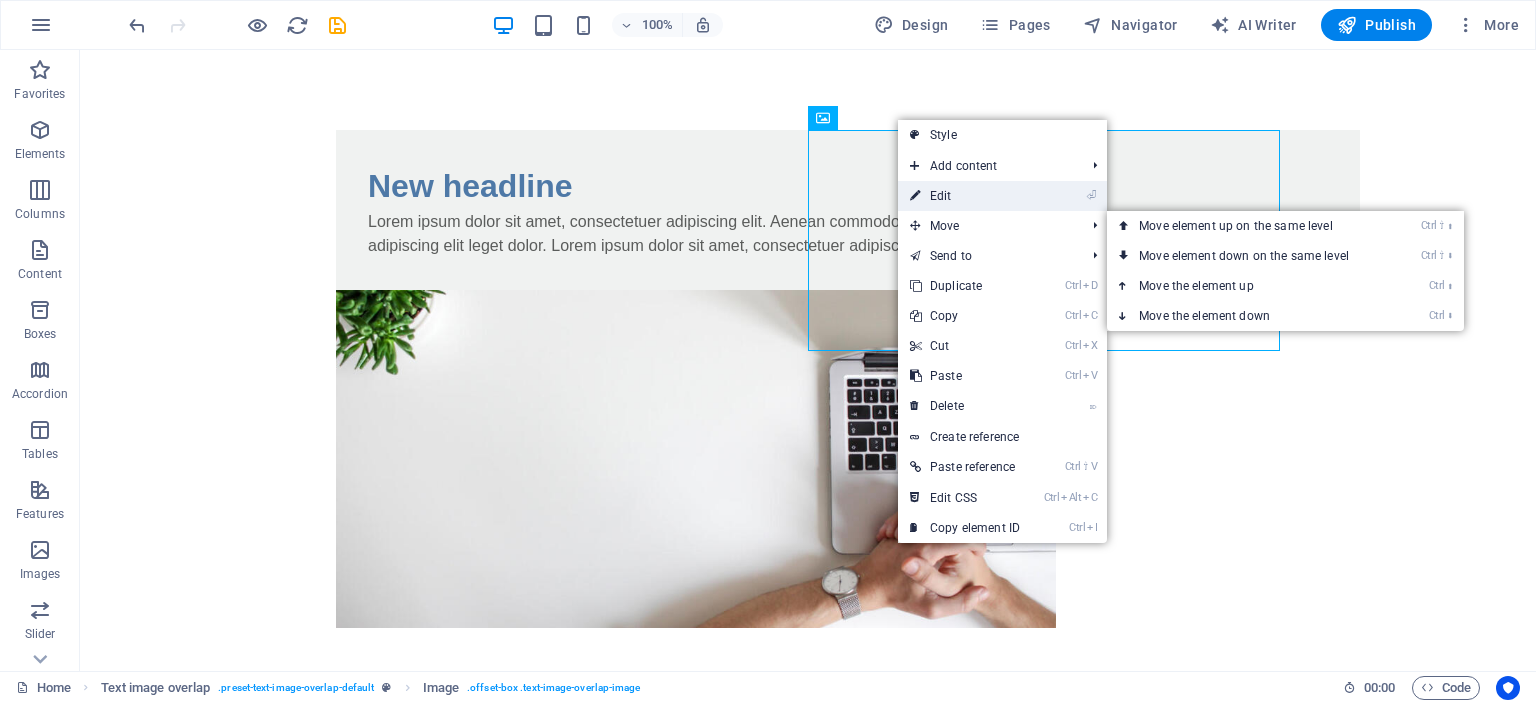 click on "⏎  Edit" at bounding box center (965, 196) 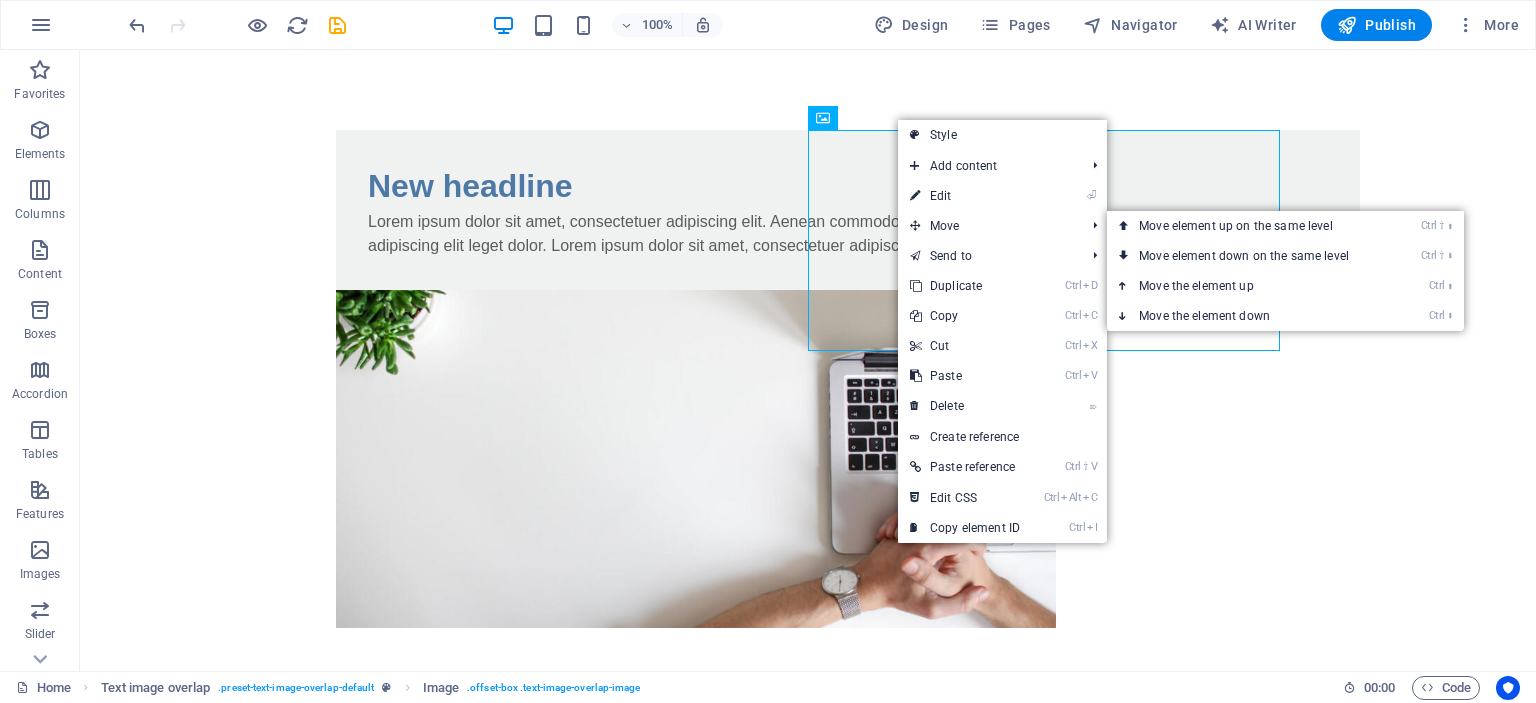 select on "px" 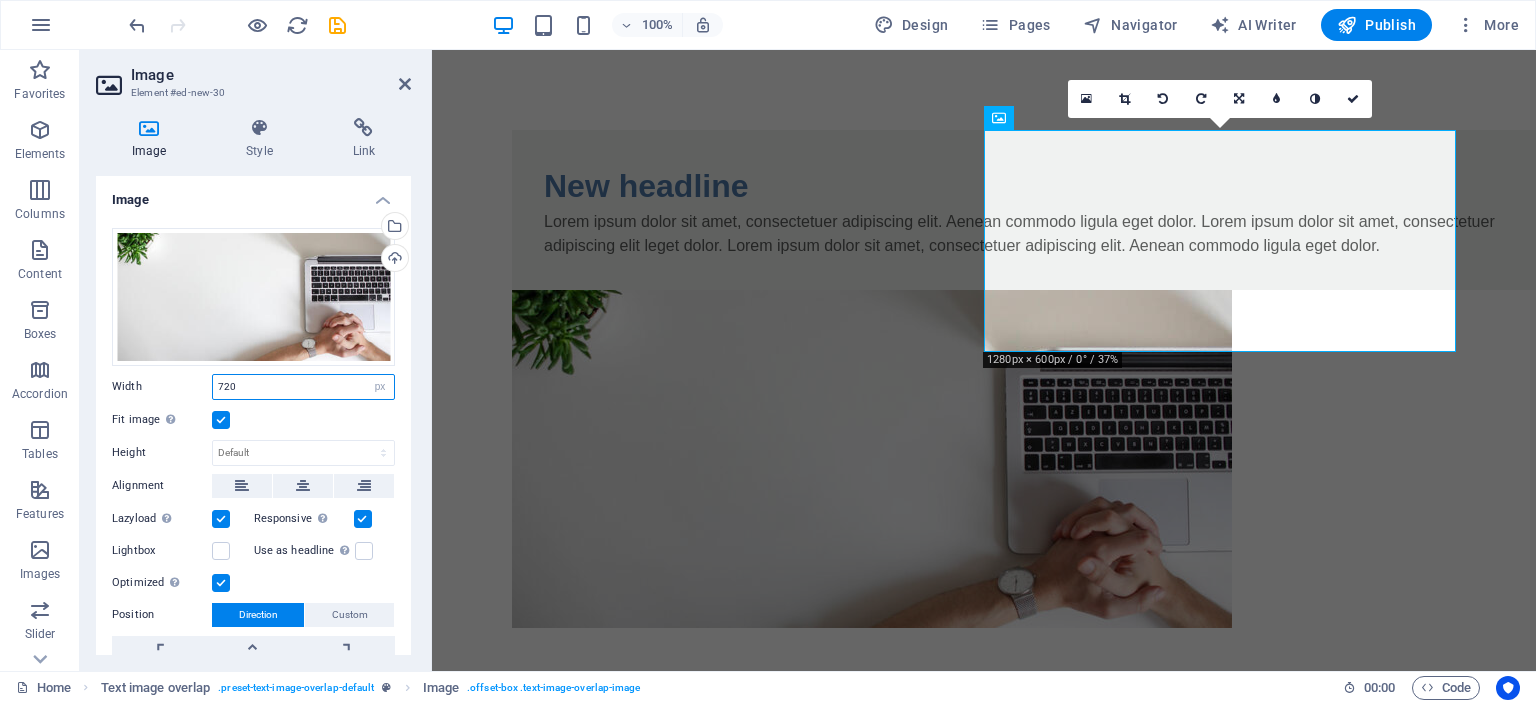 click on "720" at bounding box center (303, 387) 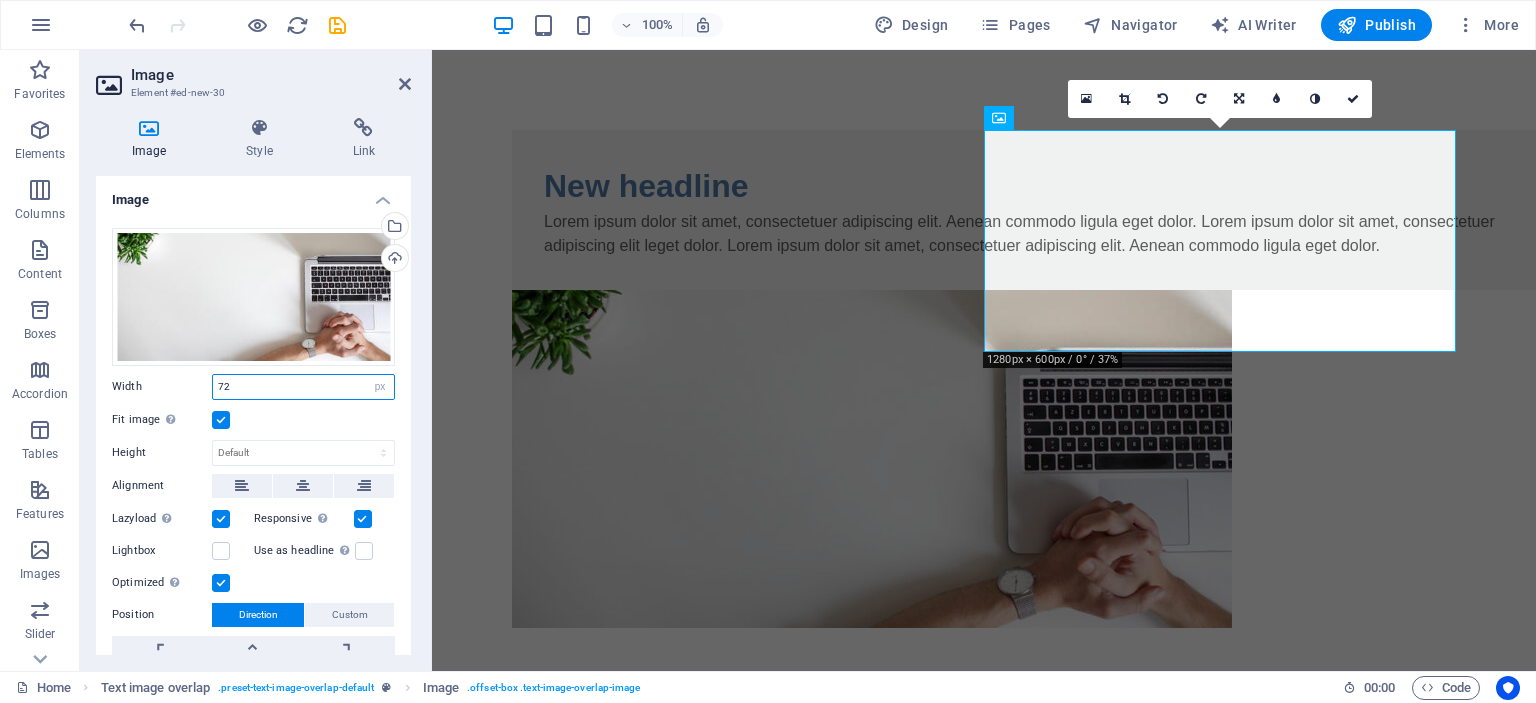 type on "7" 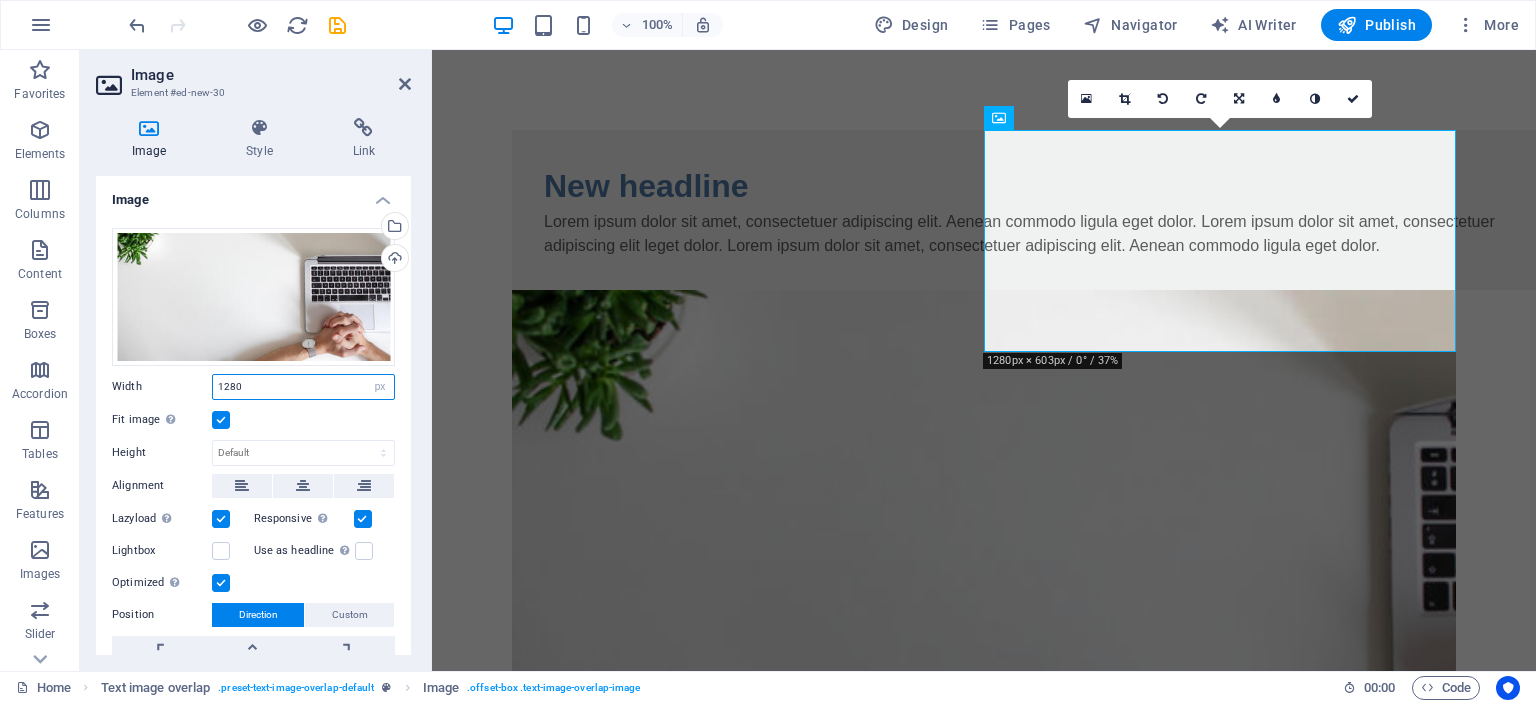 type on "1280" 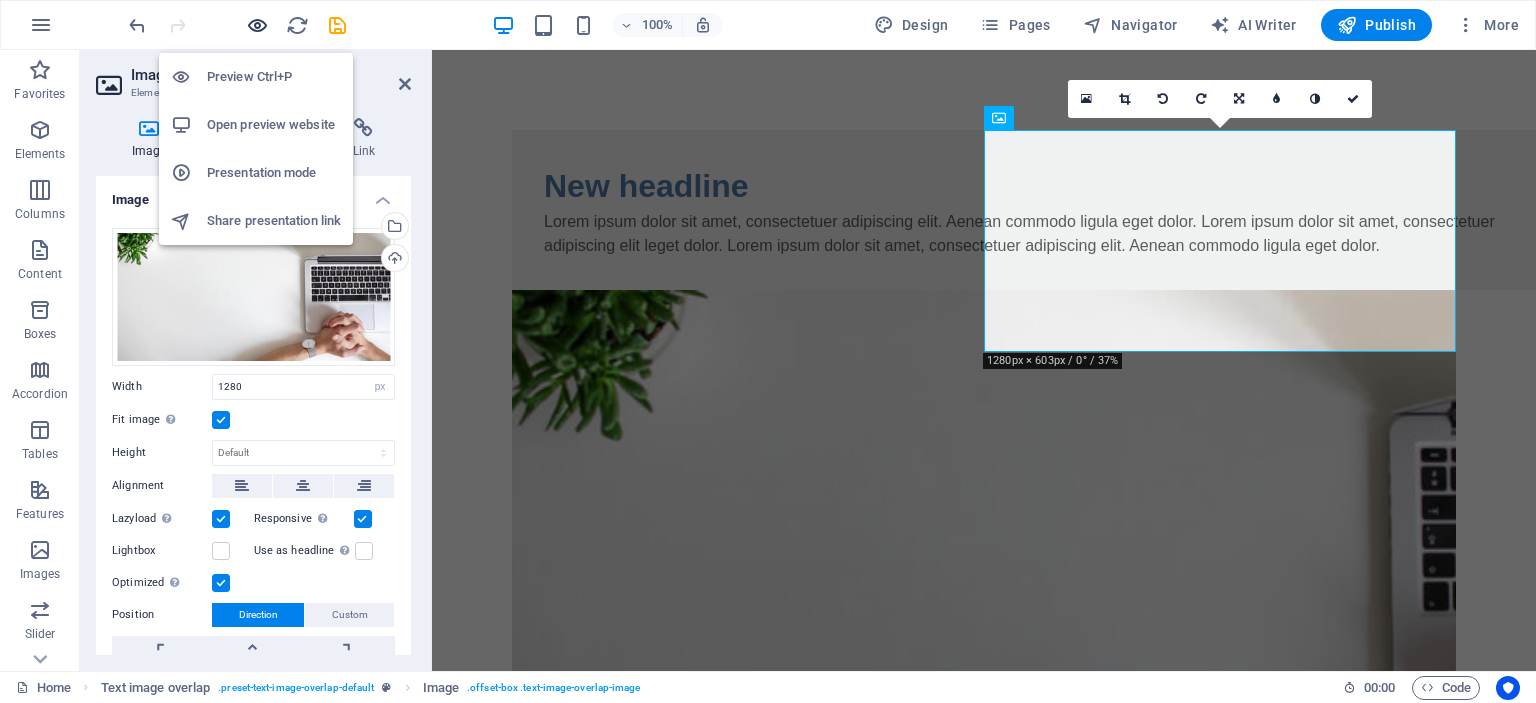 click at bounding box center (257, 25) 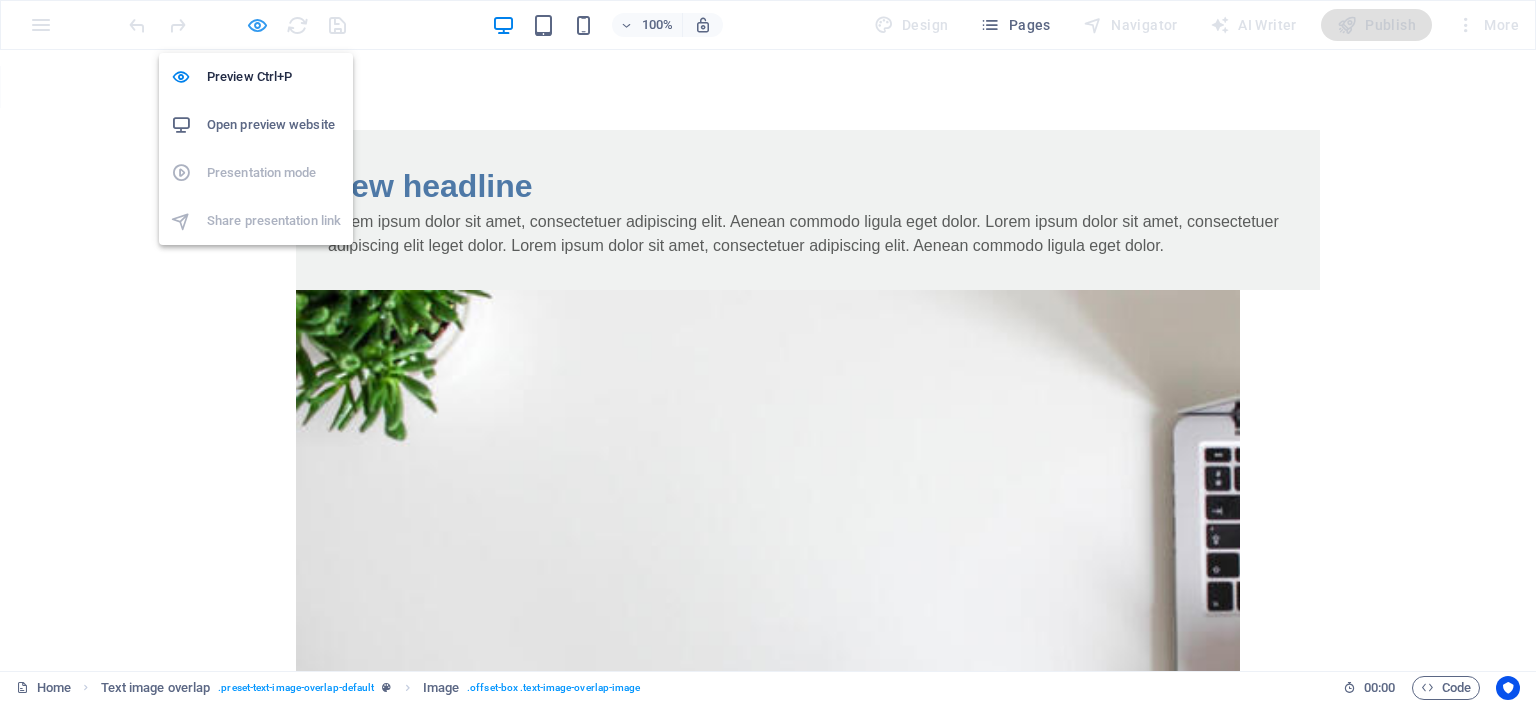 click at bounding box center [257, 25] 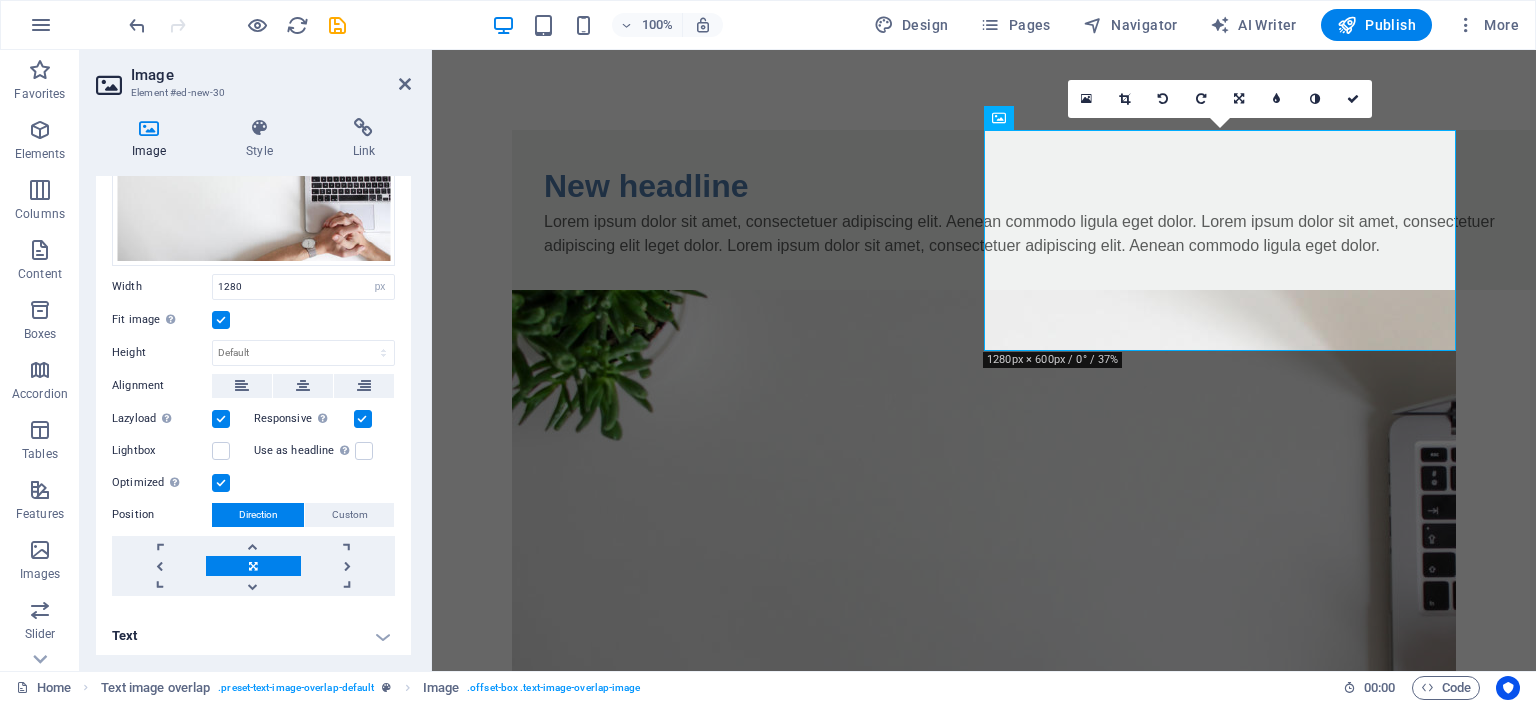 scroll, scrollTop: 101, scrollLeft: 0, axis: vertical 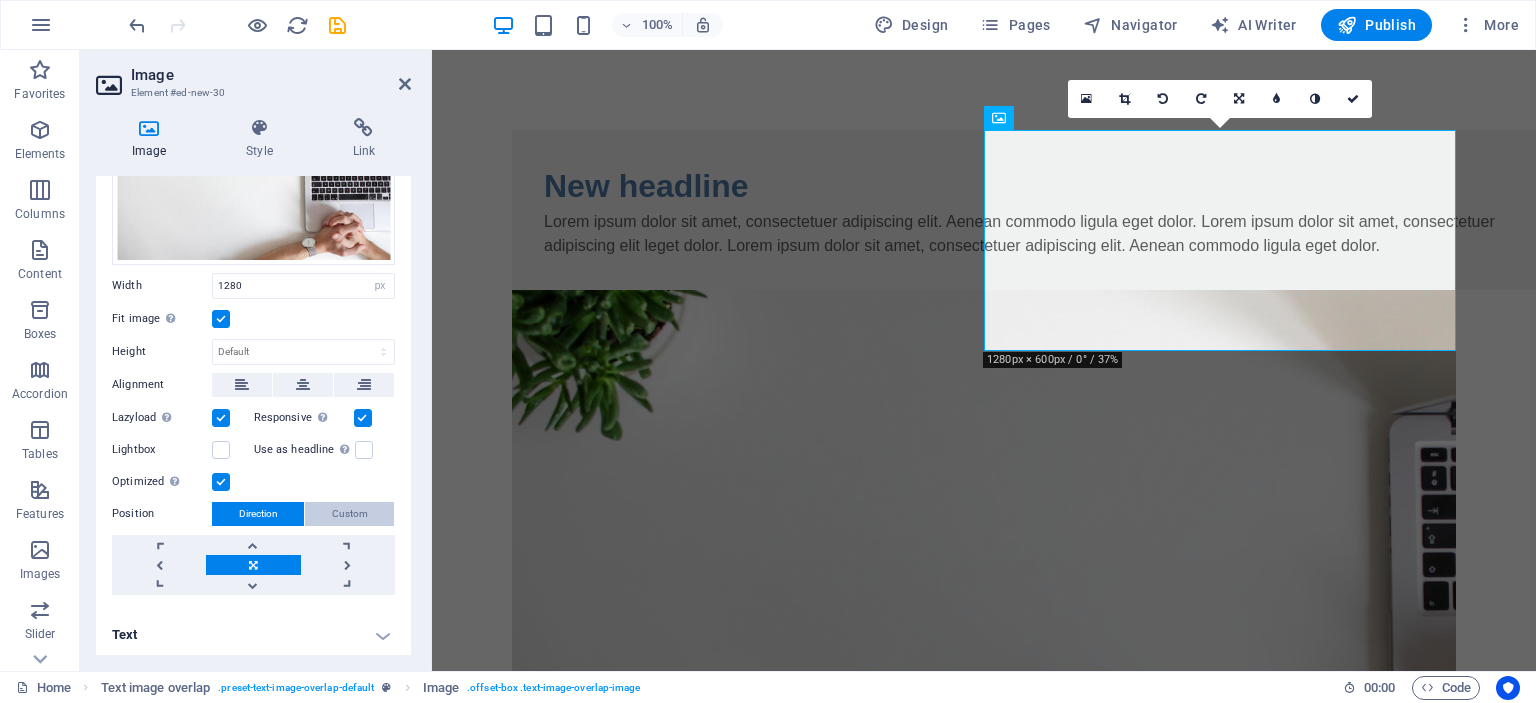 click on "Custom" at bounding box center [350, 514] 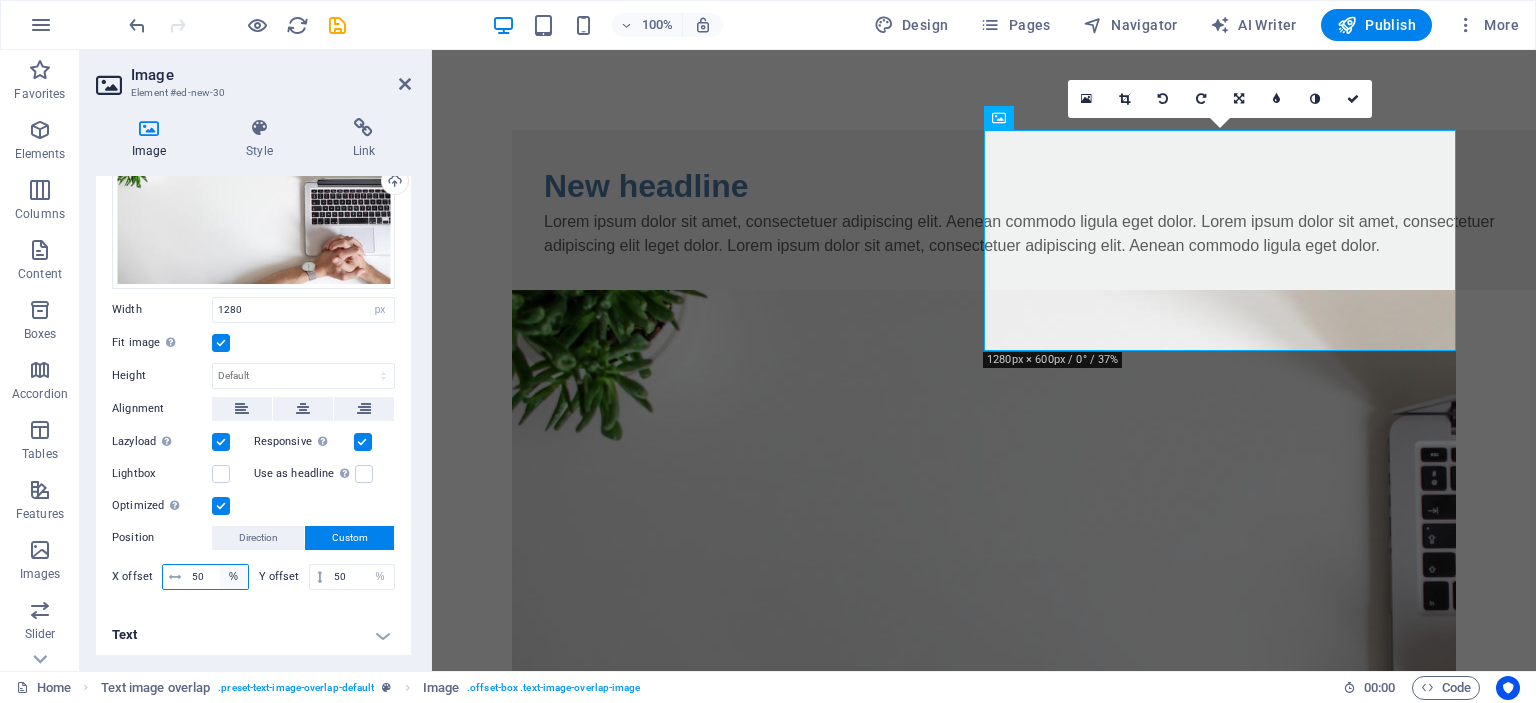 click on "px rem % vh vw" at bounding box center (234, 577) 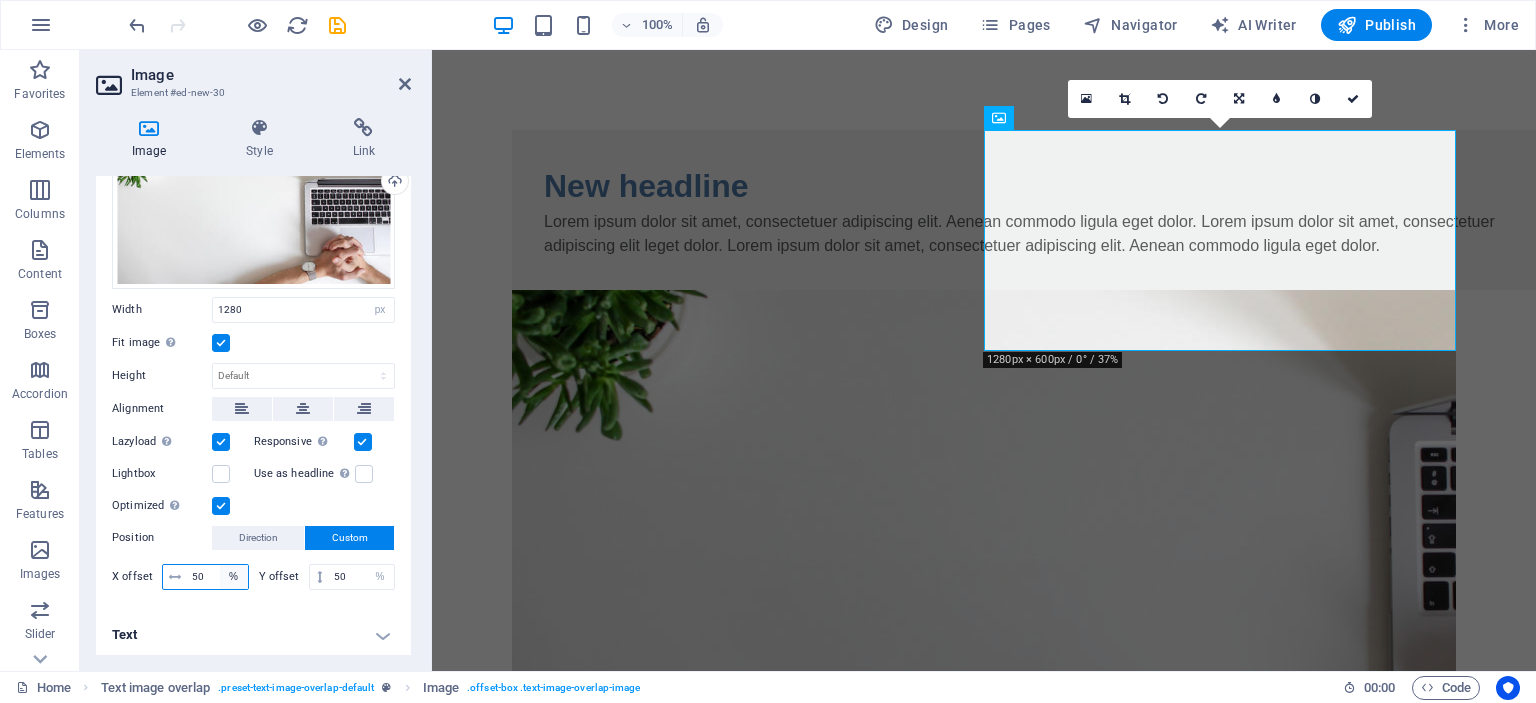 select on "px" 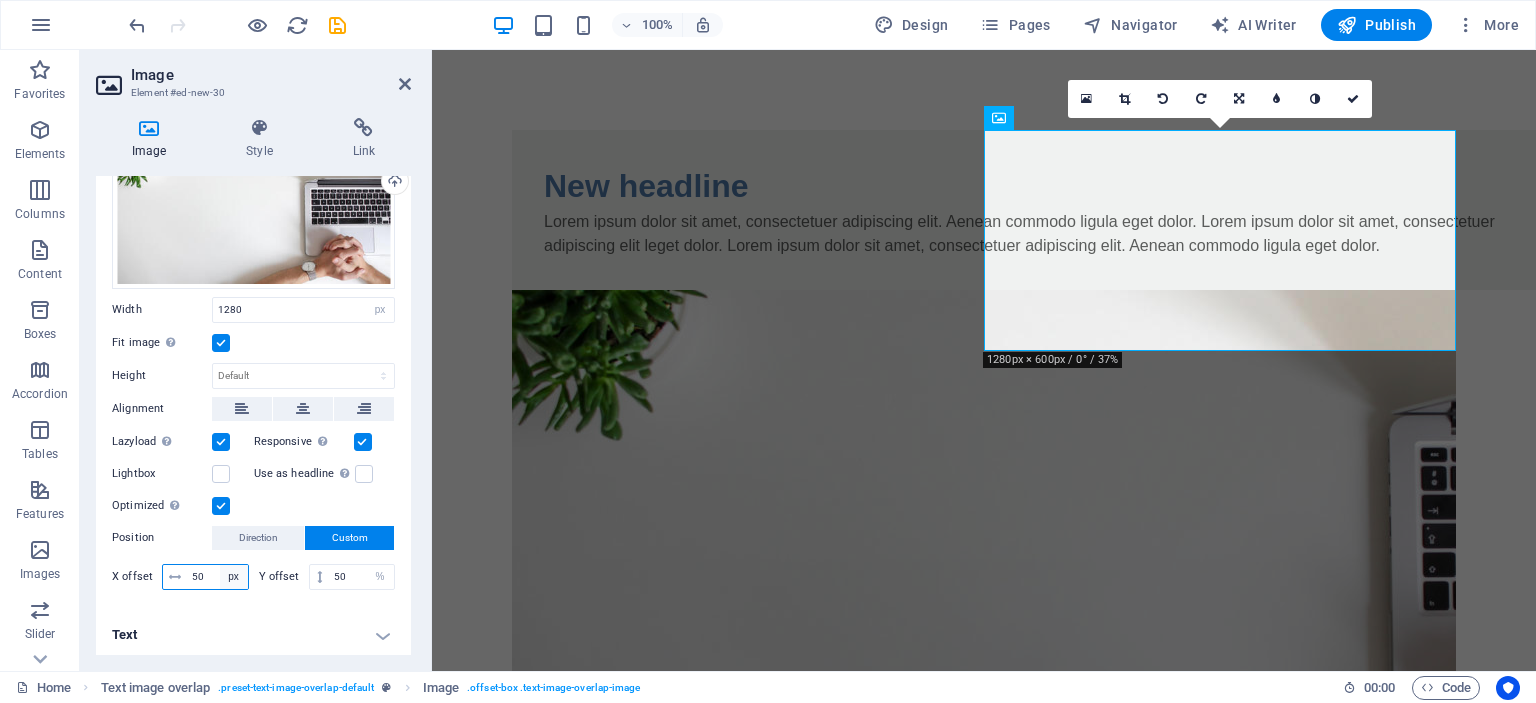 click on "px rem % vh vw" at bounding box center (234, 577) 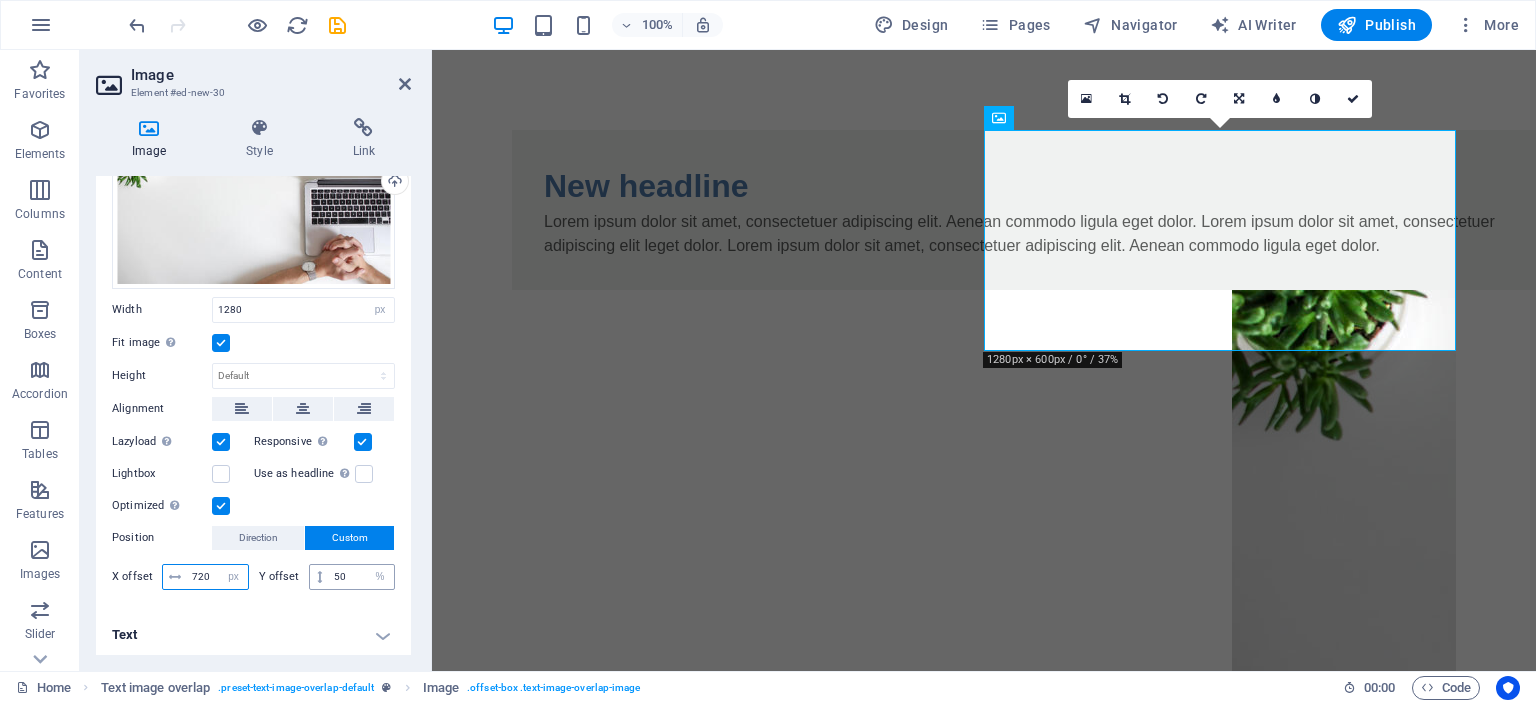 type on "720" 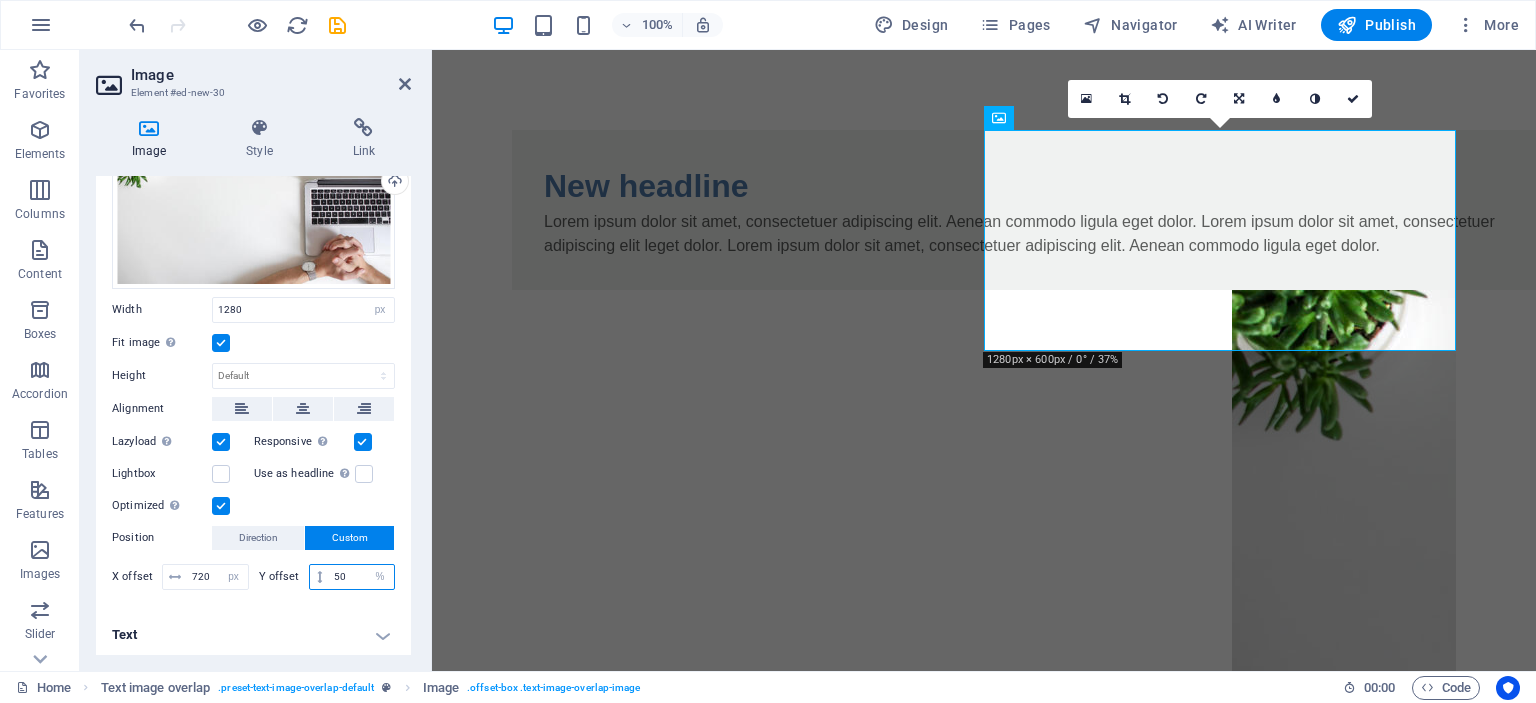 click on "50" at bounding box center [361, 577] 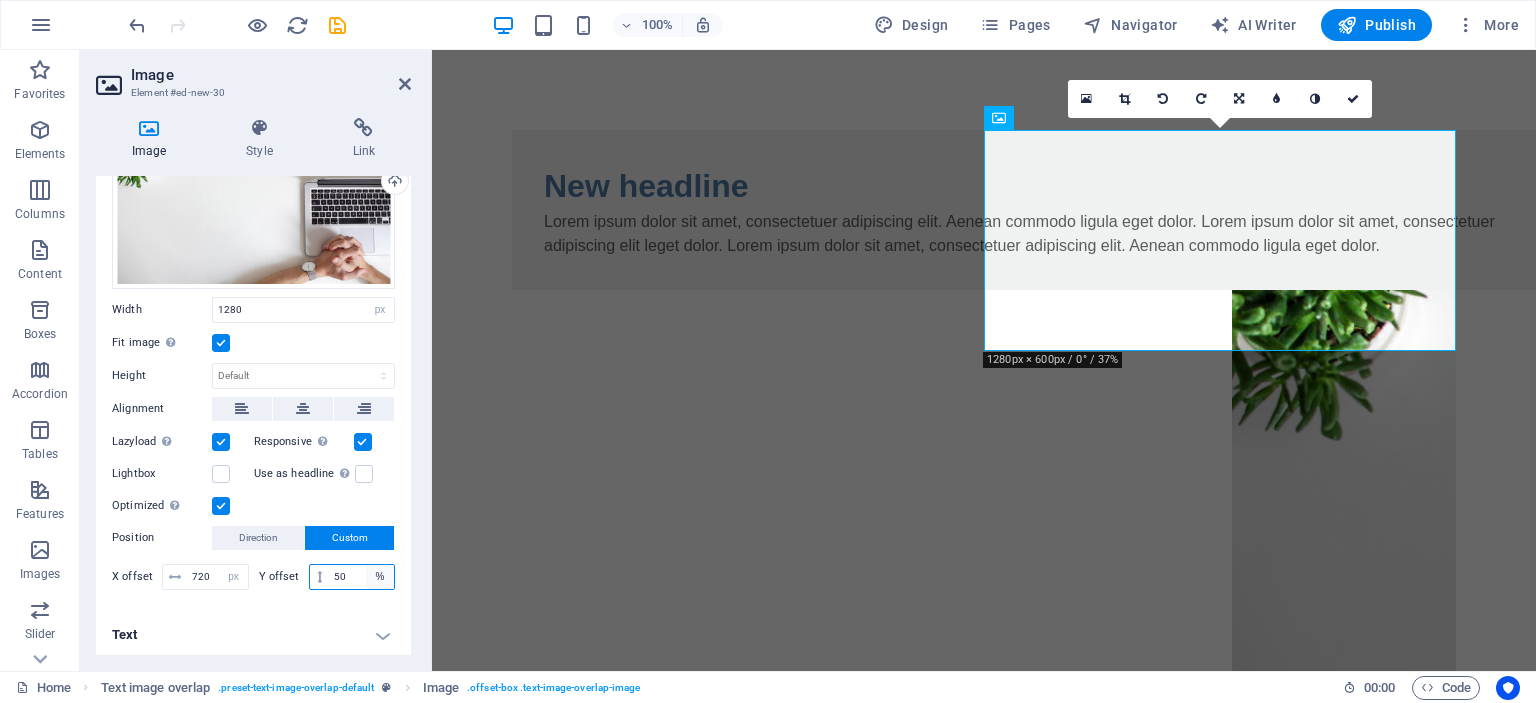 click on "px rem % vh vw" at bounding box center (380, 577) 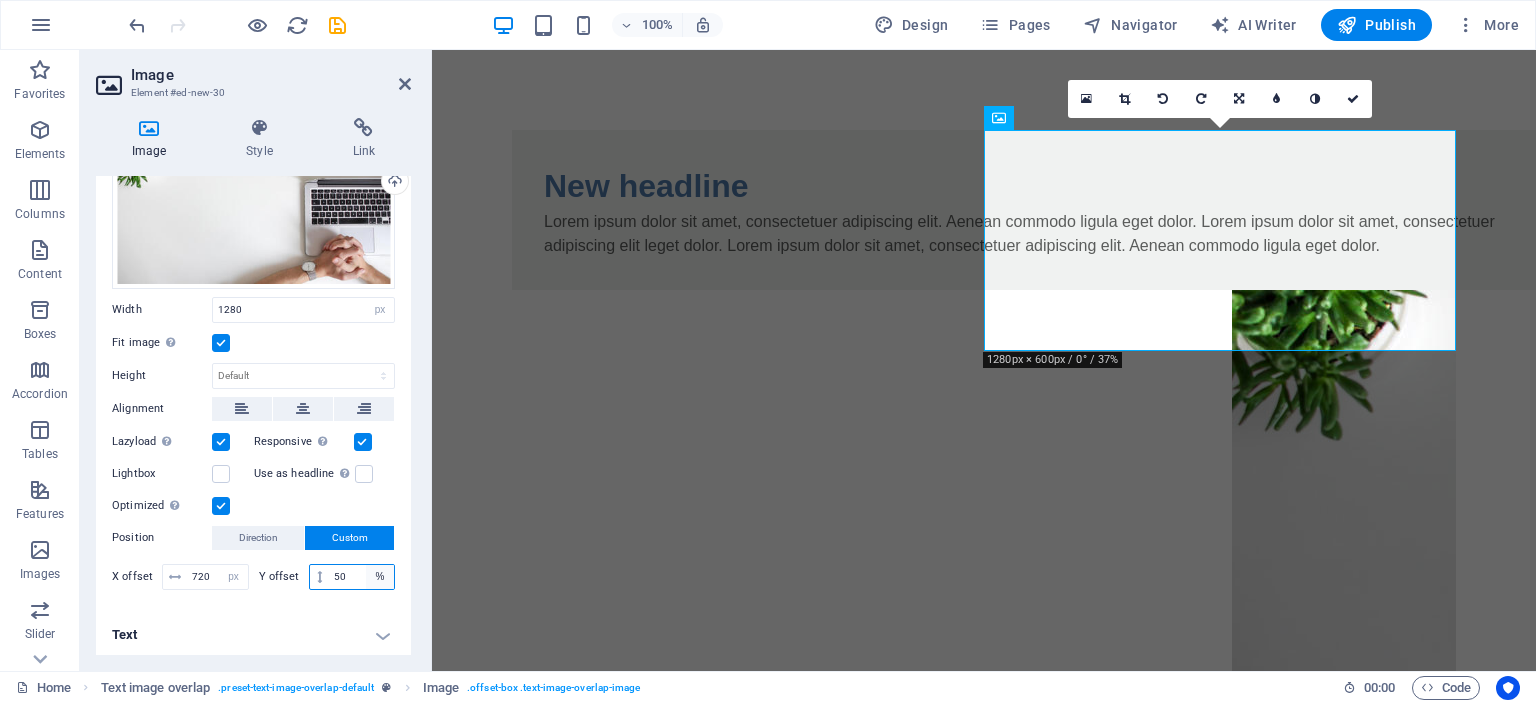 select on "px" 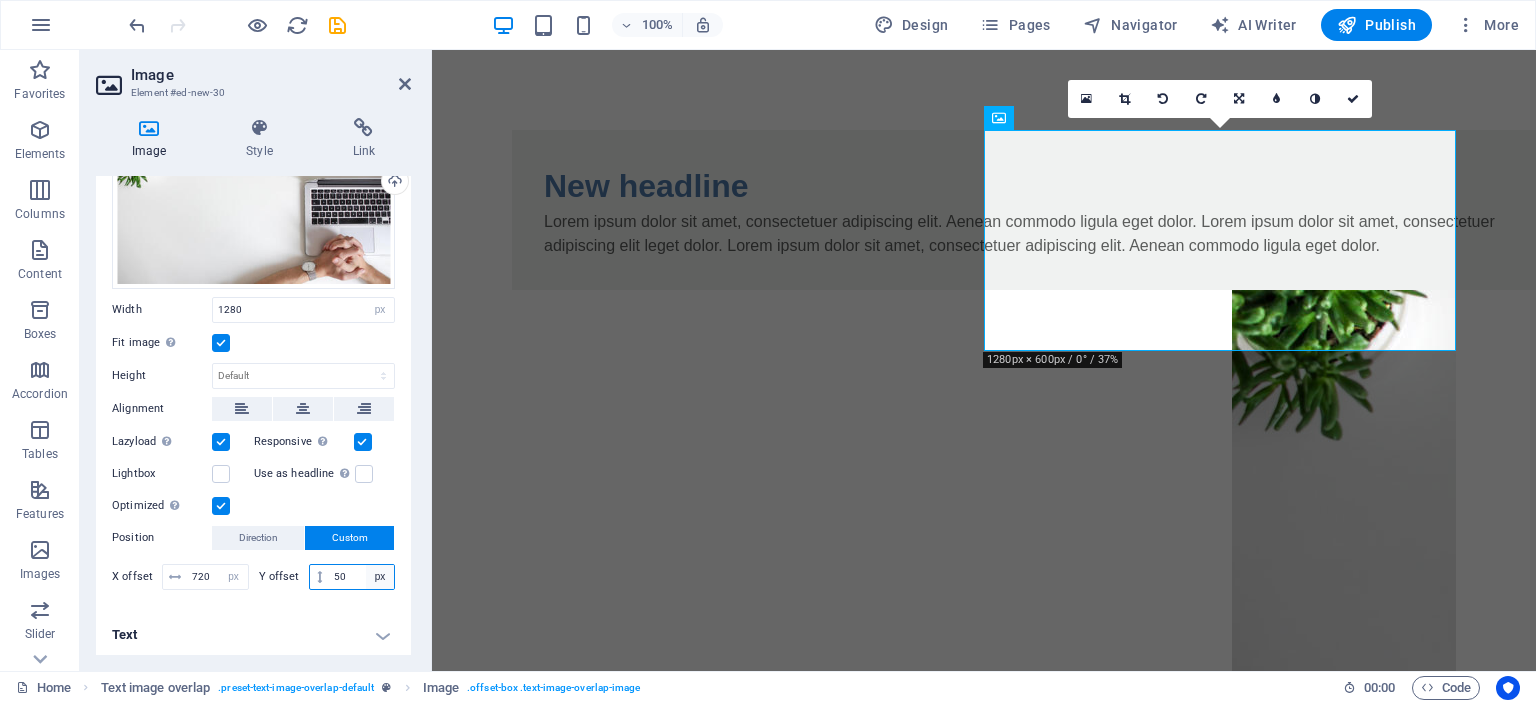 click on "px rem % vh vw" at bounding box center [380, 577] 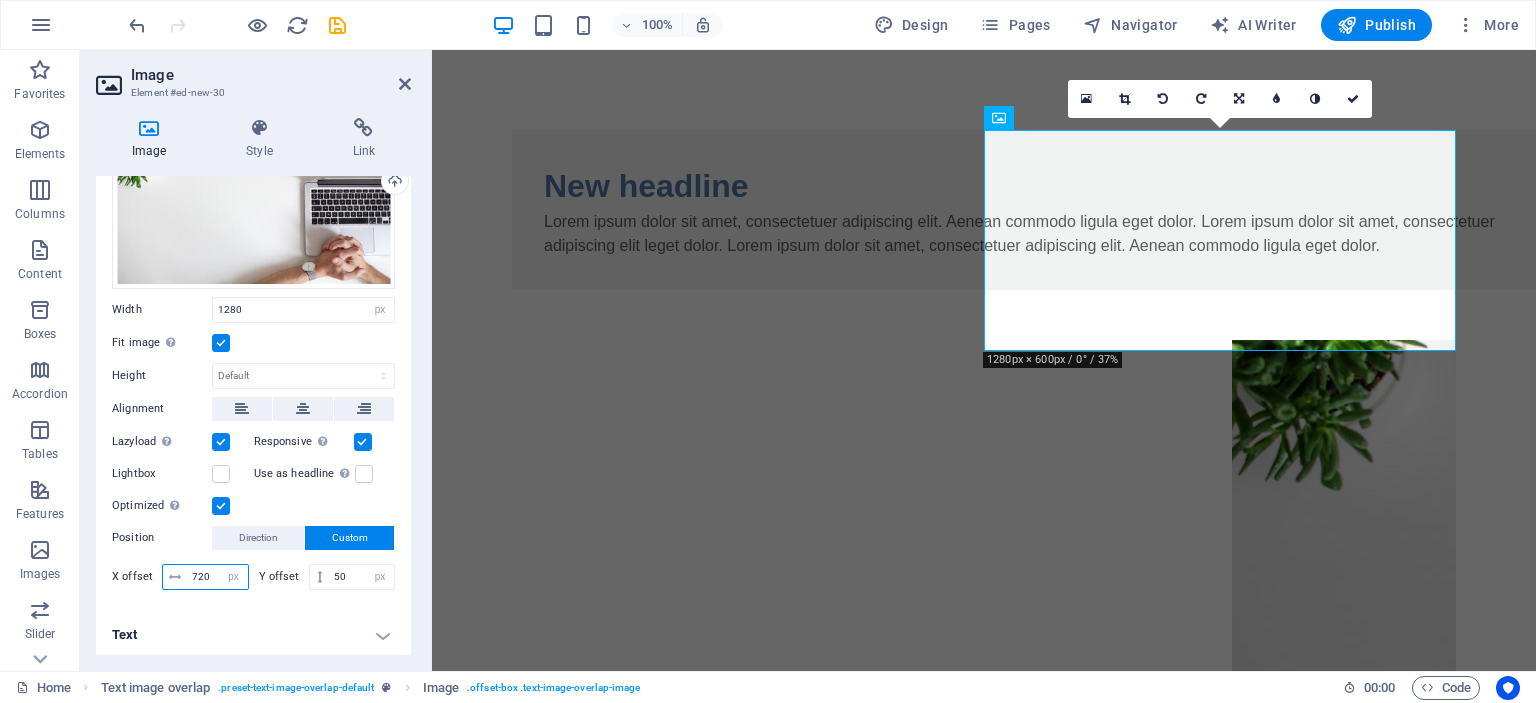 click on "720" at bounding box center [217, 577] 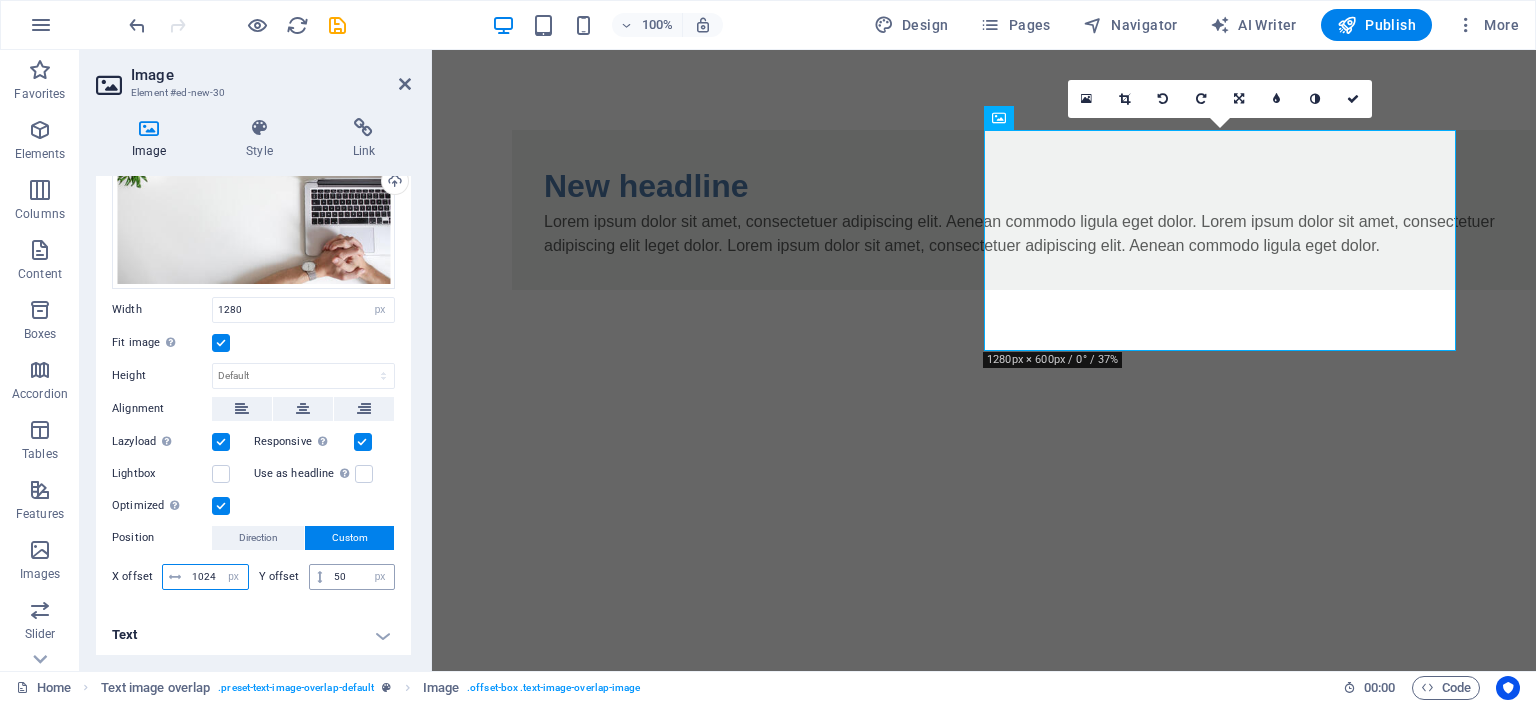 type on "1024" 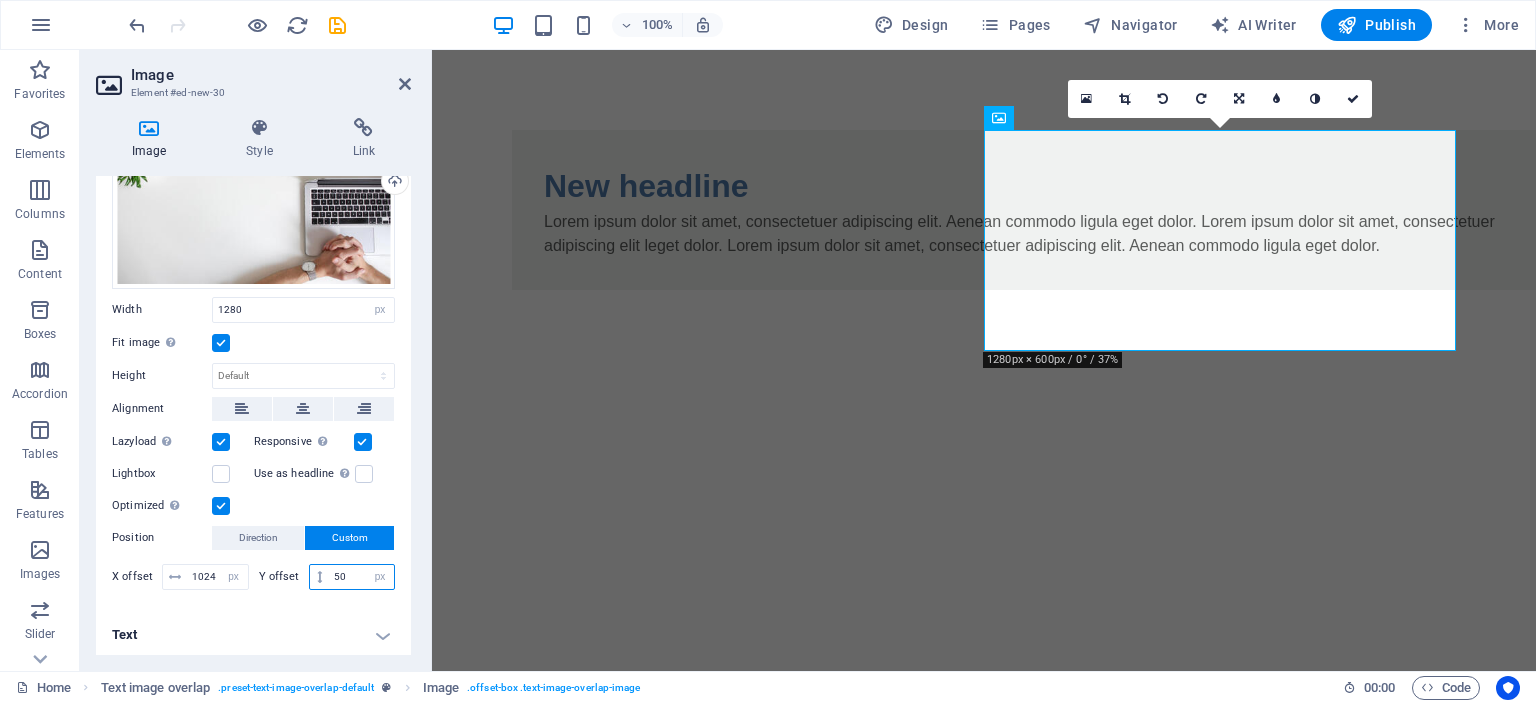 click on "50" at bounding box center (361, 577) 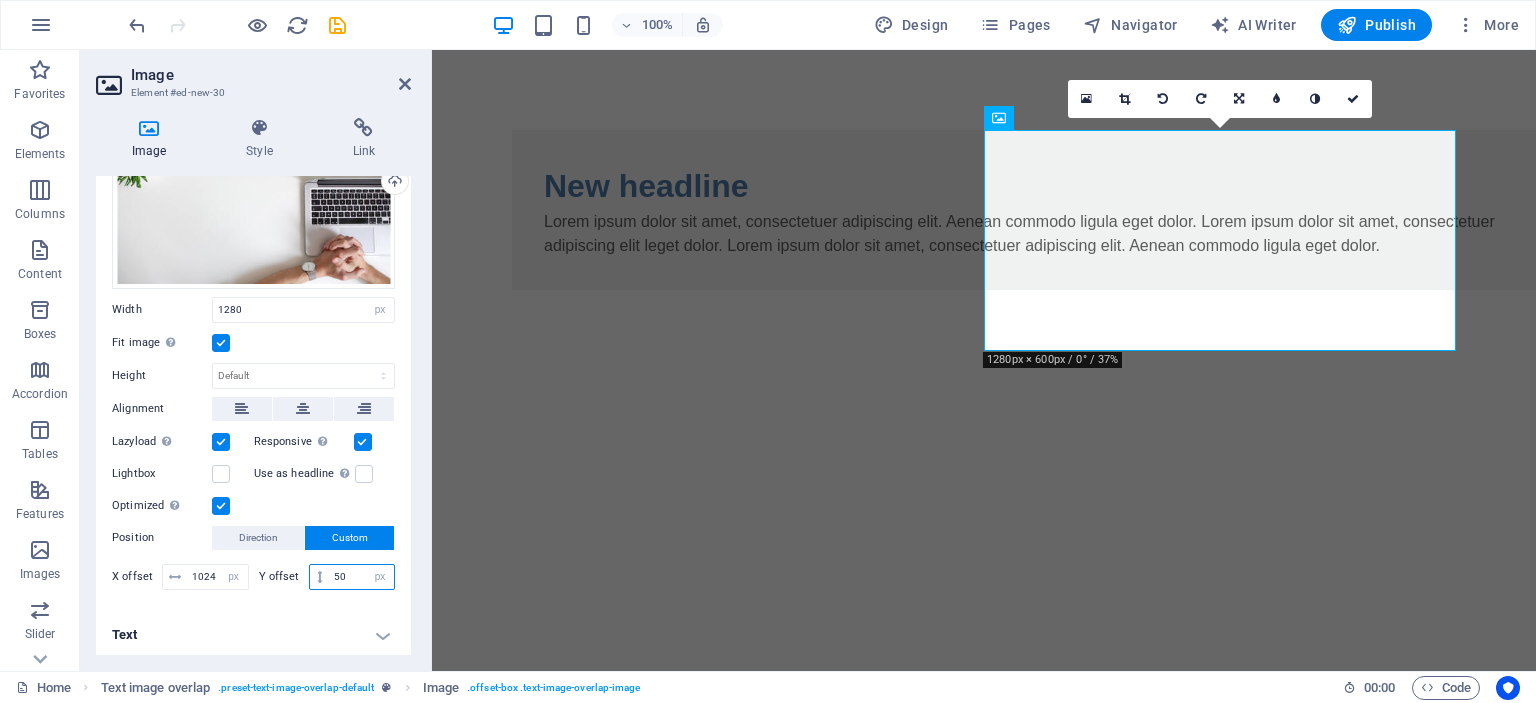 type on "5" 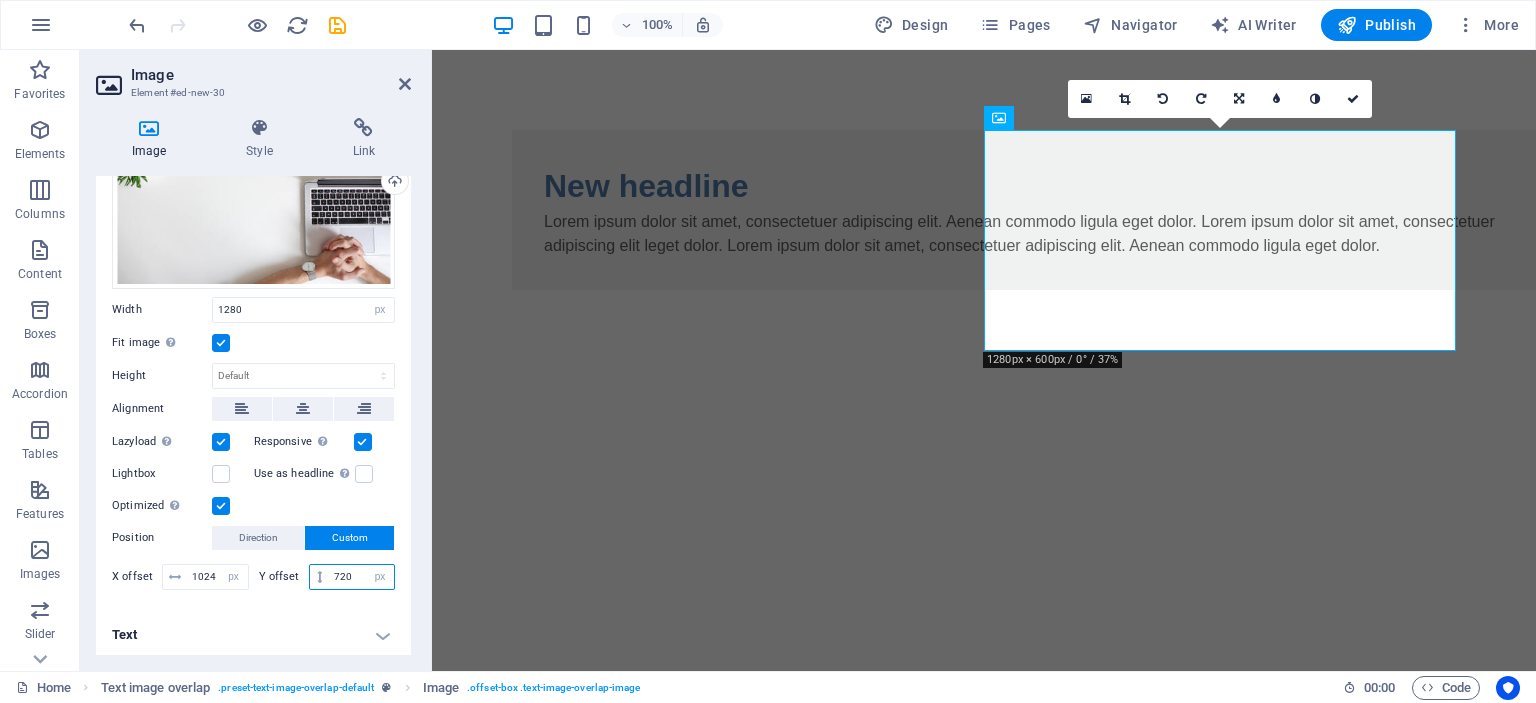 type on "720" 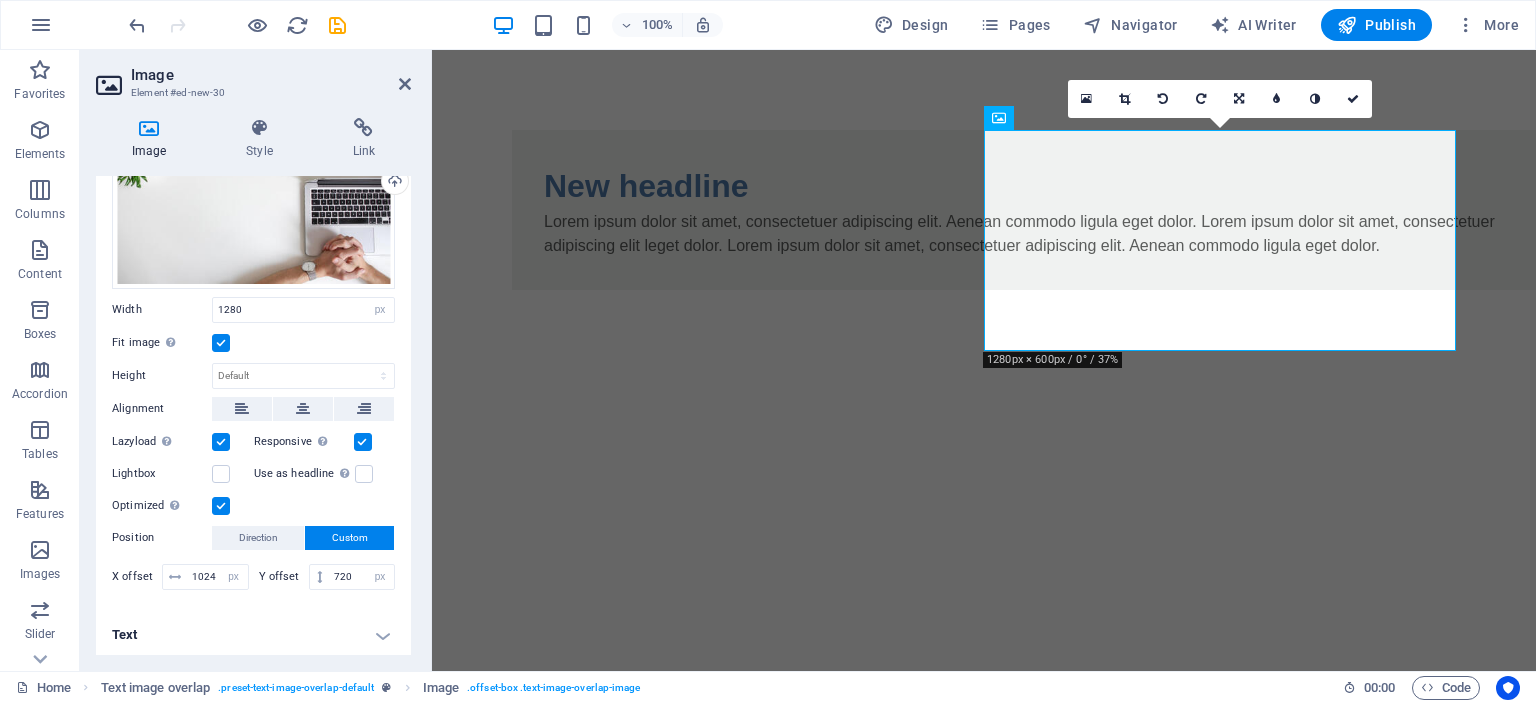 drag, startPoint x: 298, startPoint y: 627, endPoint x: 308, endPoint y: 620, distance: 12.206555 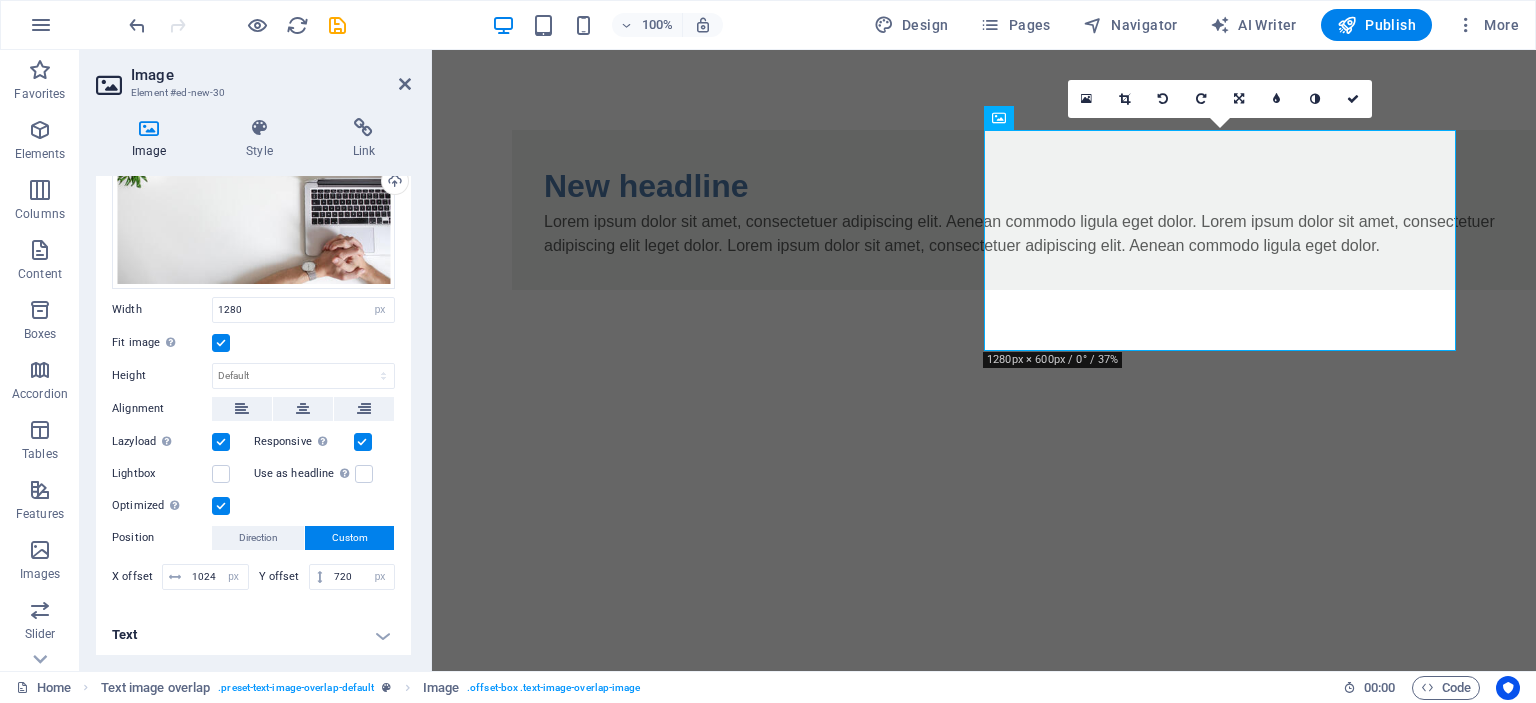 click on "Text" at bounding box center [253, 635] 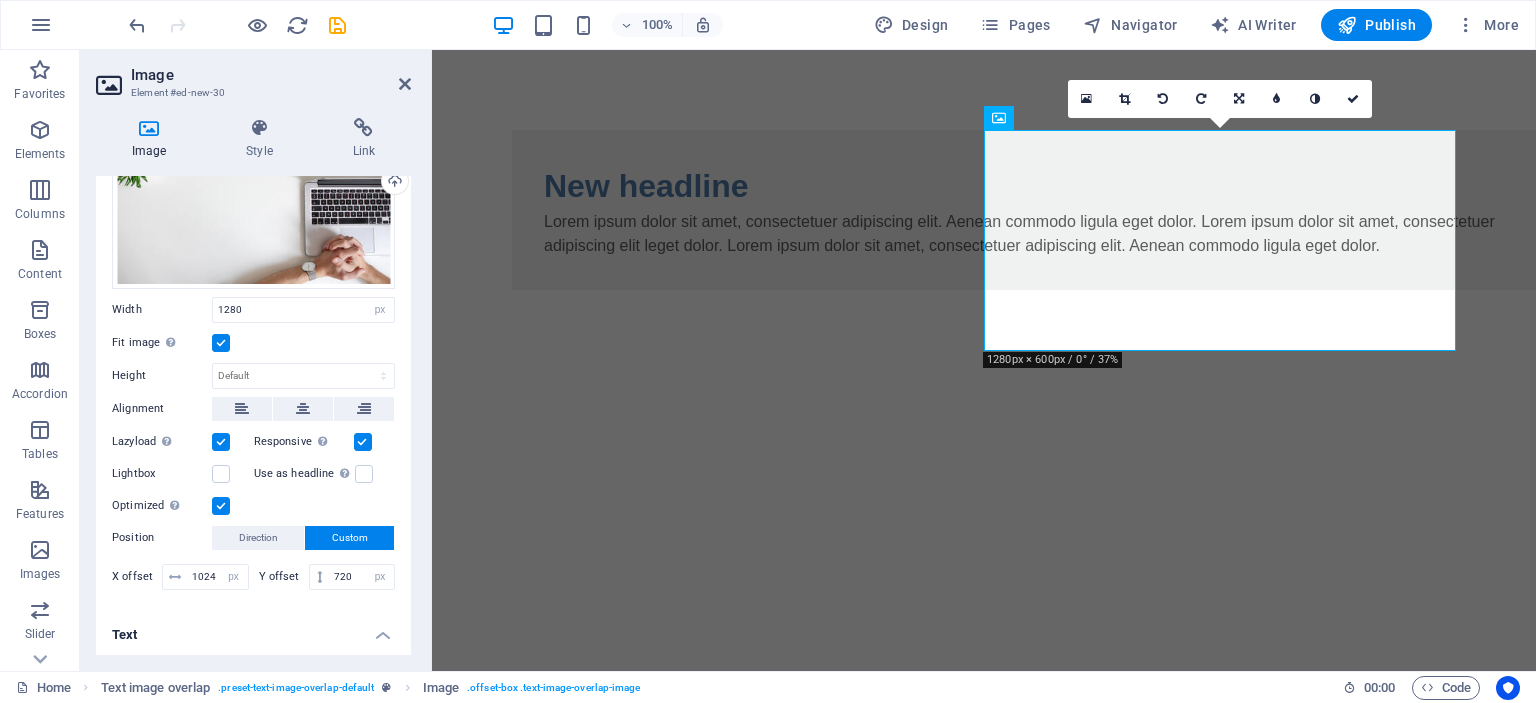 click on "Skip to main content
New headline Lorem ipsum dolor sit amet, consectetuer adipiscing elit. Aenean commodo ligula eget dolor. Lorem ipsum dolor sit amet, consectetuer adipiscing elit leget dolor. Lorem ipsum dolor sit amet, consectetuer adipiscing elit. Aenean commodo ligula eget dolor." at bounding box center (984, 510) 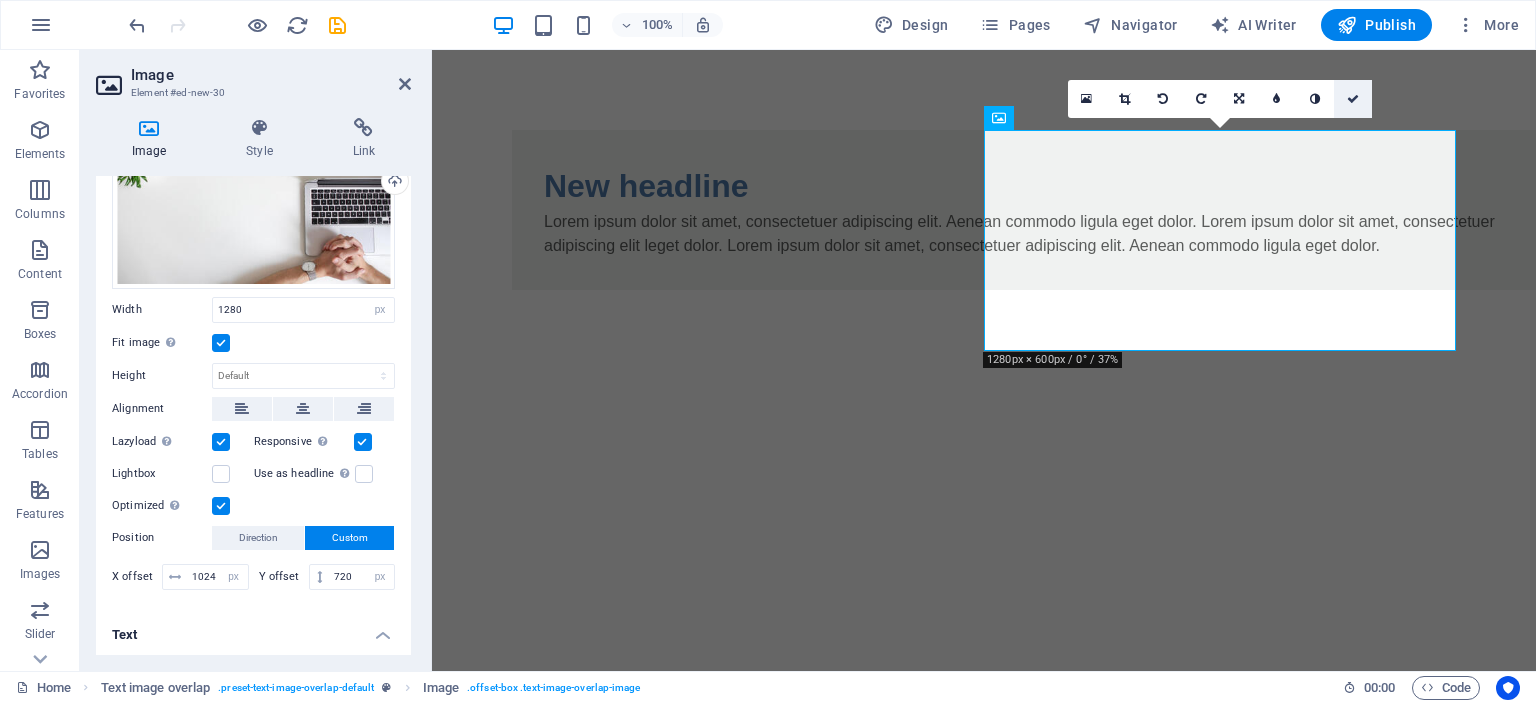 click at bounding box center (1353, 99) 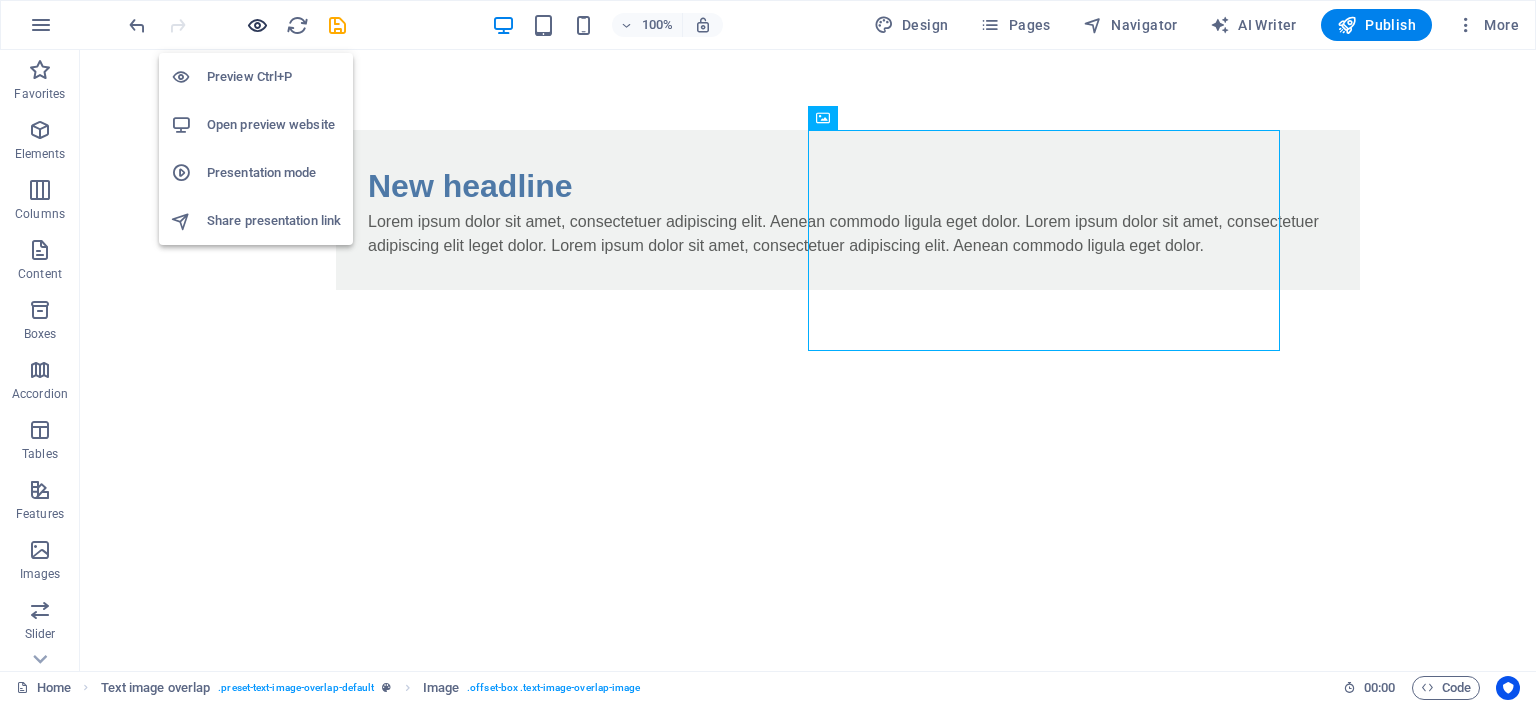 click at bounding box center (257, 25) 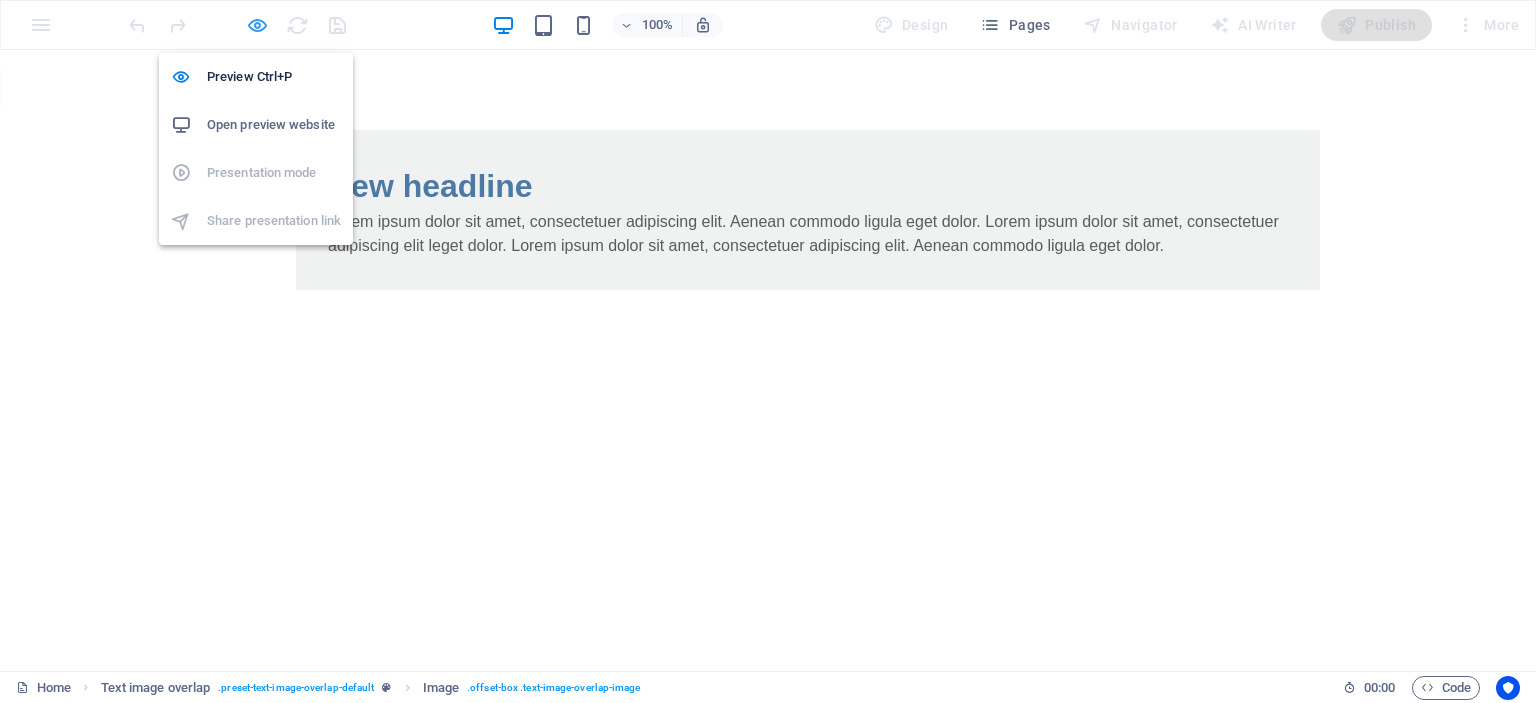 click at bounding box center [257, 25] 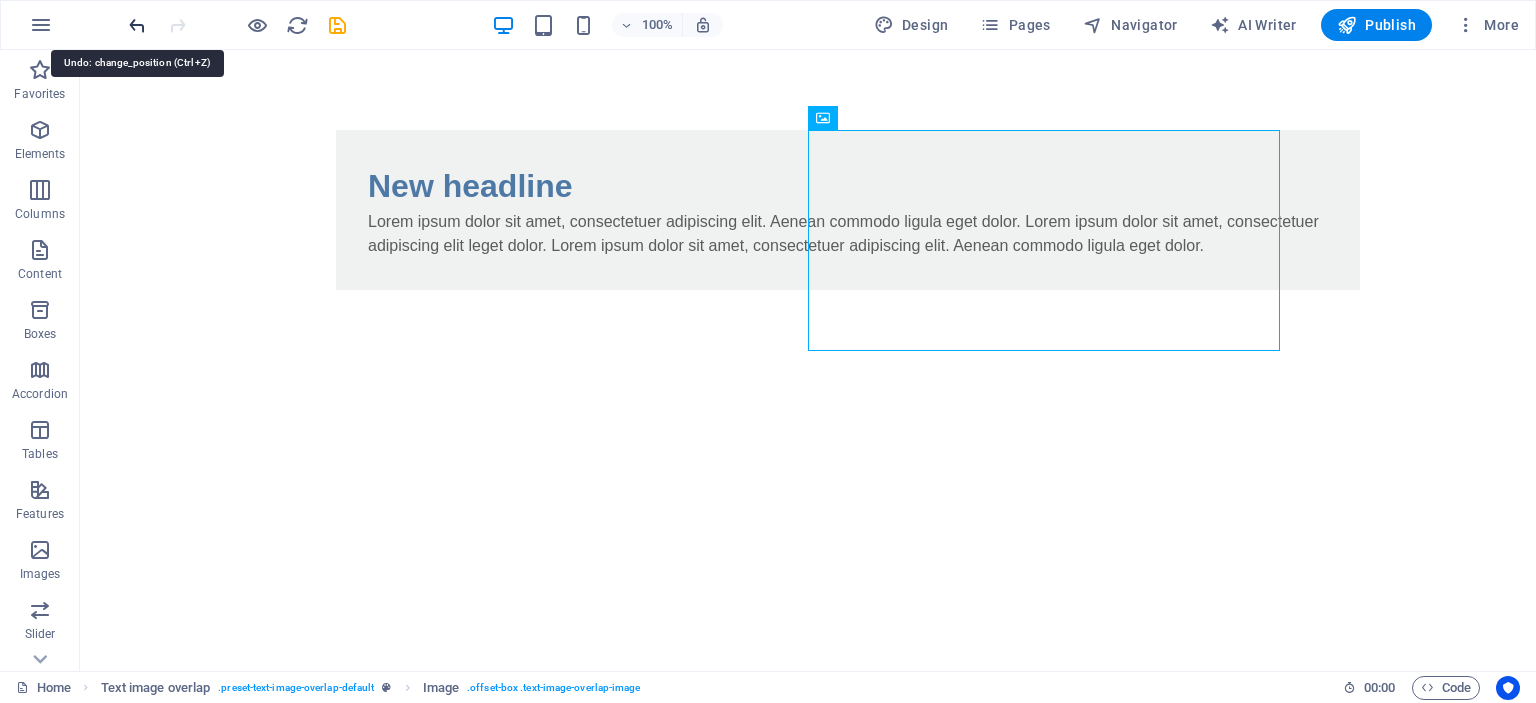 click at bounding box center [137, 25] 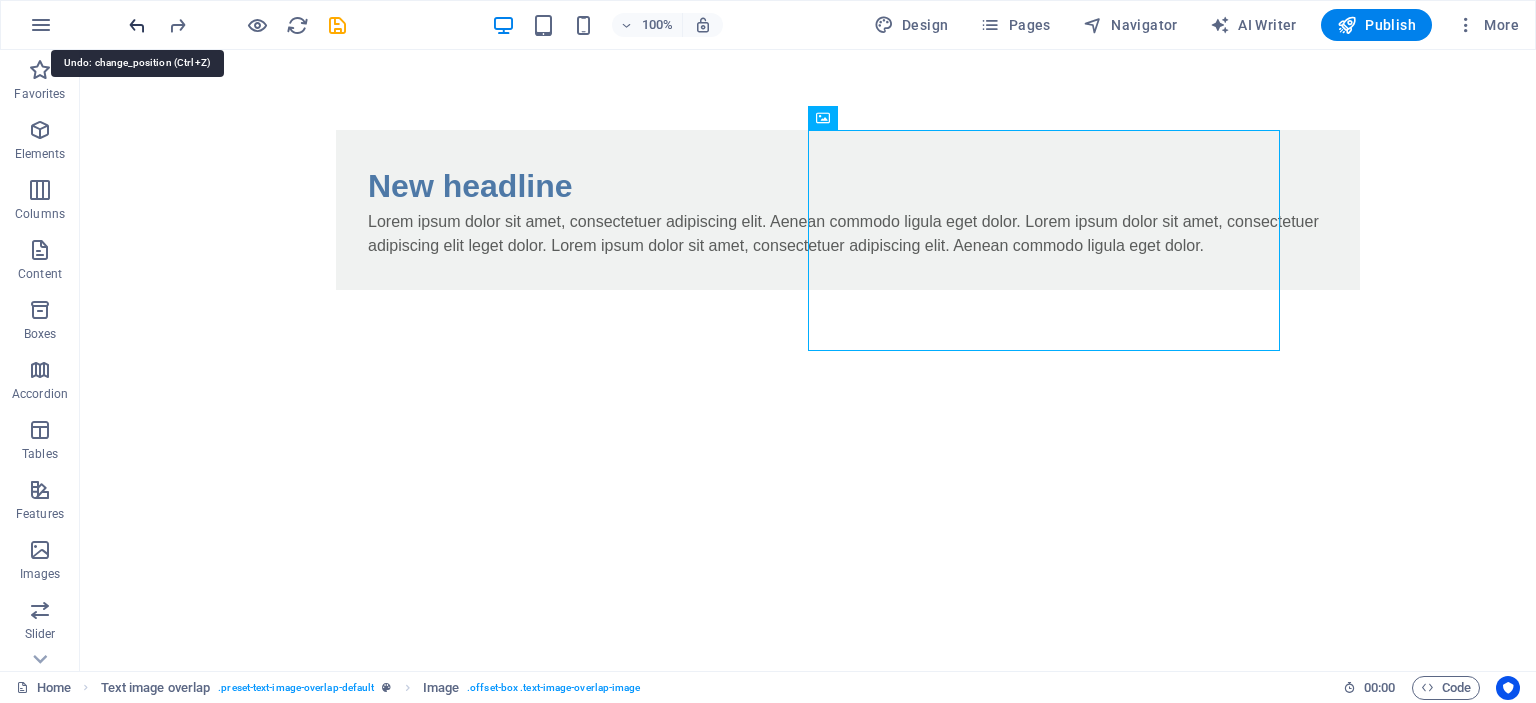 click at bounding box center (137, 25) 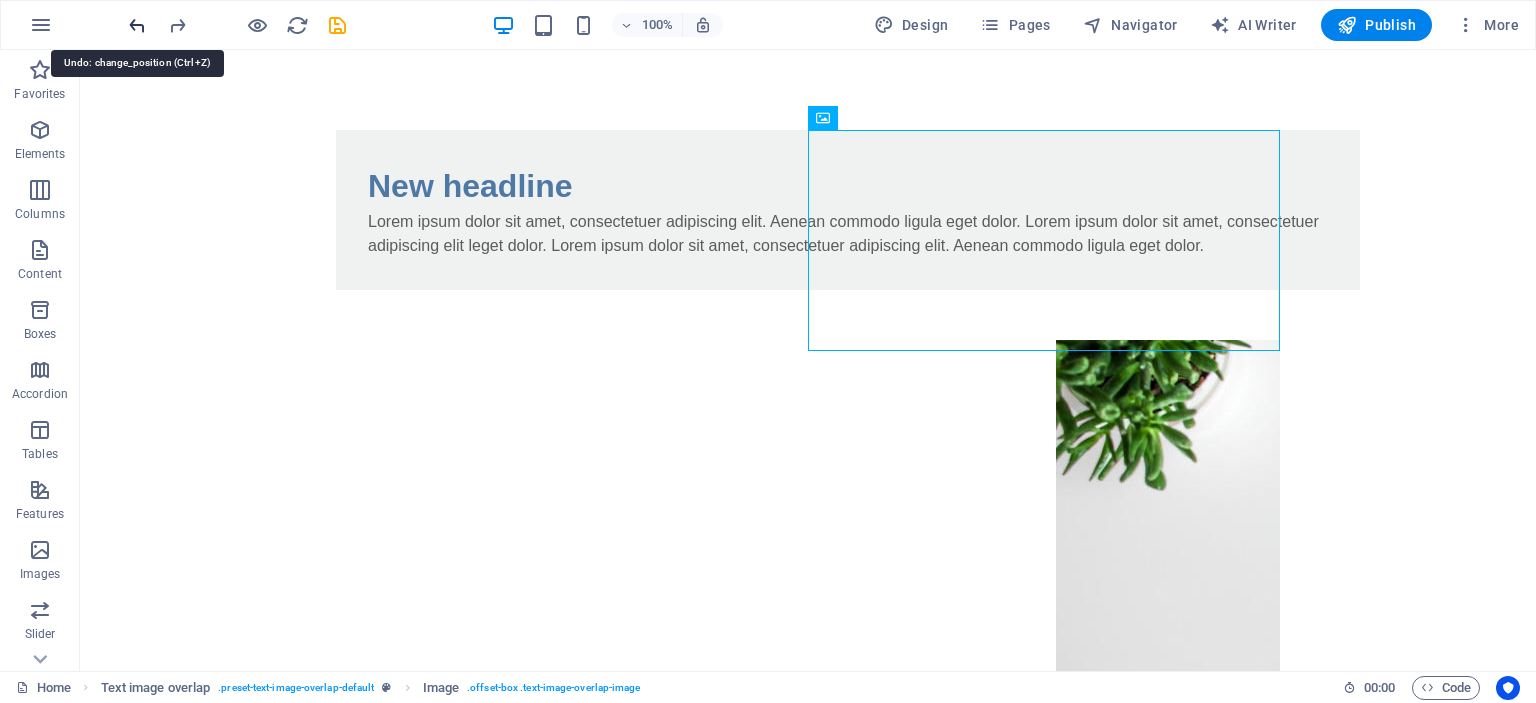 click at bounding box center (137, 25) 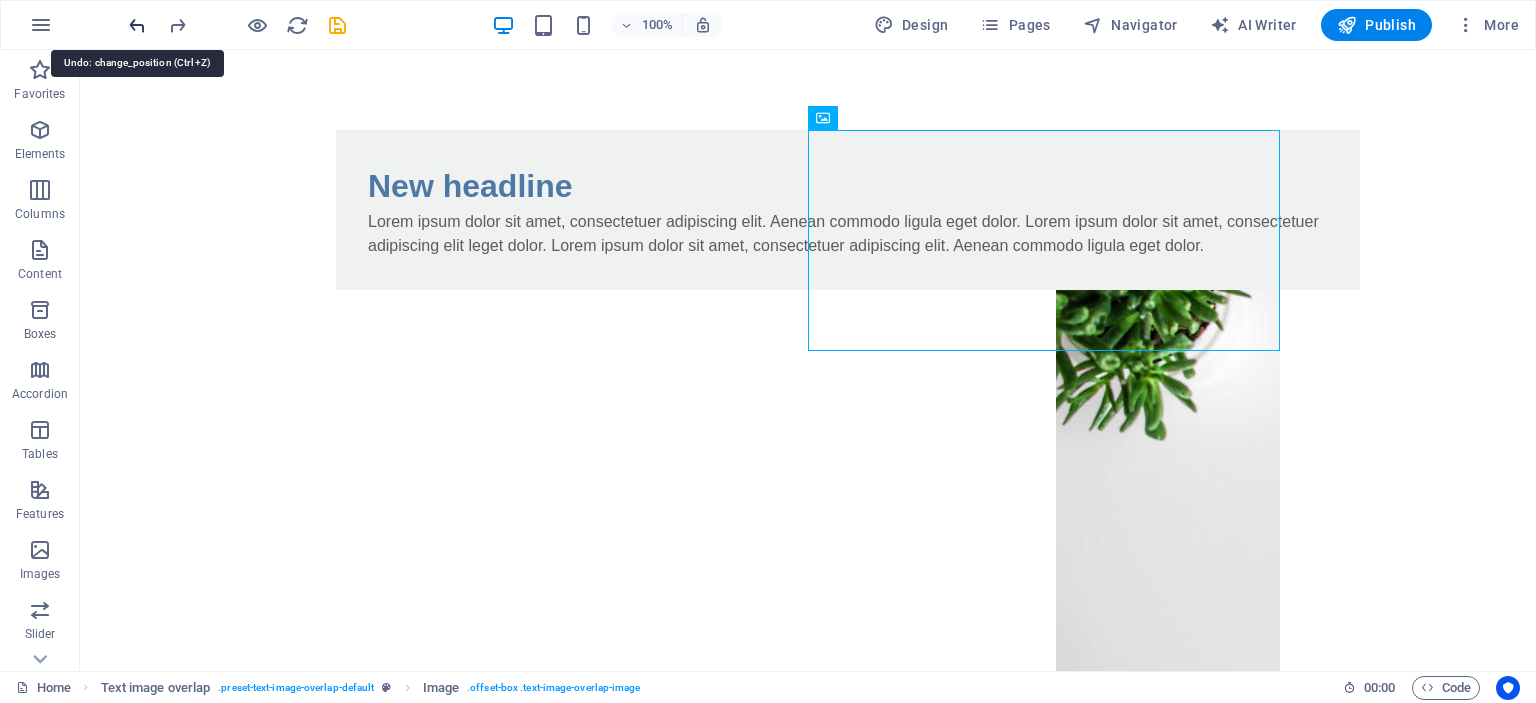 click at bounding box center (137, 25) 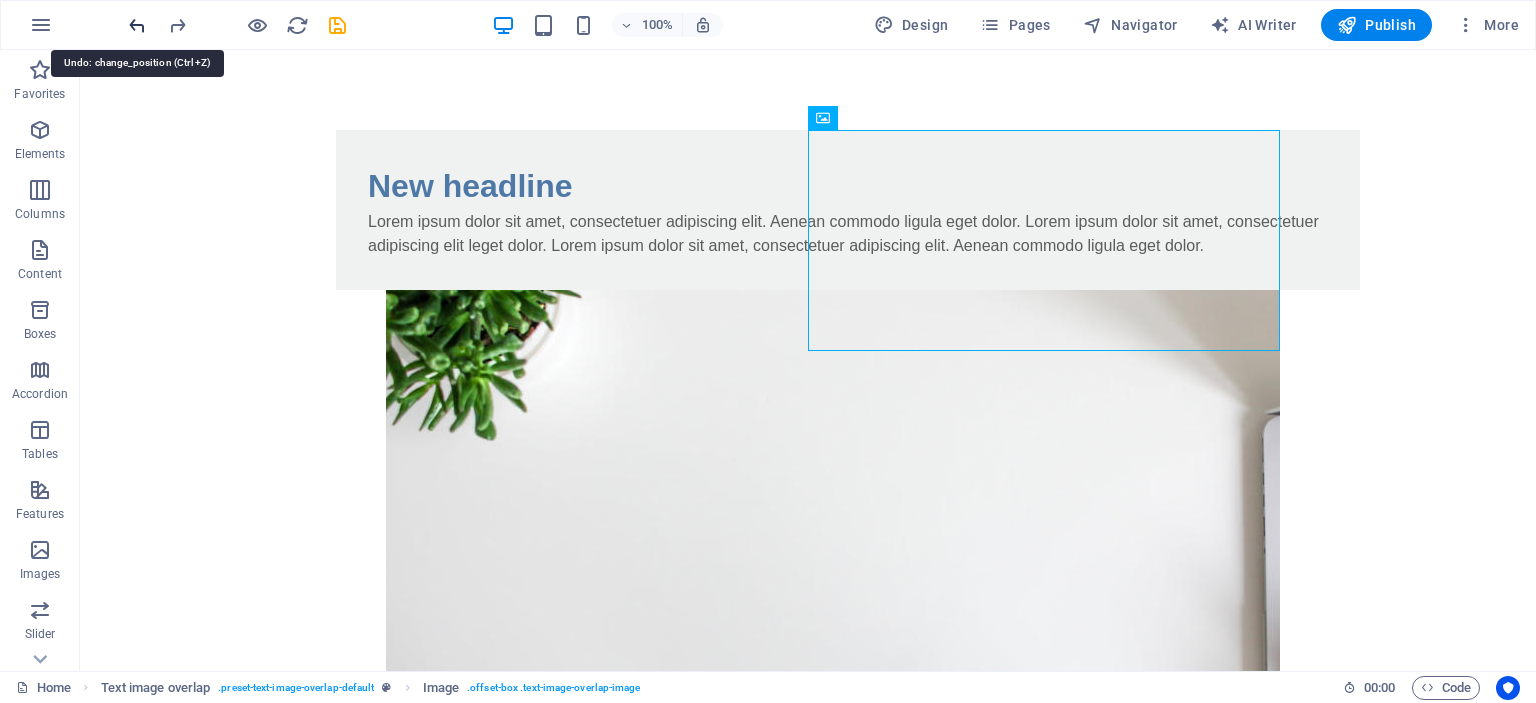 click at bounding box center [137, 25] 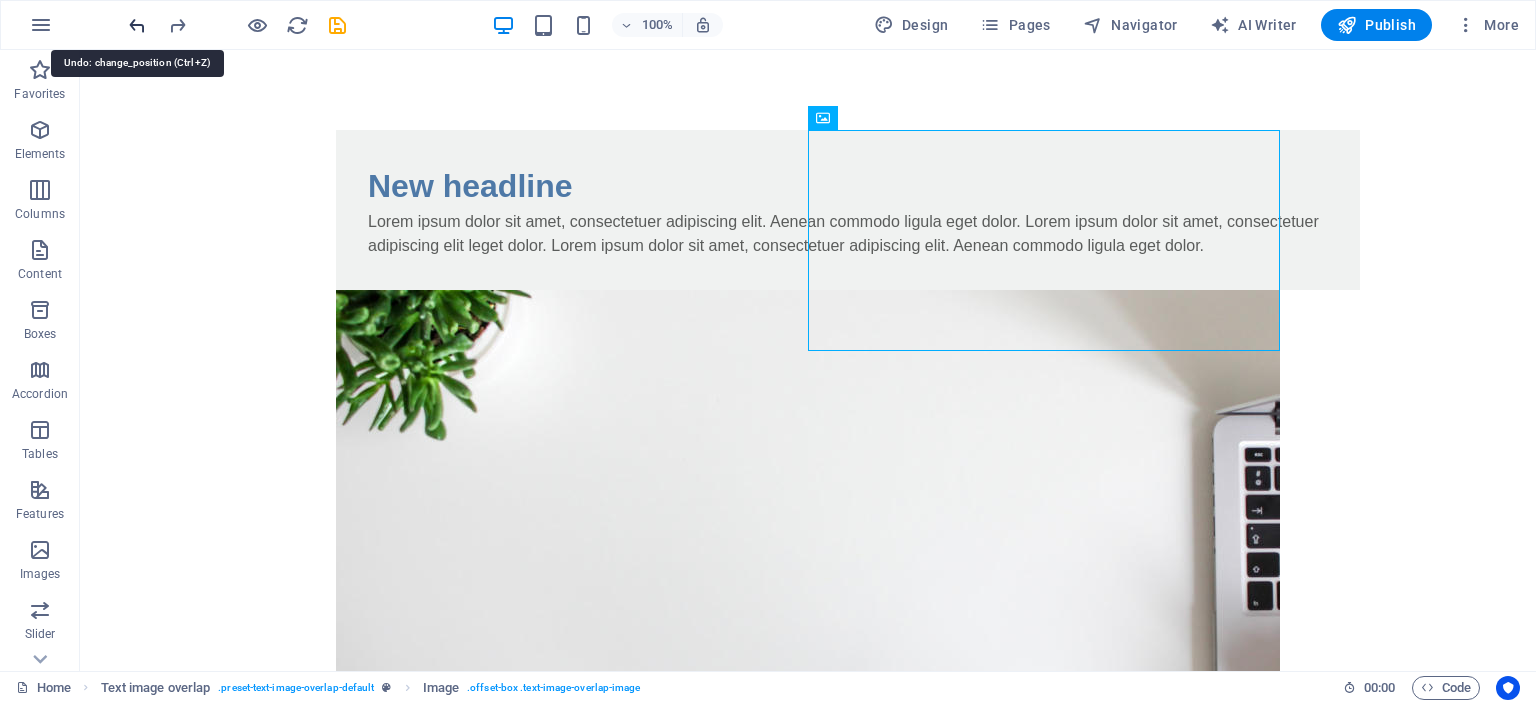 click at bounding box center [137, 25] 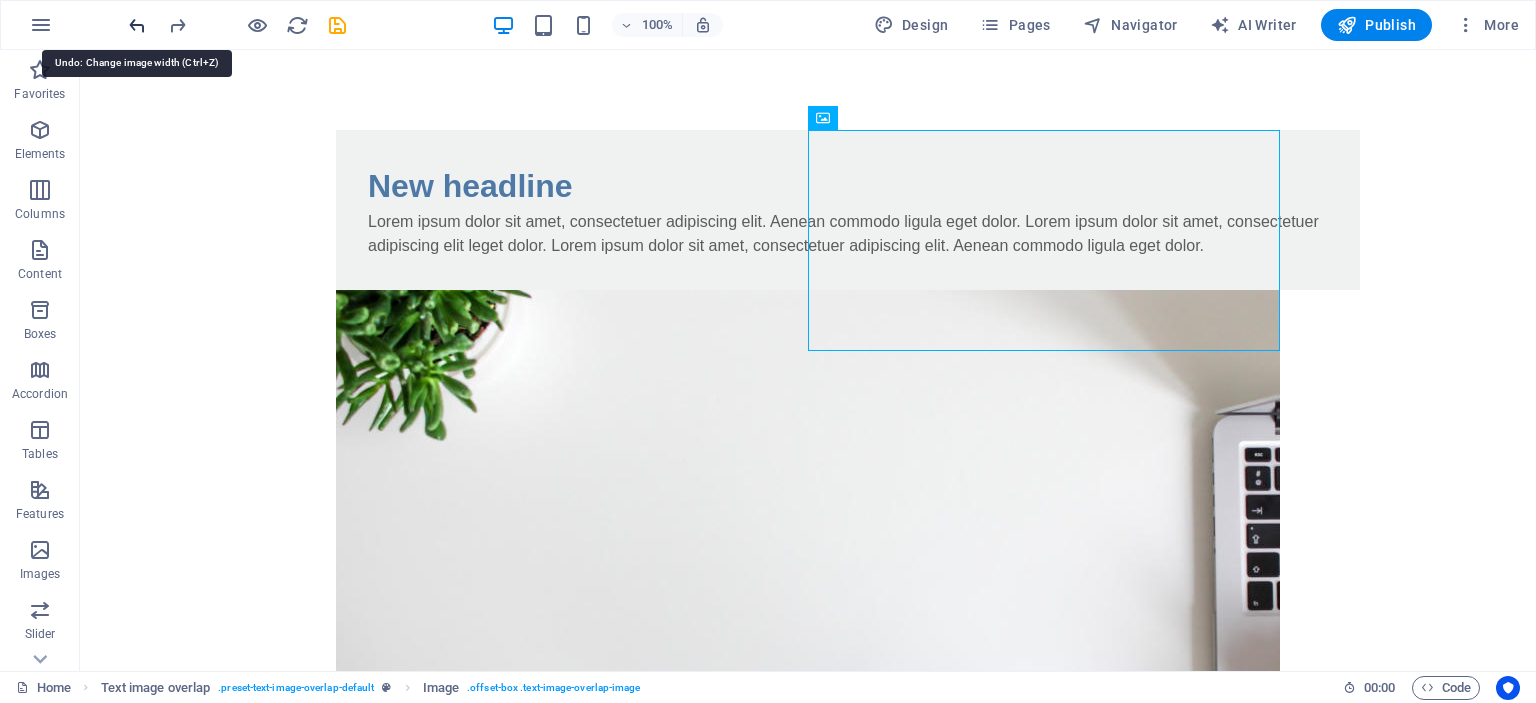 click at bounding box center (137, 25) 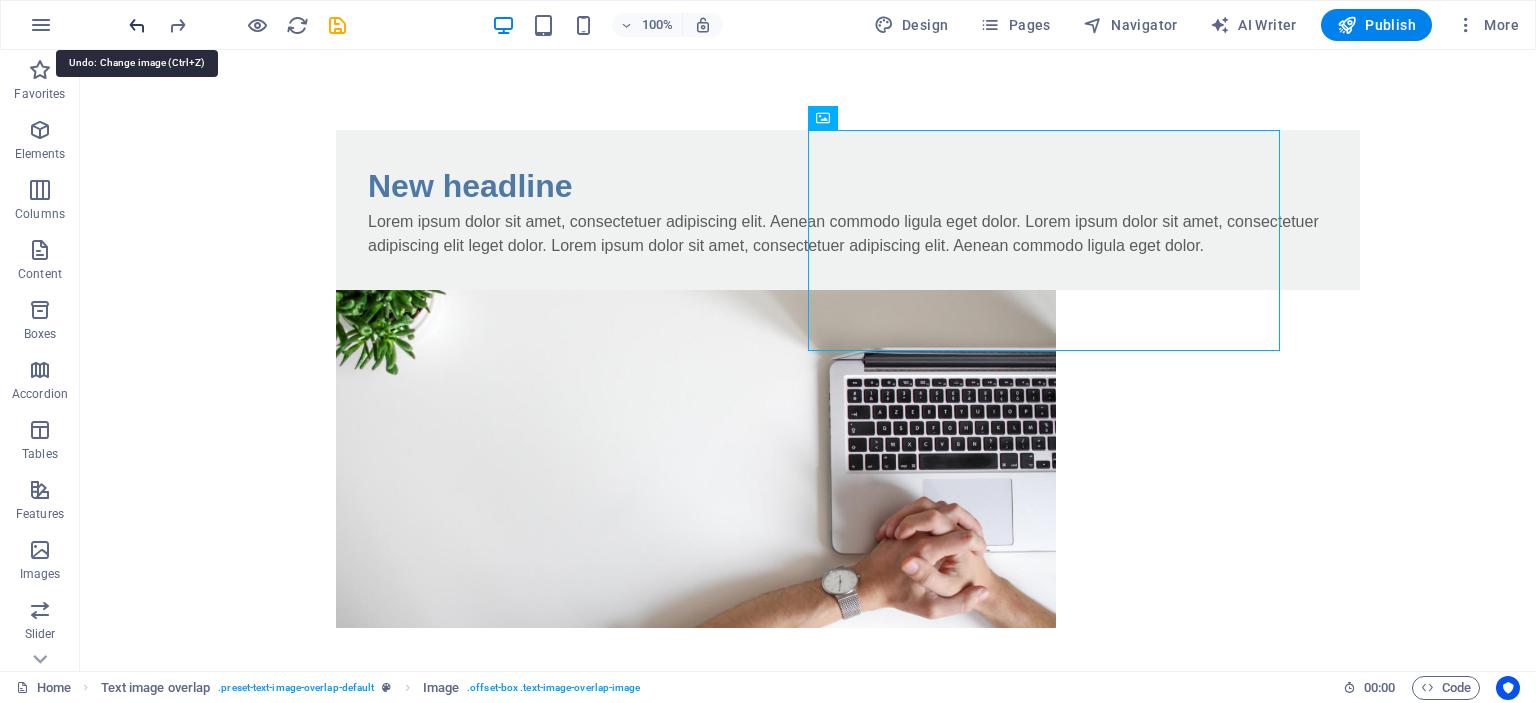 click at bounding box center (137, 25) 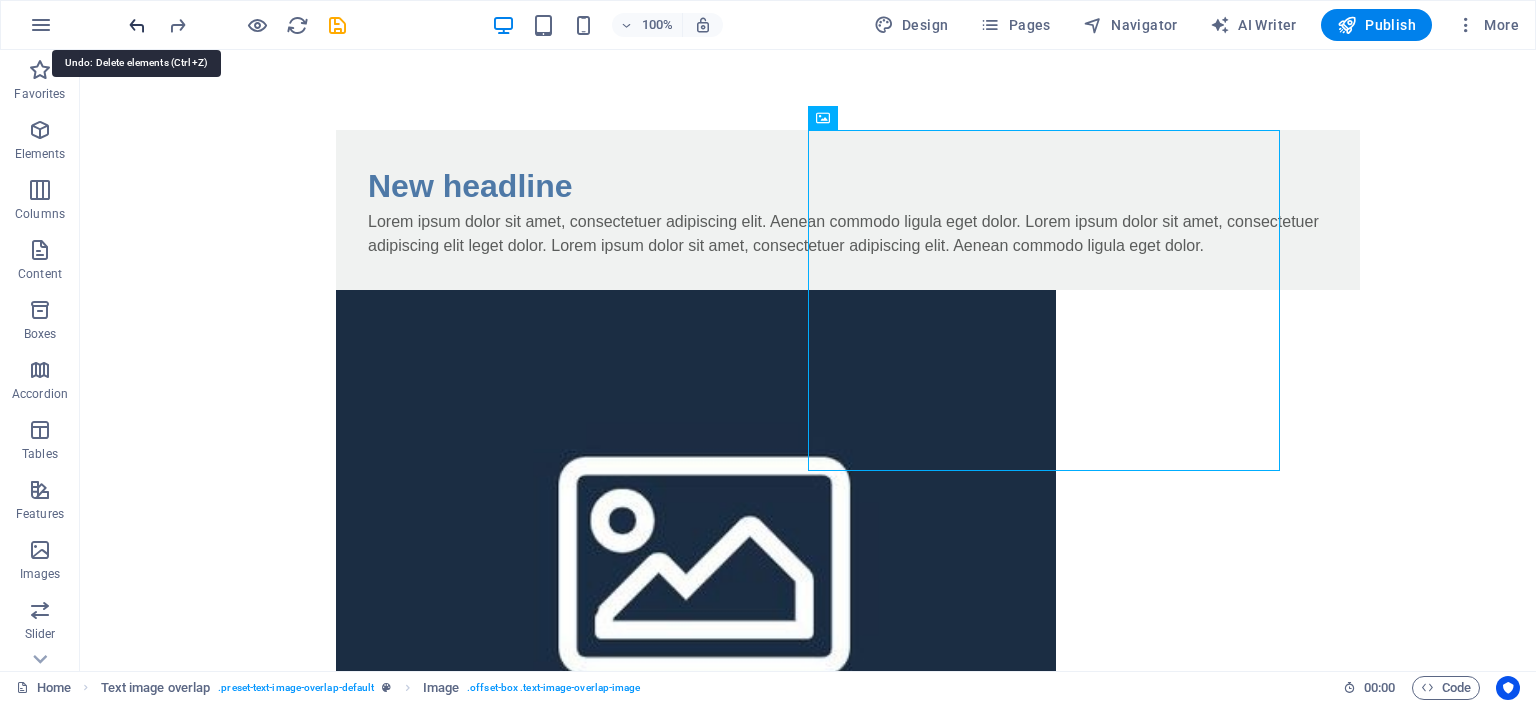 click at bounding box center [137, 25] 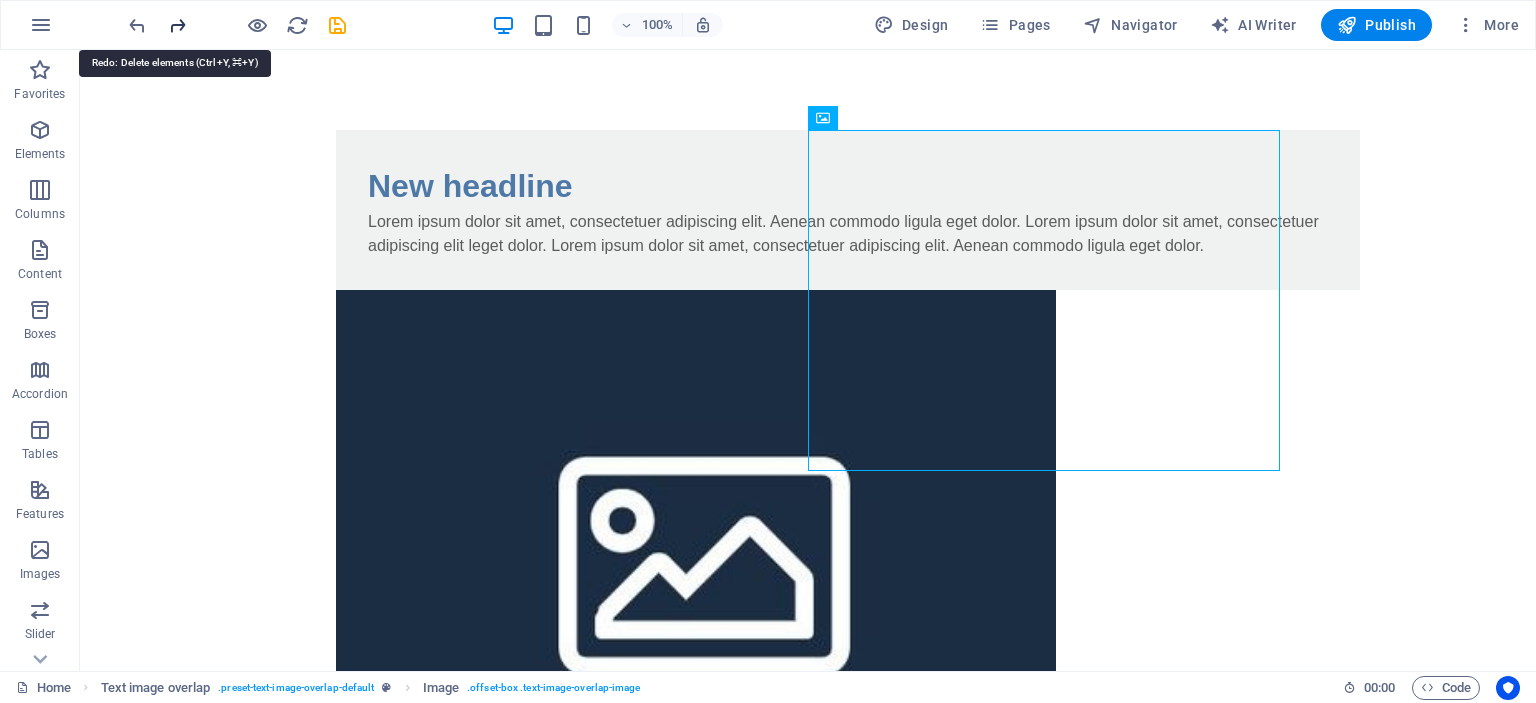 click at bounding box center [177, 25] 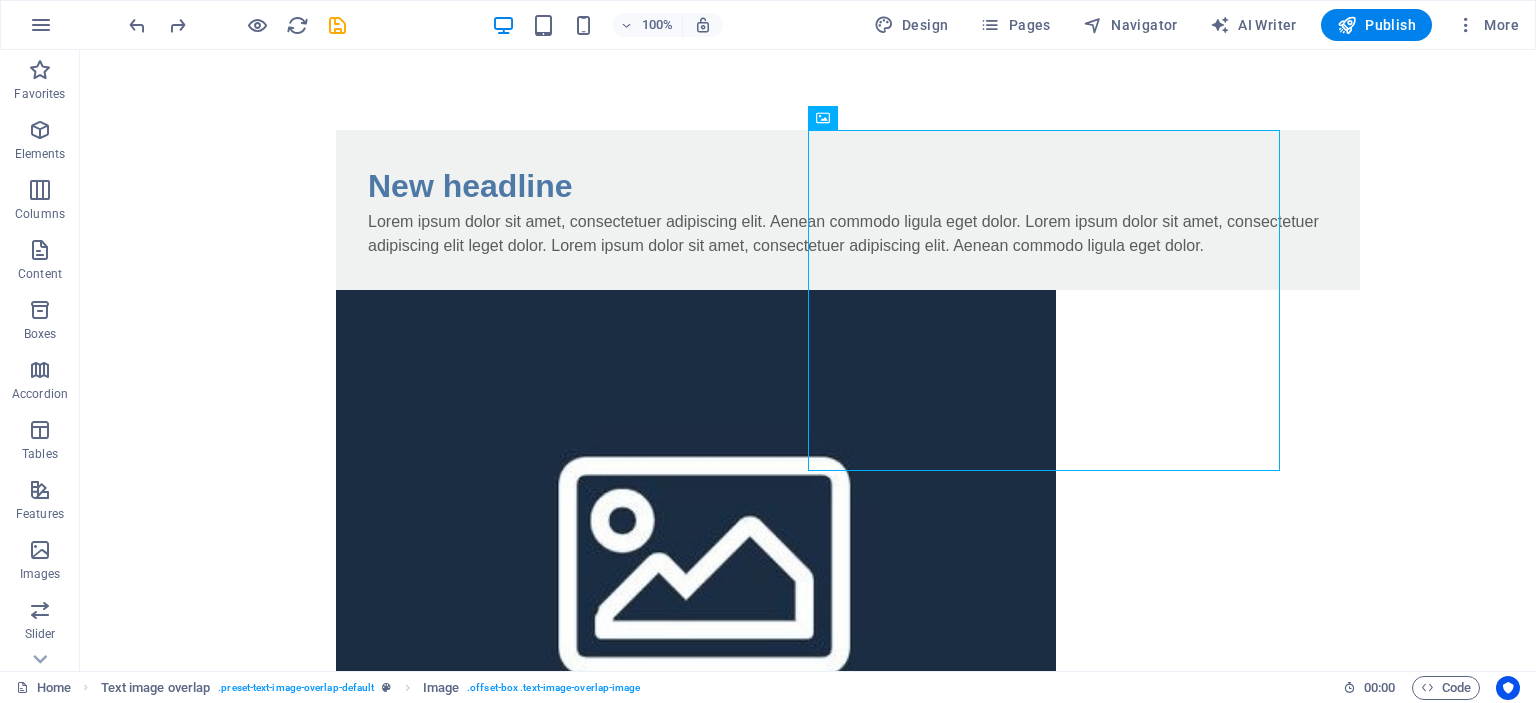 click on "Skip to main content
New headline Lorem ipsum dolor sit amet, consectetuer adipiscing elit. Aenean commodo ligula eget dolor. Lorem ipsum dolor sit amet, consectetuer adipiscing elit leget dolor. Lorem ipsum dolor sit amet, consectetuer adipiscing elit. Aenean commodo ligula eget dolor." at bounding box center (808, 470) 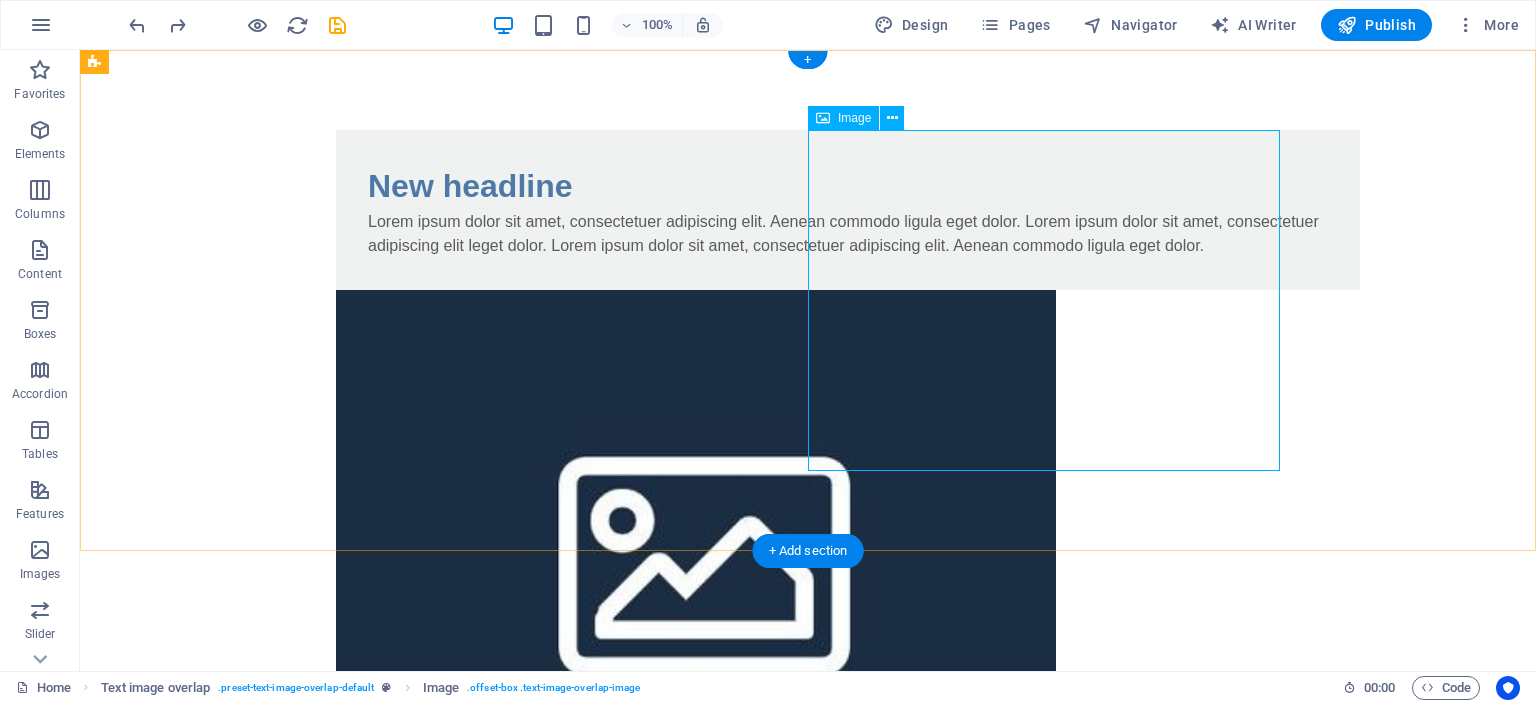 click at bounding box center (808, 550) 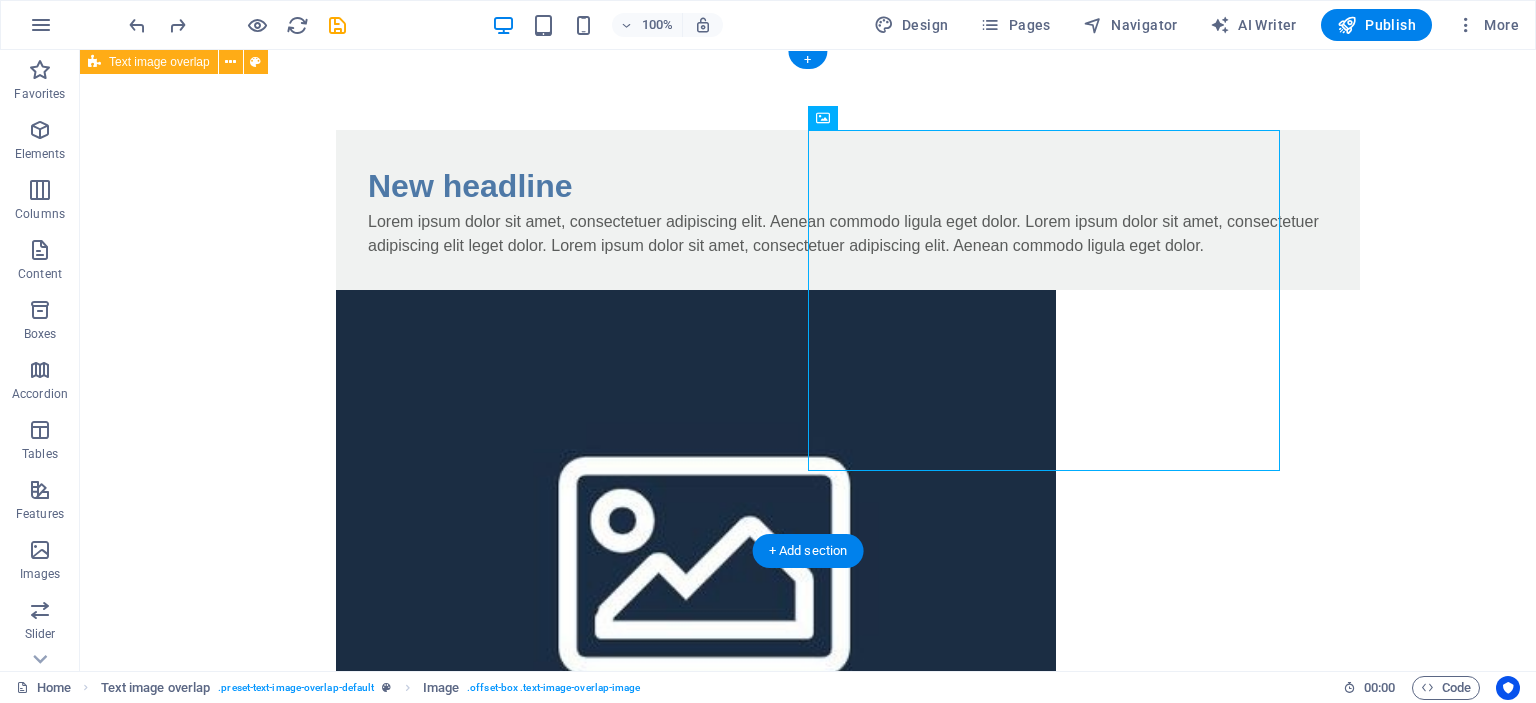 click on "New headline Lorem ipsum dolor sit amet, consectetuer adipiscing elit. Aenean commodo ligula eget dolor. Lorem ipsum dolor sit amet, consectetuer adipiscing elit leget dolor. Lorem ipsum dolor sit amet, consectetuer adipiscing elit. Aenean commodo ligula eget dolor." at bounding box center (808, 470) 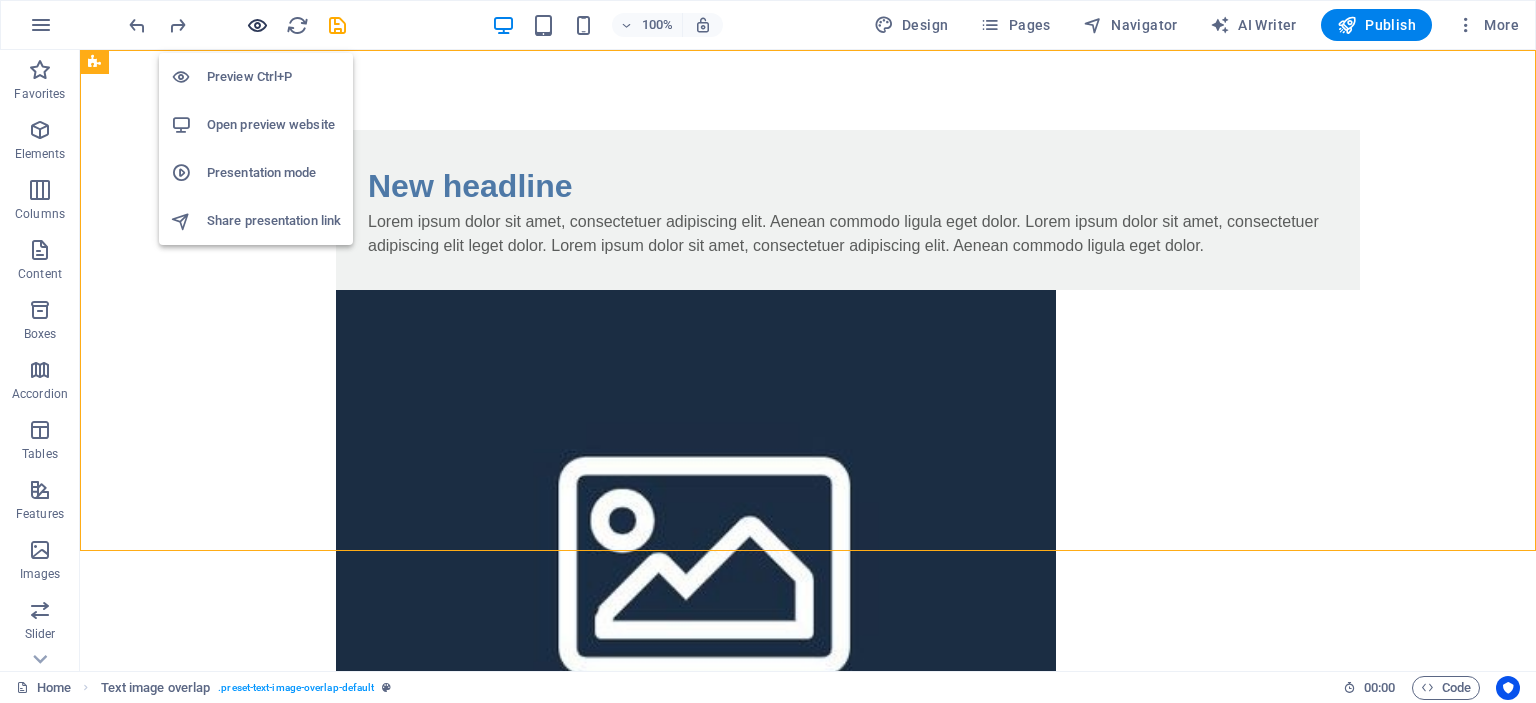 click at bounding box center [257, 25] 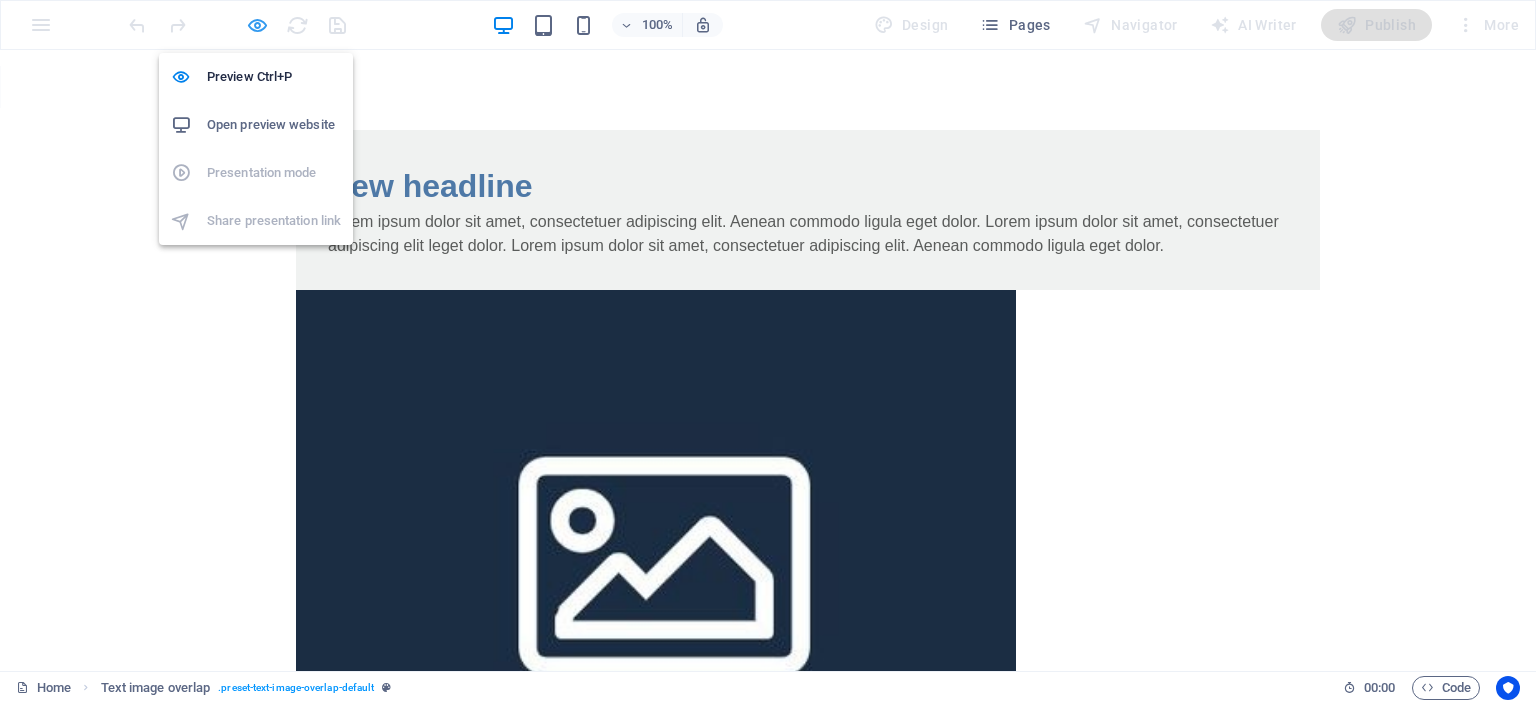 click at bounding box center (257, 25) 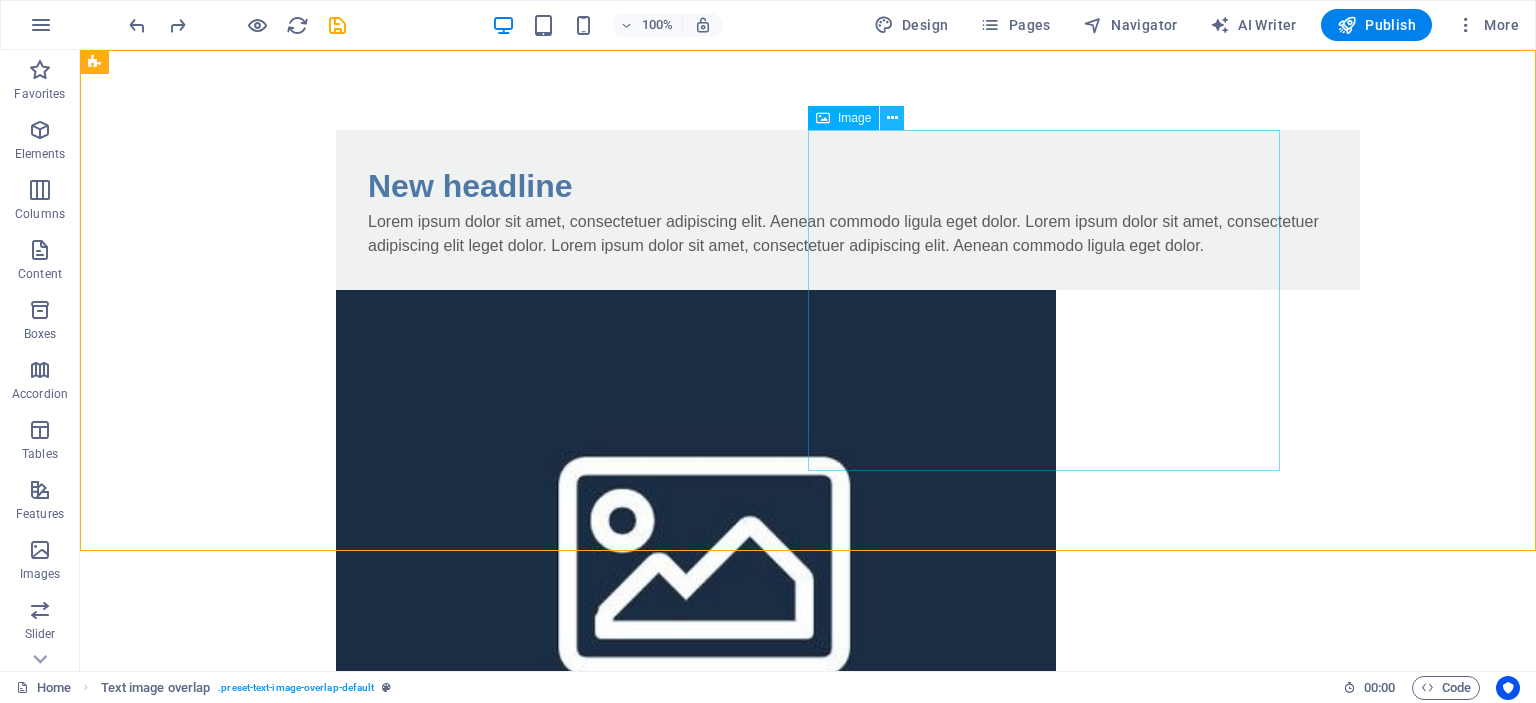 click at bounding box center (892, 118) 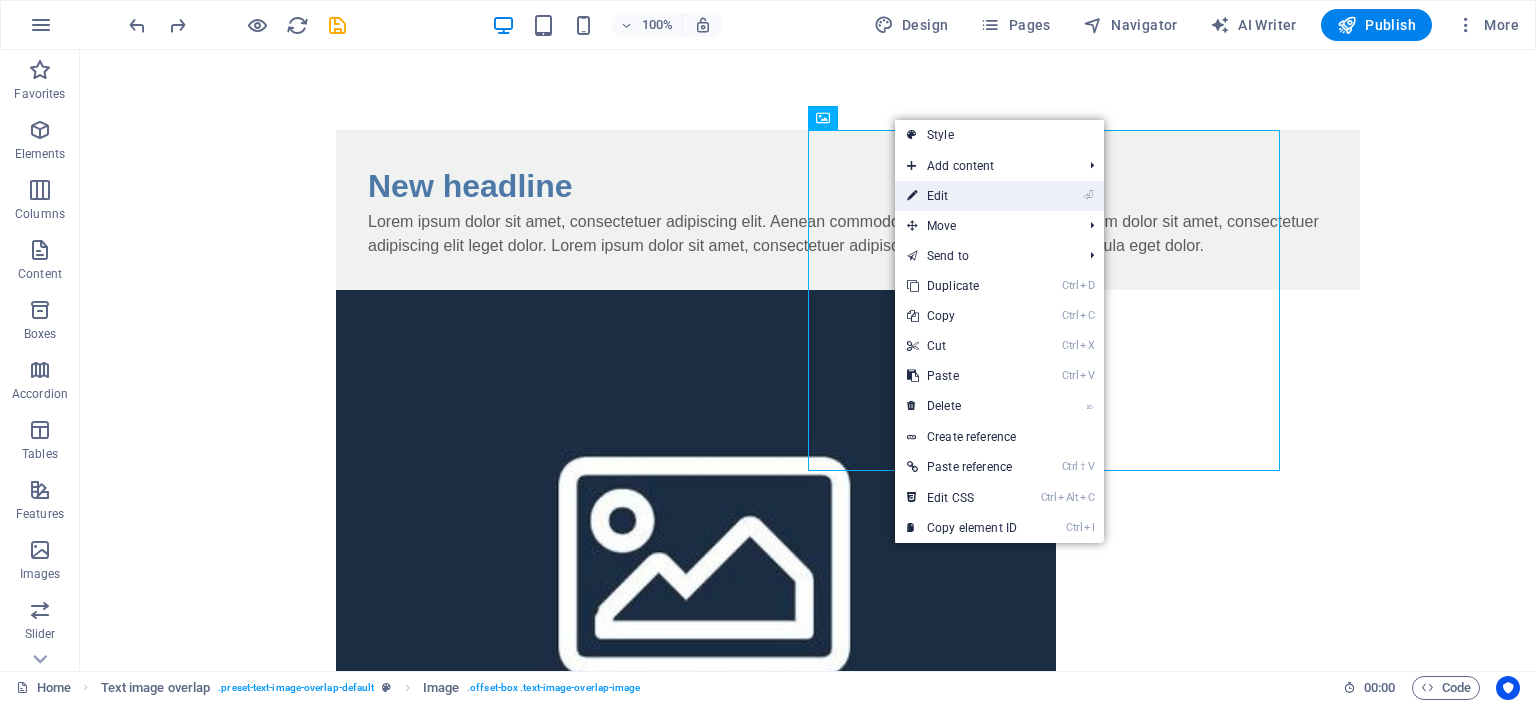 click on "⏎  Edit" at bounding box center [962, 196] 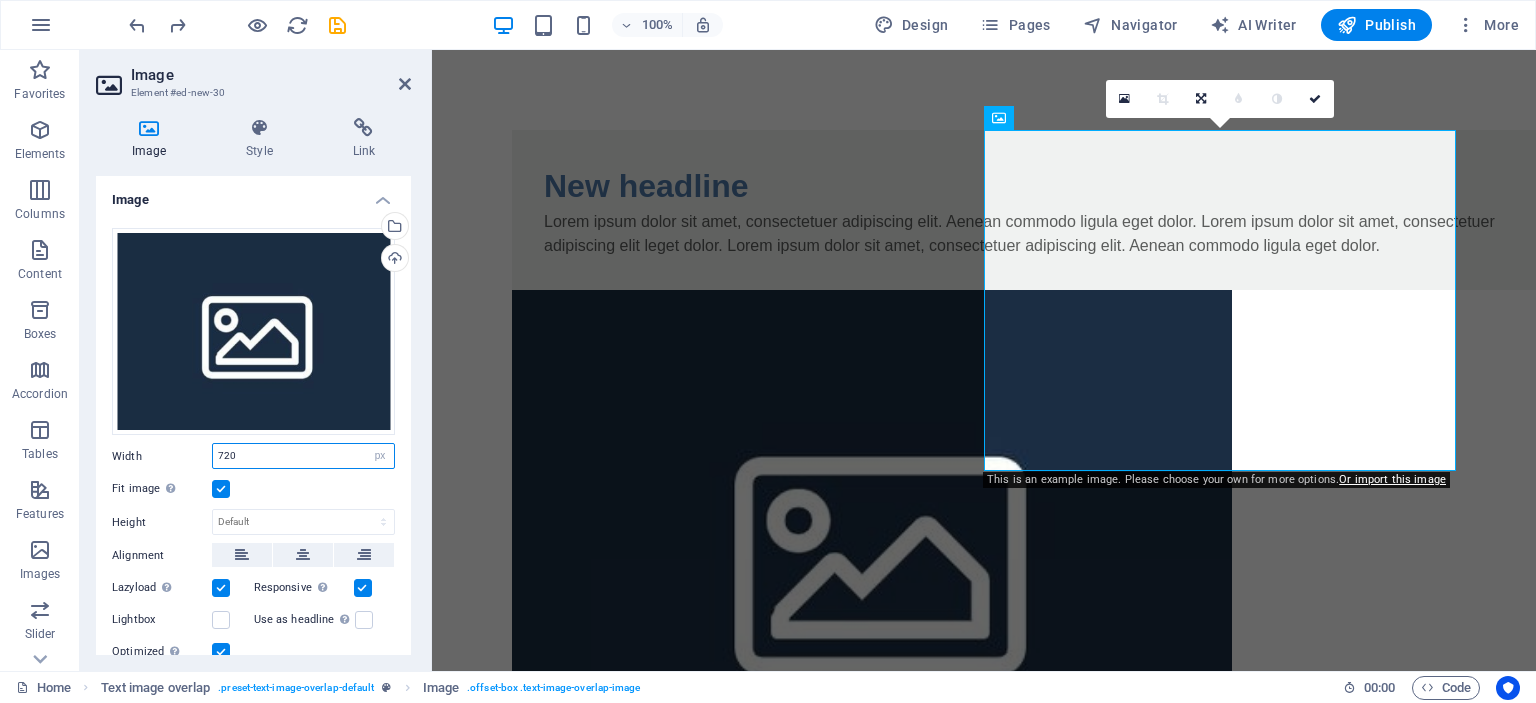 click on "720" at bounding box center (303, 456) 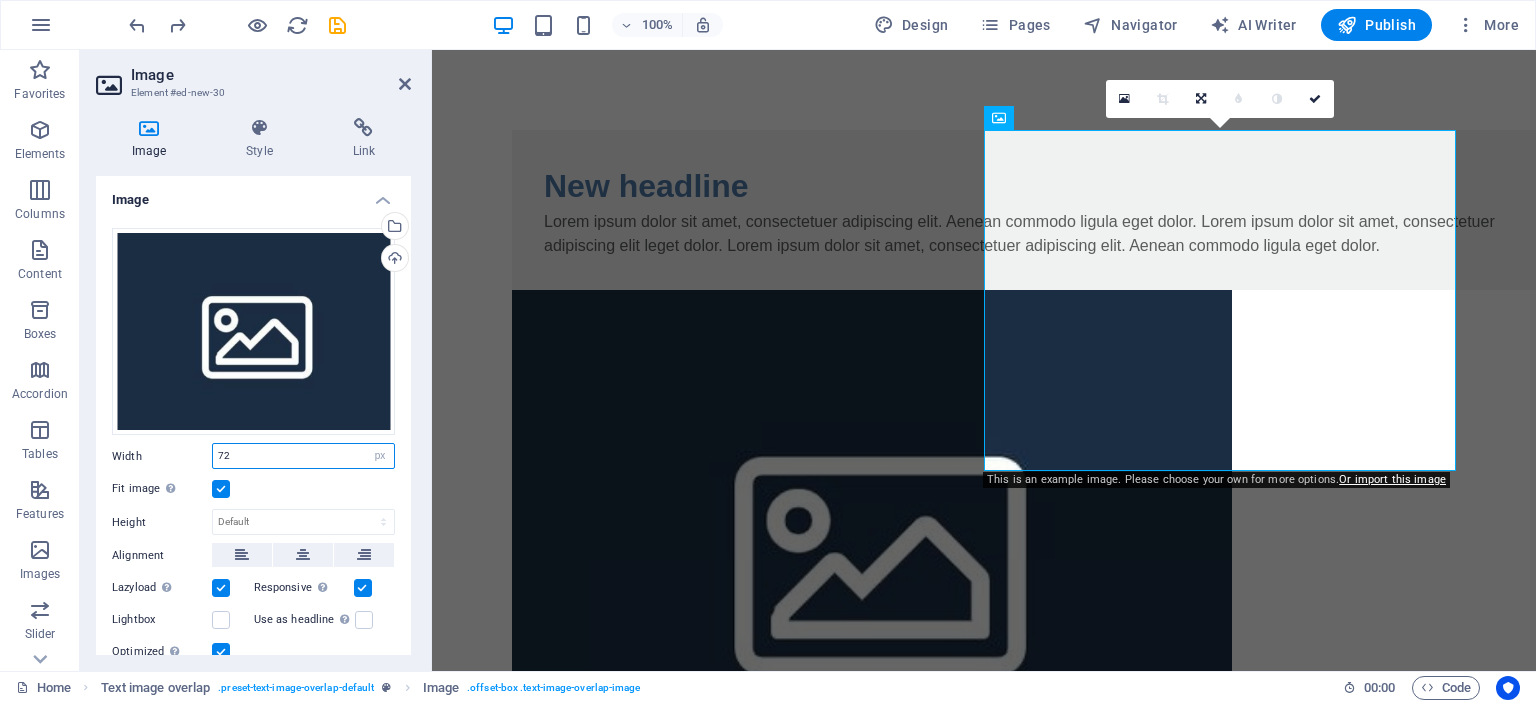 type on "7" 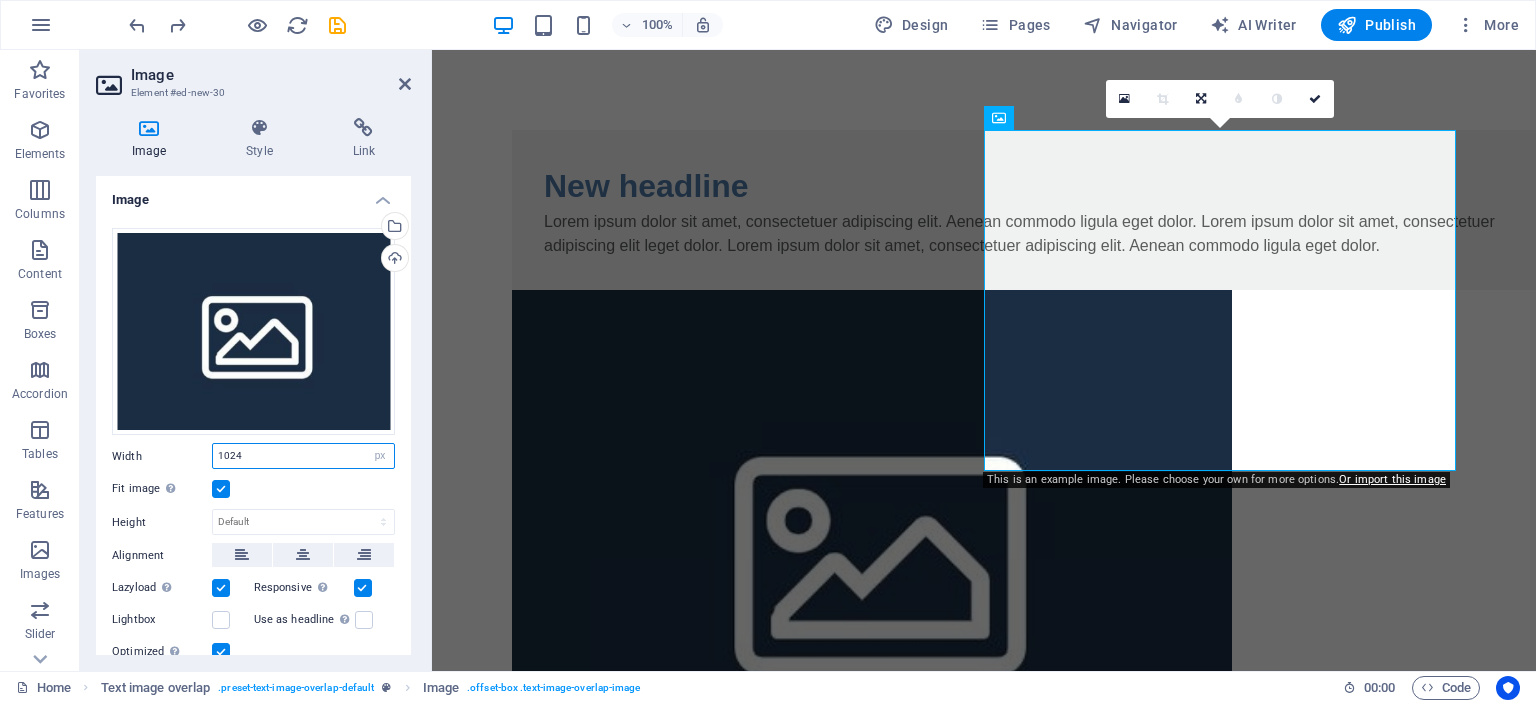 type on "1024" 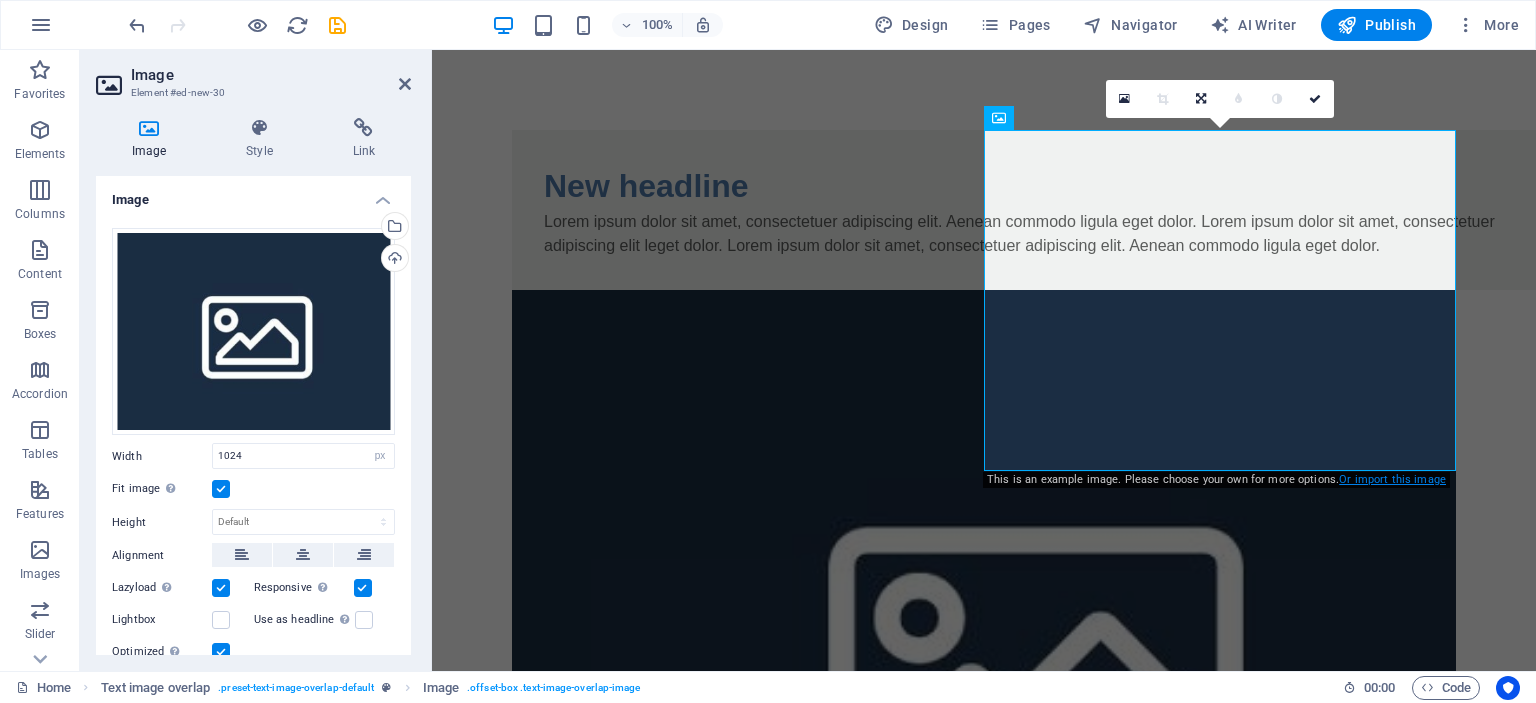 click on "Or import this image" at bounding box center [1392, 479] 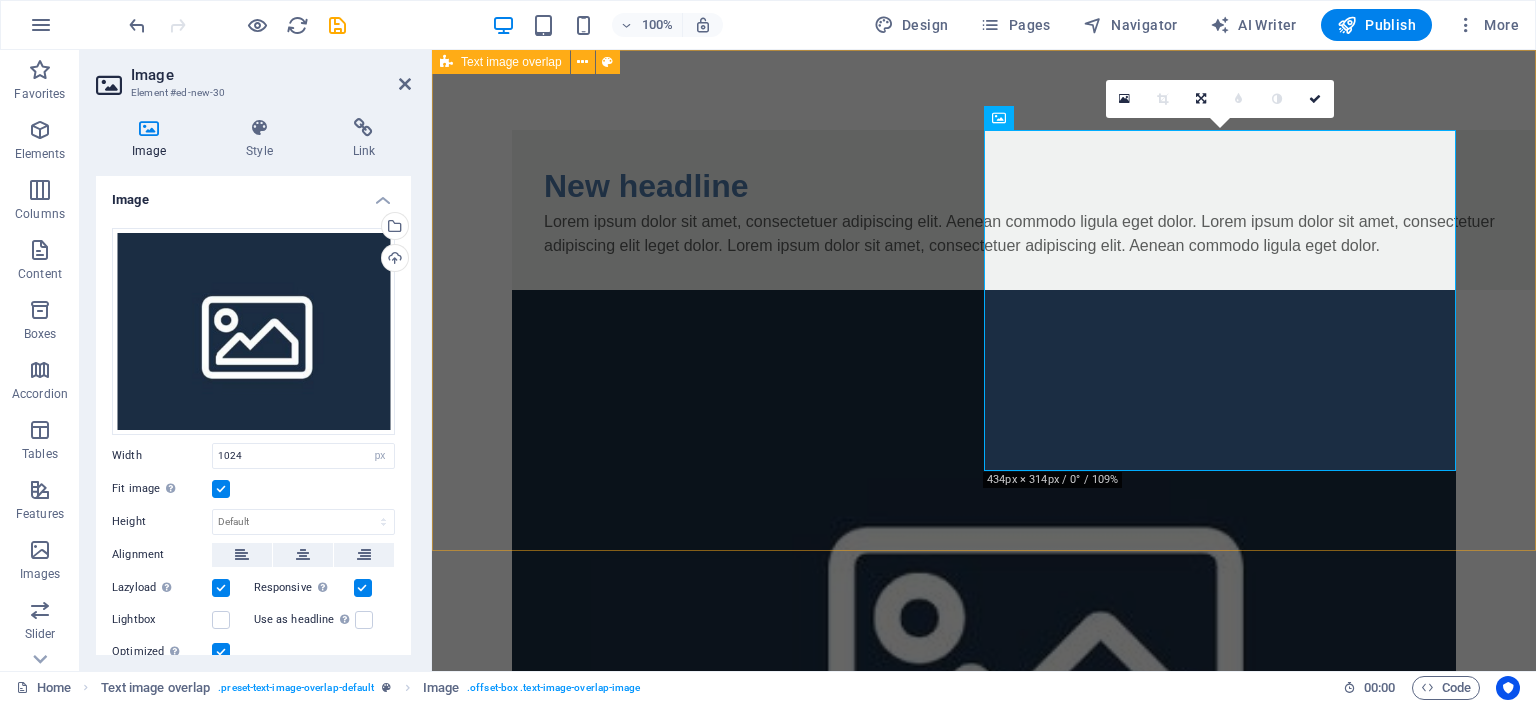 click on "New headline Lorem ipsum dolor sit amet, consectetuer adipiscing elit. Aenean commodo ligula eget dolor. Lorem ipsum dolor sit amet, consectetuer adipiscing elit leget dolor. Lorem ipsum dolor sit amet, consectetuer adipiscing elit. Aenean commodo ligula eget dolor." at bounding box center [984, 580] 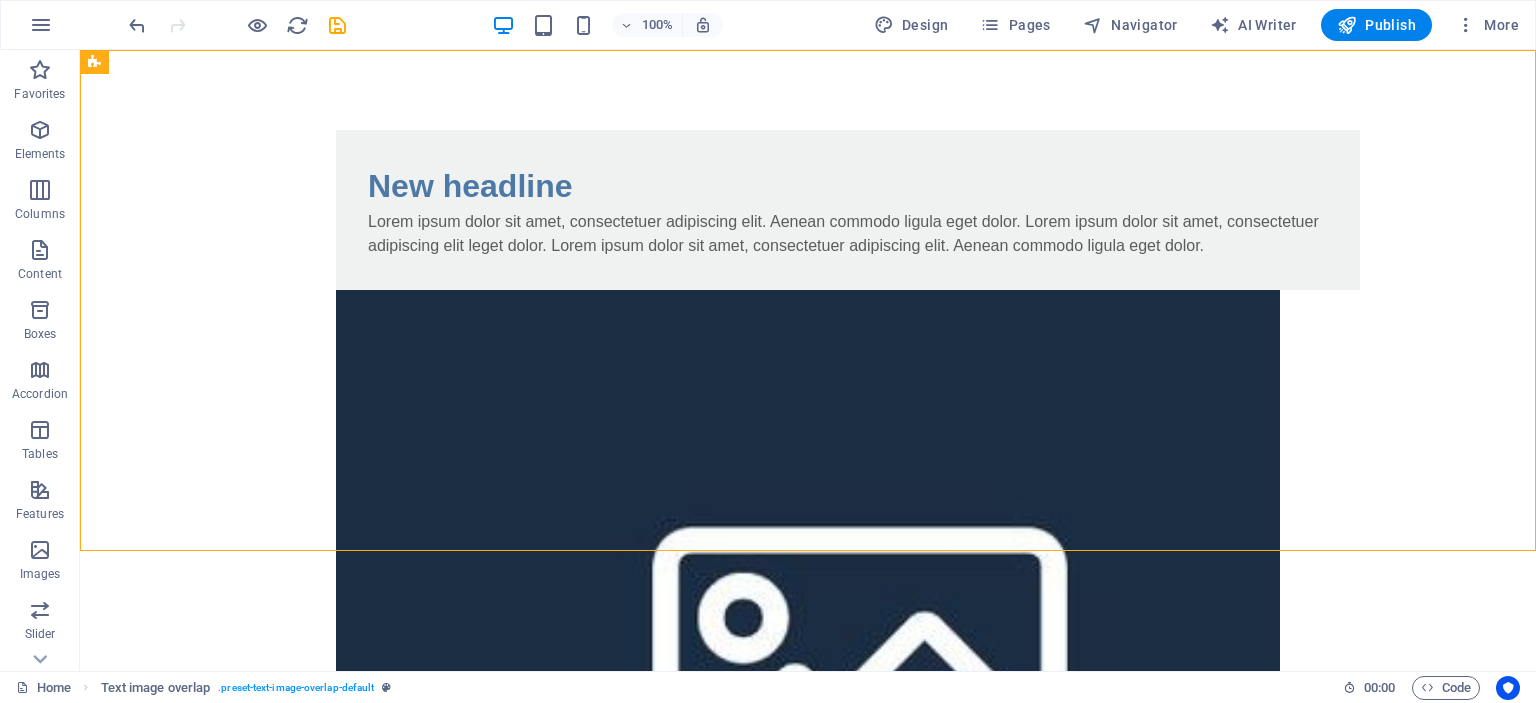click on "Skip to main content
New headline Lorem ipsum dolor sit amet, consectetuer adipiscing elit. Aenean commodo ligula eget dolor. Lorem ipsum dolor sit amet, consectetuer adipiscing elit leget dolor. Lorem ipsum dolor sit amet, consectetuer adipiscing elit. Aenean commodo ligula eget dolor." at bounding box center (808, 580) 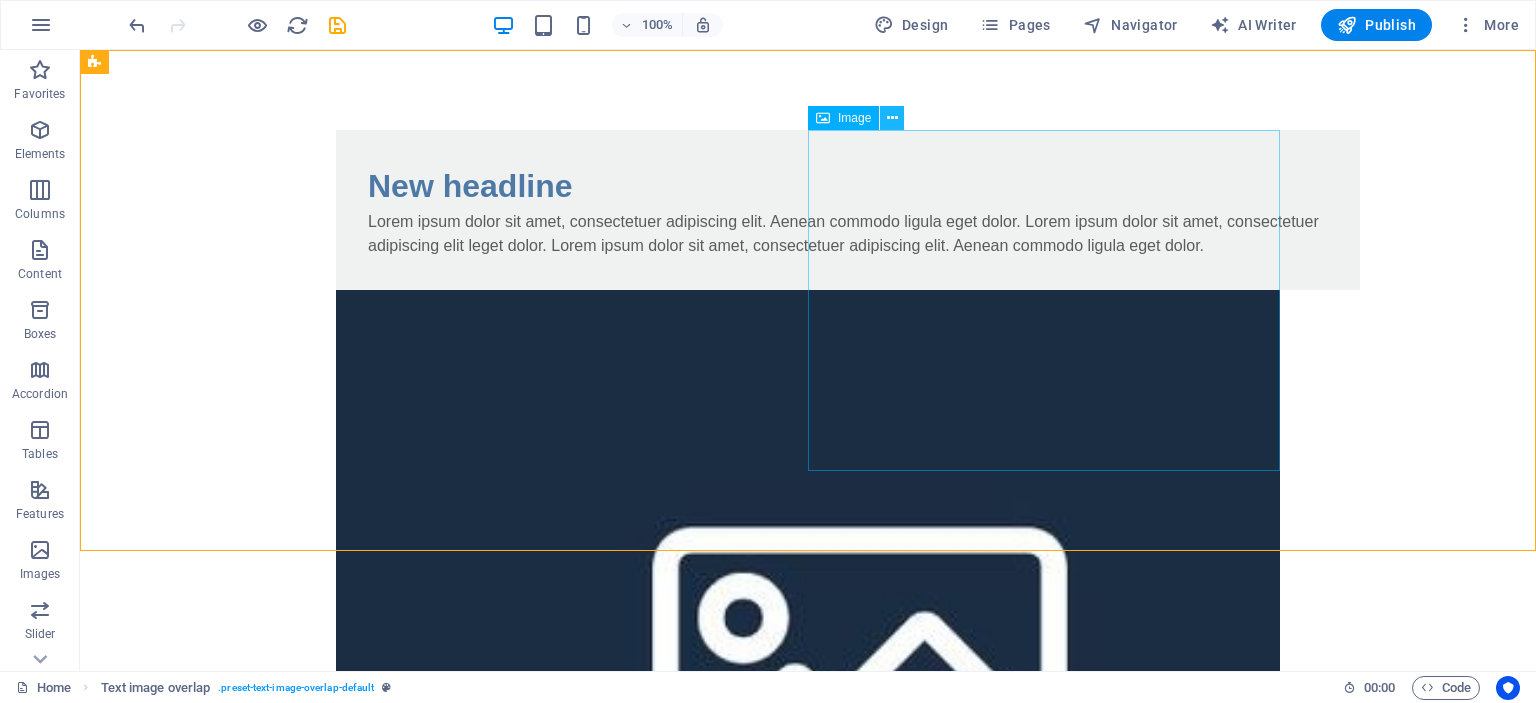 click at bounding box center (892, 118) 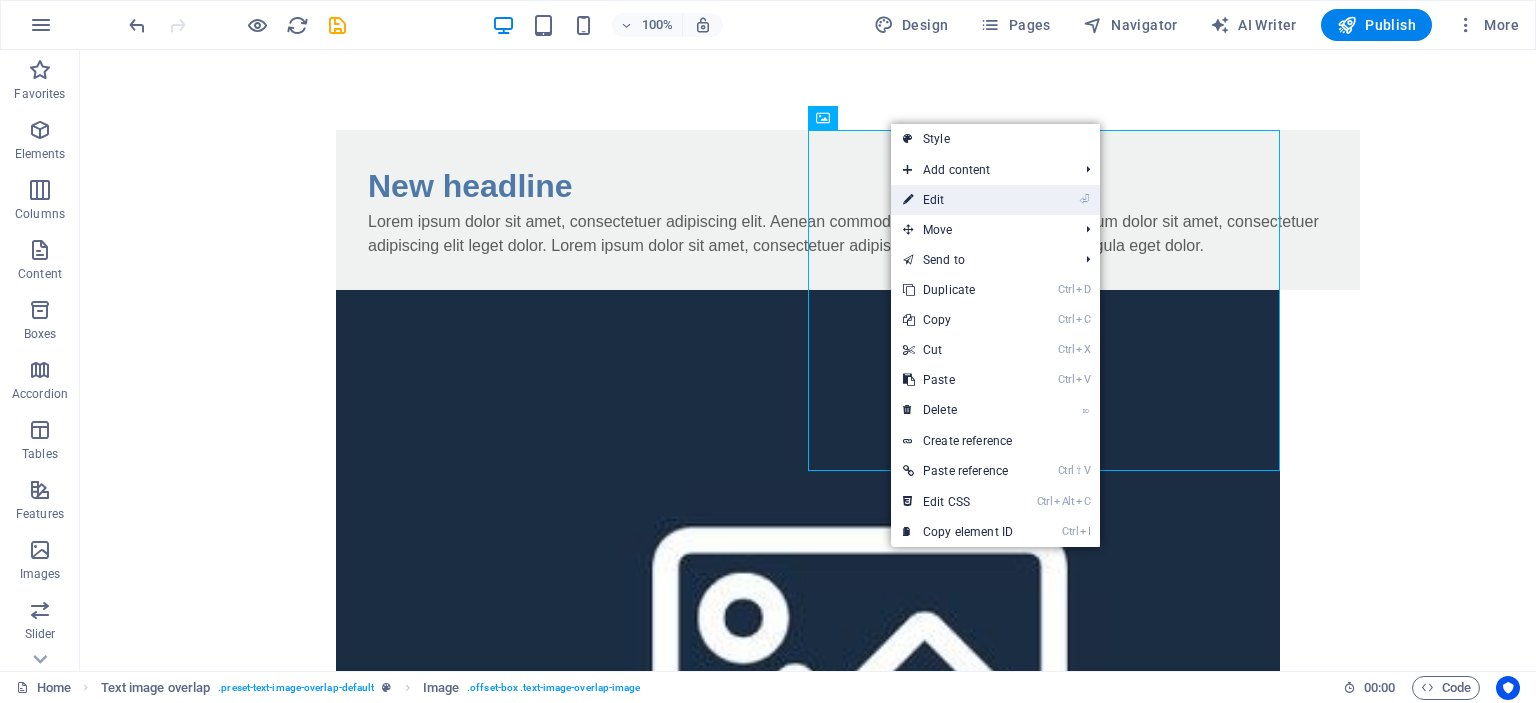 click on "⏎  Edit" at bounding box center (958, 200) 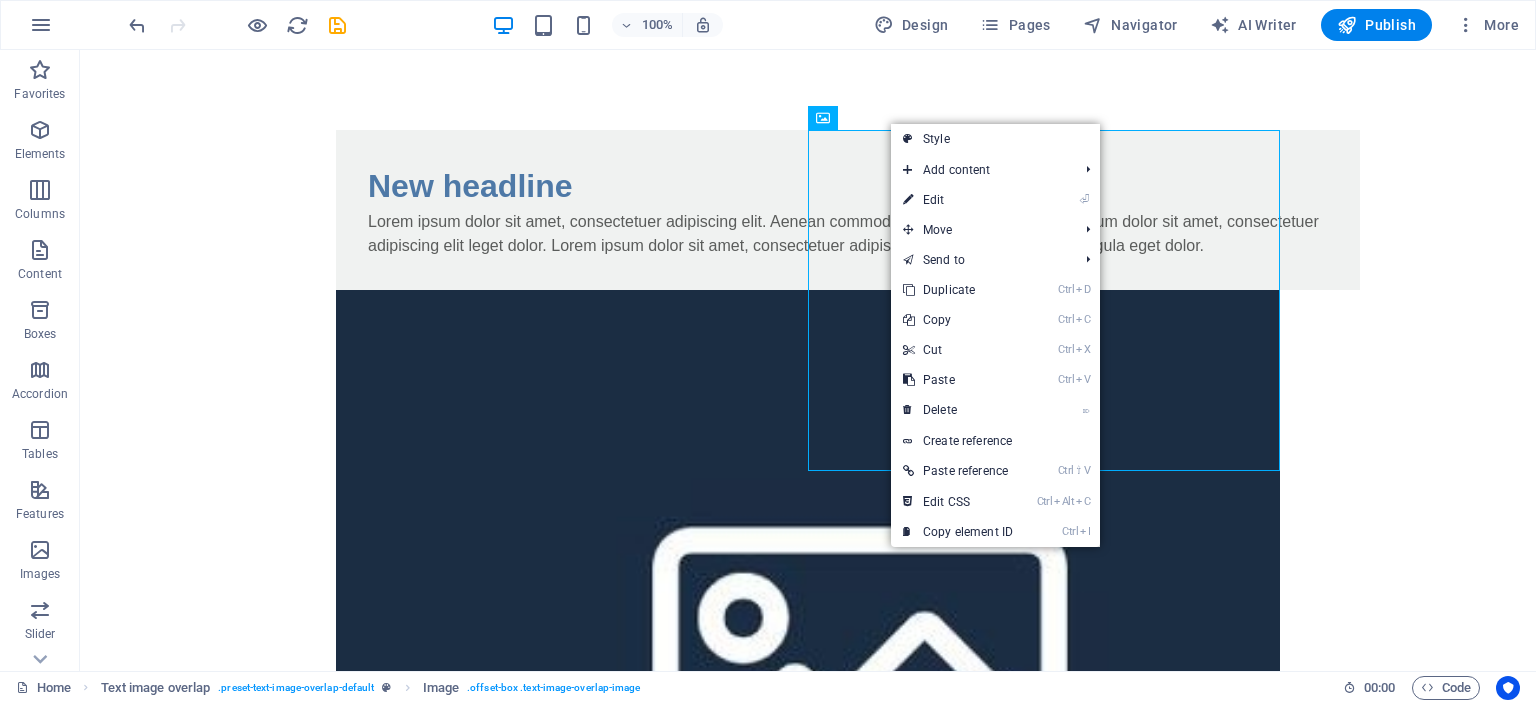 select on "px" 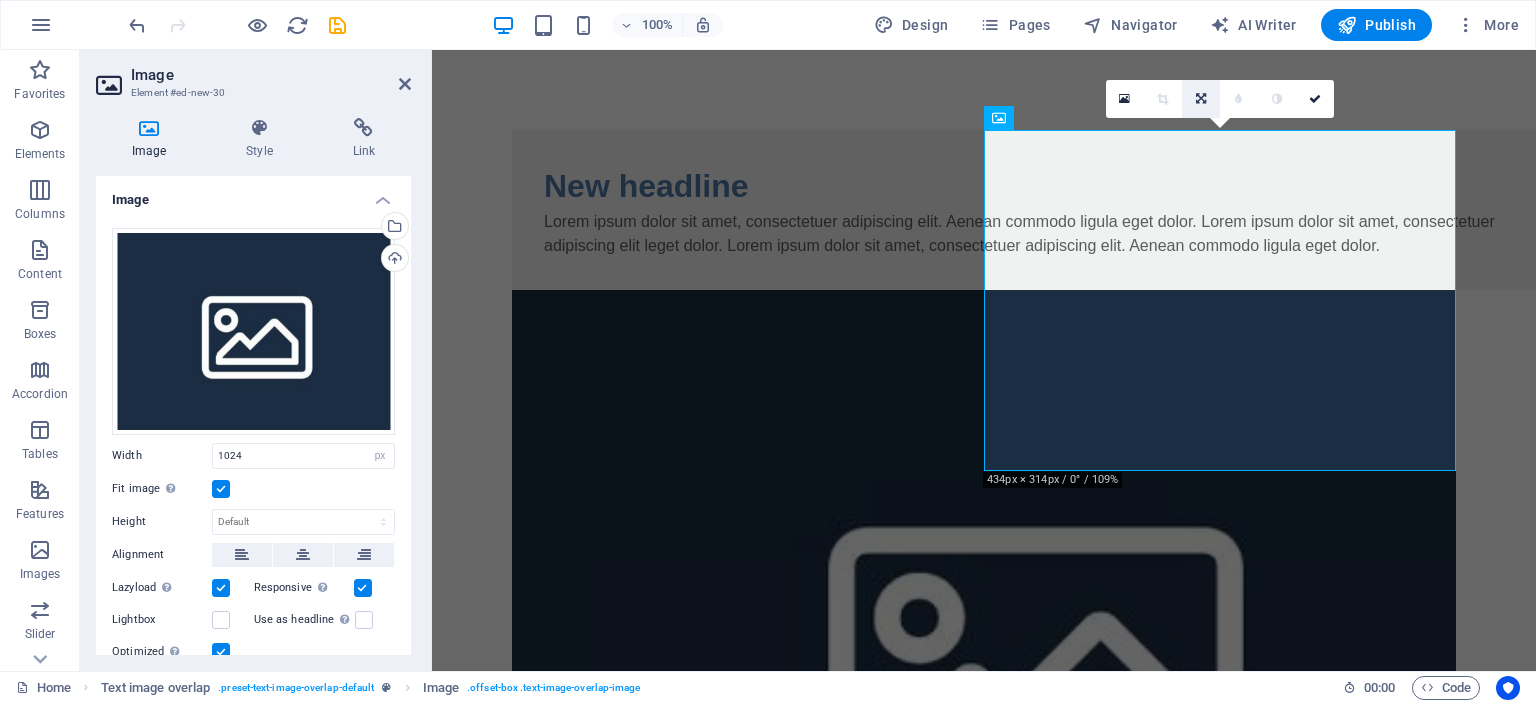 click at bounding box center [1201, 99] 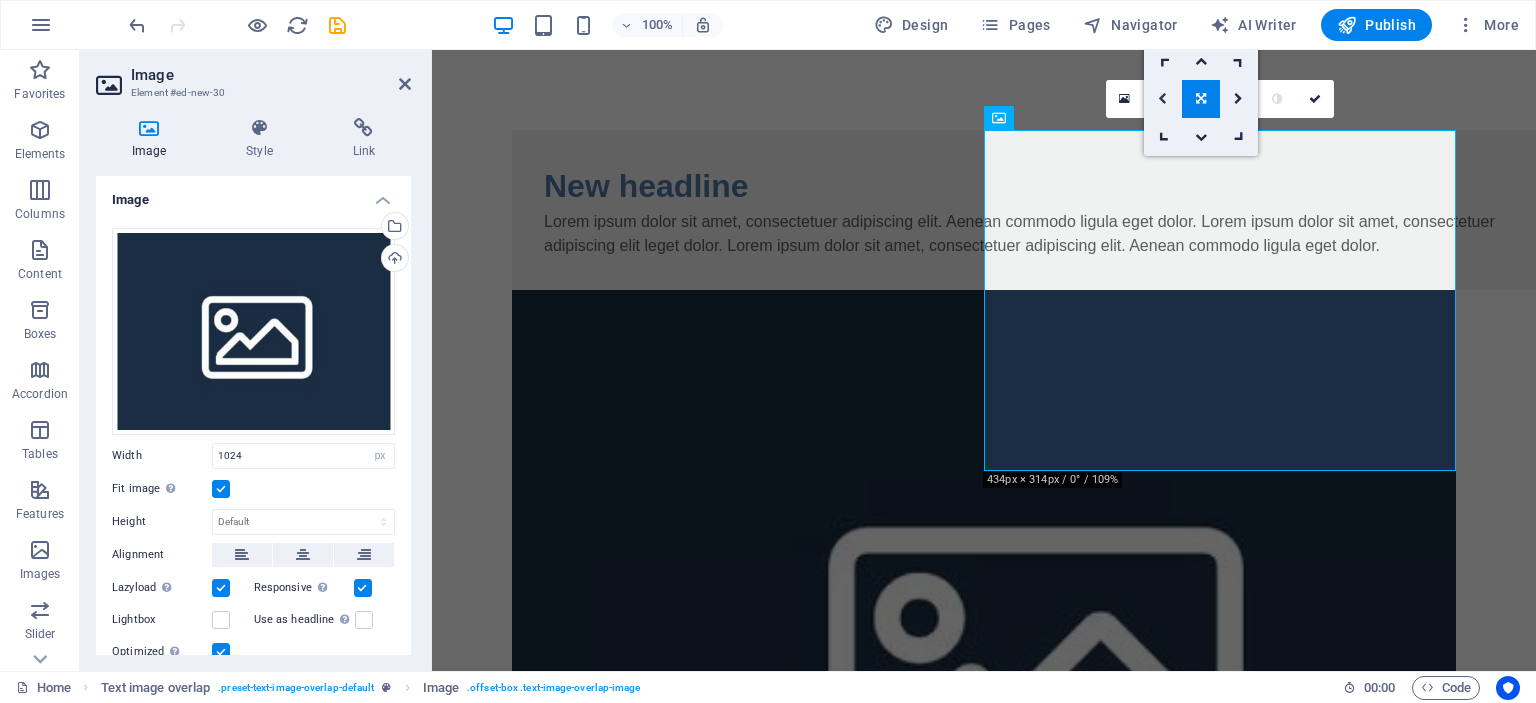 click at bounding box center [1162, 99] 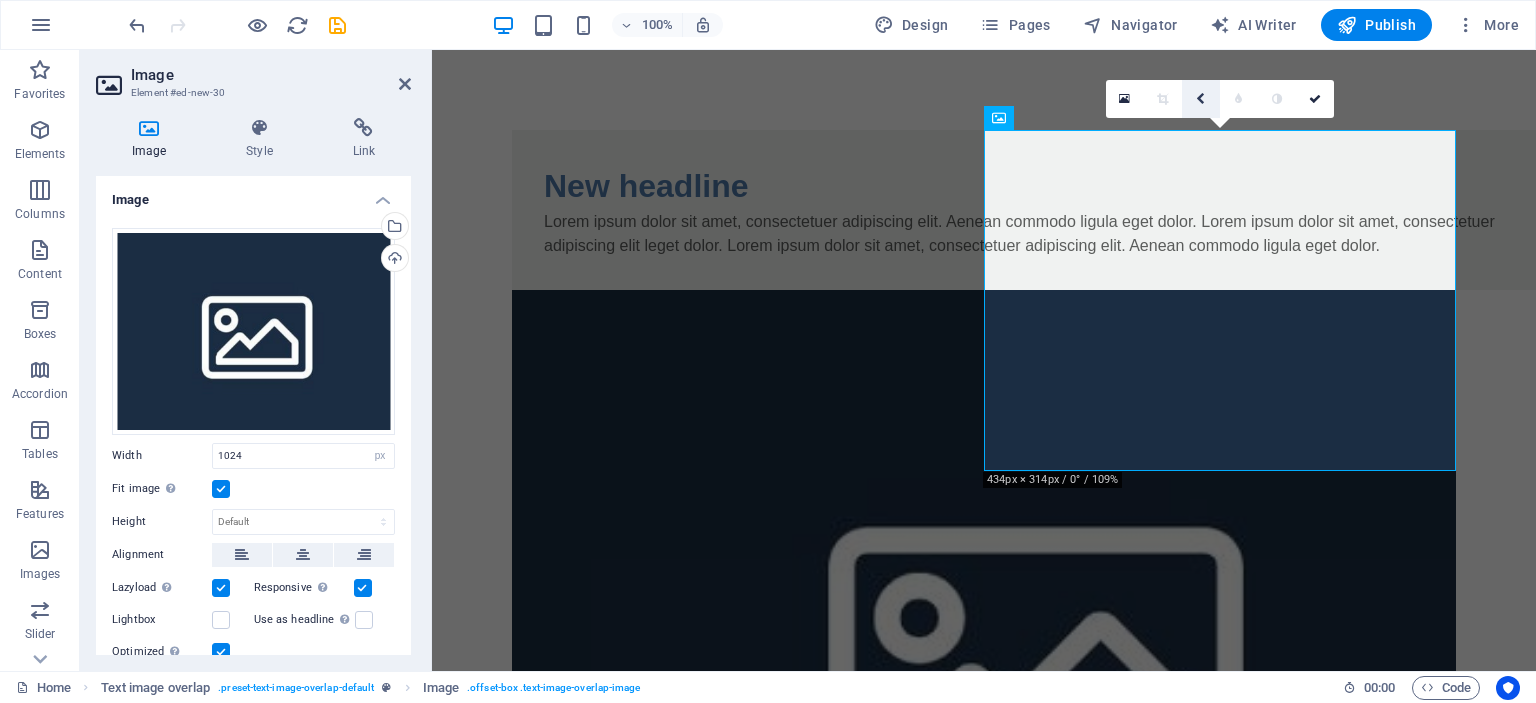 click at bounding box center [1200, 99] 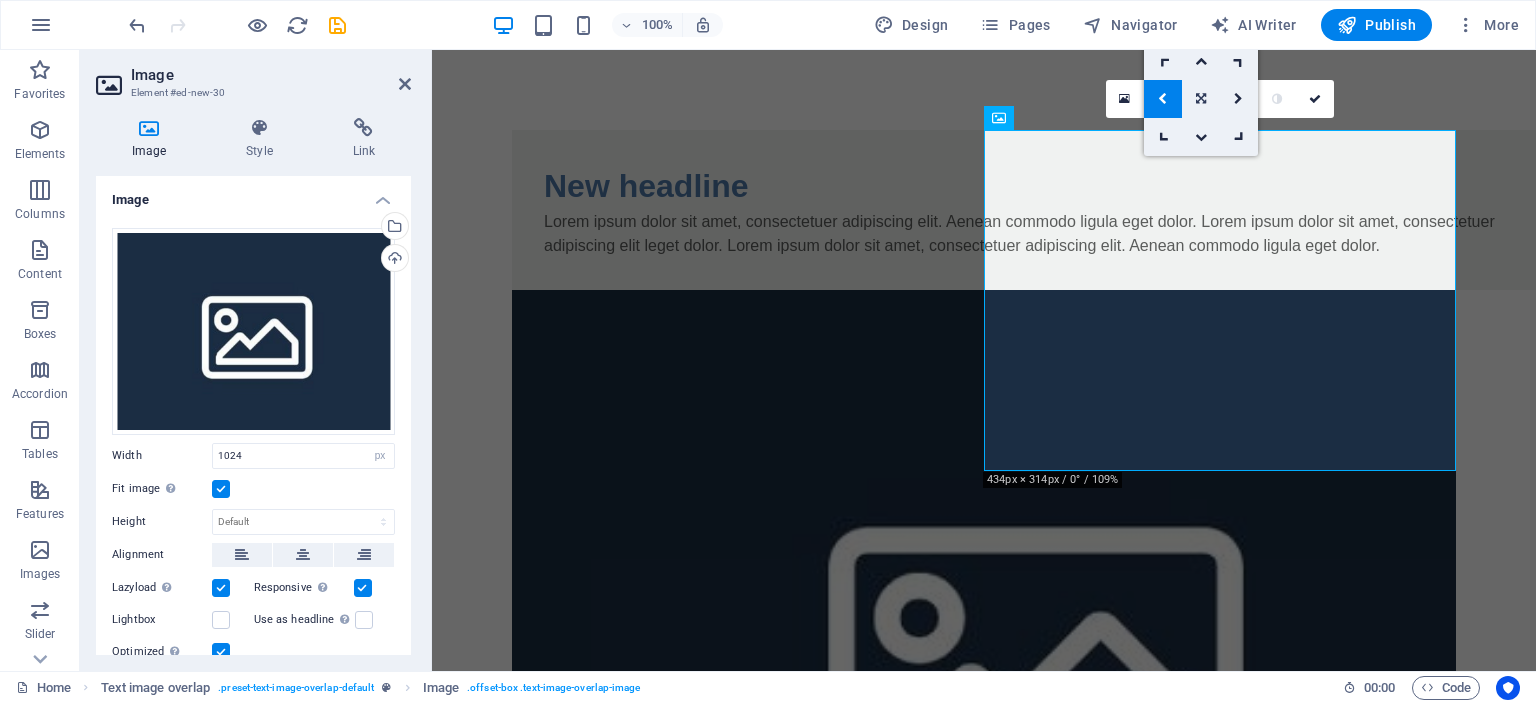 click at bounding box center [1201, 99] 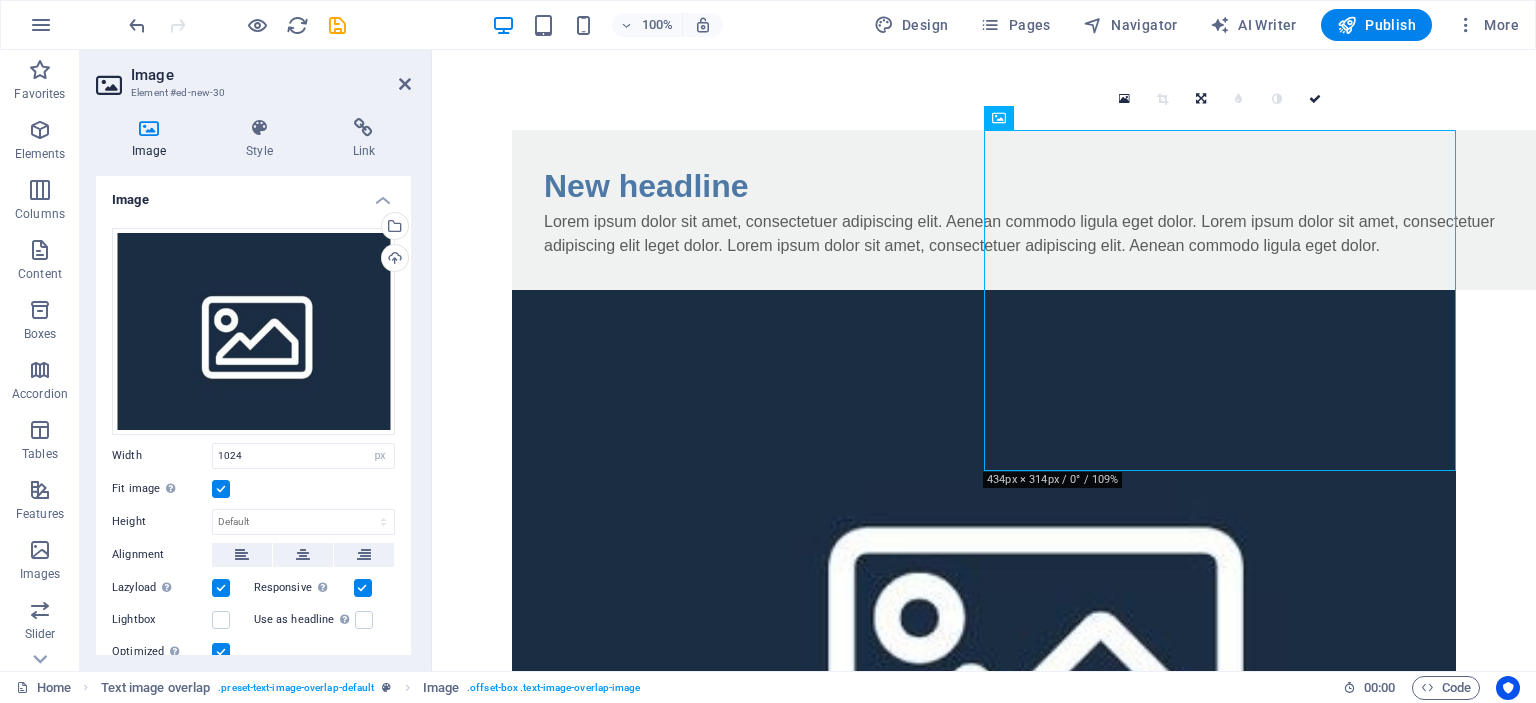 drag, startPoint x: 1207, startPoint y: 177, endPoint x: 1128, endPoint y: 241, distance: 101.671036 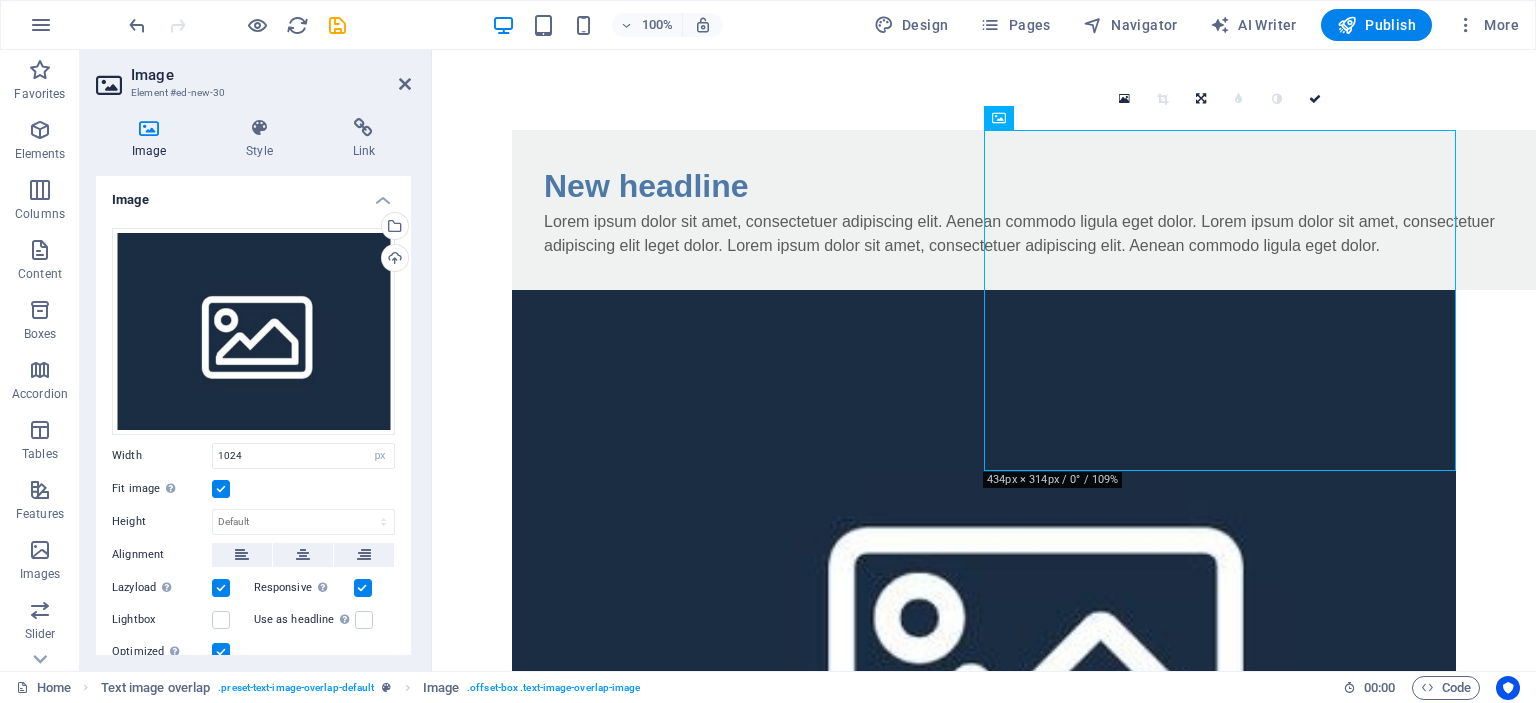 click at bounding box center [984, 660] 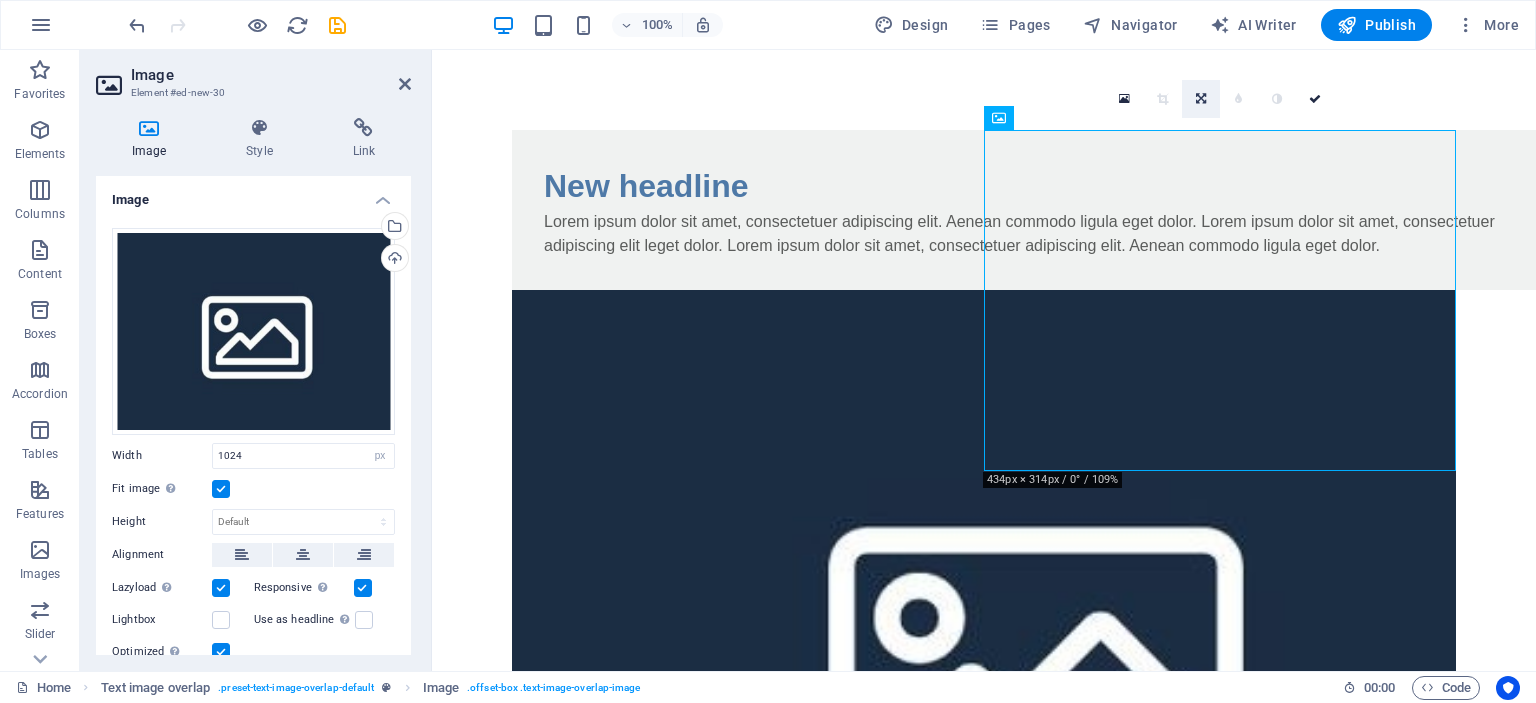 click at bounding box center (1201, 99) 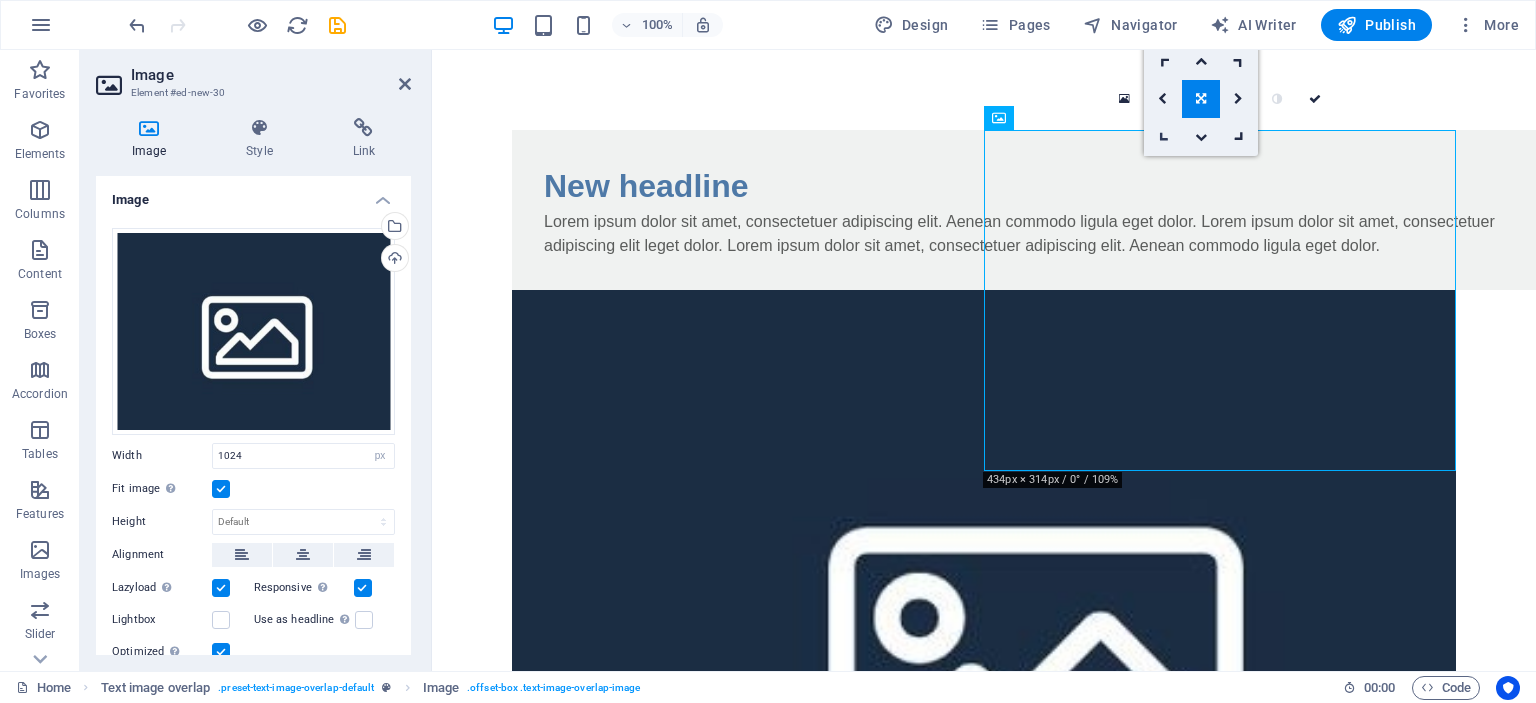 click at bounding box center (1162, 136) 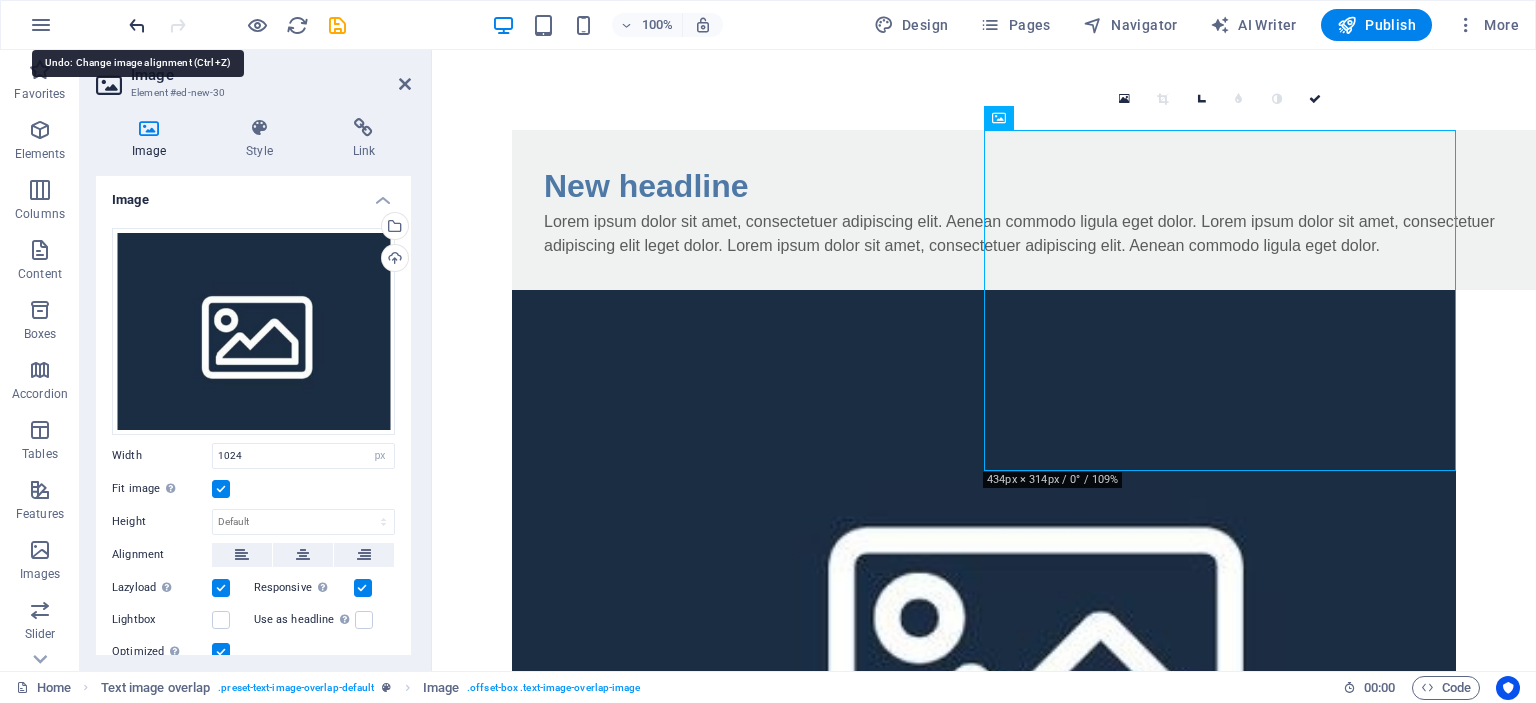 click at bounding box center (137, 25) 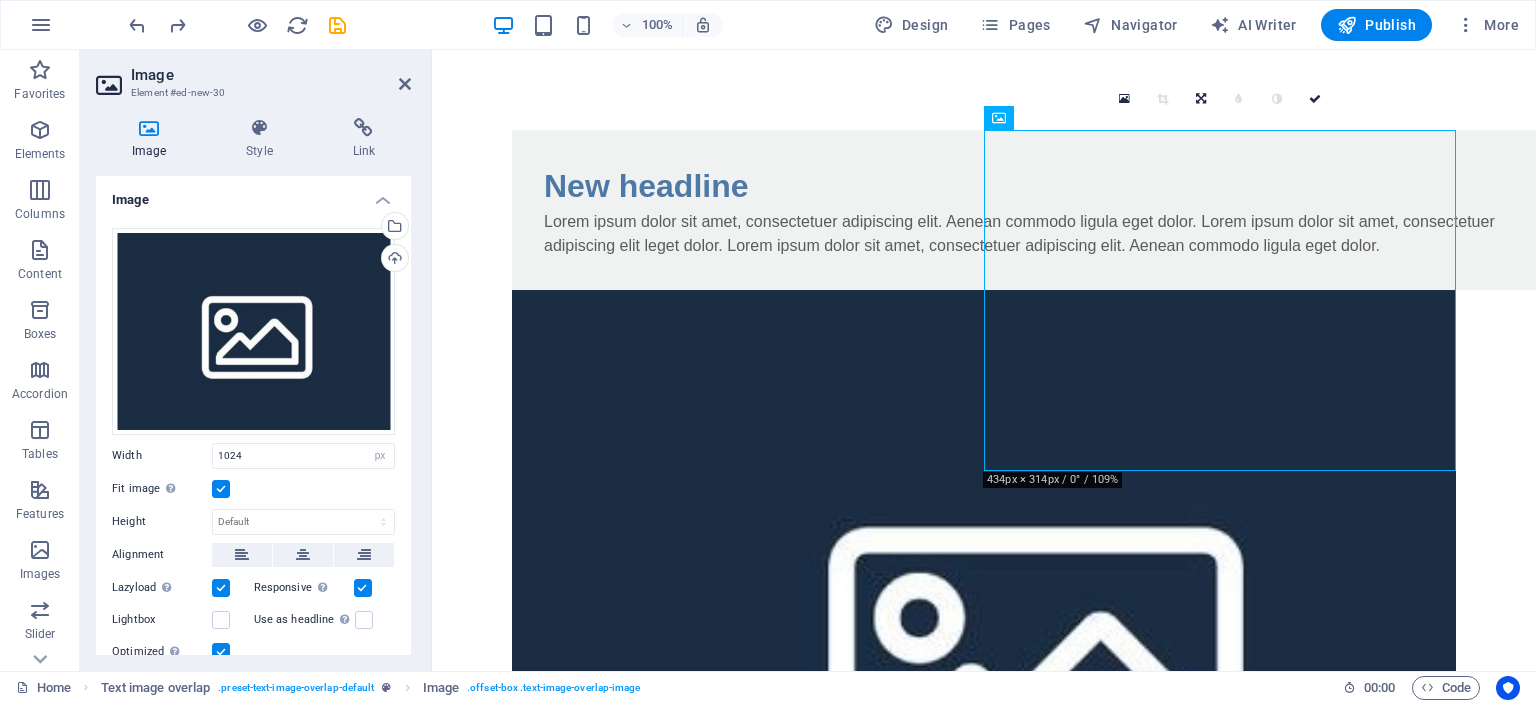 click on "Skip to main content
New headline Lorem ipsum dolor sit amet, consectetuer adipiscing elit. Aenean commodo ligula eget dolor. Lorem ipsum dolor sit amet, consectetuer adipiscing elit leget dolor. Lorem ipsum dolor sit amet, consectetuer adipiscing elit. Aenean commodo ligula eget dolor." at bounding box center [984, 580] 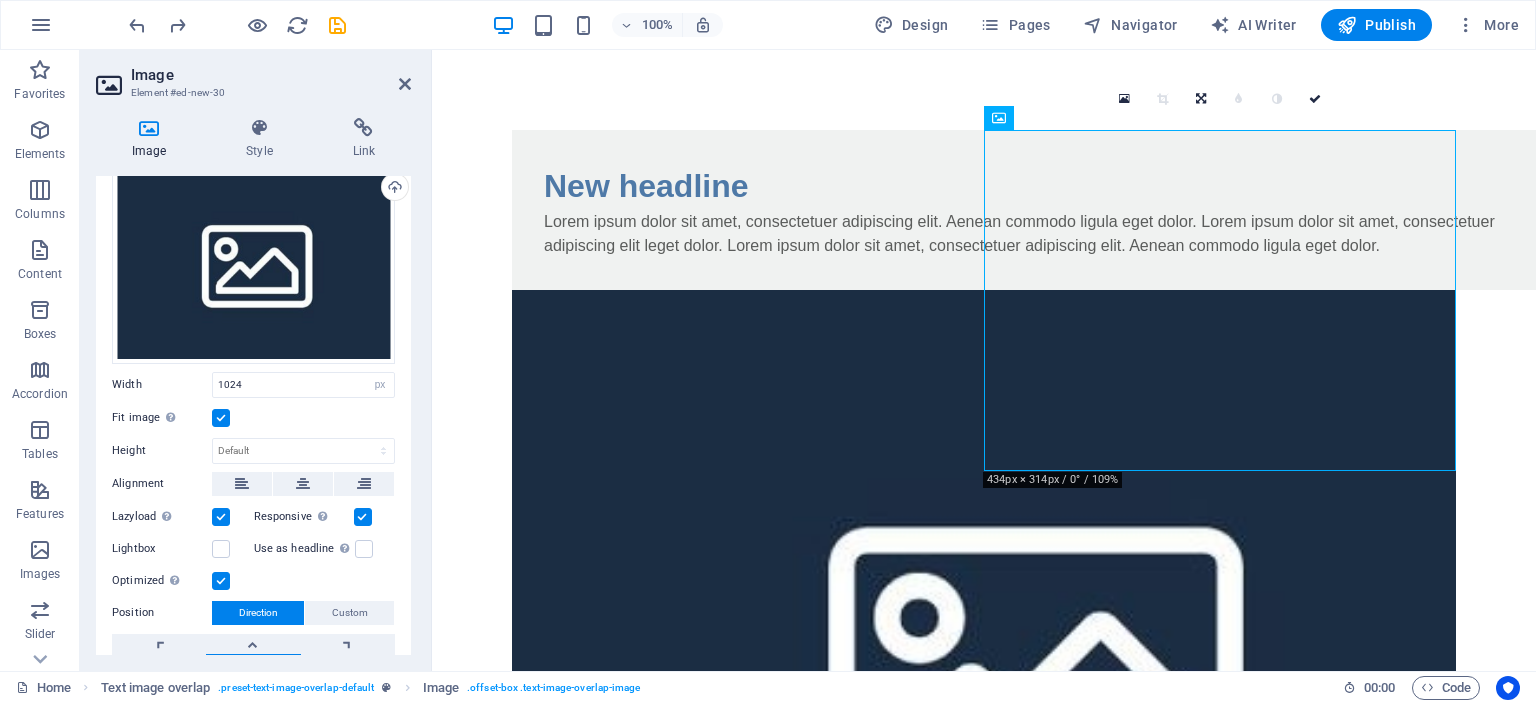 scroll, scrollTop: 100, scrollLeft: 0, axis: vertical 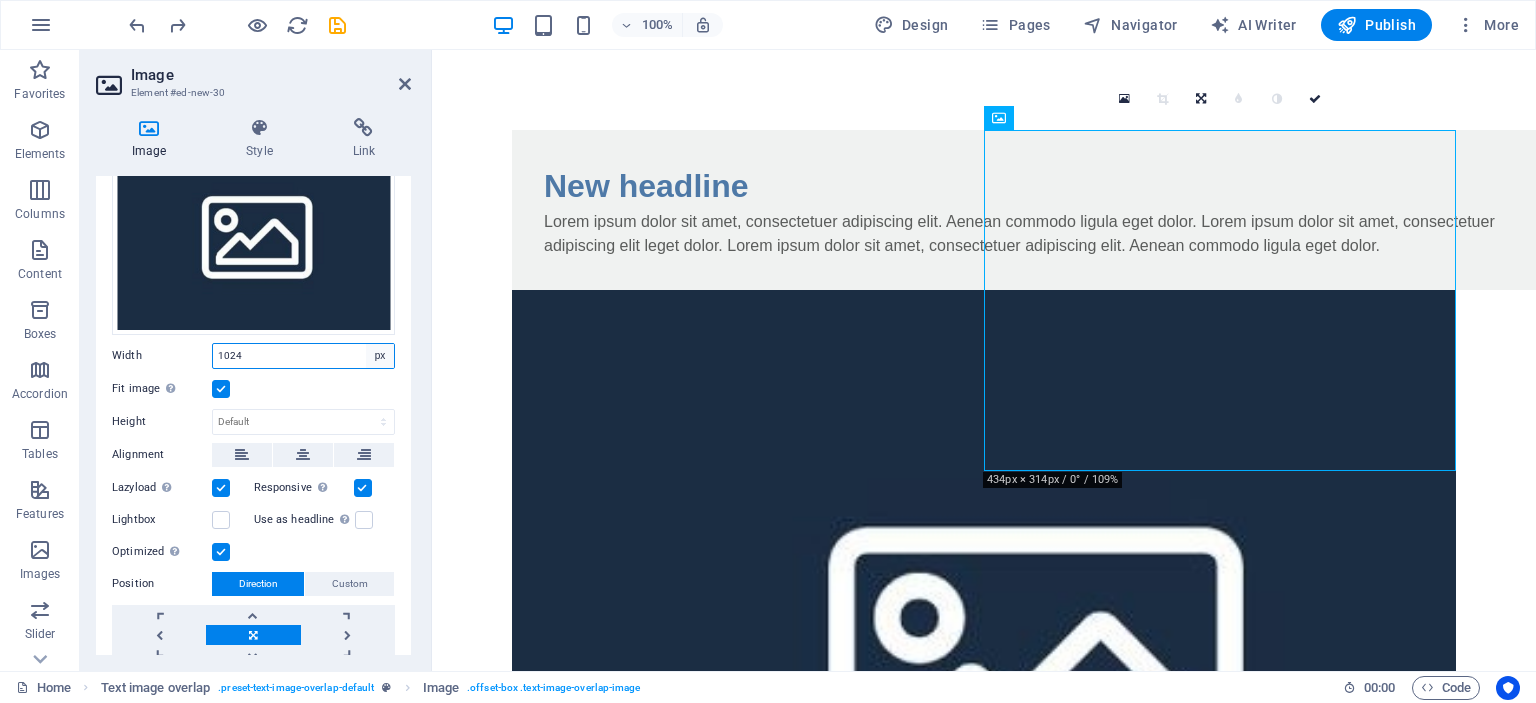 click on "Default auto px rem % em vh vw" at bounding box center (380, 356) 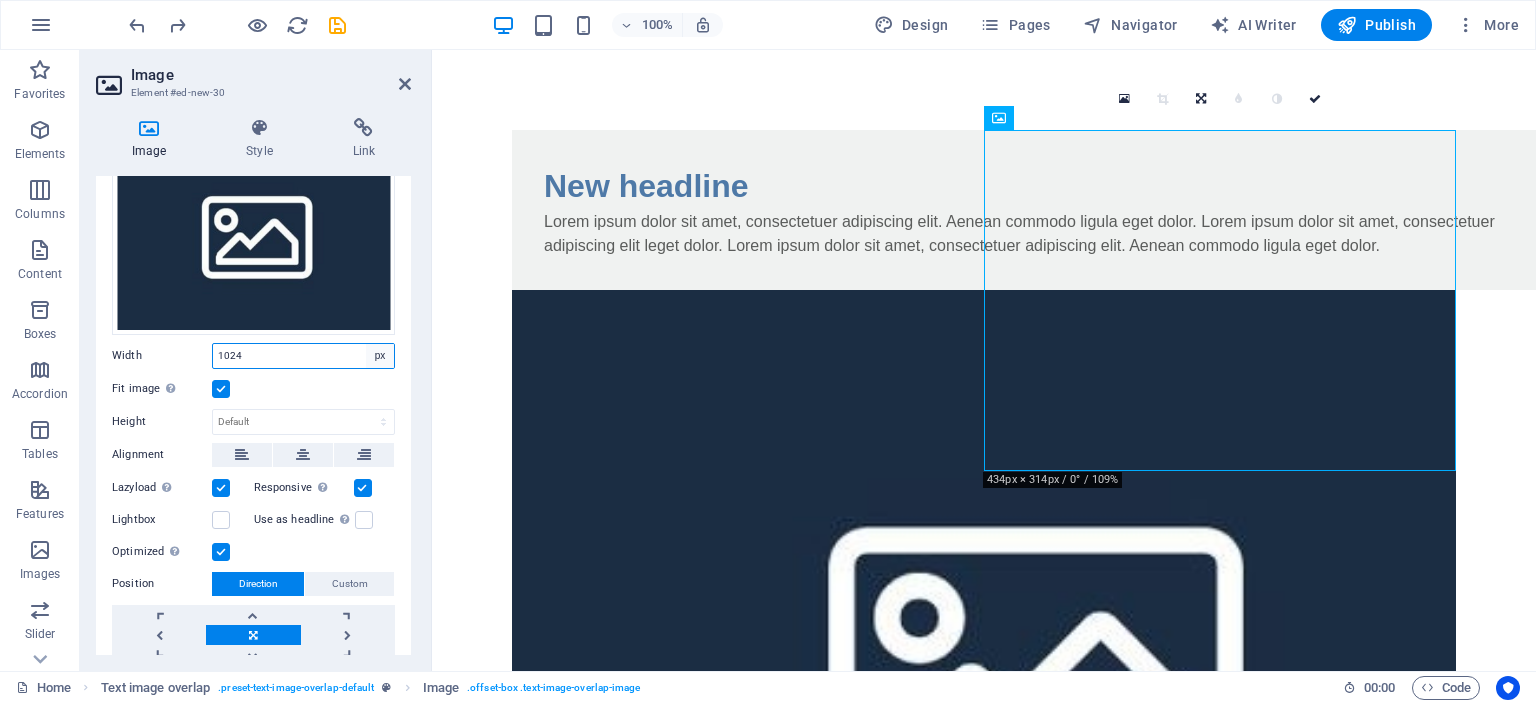 select on "default" 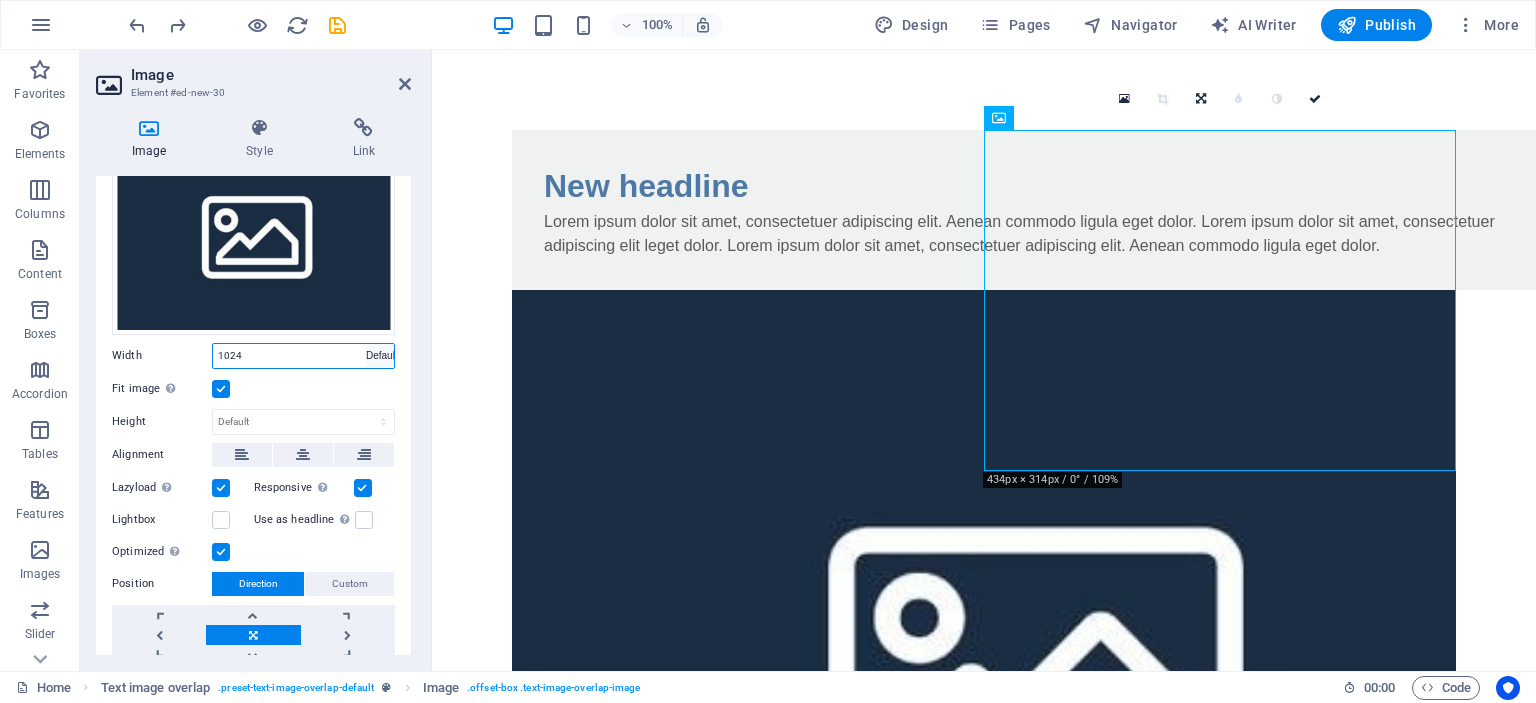 click on "Default auto px rem % em vh vw" at bounding box center [380, 356] 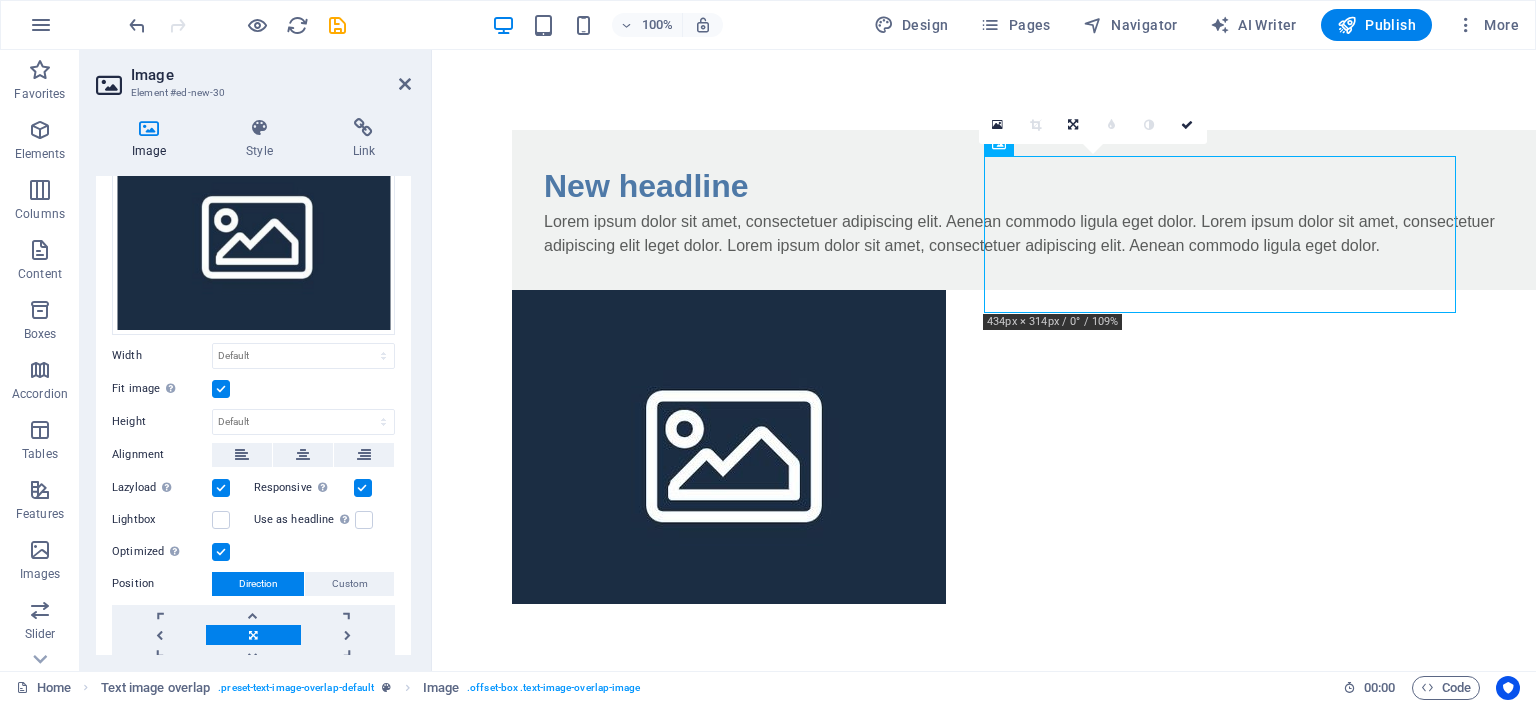 click on "Skip to main content
New headline Lorem ipsum dolor sit amet, consectetuer adipiscing elit. Aenean commodo ligula eget dolor. Lorem ipsum dolor sit amet, consectetuer adipiscing elit leget dolor. Lorem ipsum dolor sit amet, consectetuer adipiscing elit. Aenean commodo ligula eget dolor." at bounding box center [984, 367] 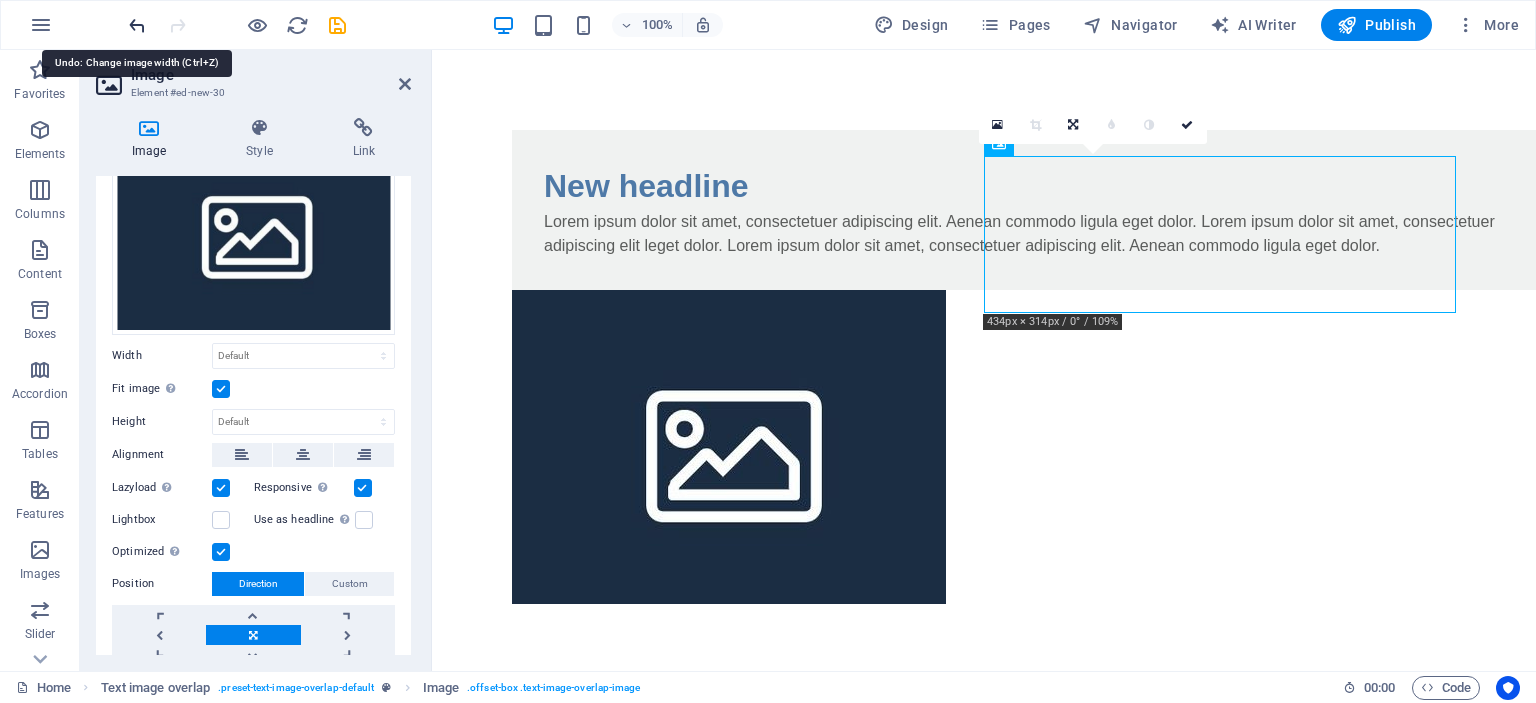 click at bounding box center (137, 25) 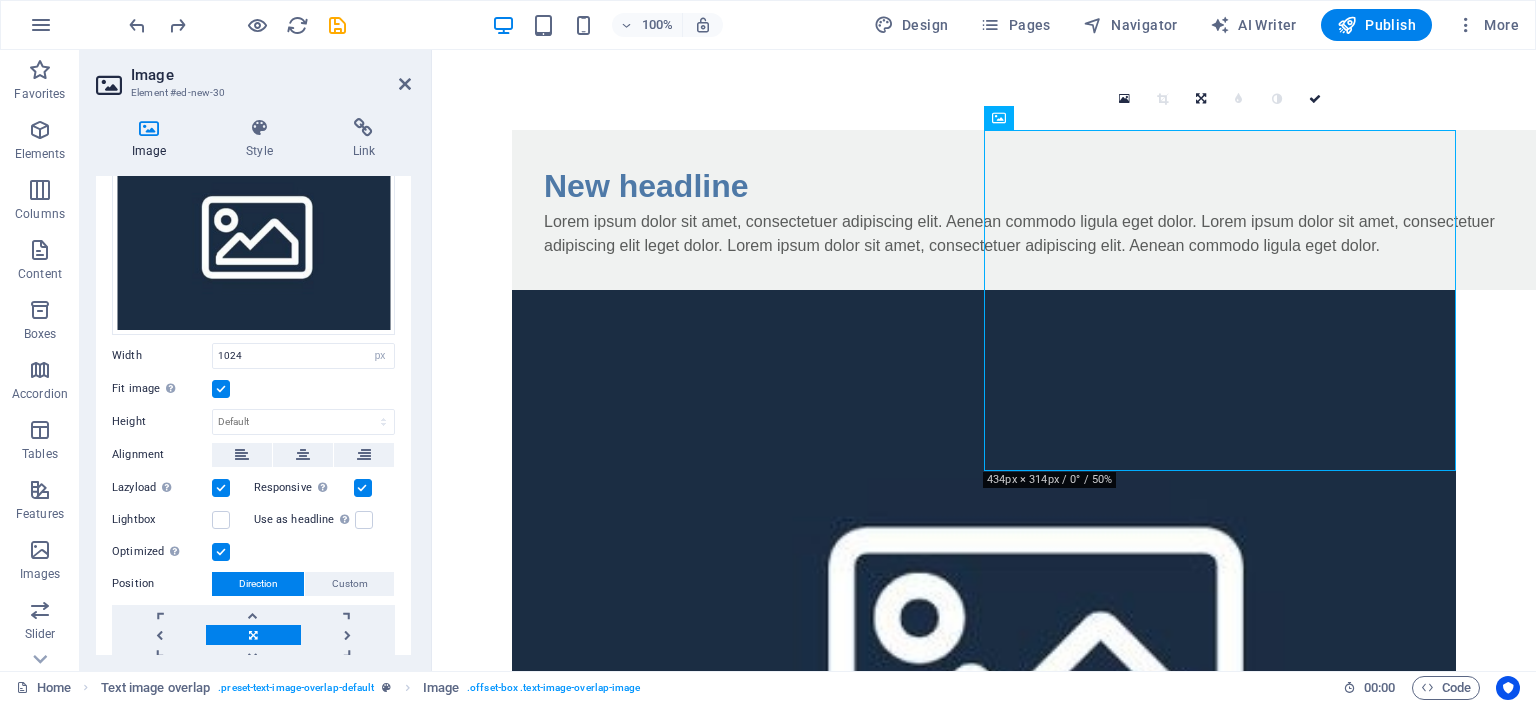 click on "Skip to main content
New headline Lorem ipsum dolor sit amet, consectetuer adipiscing elit. Aenean commodo ligula eget dolor. Lorem ipsum dolor sit amet, consectetuer adipiscing elit leget dolor. Lorem ipsum dolor sit amet, consectetuer adipiscing elit. Aenean commodo ligula eget dolor." at bounding box center [984, 580] 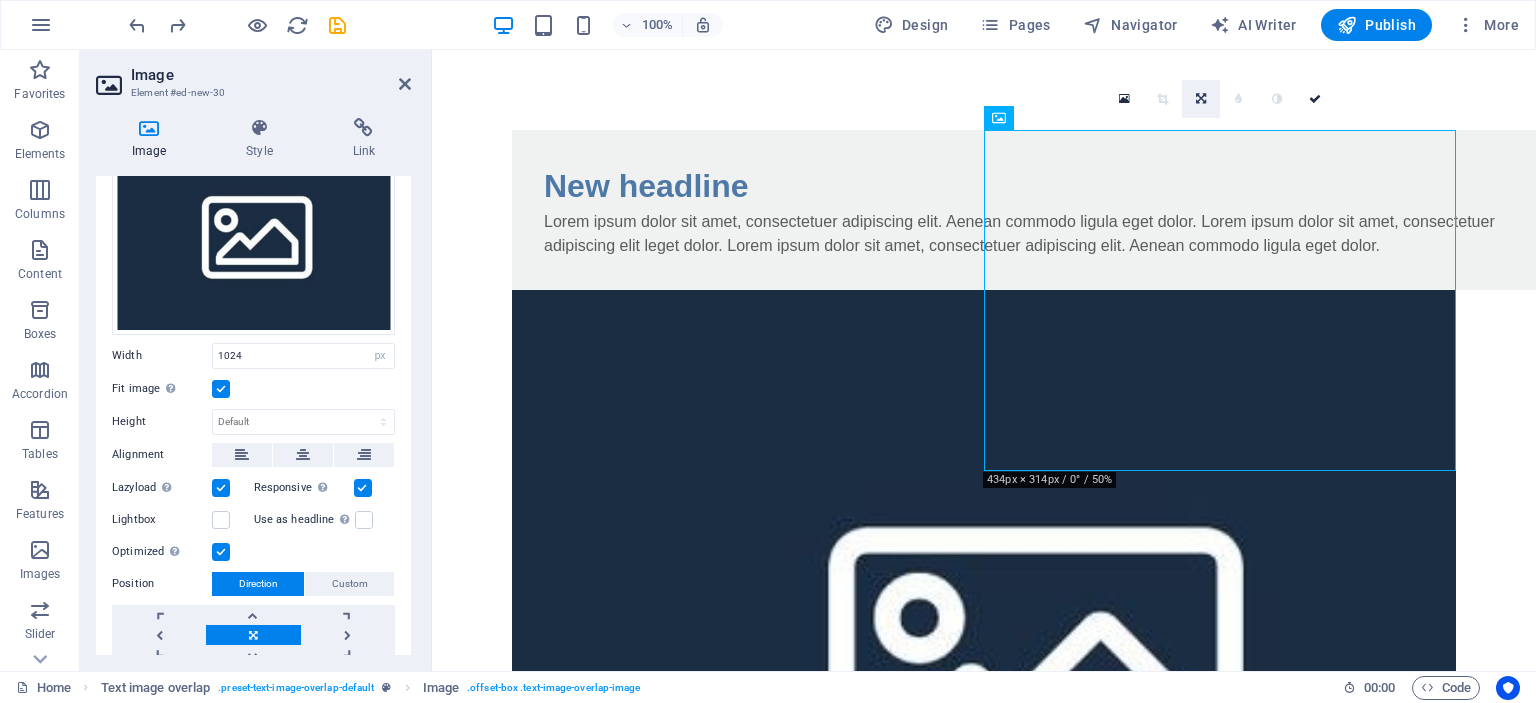 click at bounding box center (1201, 99) 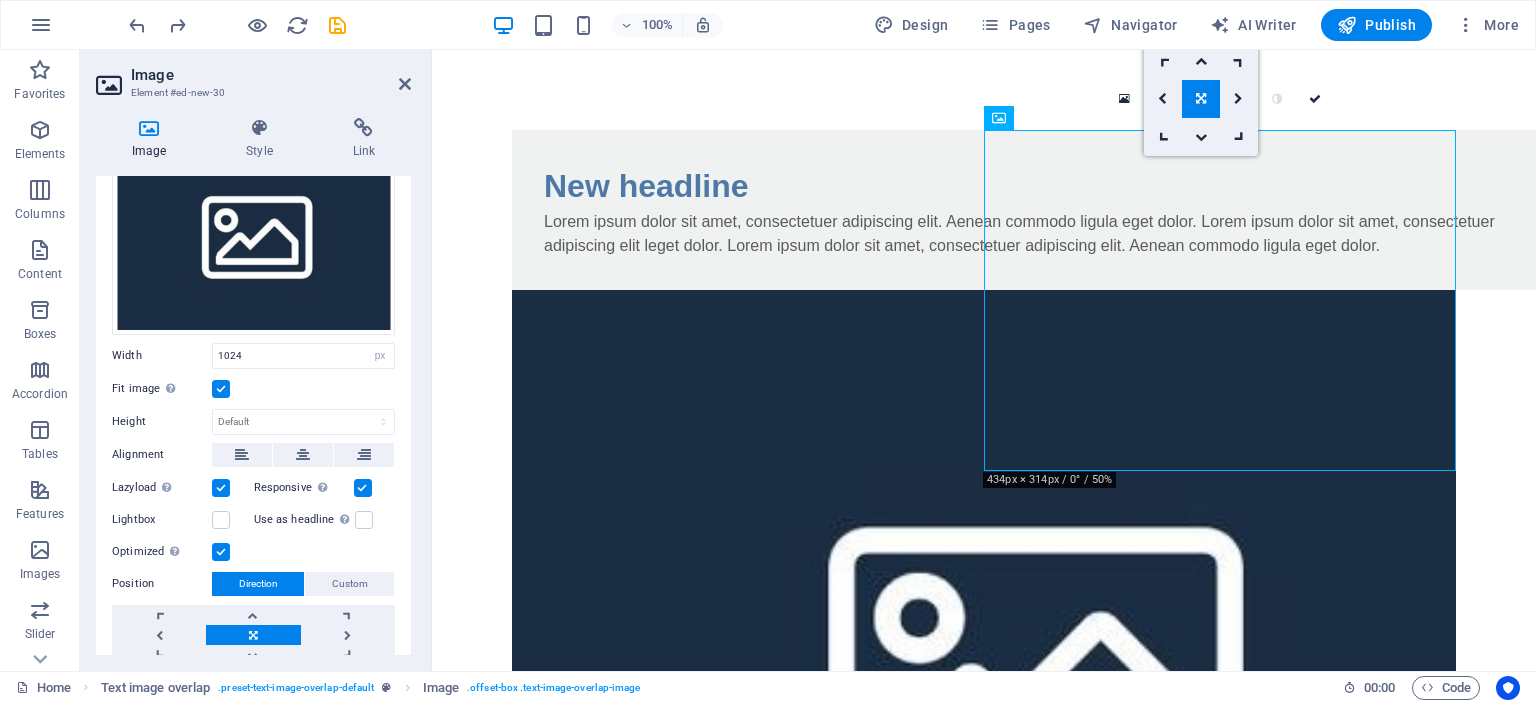 click at bounding box center [1201, 99] 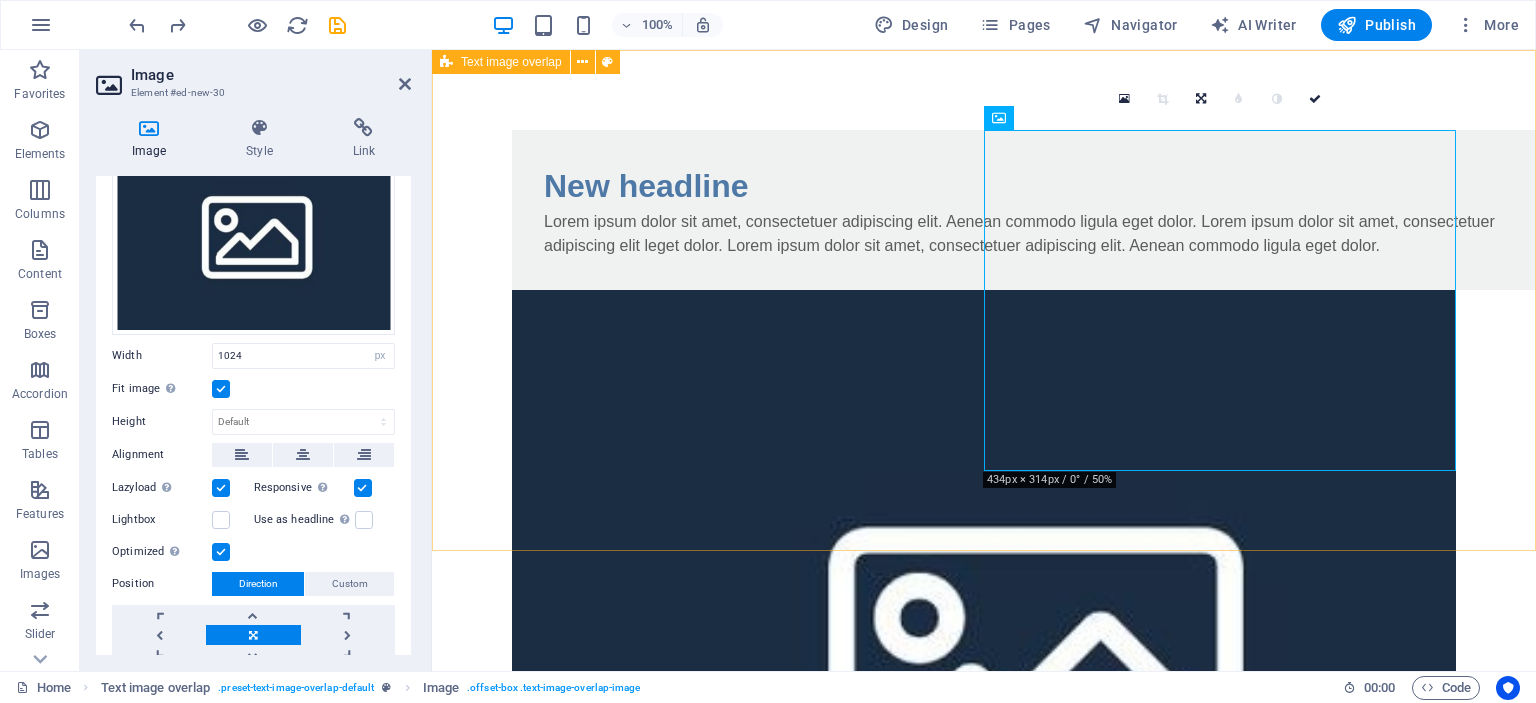 click on "New headline Lorem ipsum dolor sit amet, consectetuer adipiscing elit. Aenean commodo ligula eget dolor. Lorem ipsum dolor sit amet, consectetuer adipiscing elit leget dolor. Lorem ipsum dolor sit amet, consectetuer adipiscing elit. Aenean commodo ligula eget dolor." at bounding box center [984, 580] 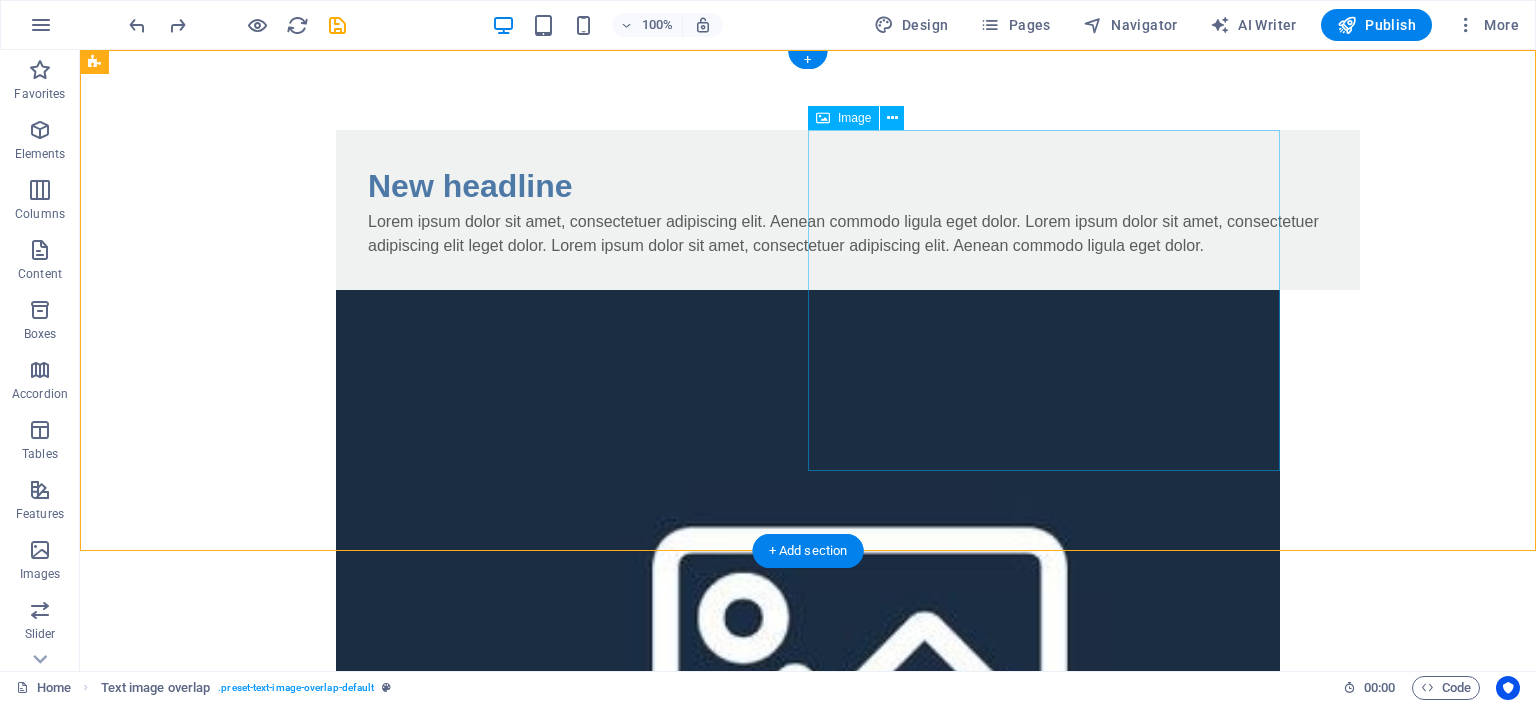 click at bounding box center [808, 660] 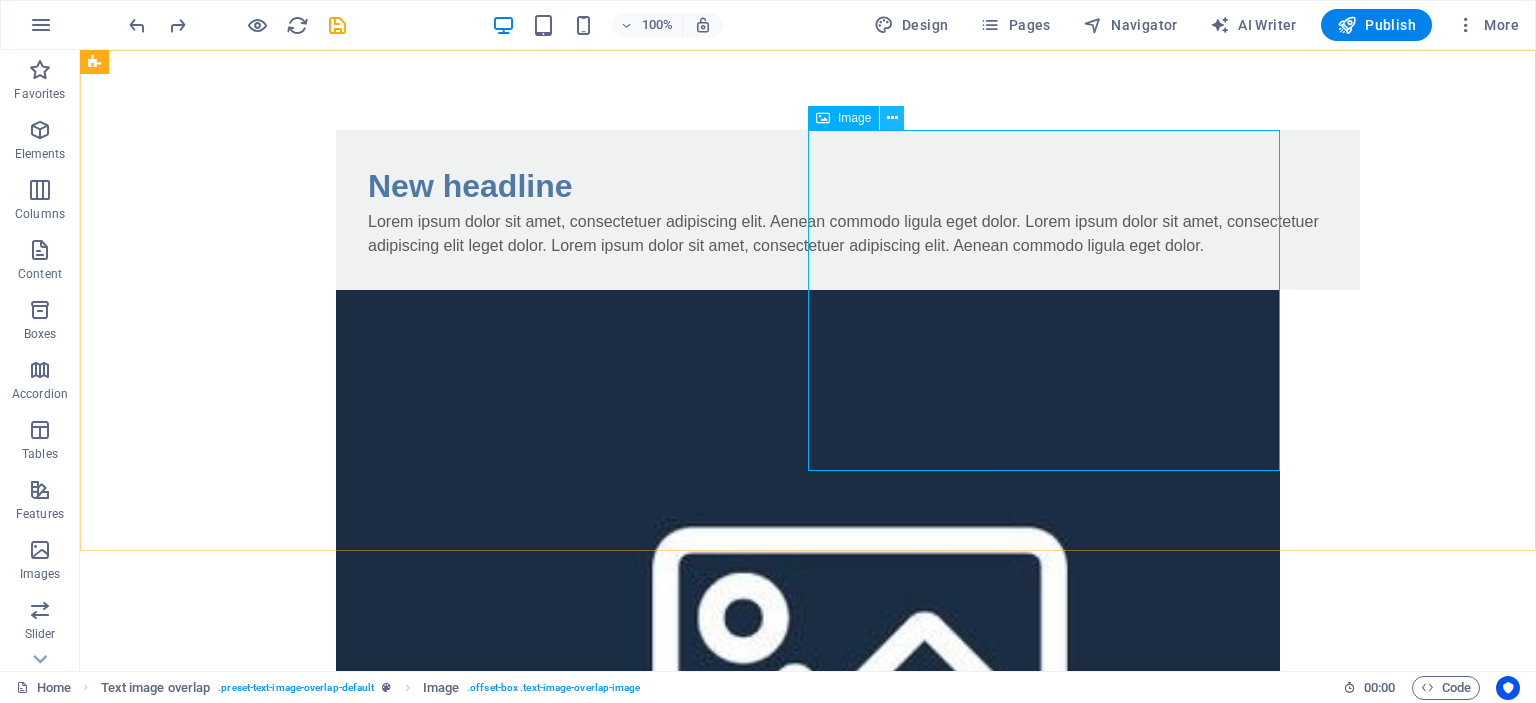 click at bounding box center (892, 118) 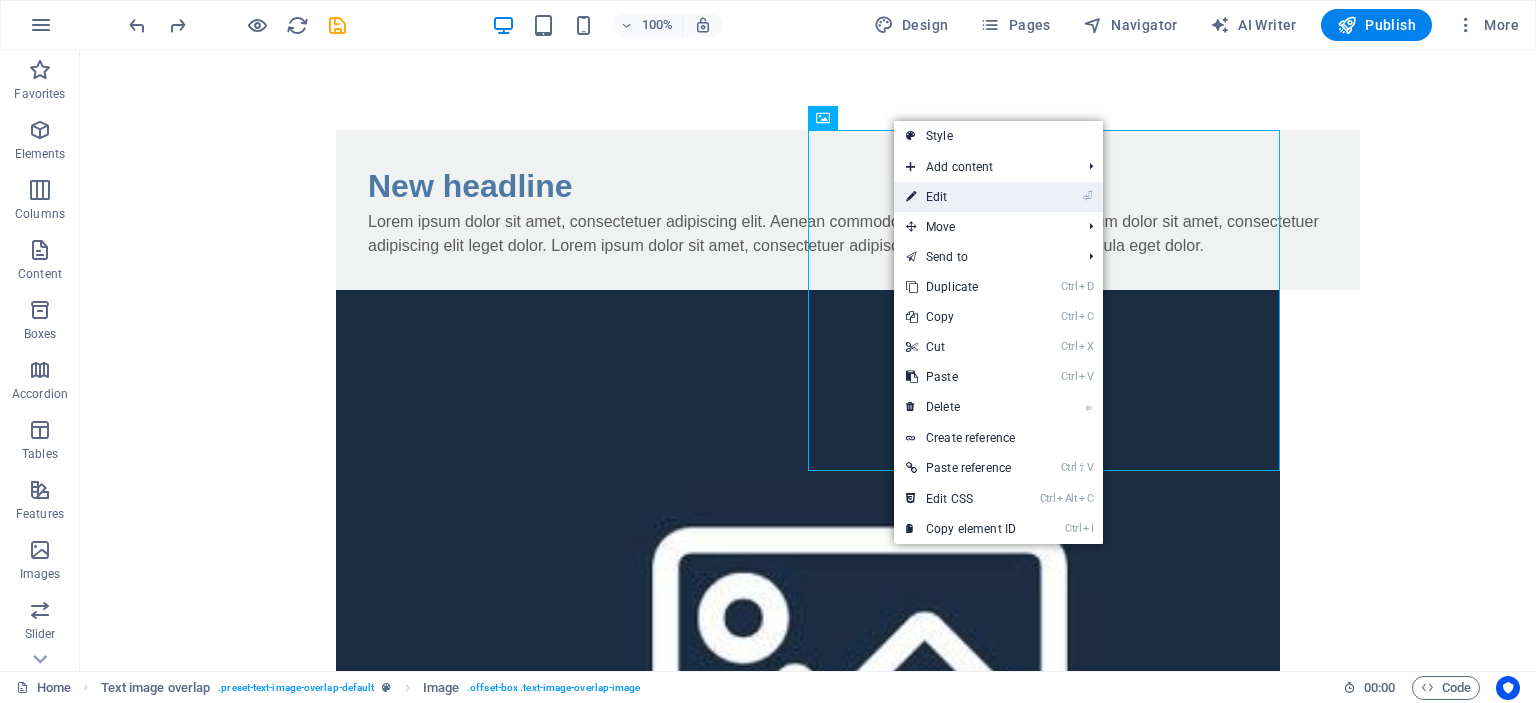 click on "⏎  Edit" at bounding box center (961, 197) 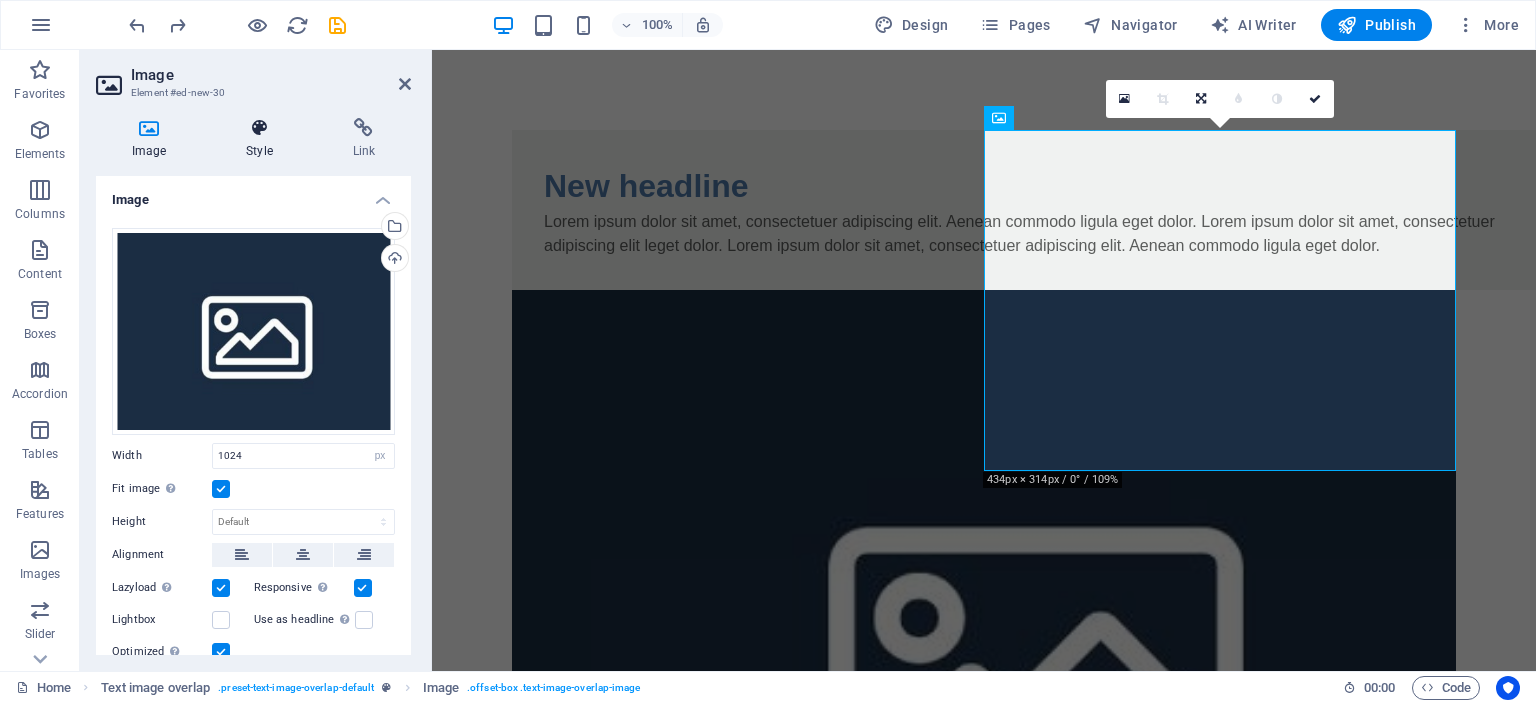 click on "Style" at bounding box center [263, 139] 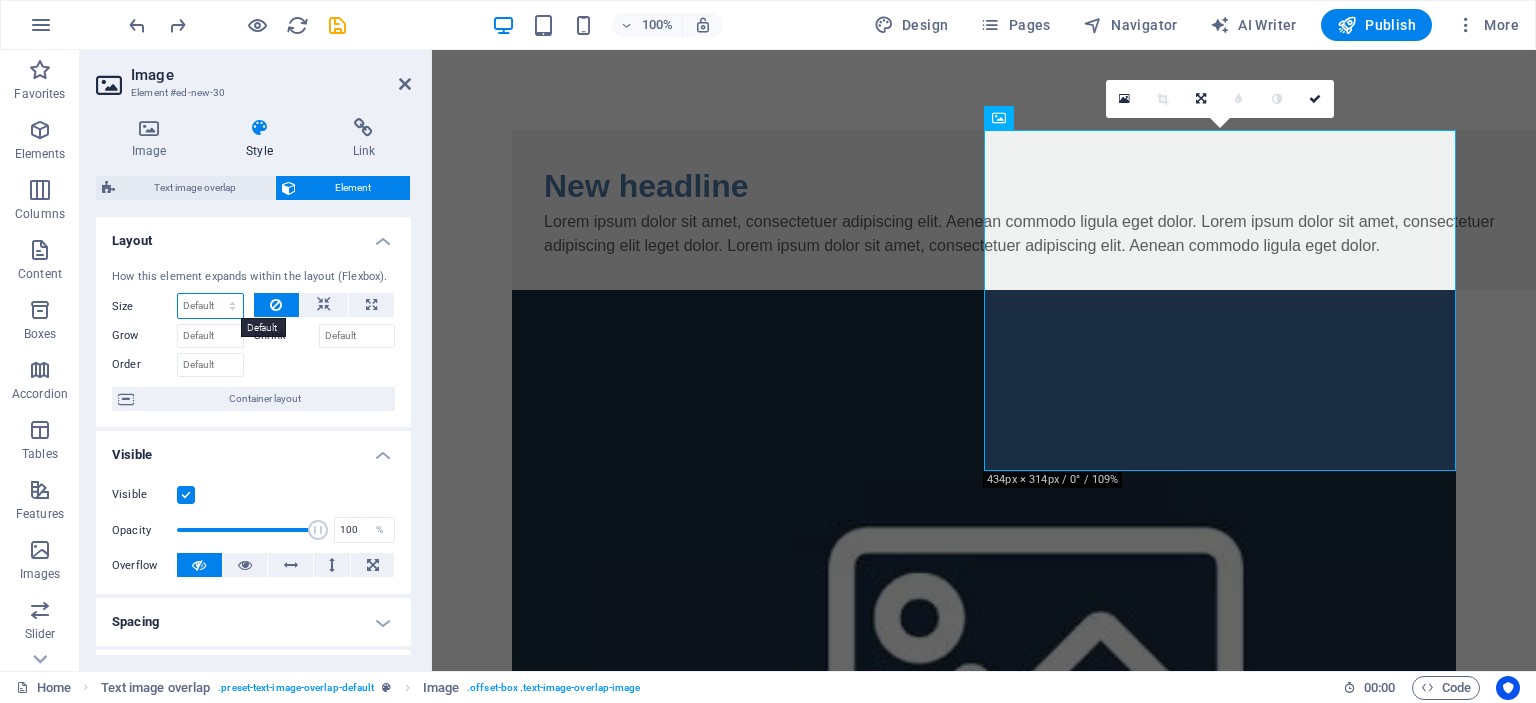 click on "Default auto px % 1/1 1/2 1/3 1/4 1/5 1/6 1/7 1/8 1/9 1/10" at bounding box center (210, 306) 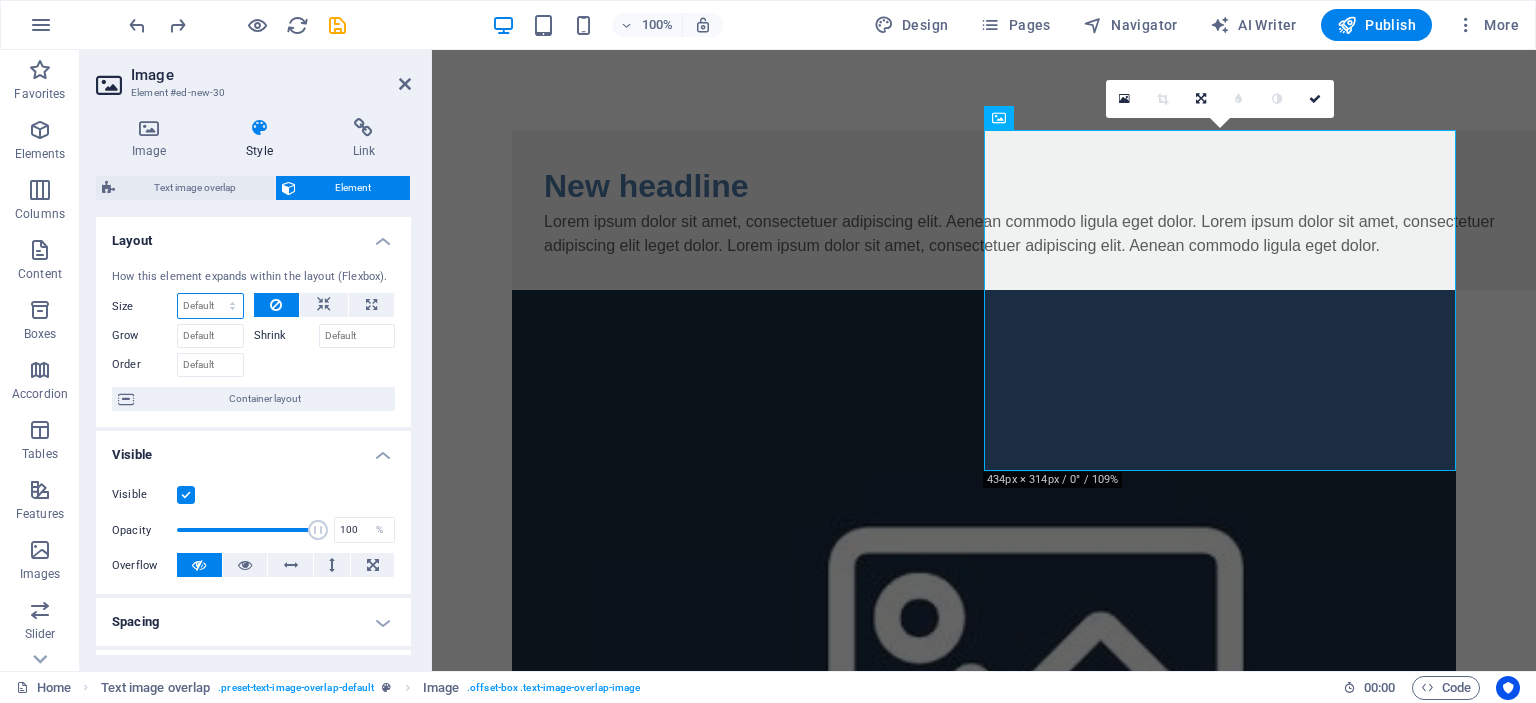 select on "px" 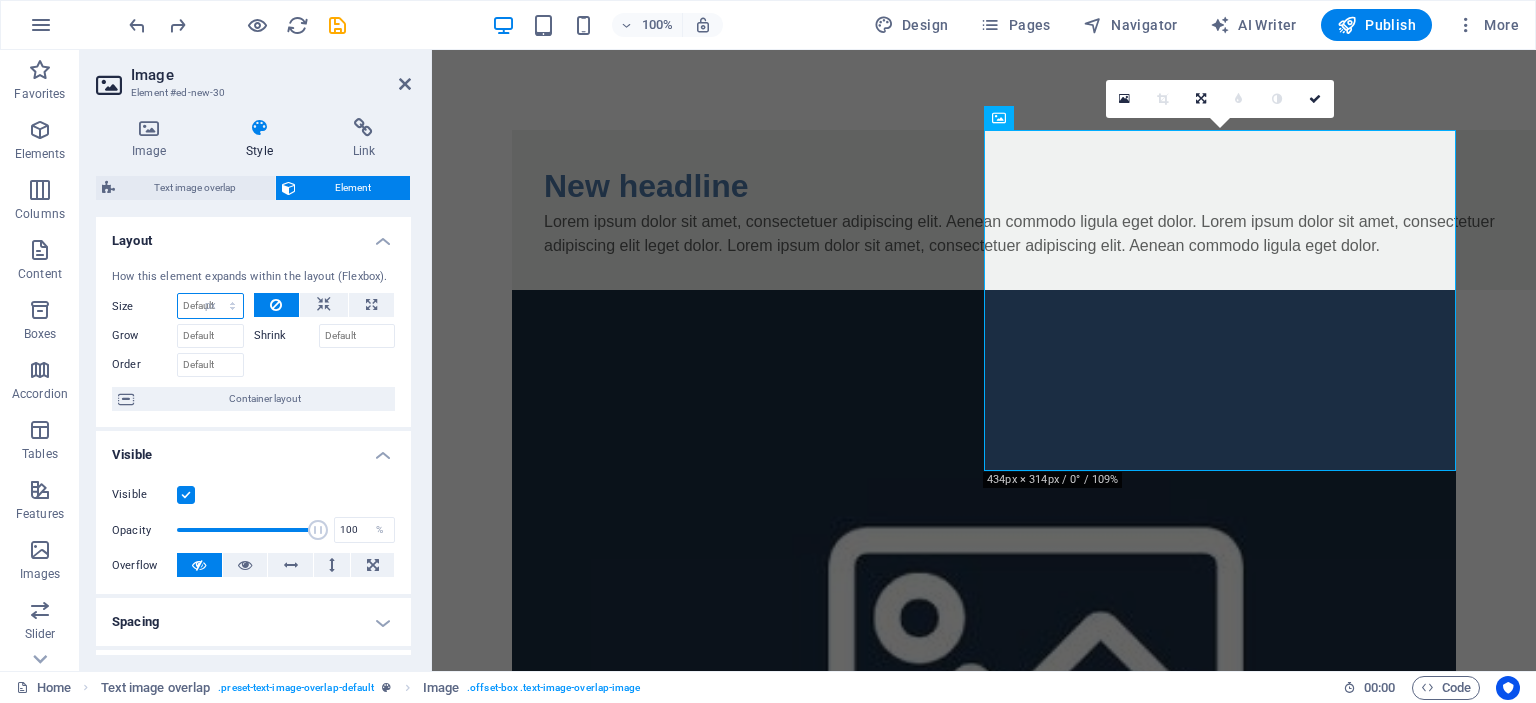 click on "Default auto px % 1/1 1/2 1/3 1/4 1/5 1/6 1/7 1/8 1/9 1/10" at bounding box center [210, 306] 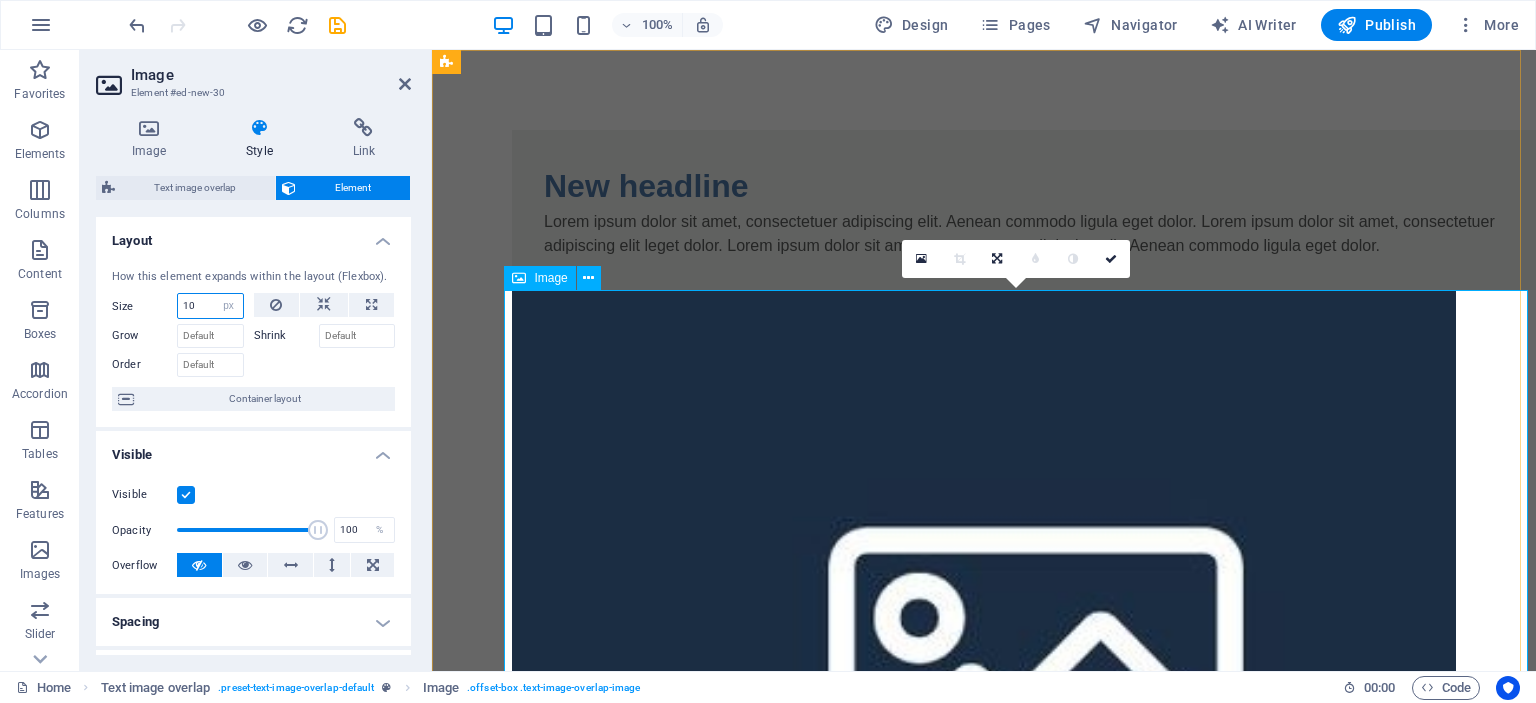 type on "1" 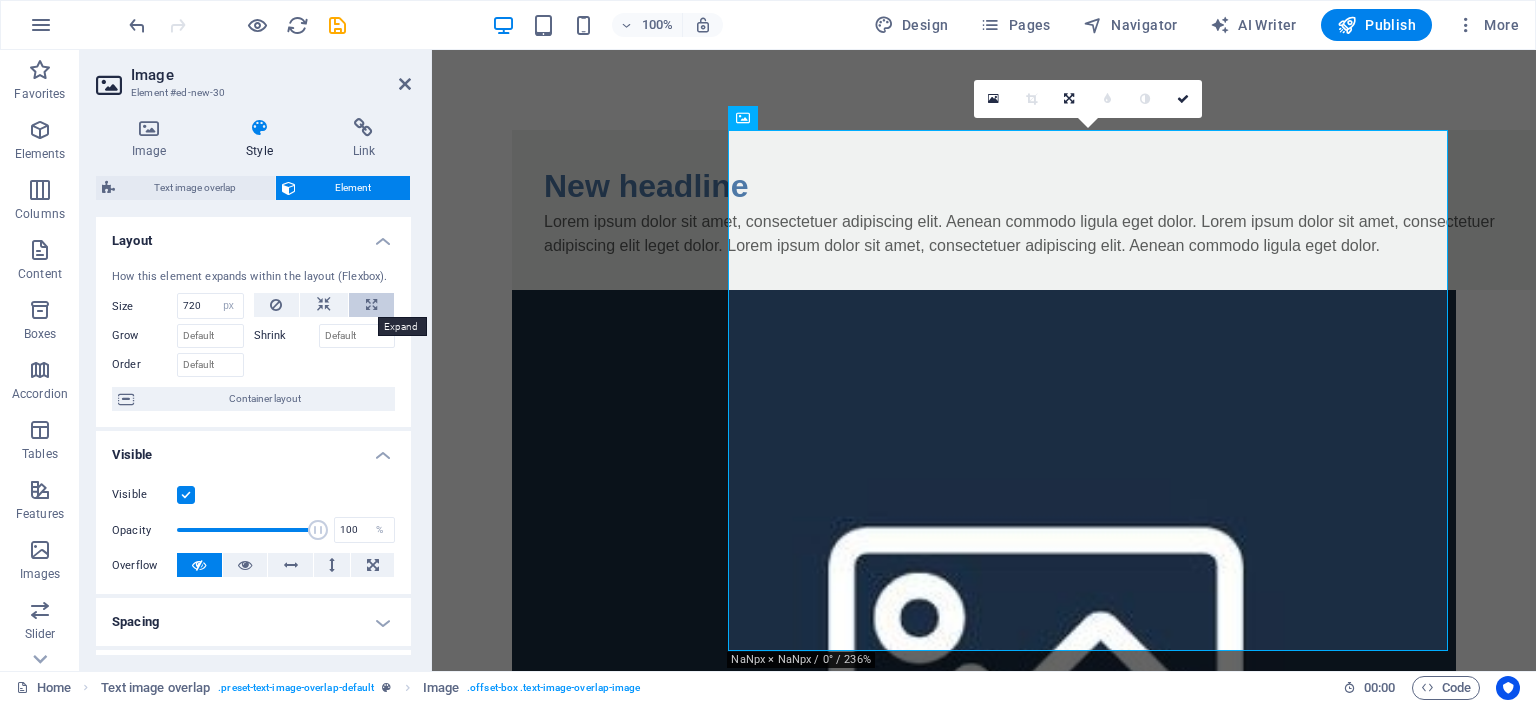 click at bounding box center (371, 305) 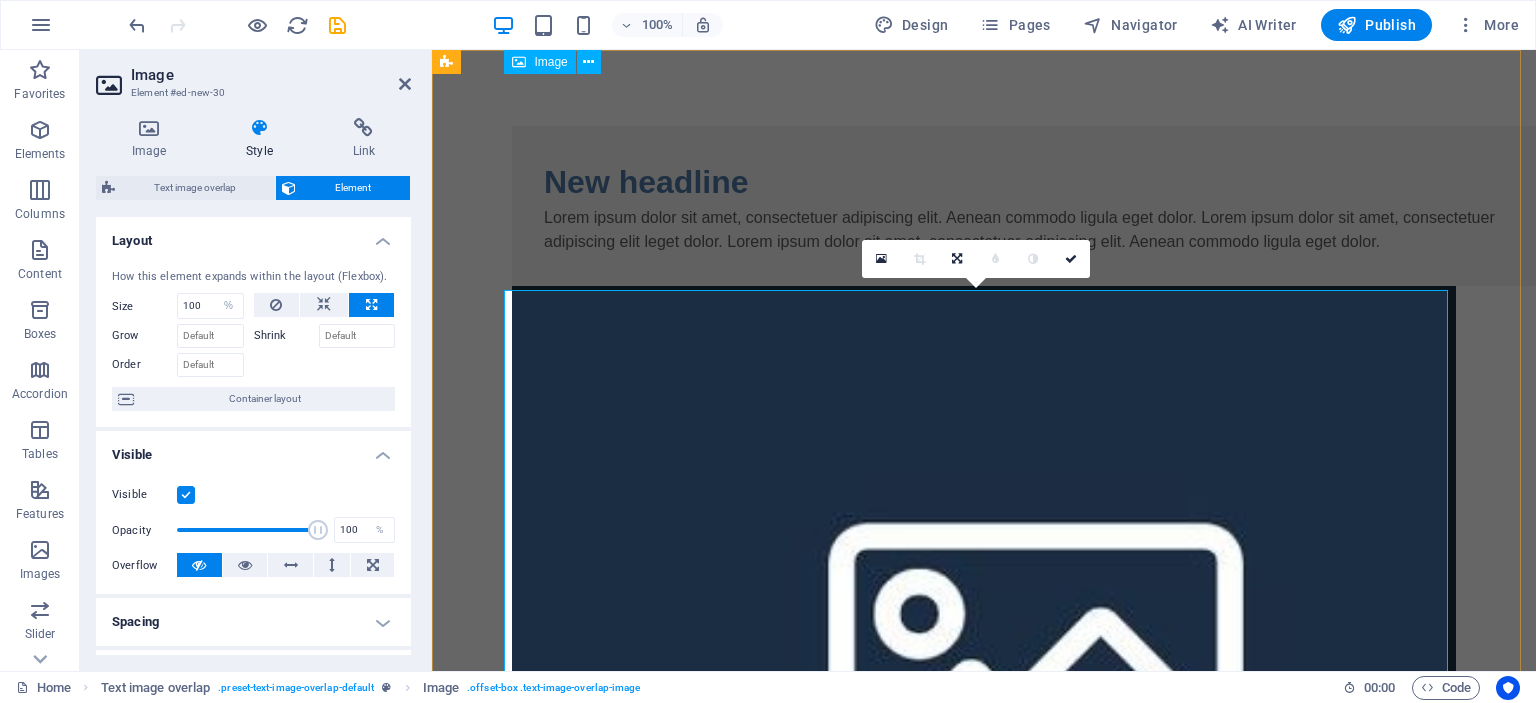 scroll, scrollTop: 0, scrollLeft: 0, axis: both 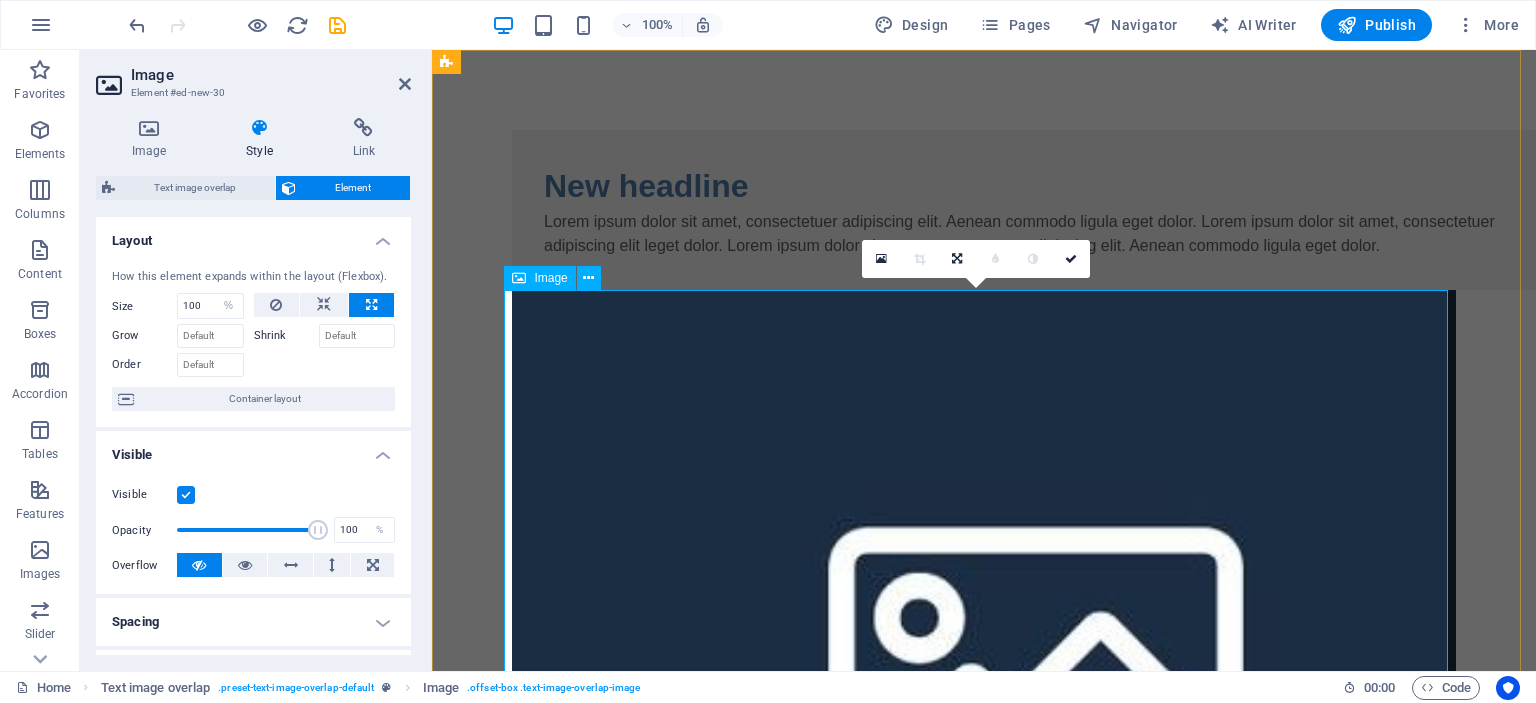 click at bounding box center (984, 660) 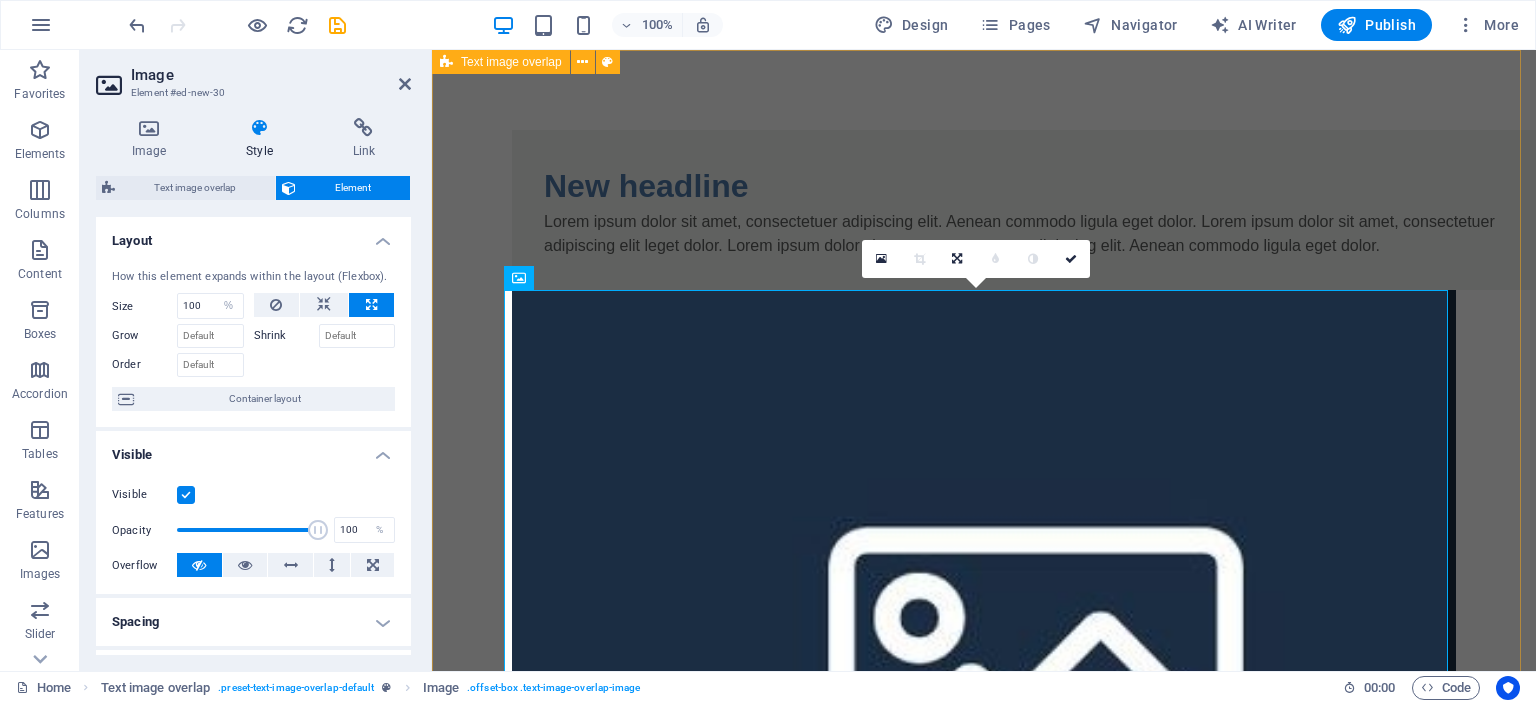 click on "New headline Lorem ipsum dolor sit amet, consectetuer adipiscing elit. Aenean commodo ligula eget dolor. Lorem ipsum dolor sit amet, consectetuer adipiscing elit leget dolor. Lorem ipsum dolor sit amet, consectetuer adipiscing elit. Aenean commodo ligula eget dolor." at bounding box center [984, 580] 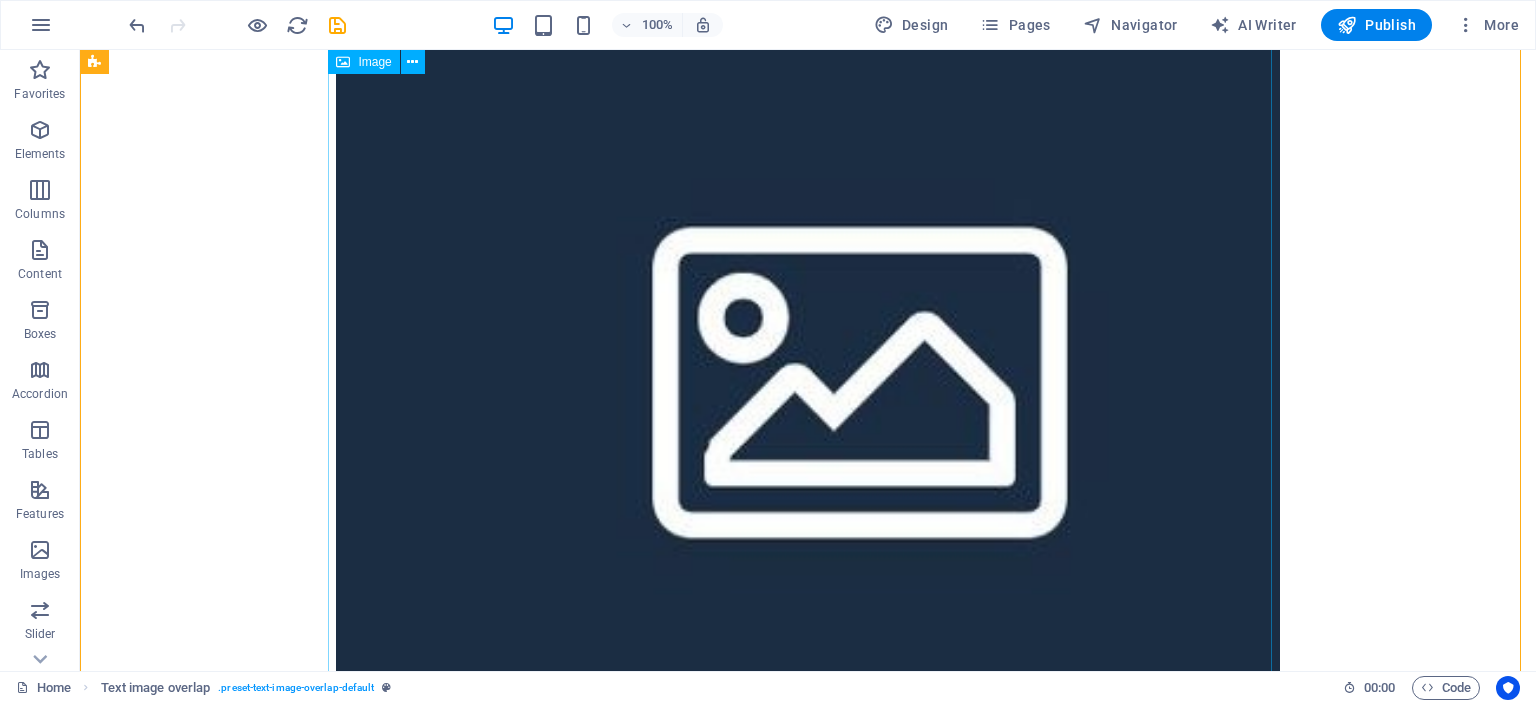 scroll, scrollTop: 0, scrollLeft: 0, axis: both 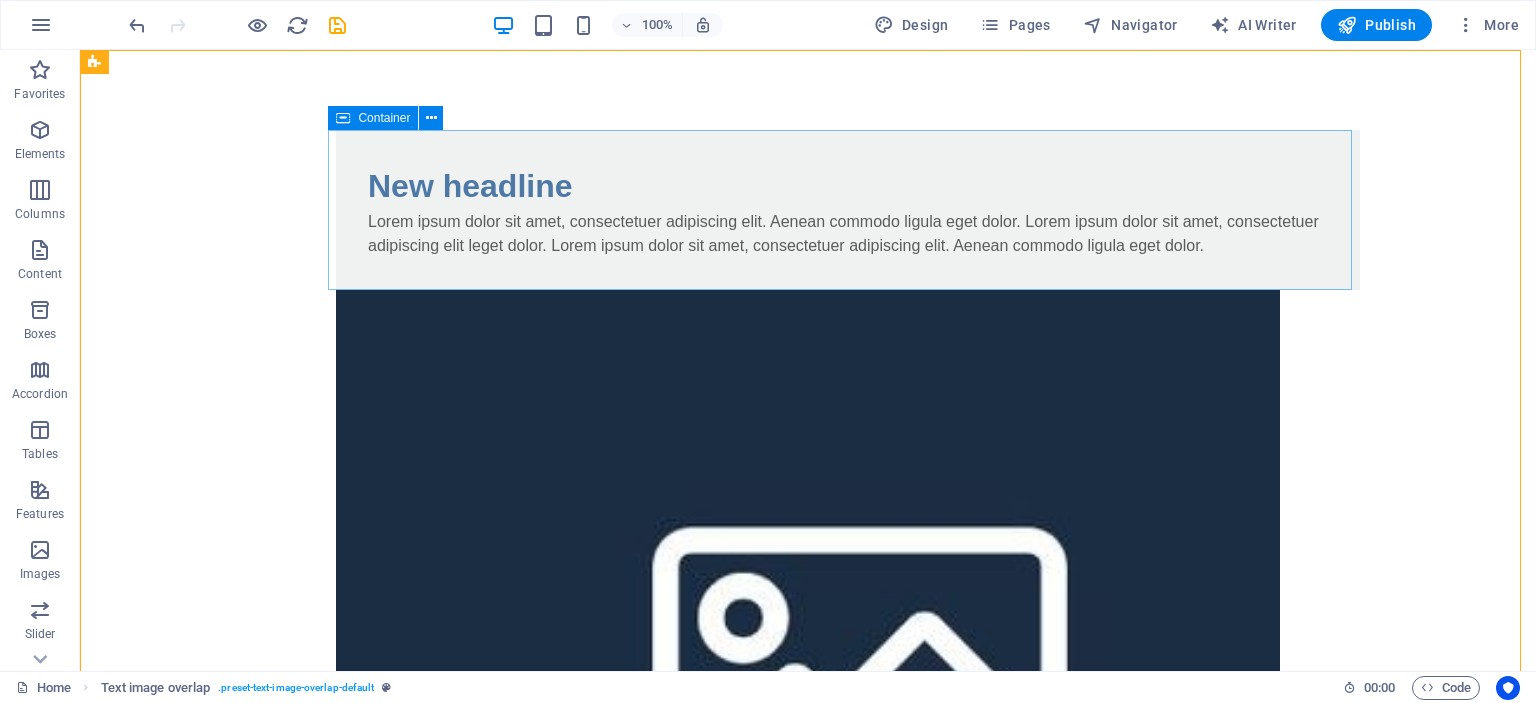 click on "Container" at bounding box center (384, 118) 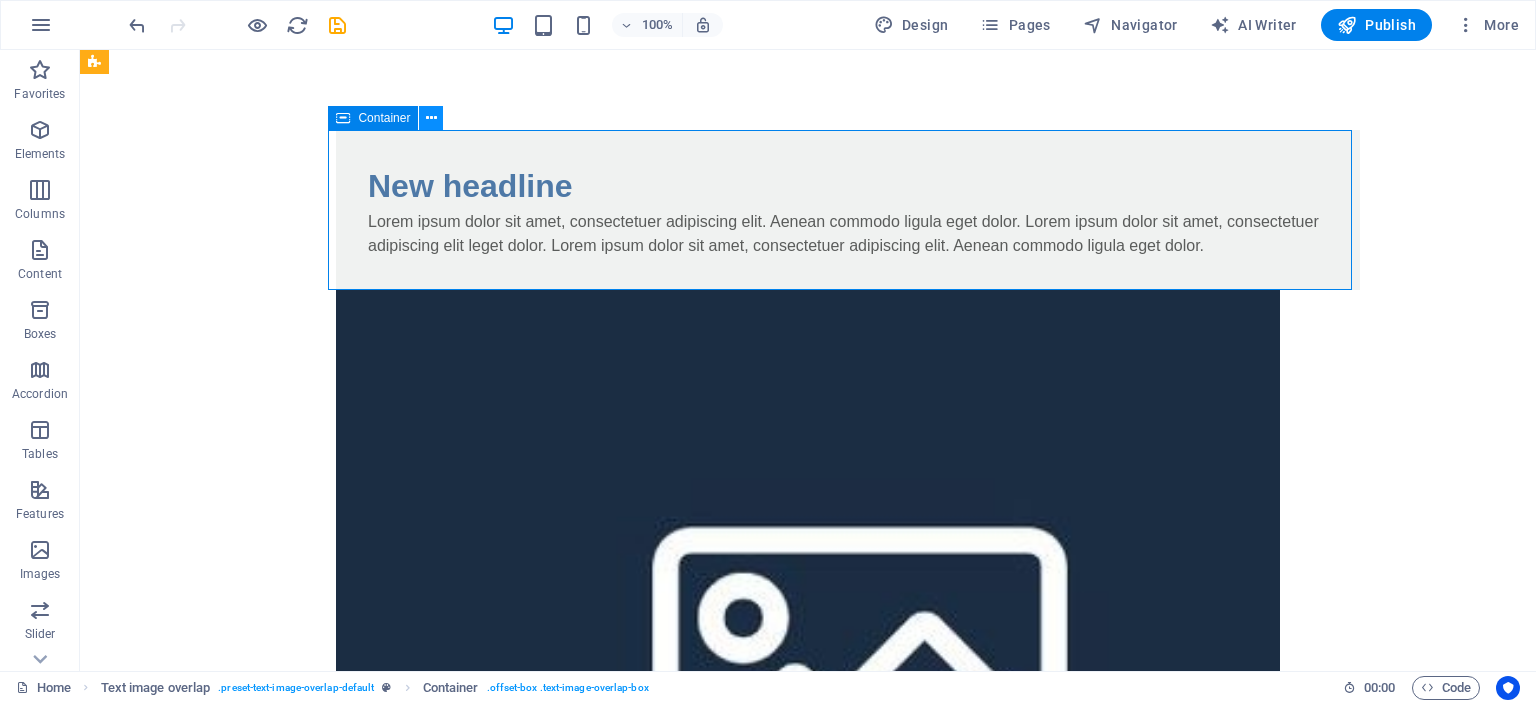 click at bounding box center [431, 118] 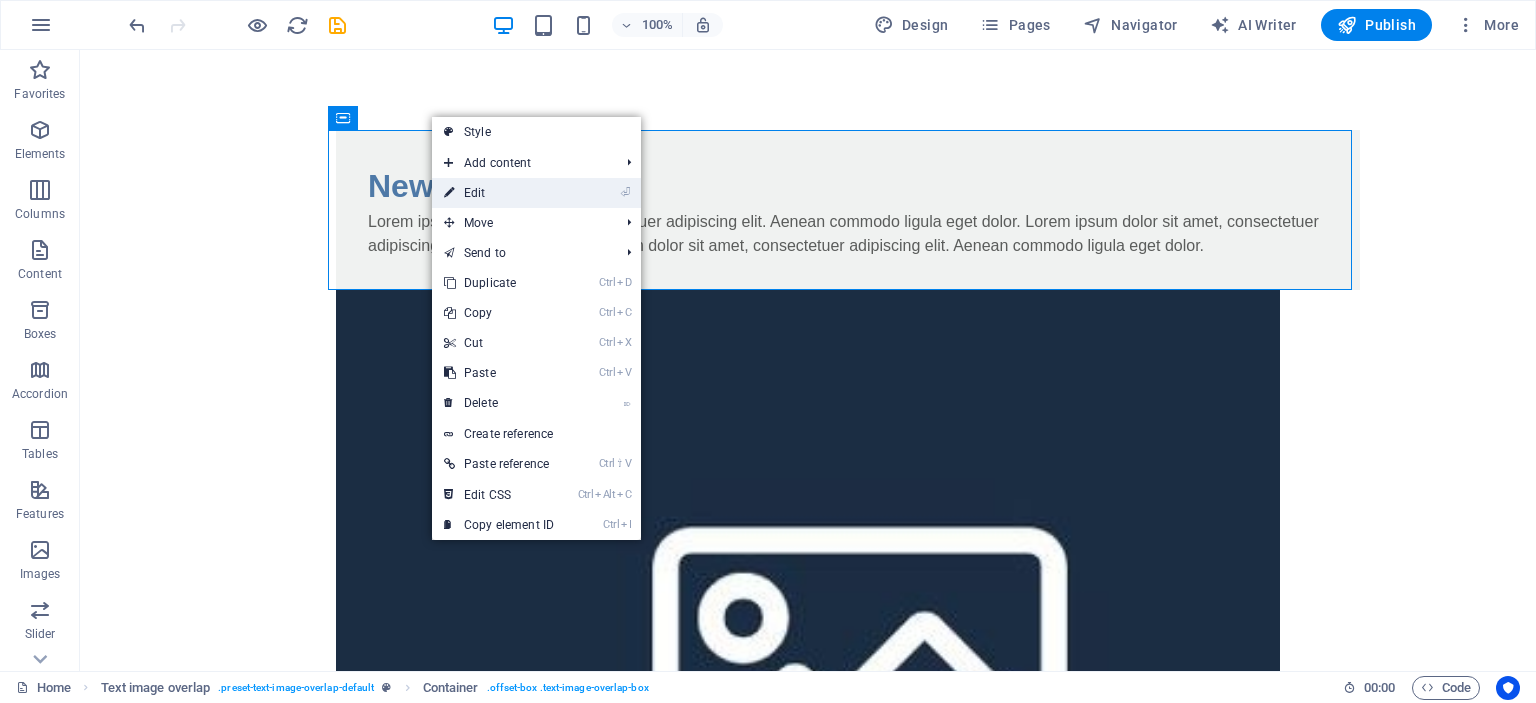 drag, startPoint x: 488, startPoint y: 191, endPoint x: 124, endPoint y: 221, distance: 365.23416 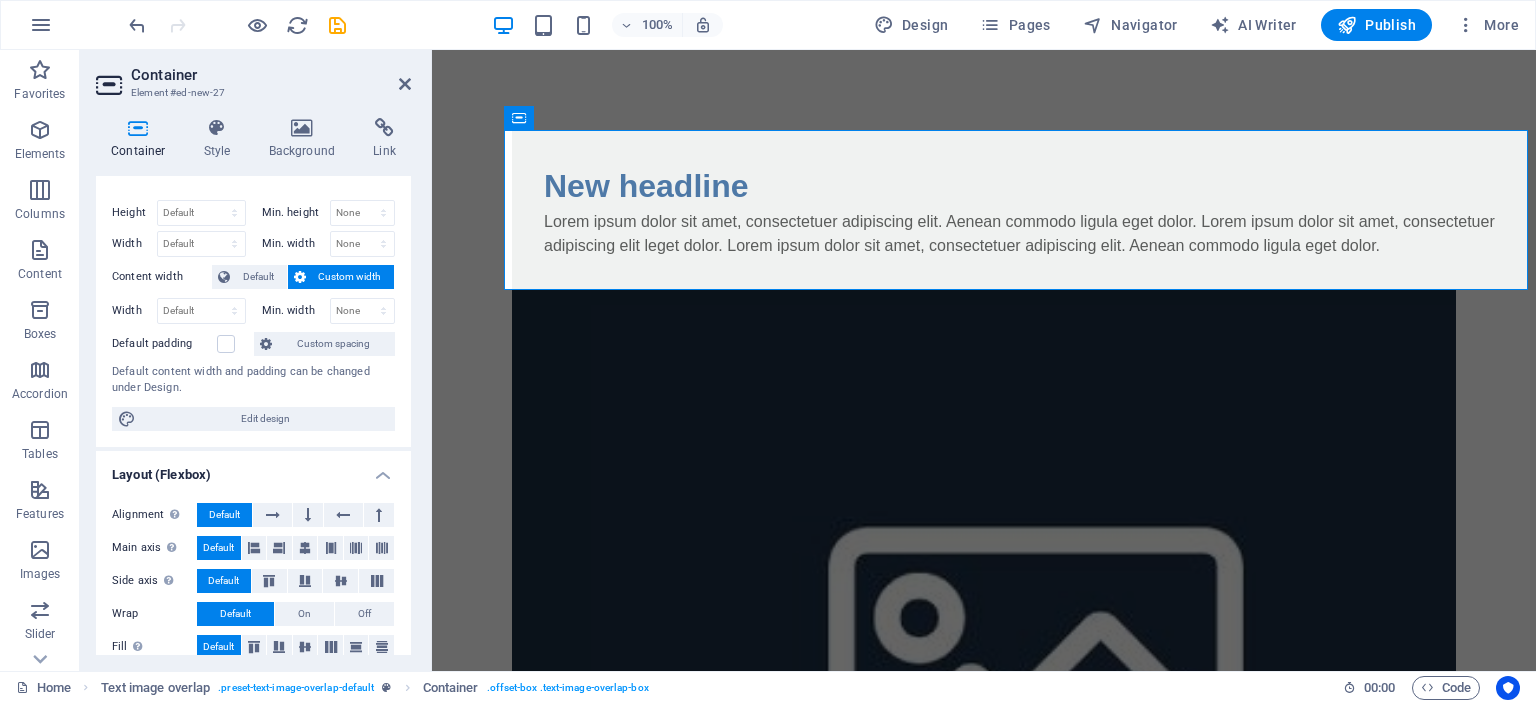scroll, scrollTop: 0, scrollLeft: 0, axis: both 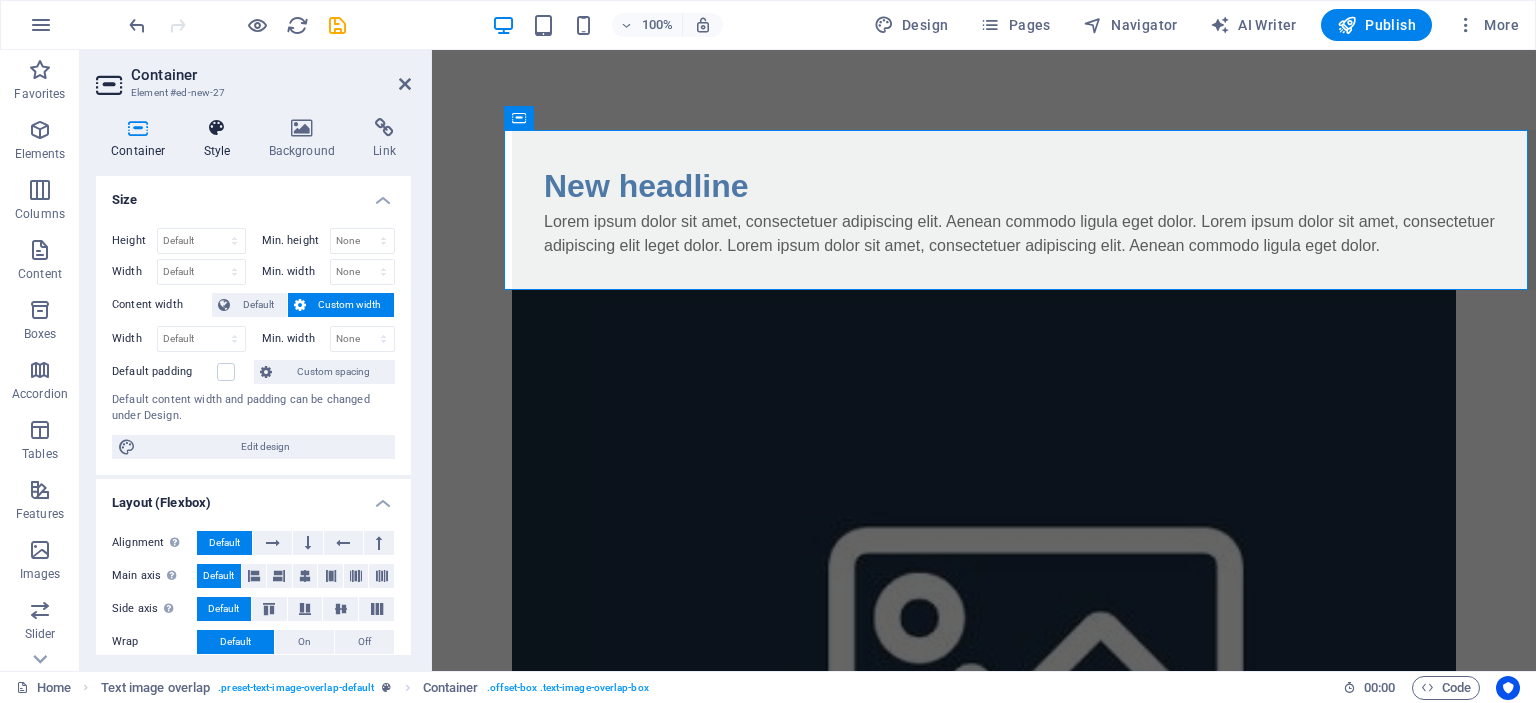 click on "Style" at bounding box center (221, 139) 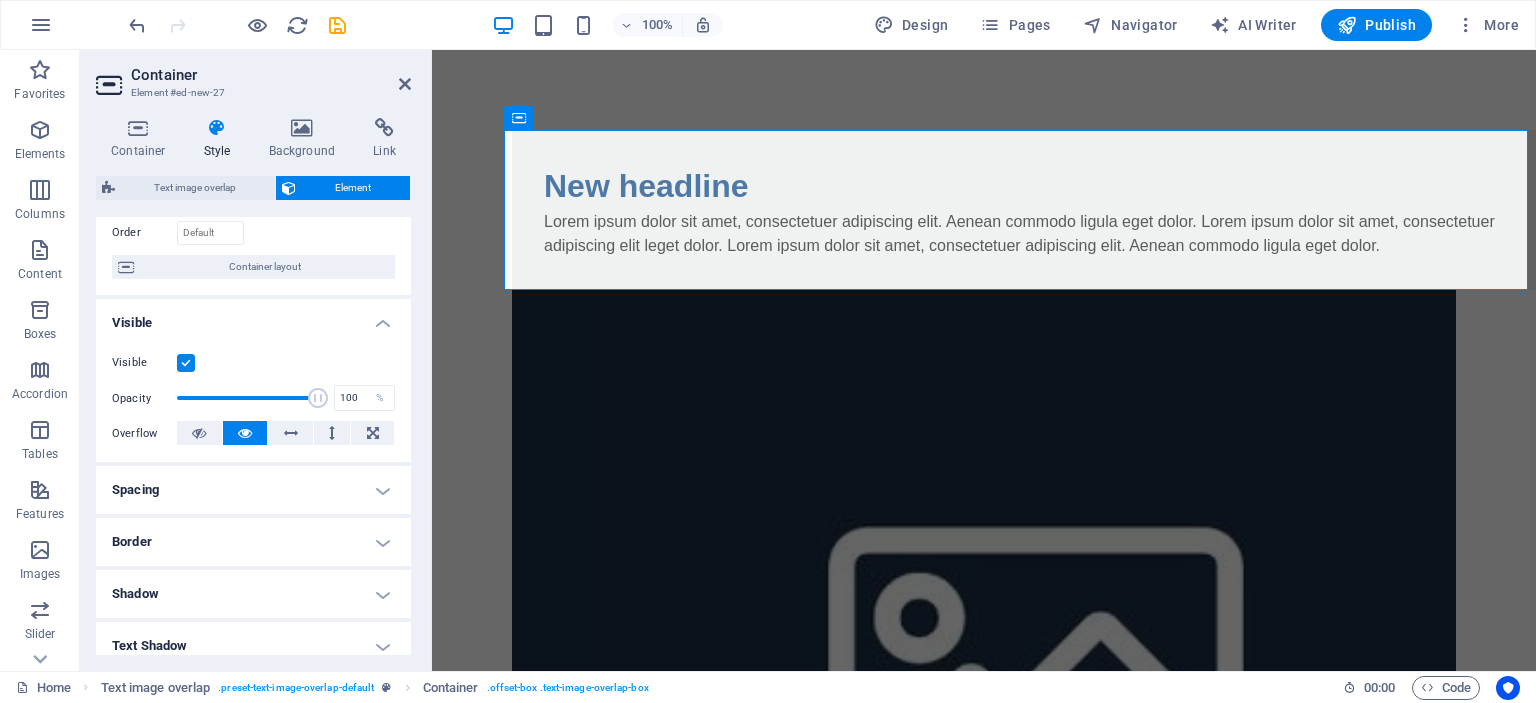 scroll, scrollTop: 100, scrollLeft: 0, axis: vertical 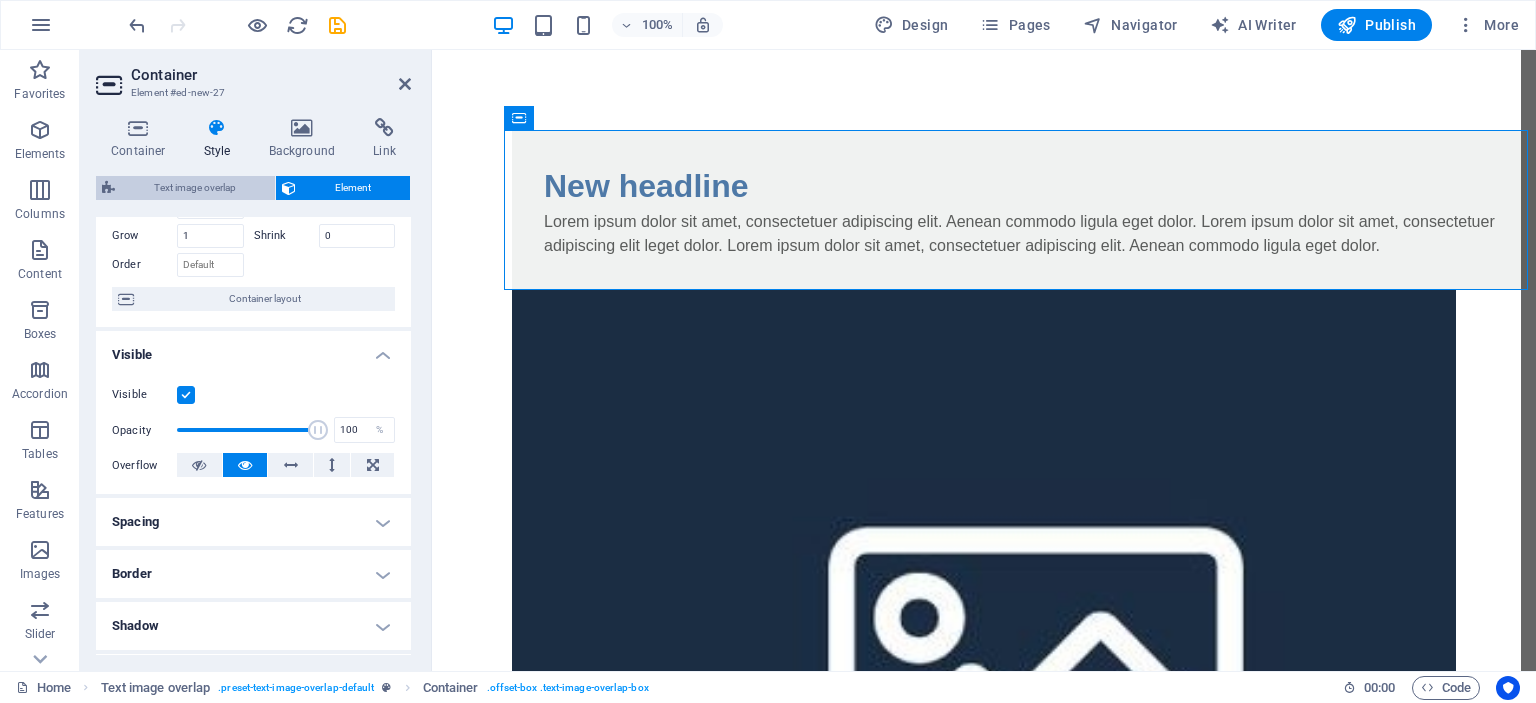 click on "Text image overlap" at bounding box center [195, 188] 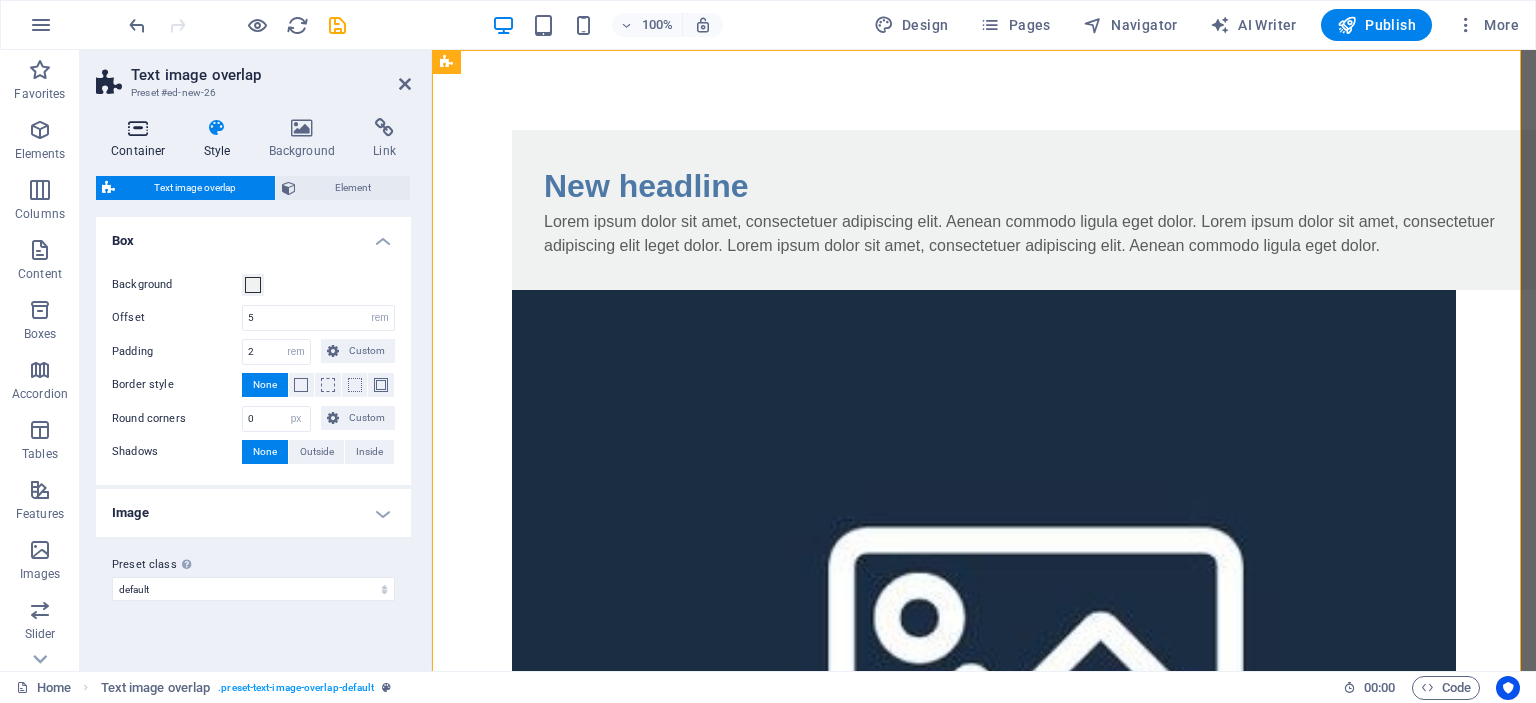 click on "Container" at bounding box center [142, 139] 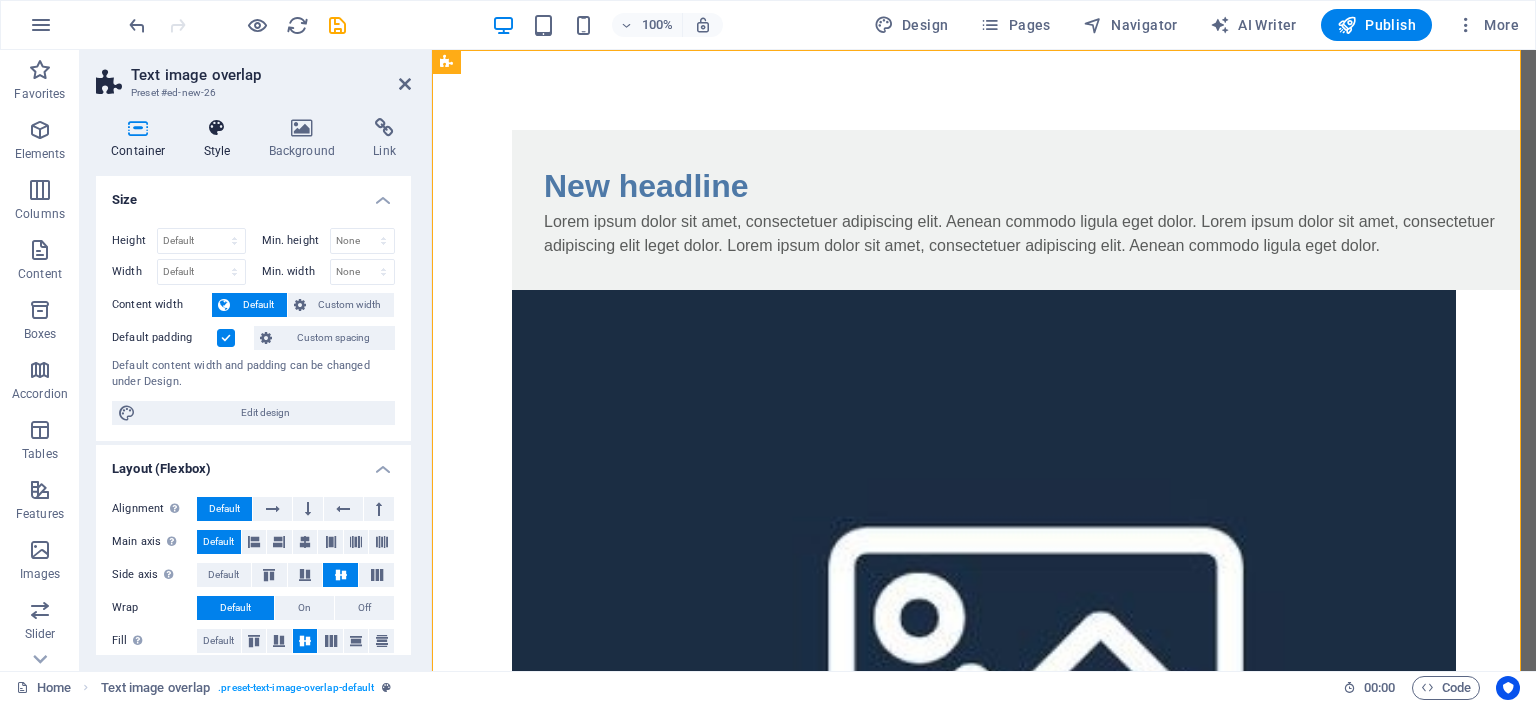 click on "Style" at bounding box center [221, 139] 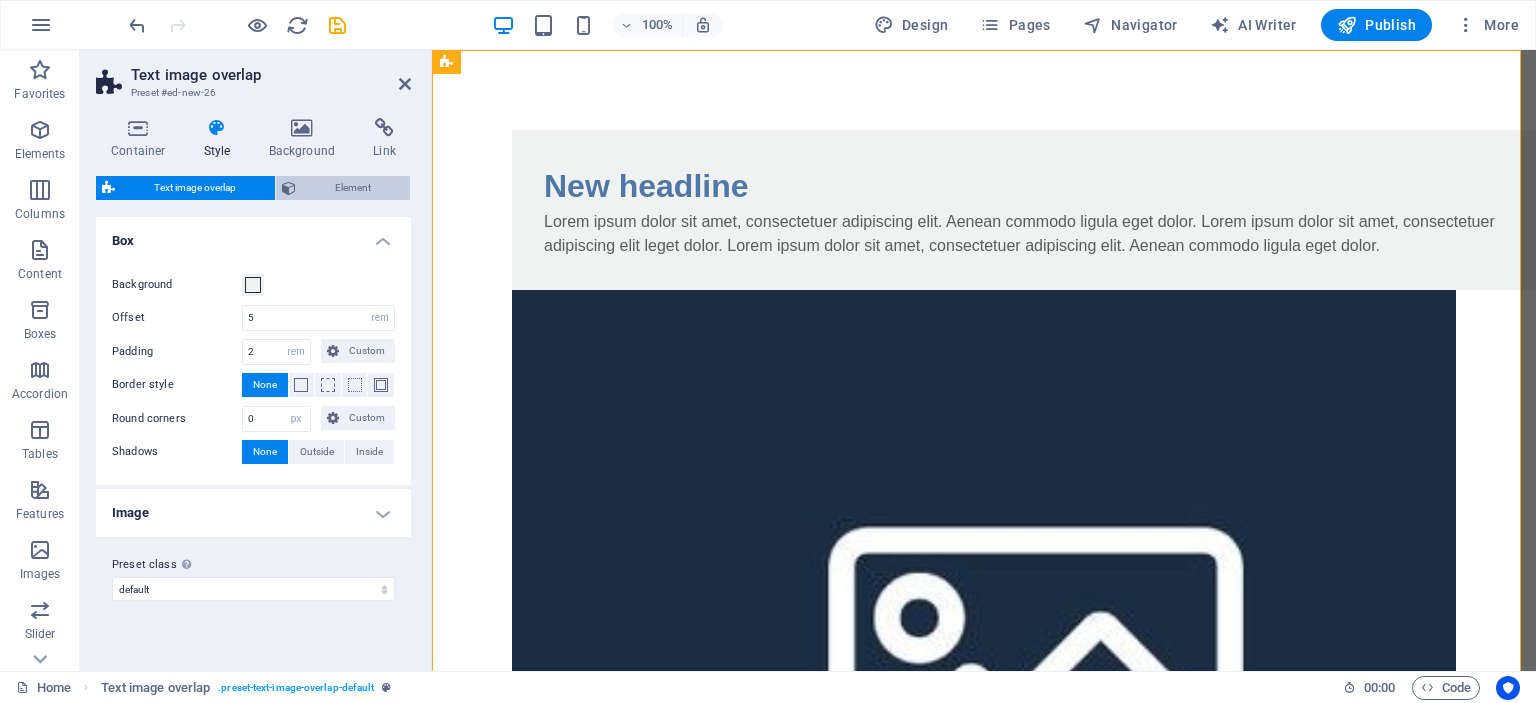 click on "Element" at bounding box center (353, 188) 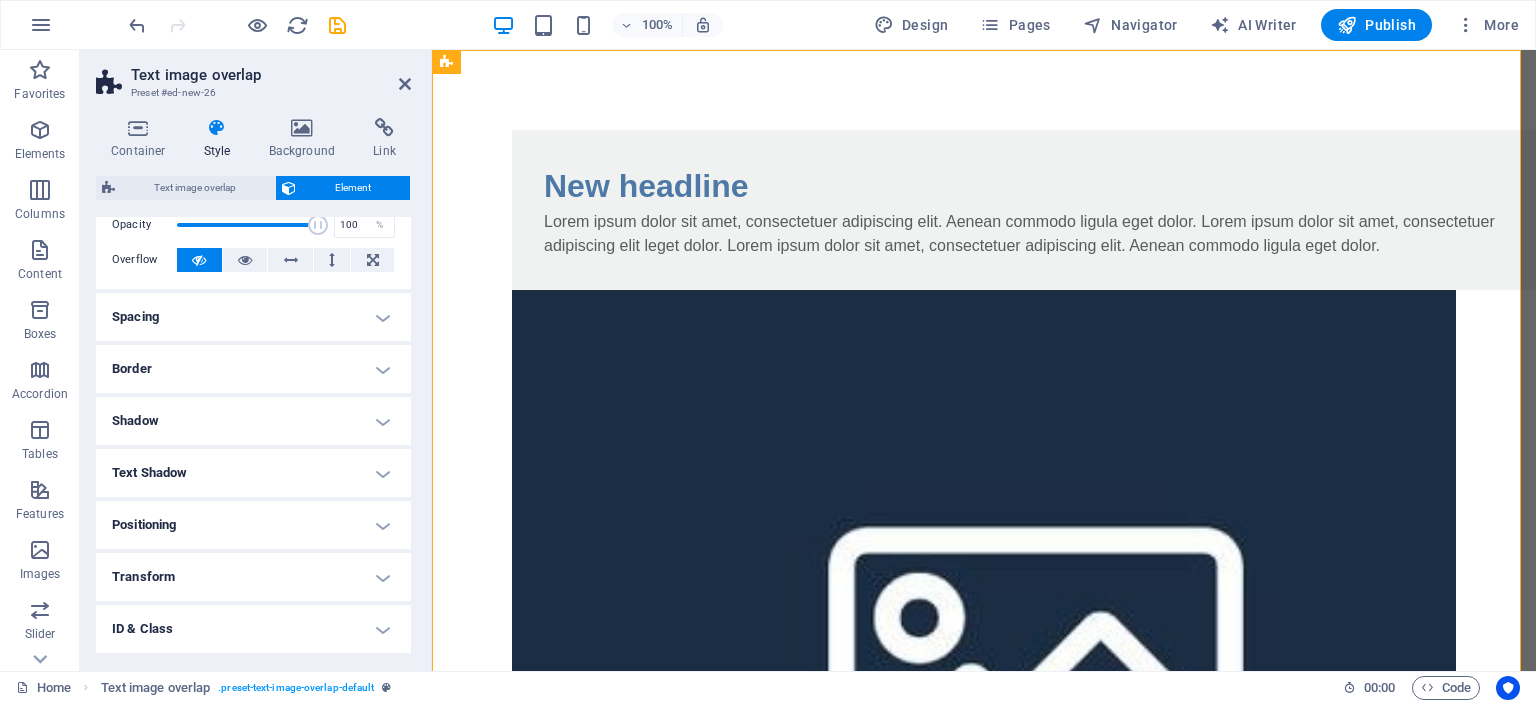 scroll, scrollTop: 192, scrollLeft: 0, axis: vertical 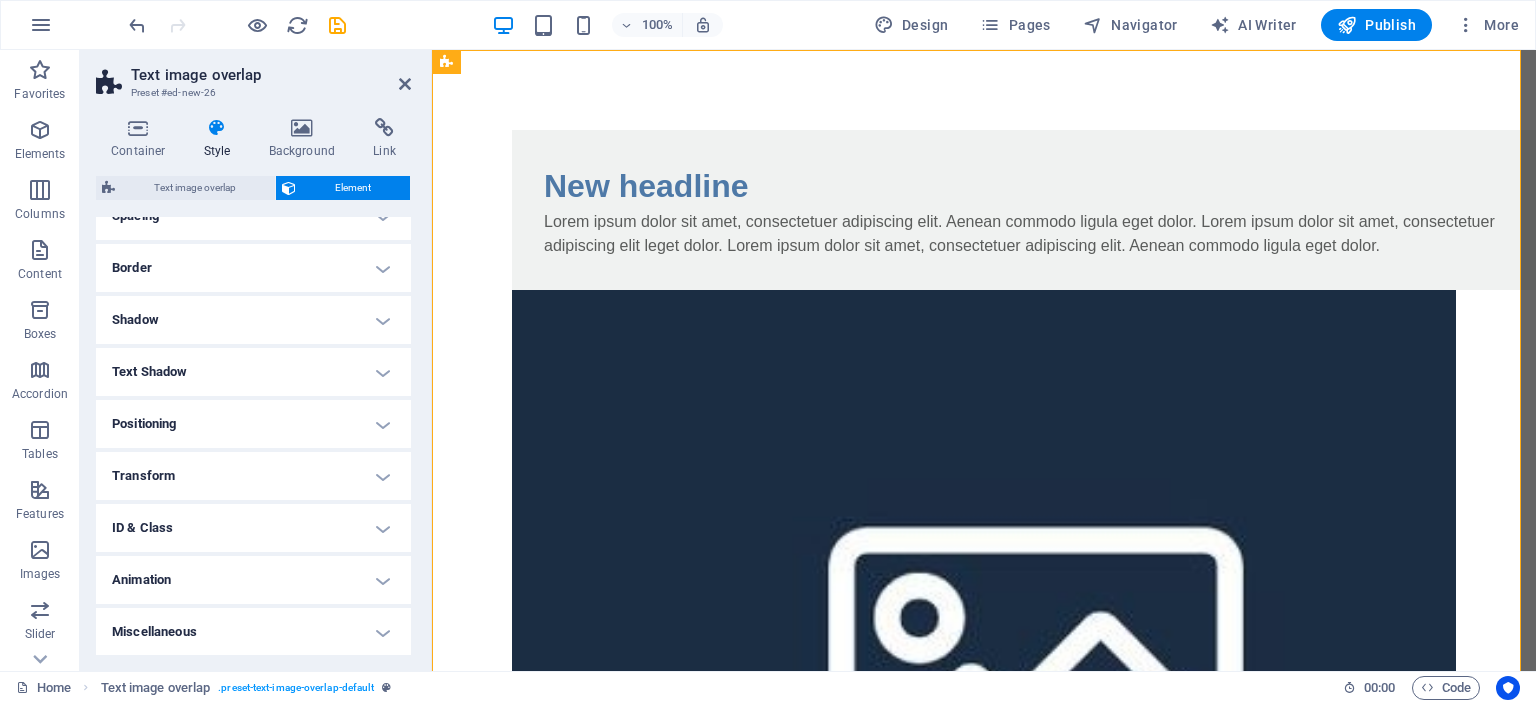 click on "Positioning" at bounding box center [253, 424] 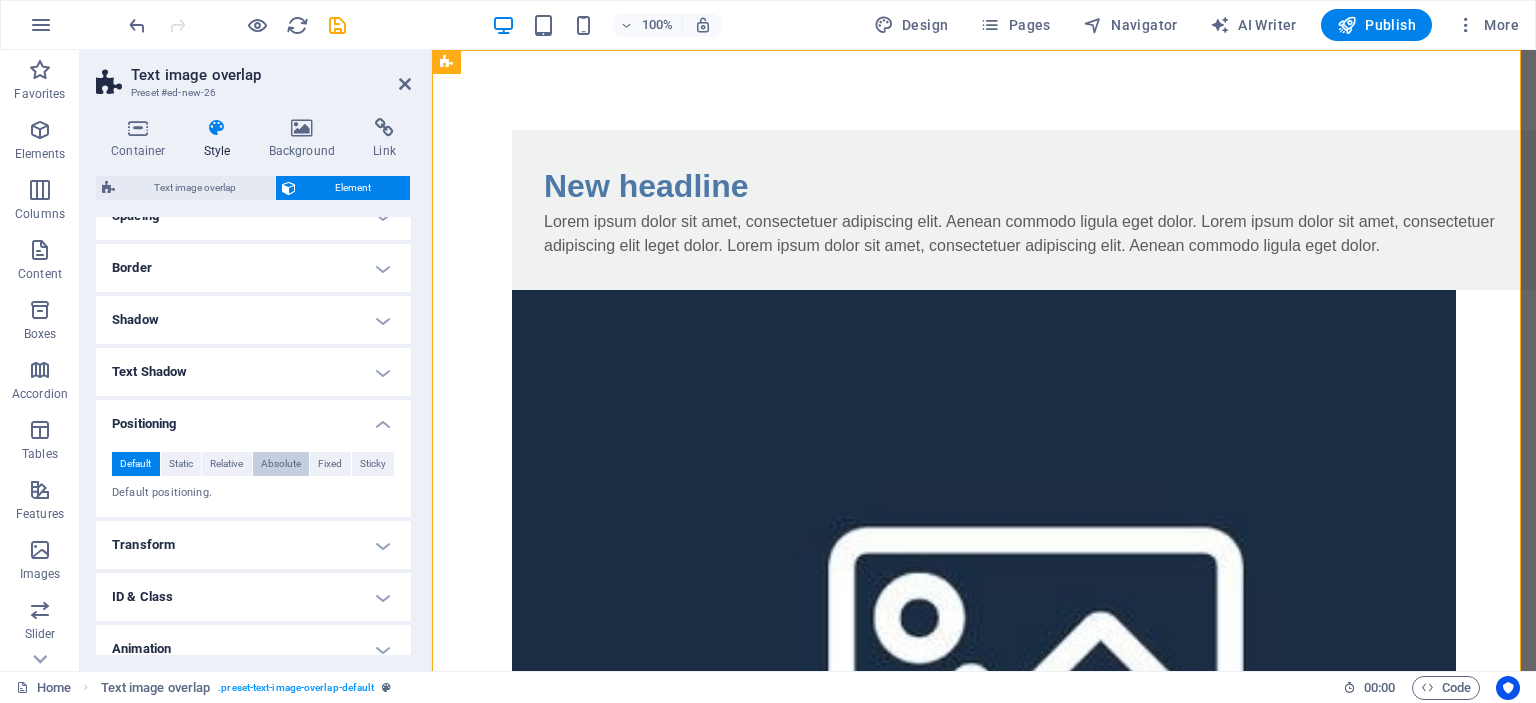 click on "Absolute" at bounding box center [281, 464] 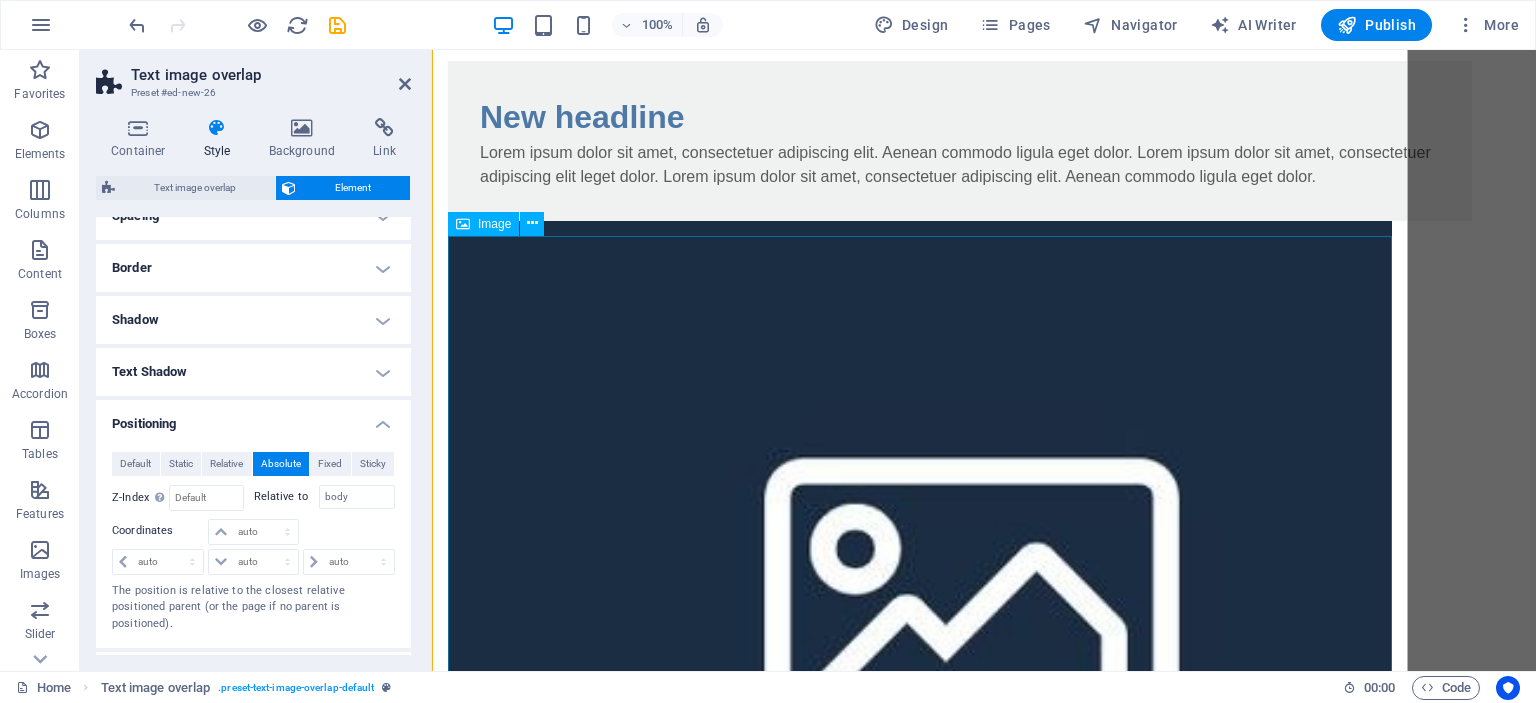 scroll, scrollTop: 100, scrollLeft: 0, axis: vertical 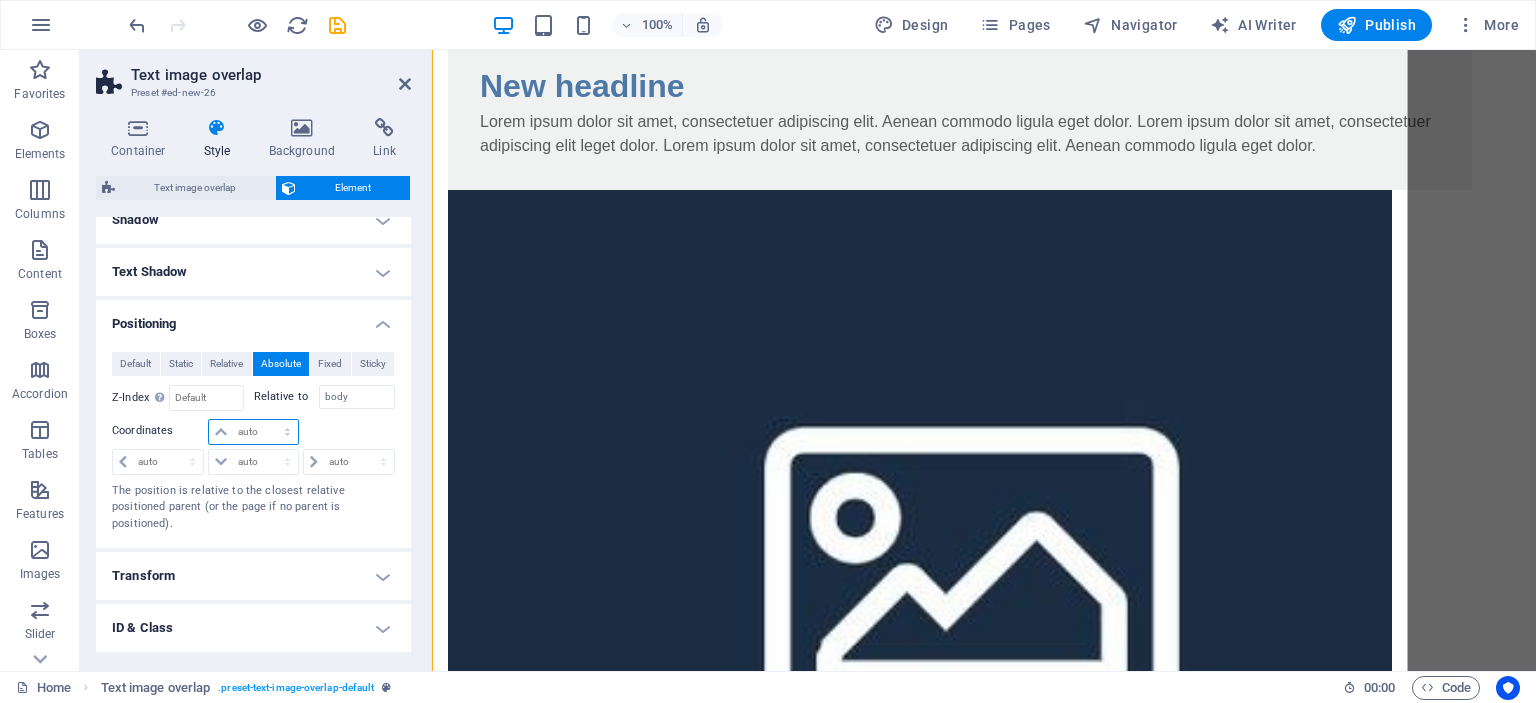 click on "auto px rem % em" at bounding box center (253, 432) 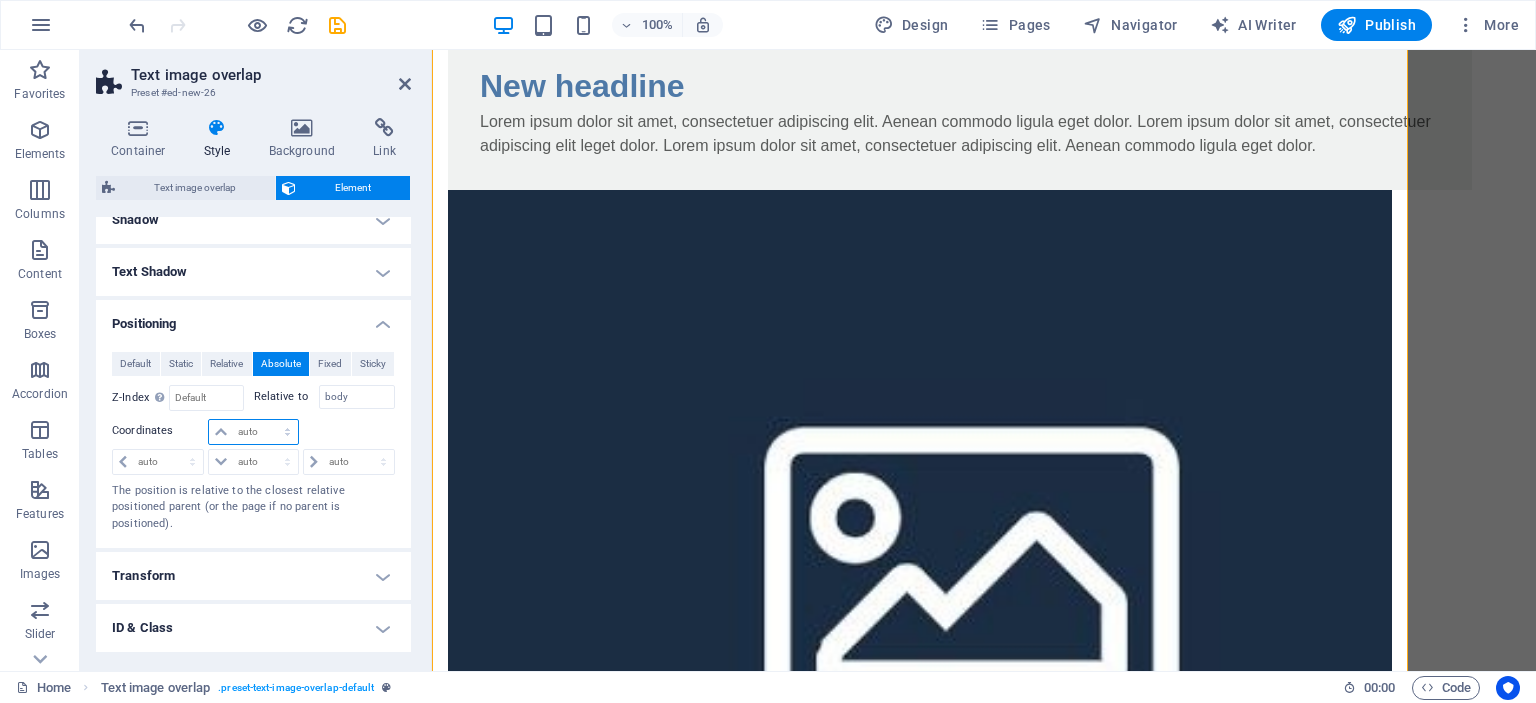 click on "auto px rem % em" at bounding box center [253, 432] 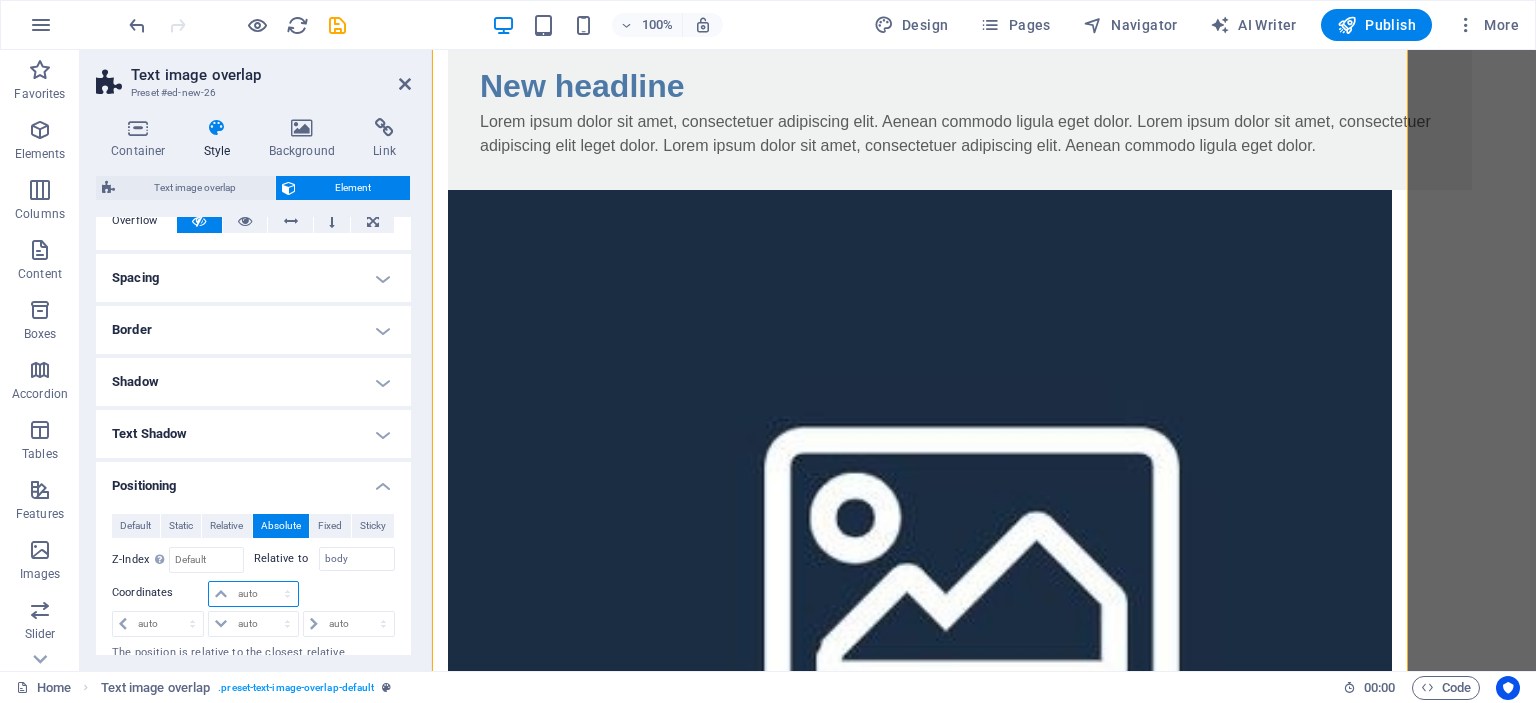 scroll, scrollTop: 0, scrollLeft: 0, axis: both 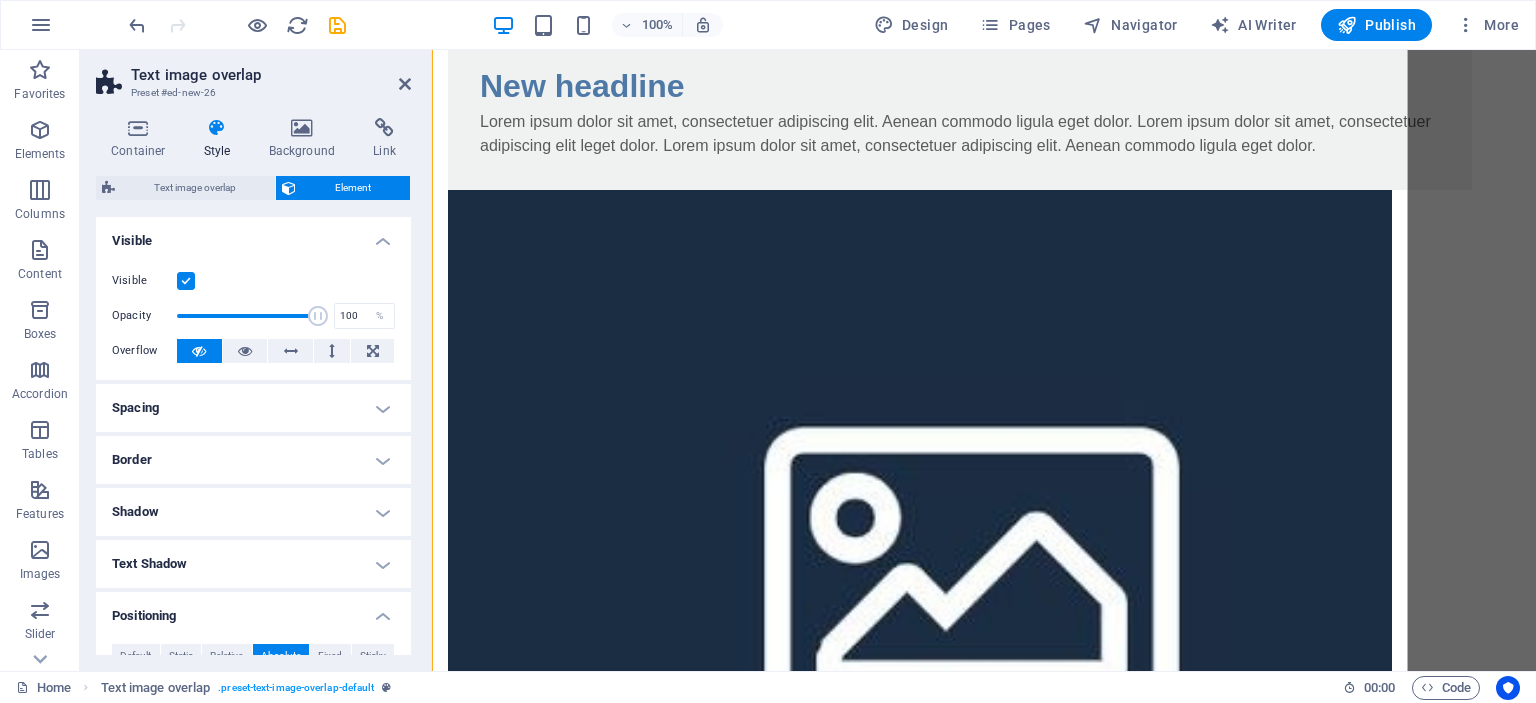 click on "Visible" at bounding box center [253, 235] 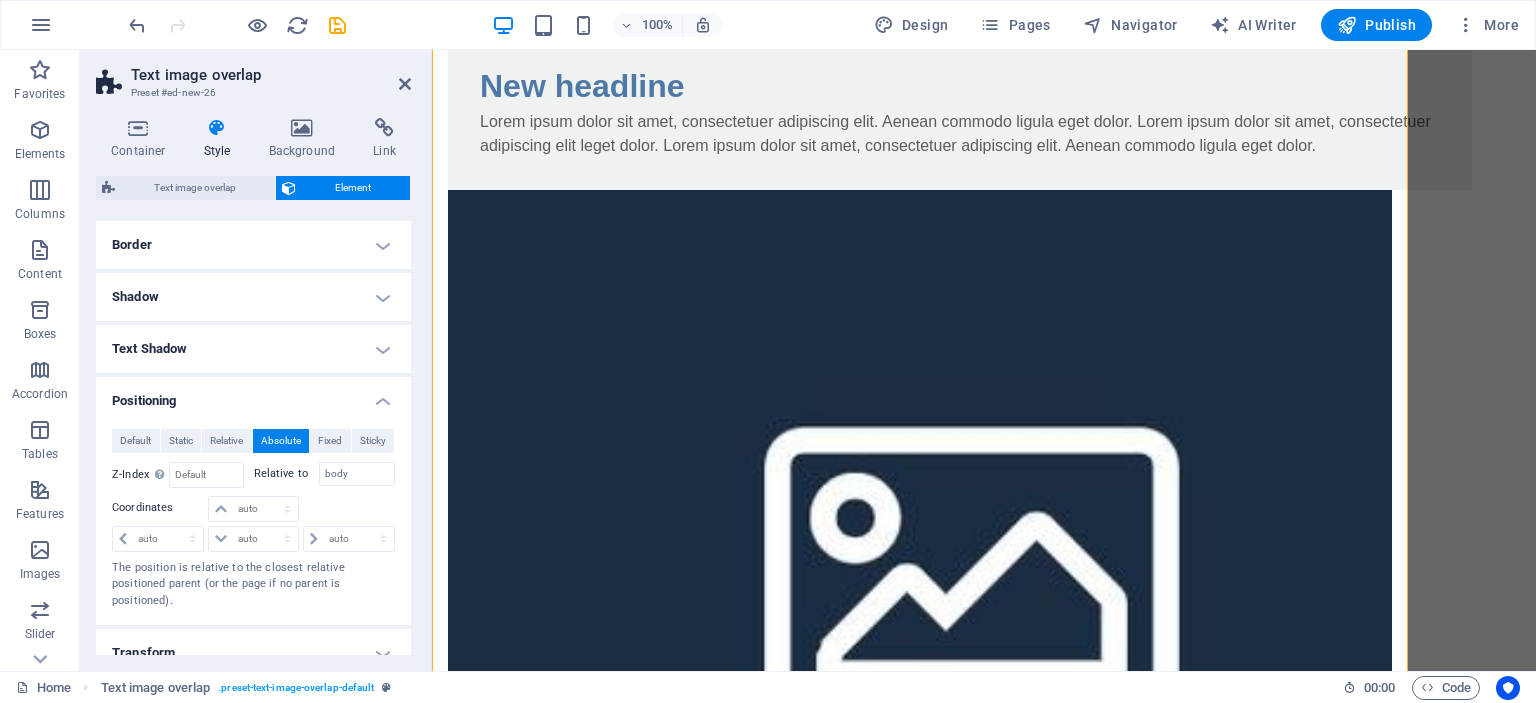 scroll, scrollTop: 200, scrollLeft: 0, axis: vertical 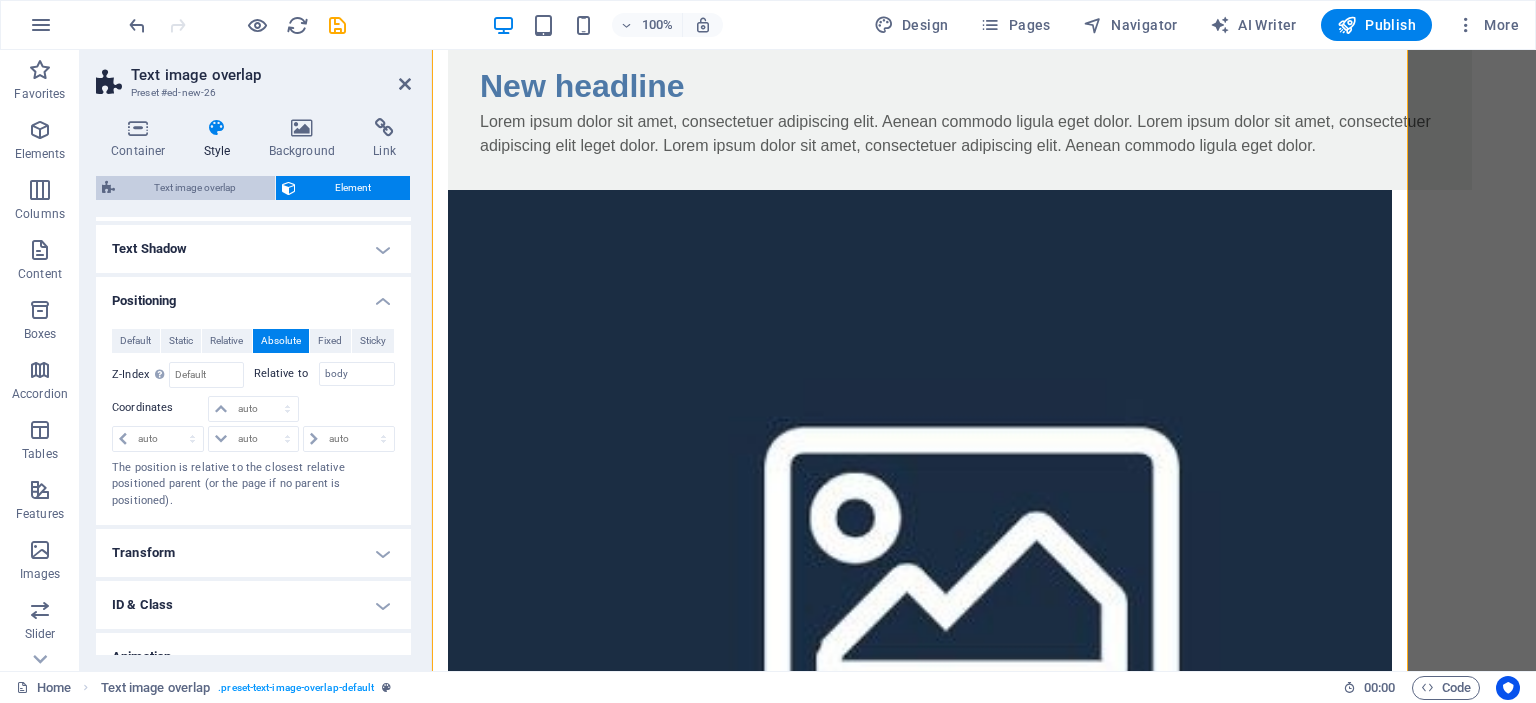 click on "Text image overlap" at bounding box center [195, 188] 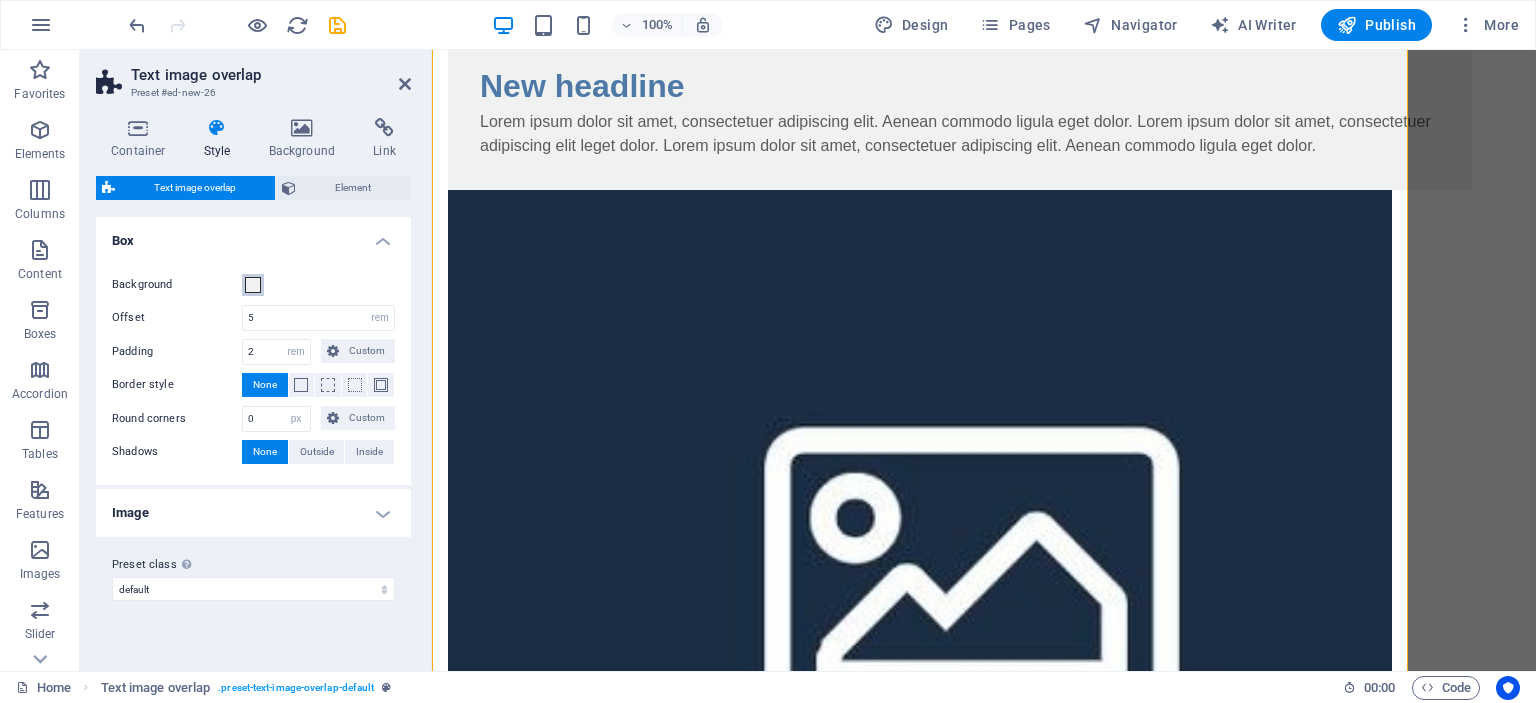 click at bounding box center [253, 285] 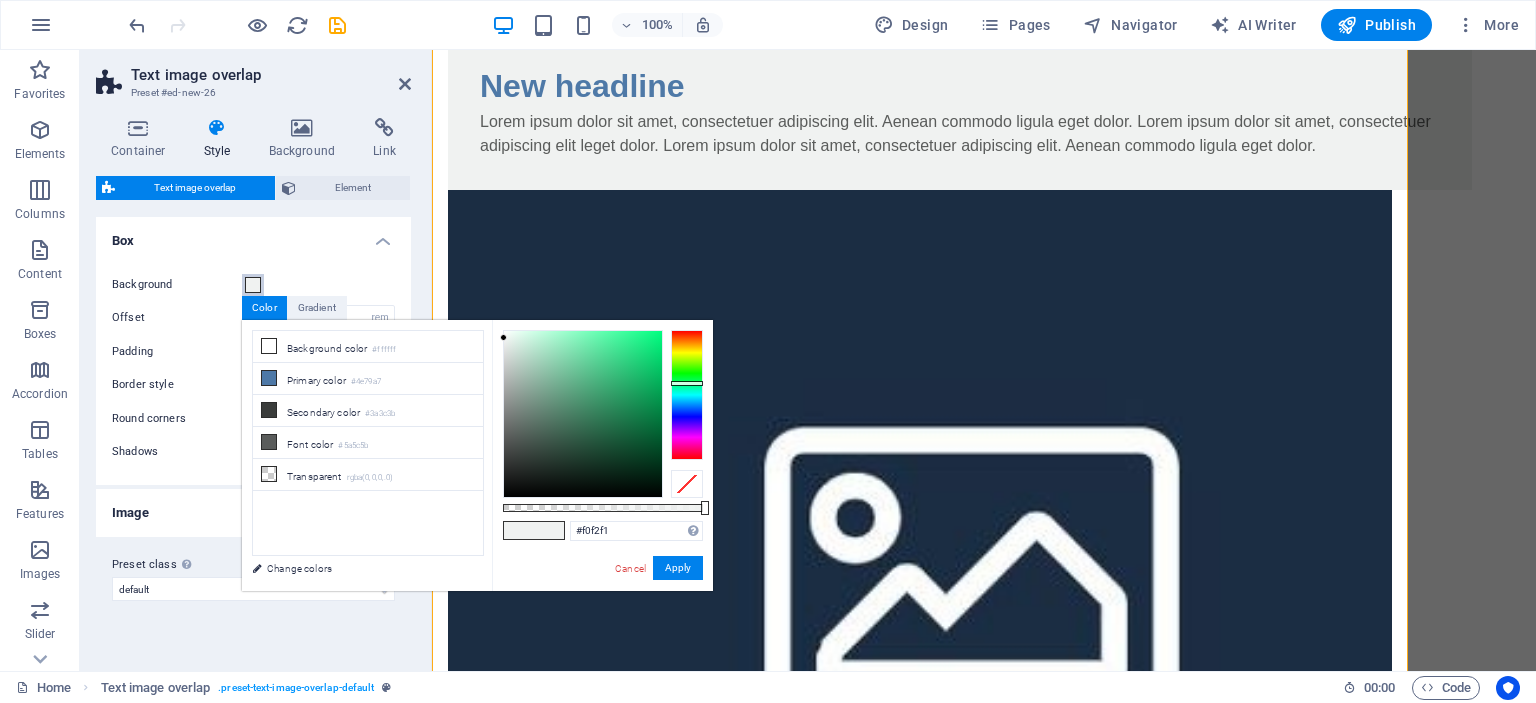 click at bounding box center (253, 285) 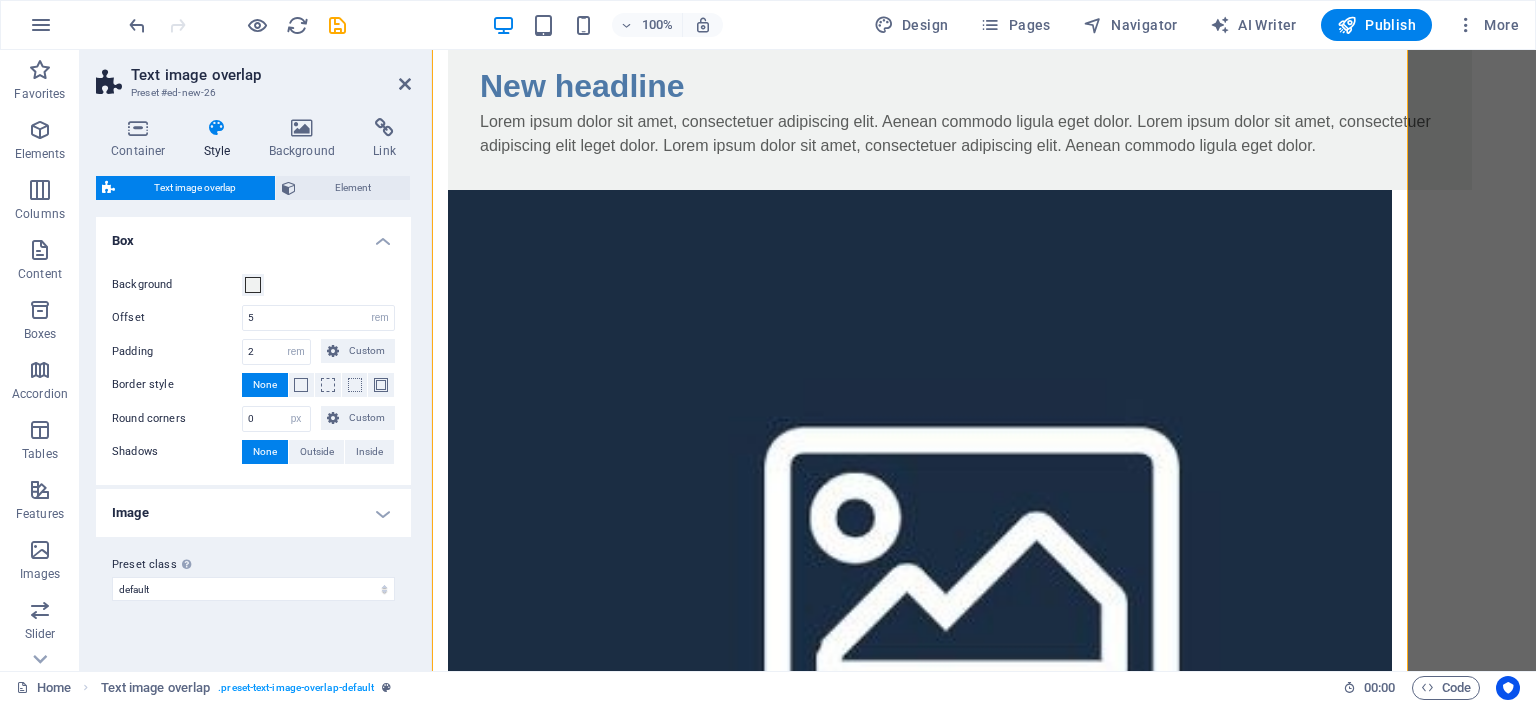 click on "Box" at bounding box center [253, 235] 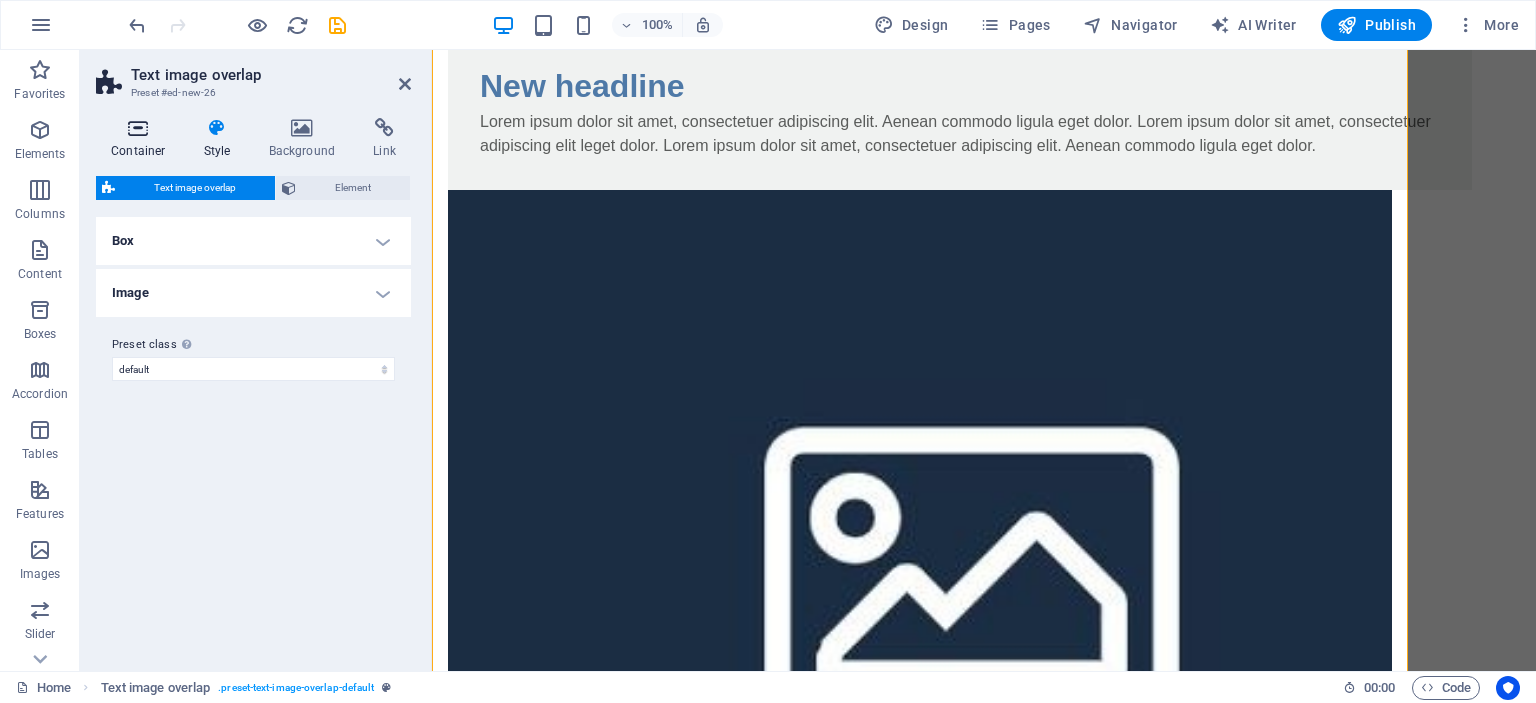 click on "Container" at bounding box center [142, 139] 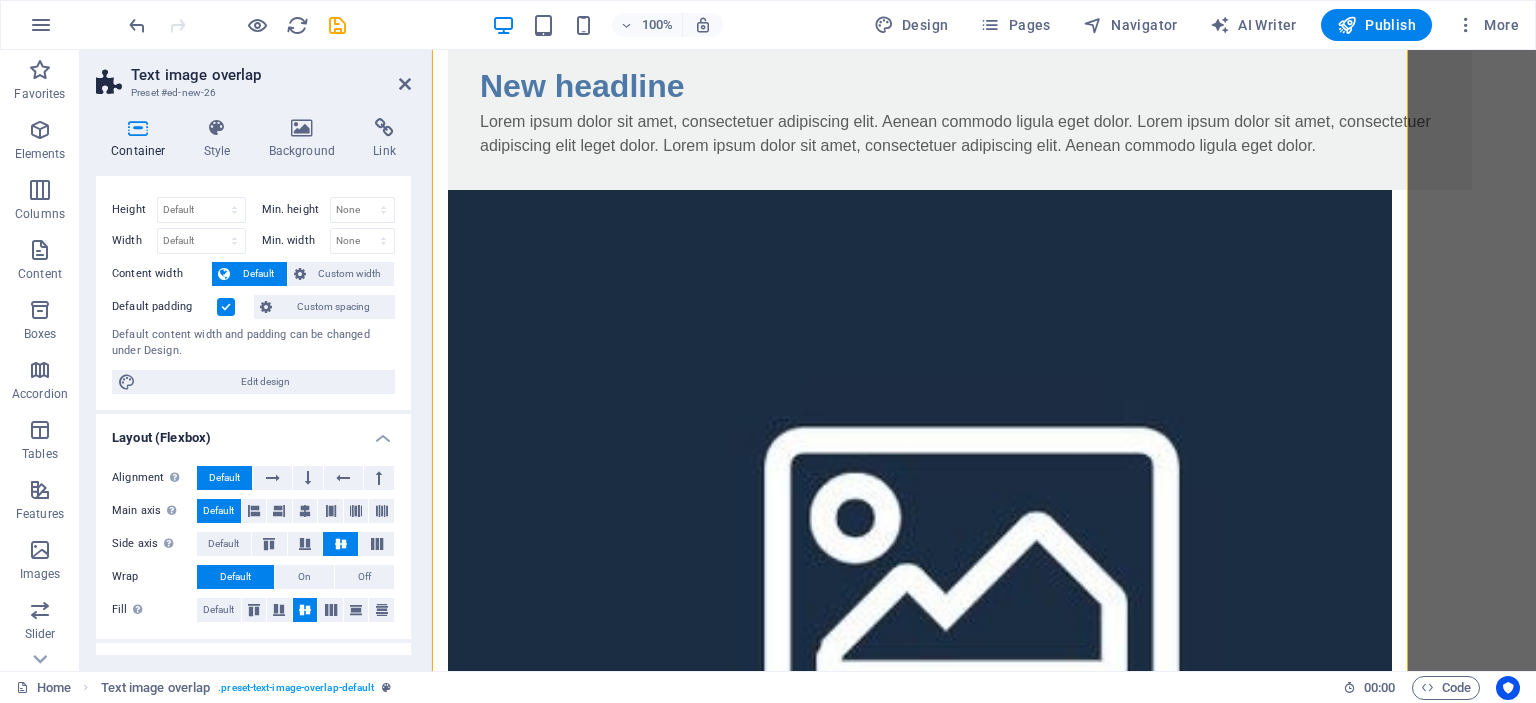 scroll, scrollTop: 0, scrollLeft: 0, axis: both 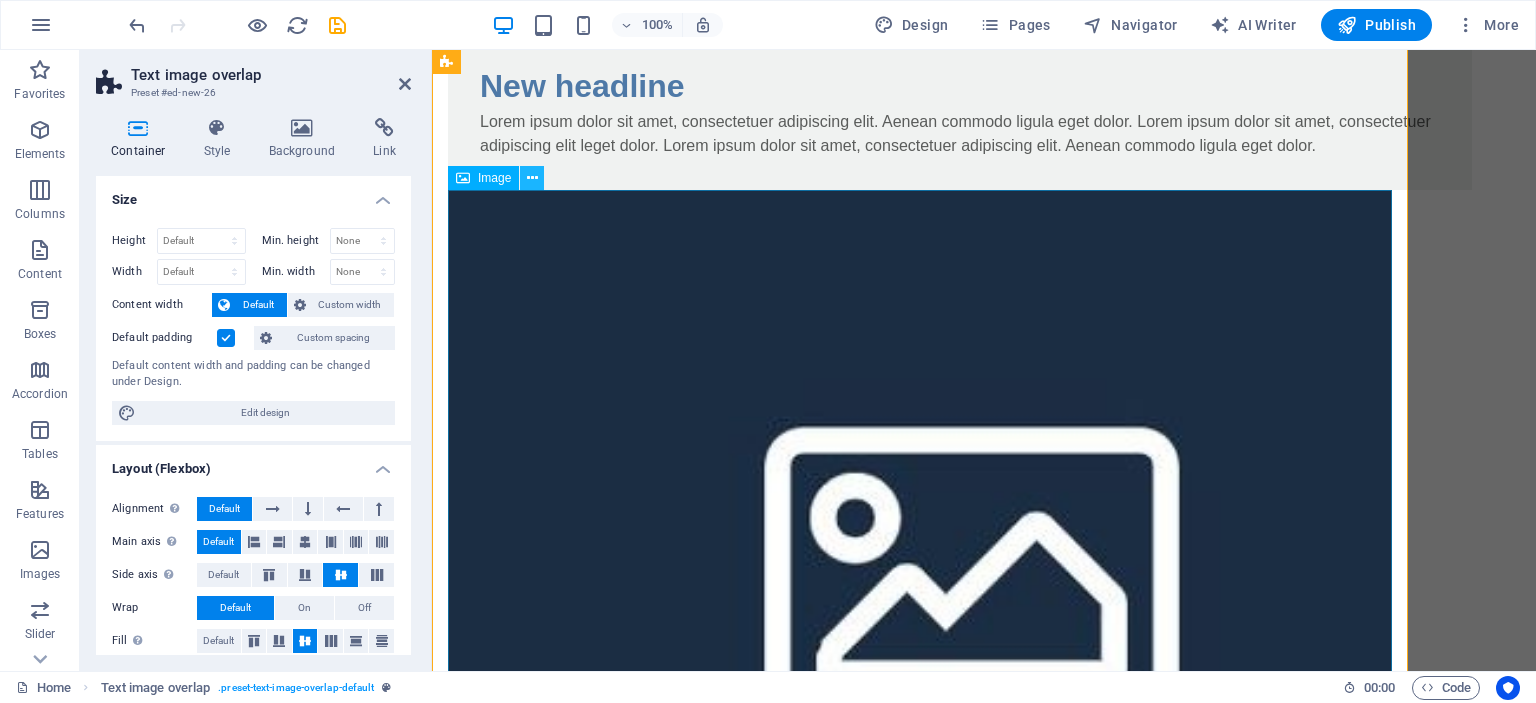 click at bounding box center [532, 178] 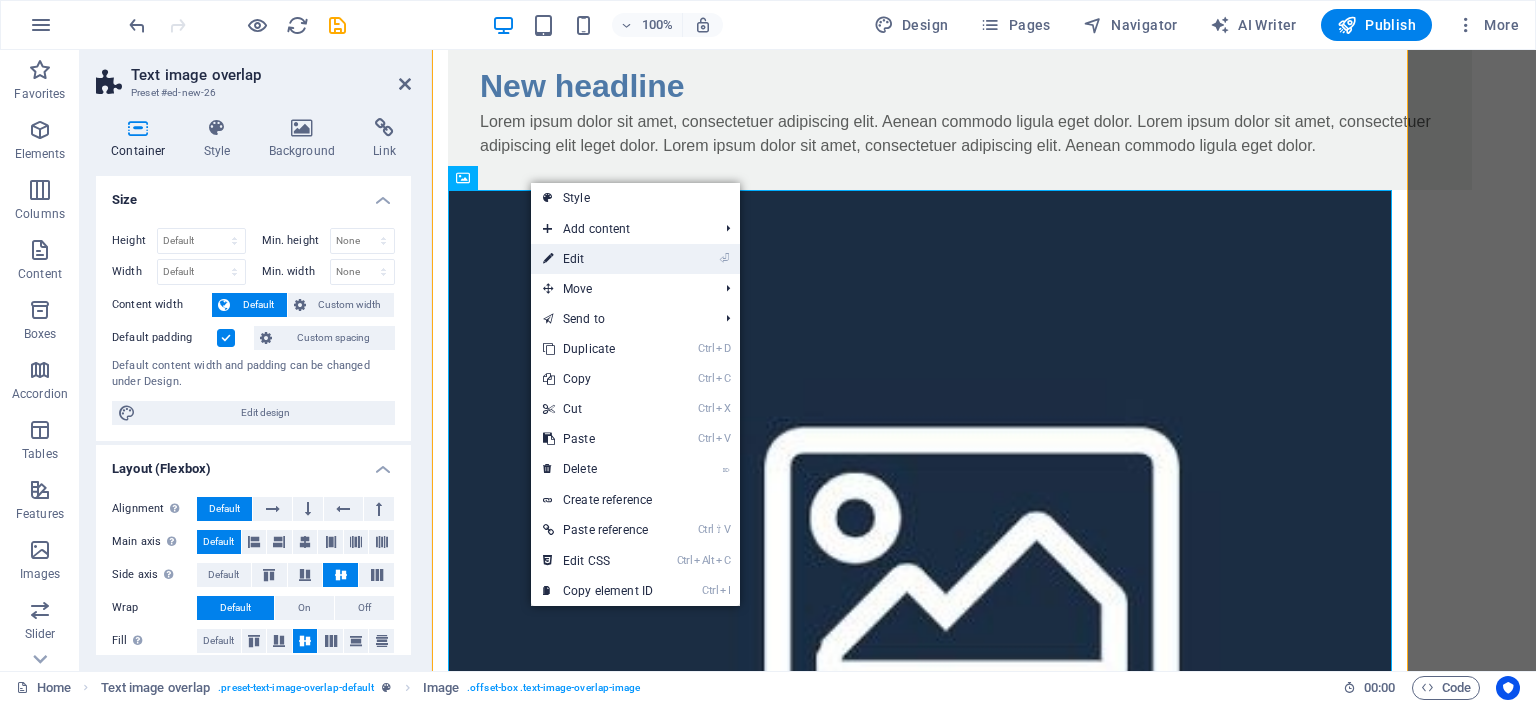 click on "⏎  Edit" at bounding box center (598, 259) 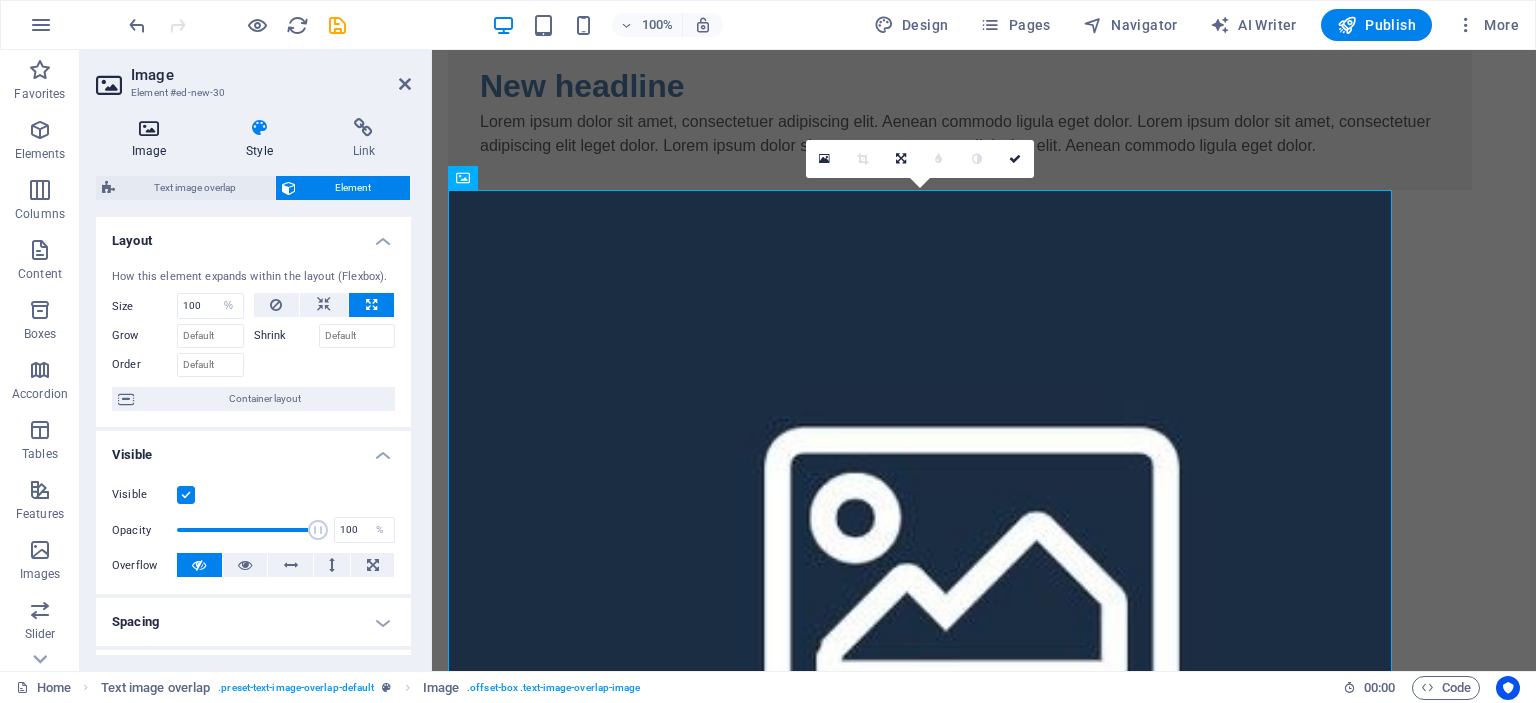 click on "Image" at bounding box center (153, 139) 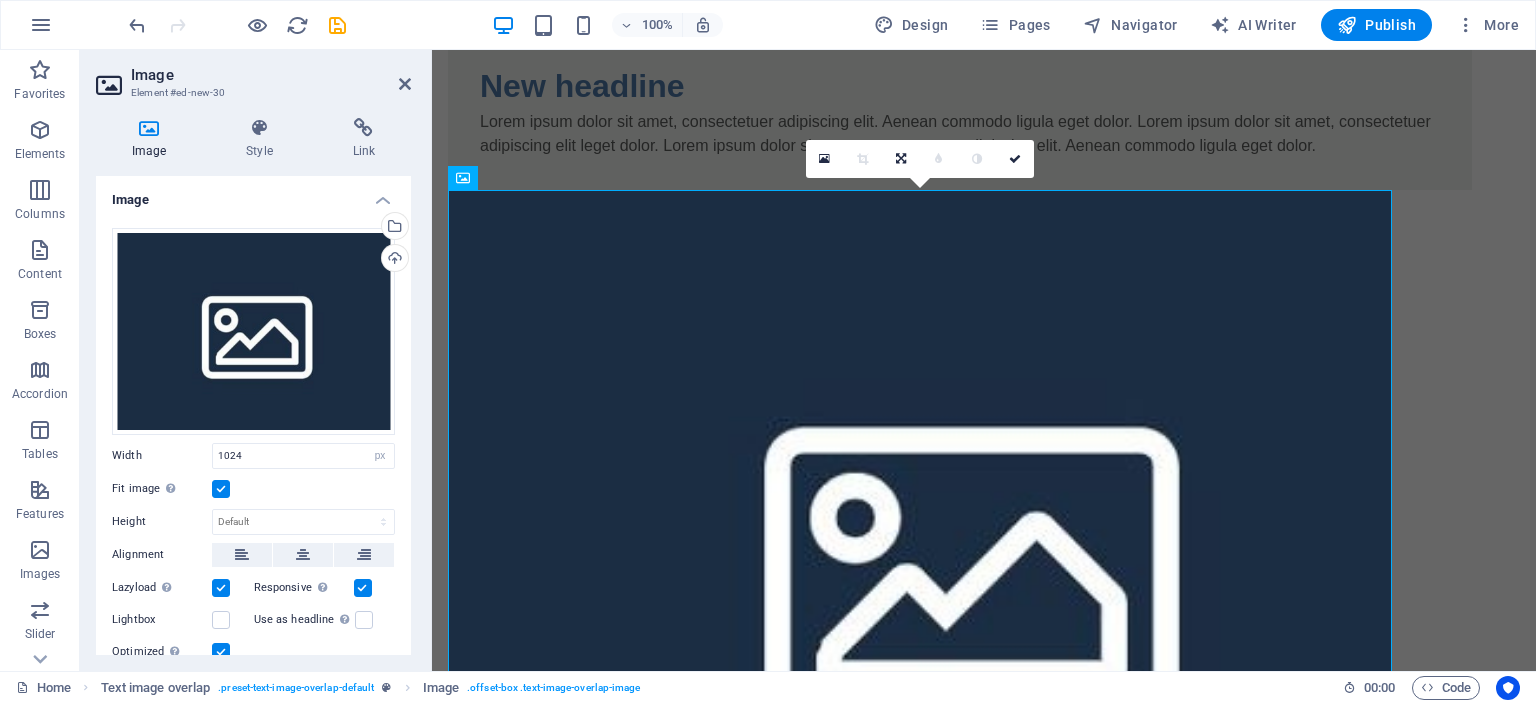 click on "Image" at bounding box center (153, 139) 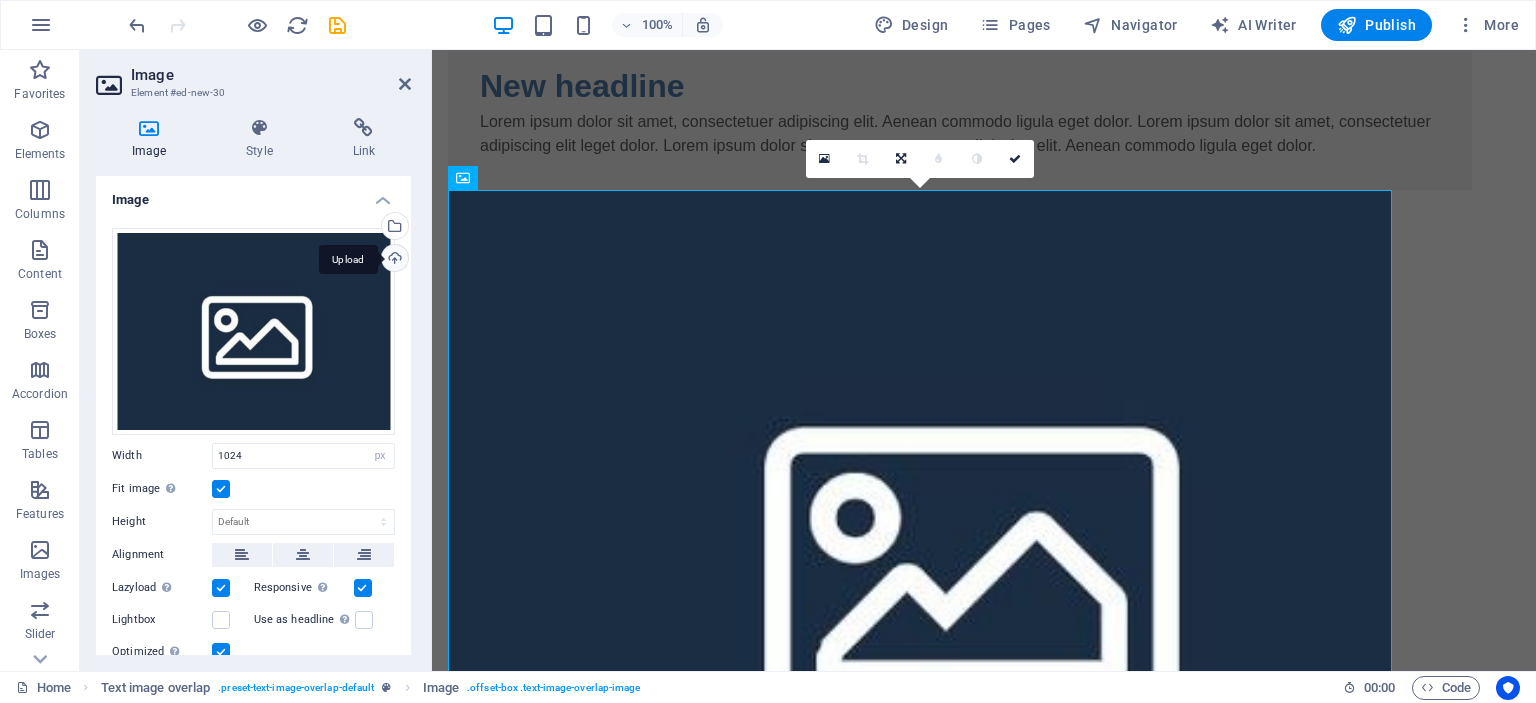 click on "Upload" at bounding box center [393, 260] 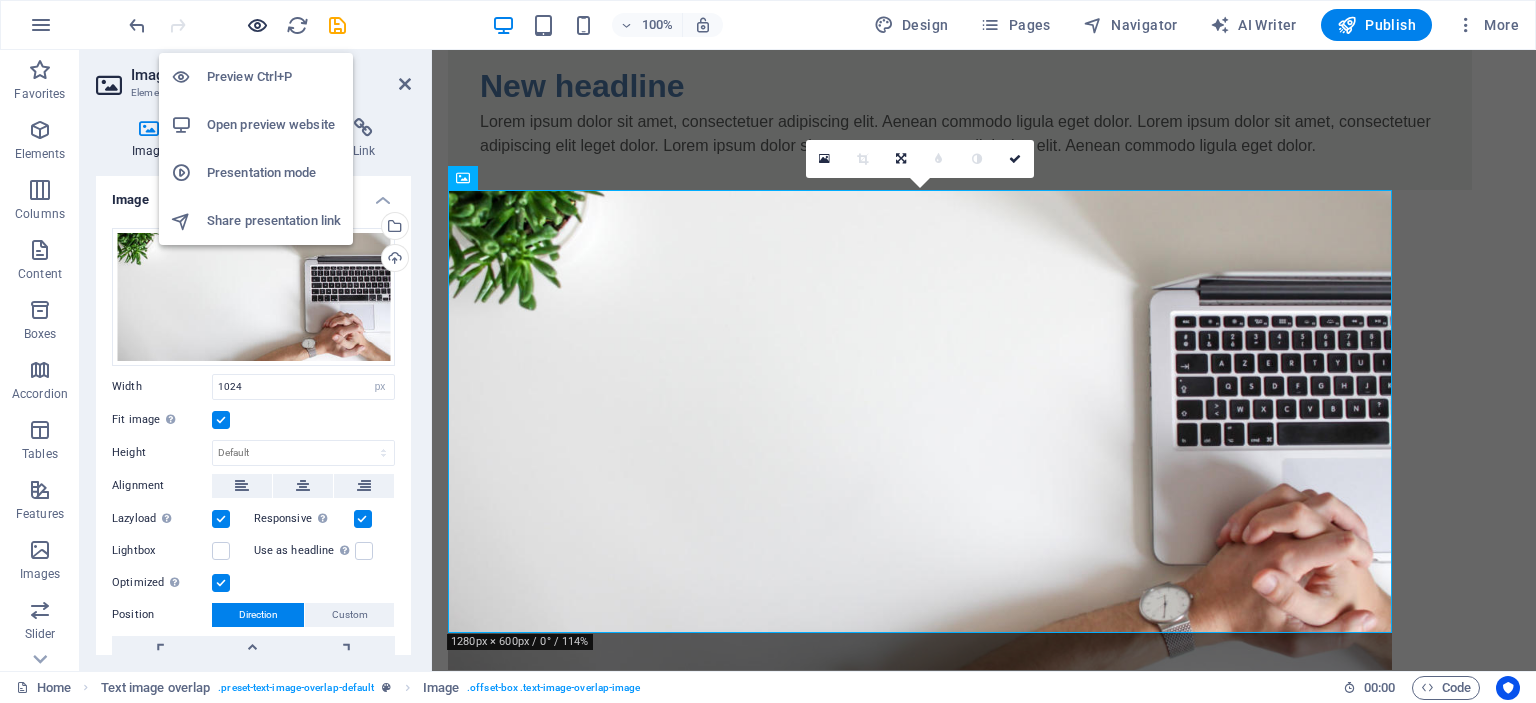 click at bounding box center [257, 25] 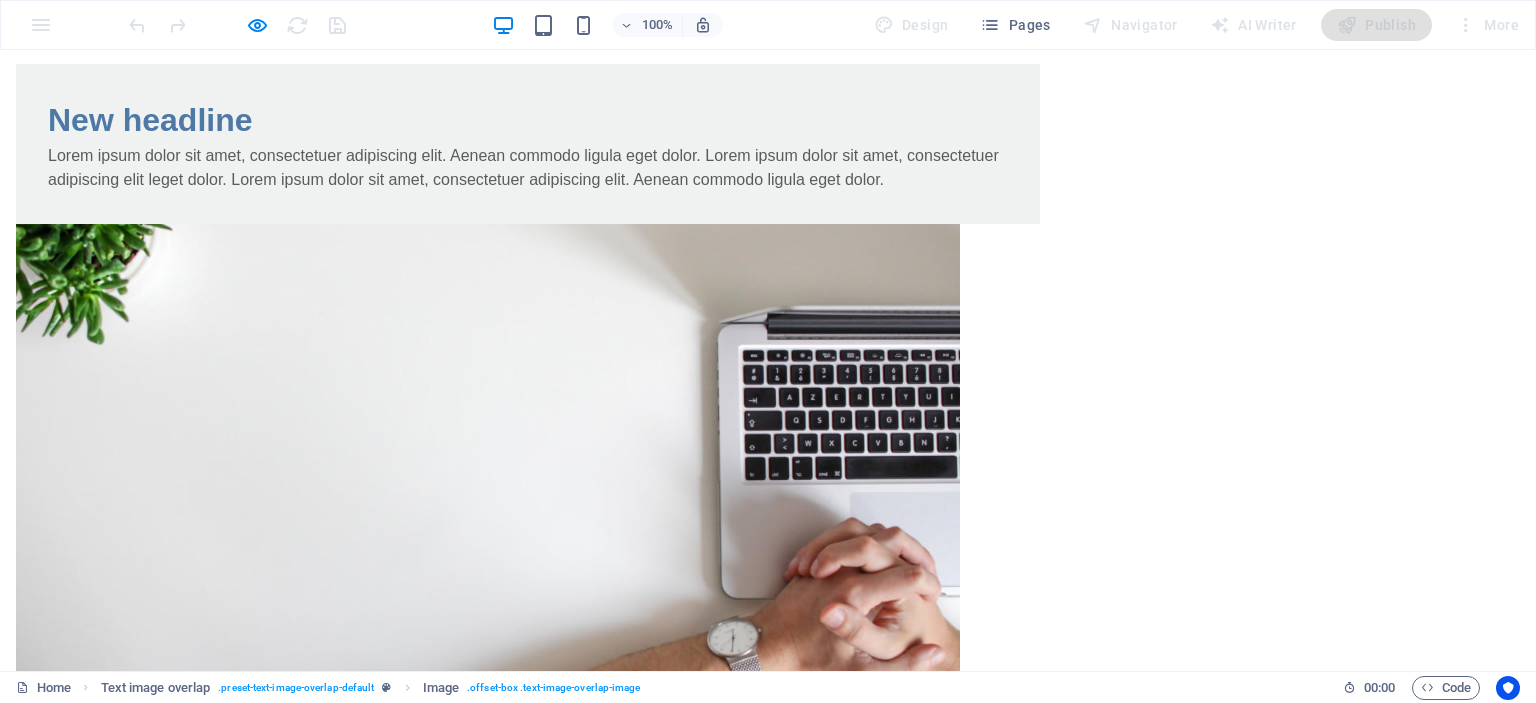 scroll, scrollTop: 100, scrollLeft: 0, axis: vertical 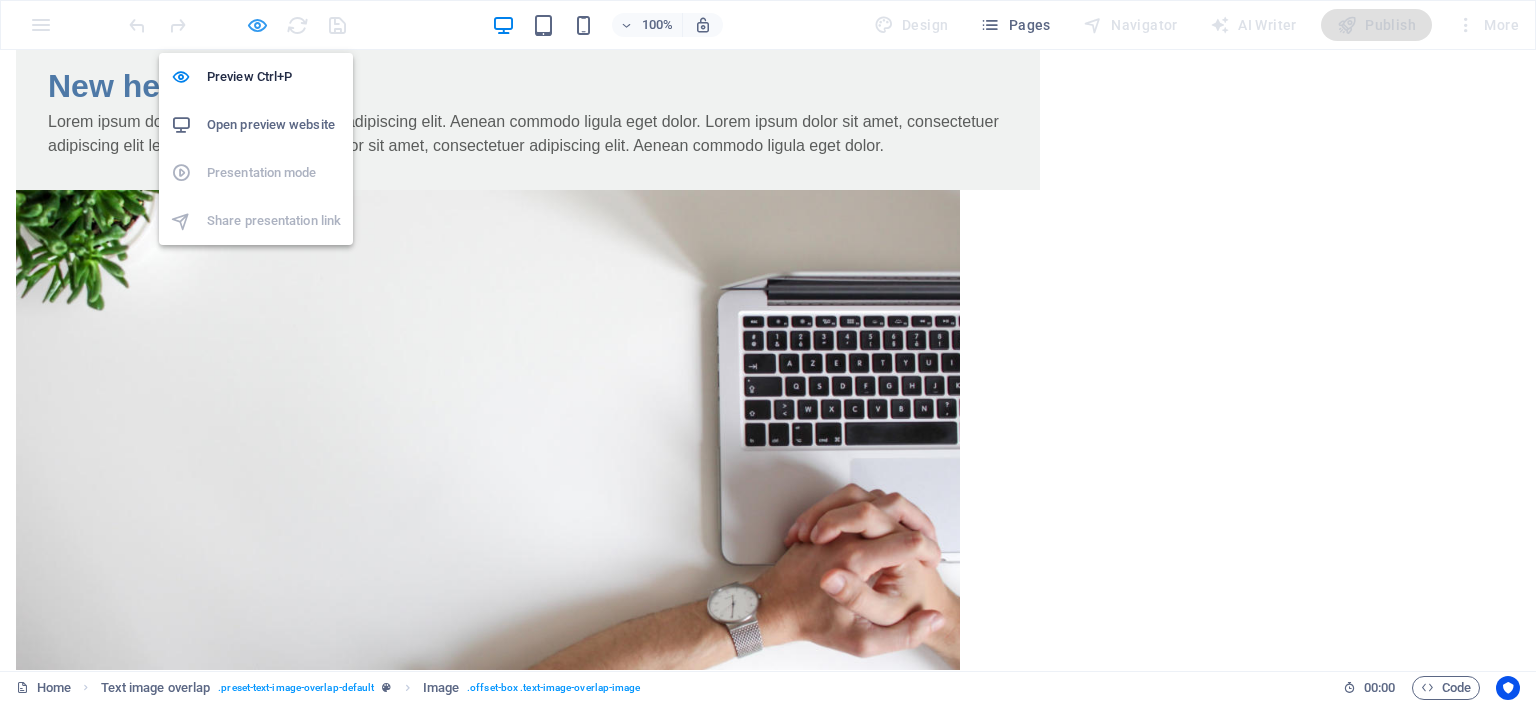click at bounding box center (257, 25) 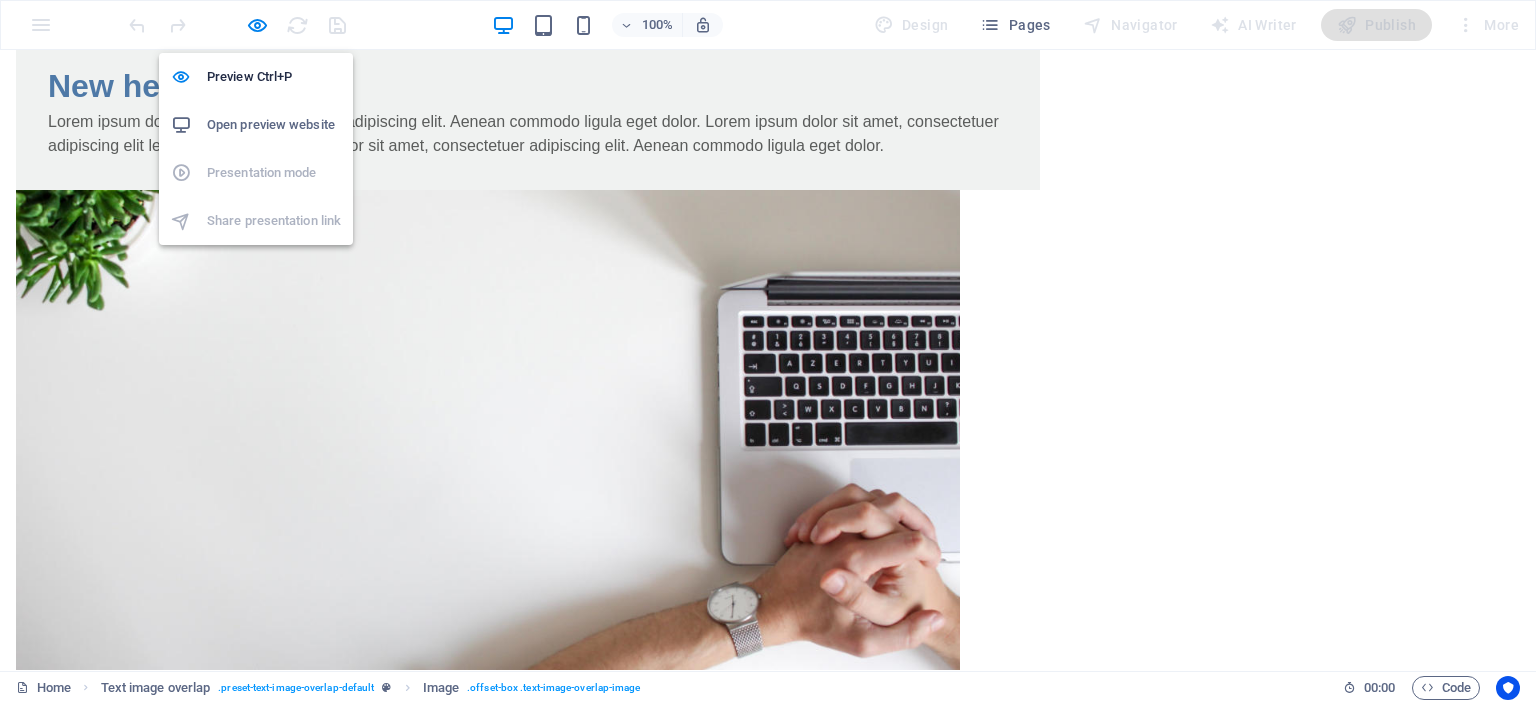 select on "px" 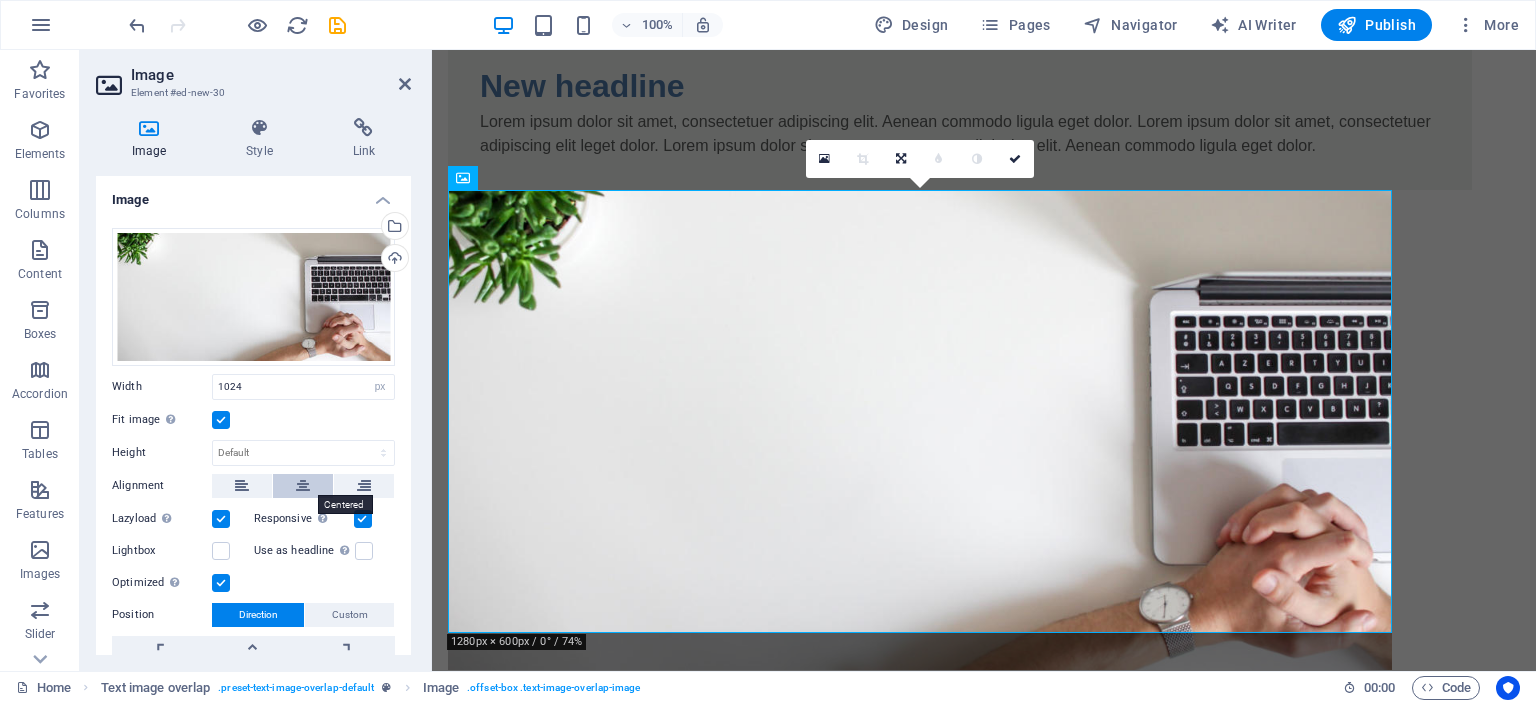 click at bounding box center (303, 486) 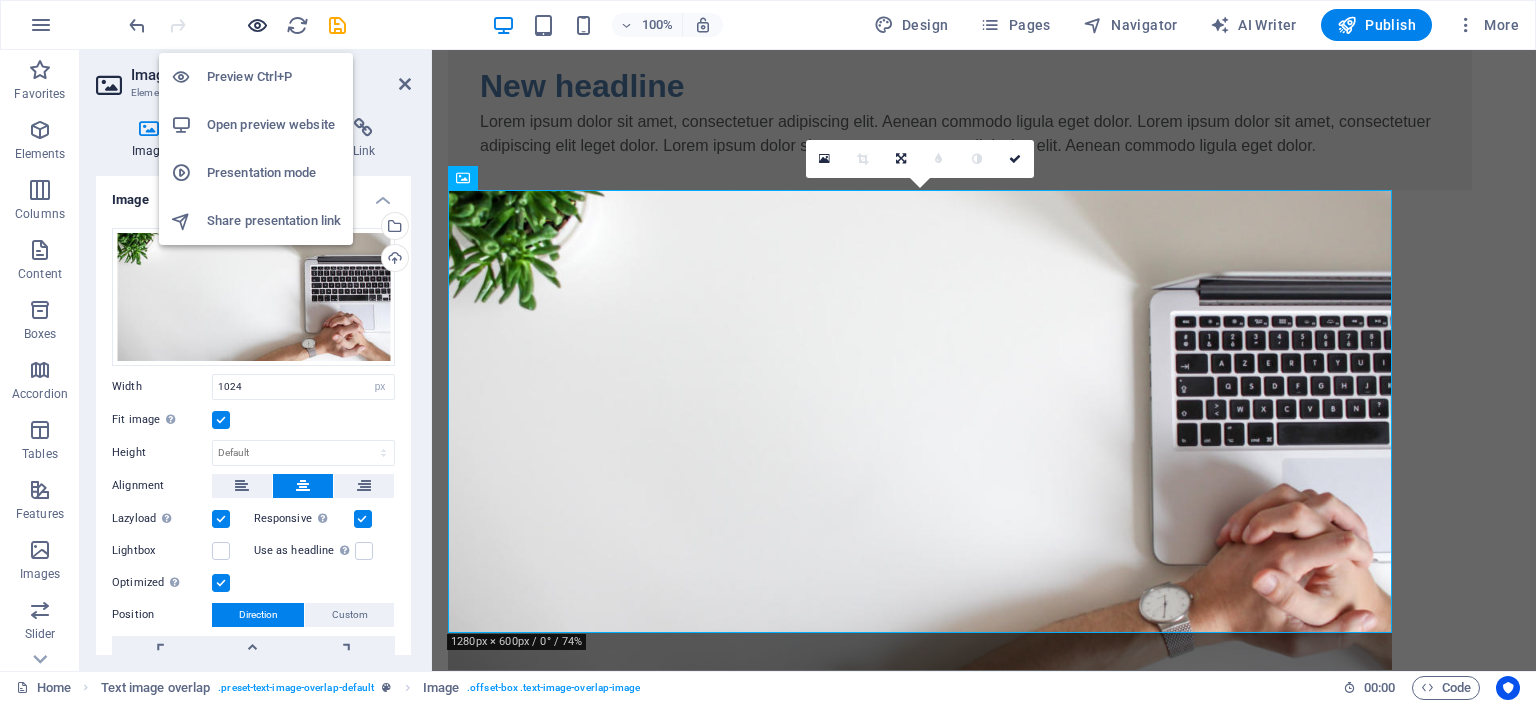 click at bounding box center [257, 25] 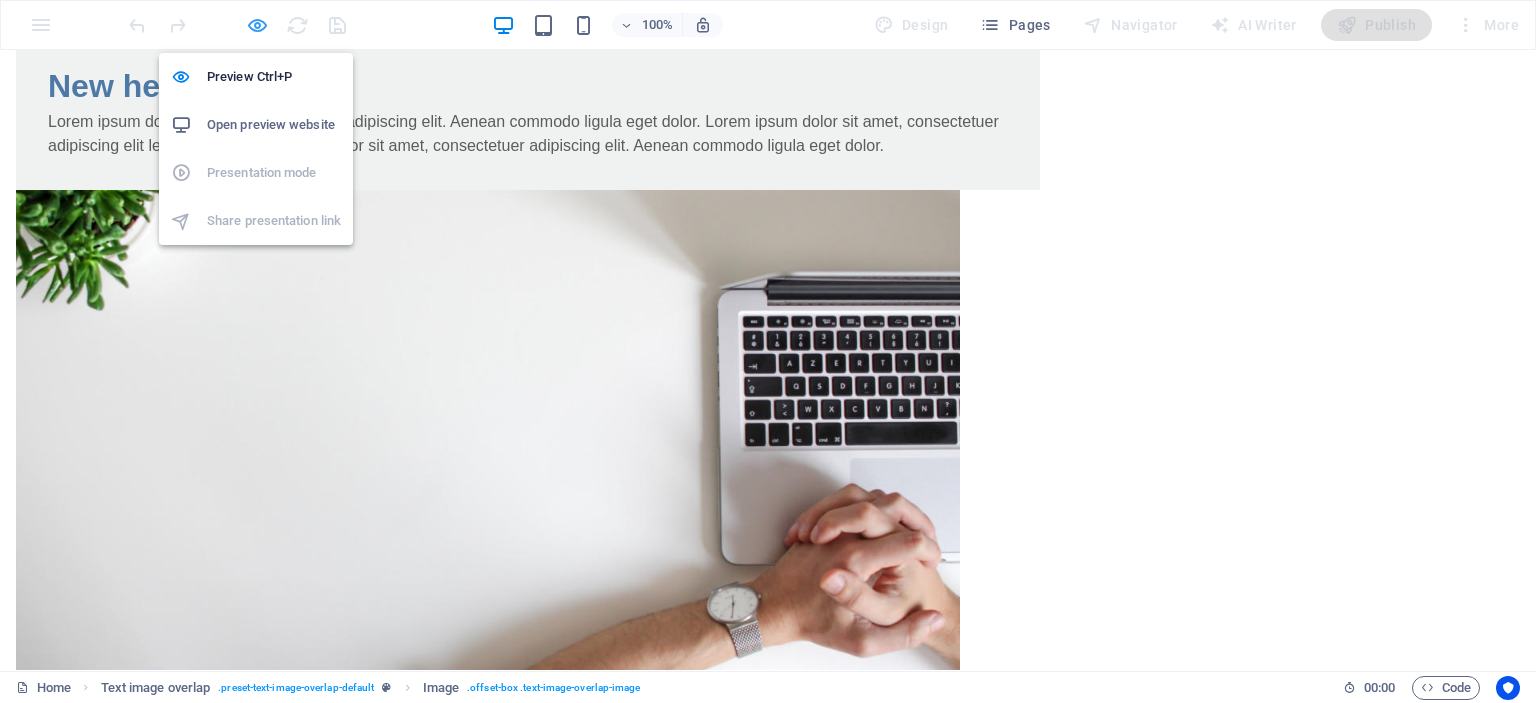 click at bounding box center (257, 25) 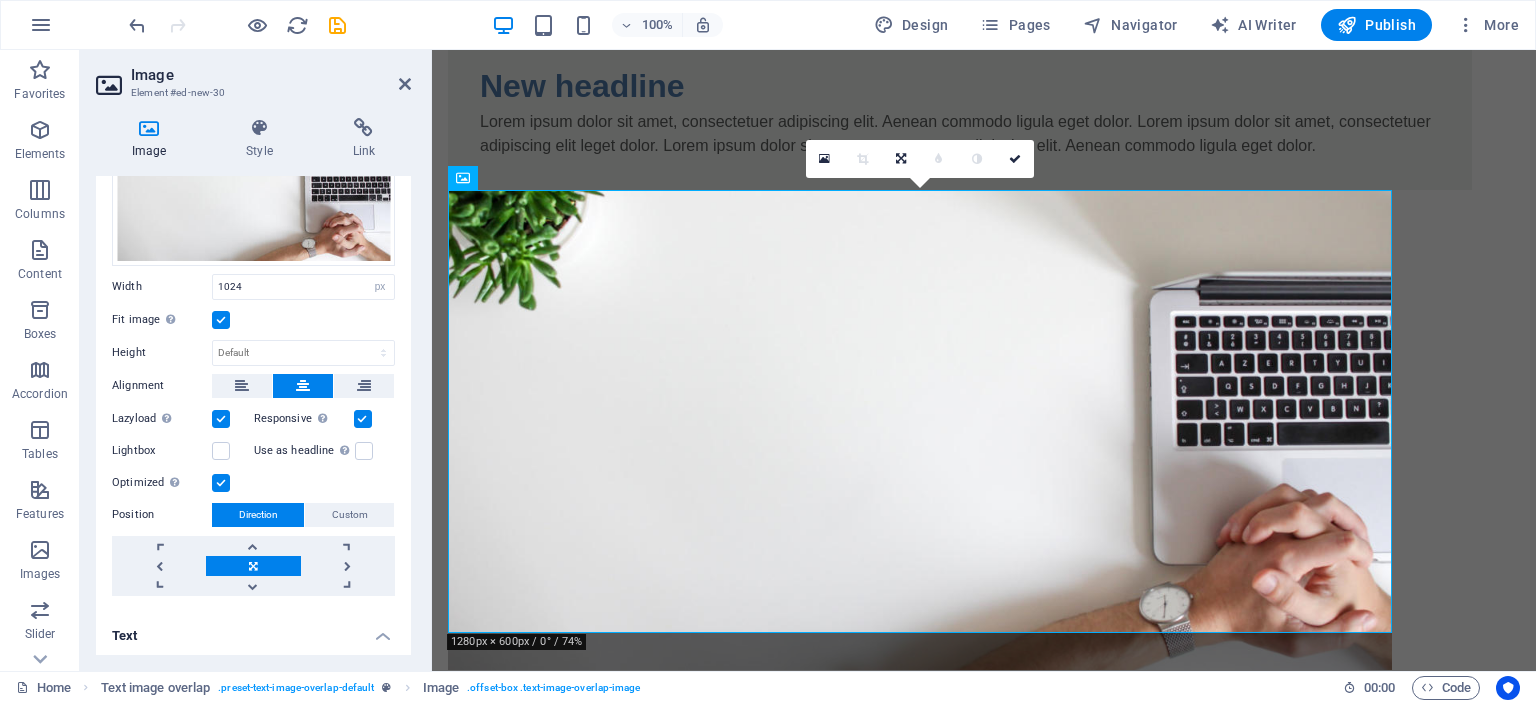 scroll, scrollTop: 200, scrollLeft: 0, axis: vertical 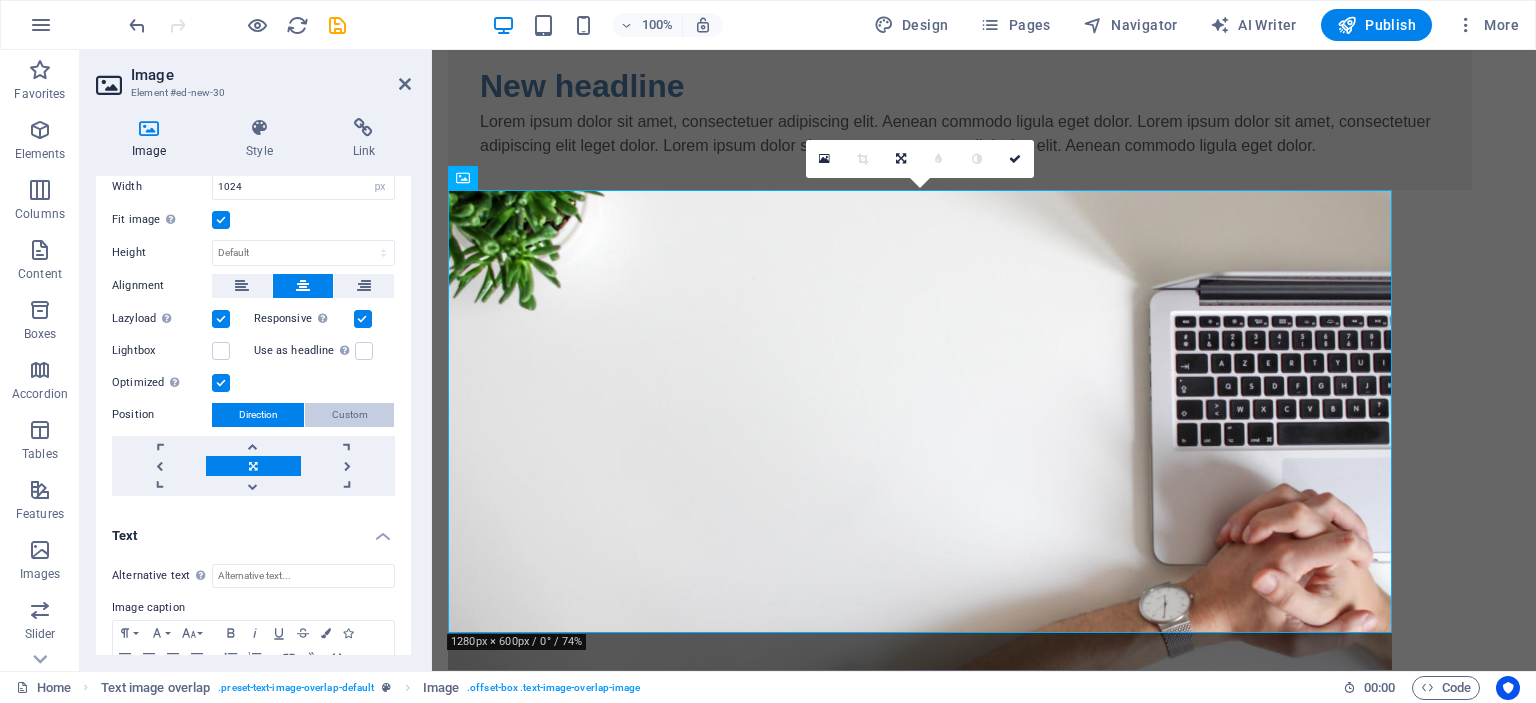 click on "Custom" at bounding box center [350, 415] 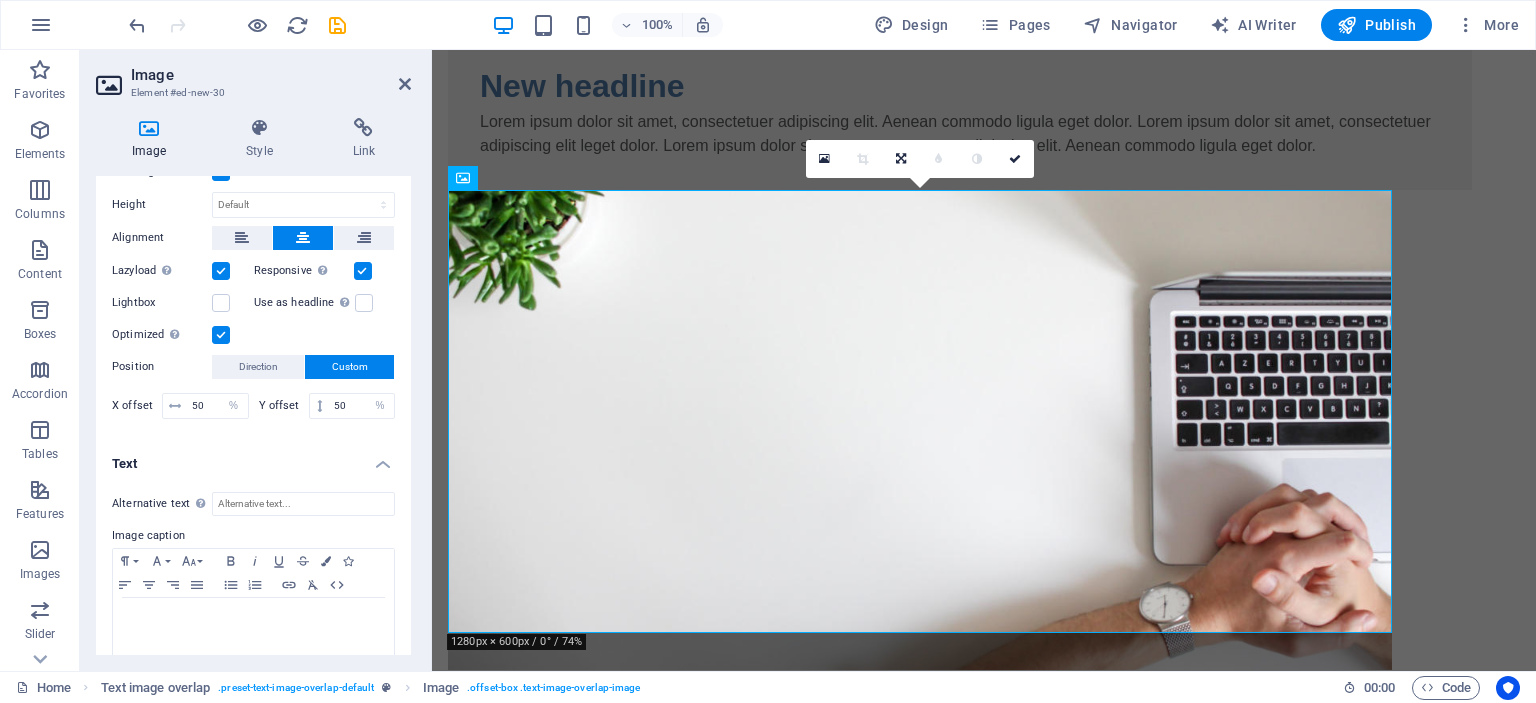 scroll, scrollTop: 264, scrollLeft: 0, axis: vertical 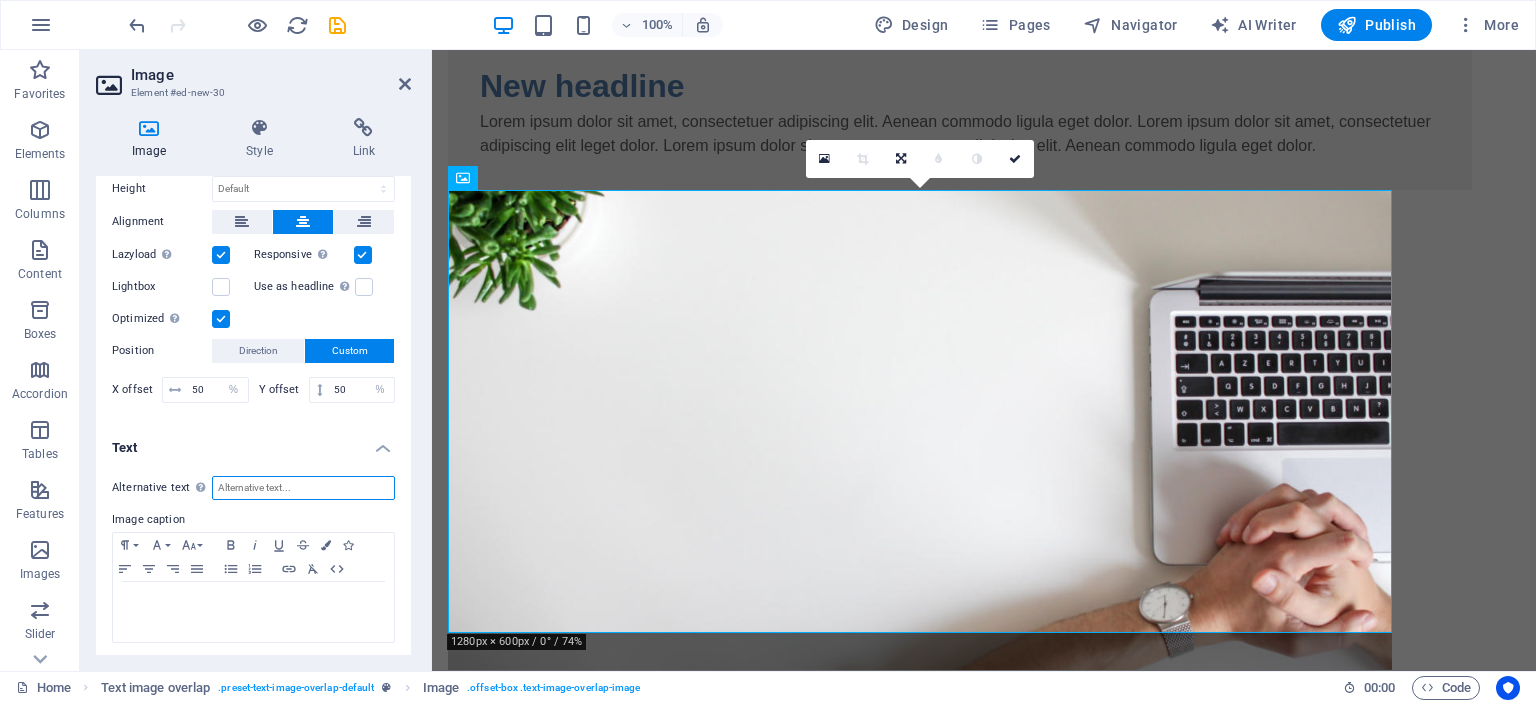click on "Alternative text The alternative text is used by devices that cannot display images (e.g. image search engines) and should be added to every image to improve website accessibility." at bounding box center (303, 488) 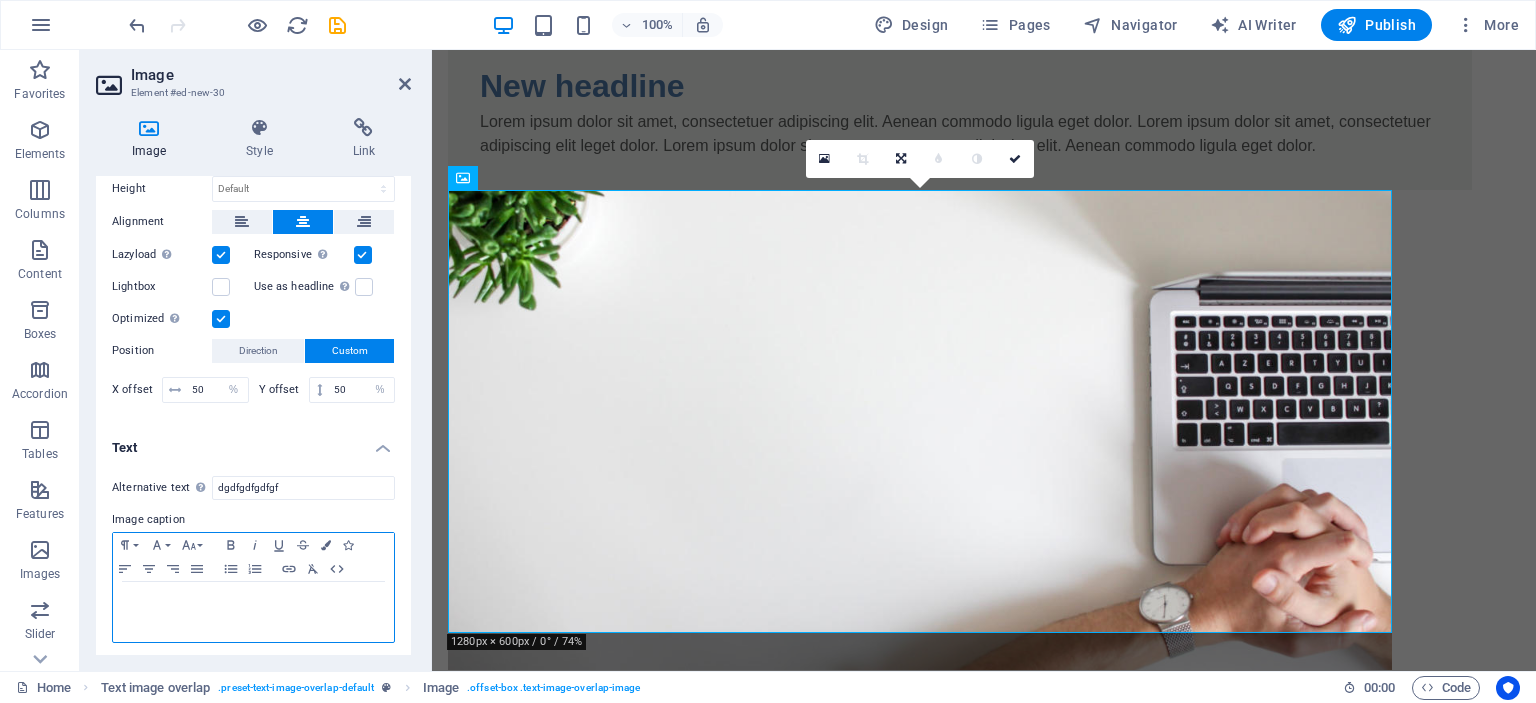 click at bounding box center [253, 601] 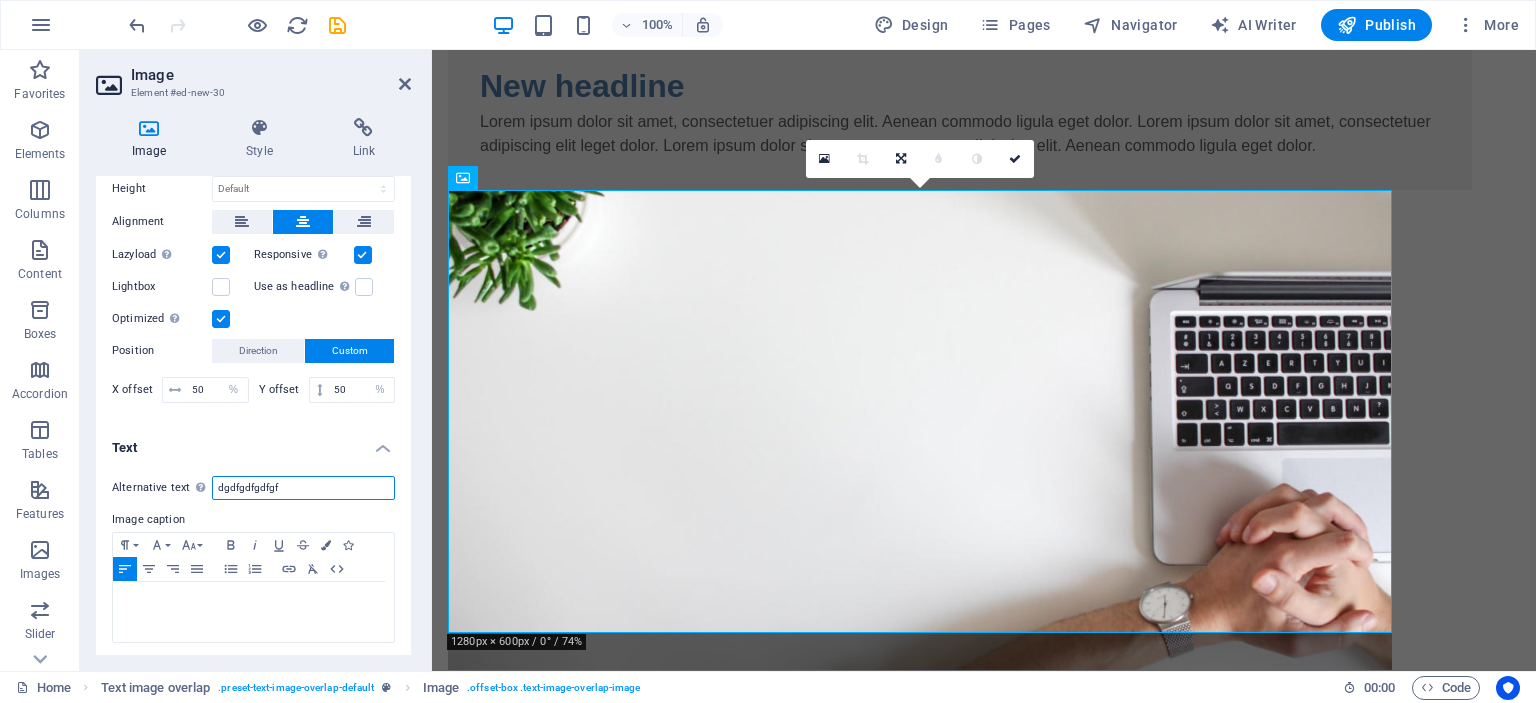 click on "dgdfgdfgdfgf" at bounding box center [303, 488] 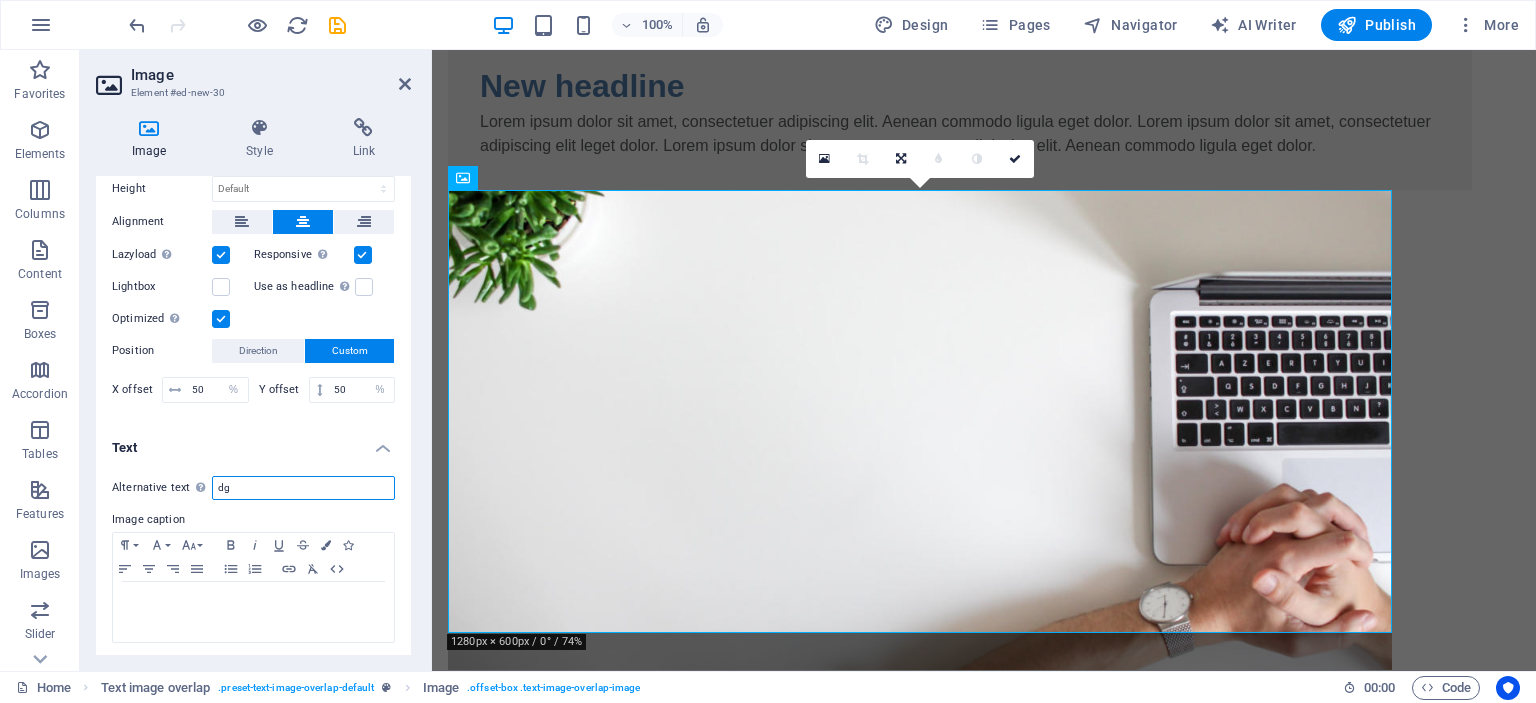type on "d" 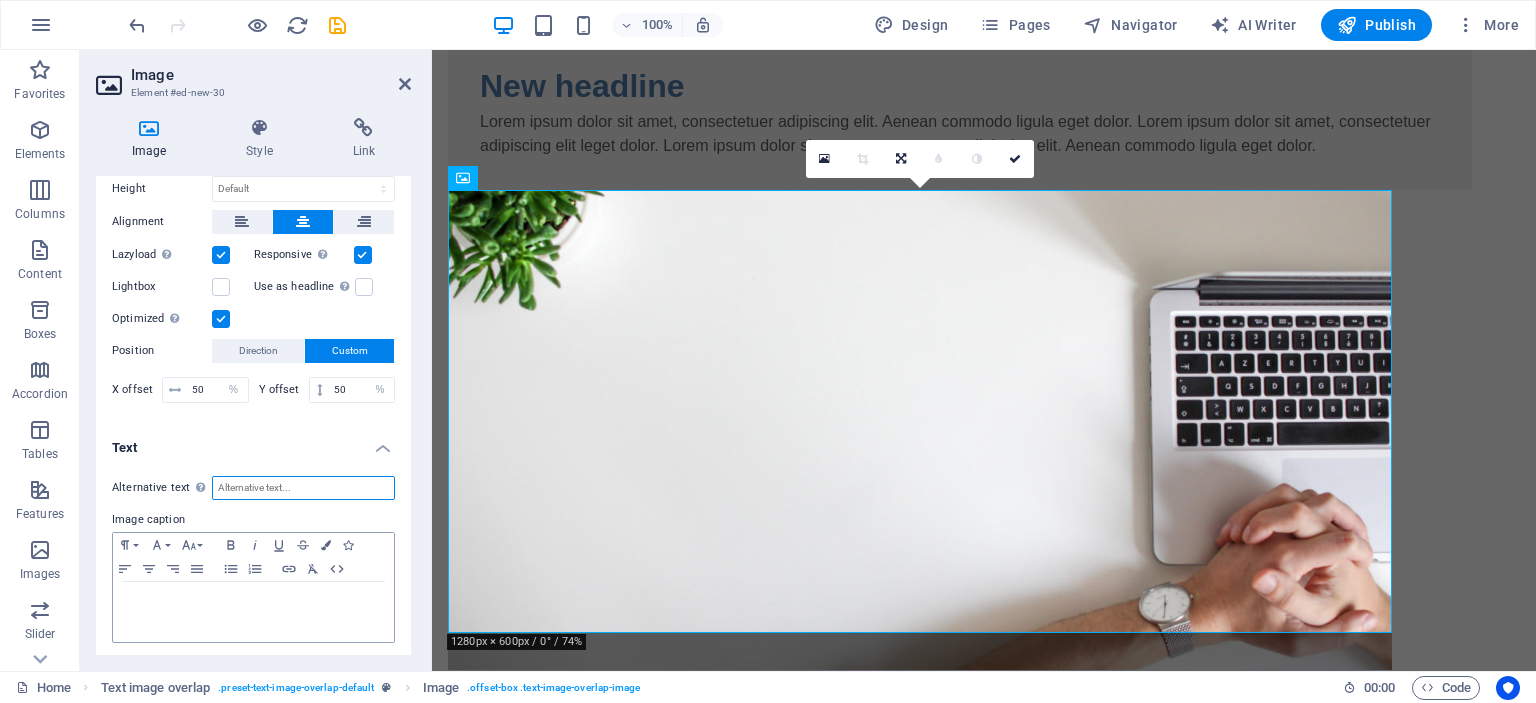 type 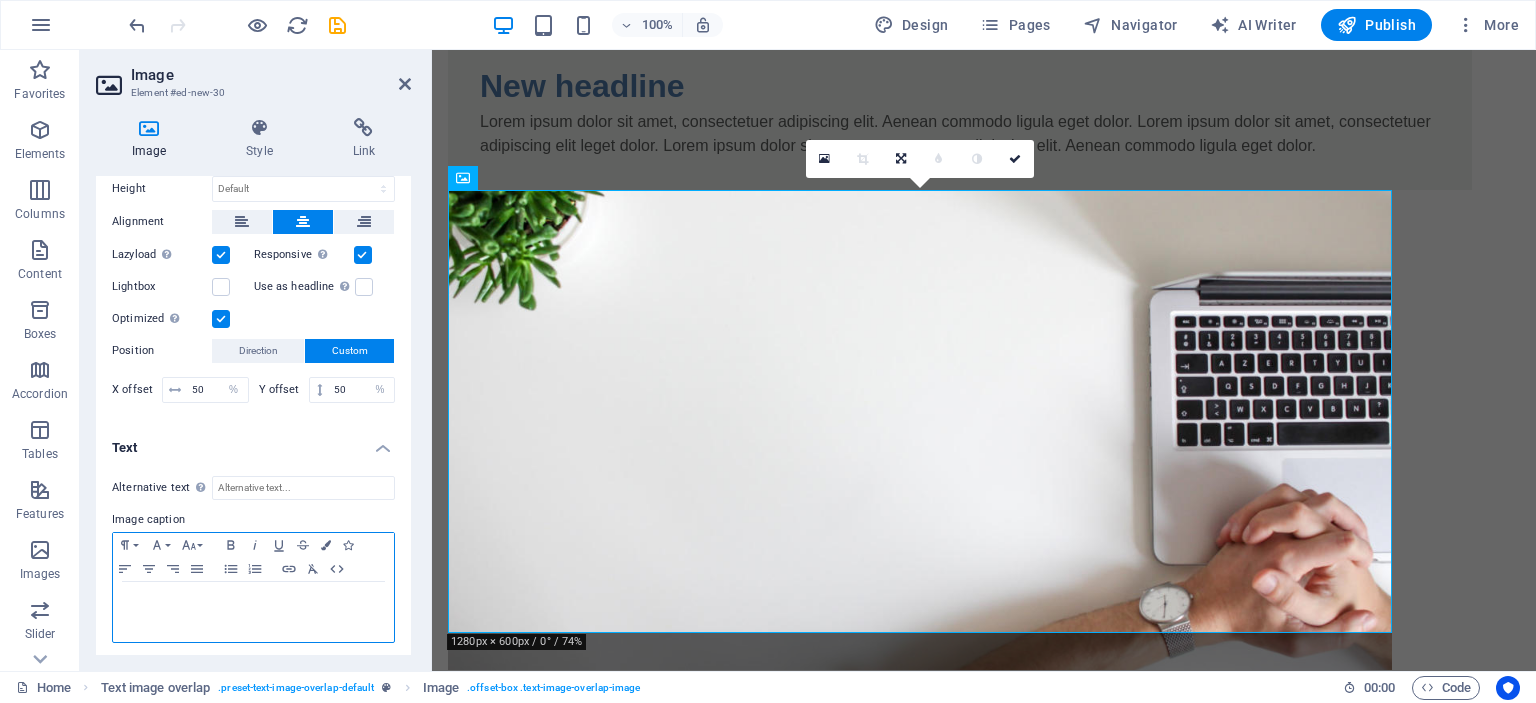 click at bounding box center (253, 612) 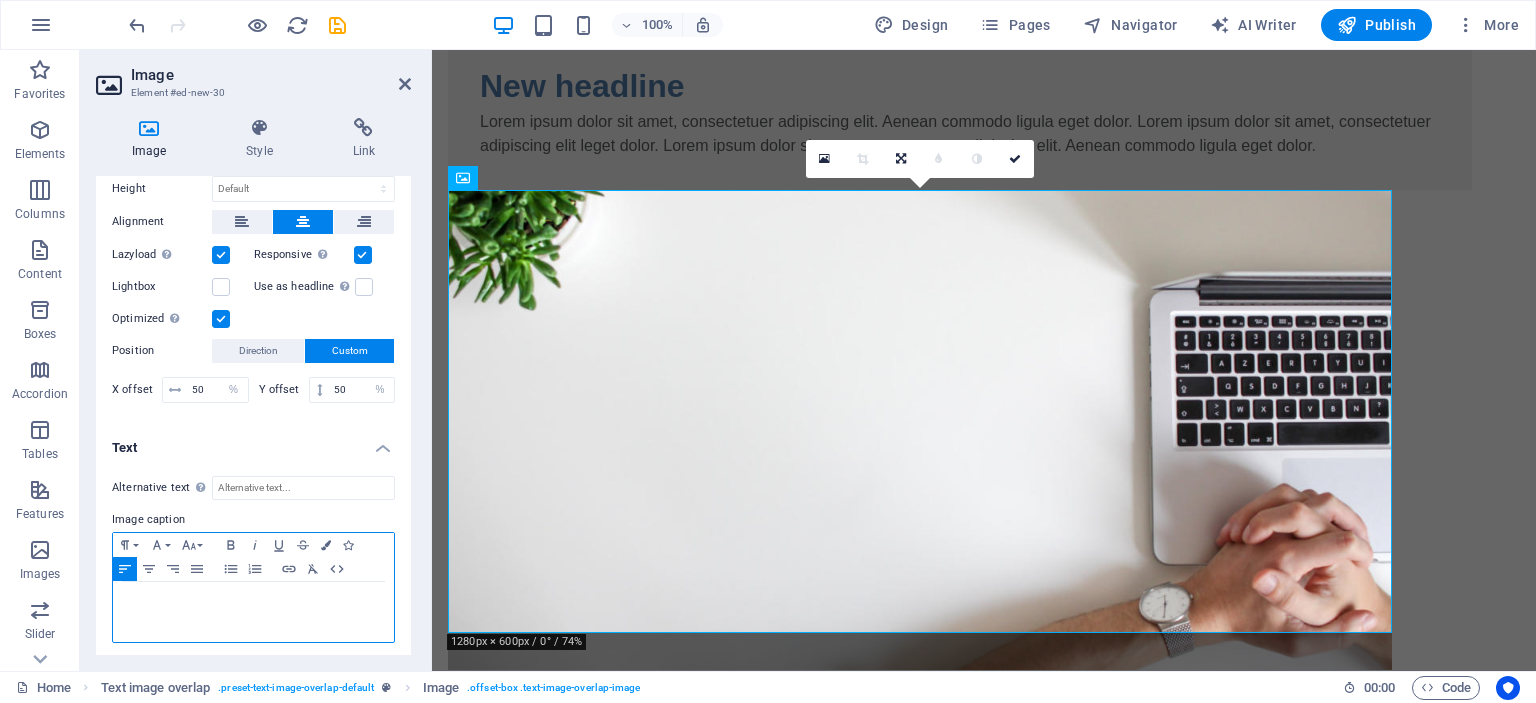 type 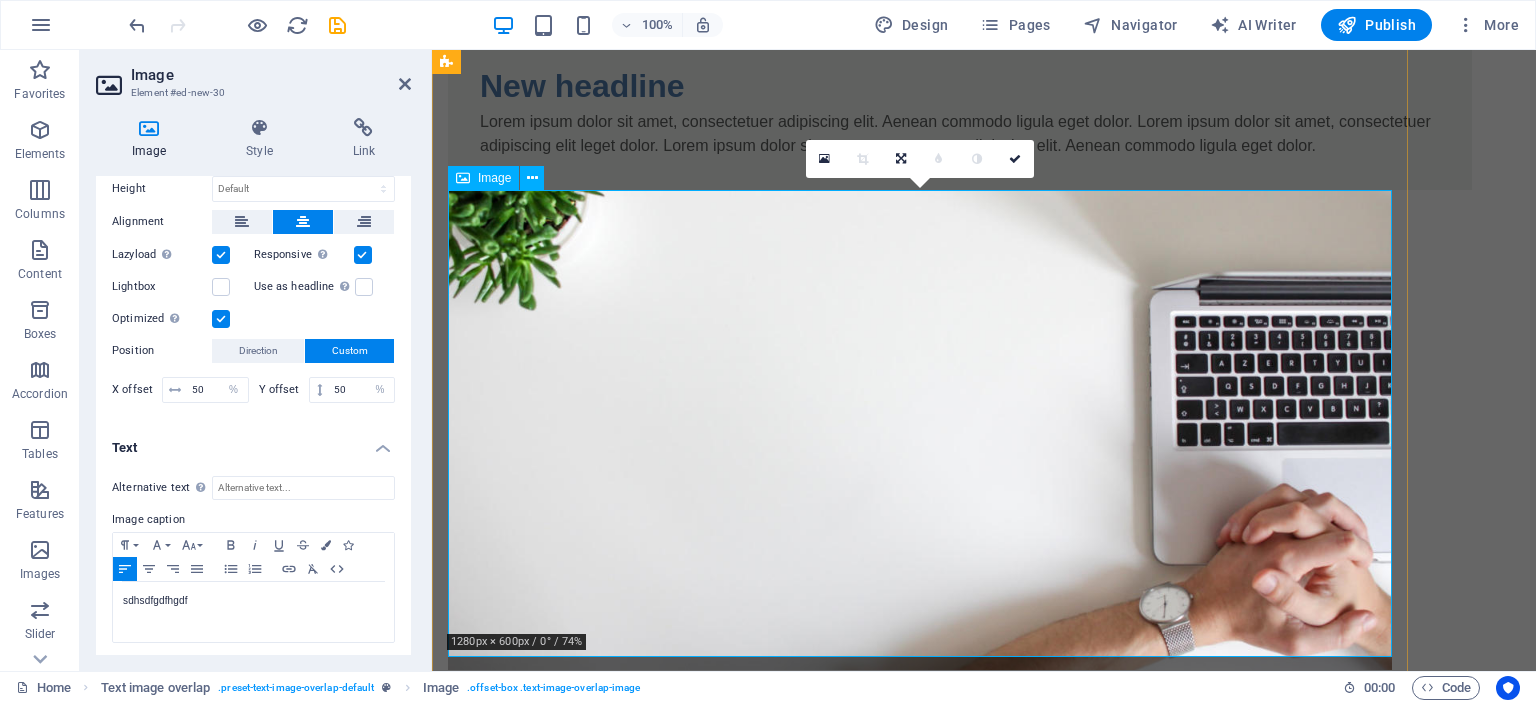click on "sdhsdfgdfhgdf" at bounding box center (920, 442) 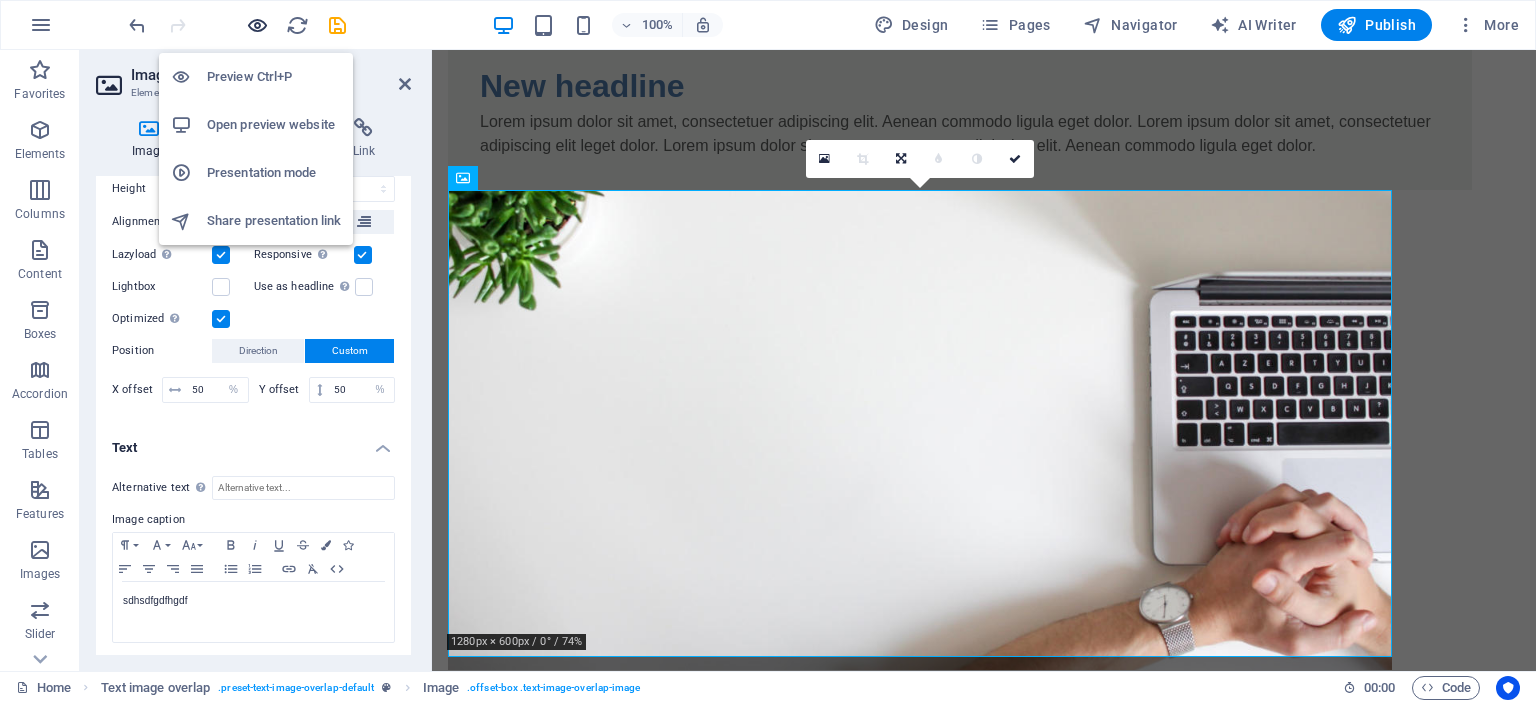 click at bounding box center [257, 25] 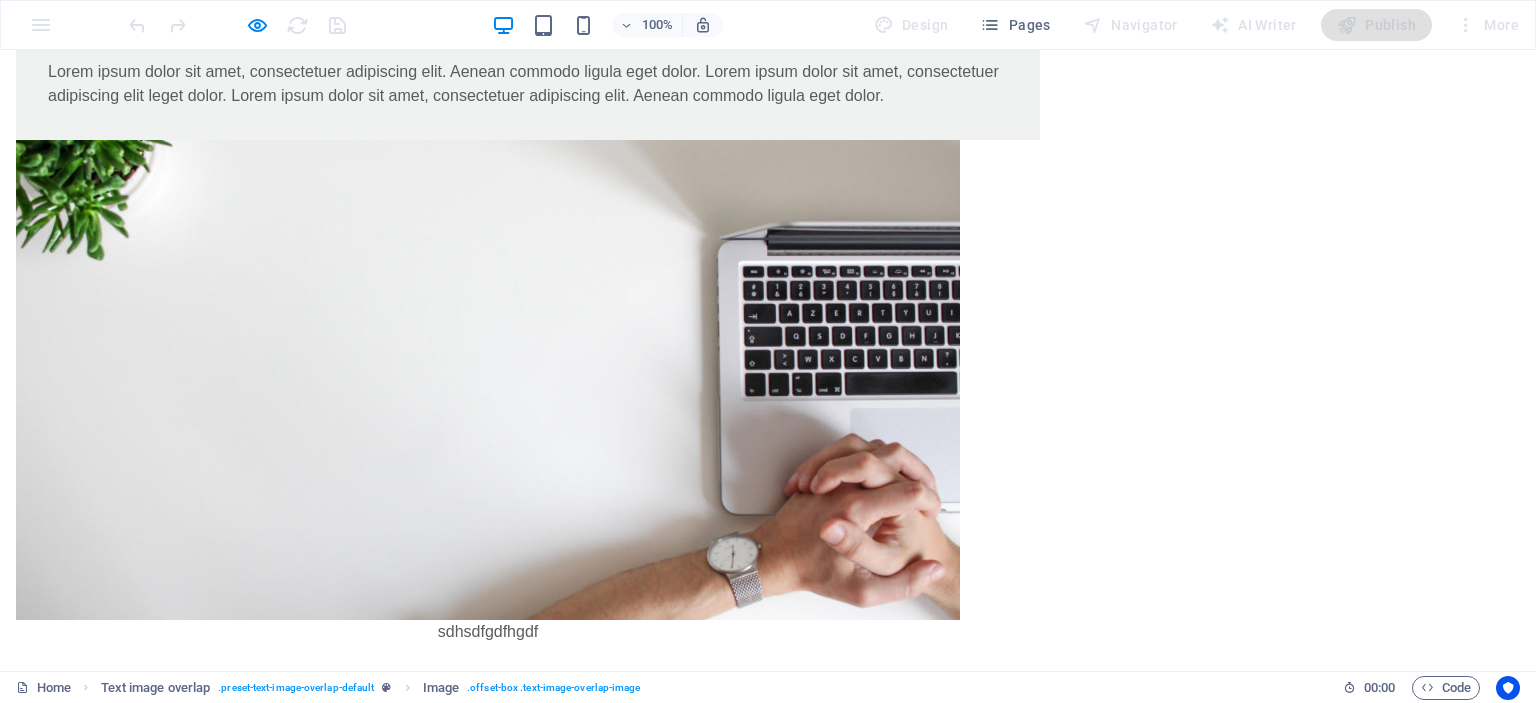 scroll, scrollTop: 164, scrollLeft: 0, axis: vertical 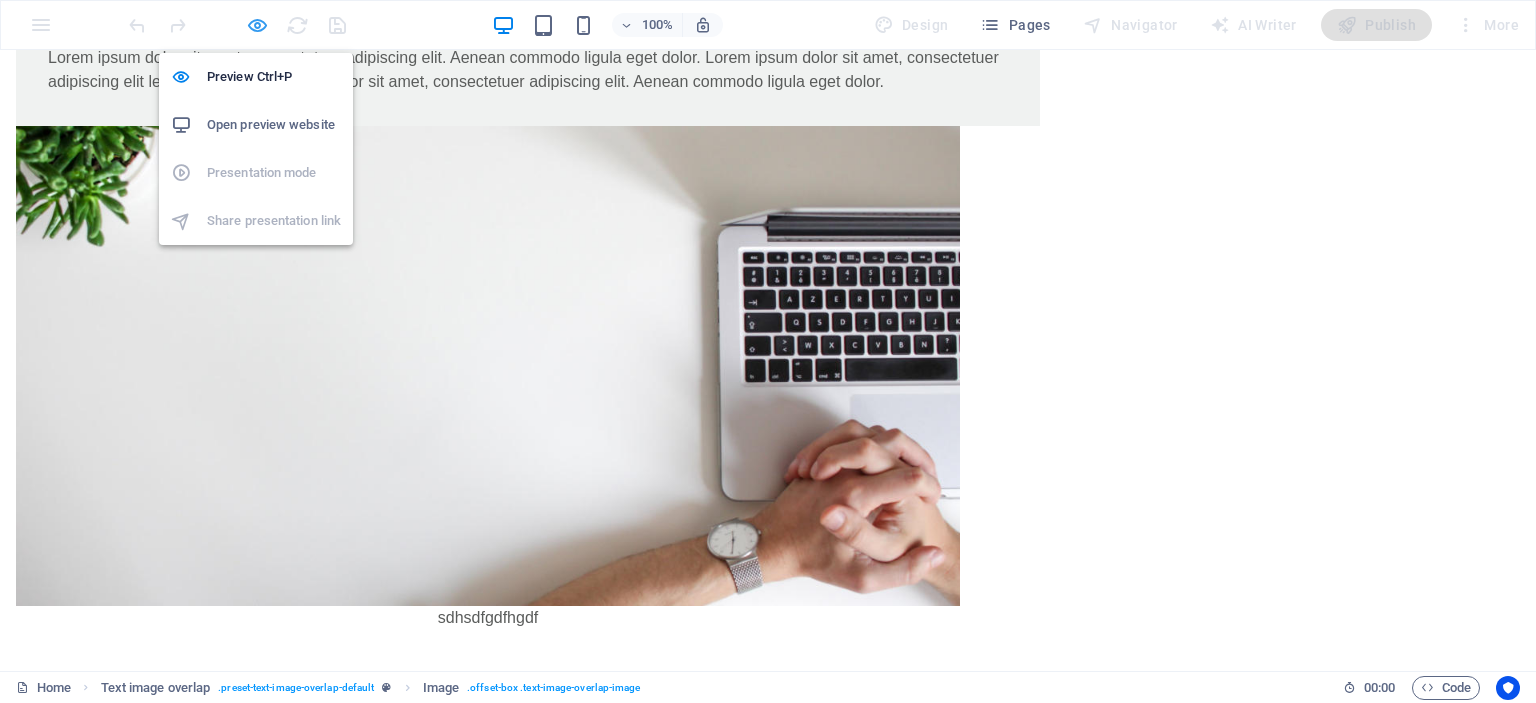 click at bounding box center [257, 25] 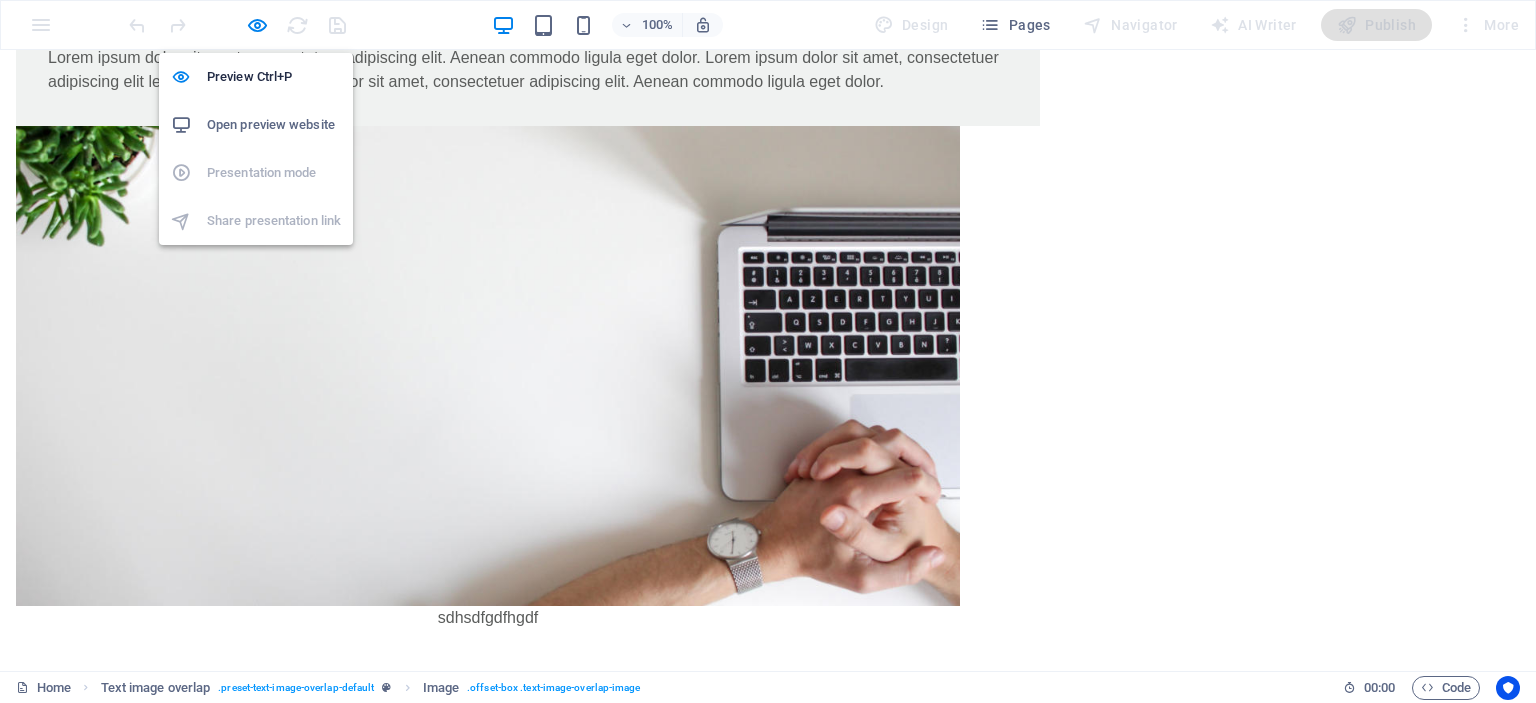 select on "px" 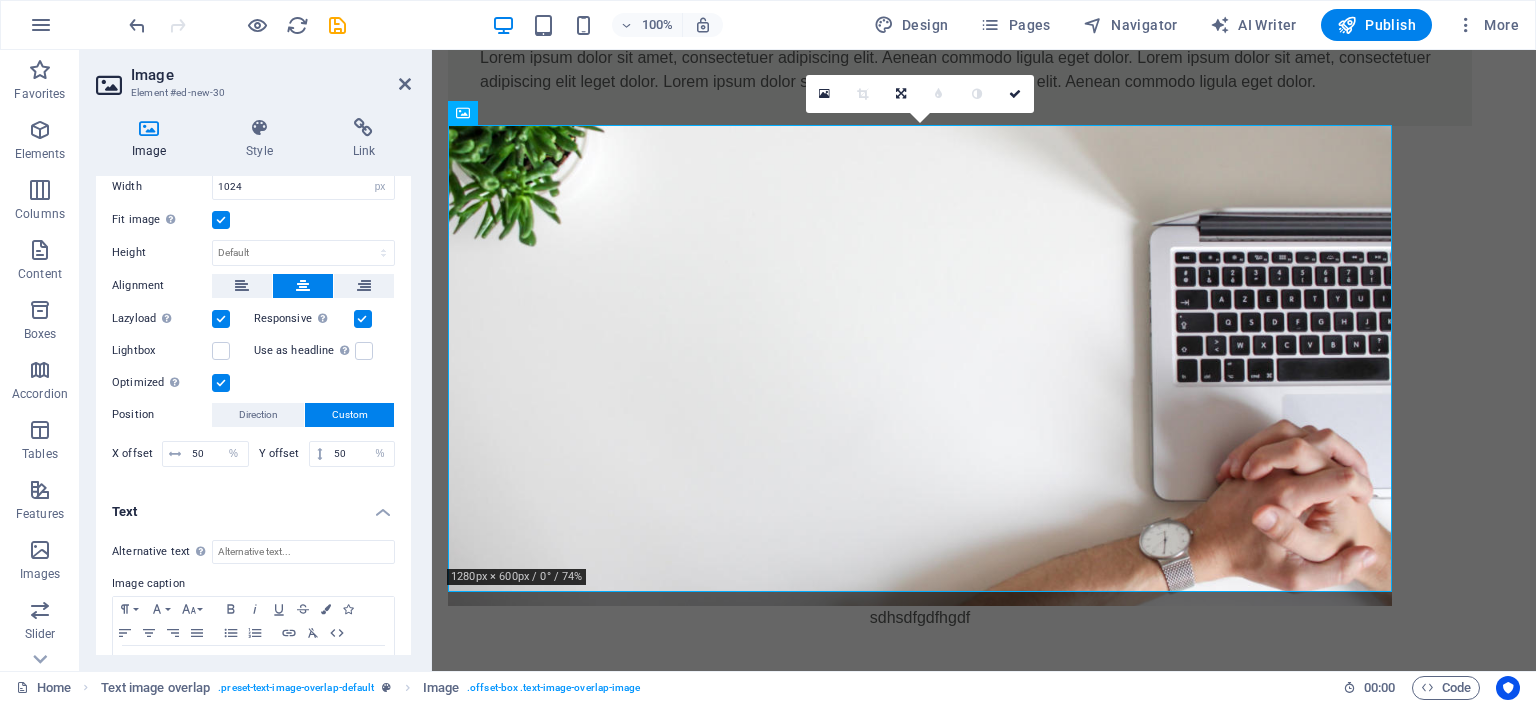 scroll, scrollTop: 264, scrollLeft: 0, axis: vertical 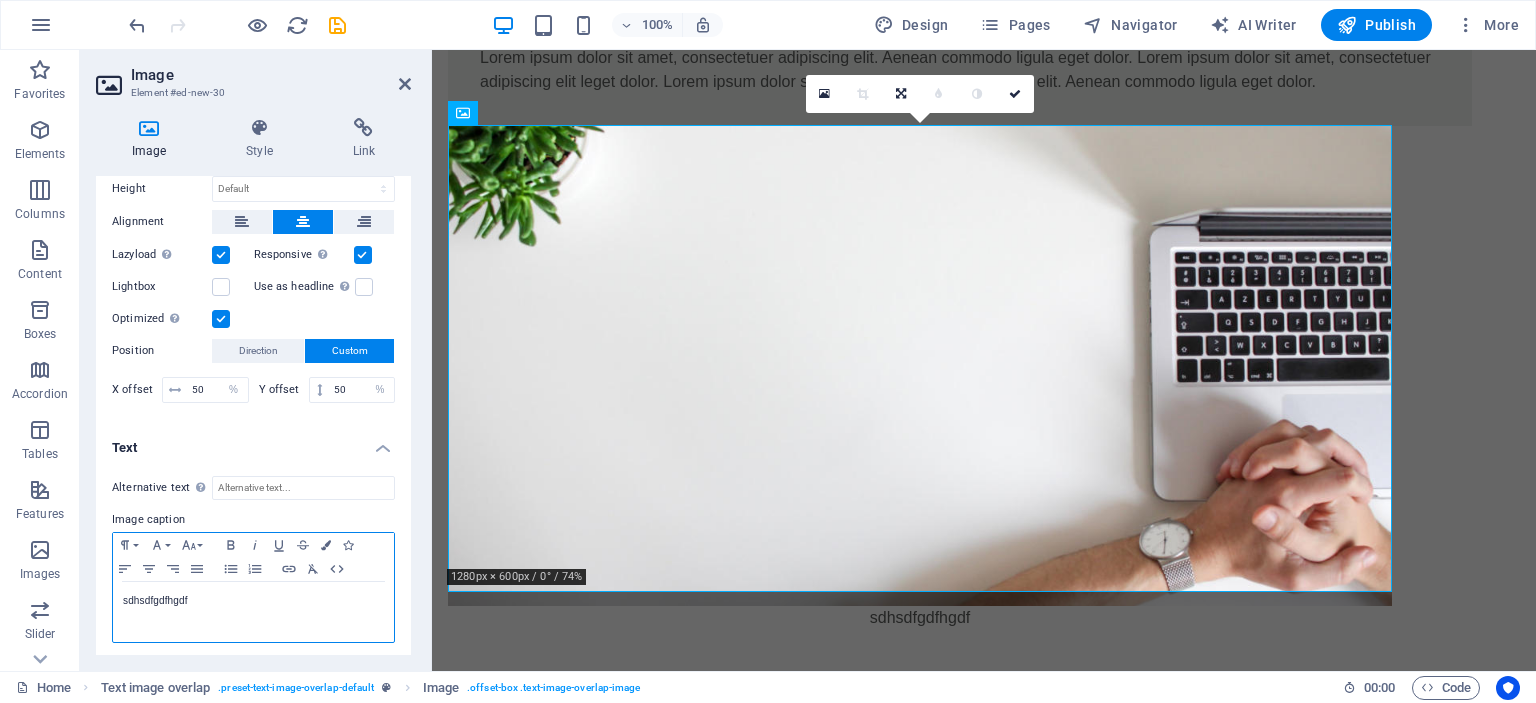 click on "sdhsdfgdfhgdf" at bounding box center (253, 601) 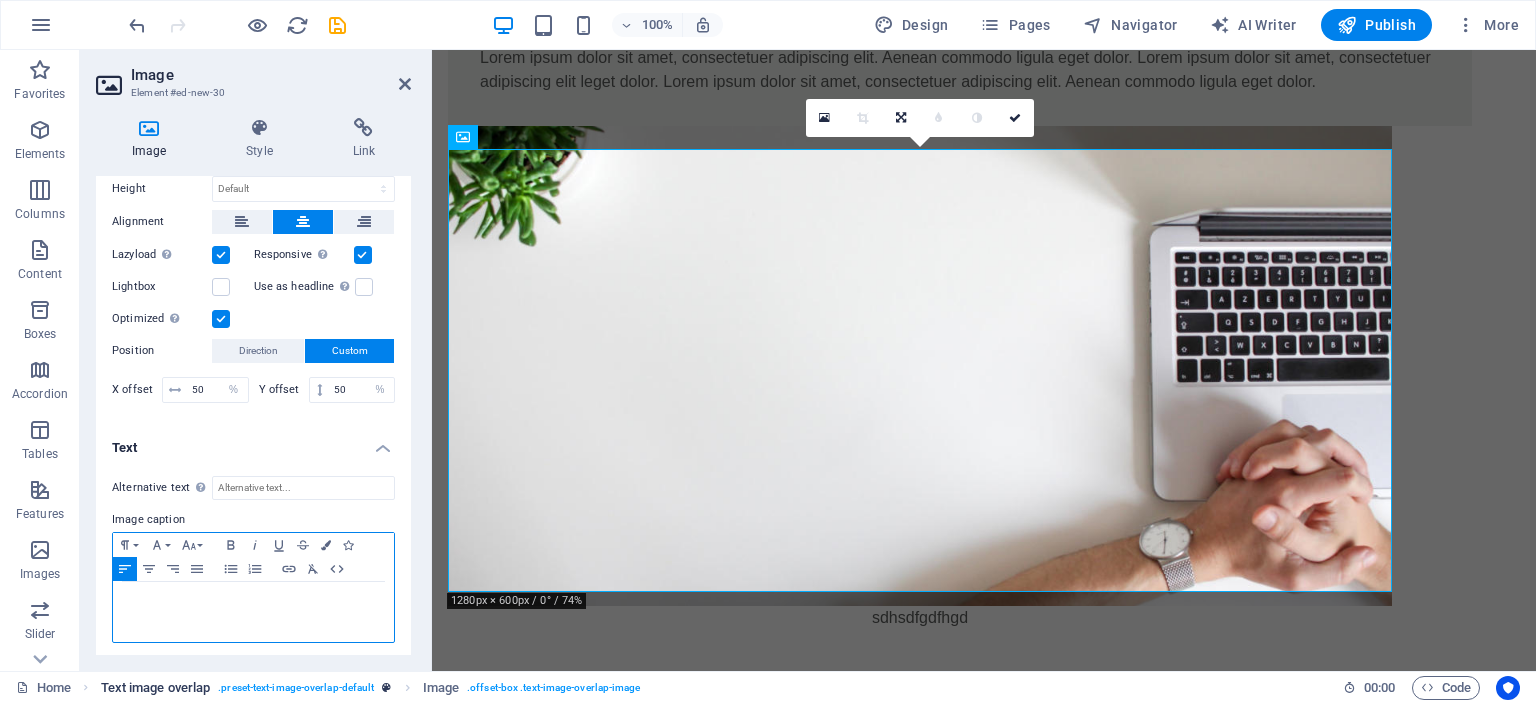 scroll, scrollTop: 140, scrollLeft: 0, axis: vertical 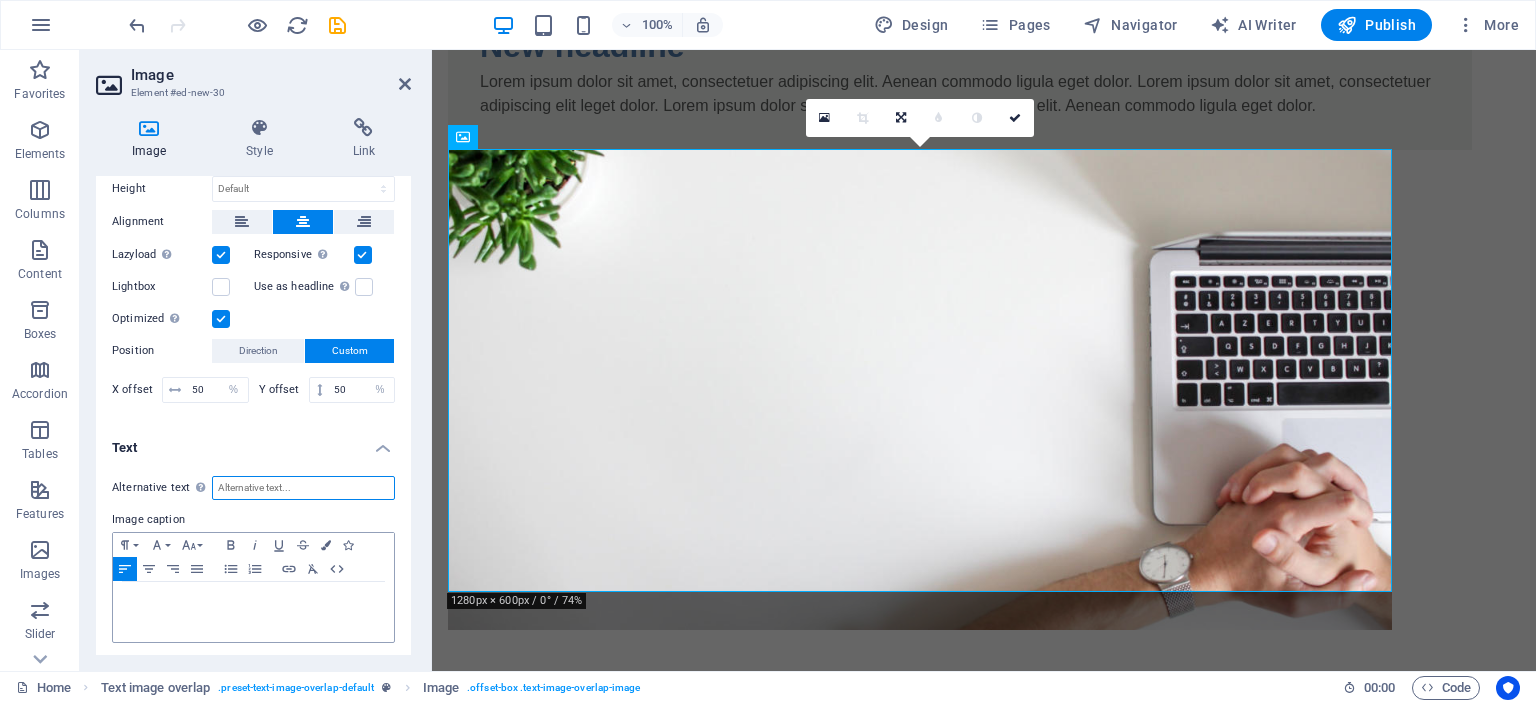 click on "Alternative text The alternative text is used by devices that cannot display images (e.g. image search engines) and should be added to every image to improve website accessibility." at bounding box center (303, 488) 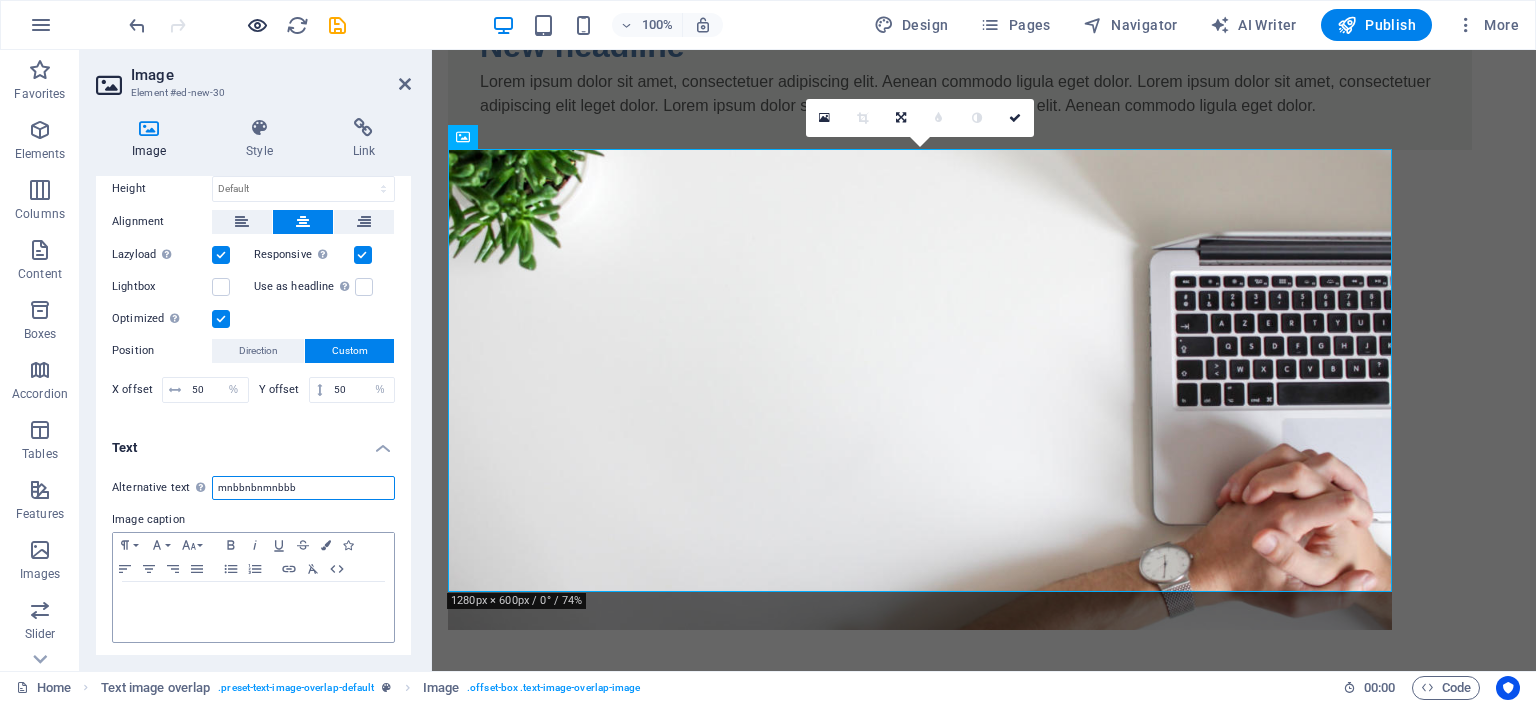 type on "mnbbnbnmnbbb" 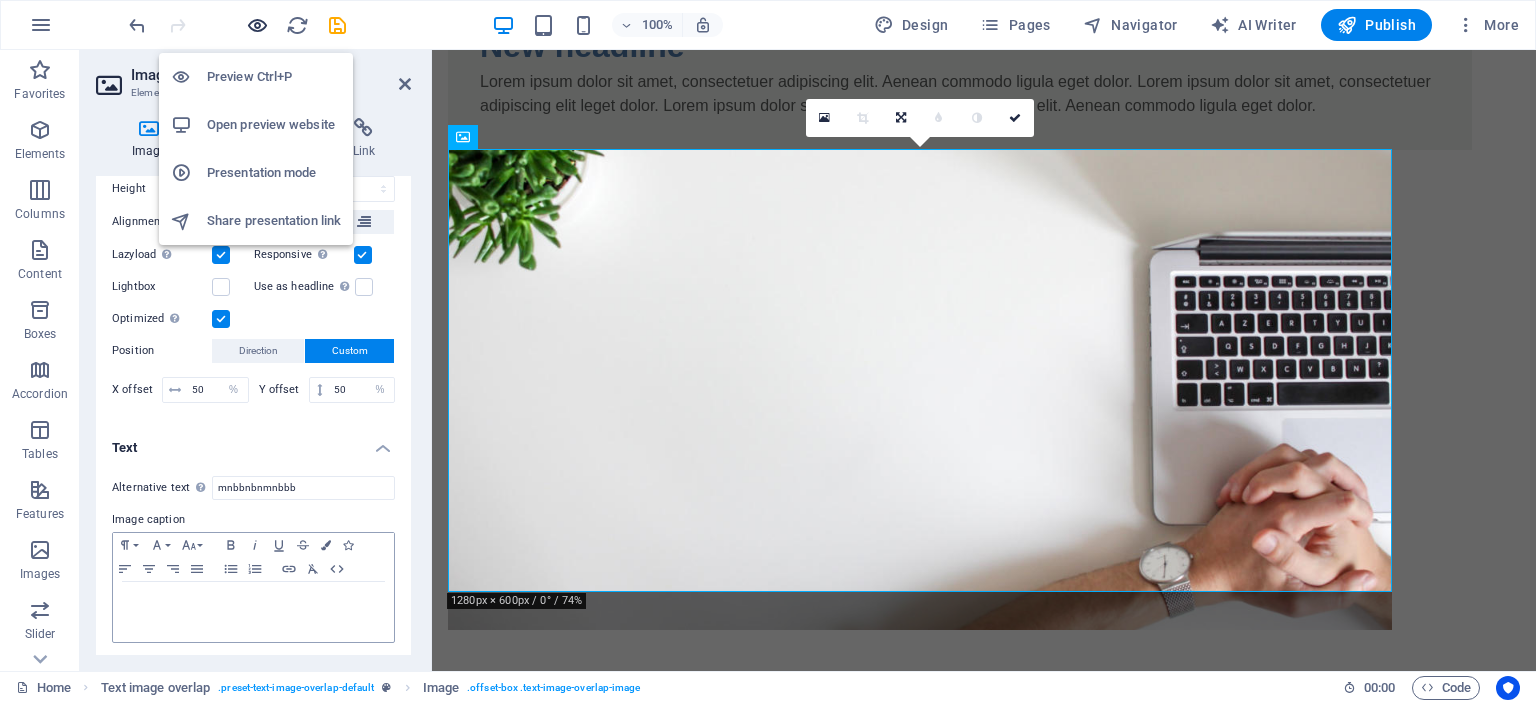click at bounding box center [257, 25] 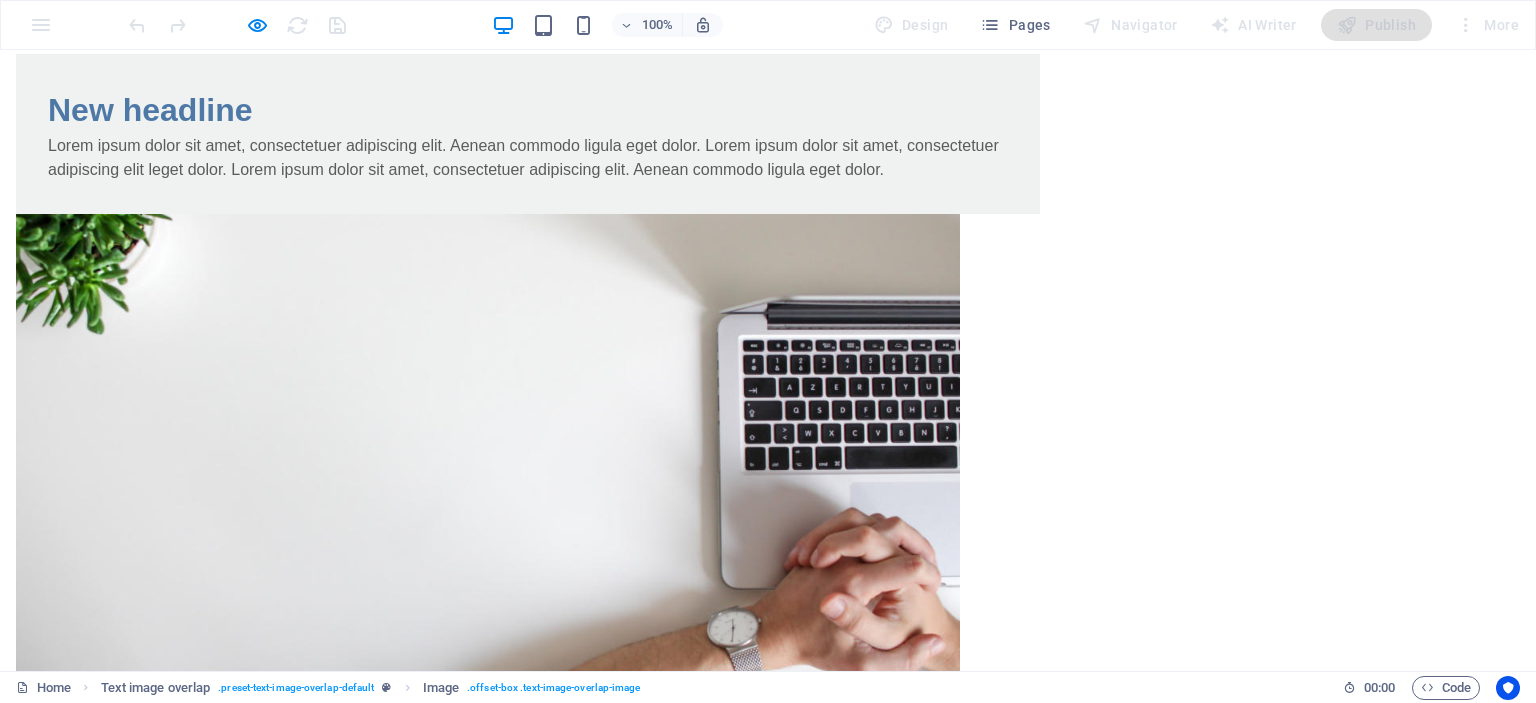 scroll, scrollTop: 140, scrollLeft: 0, axis: vertical 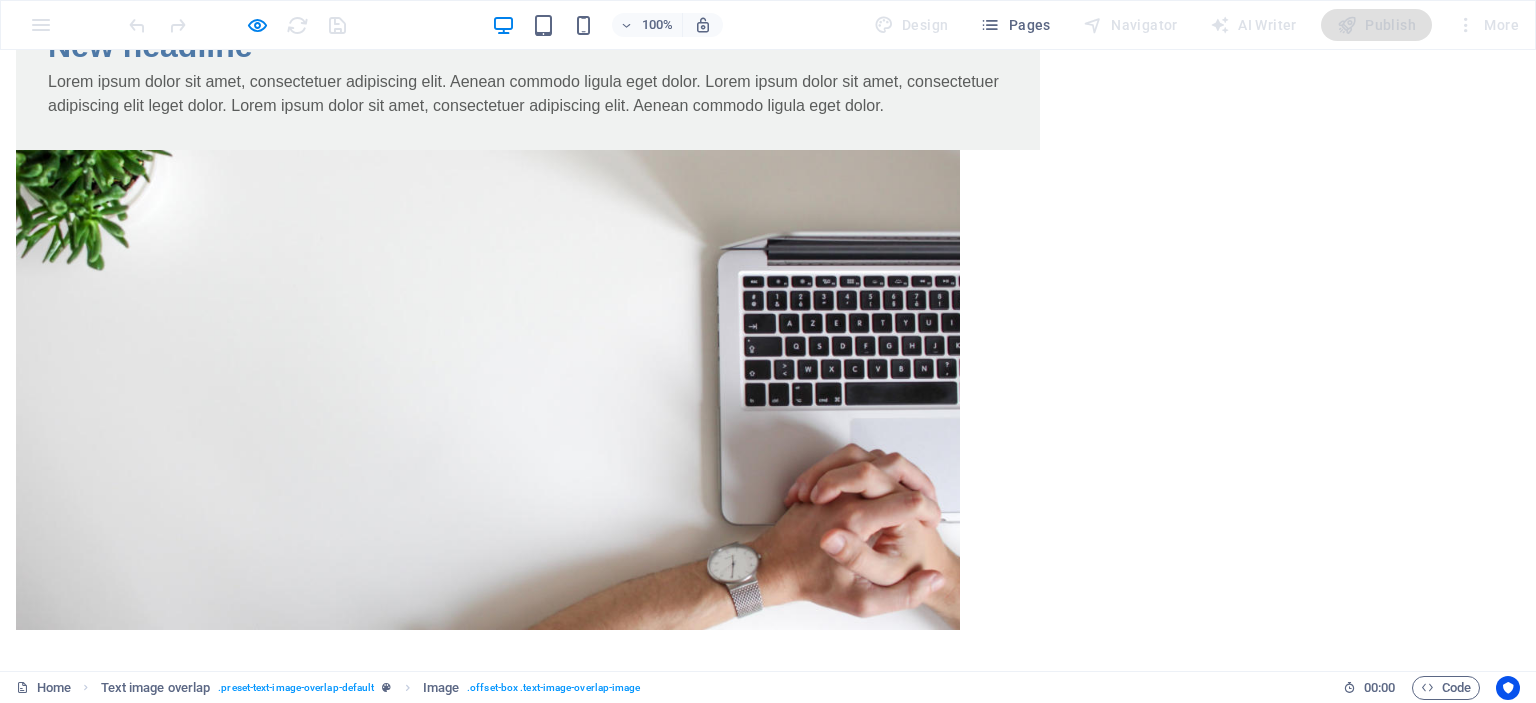 click at bounding box center [528, 390] 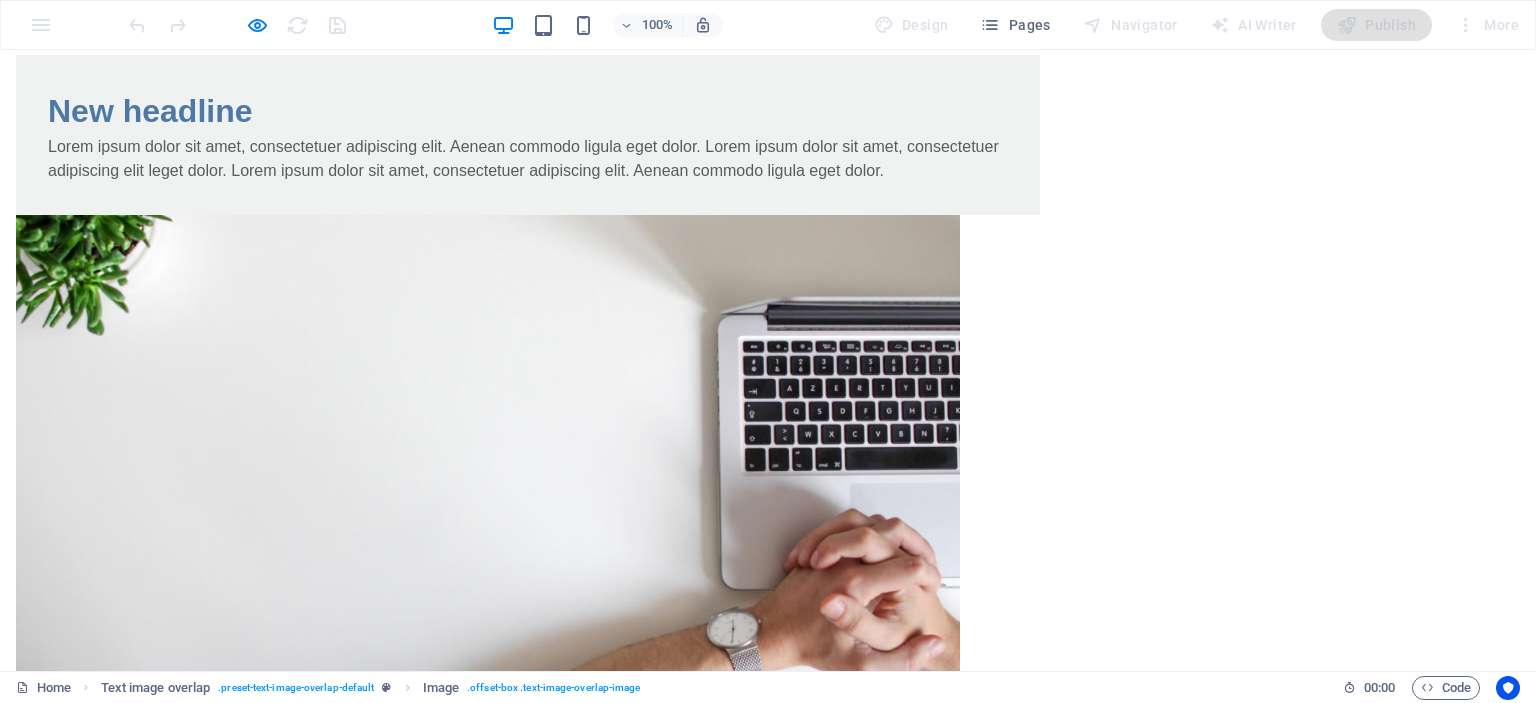 scroll, scrollTop: 40, scrollLeft: 0, axis: vertical 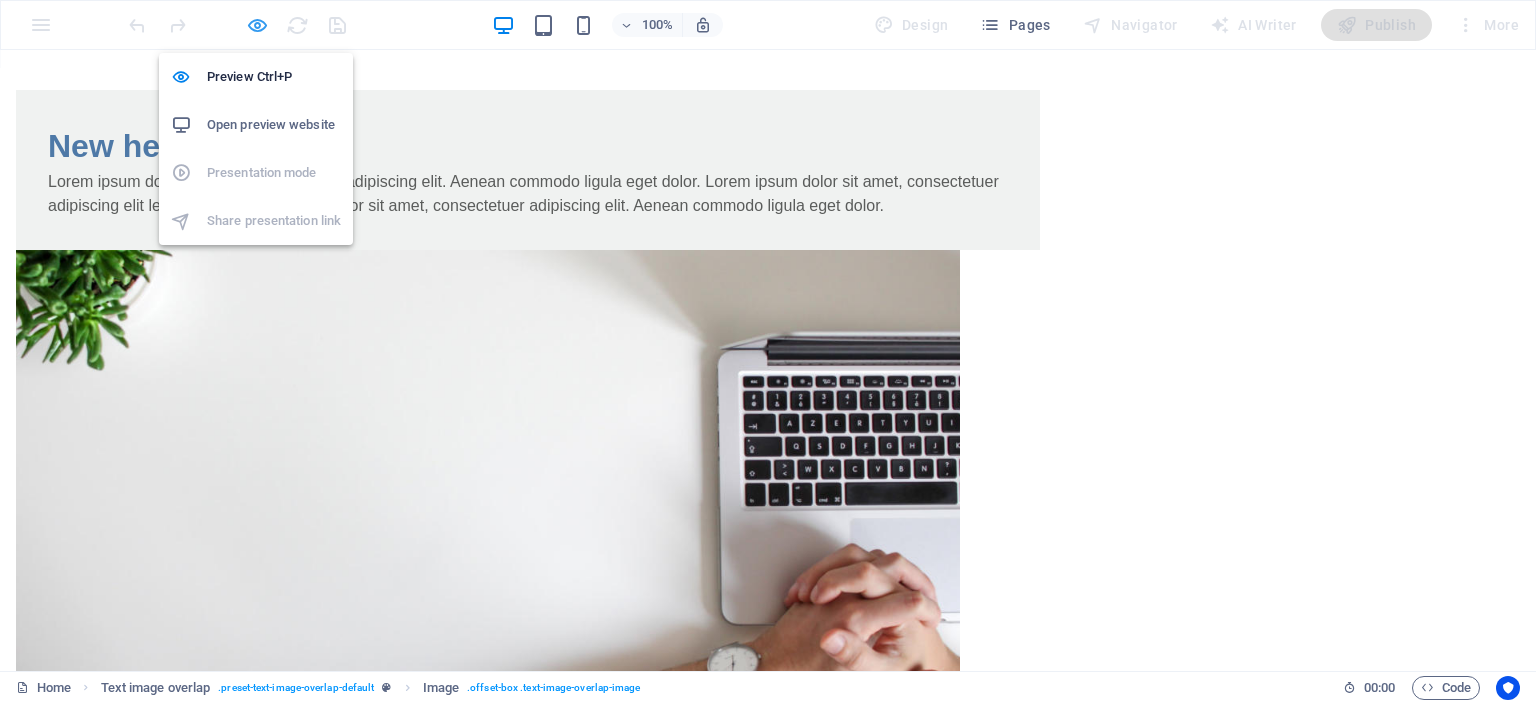 click at bounding box center [257, 25] 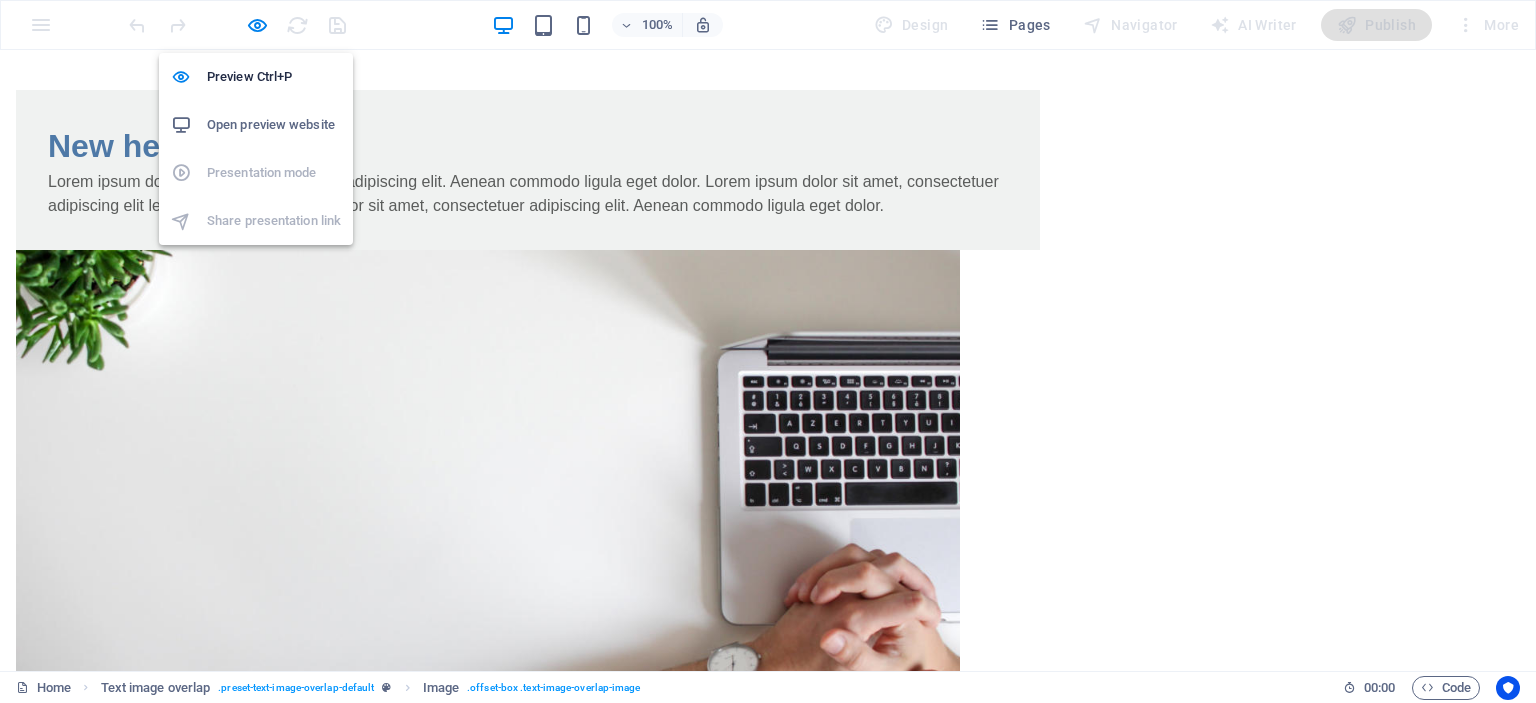 select on "px" 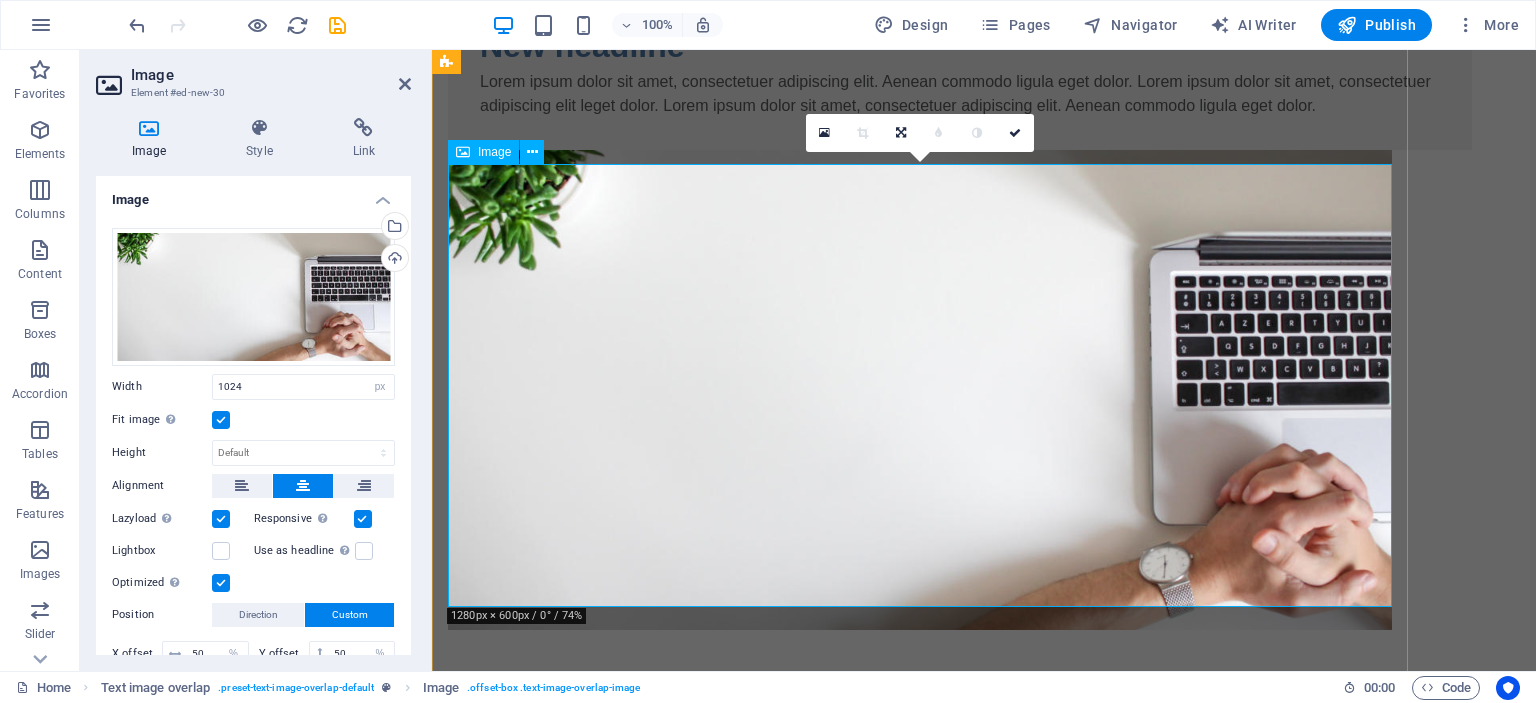 scroll, scrollTop: 40, scrollLeft: 0, axis: vertical 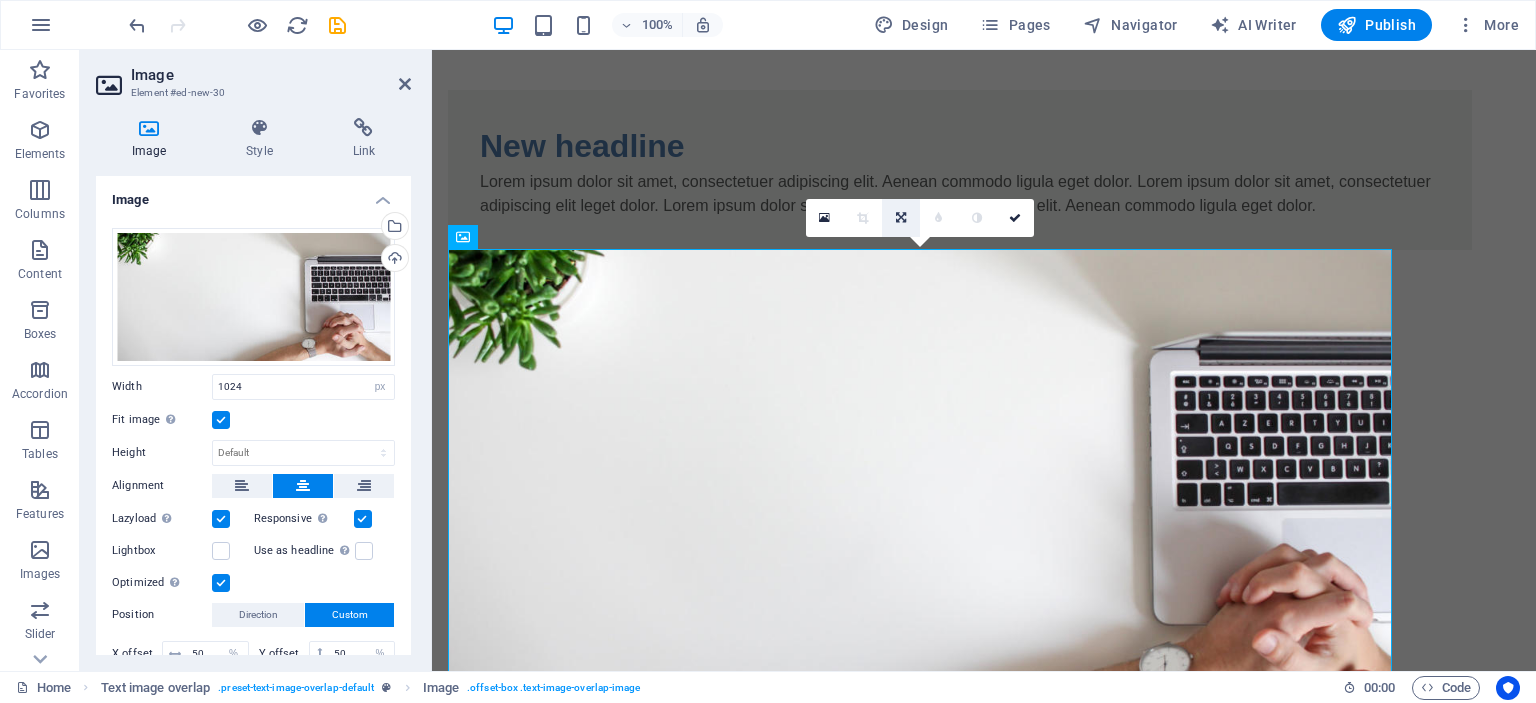 click at bounding box center [901, 218] 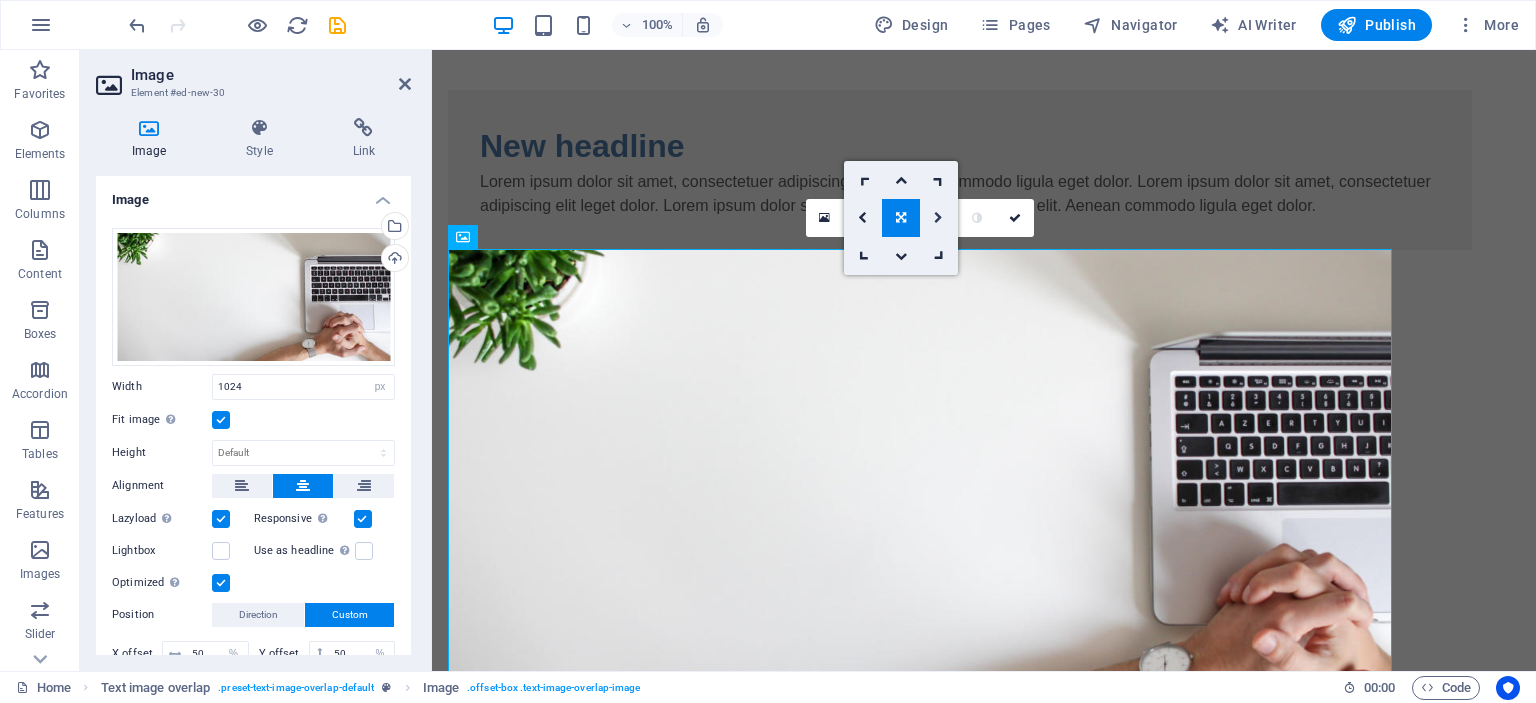 click at bounding box center [938, 218] 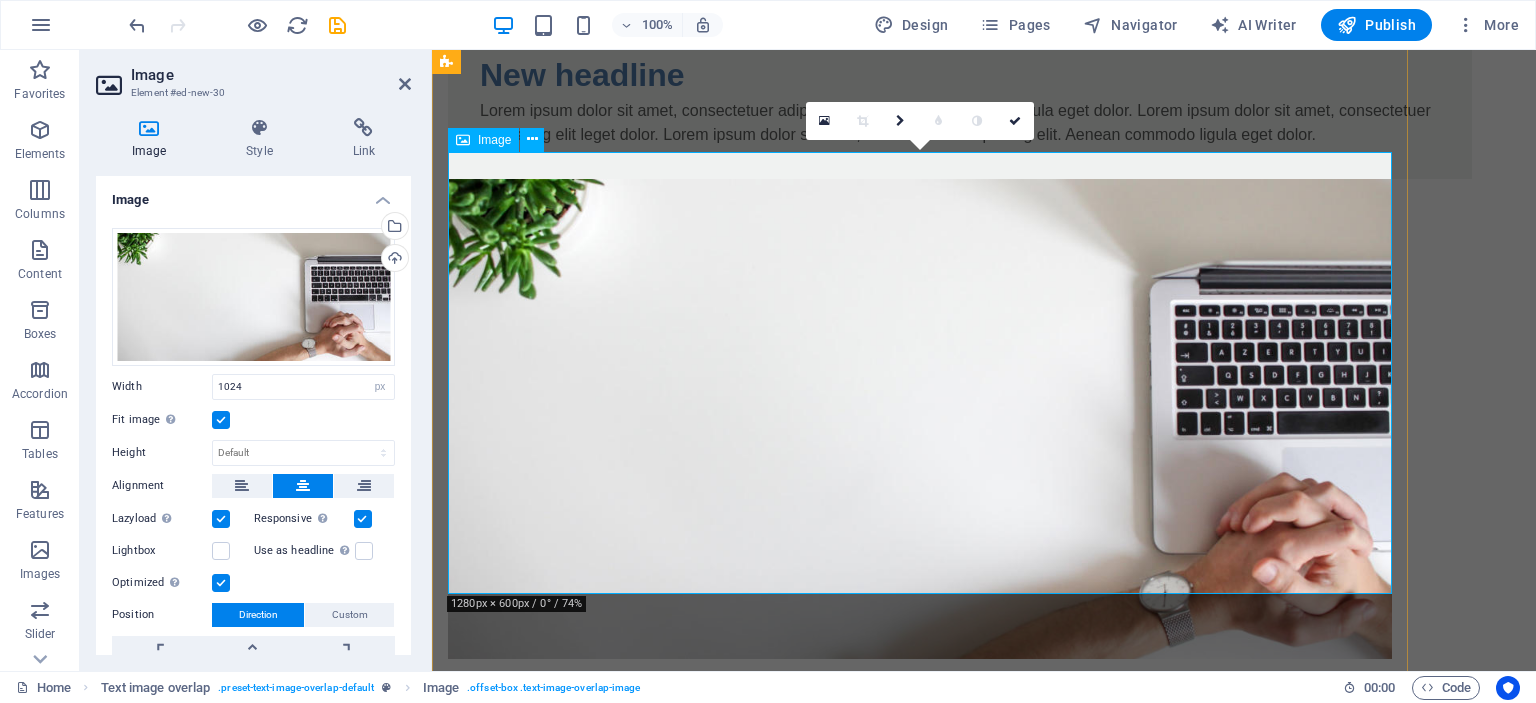 scroll, scrollTop: 140, scrollLeft: 0, axis: vertical 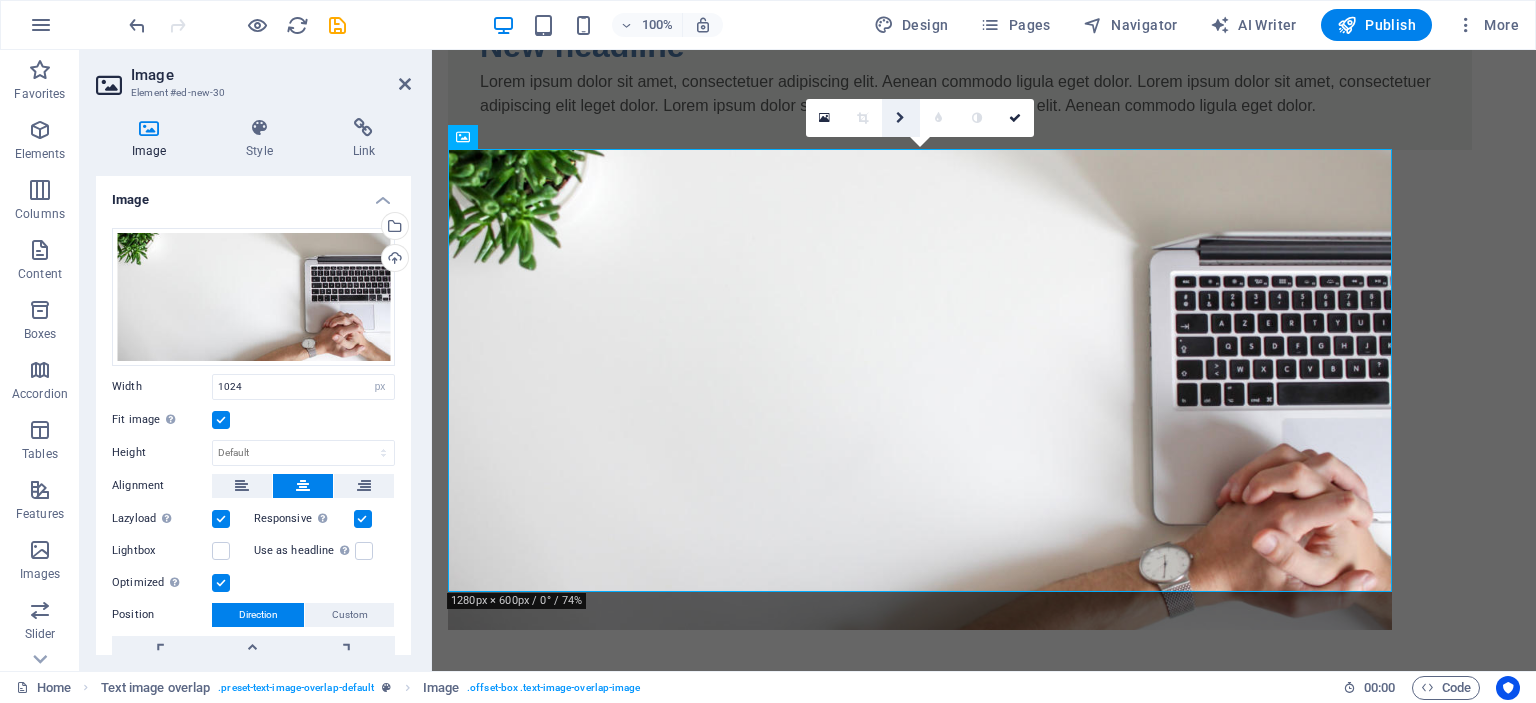 click at bounding box center [900, 118] 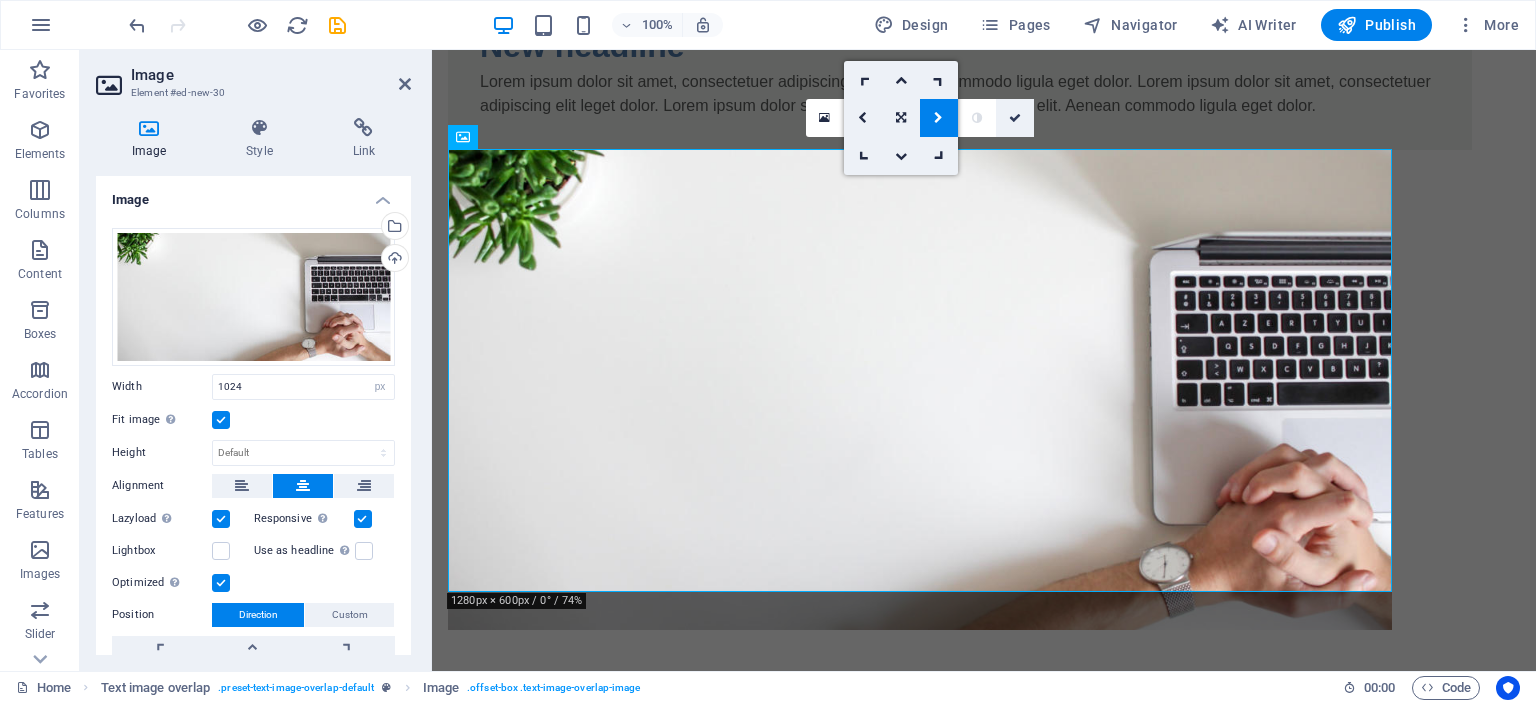 click at bounding box center (1015, 118) 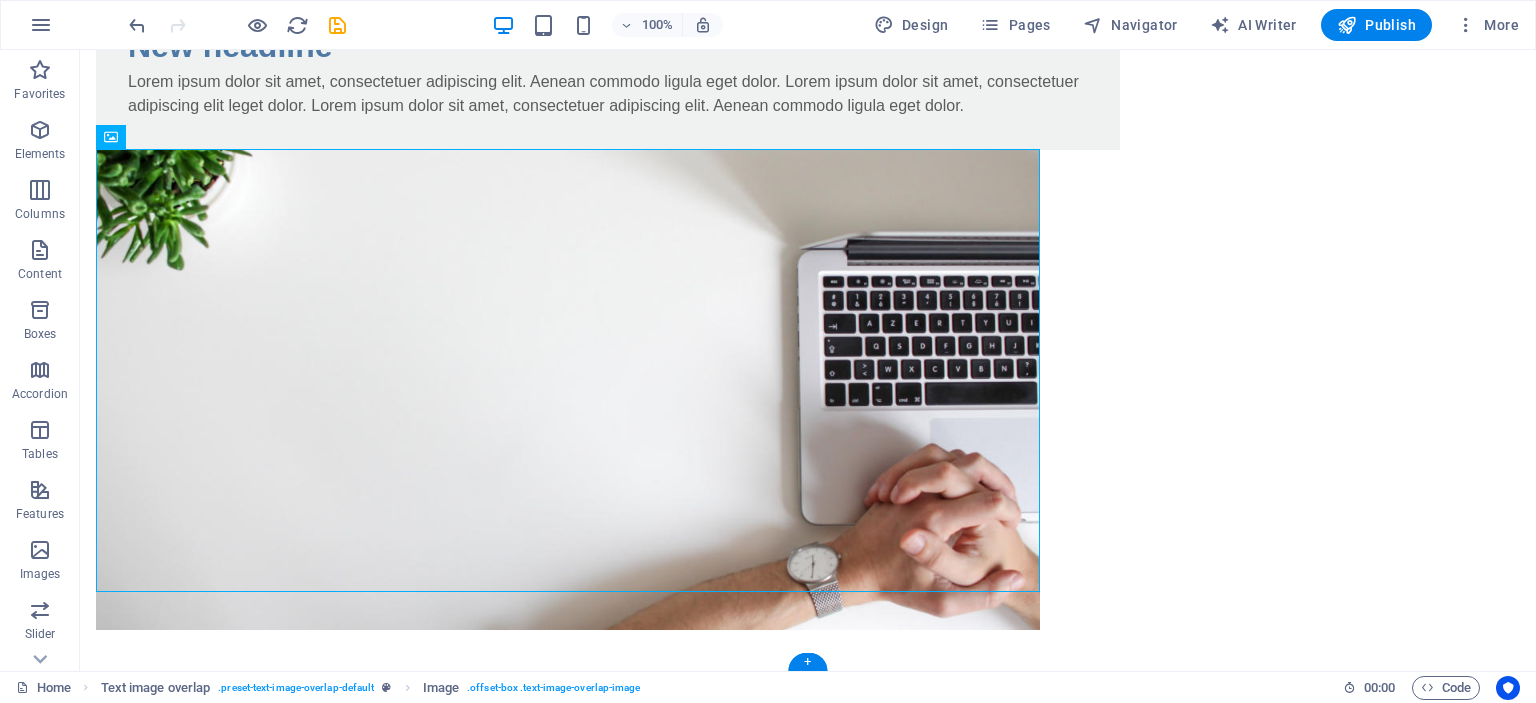 drag, startPoint x: 539, startPoint y: 376, endPoint x: 804, endPoint y: 378, distance: 265.00754 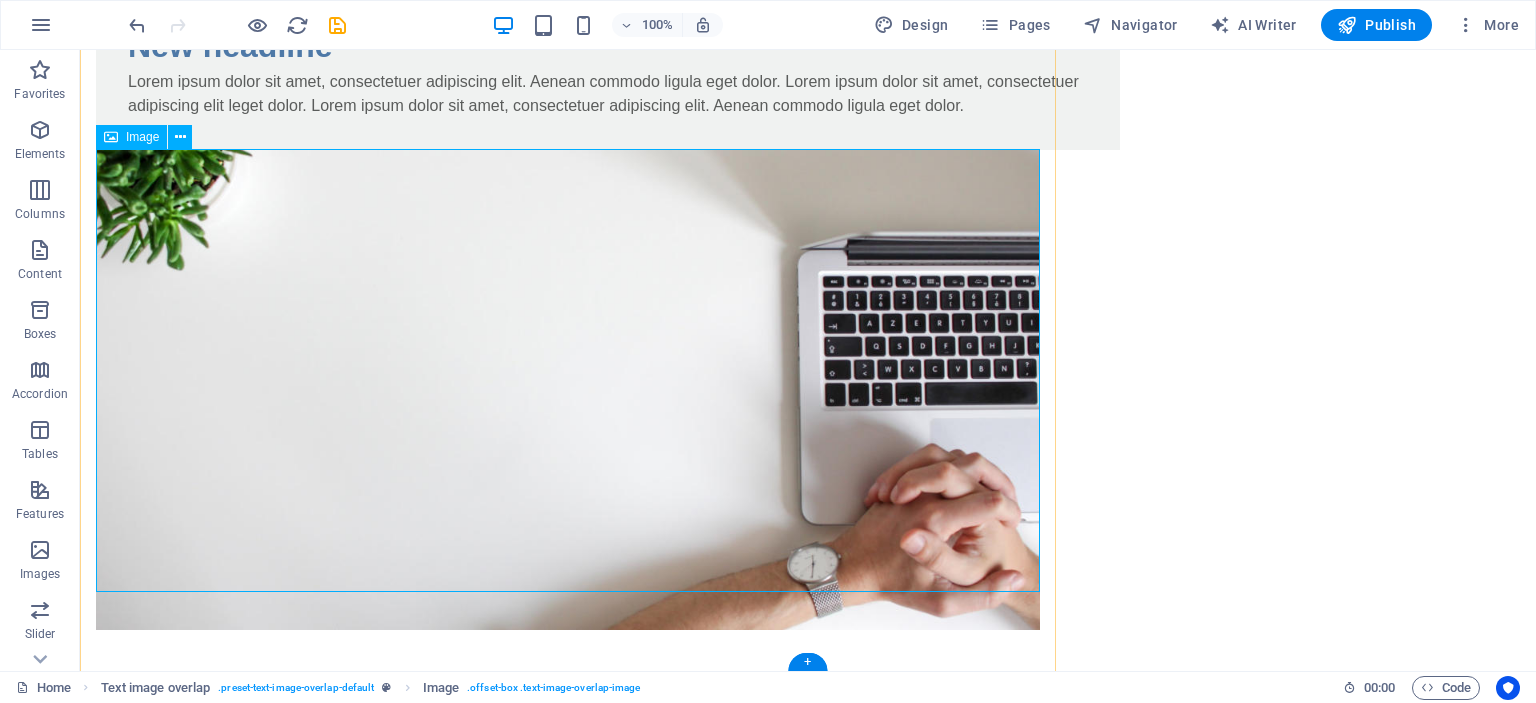 click at bounding box center (568, 390) 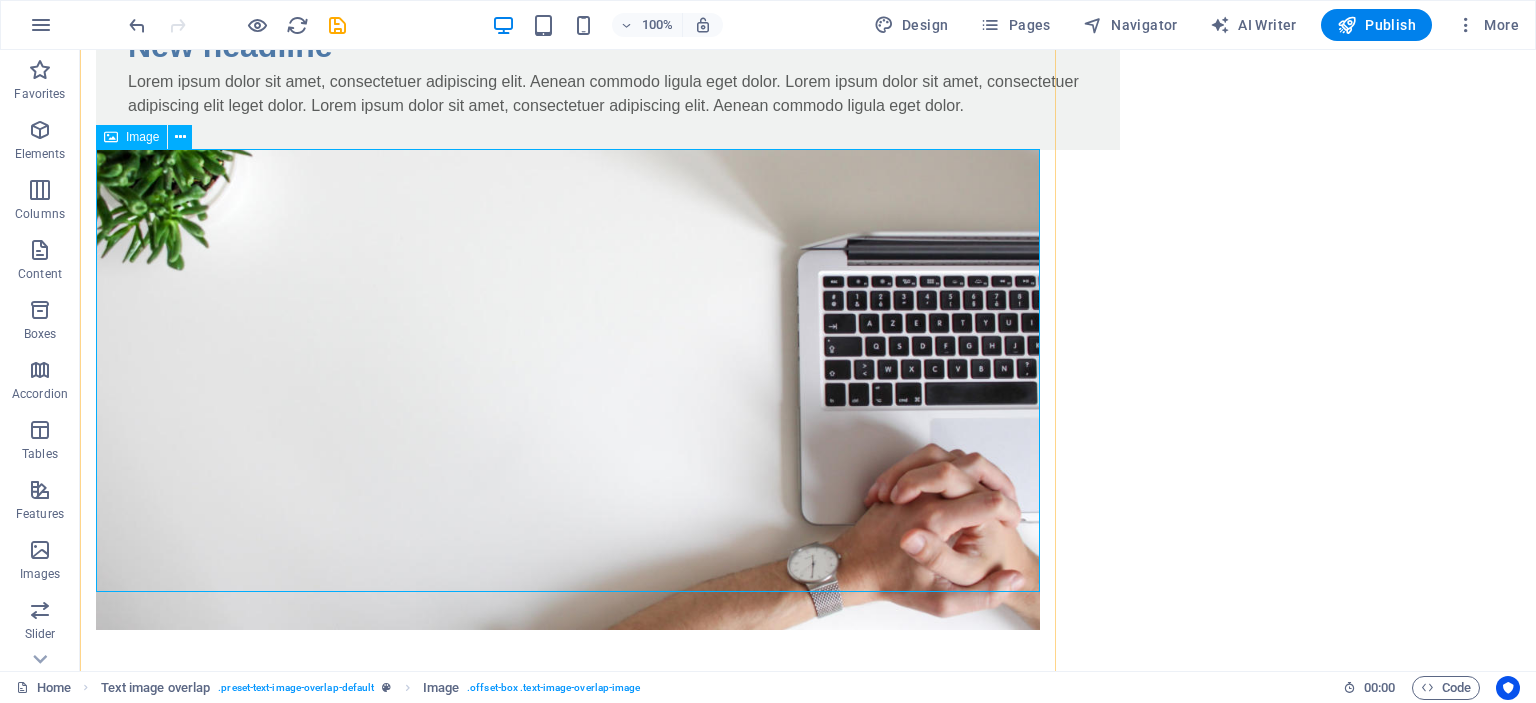 click on "Image" at bounding box center [142, 137] 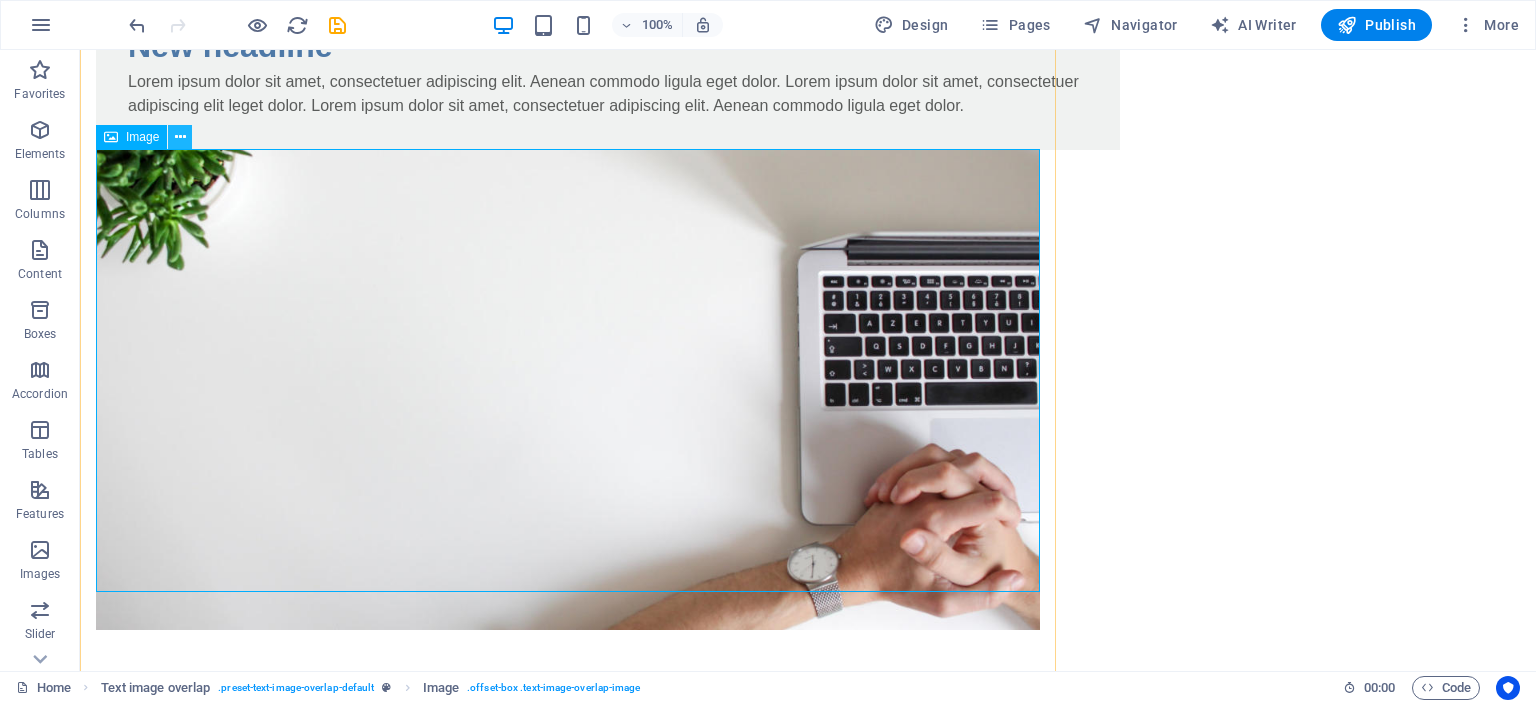 click at bounding box center (180, 137) 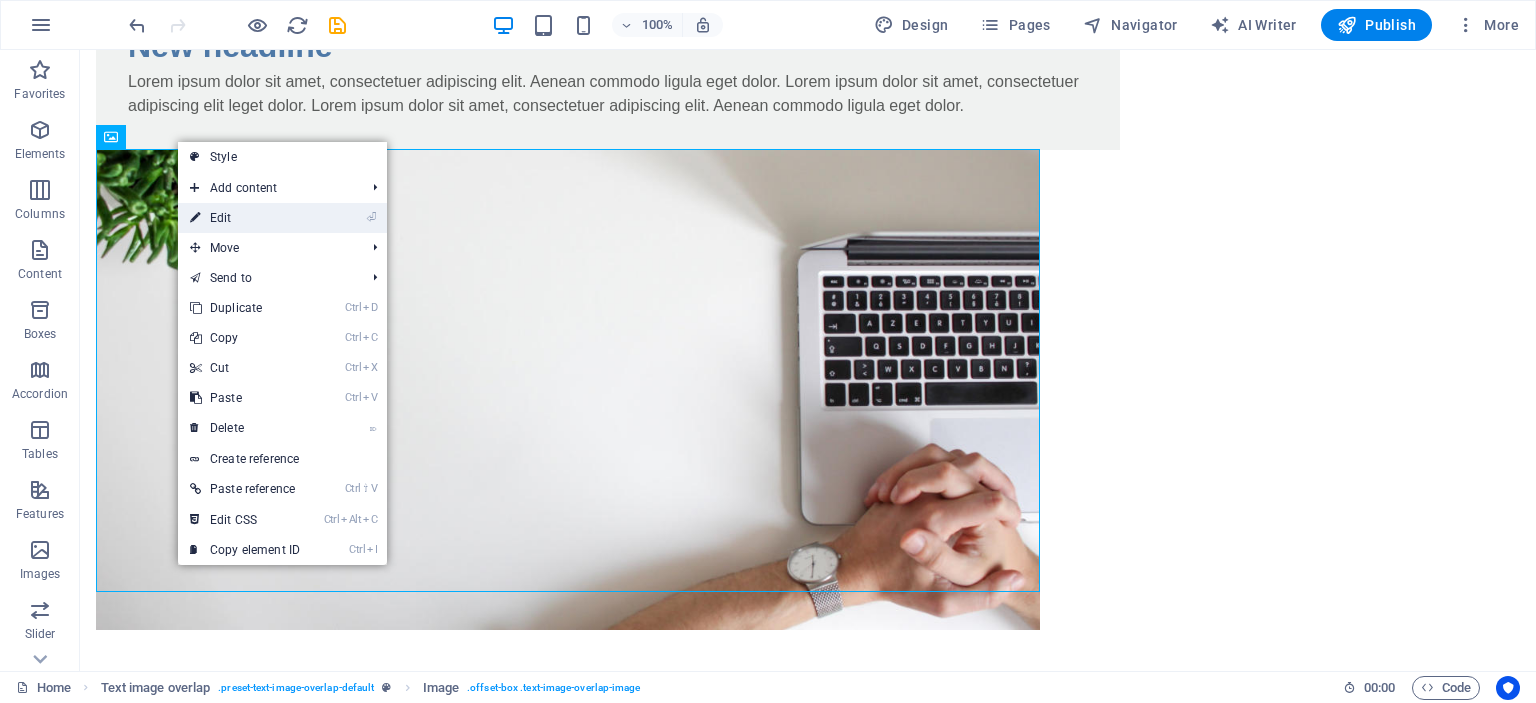 click on "⏎  Edit" at bounding box center [245, 218] 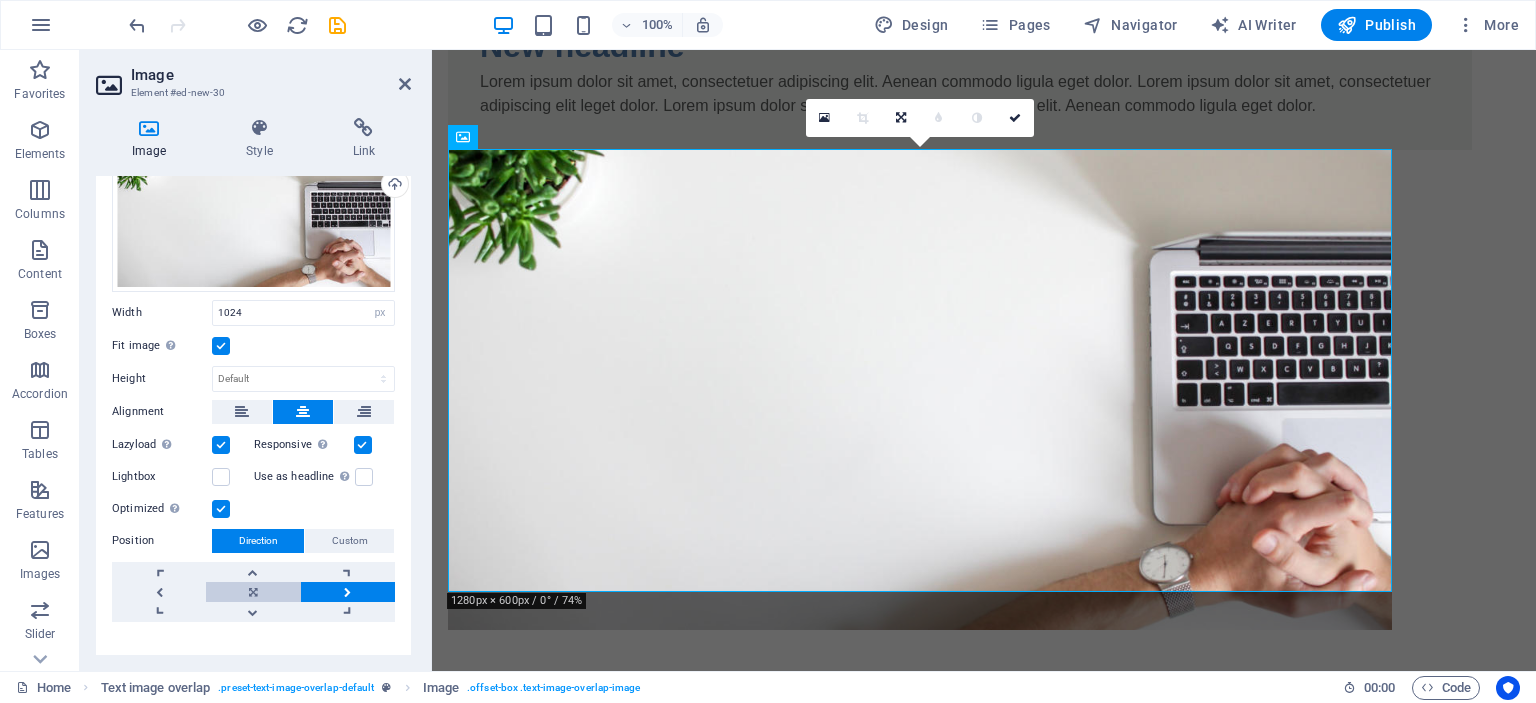 scroll, scrollTop: 100, scrollLeft: 0, axis: vertical 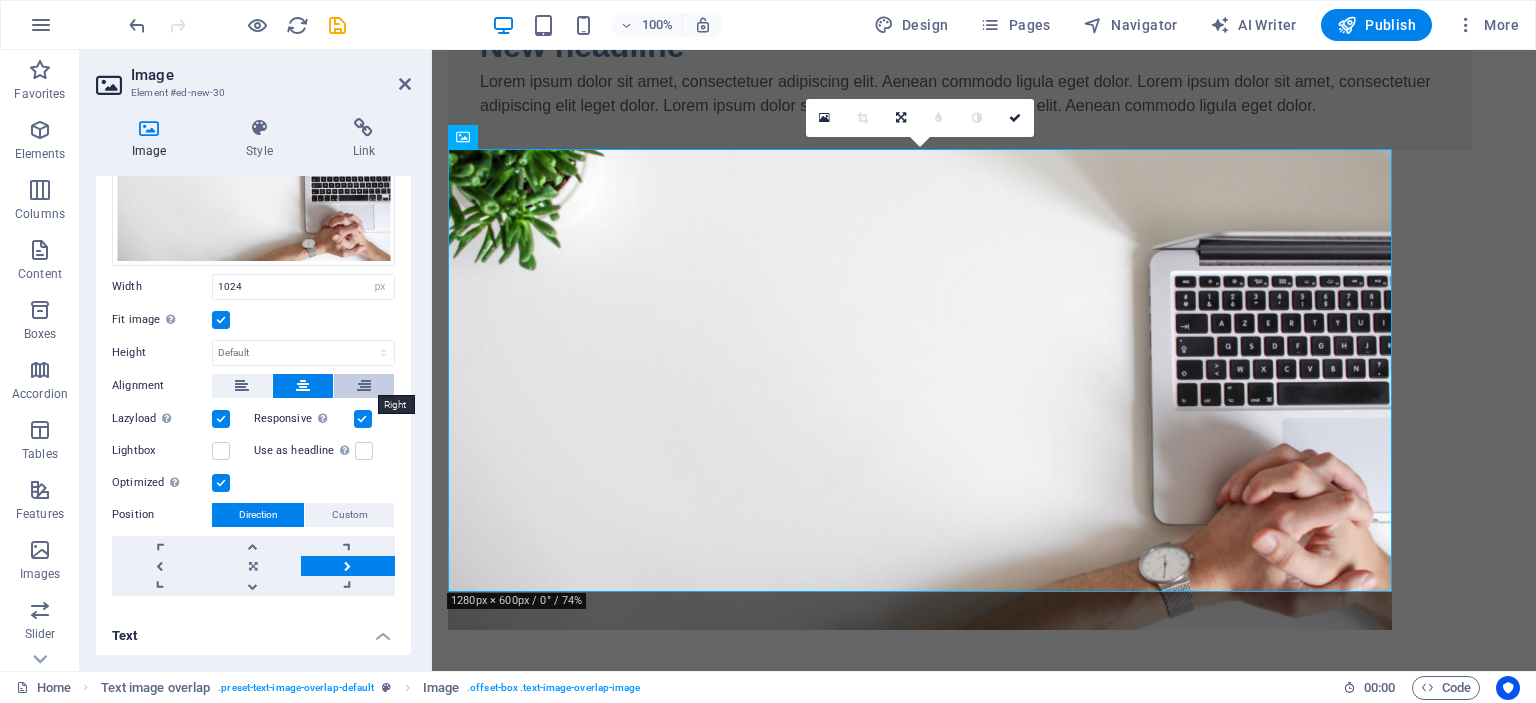 click at bounding box center [364, 386] 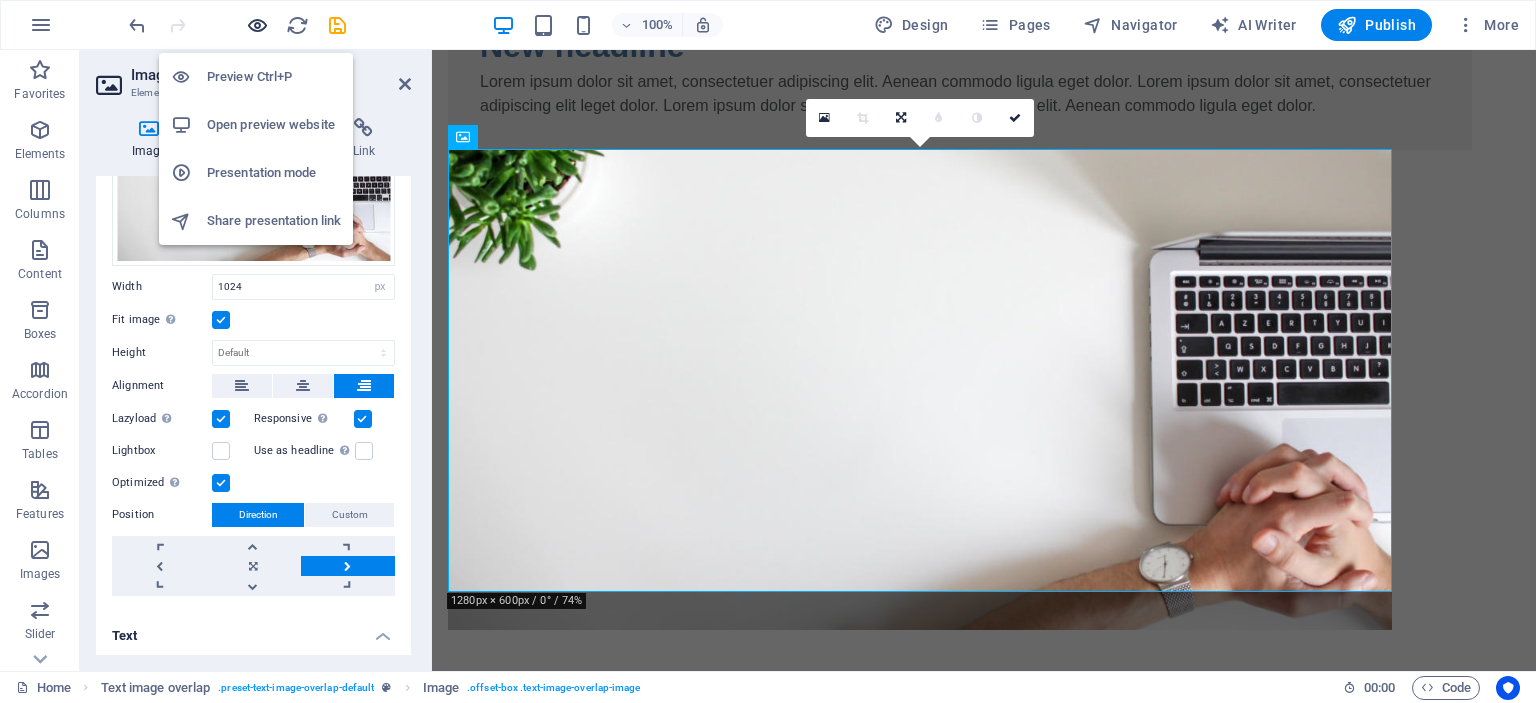 click at bounding box center (257, 25) 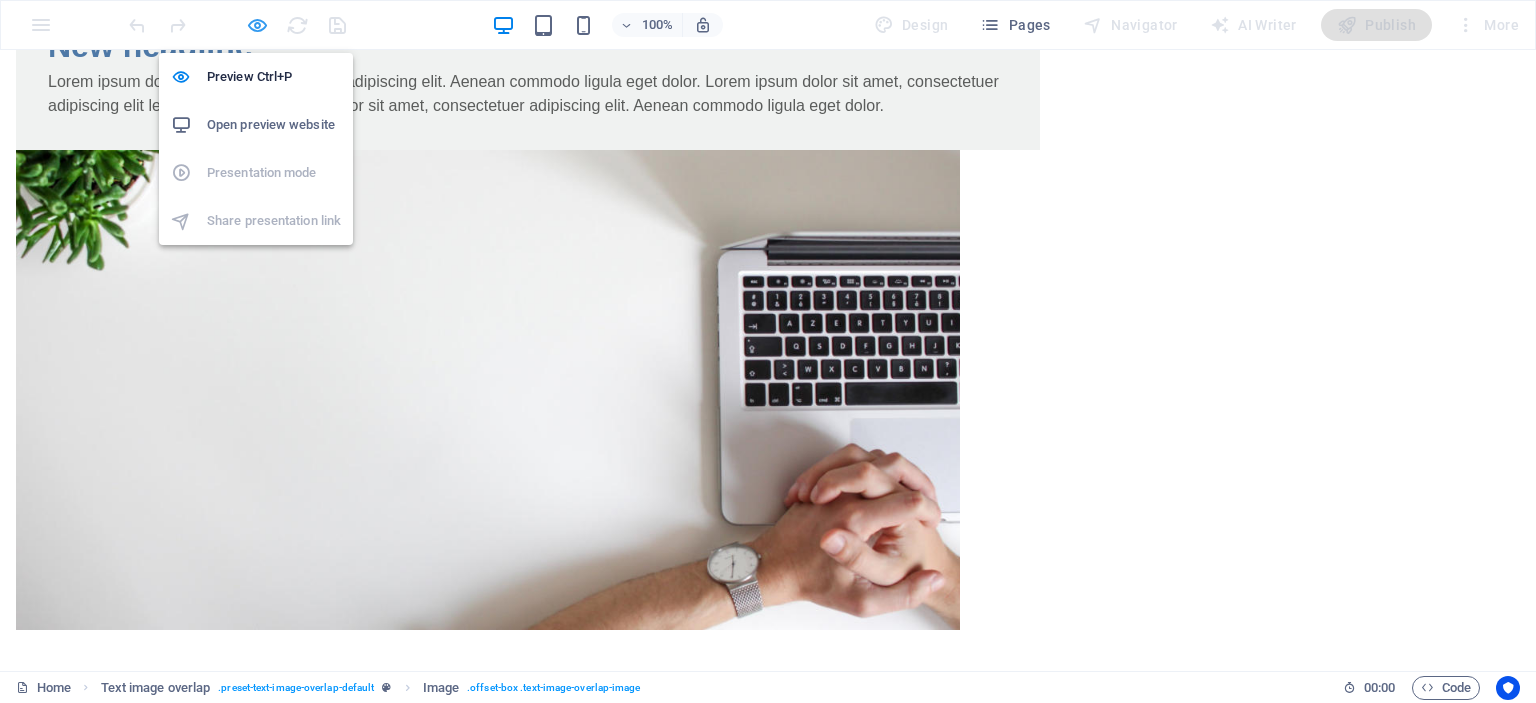 click at bounding box center (257, 25) 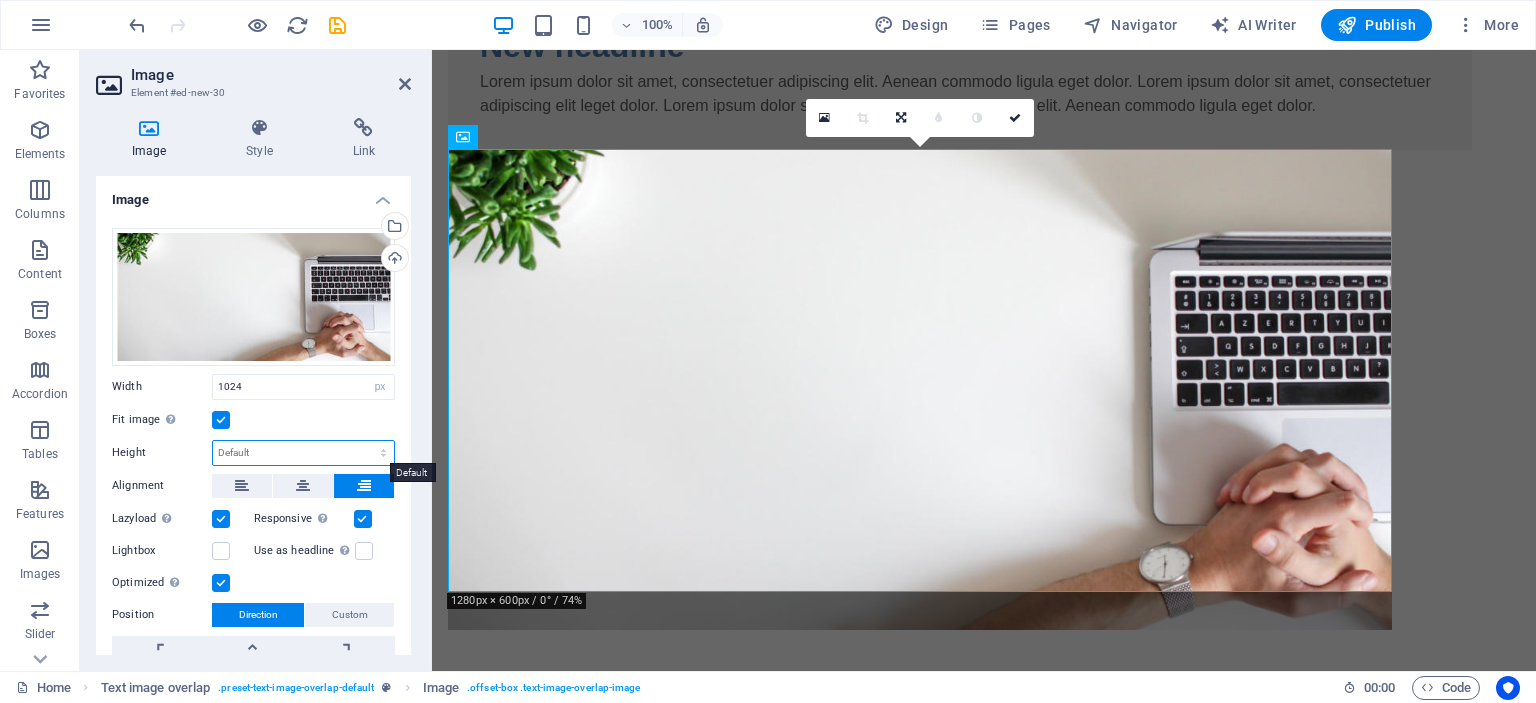click on "Default auto px" at bounding box center (303, 453) 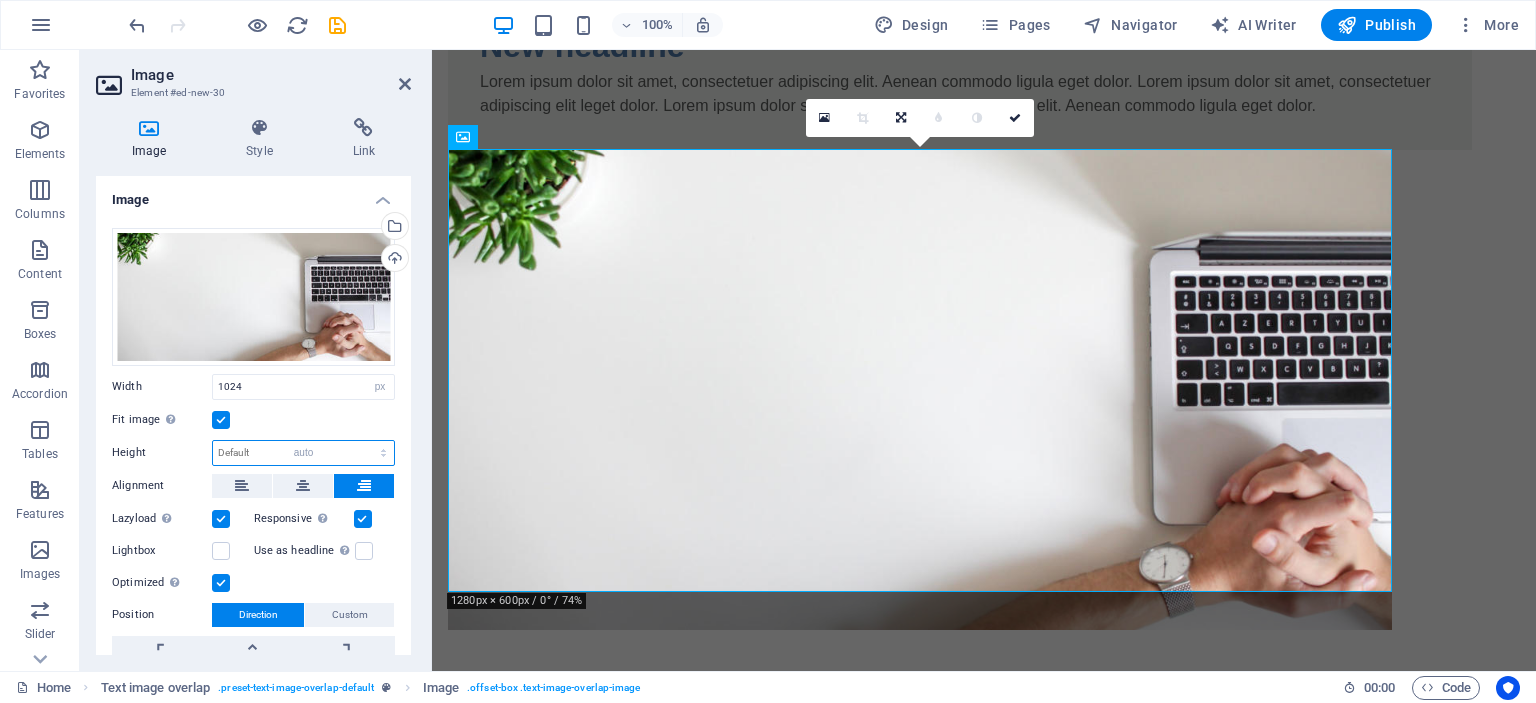 click on "Default auto px" at bounding box center [303, 453] 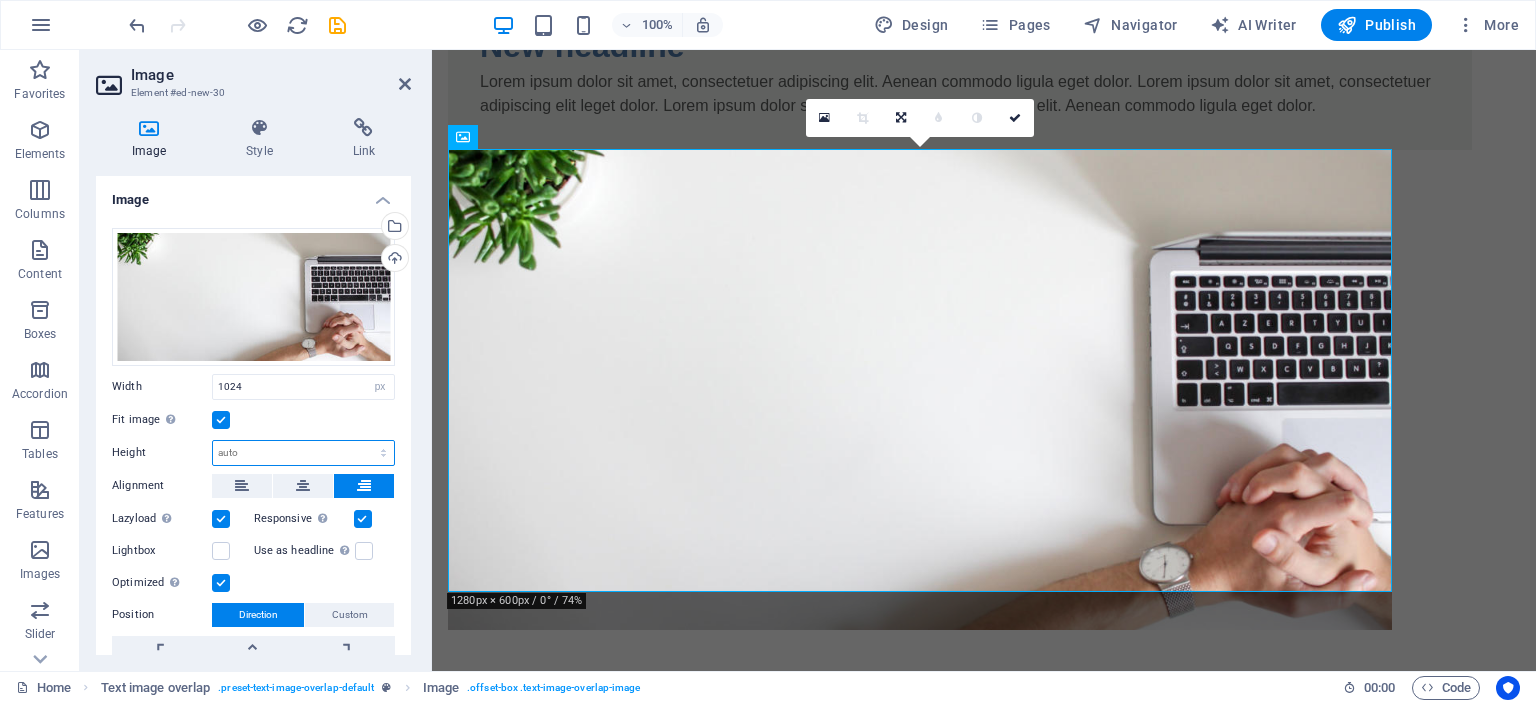 click on "Default auto px" at bounding box center [303, 453] 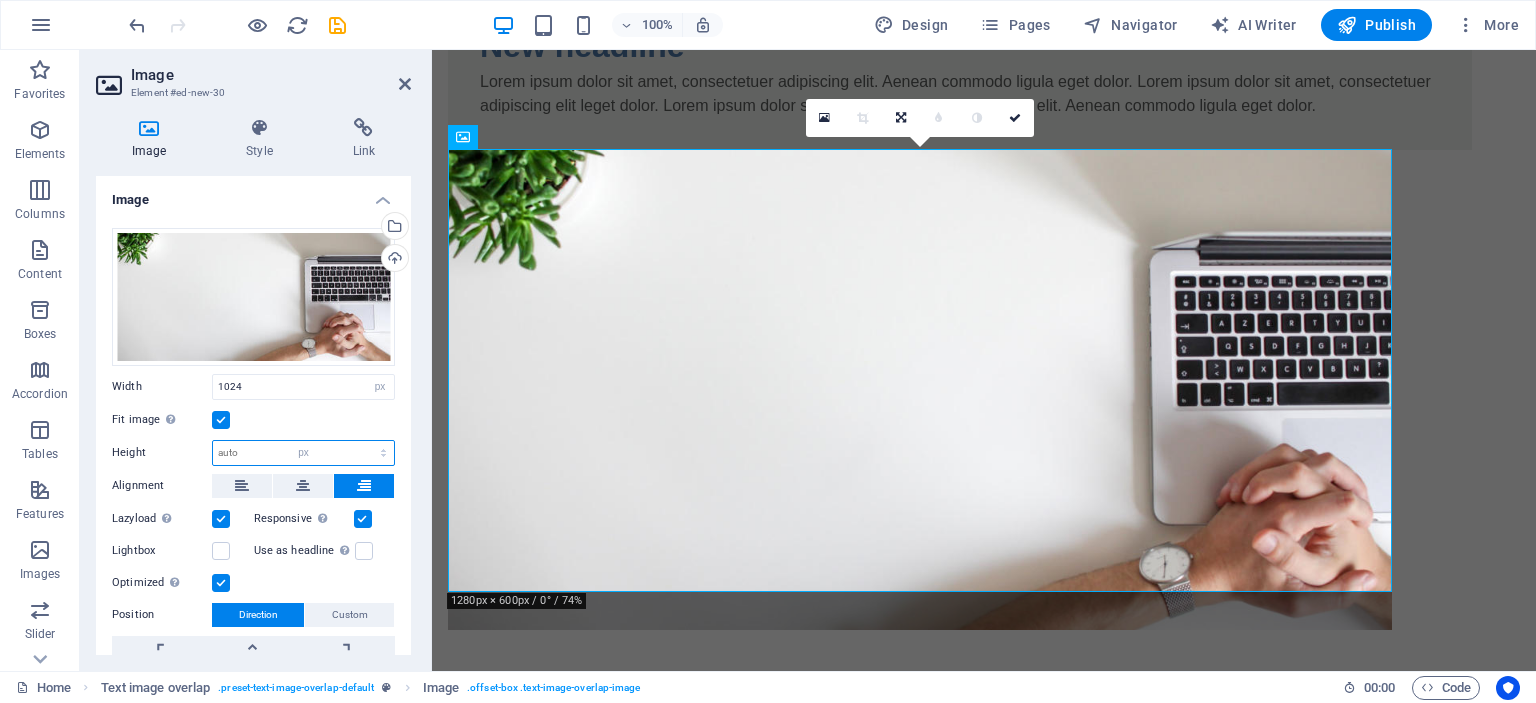 click on "Default auto px" at bounding box center (303, 453) 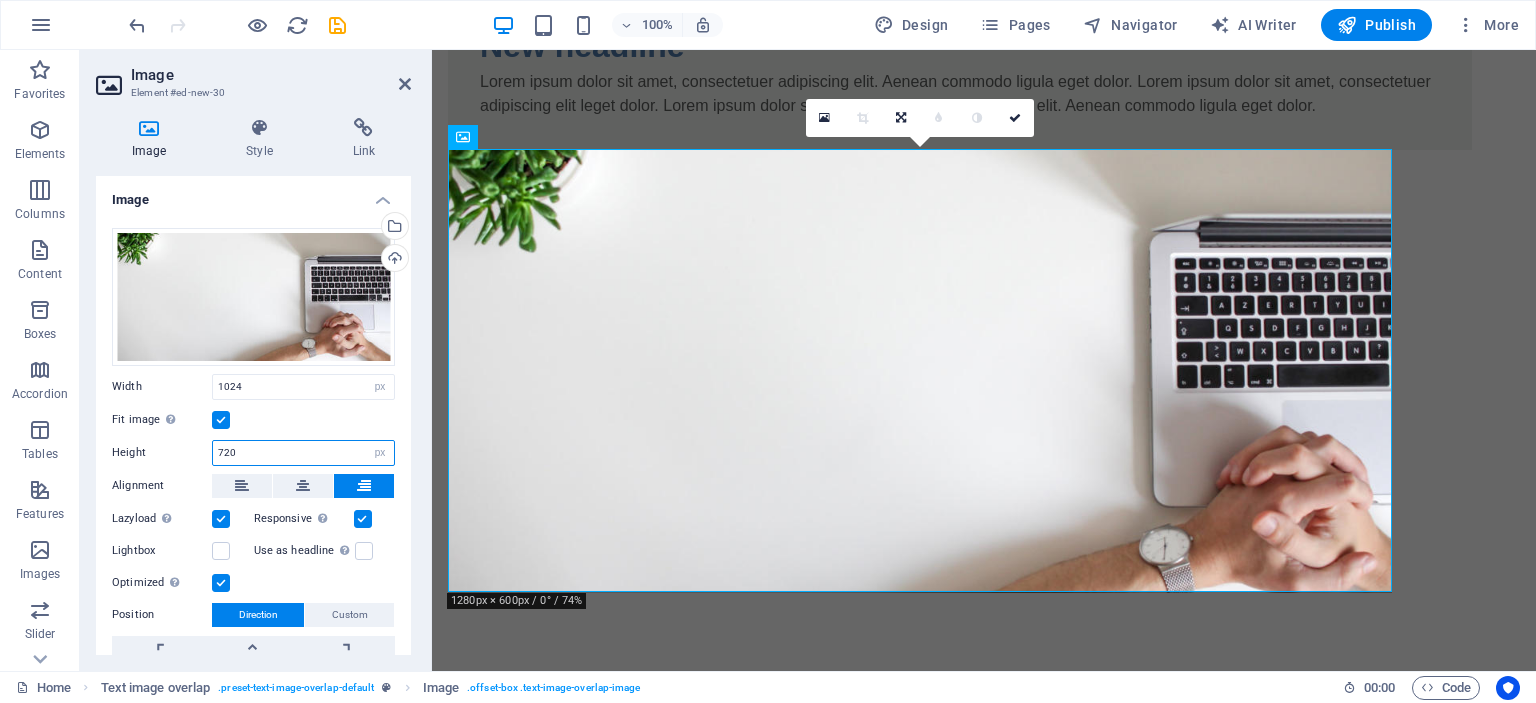 type on "720" 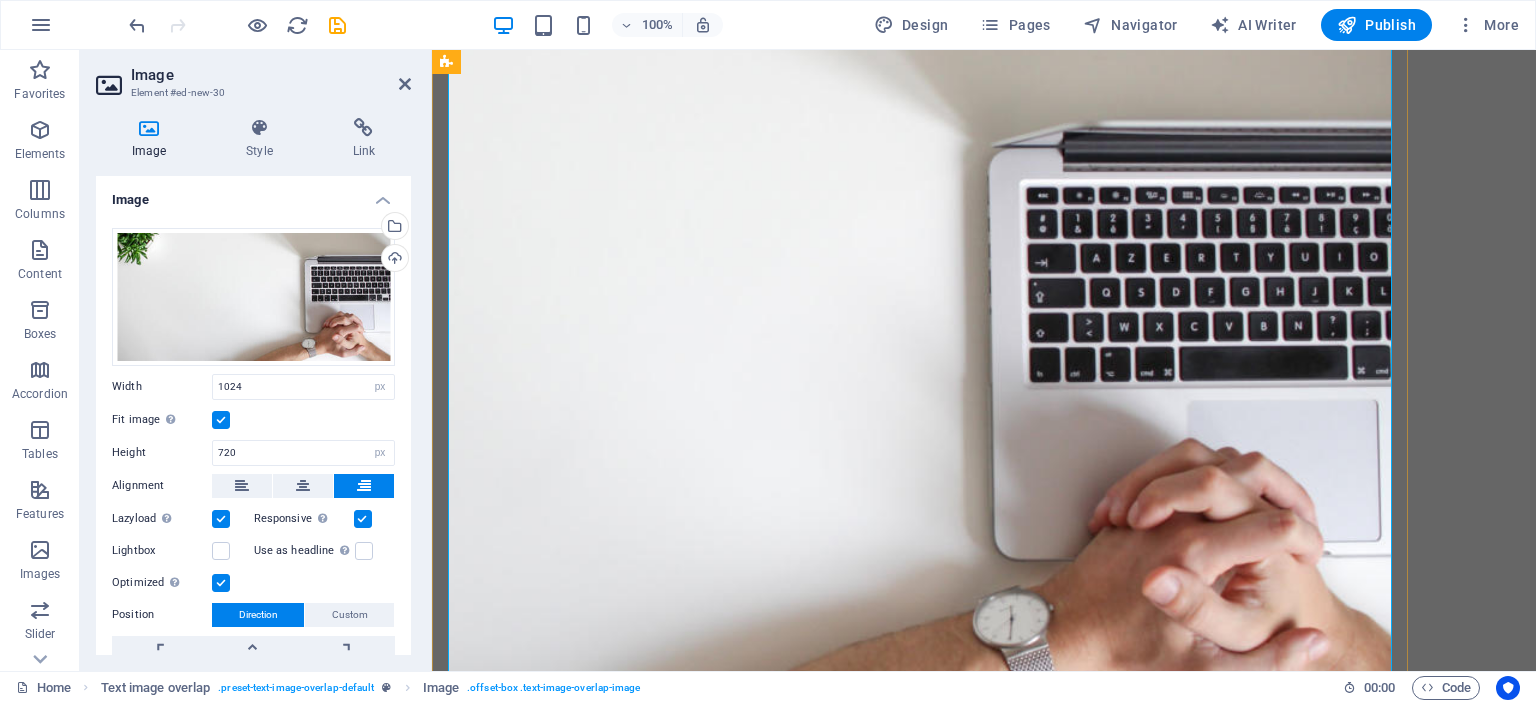 scroll, scrollTop: 318, scrollLeft: 0, axis: vertical 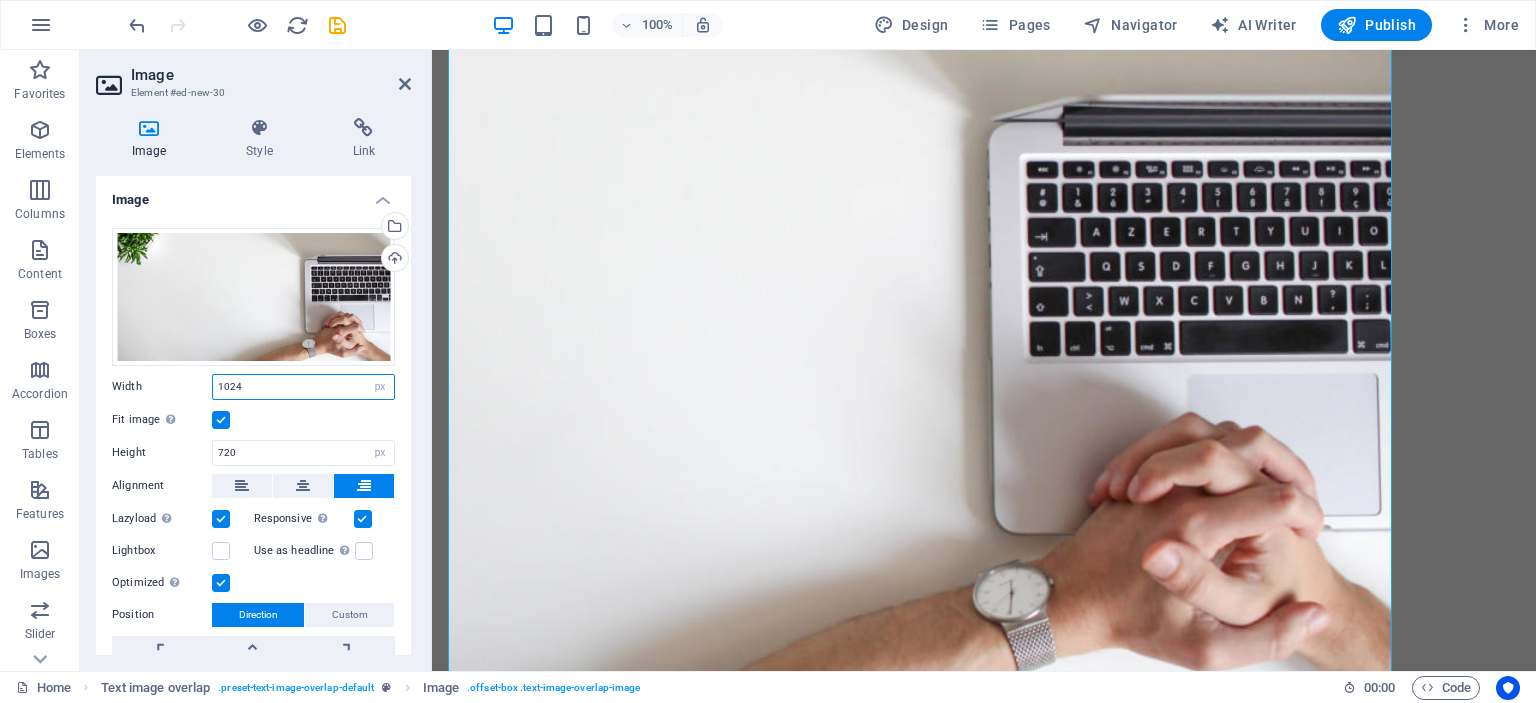 click on "1024" at bounding box center (303, 387) 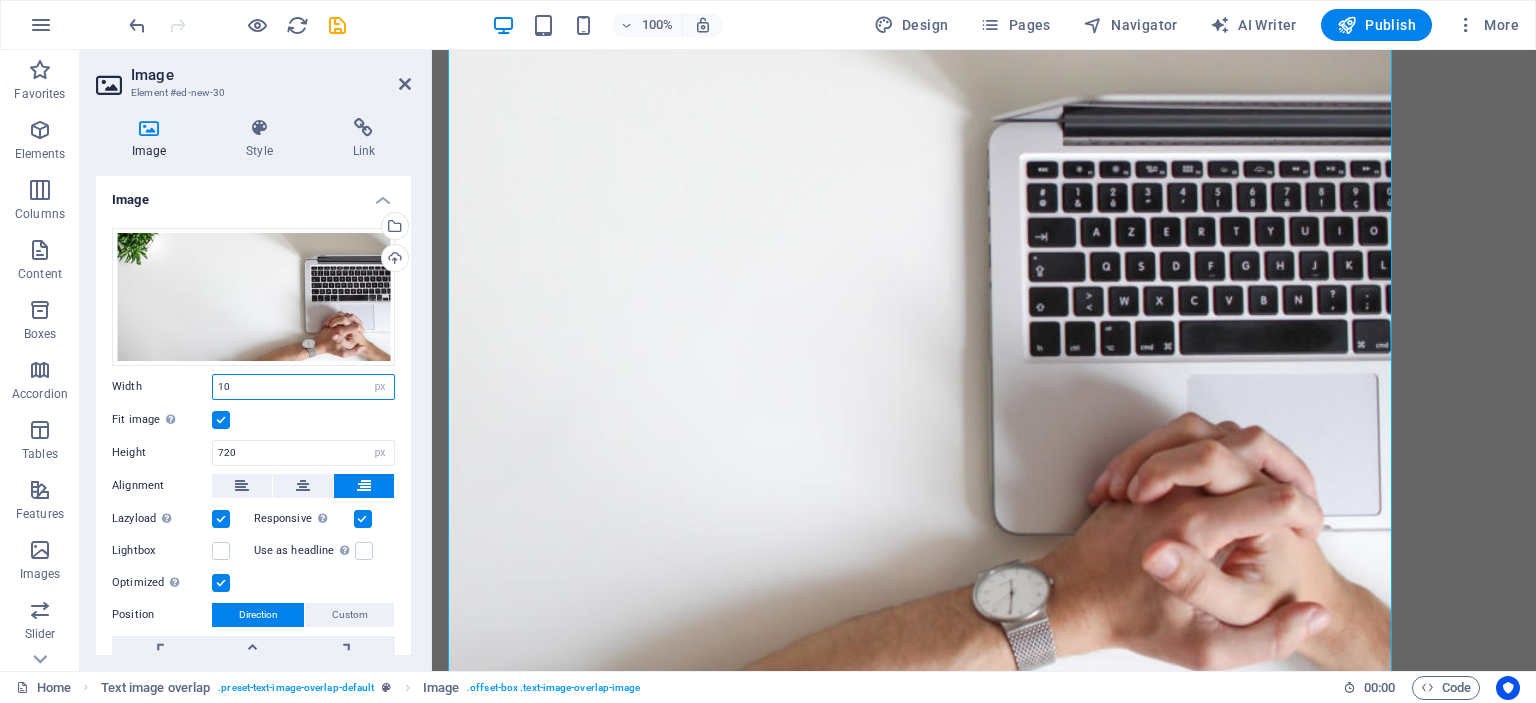 type on "1" 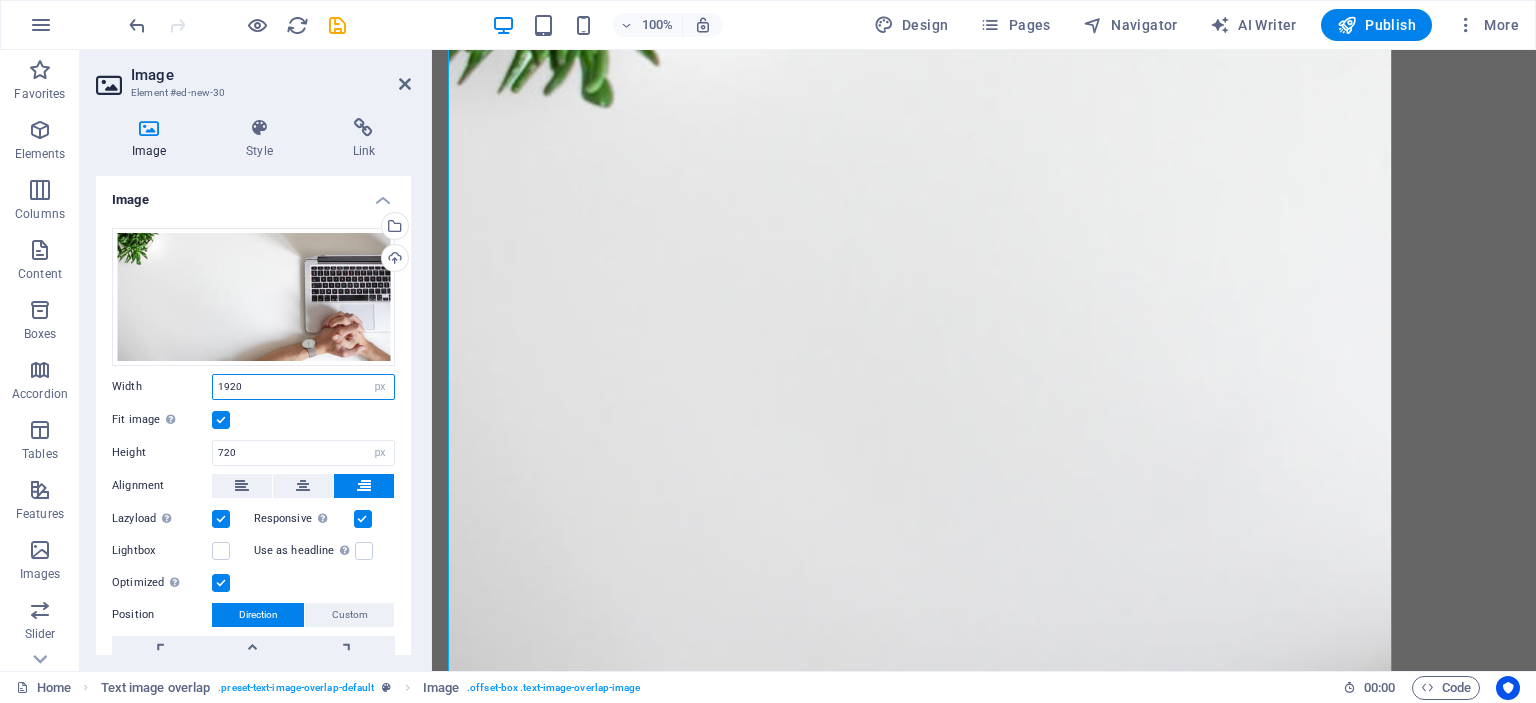 type on "1920" 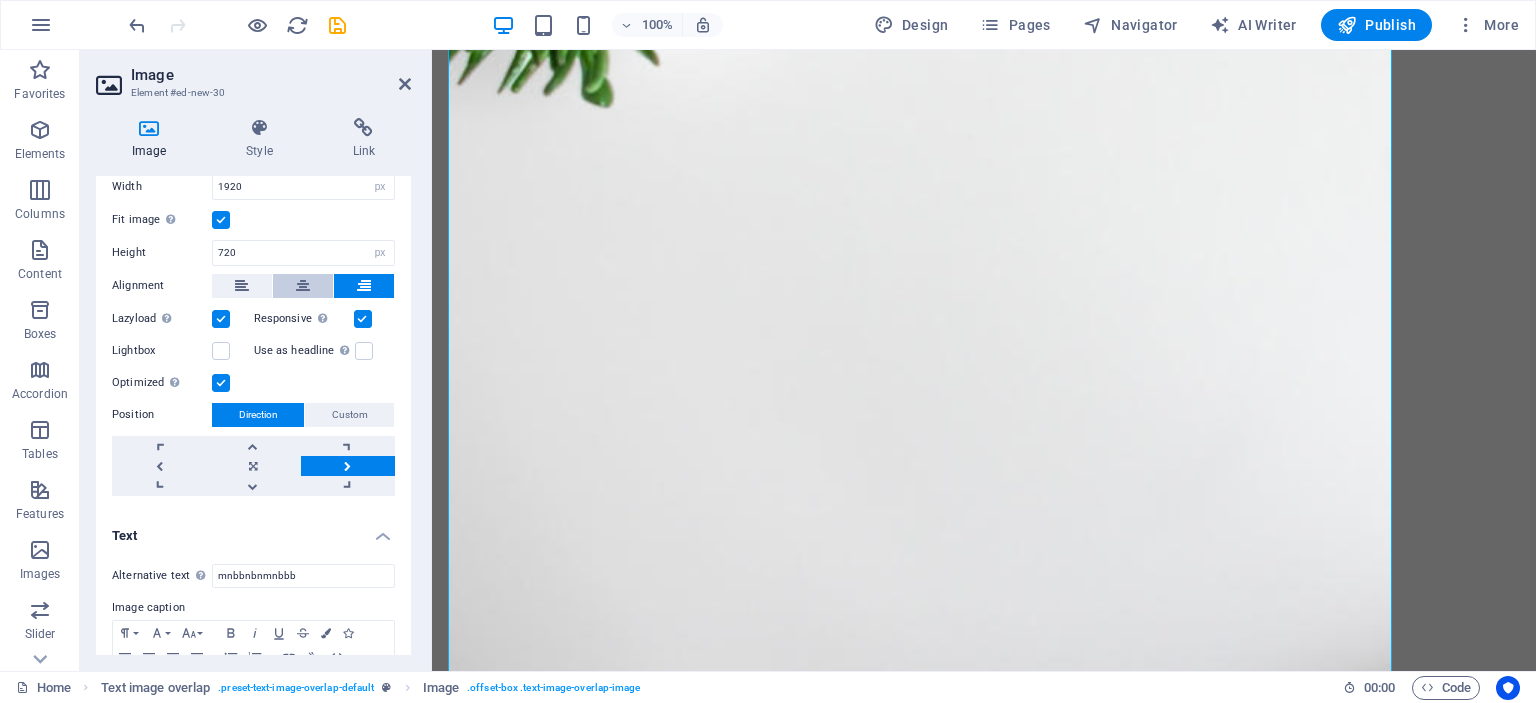 scroll, scrollTop: 100, scrollLeft: 0, axis: vertical 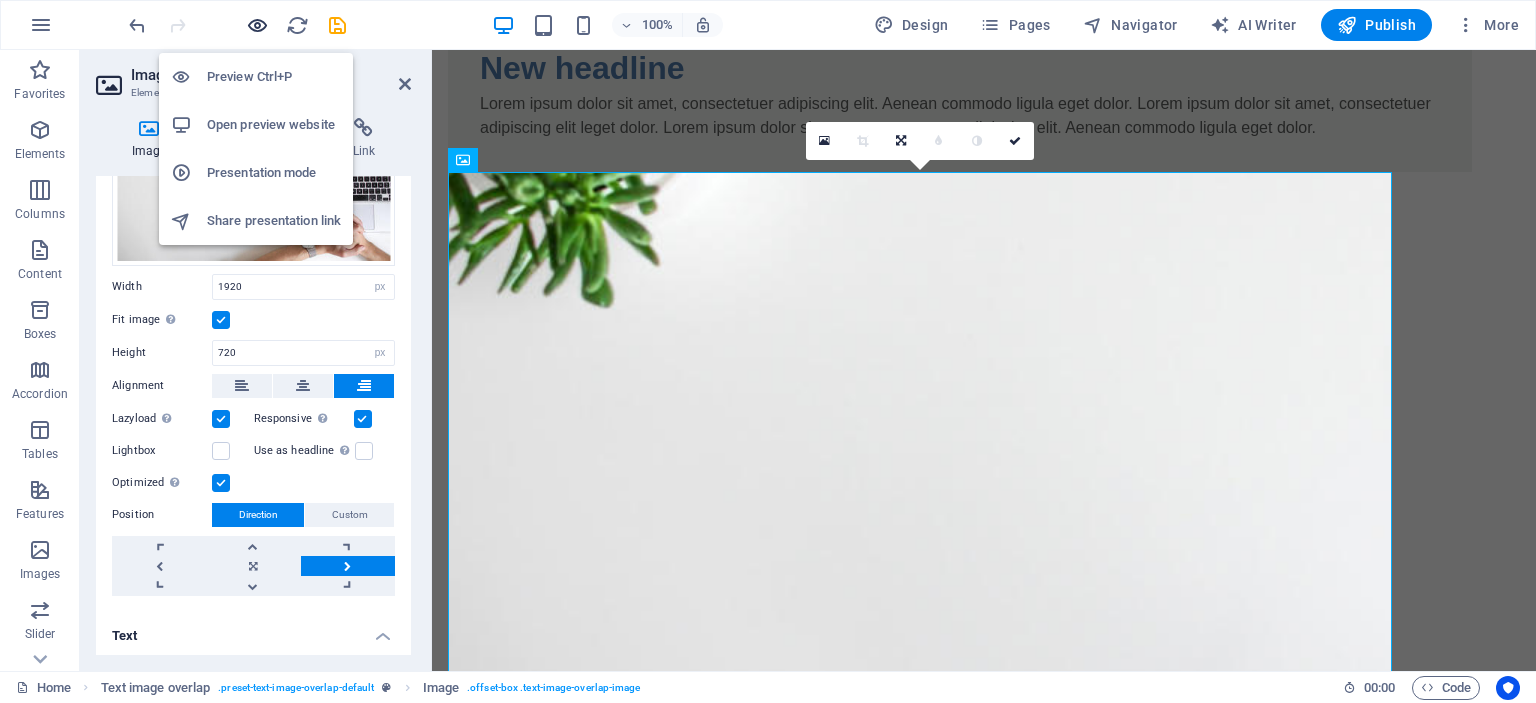 click at bounding box center [257, 25] 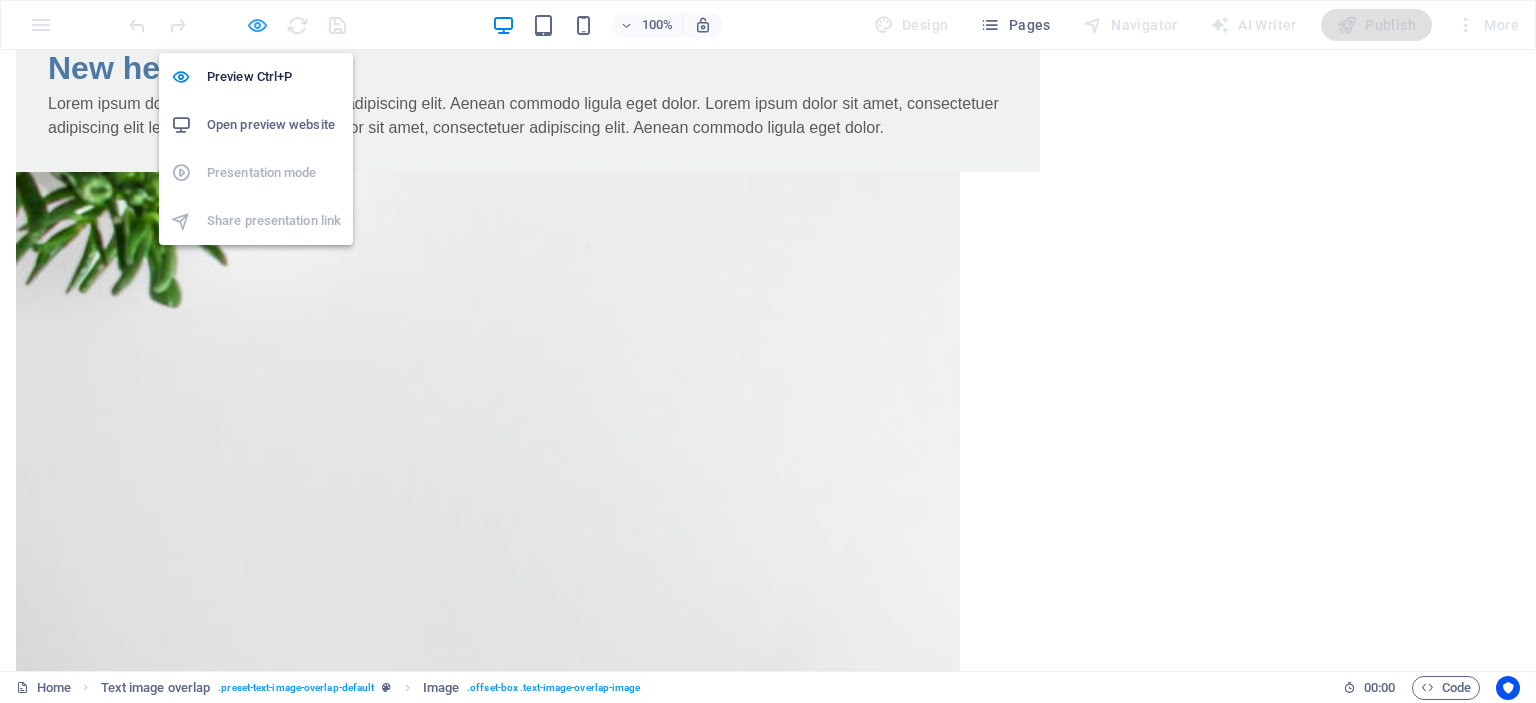 click at bounding box center (257, 25) 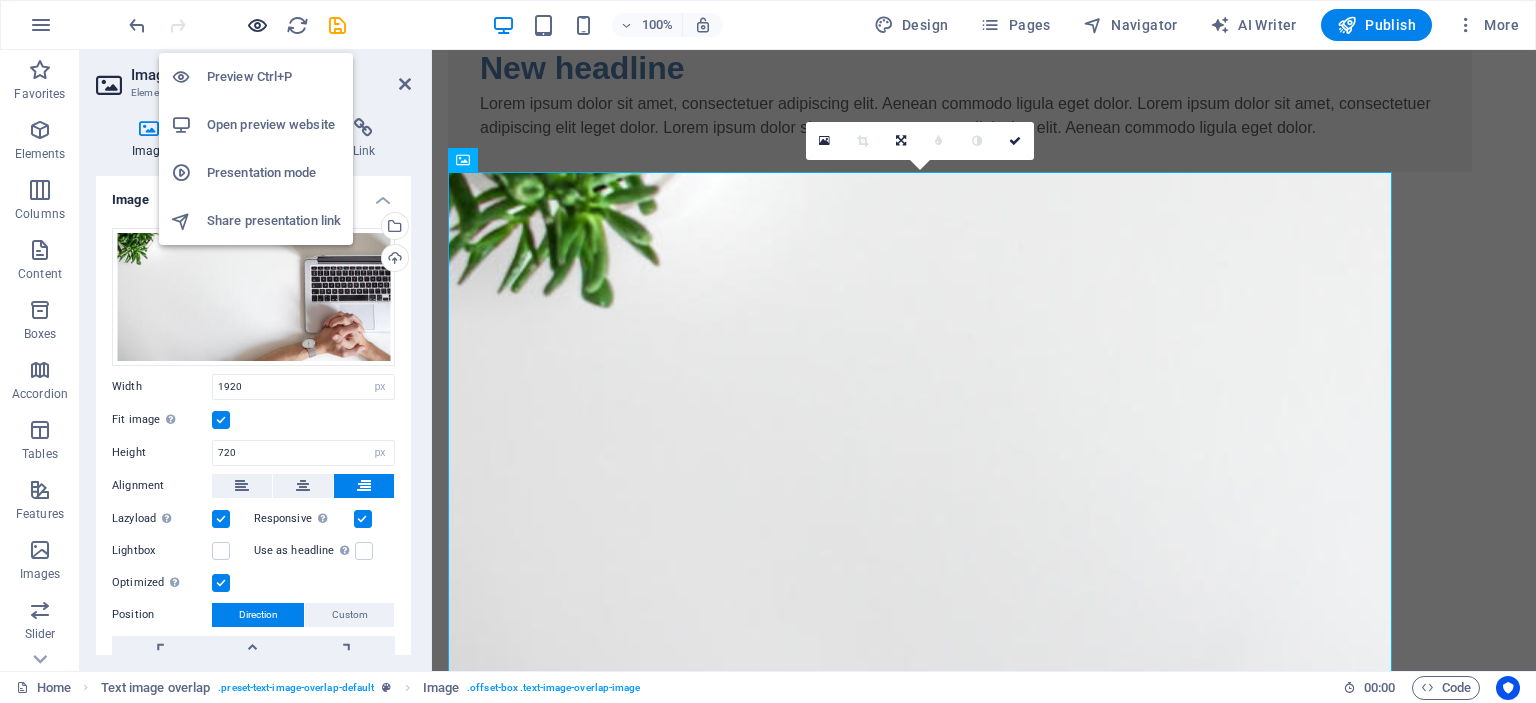 click at bounding box center (257, 25) 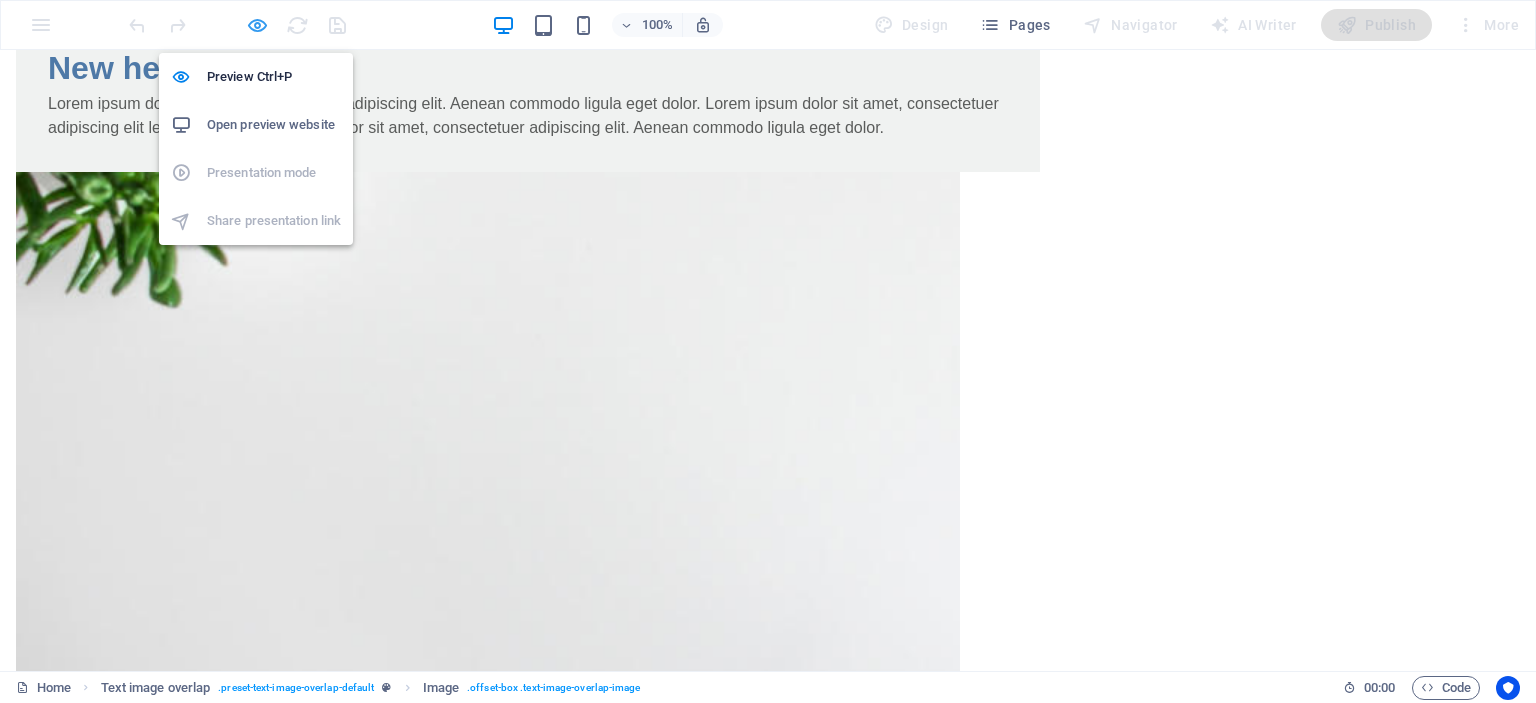 click at bounding box center [257, 25] 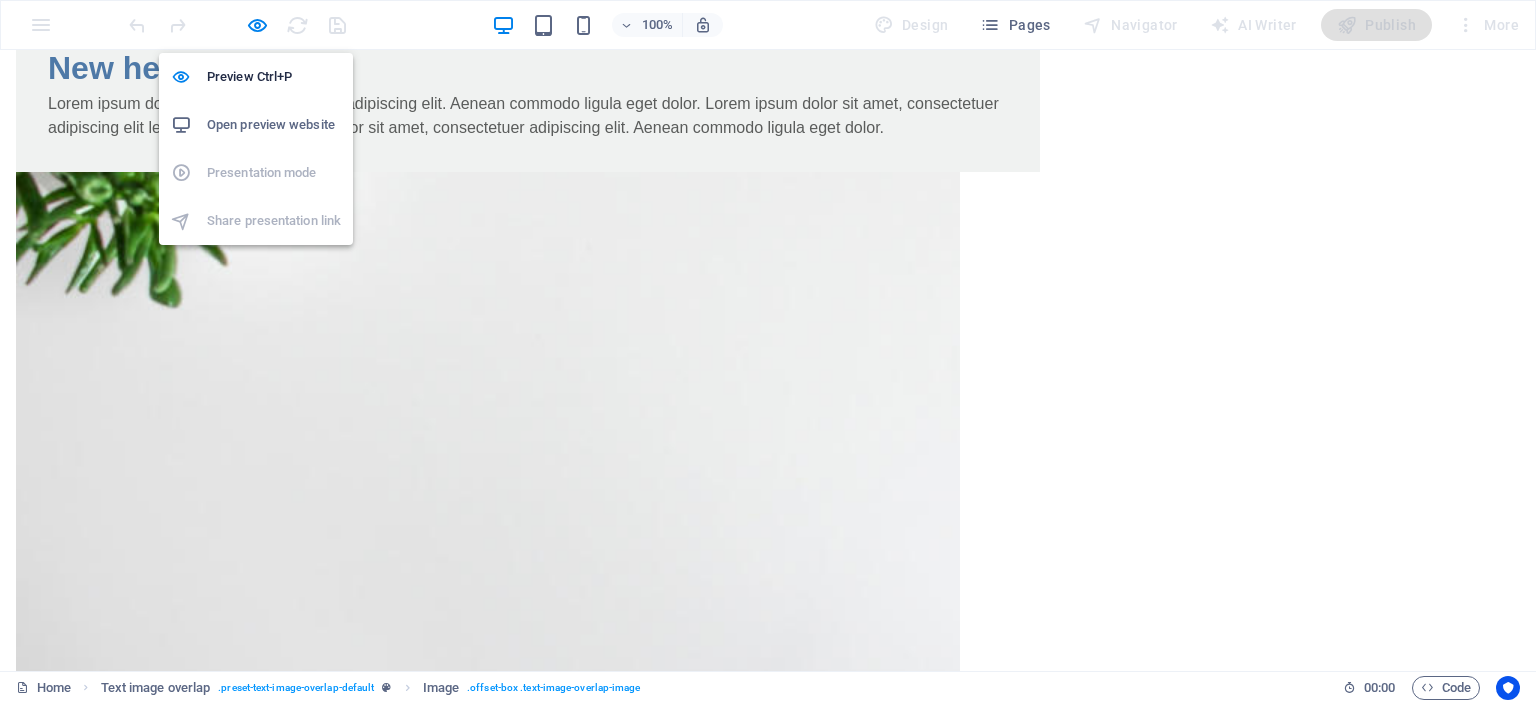 select on "px" 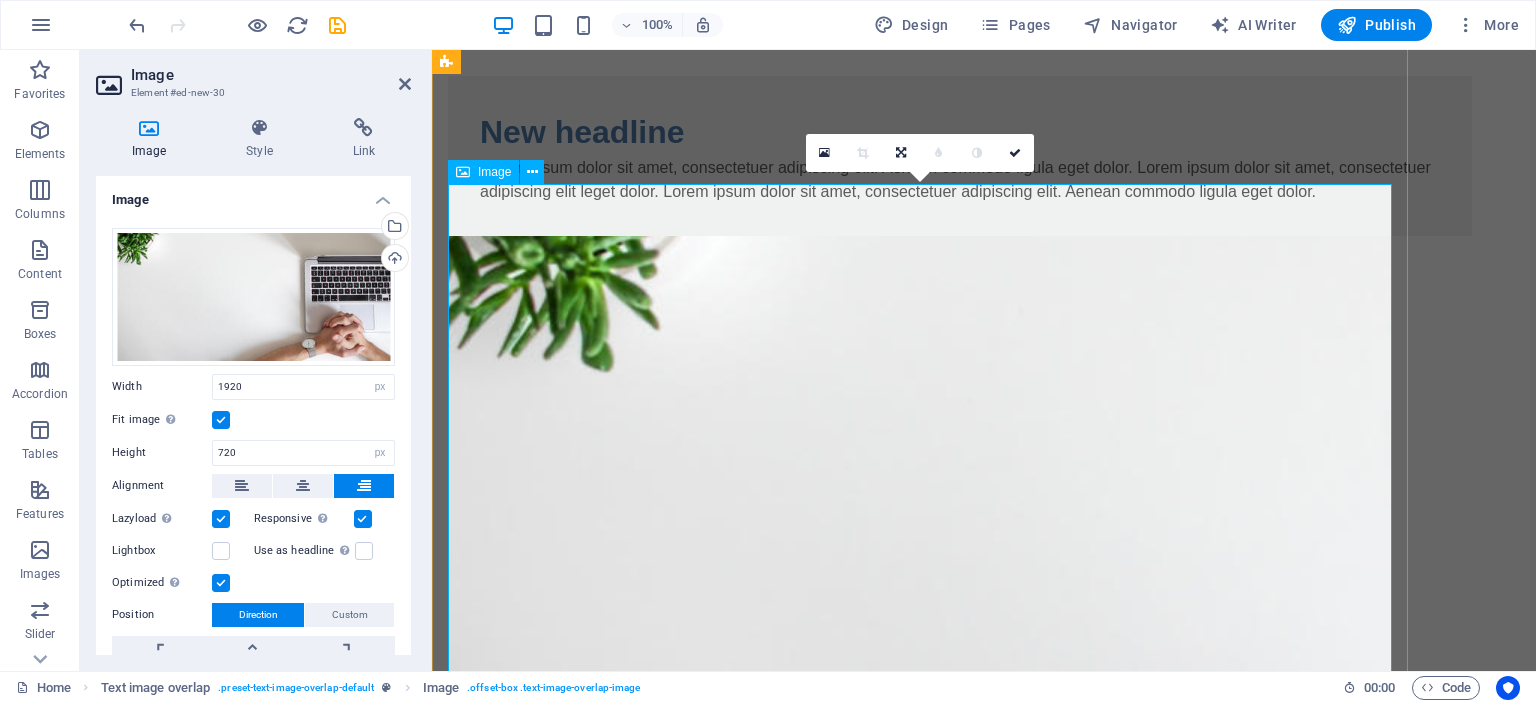 scroll, scrollTop: 0, scrollLeft: 0, axis: both 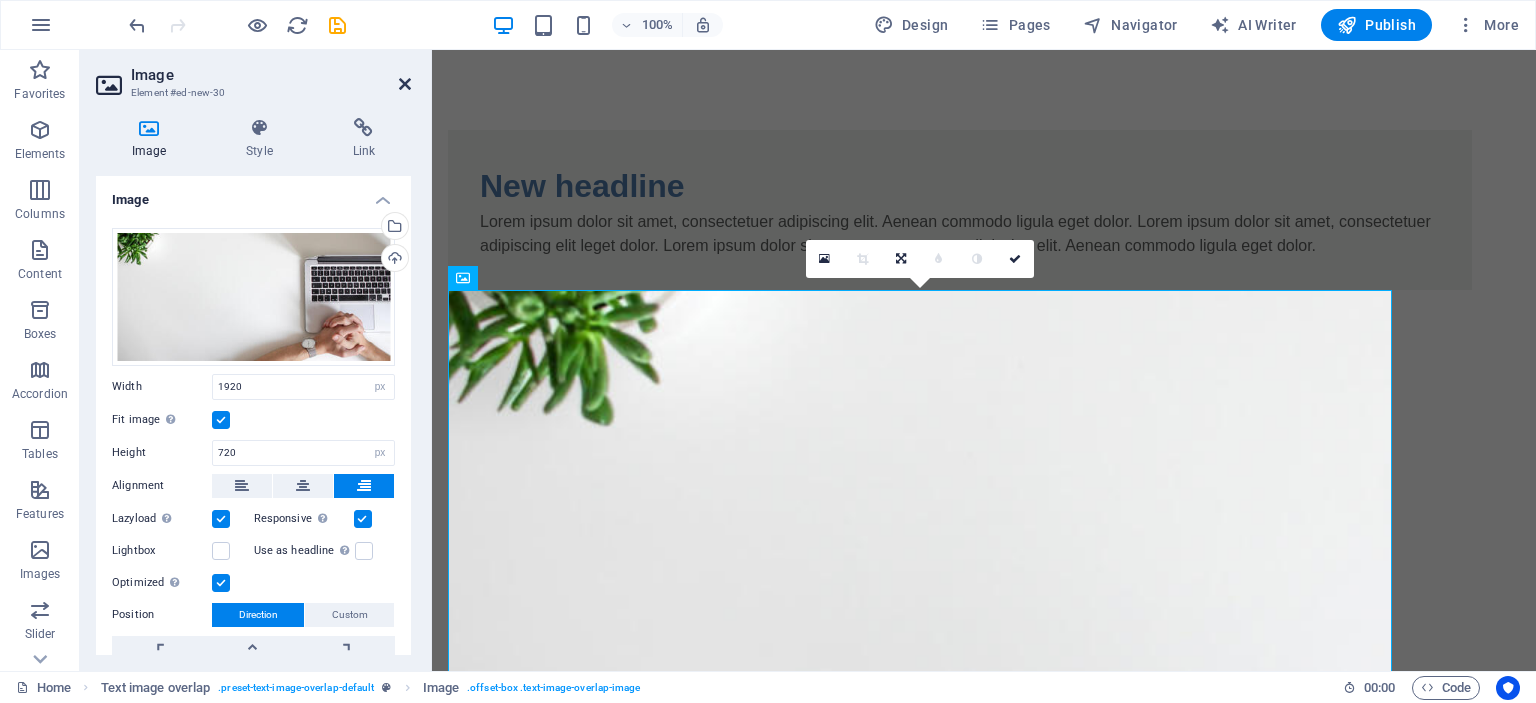 click at bounding box center [405, 84] 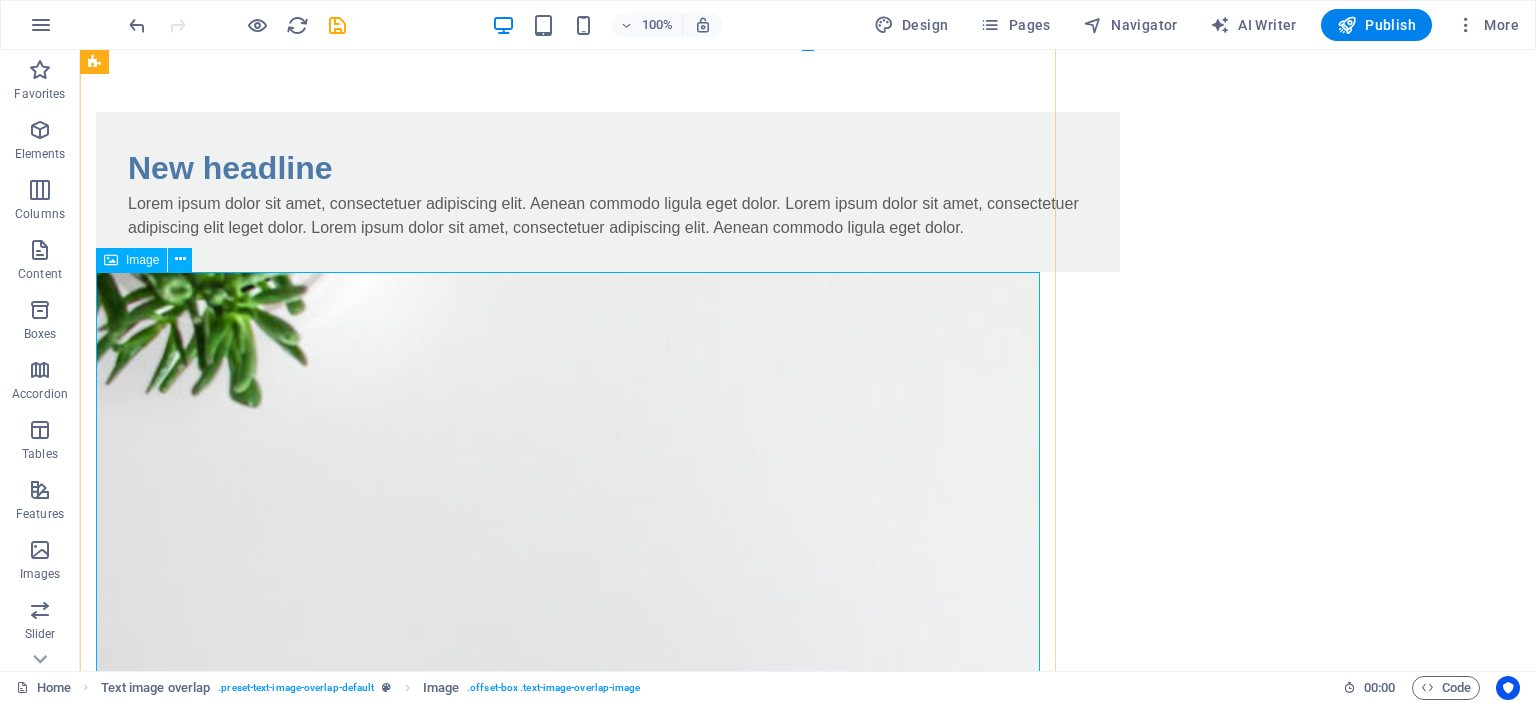 scroll, scrollTop: 0, scrollLeft: 0, axis: both 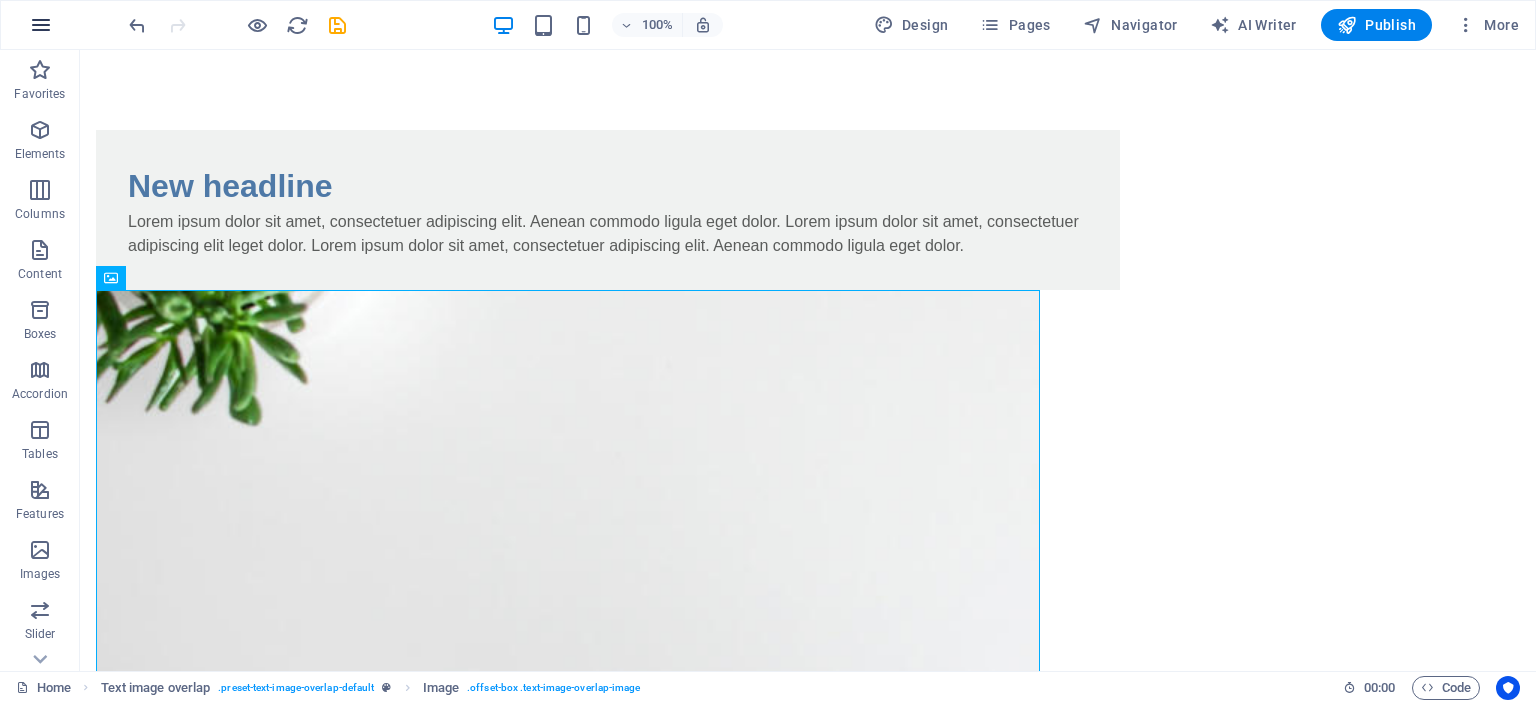 click at bounding box center (41, 25) 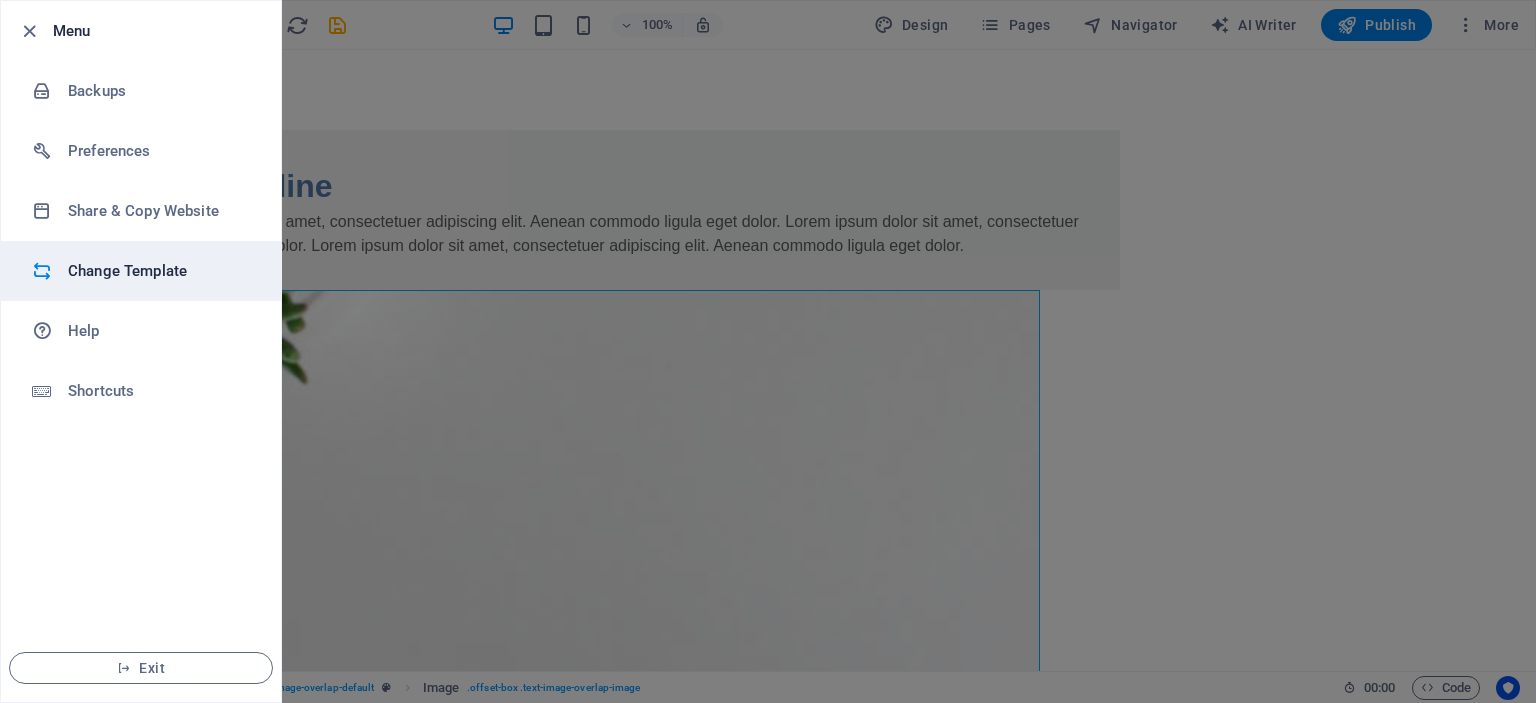 click on "Change Template" at bounding box center (160, 271) 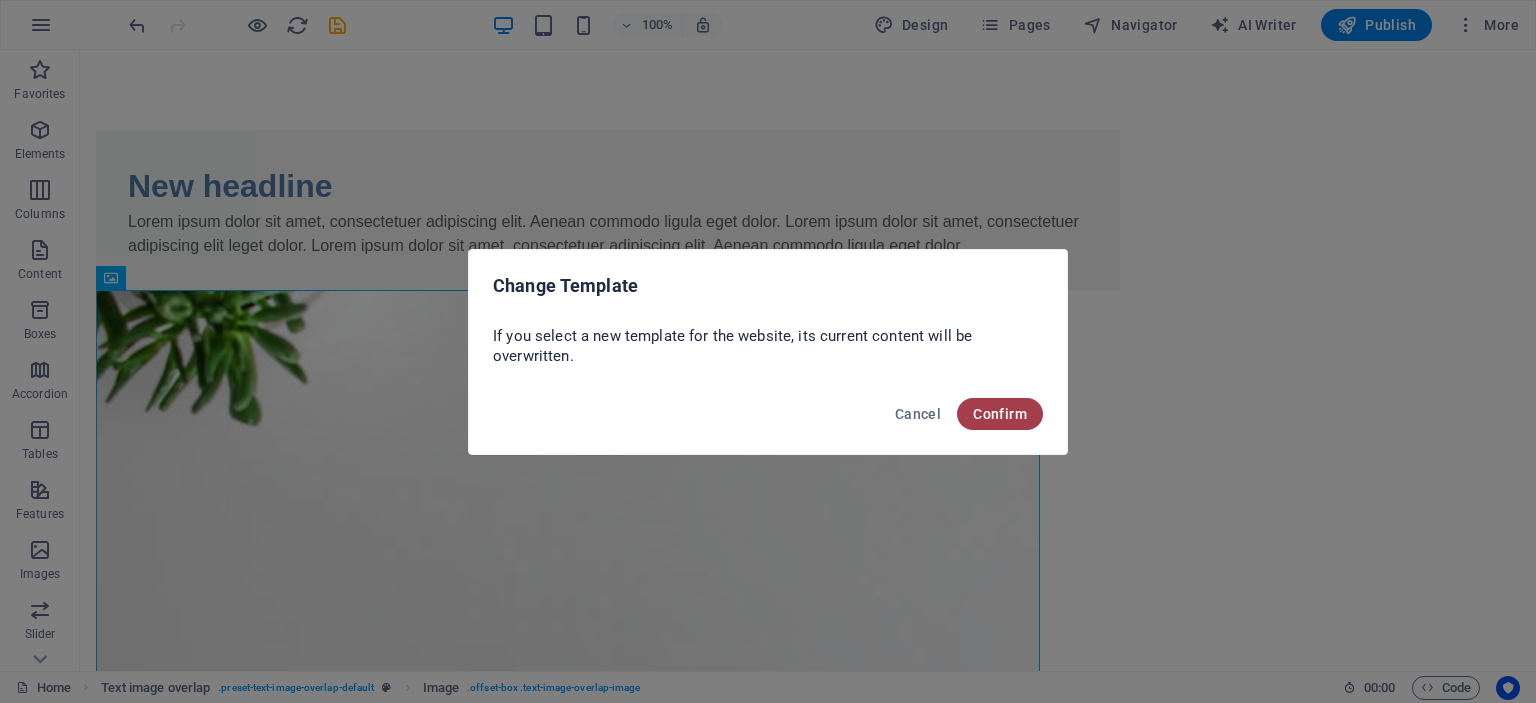 click on "Confirm" at bounding box center [1000, 414] 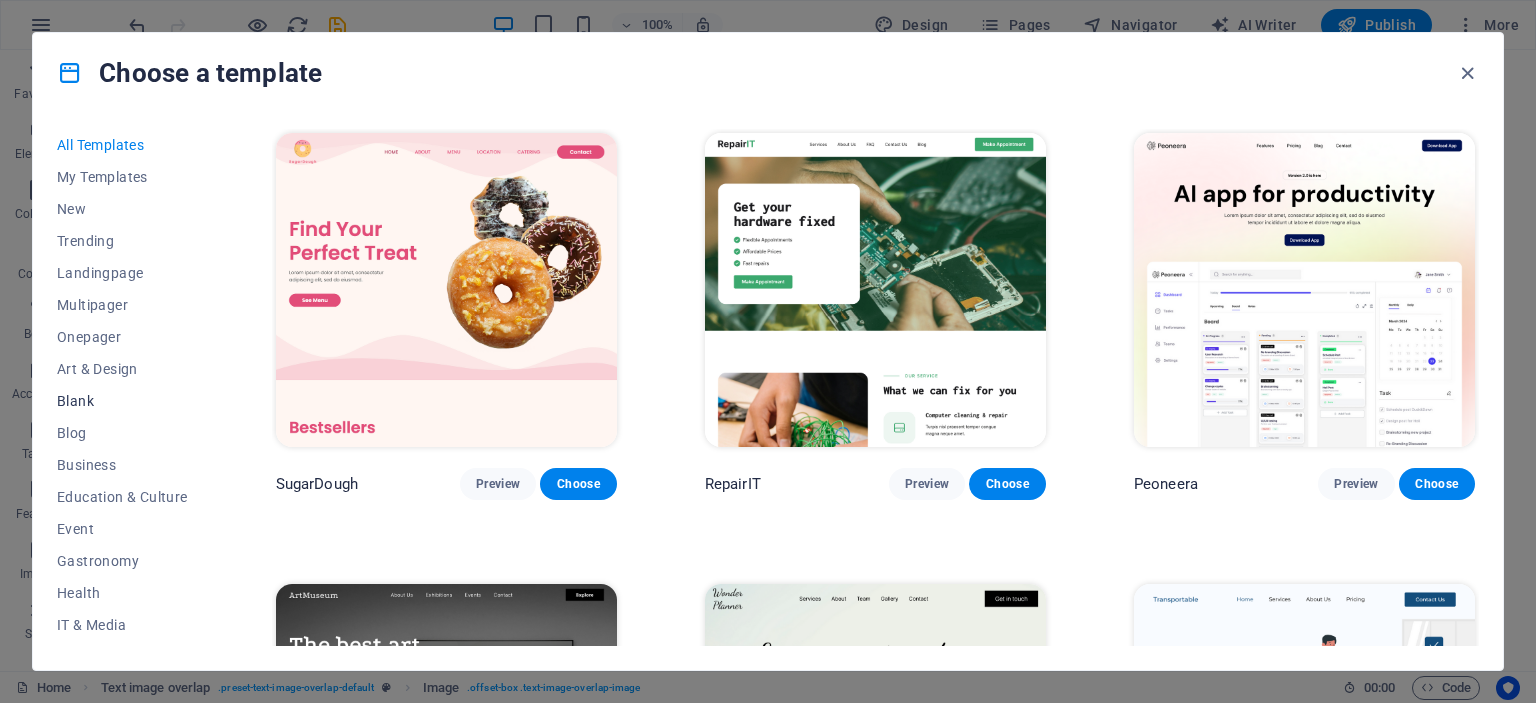 click on "Blank" at bounding box center [122, 401] 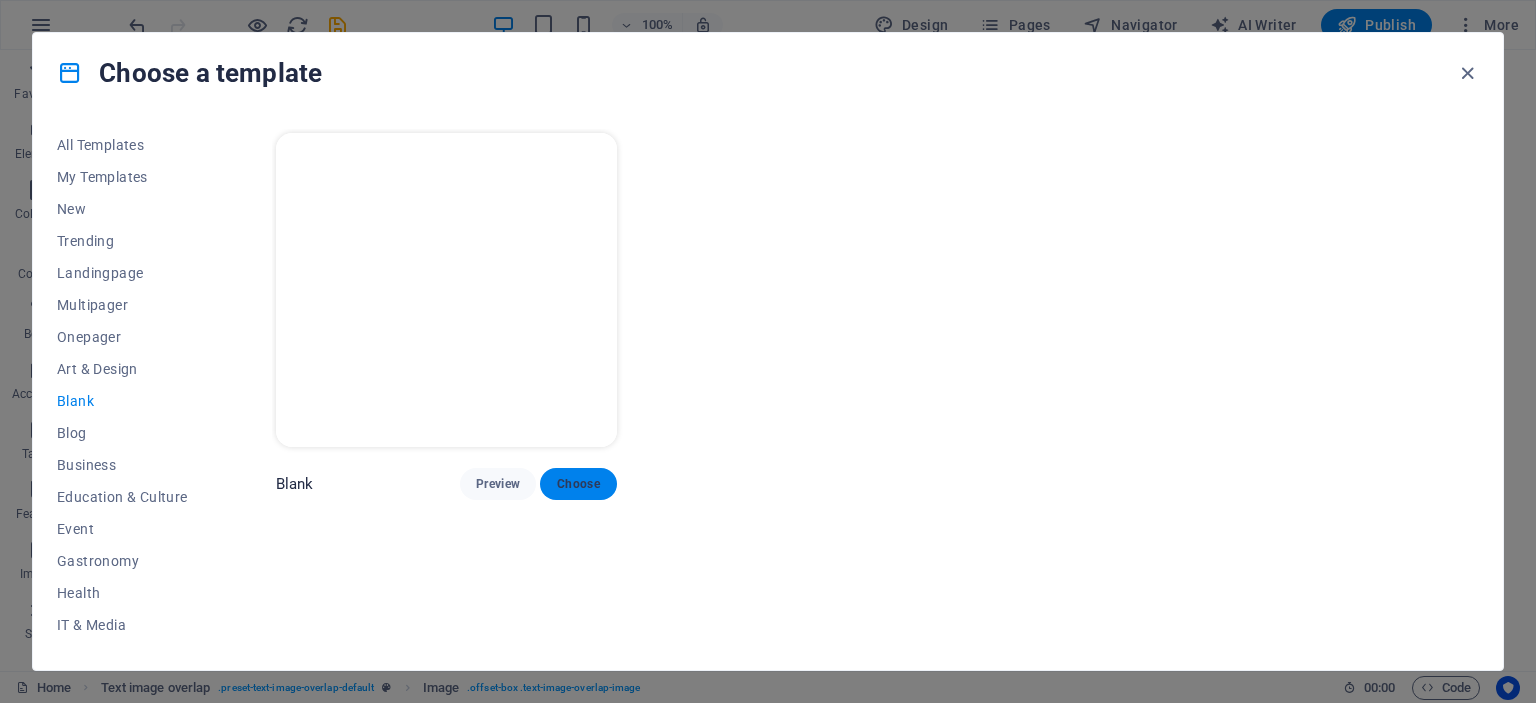 click on "Choose" at bounding box center [578, 484] 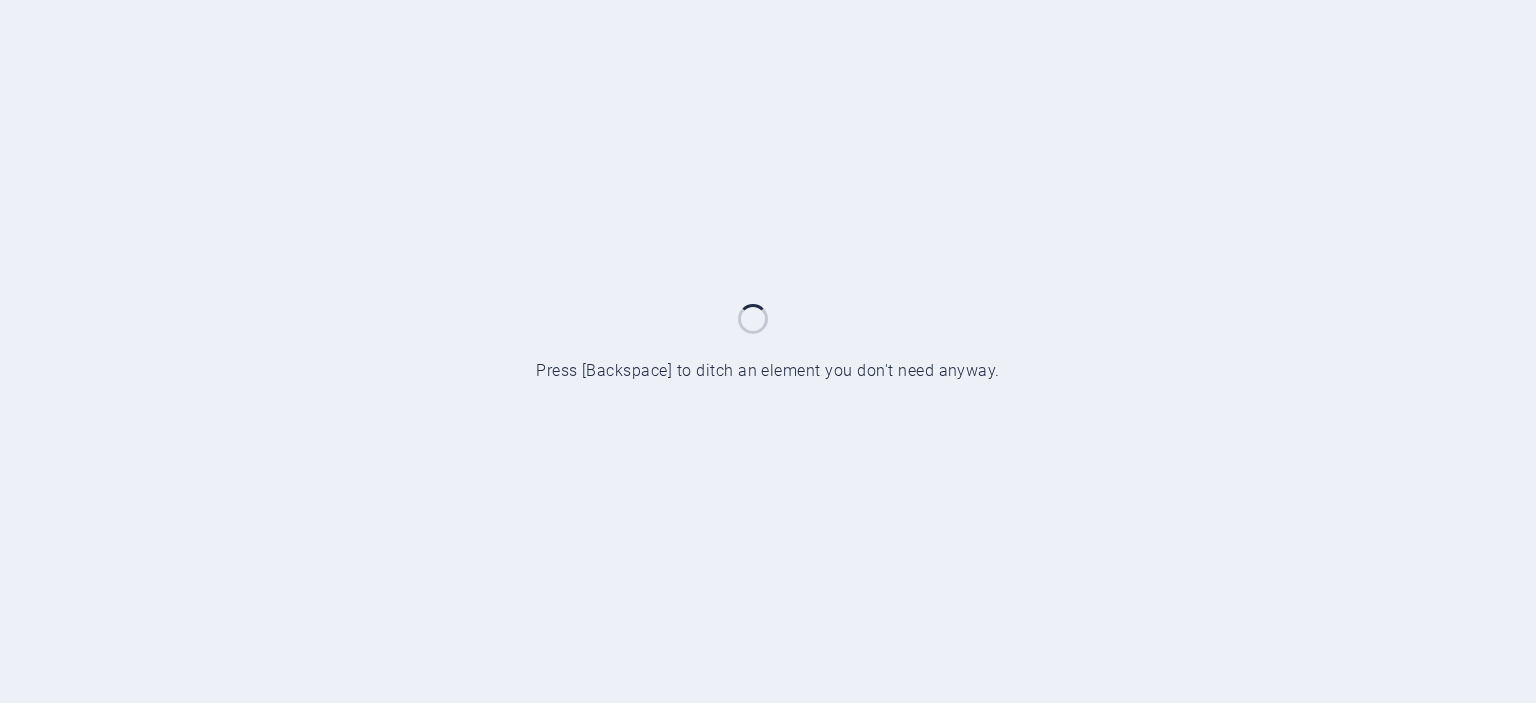 scroll, scrollTop: 0, scrollLeft: 0, axis: both 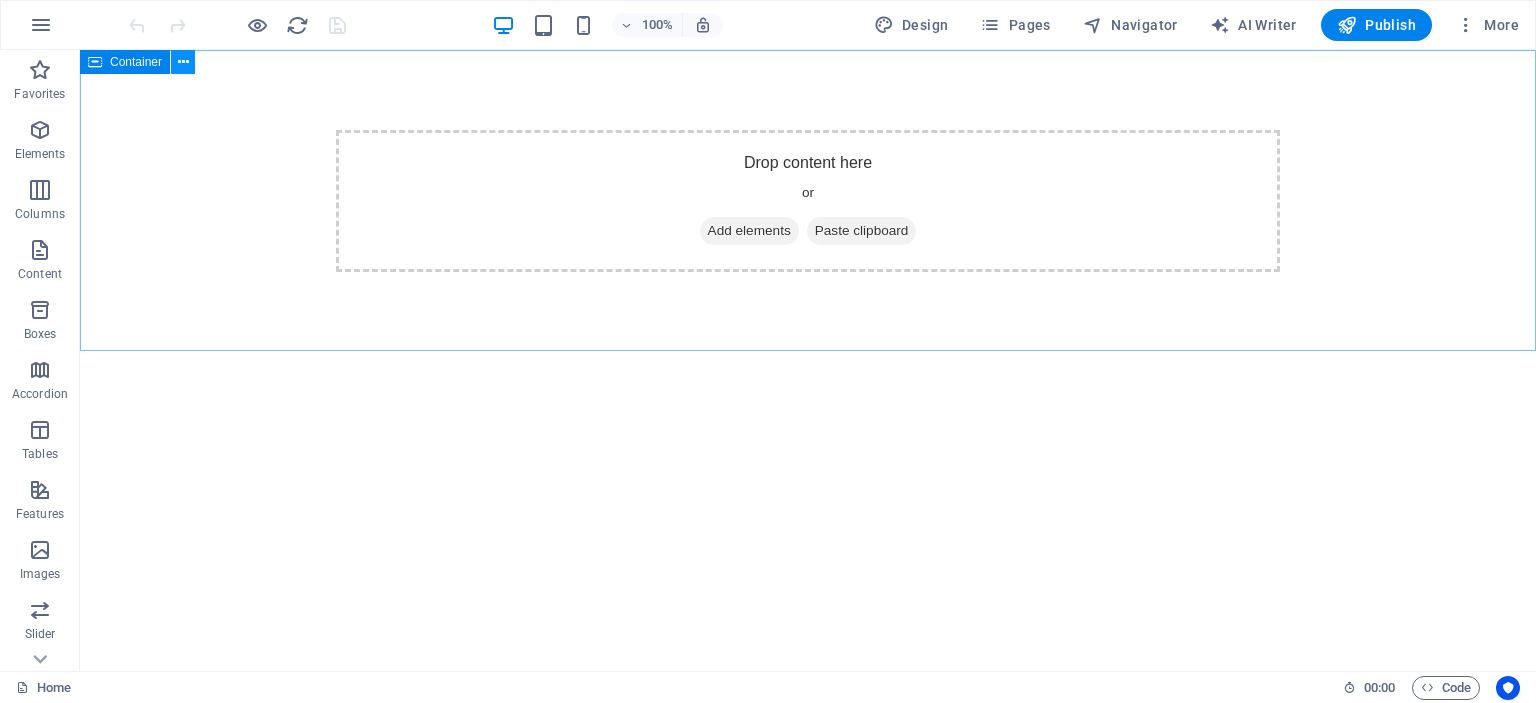 click at bounding box center [183, 62] 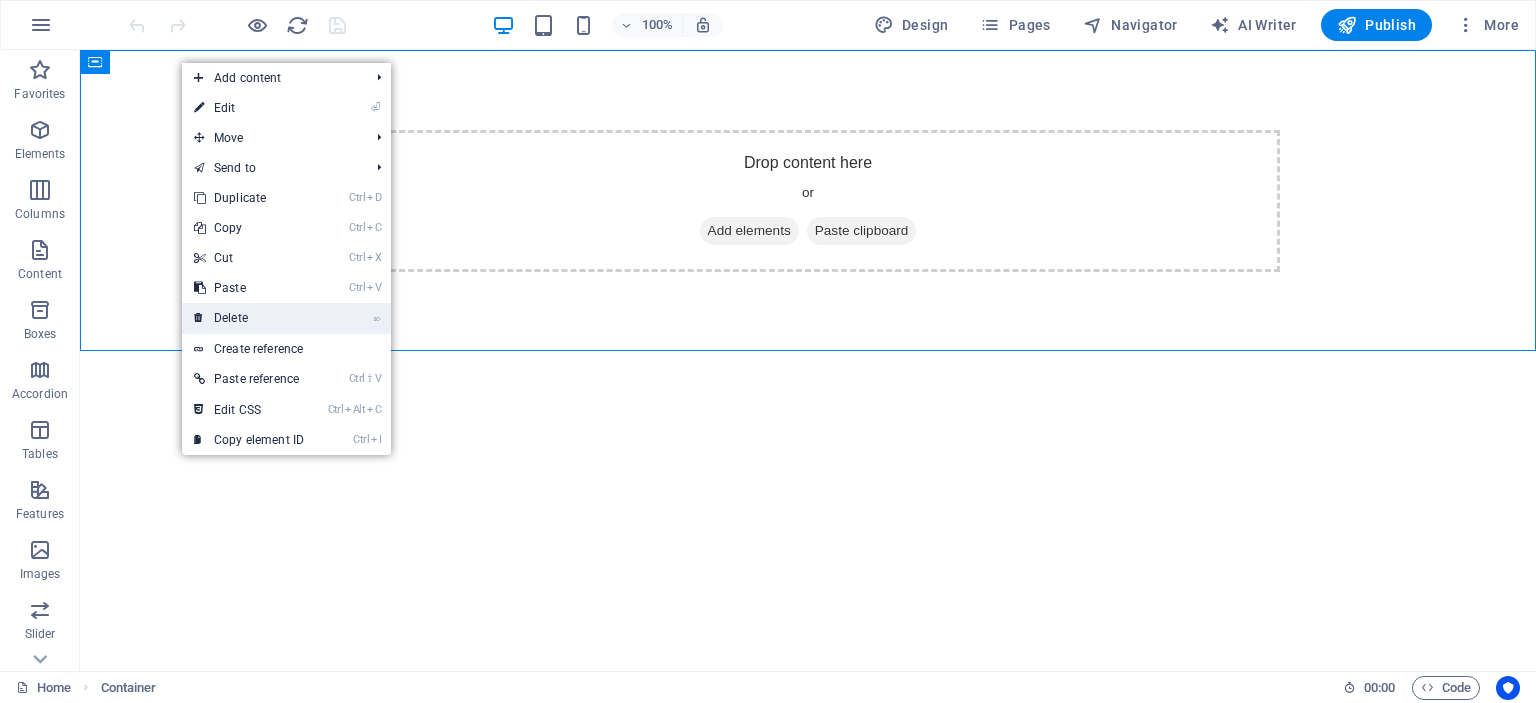 click on "⌦  Delete" at bounding box center (249, 318) 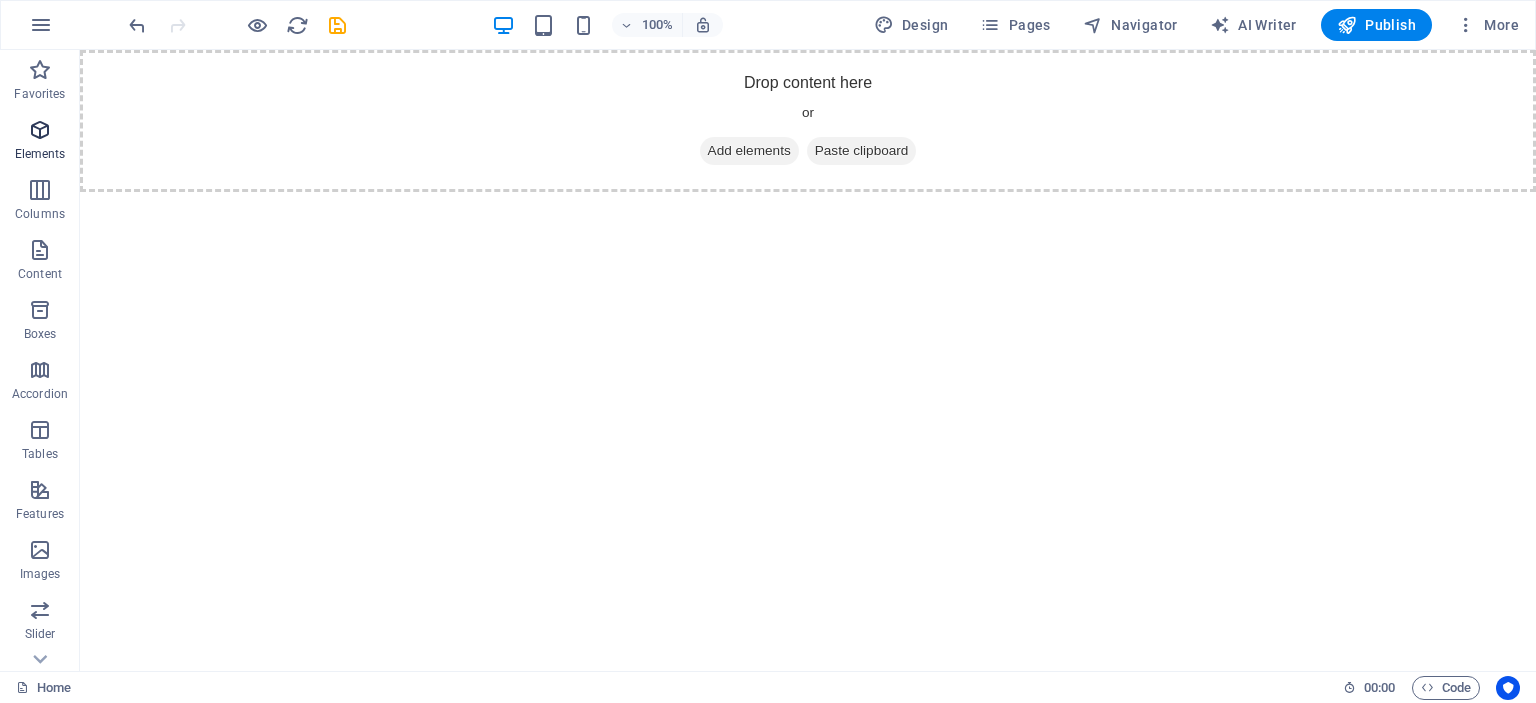 click on "Elements" at bounding box center [40, 154] 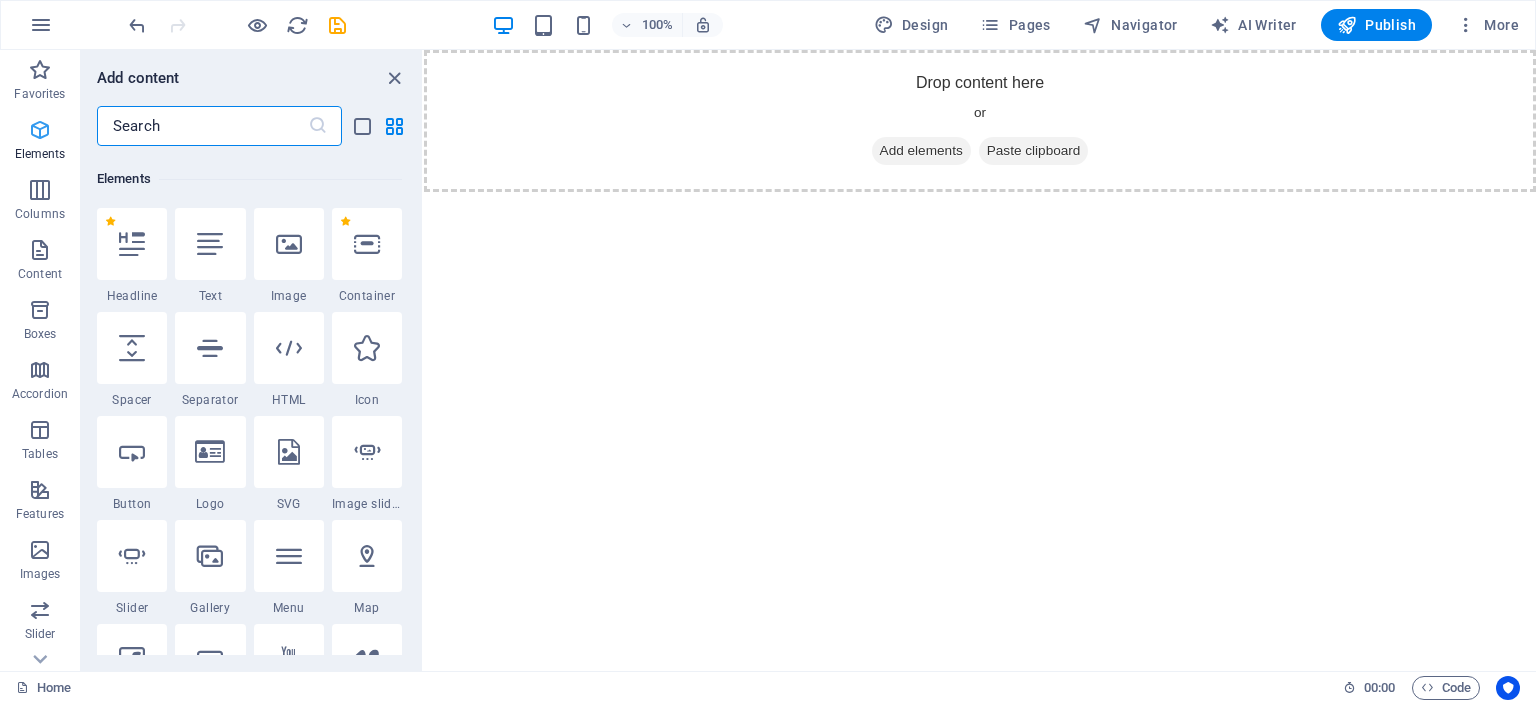 scroll, scrollTop: 212, scrollLeft: 0, axis: vertical 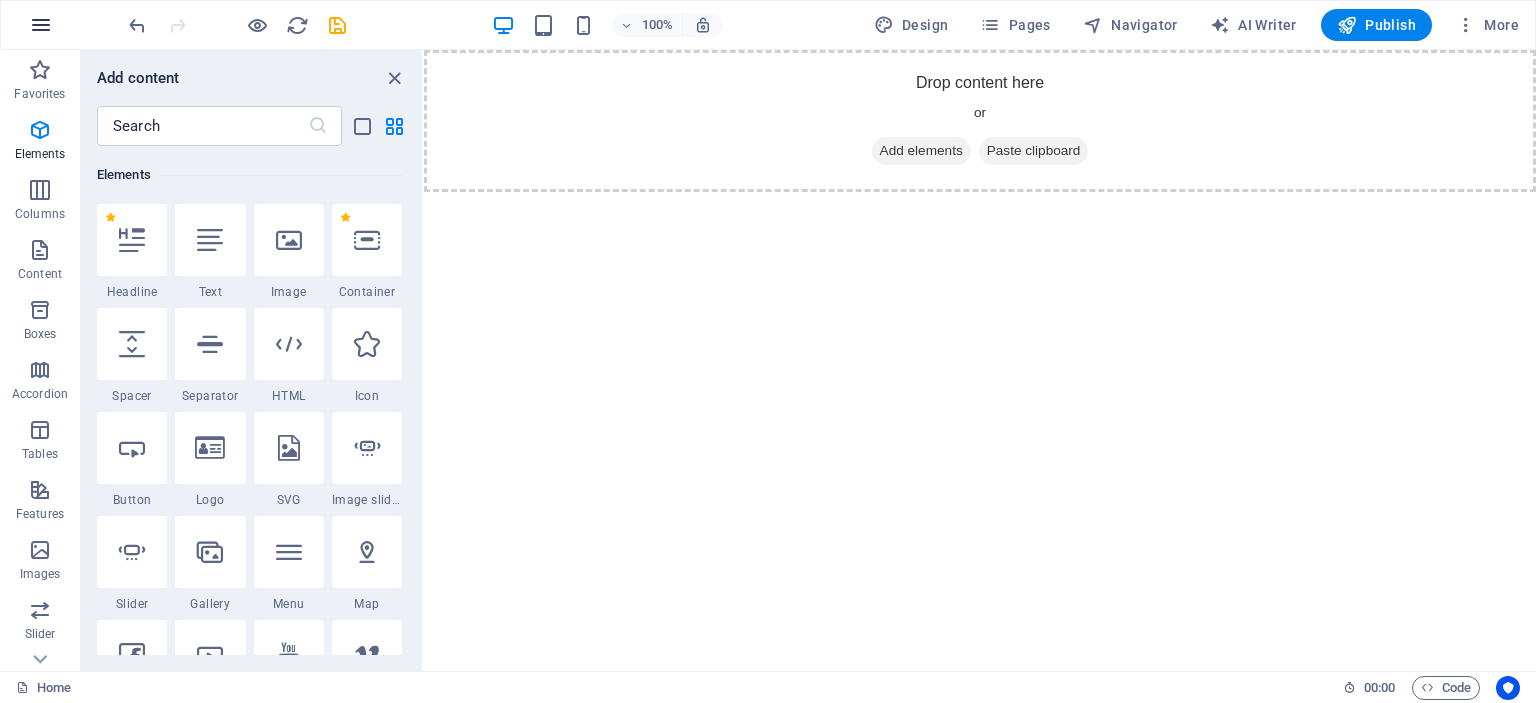 click at bounding box center [41, 25] 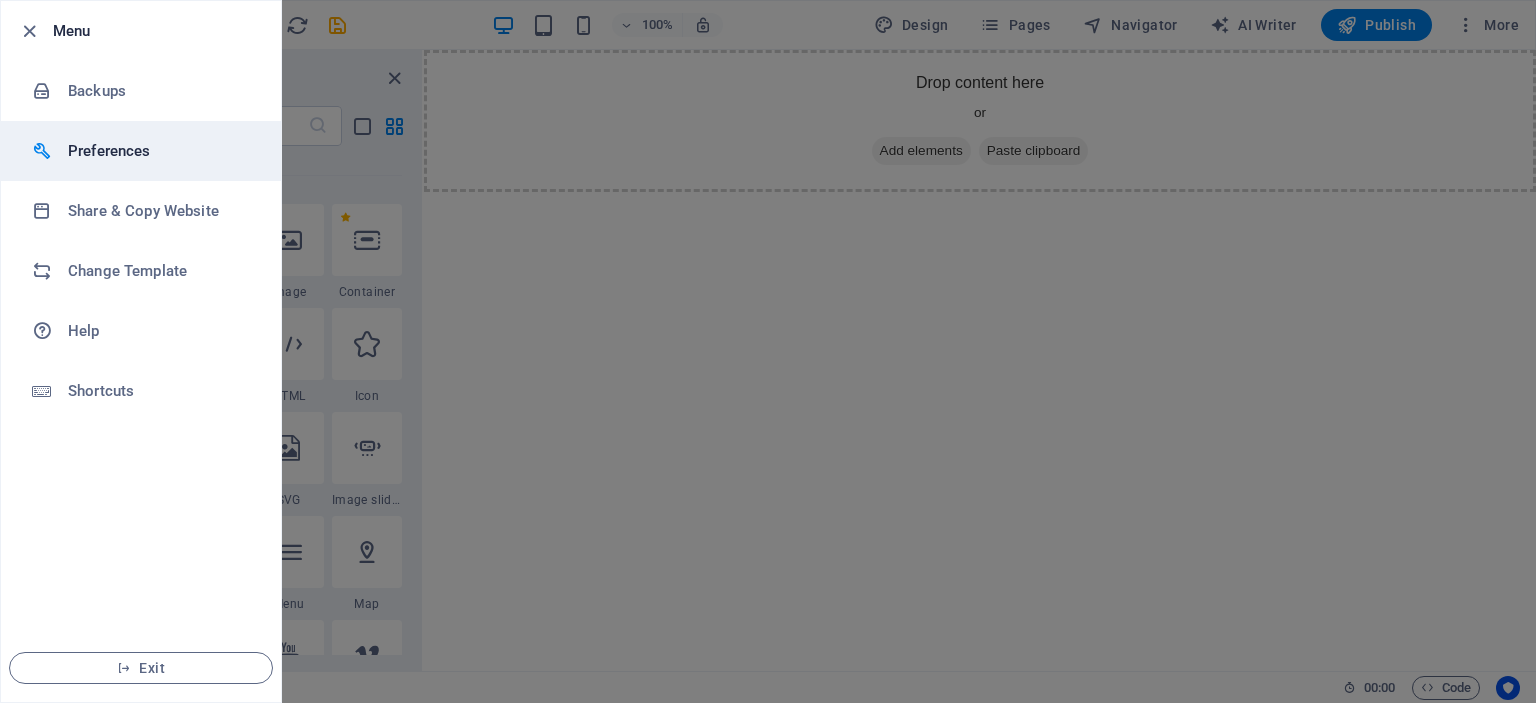 click on "Preferences" at bounding box center [160, 151] 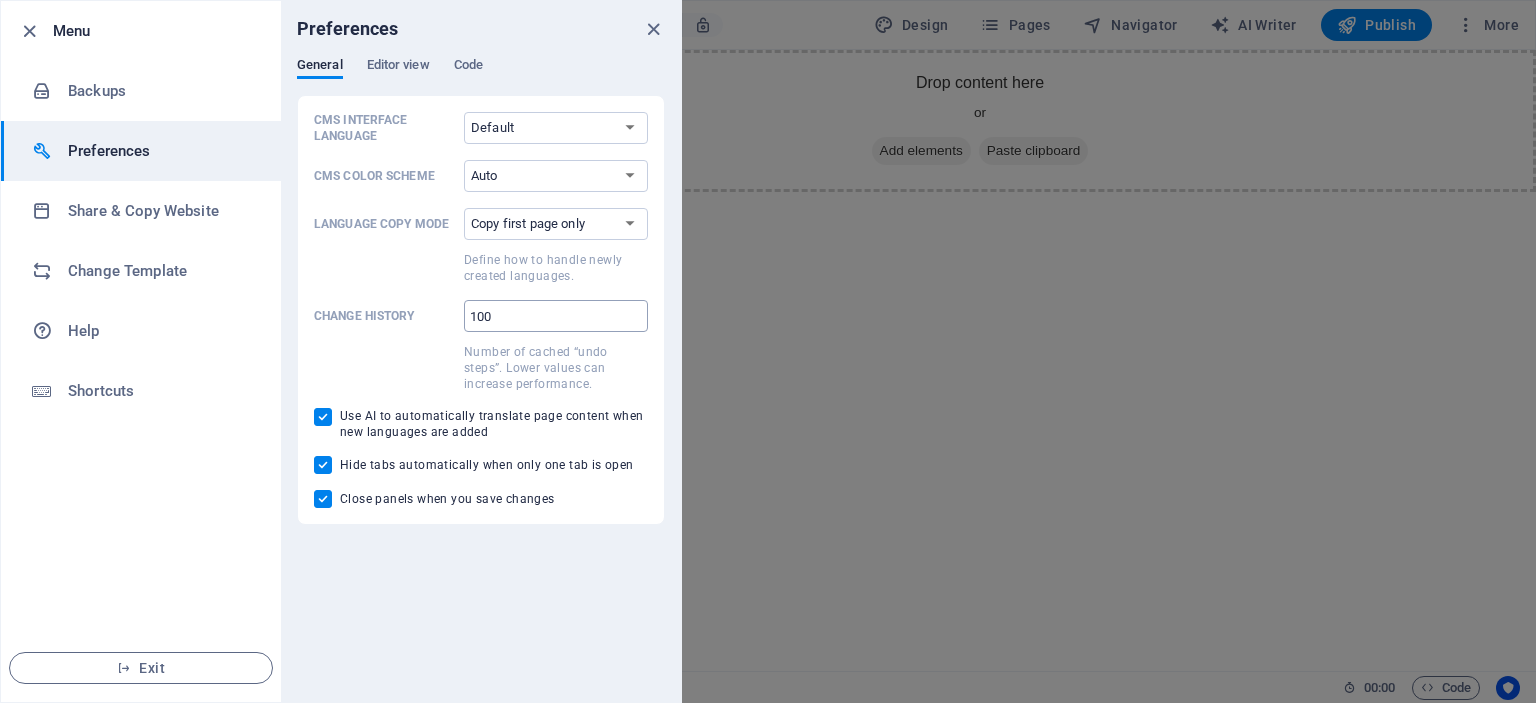 click on "100" at bounding box center (556, 316) 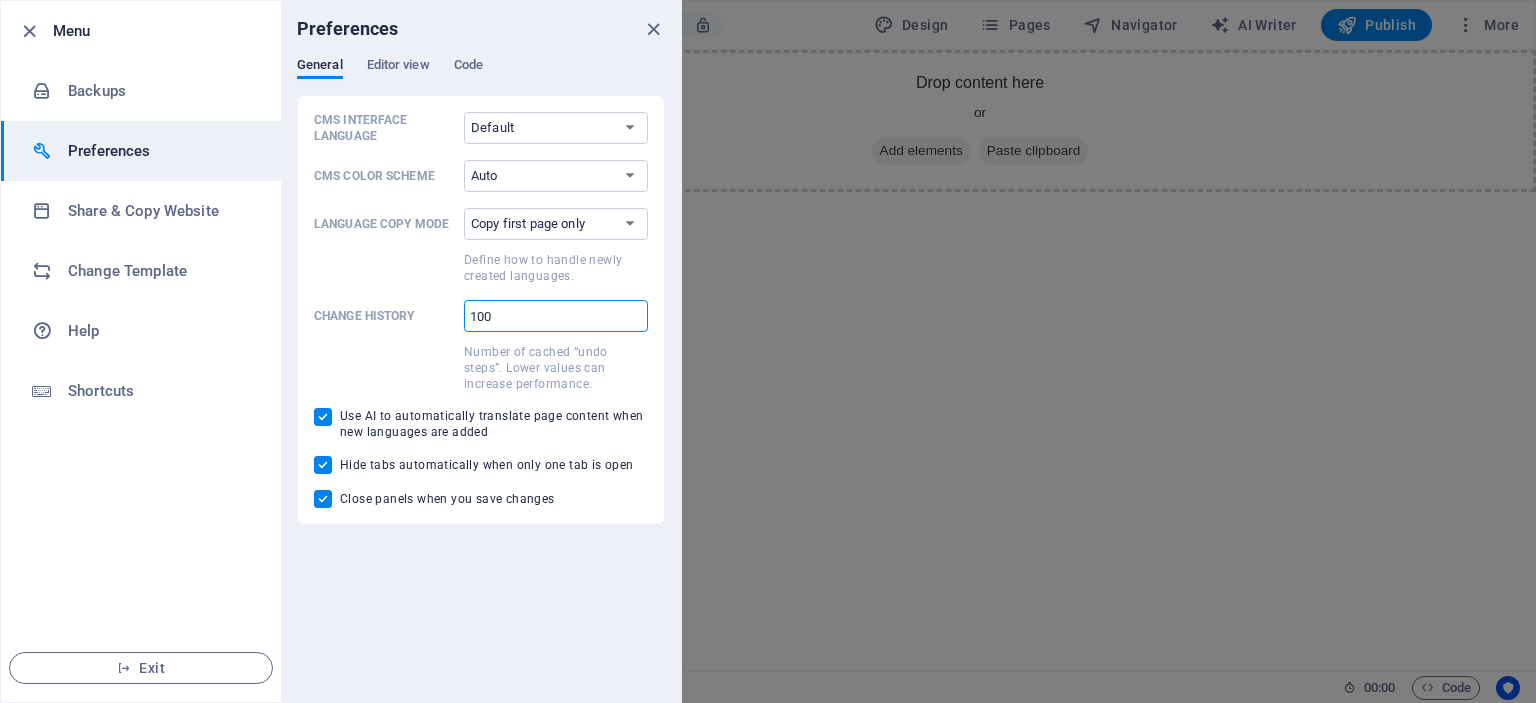 click on "100" at bounding box center (556, 316) 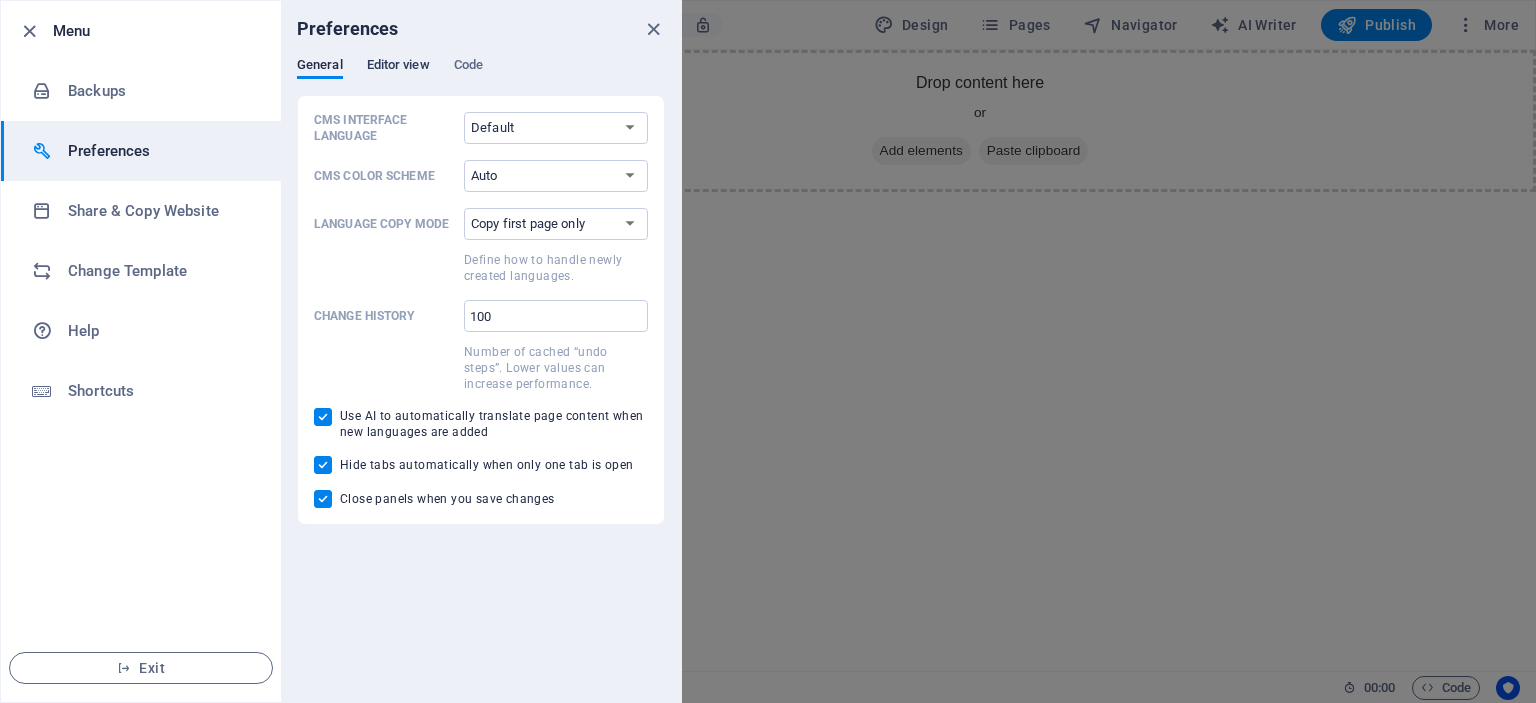 click on "Editor view" at bounding box center [398, 67] 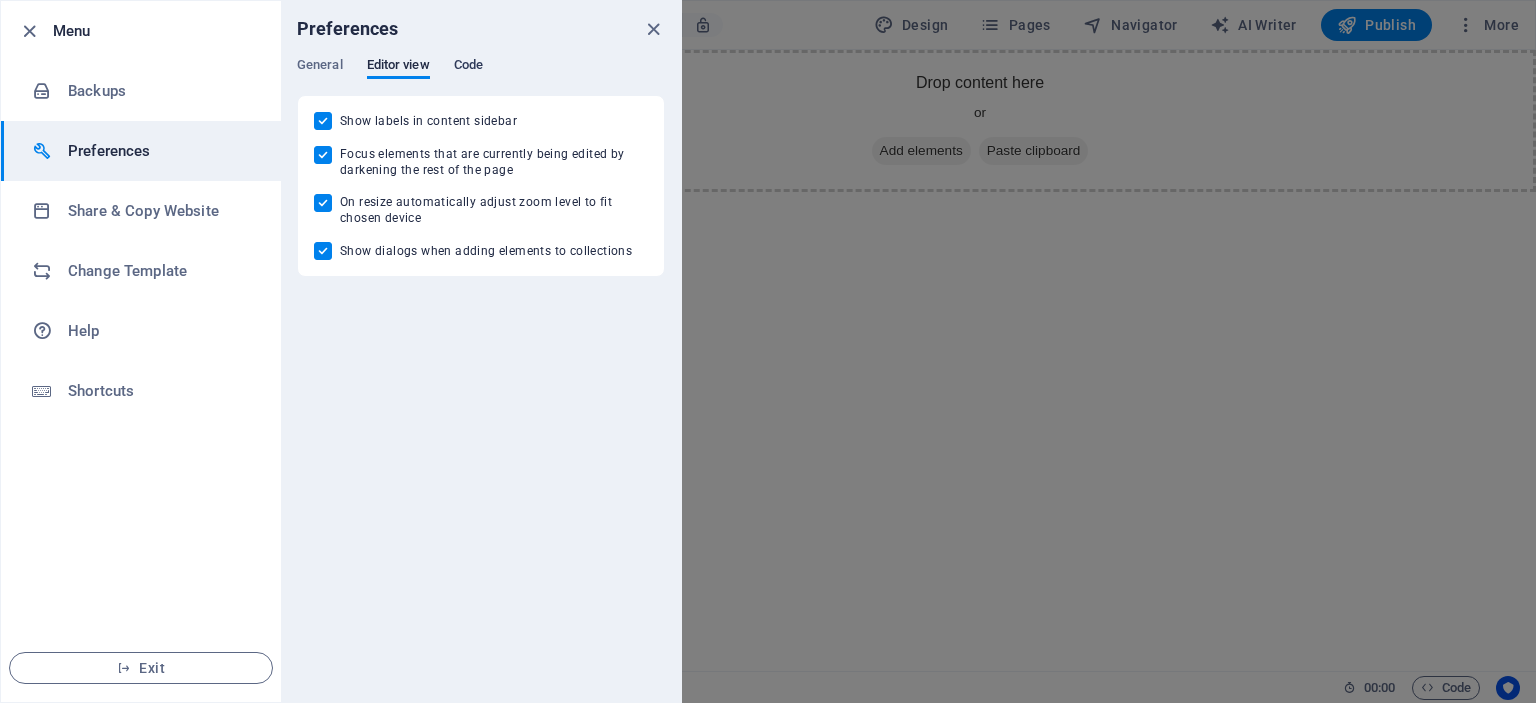 click on "Code" at bounding box center (468, 67) 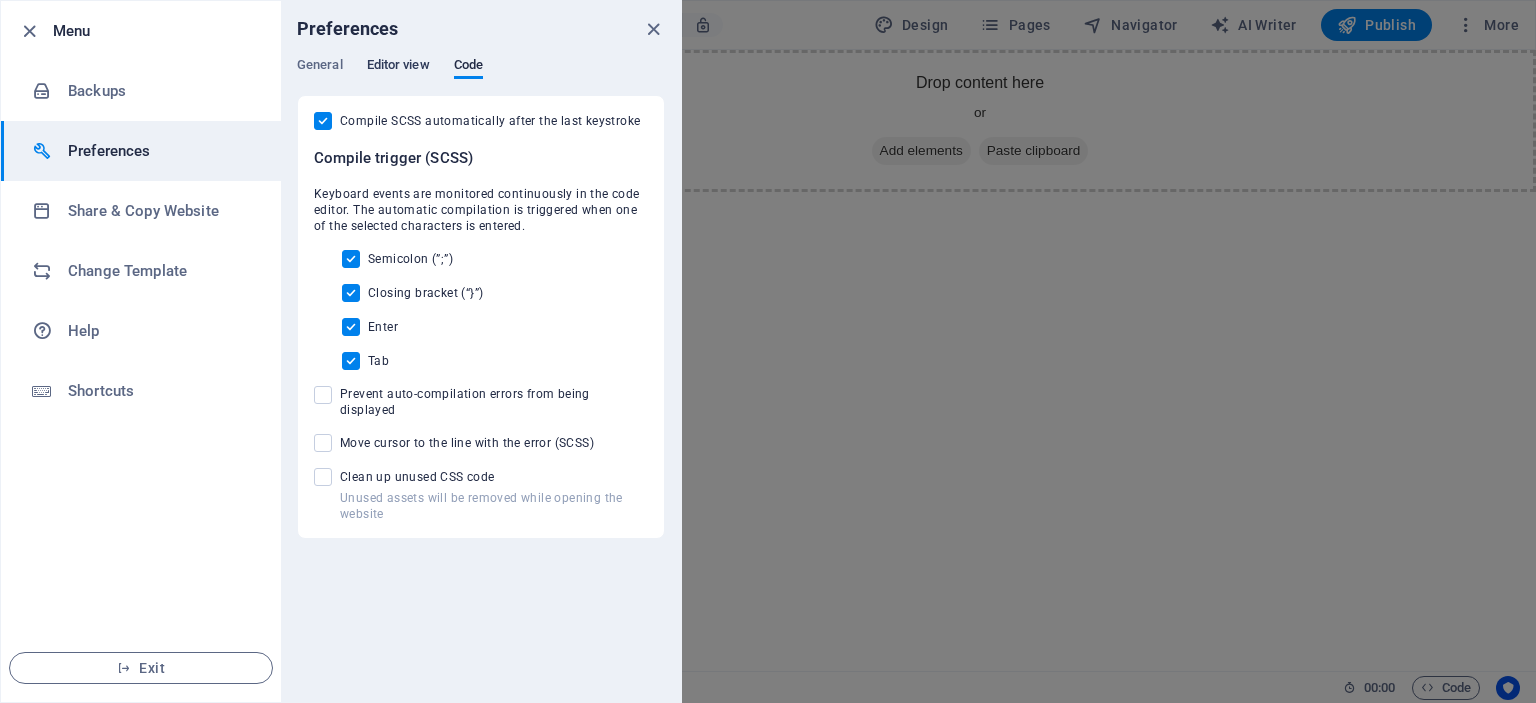 click on "Editor view" at bounding box center [398, 67] 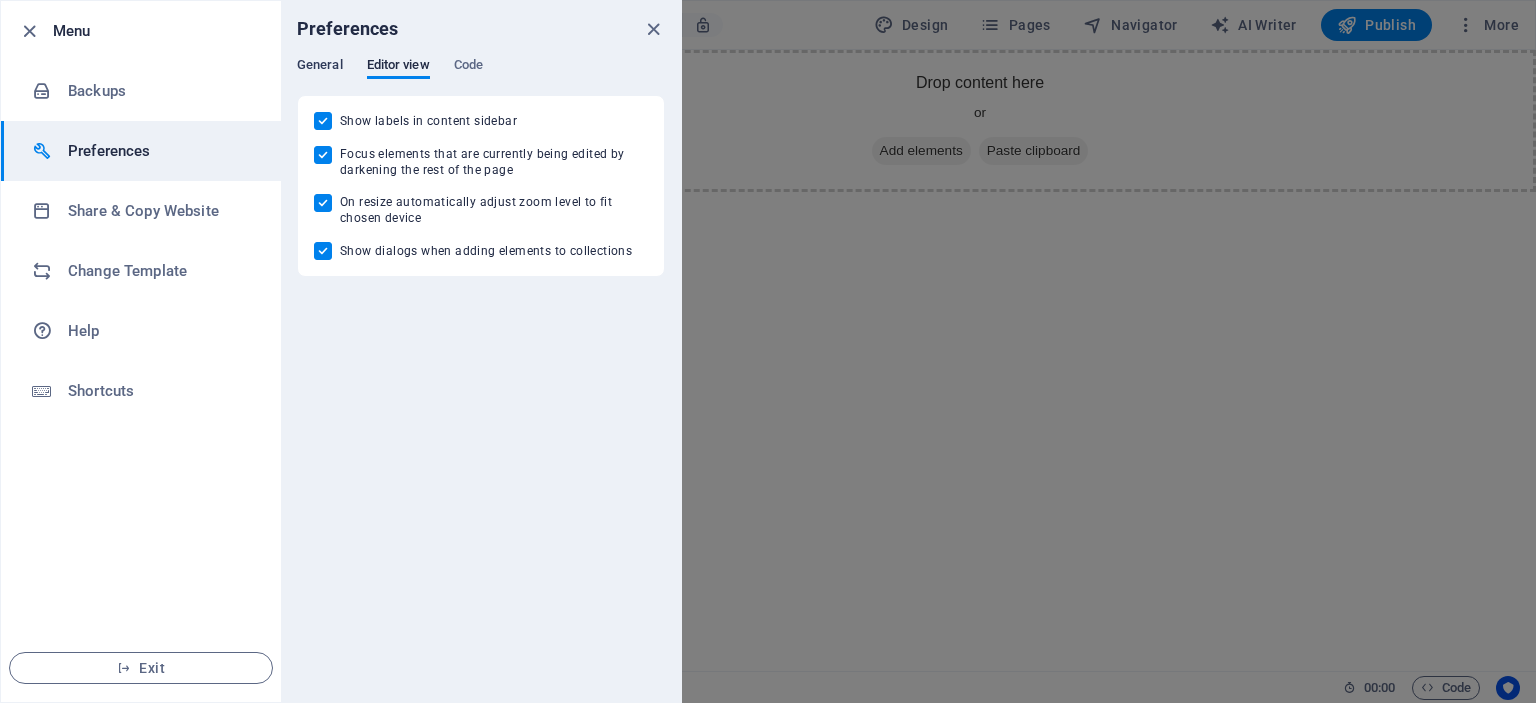 click on "General" at bounding box center (320, 67) 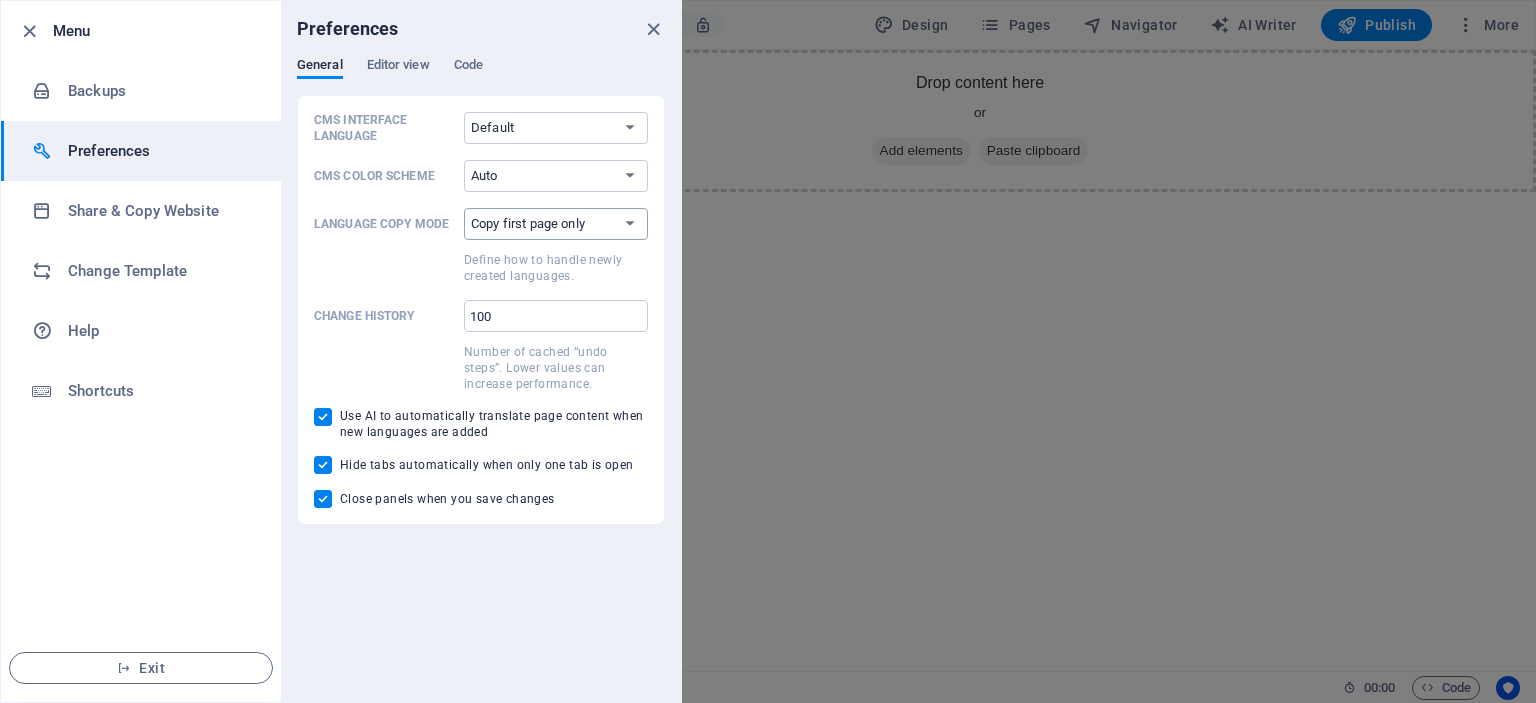 click on "Copy first page only Copy all pages" at bounding box center (556, 224) 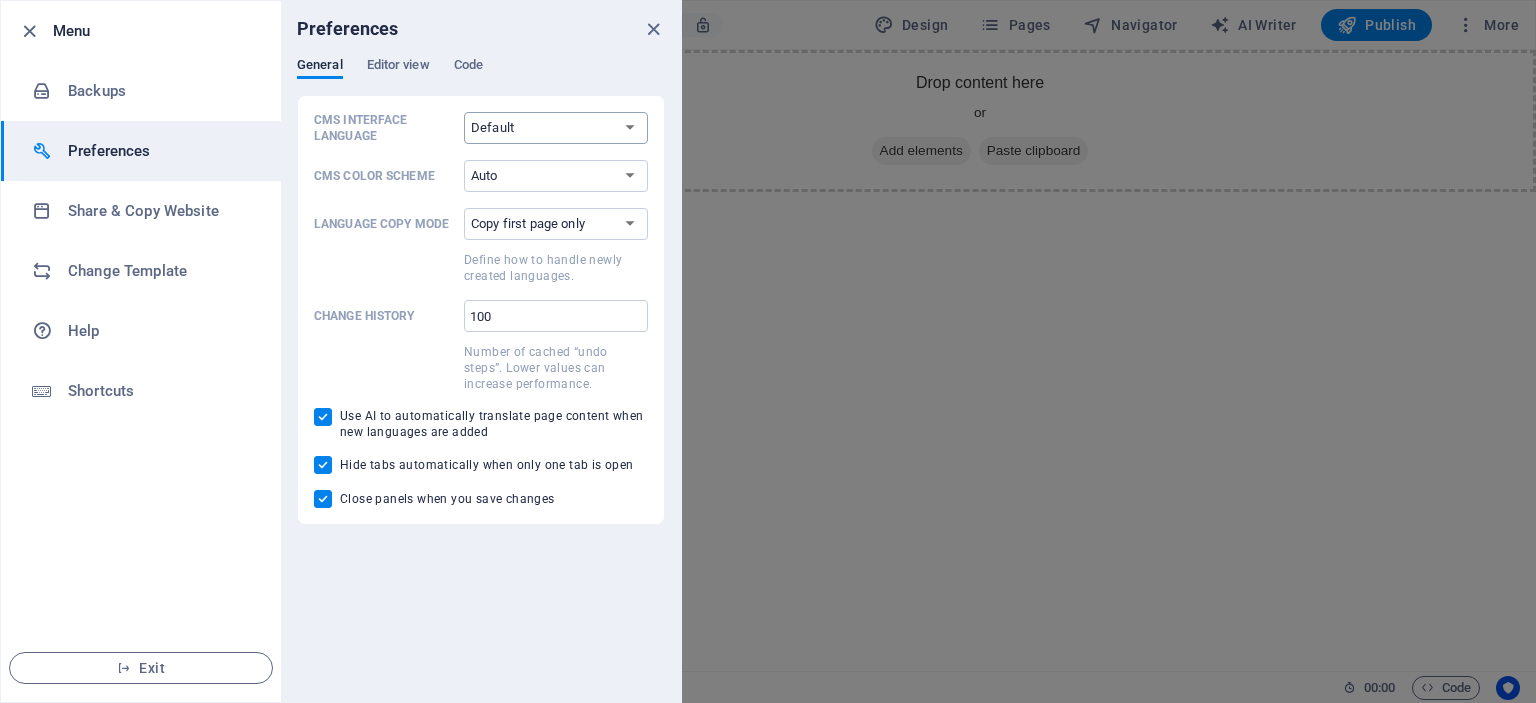 click on "Default Deutsch English Español Français Magyar Italiano Nederlands Polski Português русский язык Svenska Türkçe 日本語" at bounding box center (556, 128) 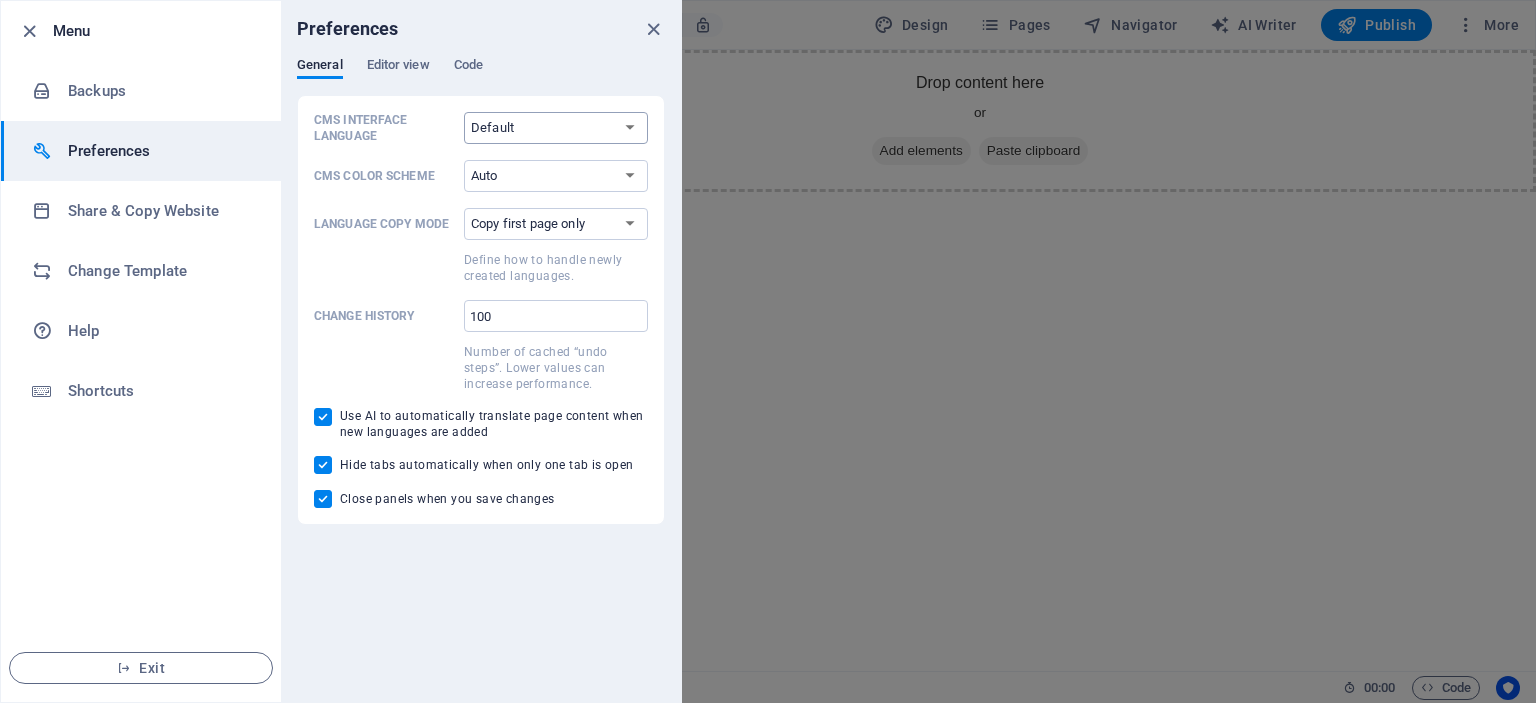click on "Default Deutsch English Español Français Magyar Italiano Nederlands Polski Português русский язык Svenska Türkçe 日本語" at bounding box center (556, 128) 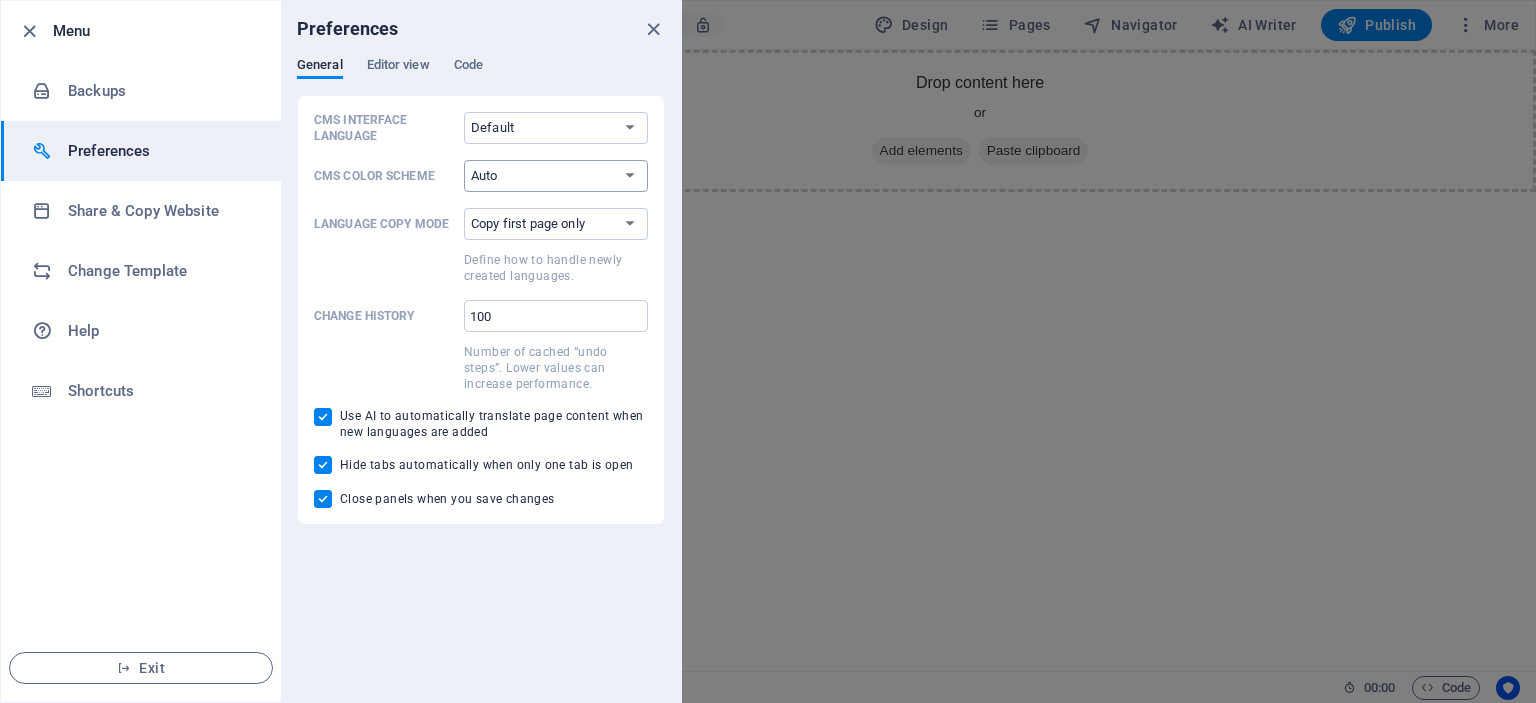 click on "Auto Dark Light" at bounding box center [556, 176] 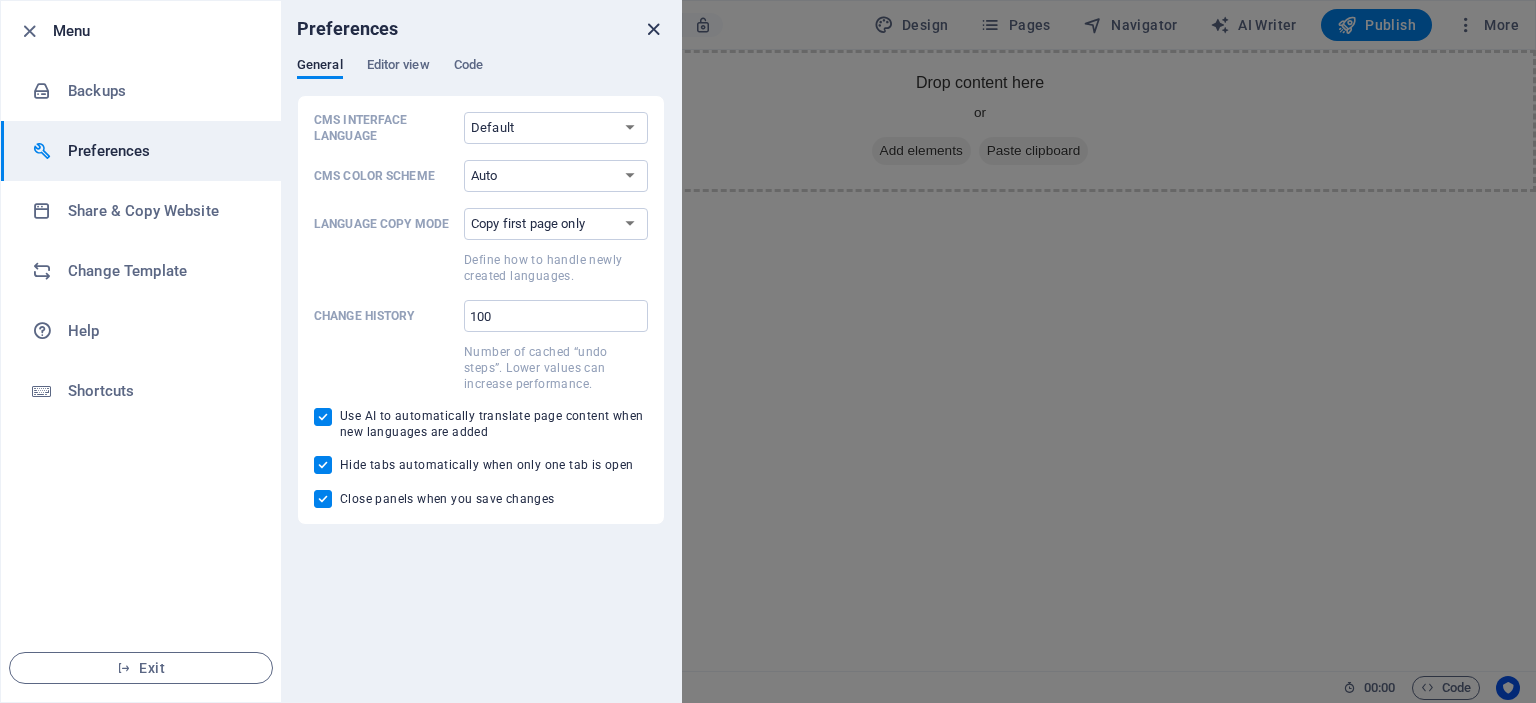 click at bounding box center [653, 29] 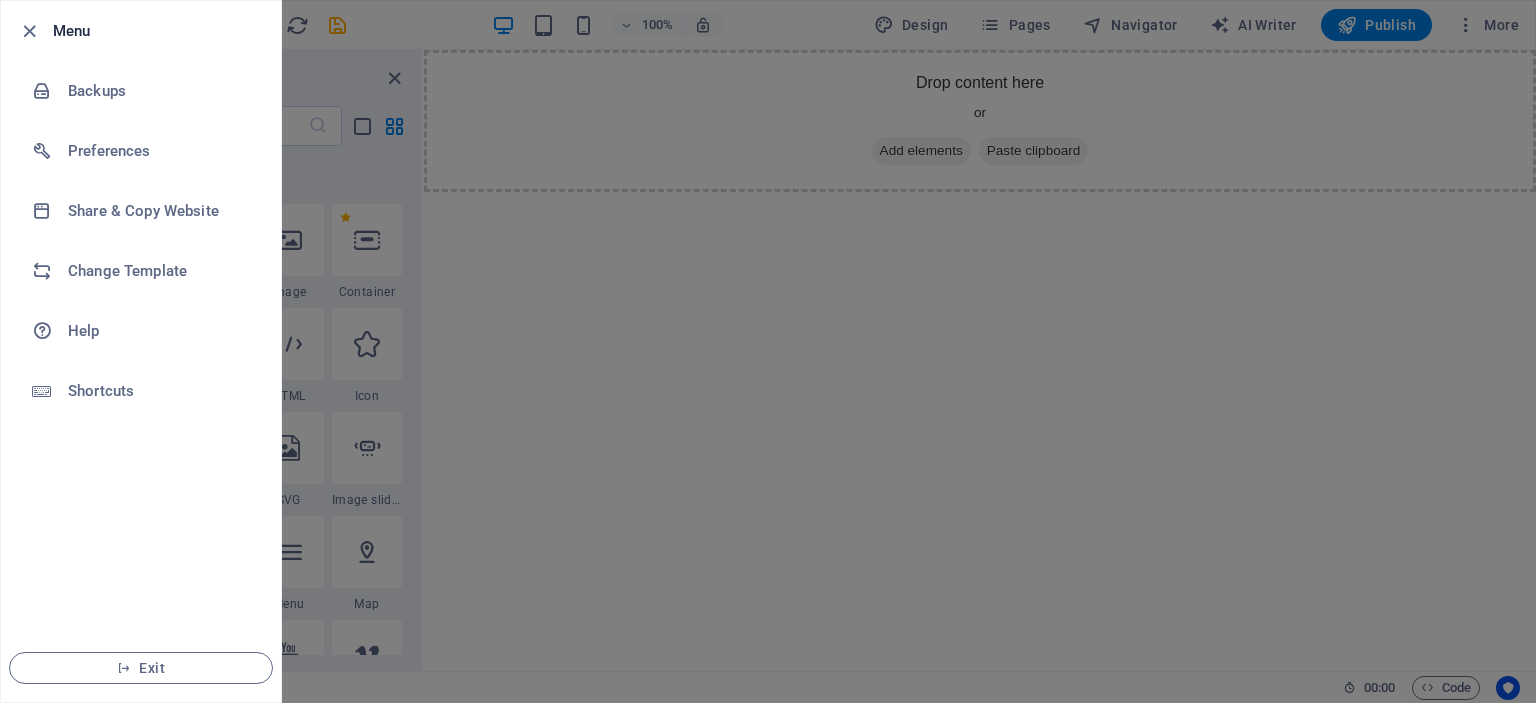 click at bounding box center (768, 351) 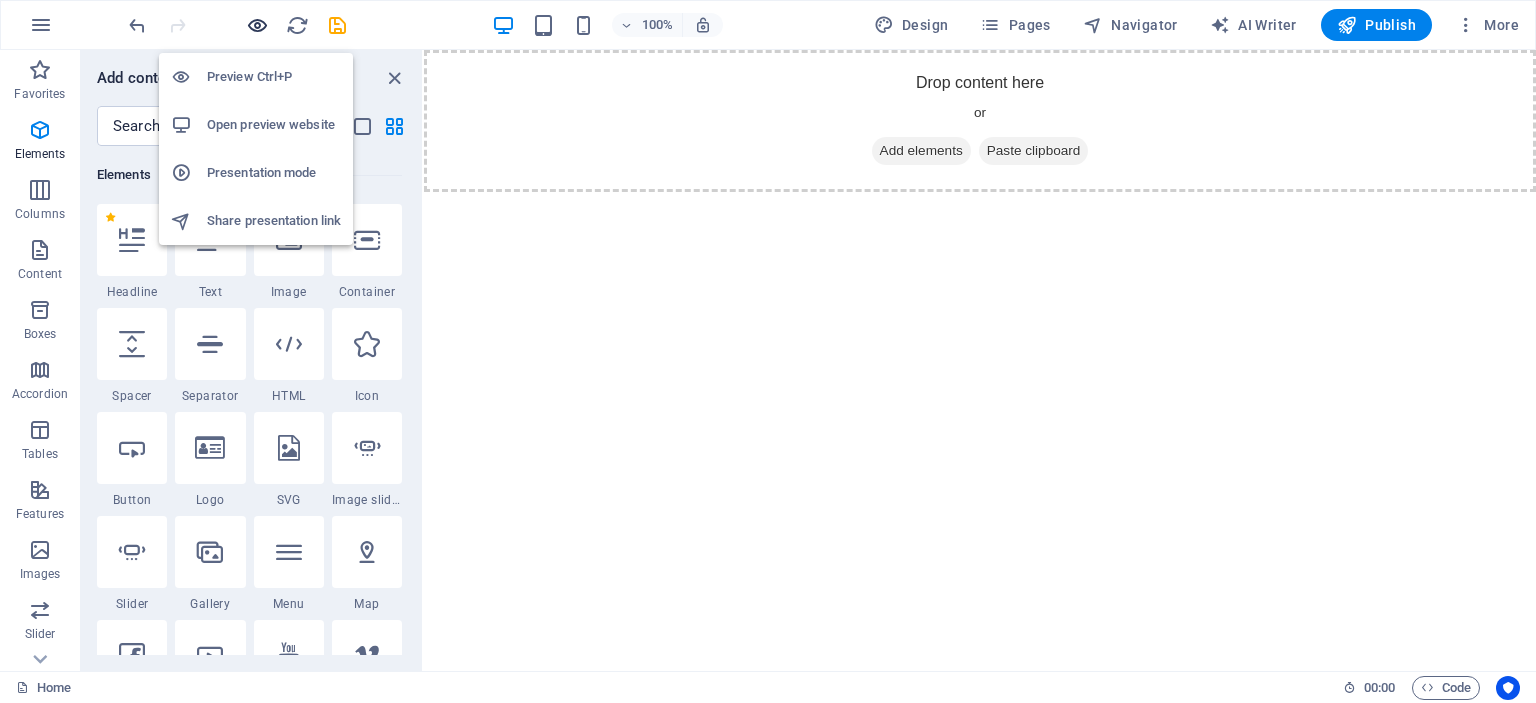 click at bounding box center (257, 25) 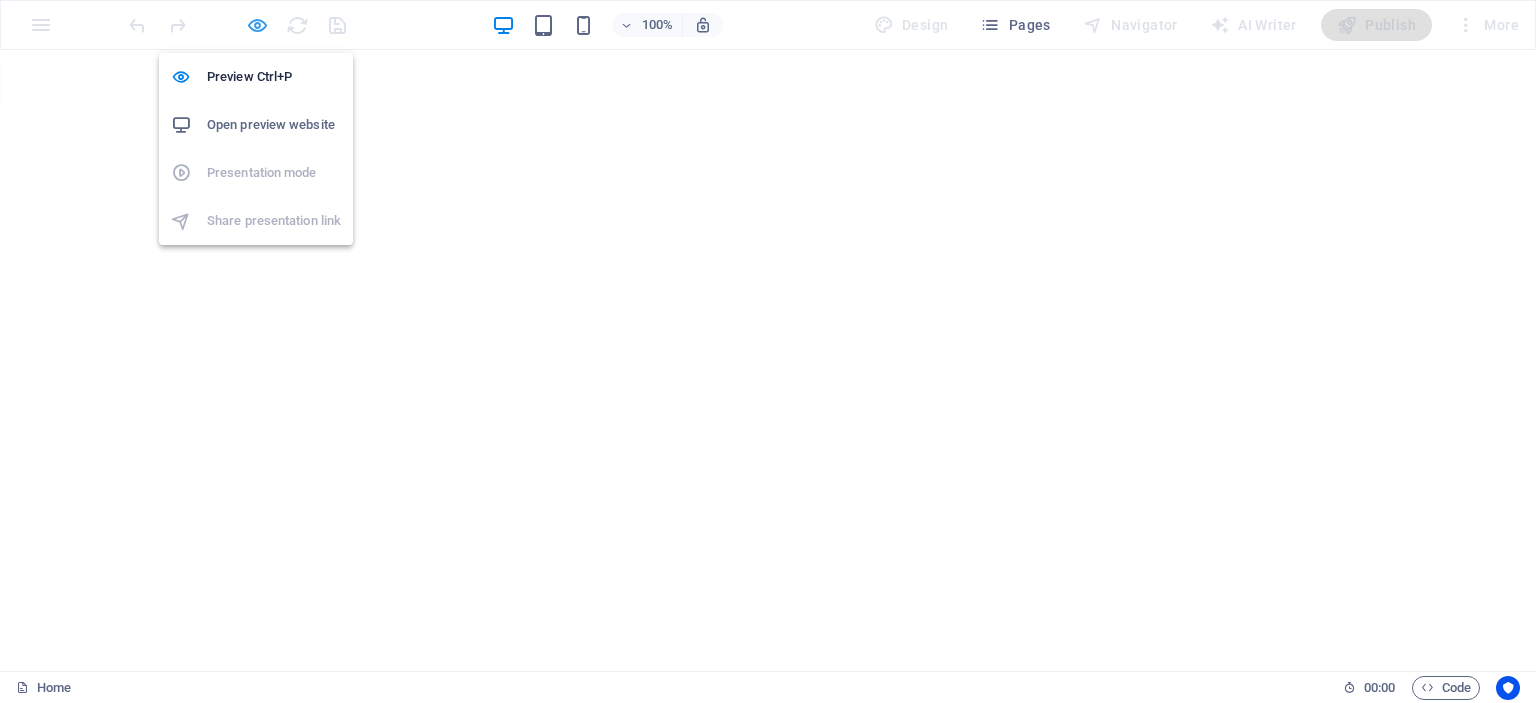 click at bounding box center [257, 25] 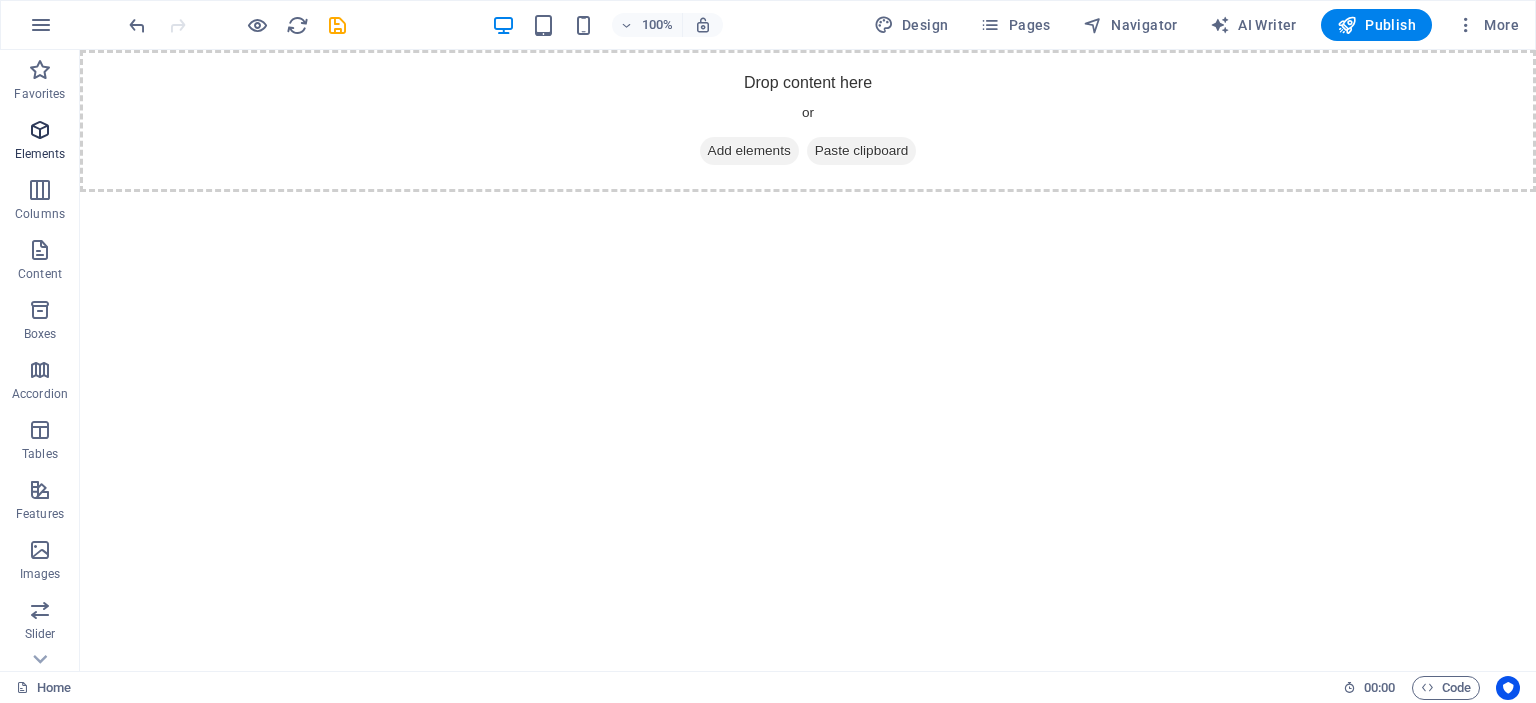 click at bounding box center (40, 130) 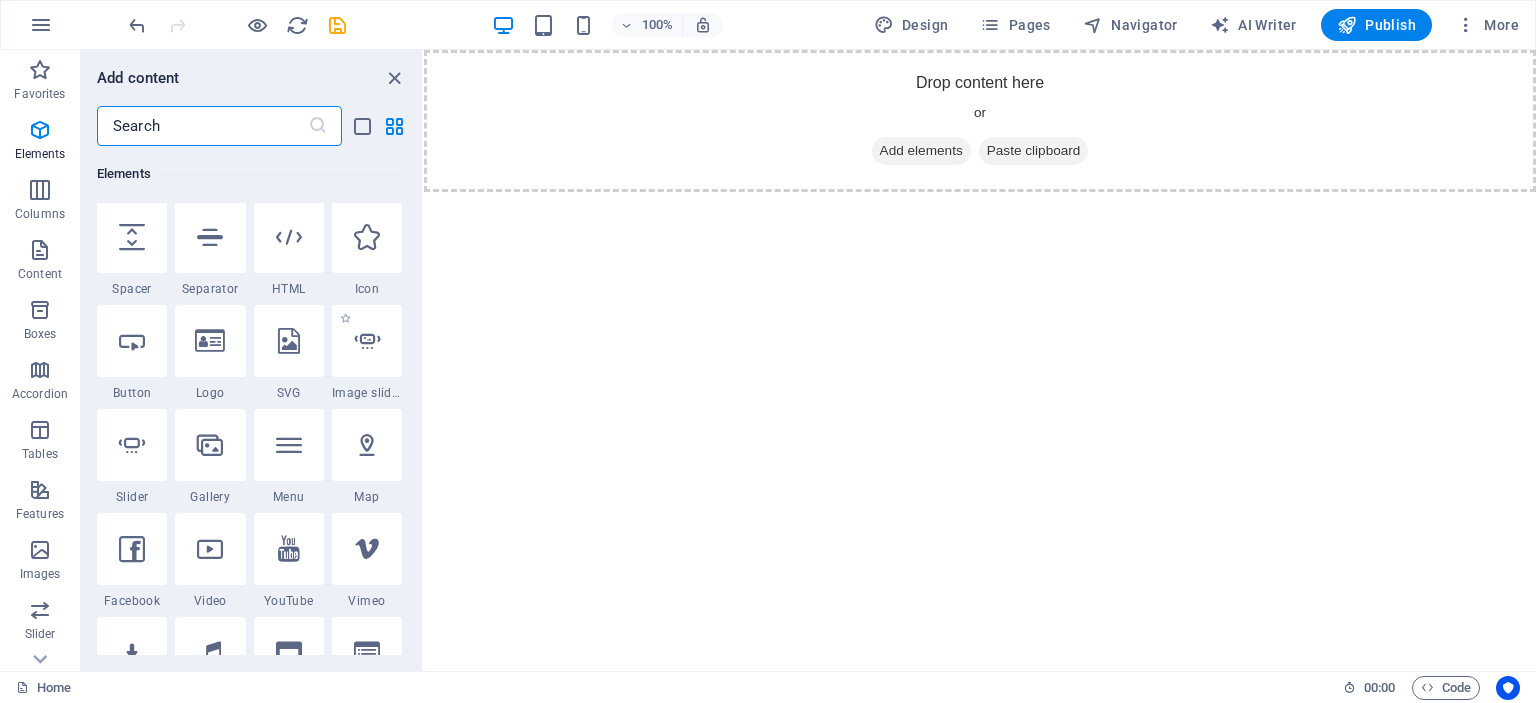scroll, scrollTop: 212, scrollLeft: 0, axis: vertical 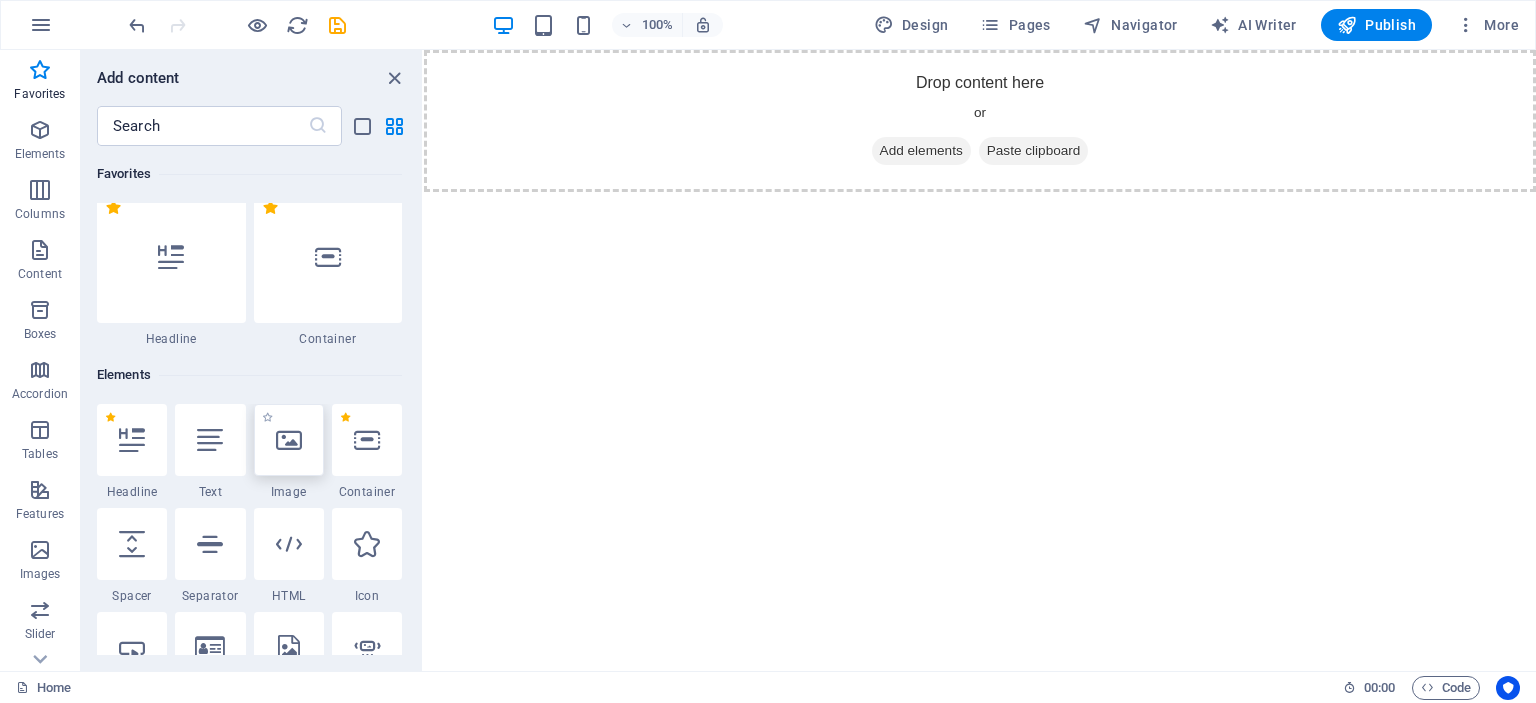 drag, startPoint x: 295, startPoint y: 447, endPoint x: 136, endPoint y: 425, distance: 160.5148 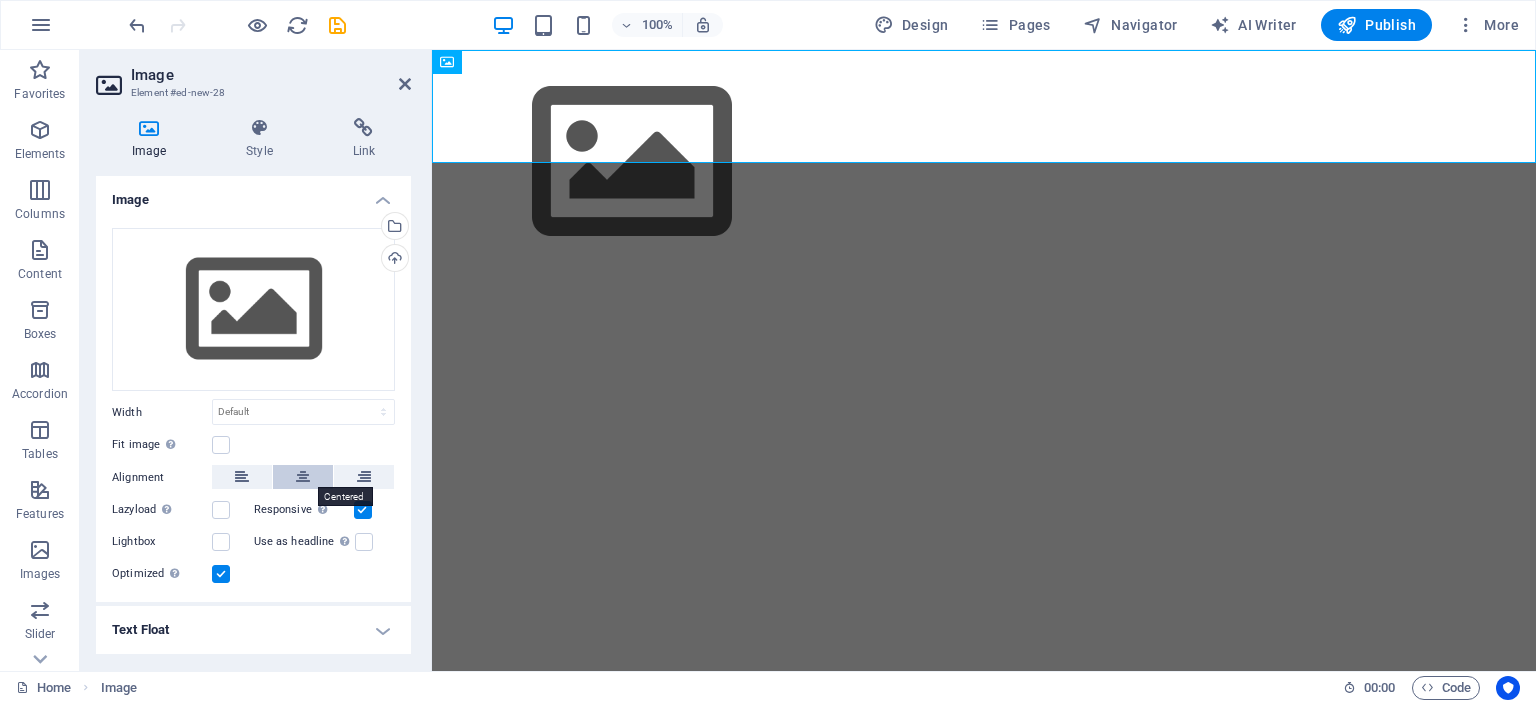 click at bounding box center (303, 477) 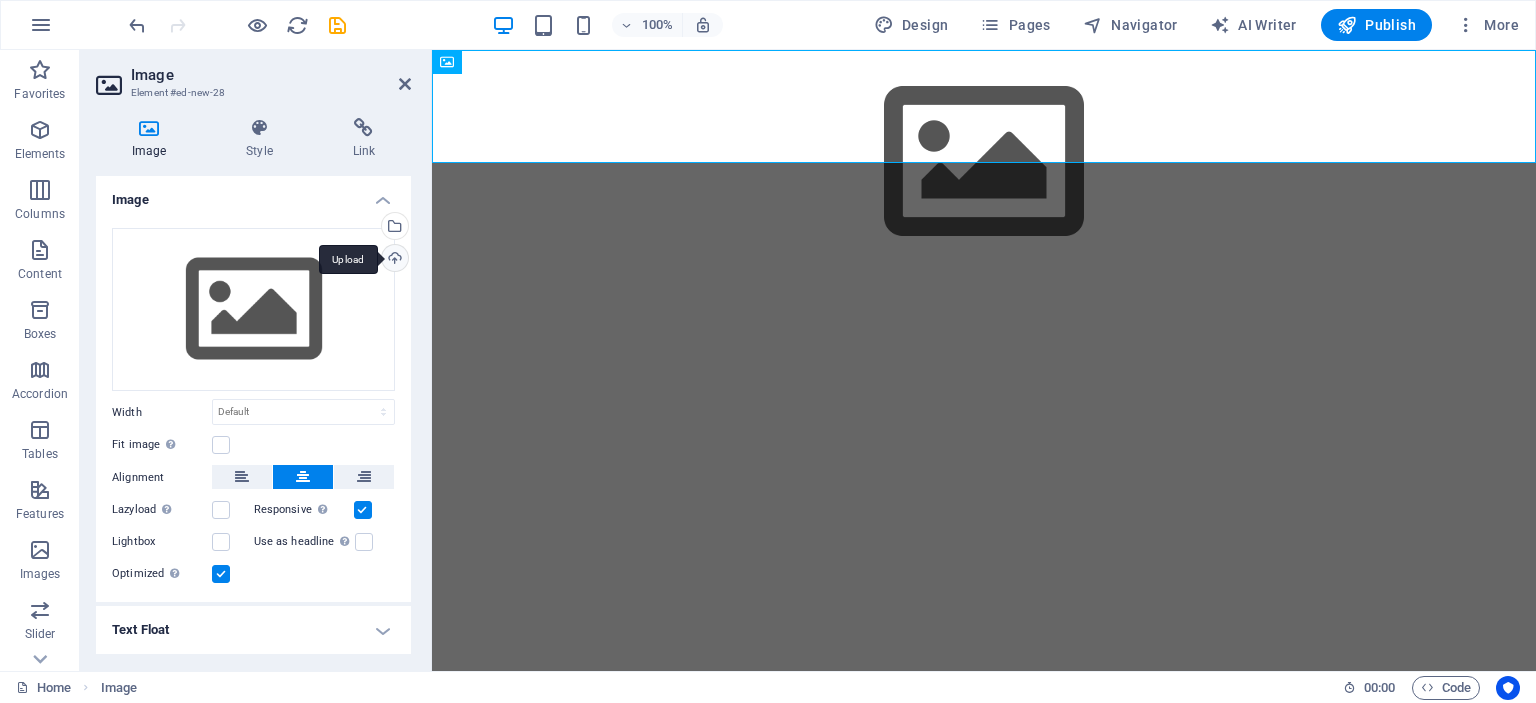 click on "Upload" at bounding box center [393, 260] 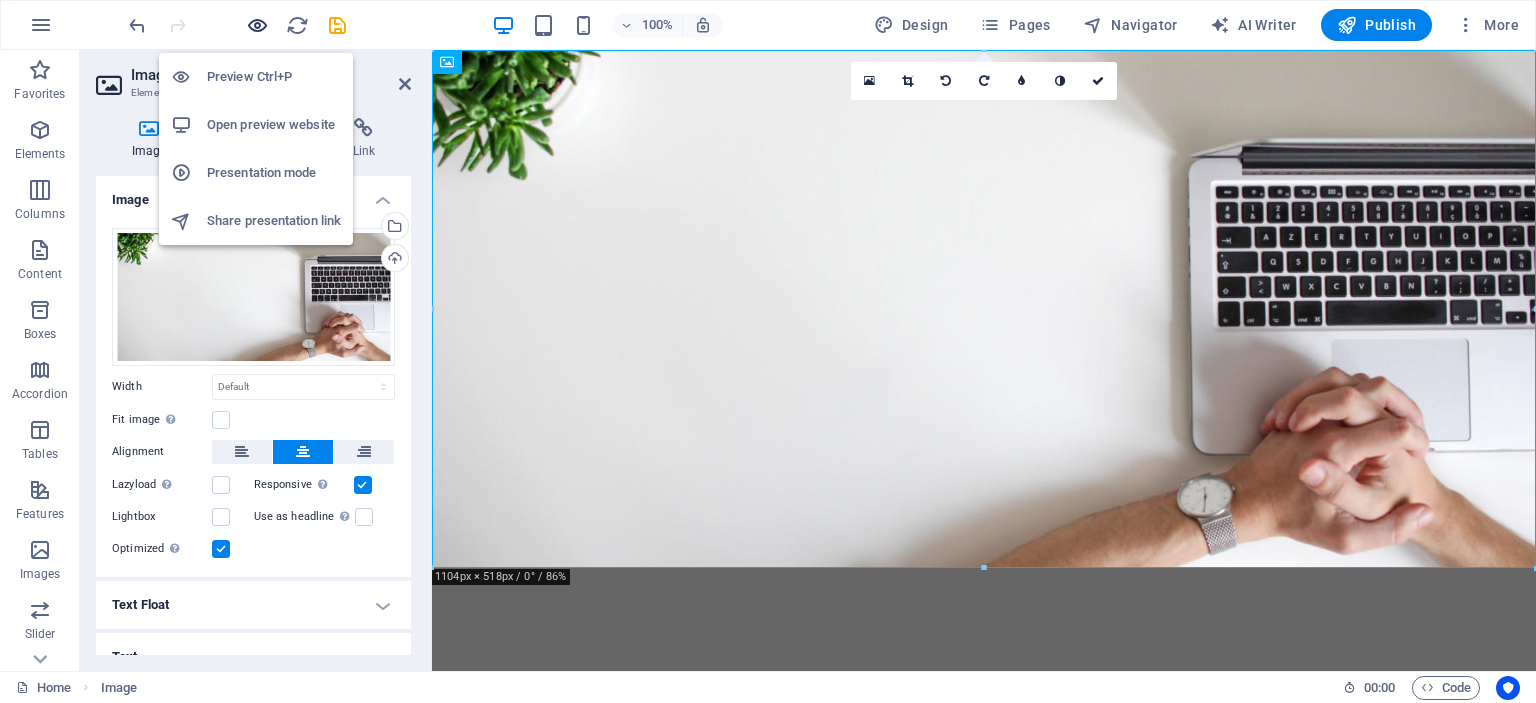 click at bounding box center (257, 25) 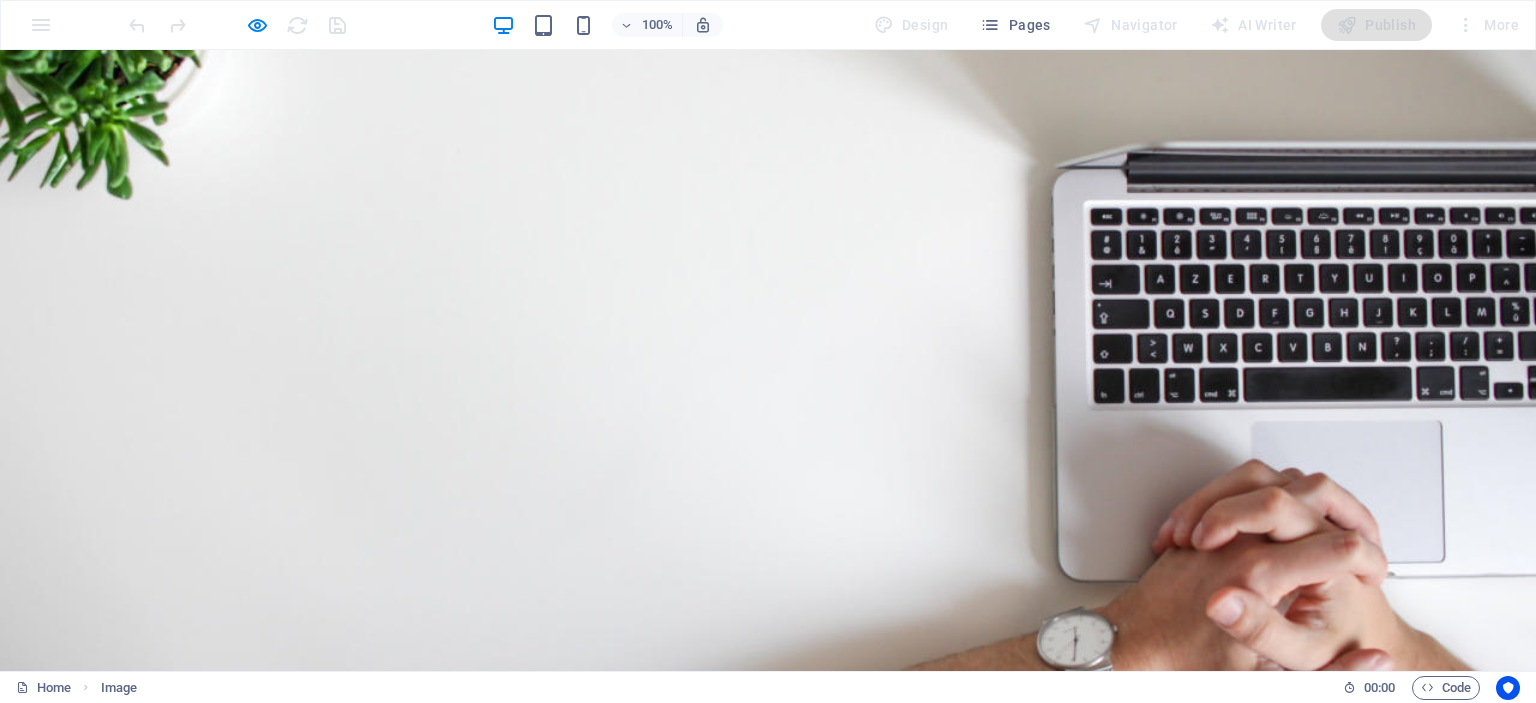 scroll, scrollTop: 0, scrollLeft: 0, axis: both 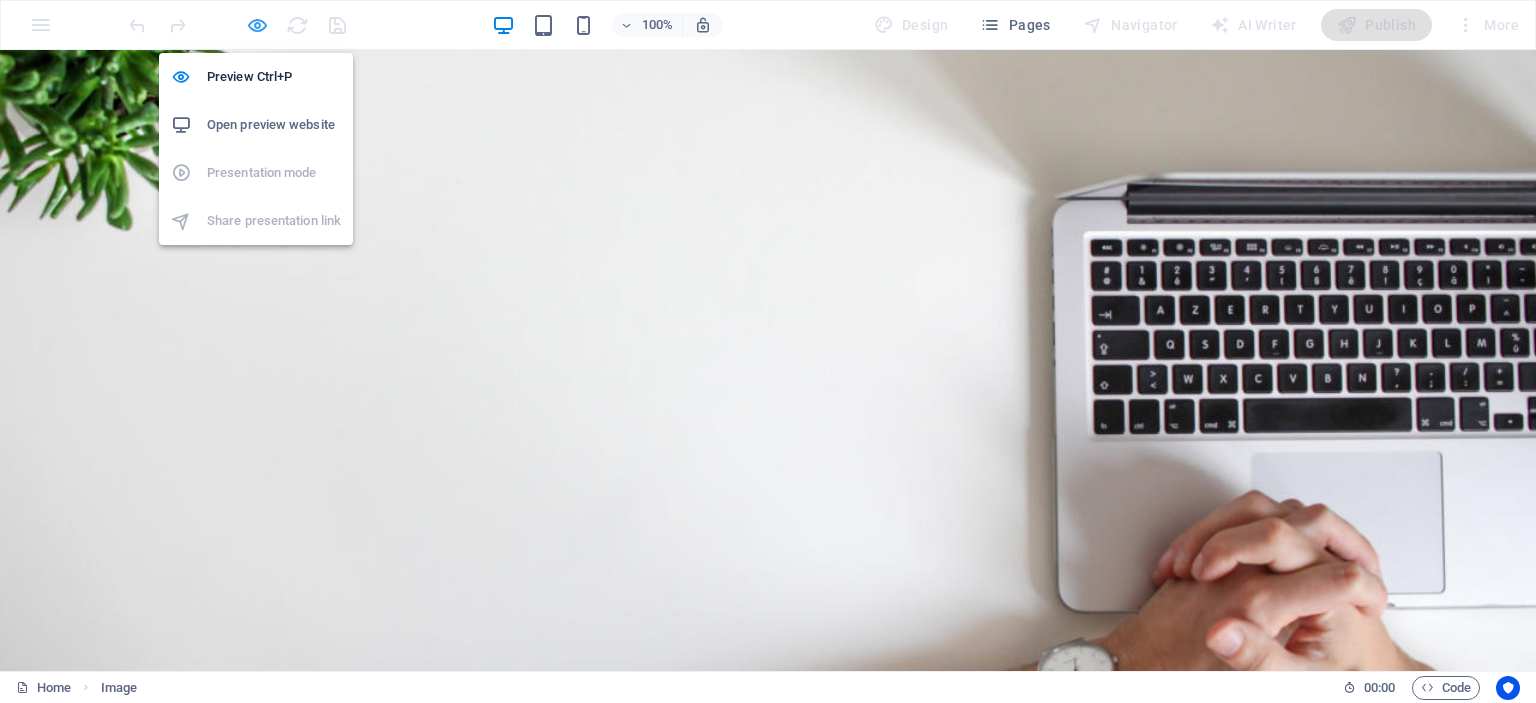 click at bounding box center (257, 25) 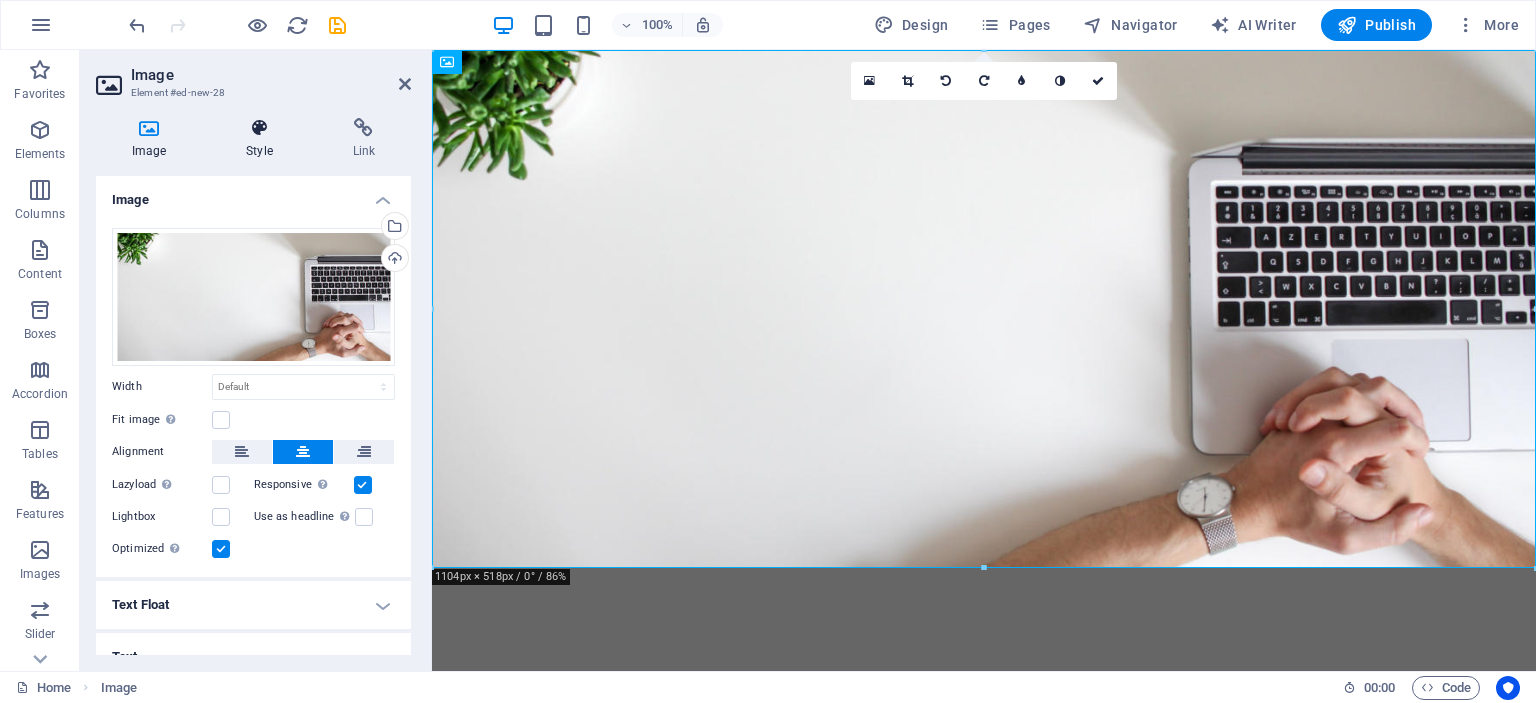 click on "Style" at bounding box center [263, 139] 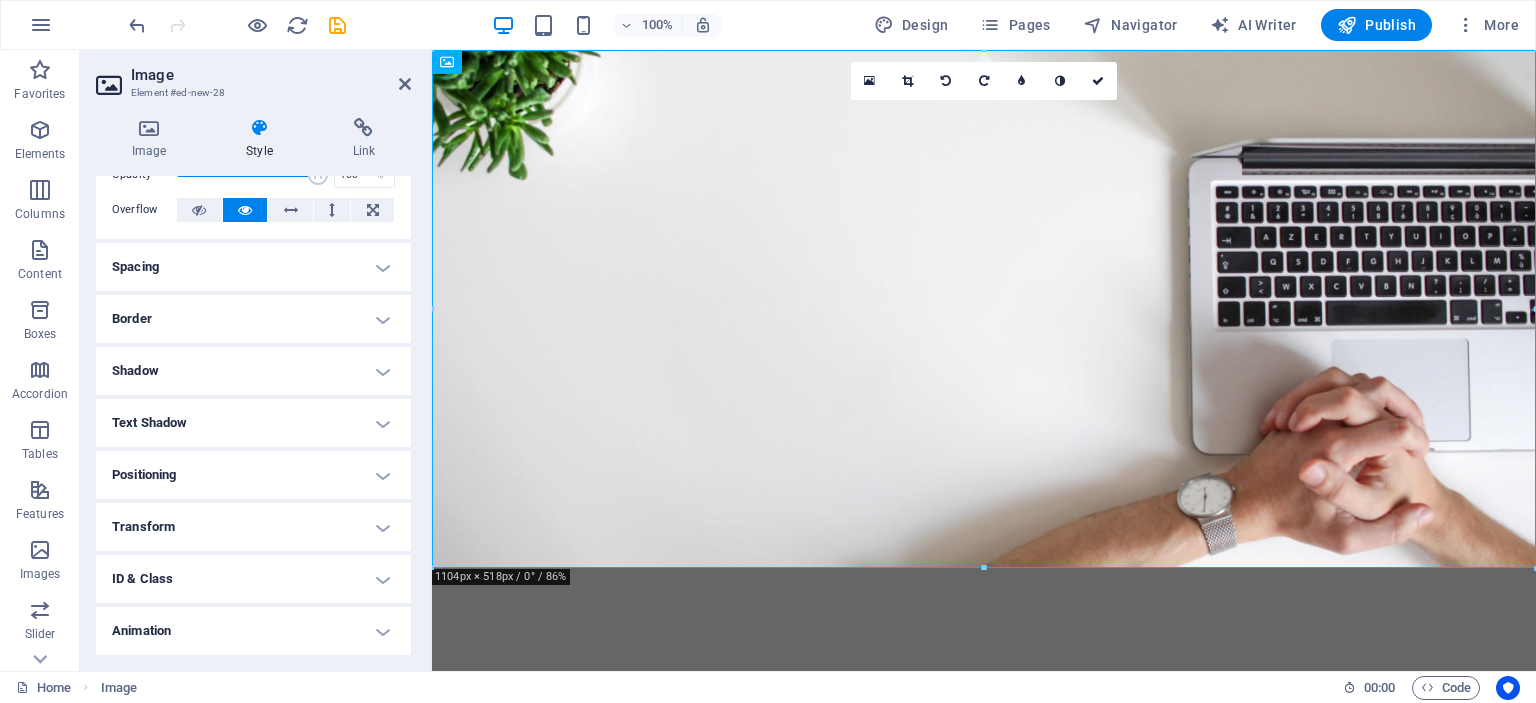 scroll, scrollTop: 151, scrollLeft: 0, axis: vertical 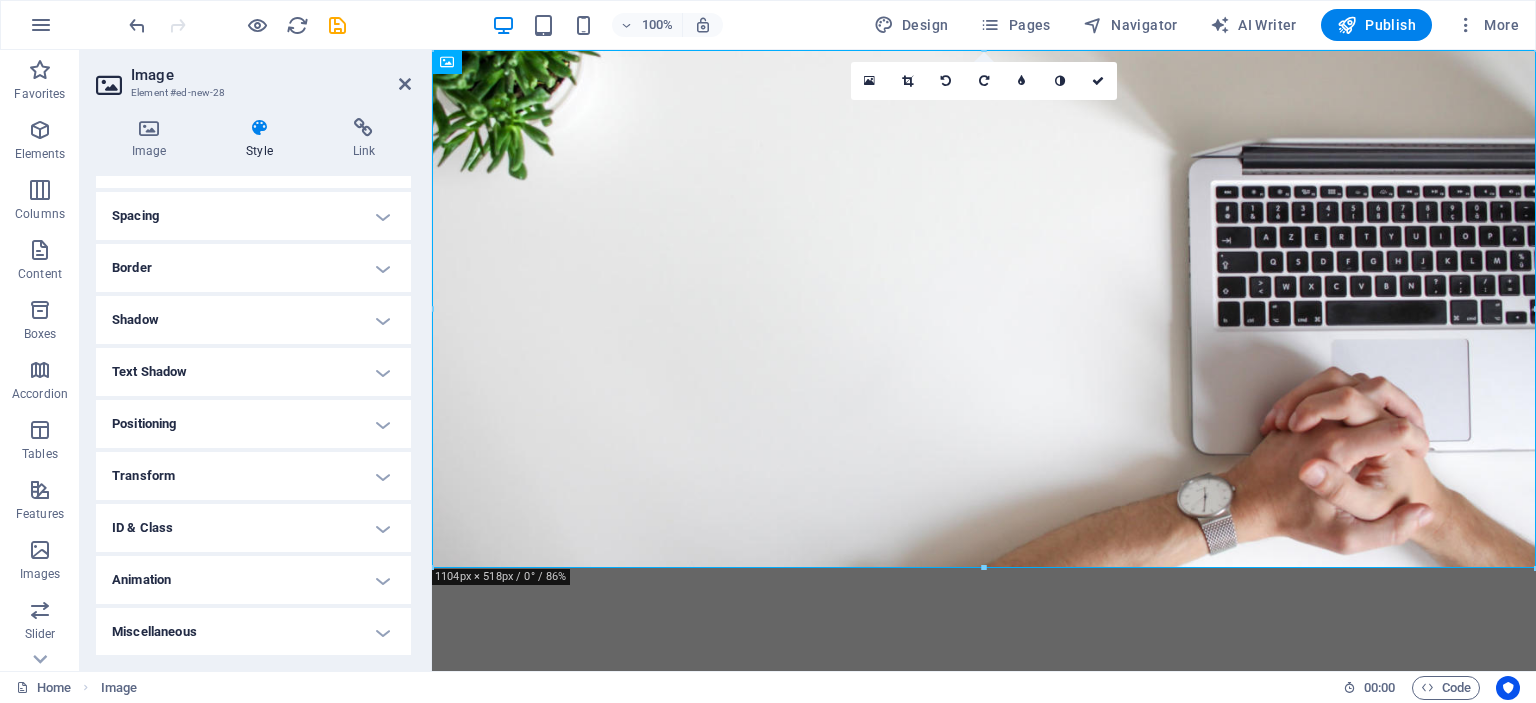click on "Text Shadow" at bounding box center (253, 372) 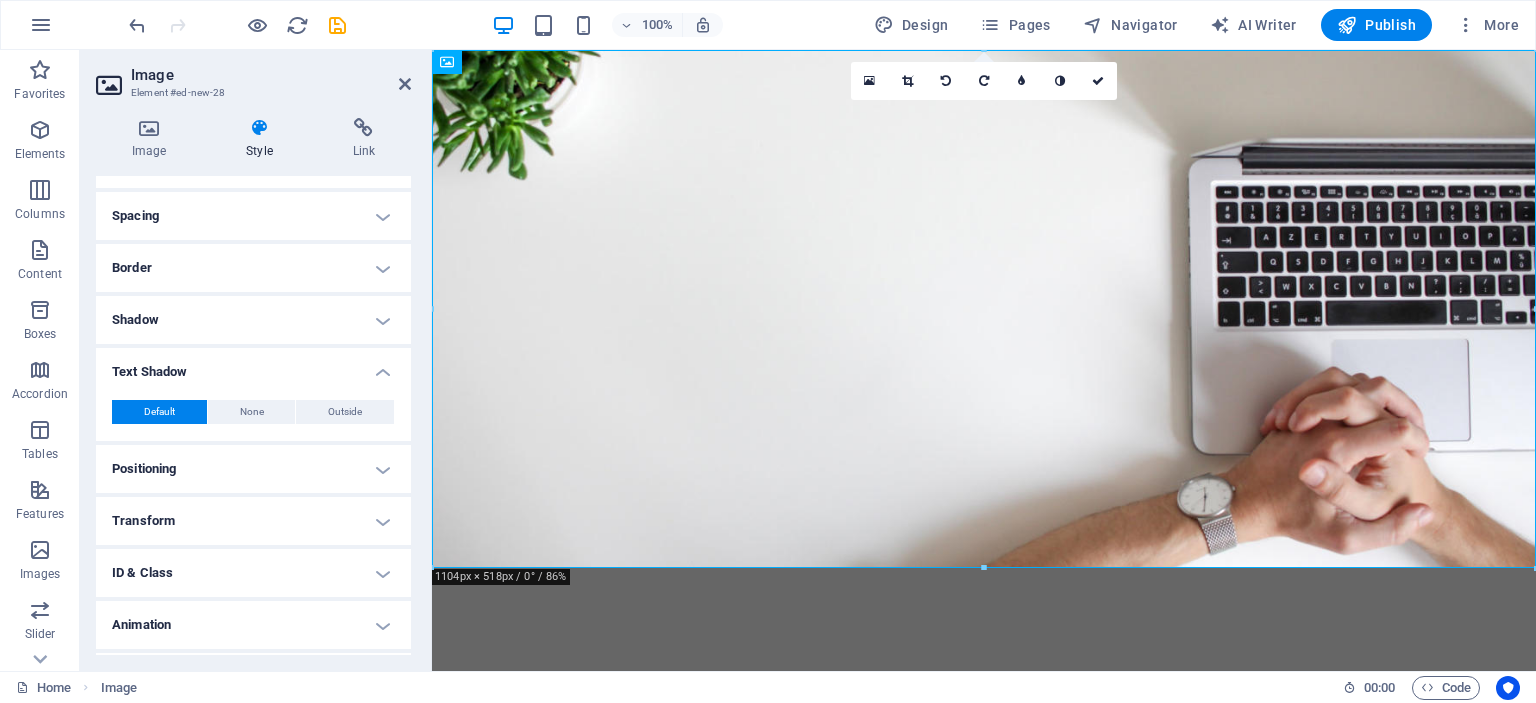 click on "Text Shadow" at bounding box center [253, 366] 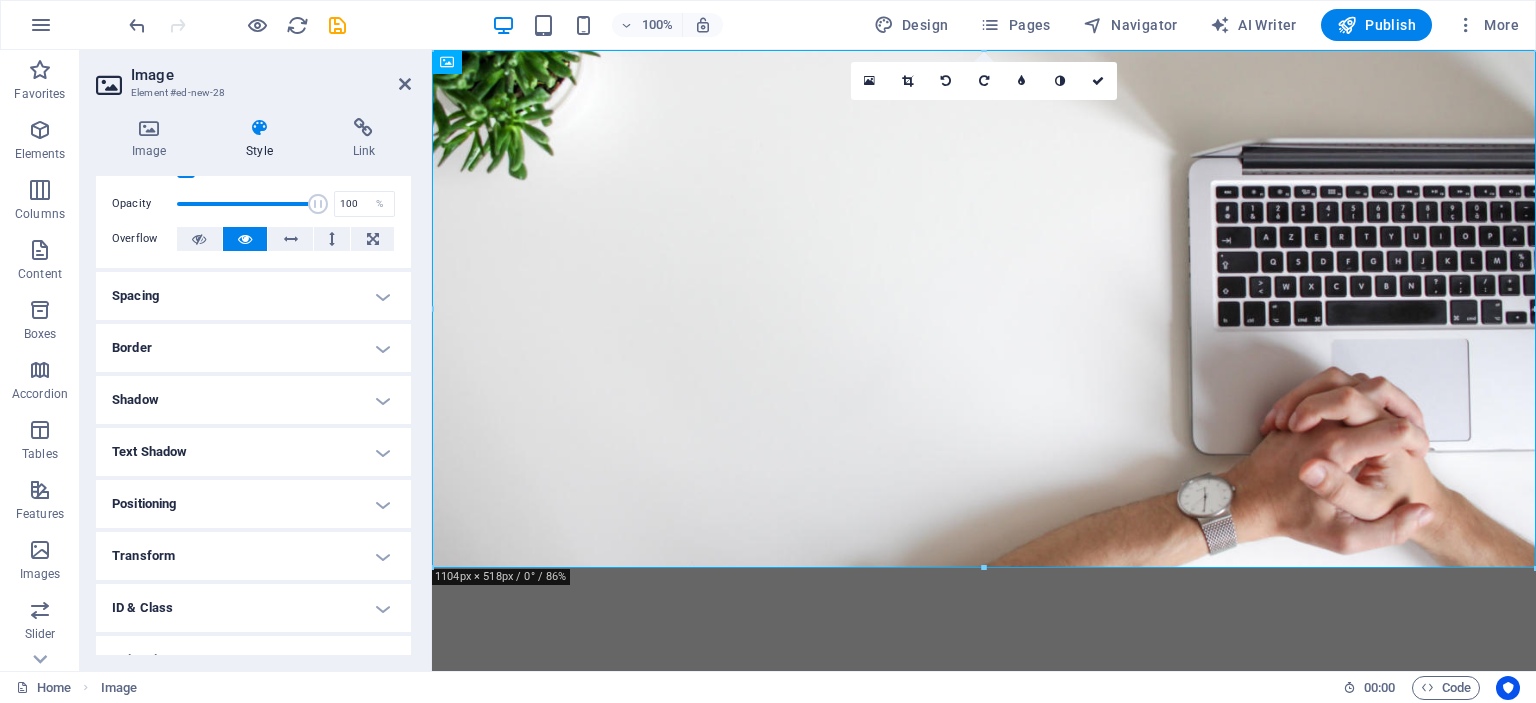 scroll, scrollTop: 0, scrollLeft: 0, axis: both 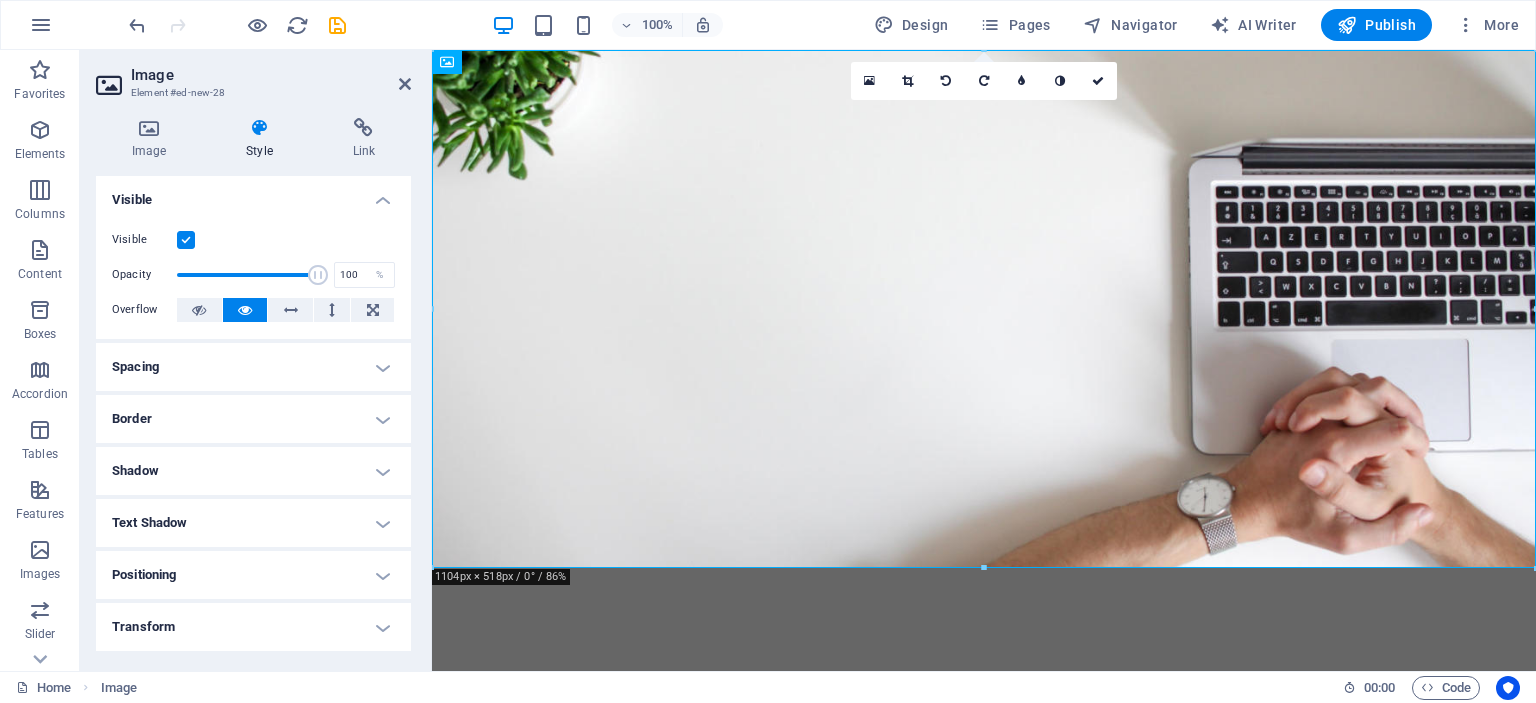 click at bounding box center [259, 128] 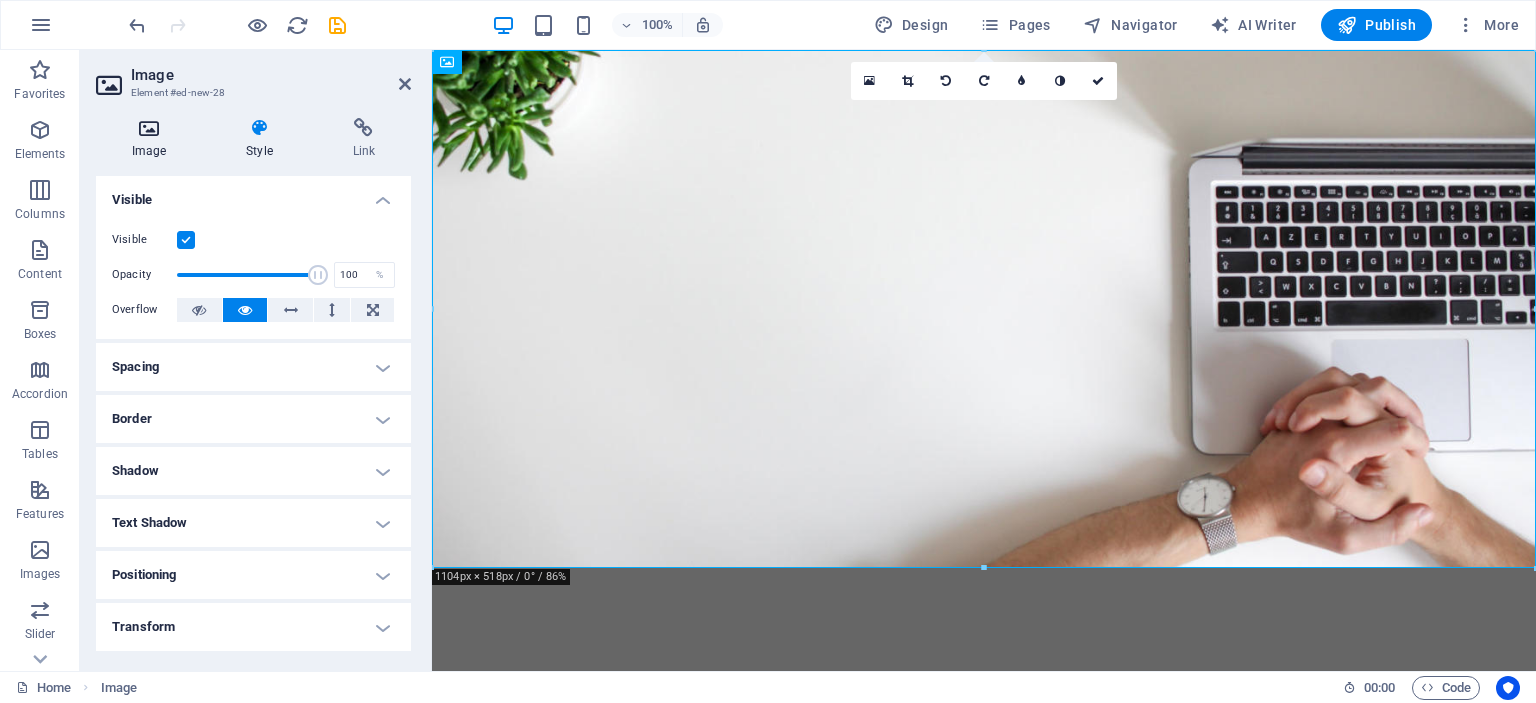 click on "Image" at bounding box center [153, 139] 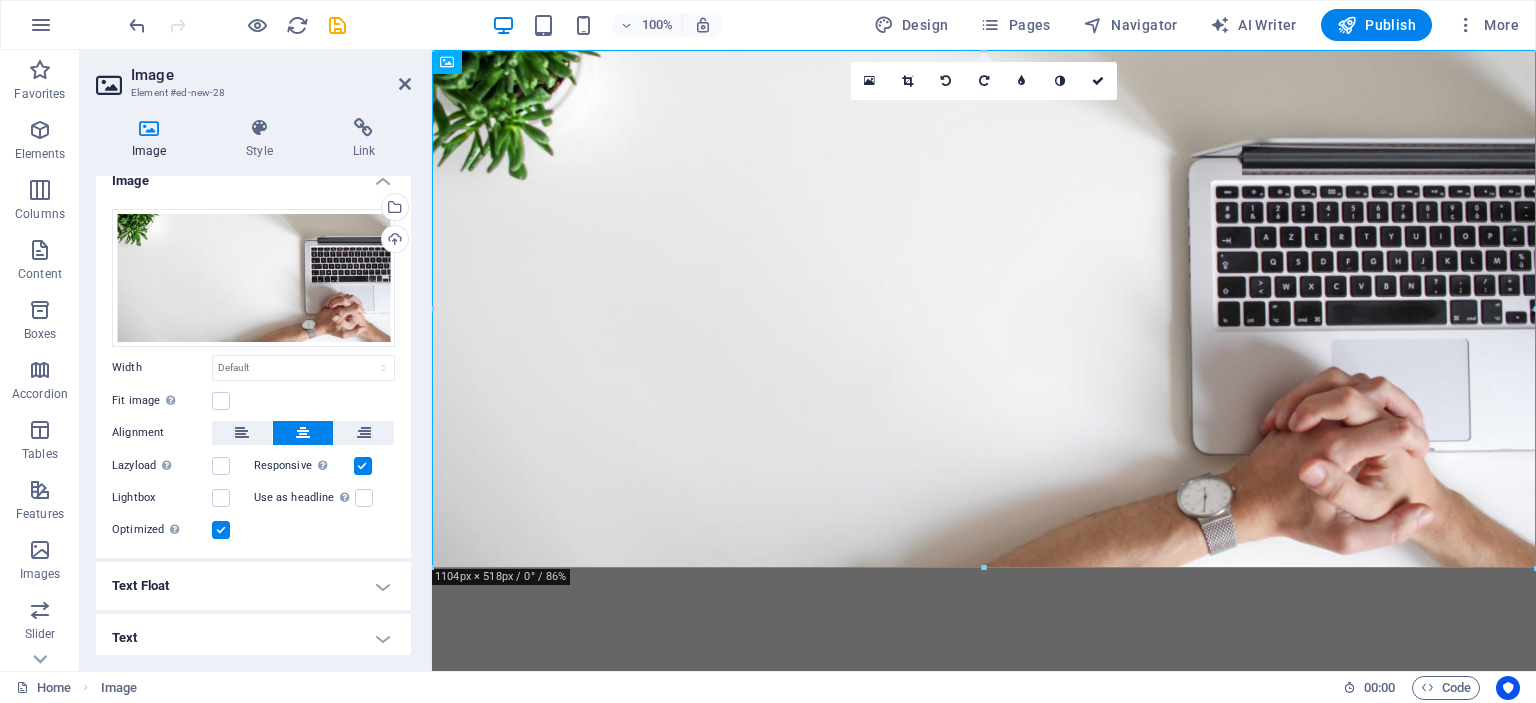 scroll, scrollTop: 23, scrollLeft: 0, axis: vertical 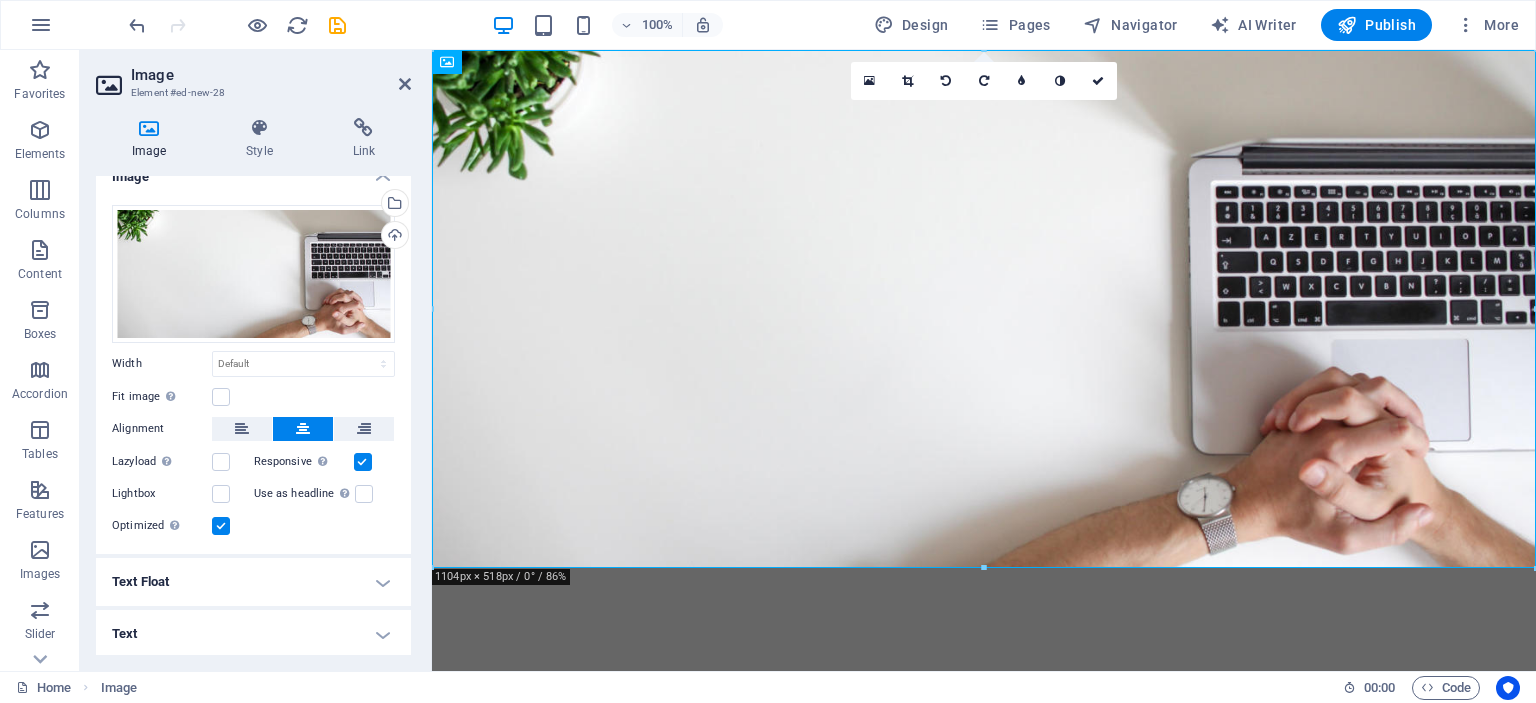 click on "Text" at bounding box center (253, 634) 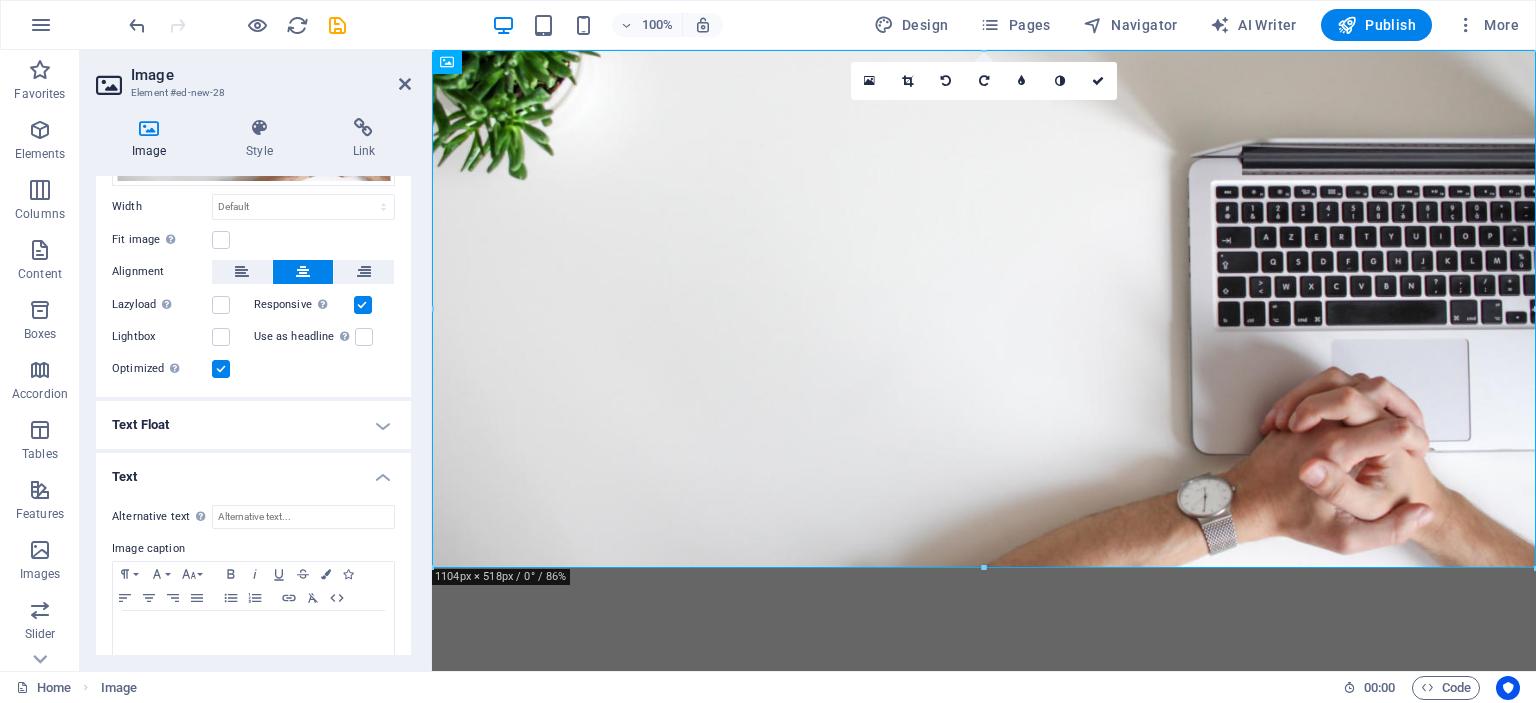 scroll, scrollTop: 210, scrollLeft: 0, axis: vertical 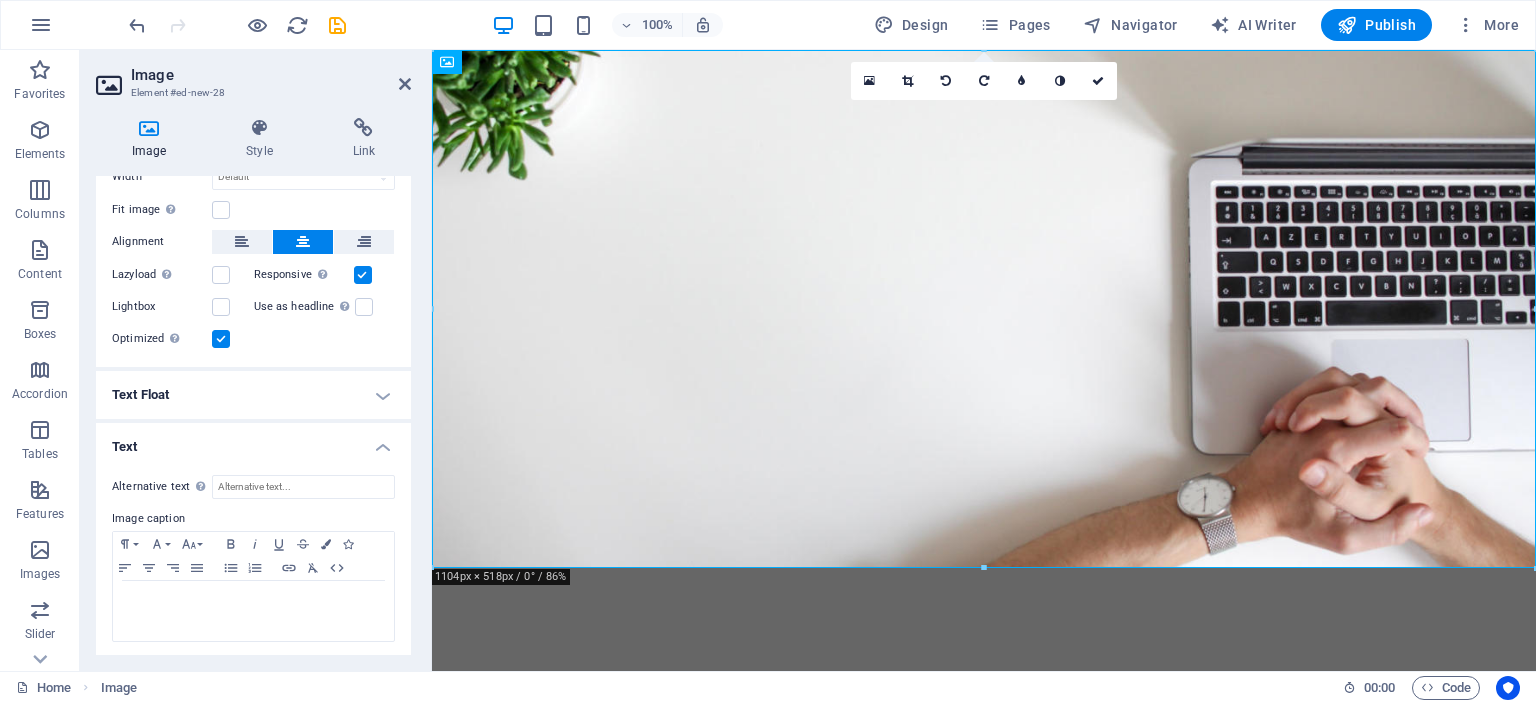 click on "Text" at bounding box center (253, 441) 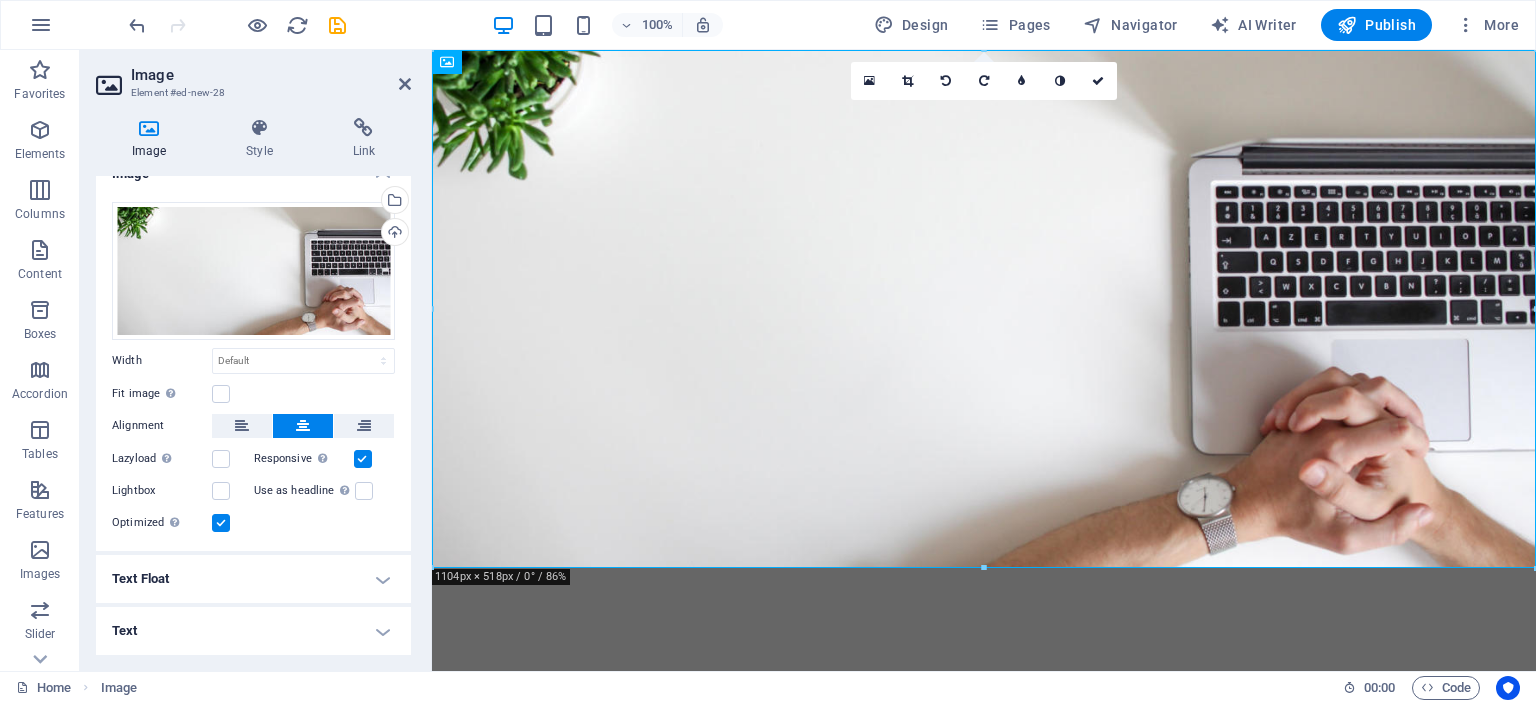 scroll, scrollTop: 23, scrollLeft: 0, axis: vertical 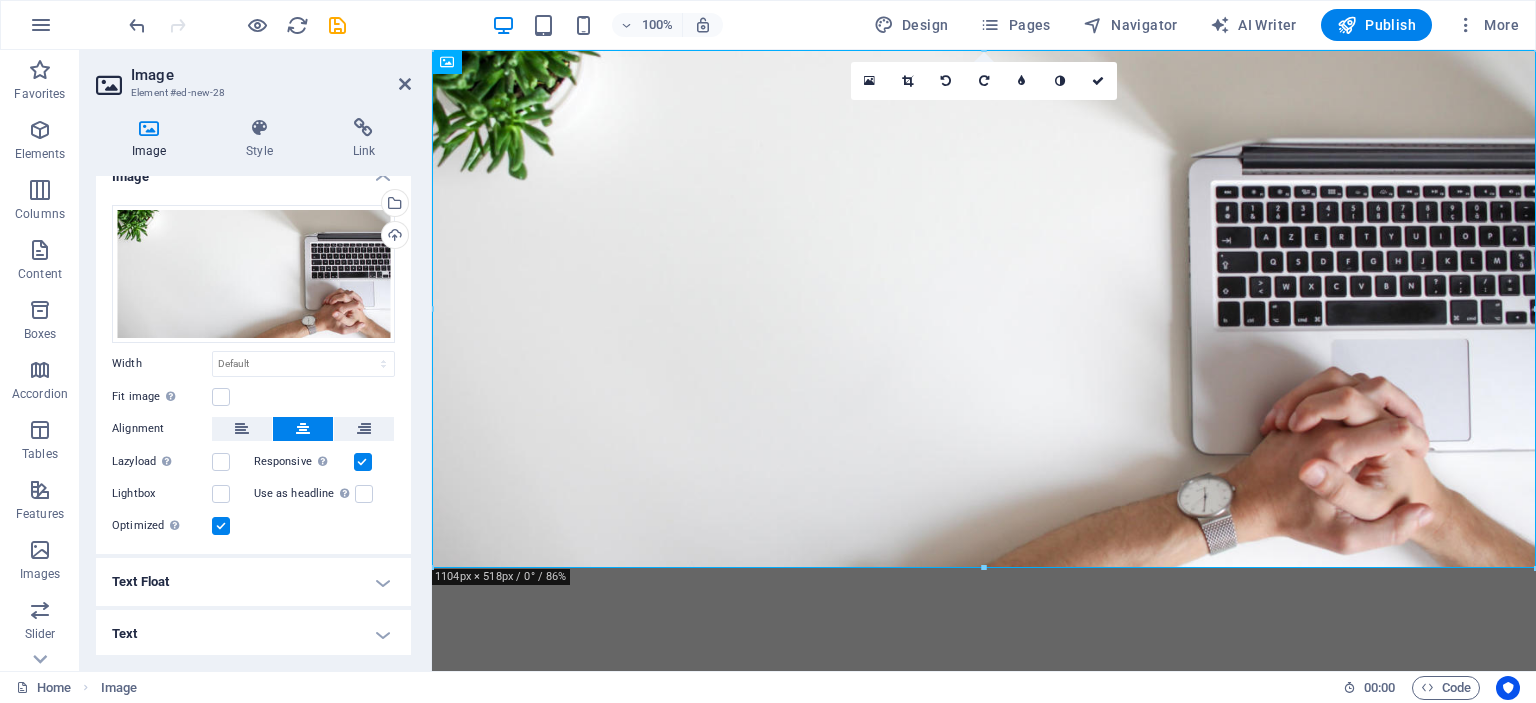 click on "Text Float" at bounding box center [253, 582] 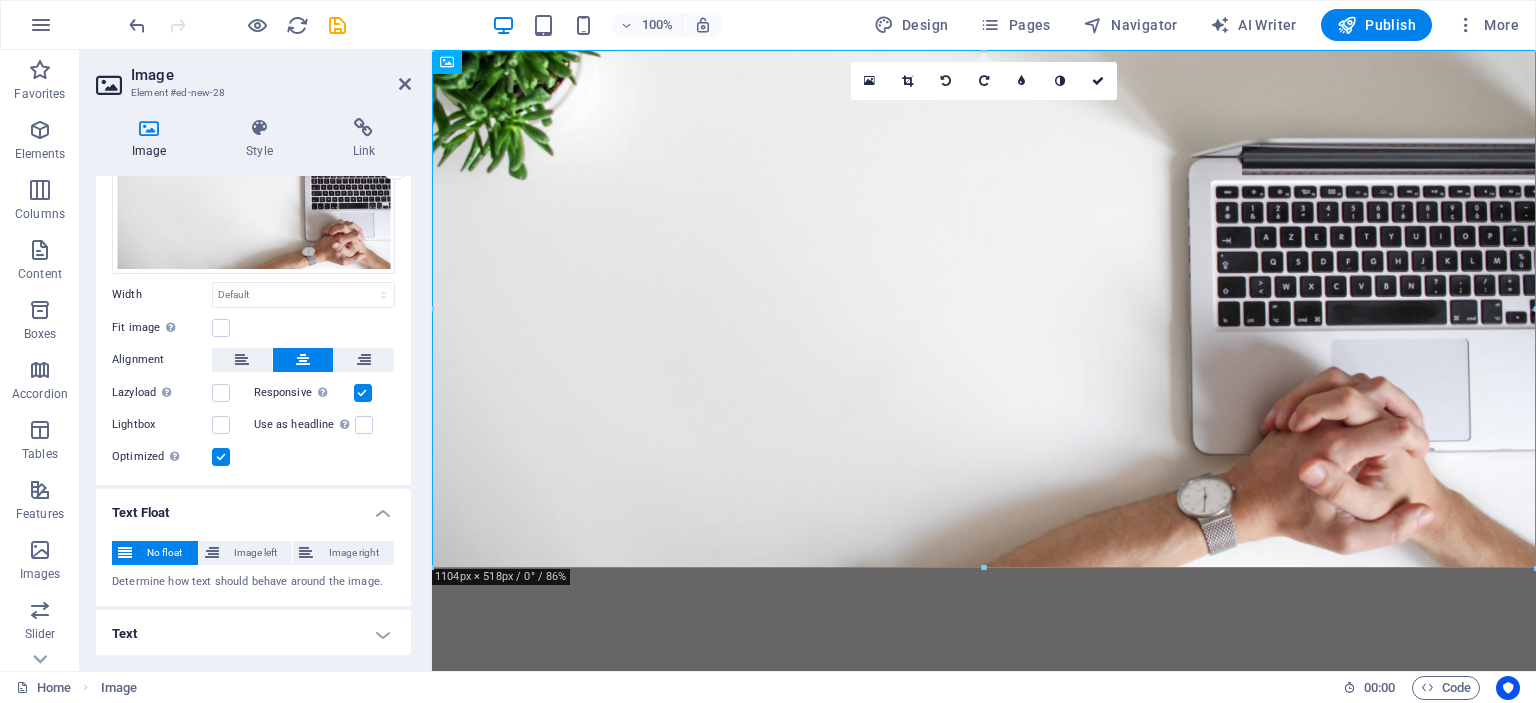 click on "Determine how text should behave around the image." at bounding box center [253, 582] 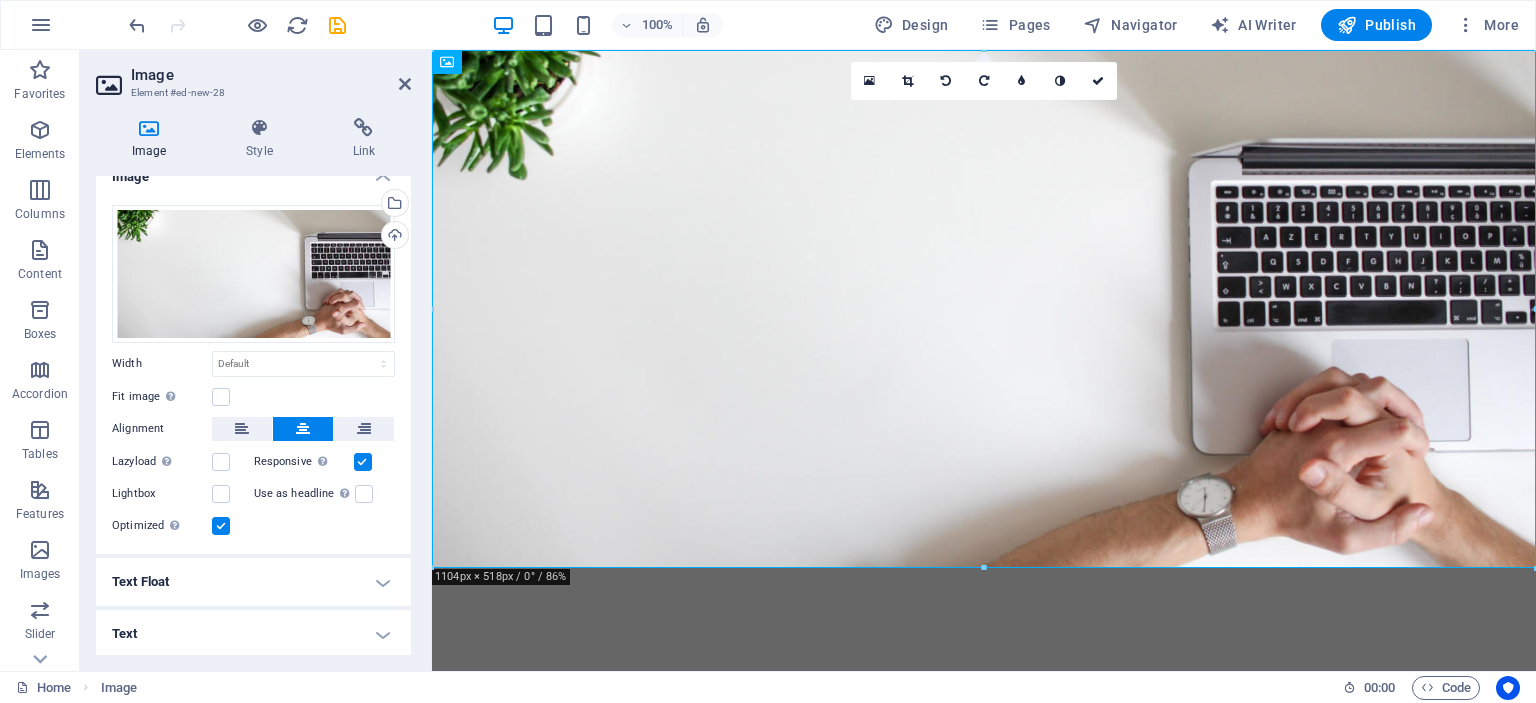 click on "Text Float" at bounding box center [253, 582] 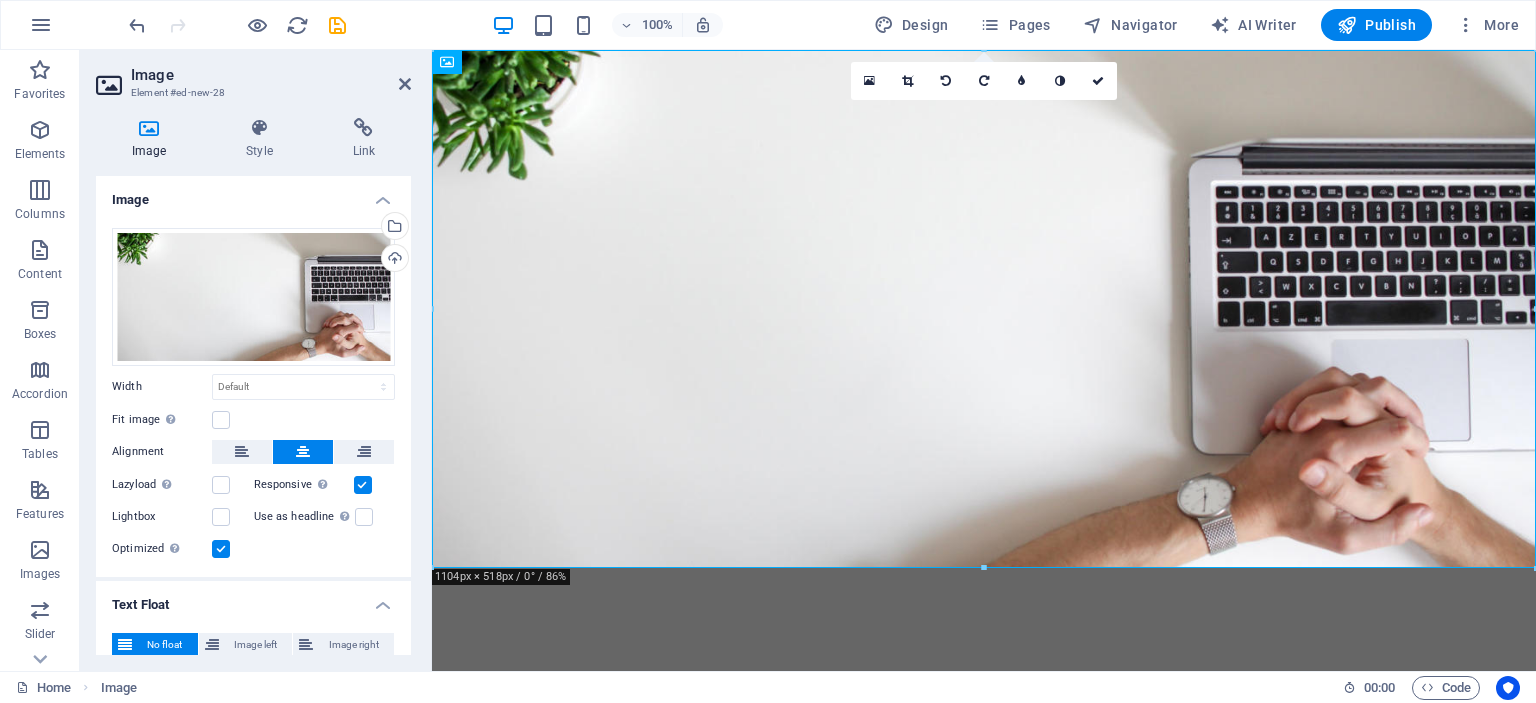 scroll, scrollTop: 92, scrollLeft: 0, axis: vertical 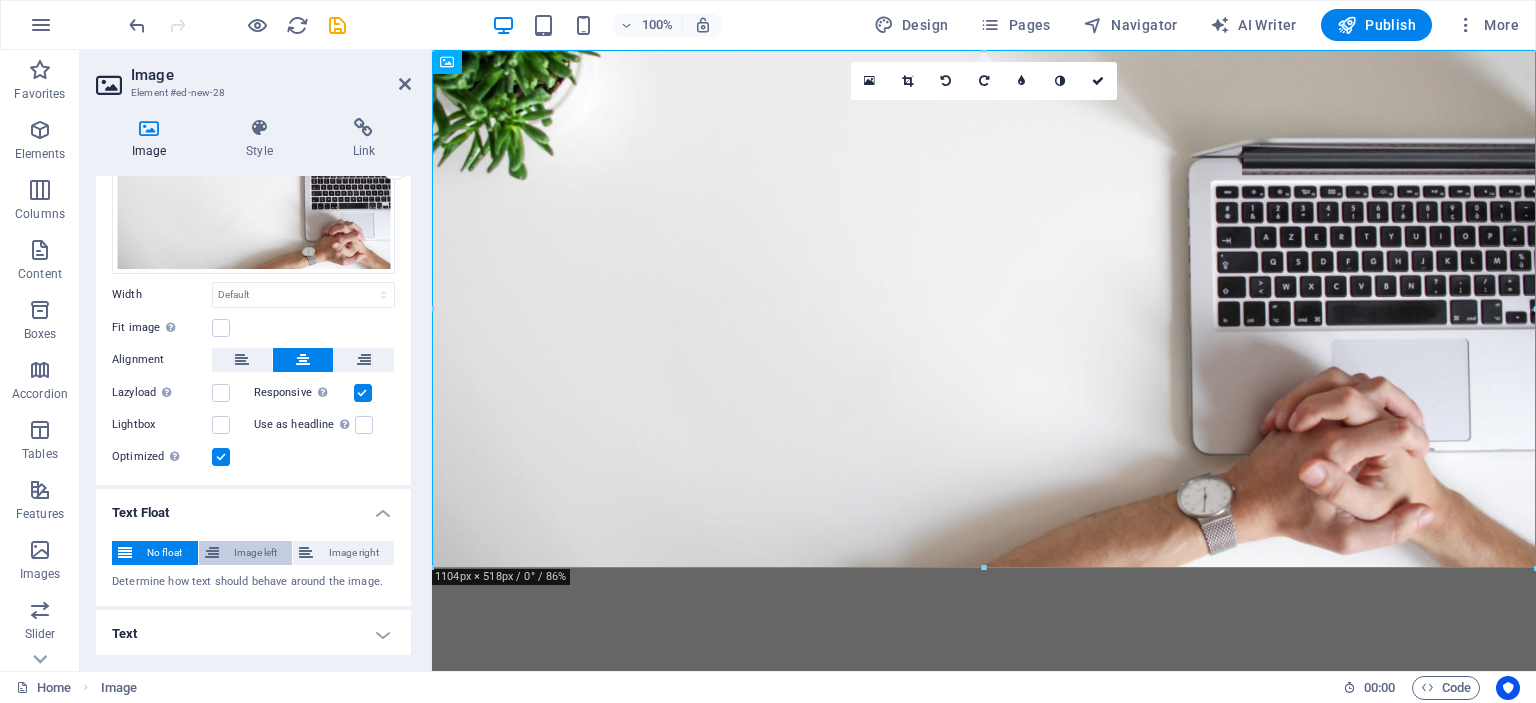 click on "Image left" at bounding box center (256, 553) 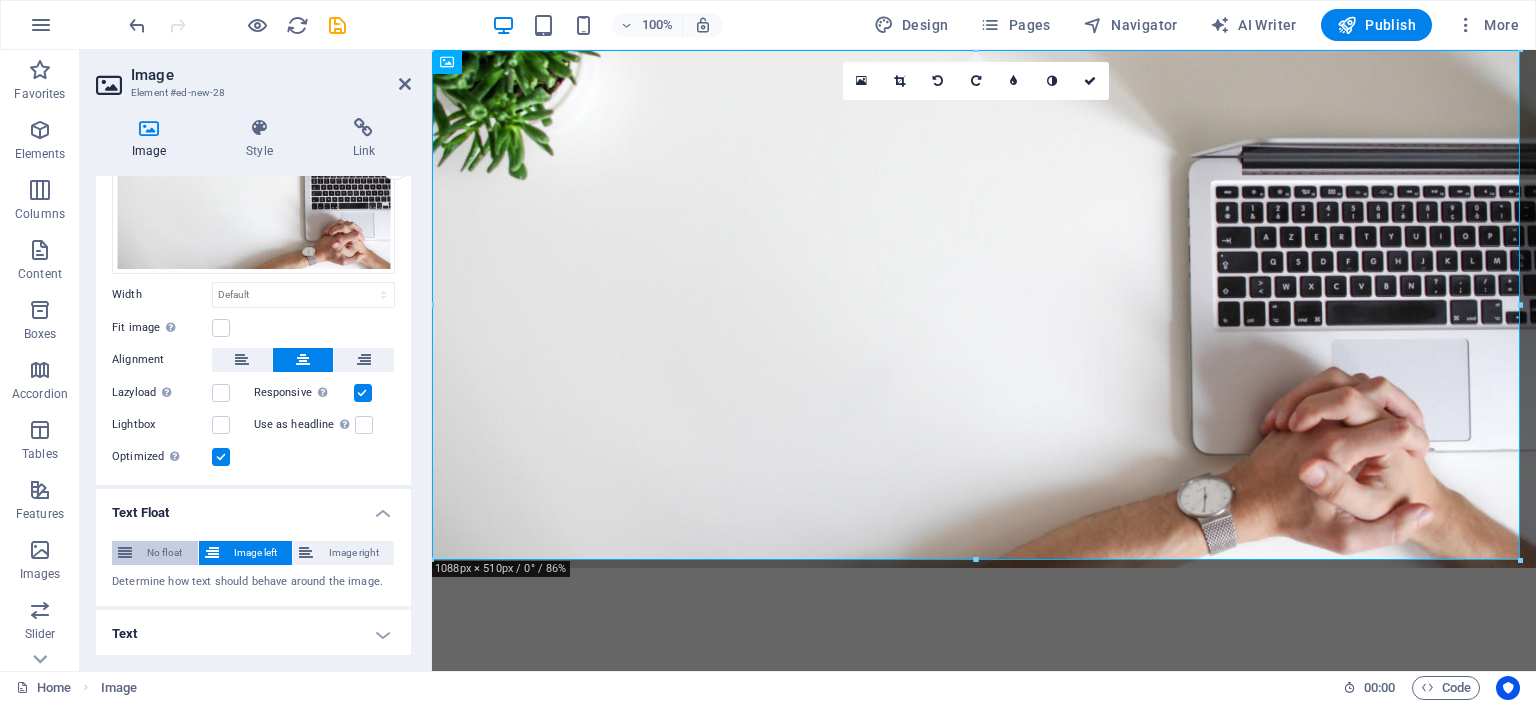 click on "No float" at bounding box center [165, 553] 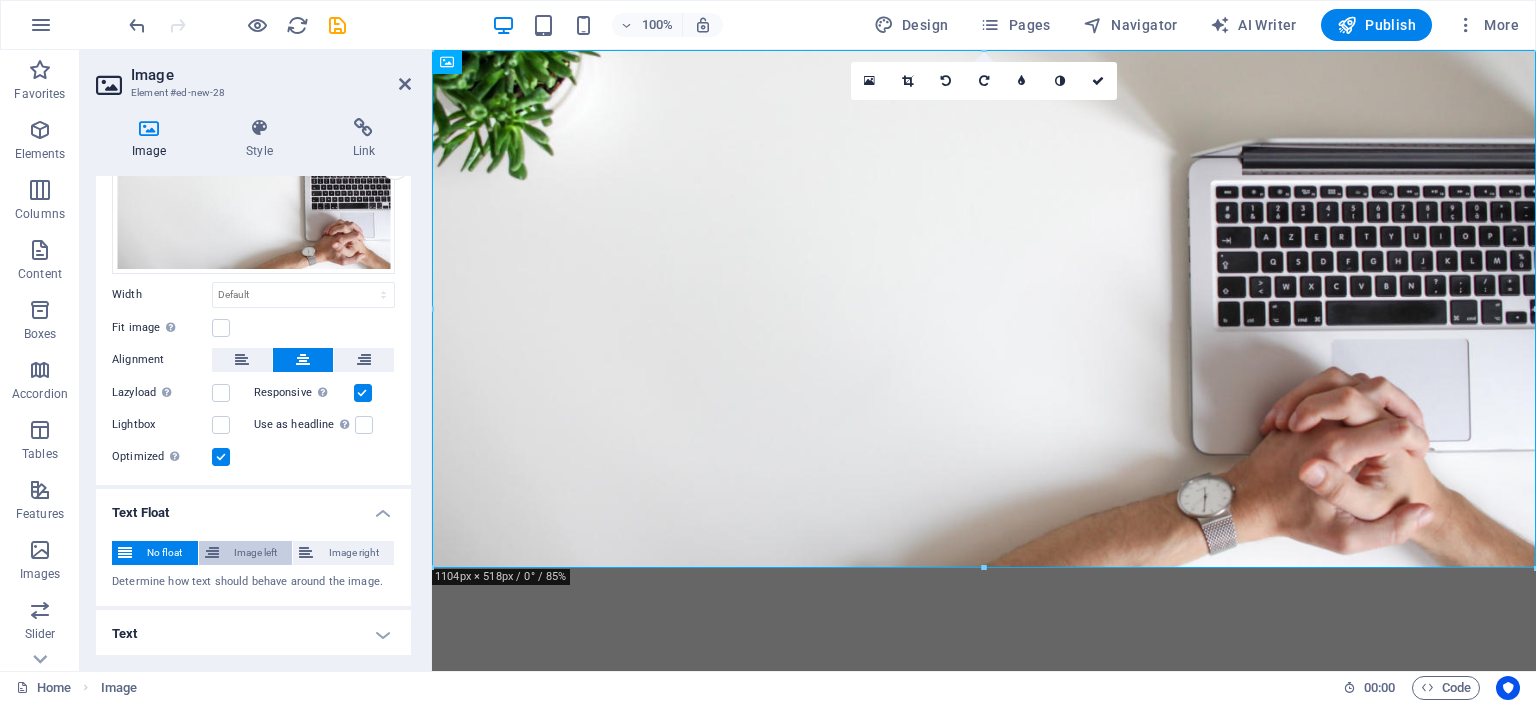 click on "Image left" at bounding box center (256, 553) 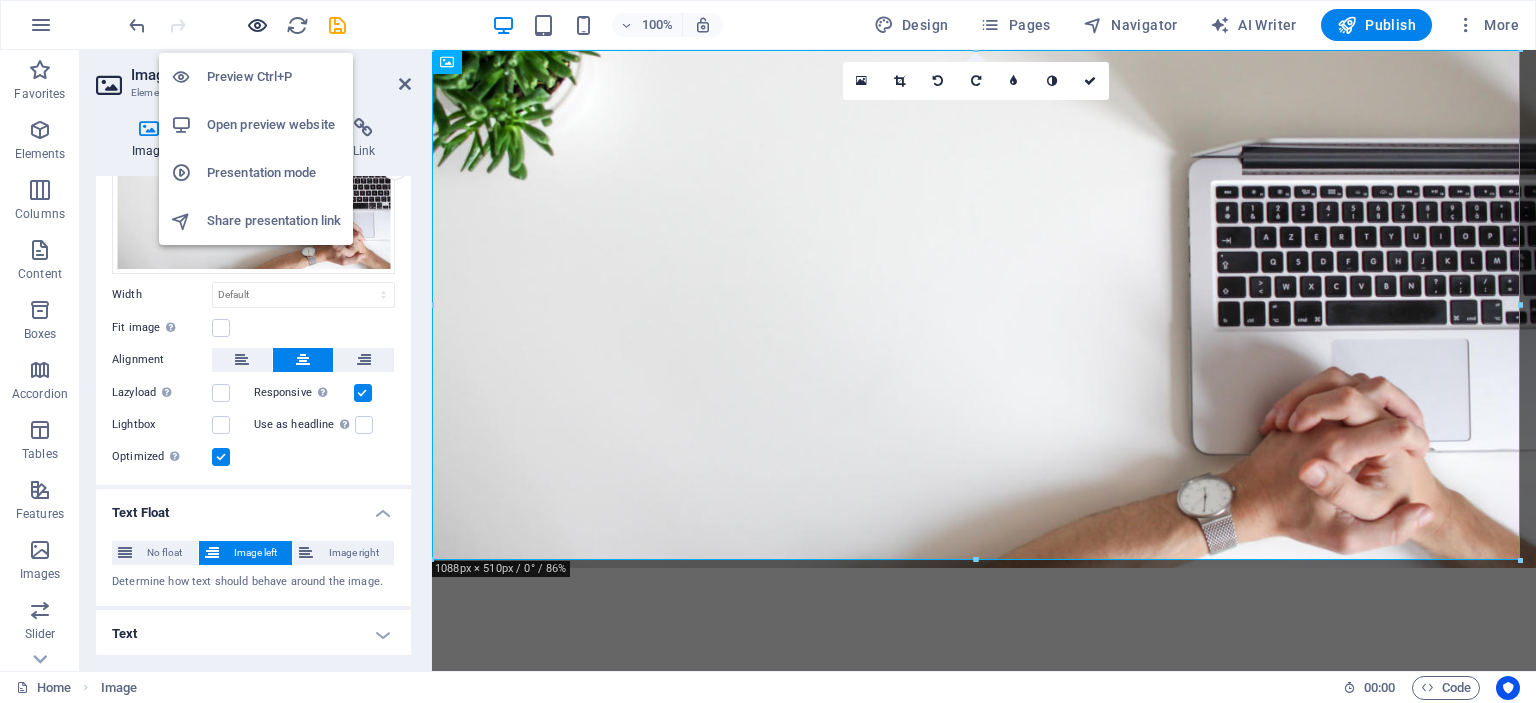 click at bounding box center (257, 25) 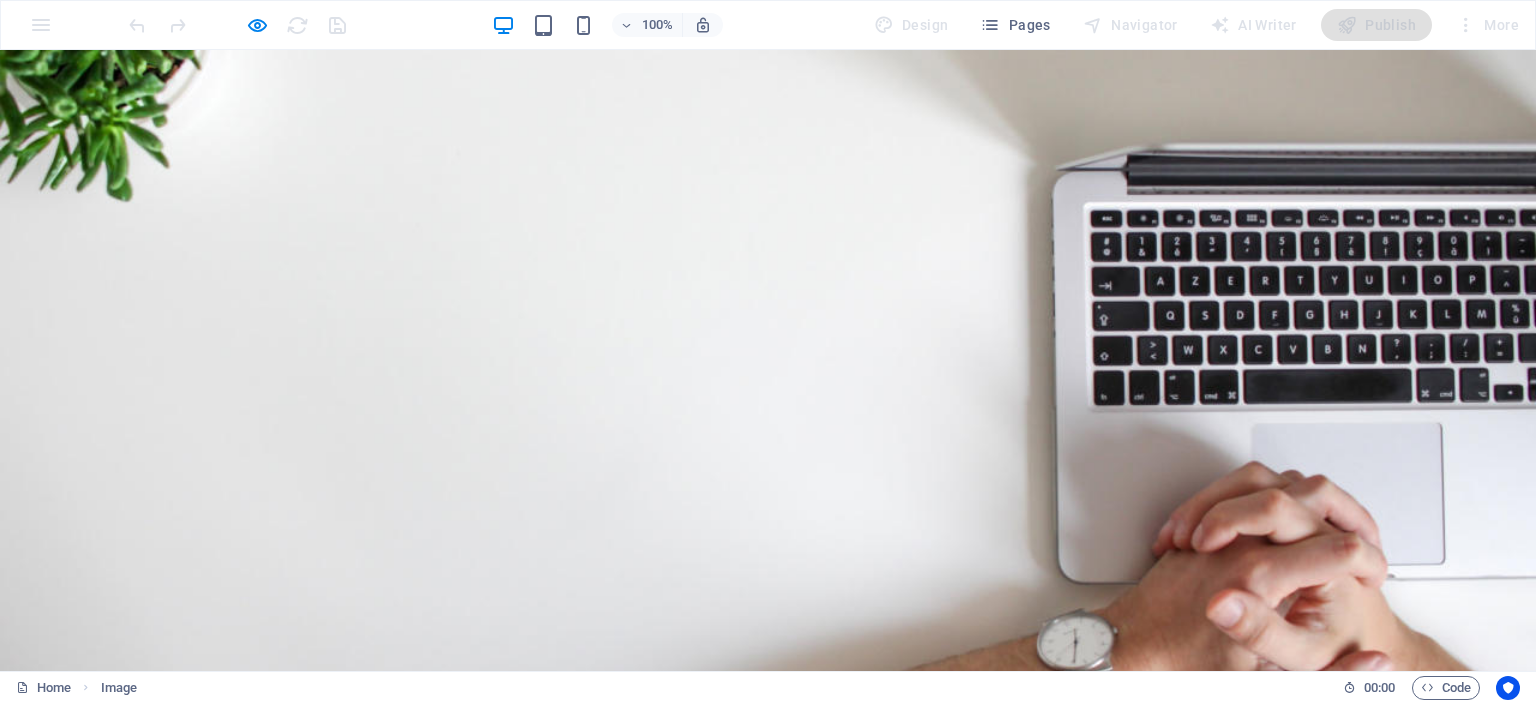 scroll, scrollTop: 0, scrollLeft: 0, axis: both 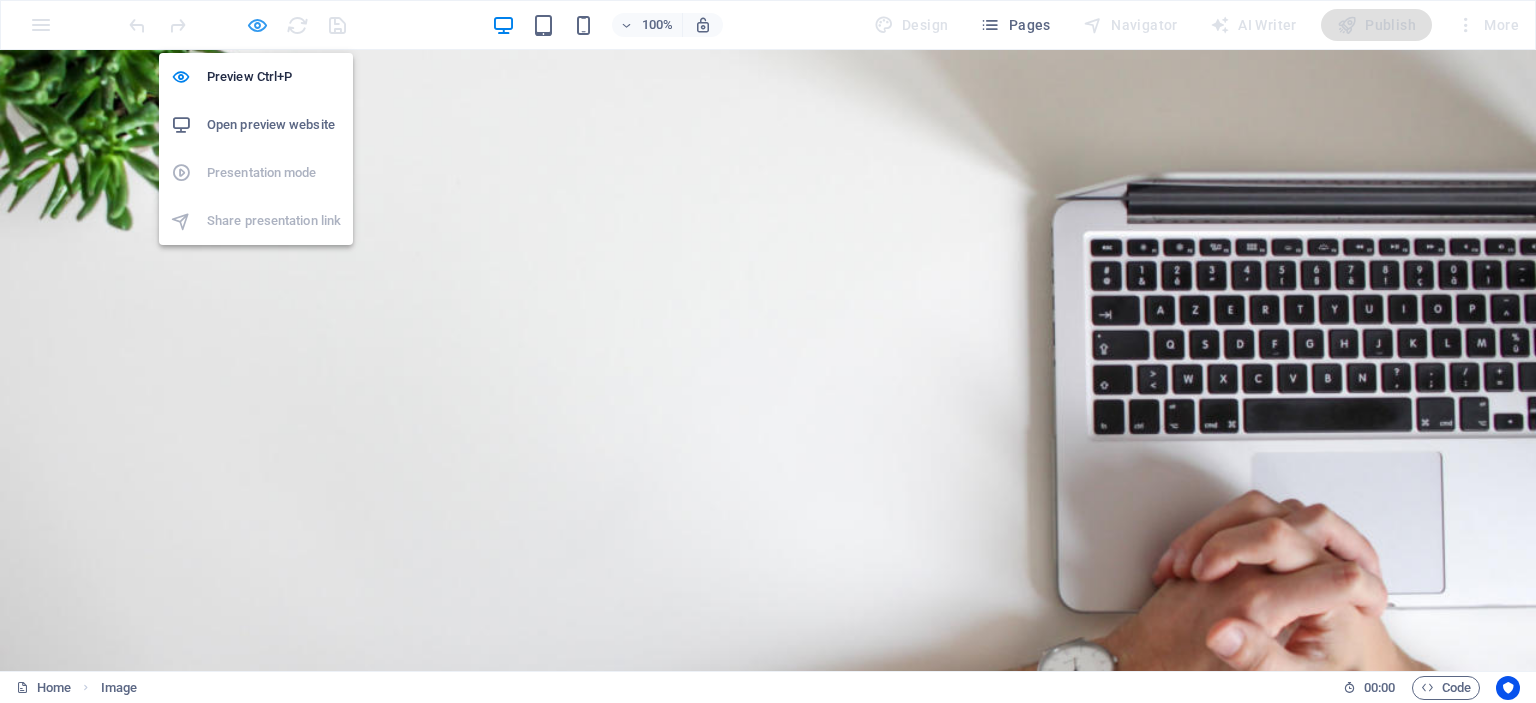 click at bounding box center [257, 25] 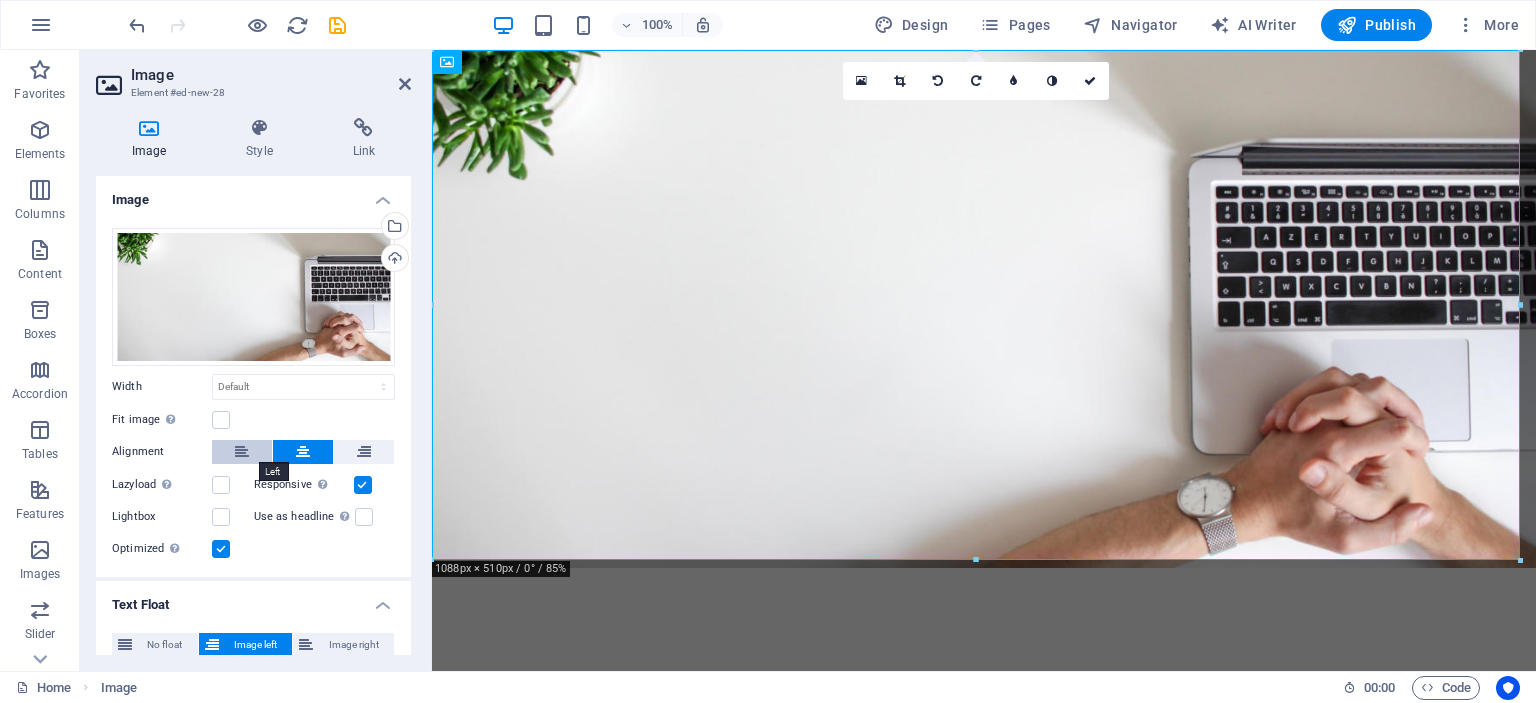 click at bounding box center [242, 452] 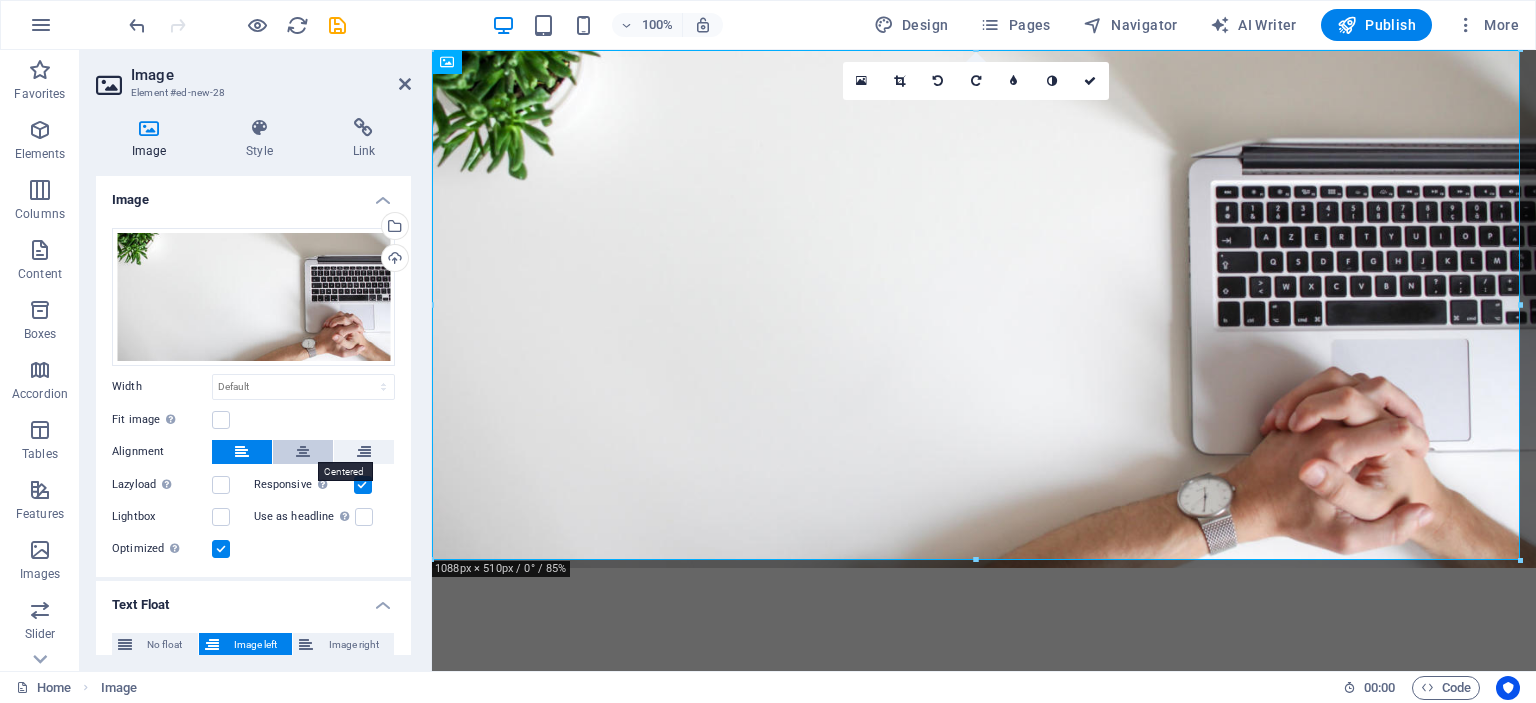 click at bounding box center [303, 452] 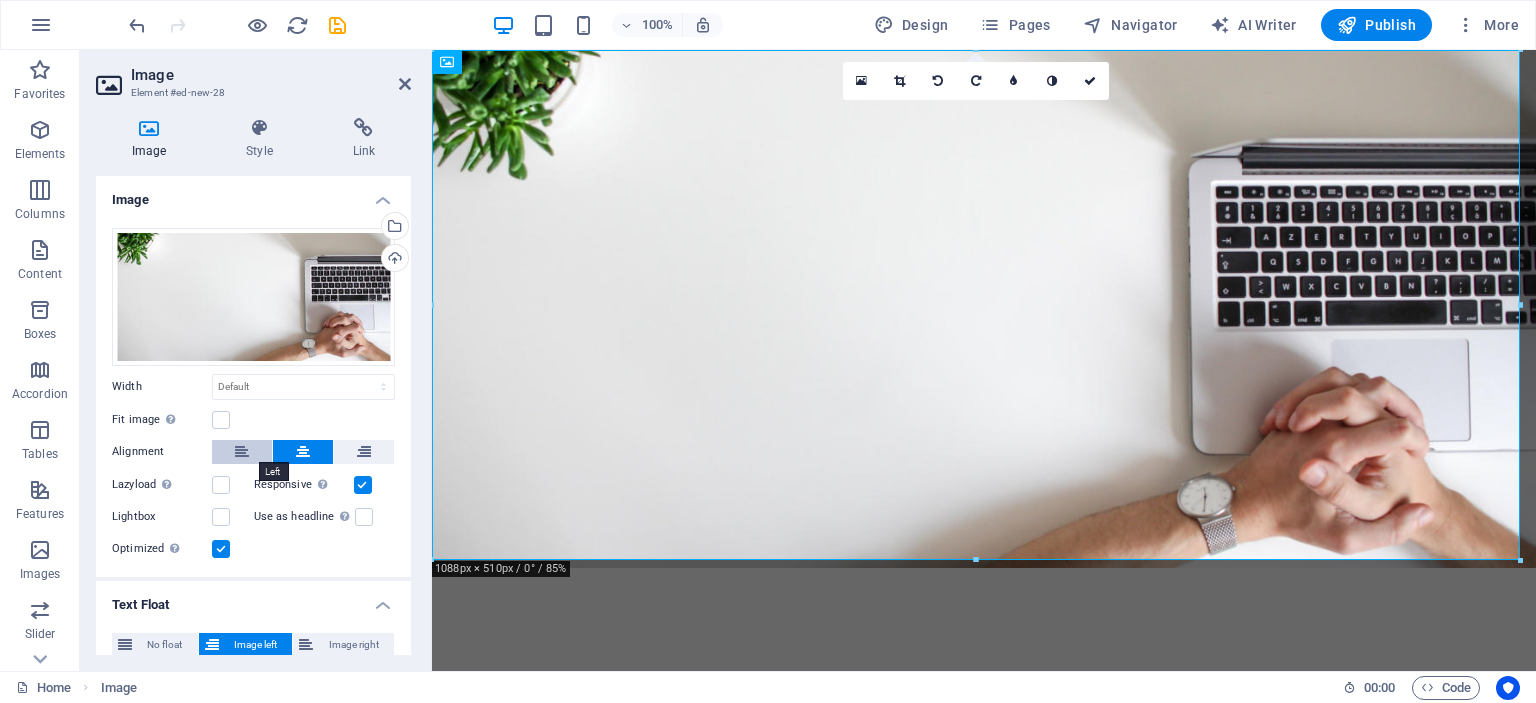 click at bounding box center [242, 452] 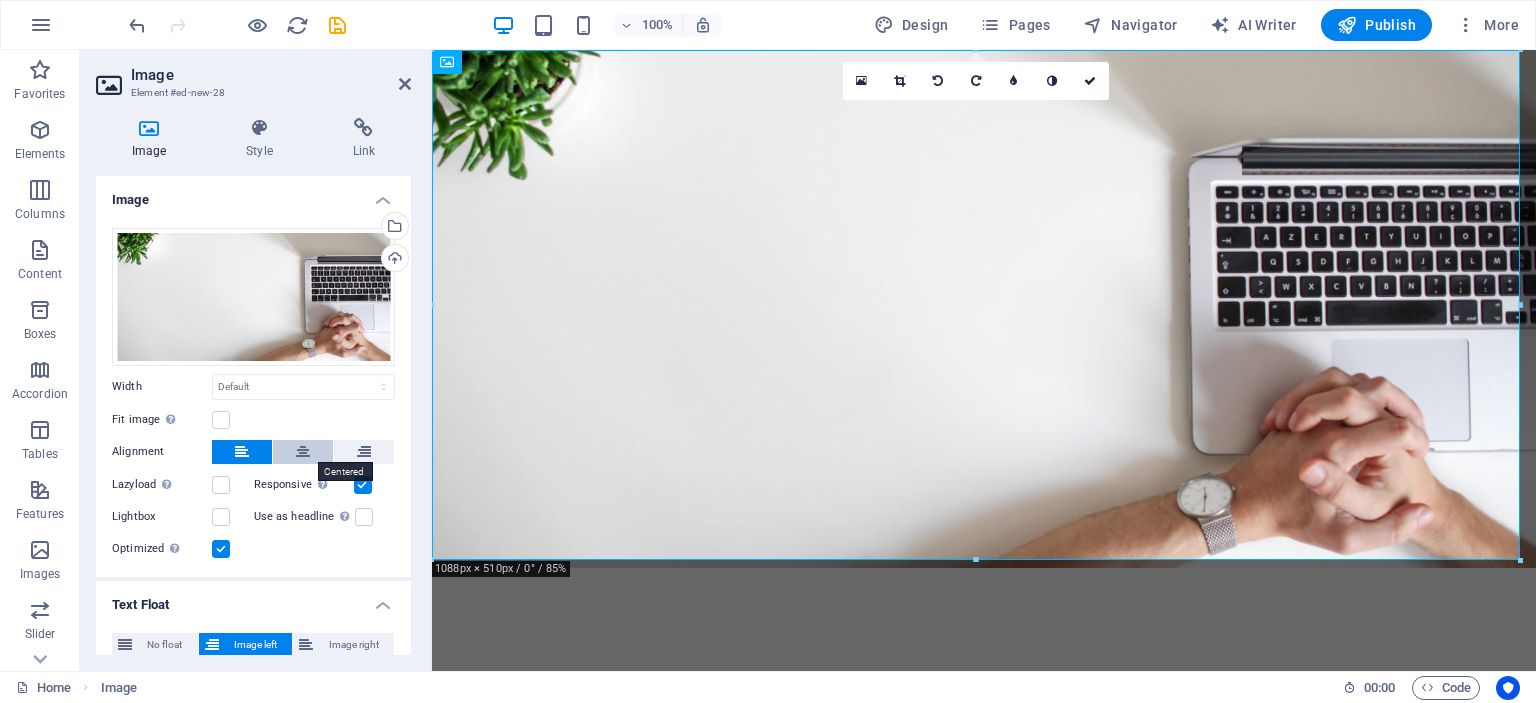 click at bounding box center (303, 452) 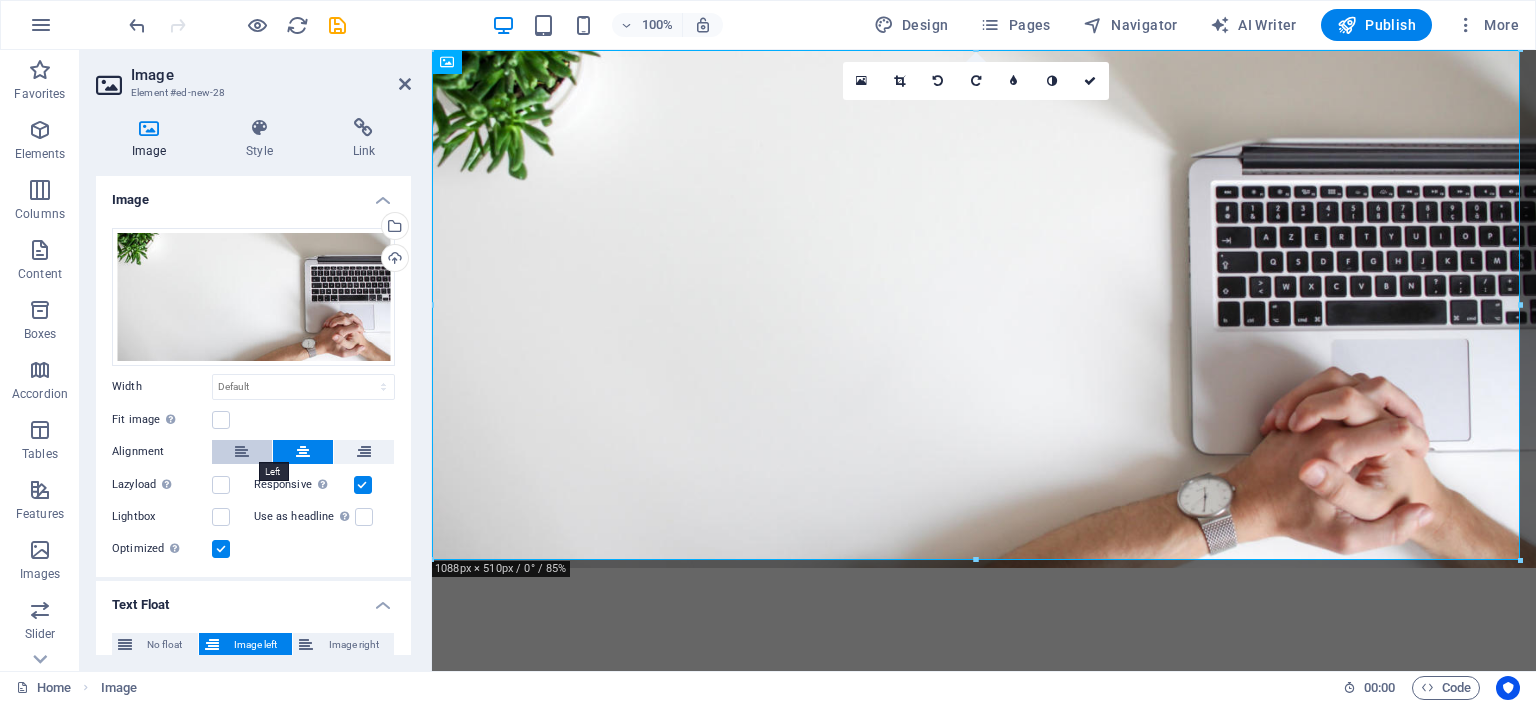 click at bounding box center (242, 452) 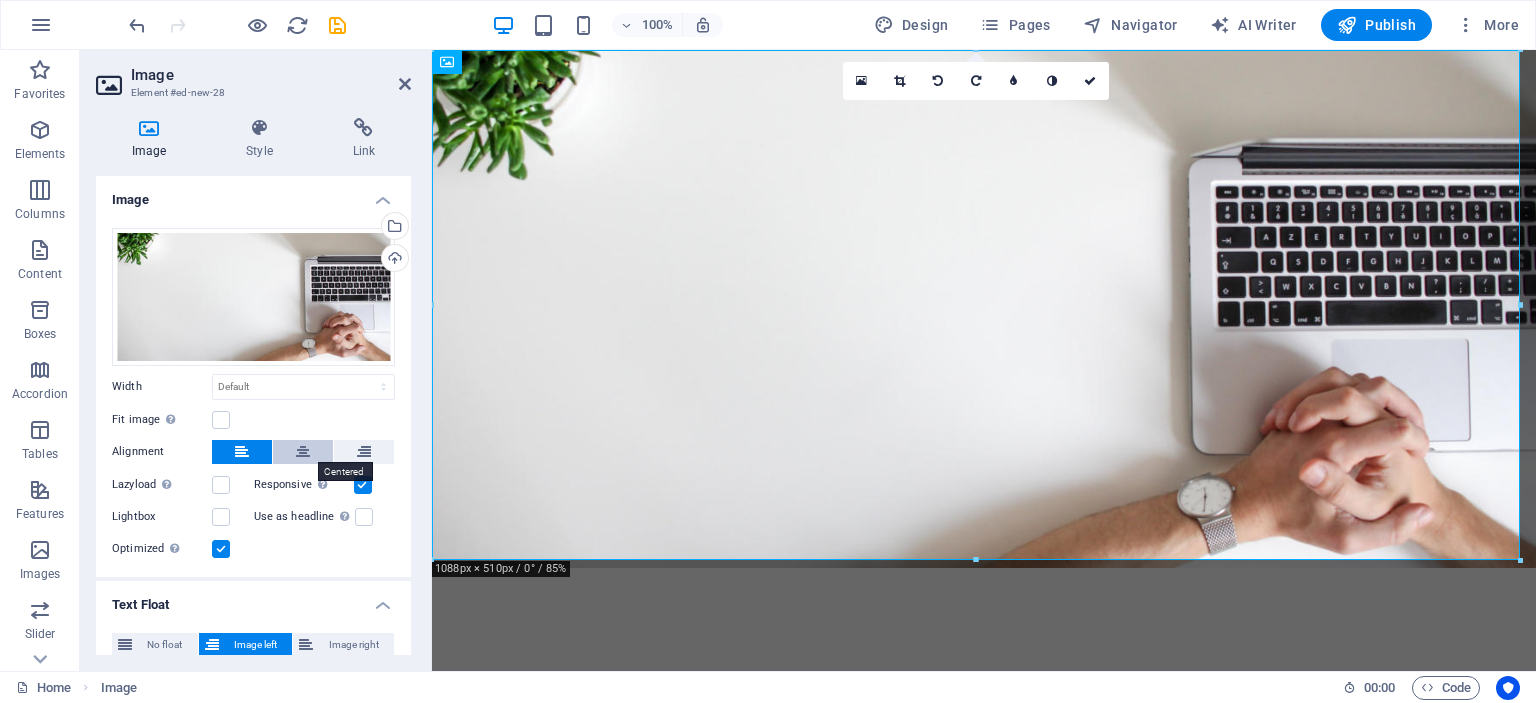 click at bounding box center [303, 452] 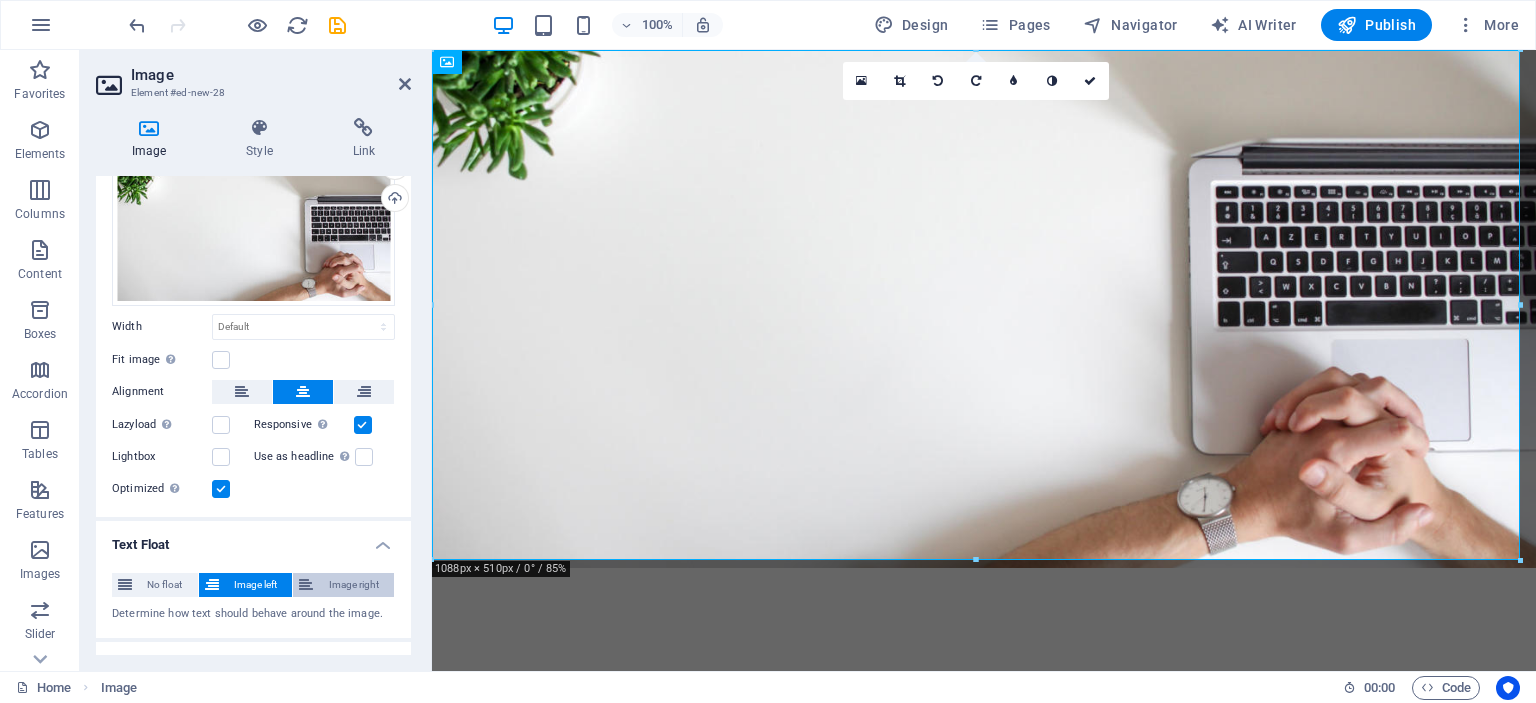 scroll, scrollTop: 92, scrollLeft: 0, axis: vertical 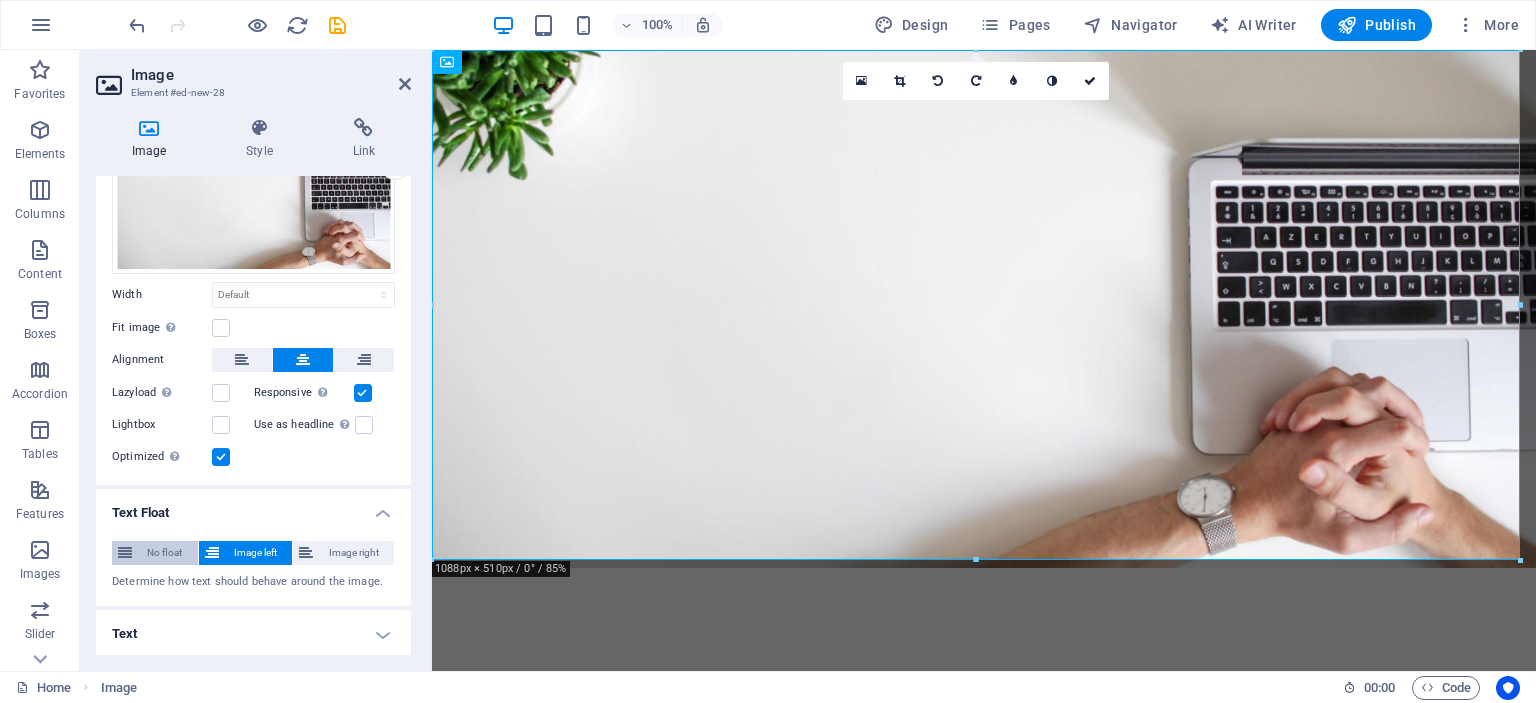 click on "No float" at bounding box center (165, 553) 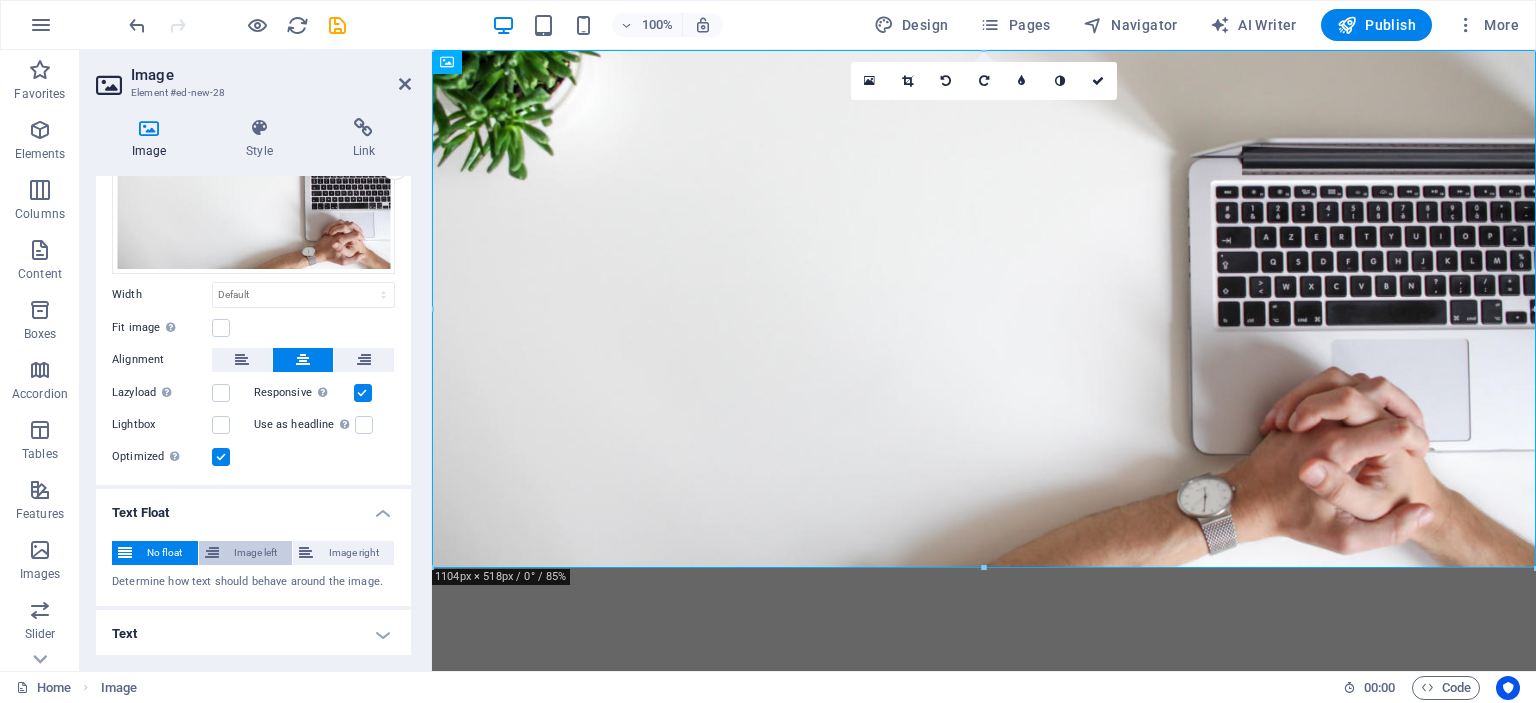 click on "Image left" at bounding box center [256, 553] 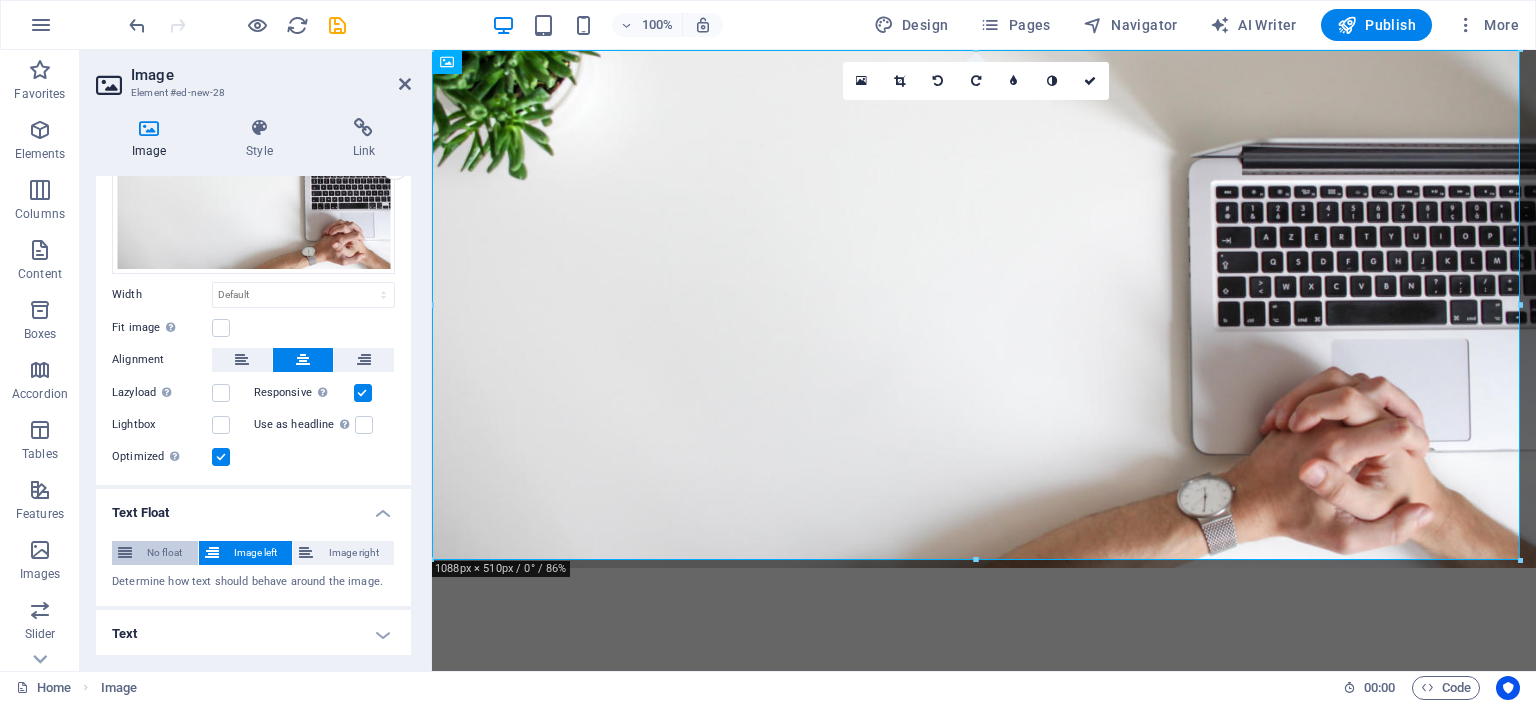 click on "No float" at bounding box center (165, 553) 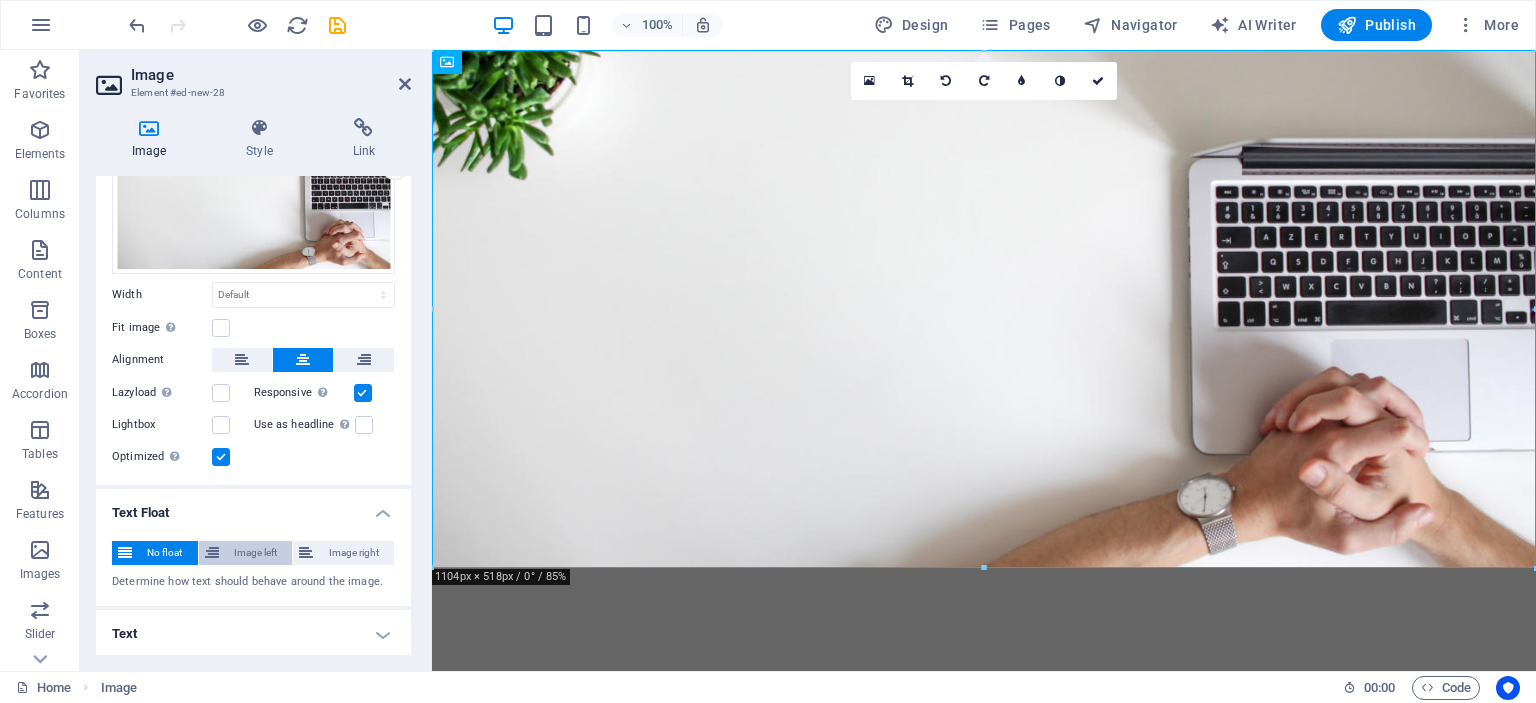 click on "Image left" at bounding box center [256, 553] 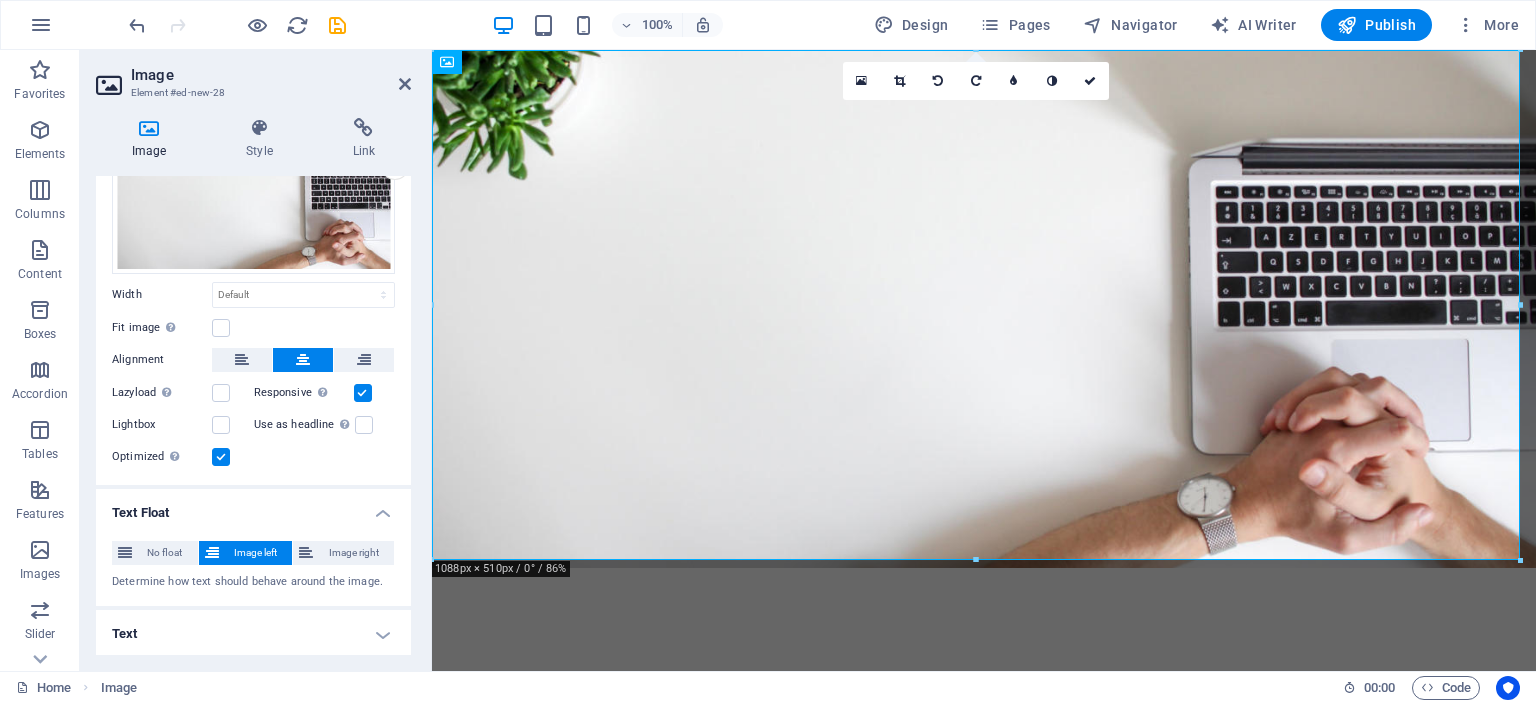 click on "Text" at bounding box center [253, 634] 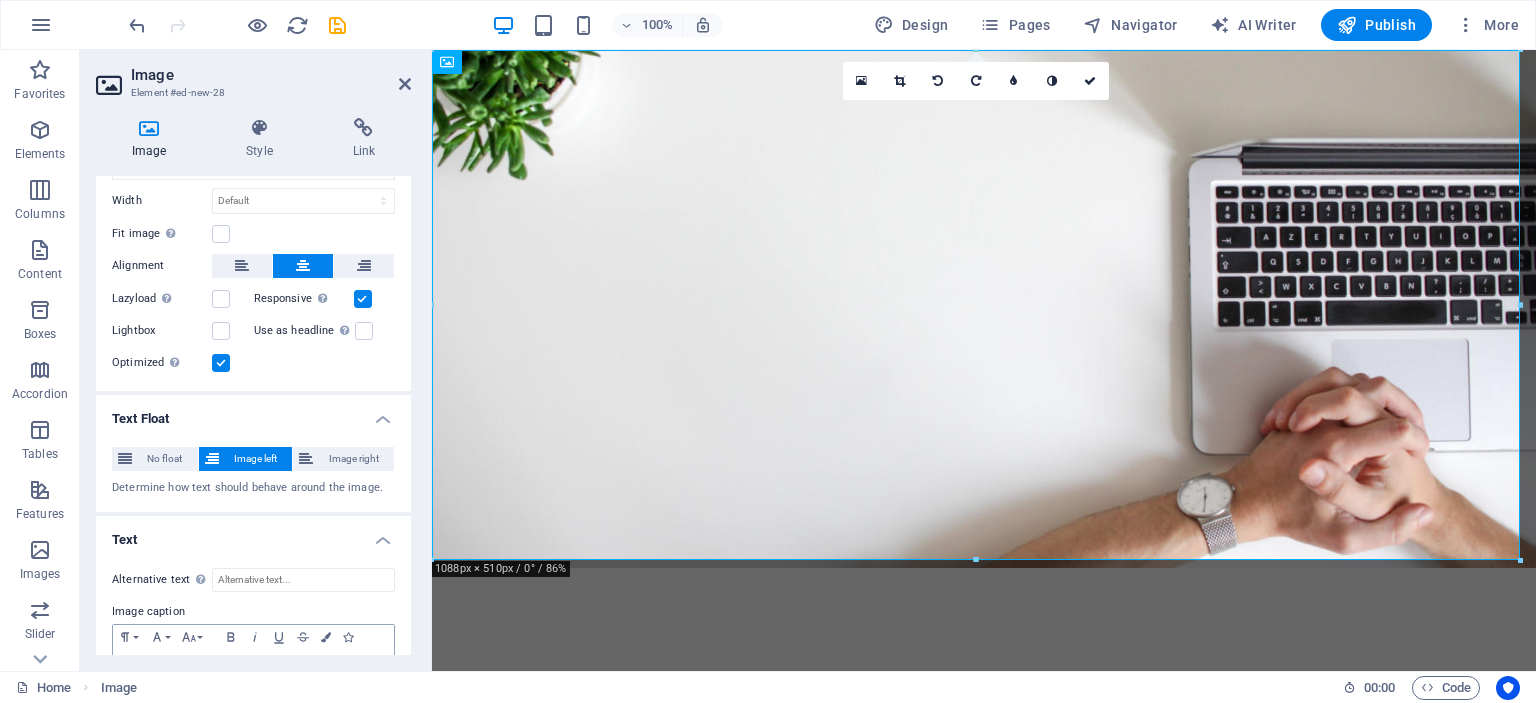 scroll, scrollTop: 280, scrollLeft: 0, axis: vertical 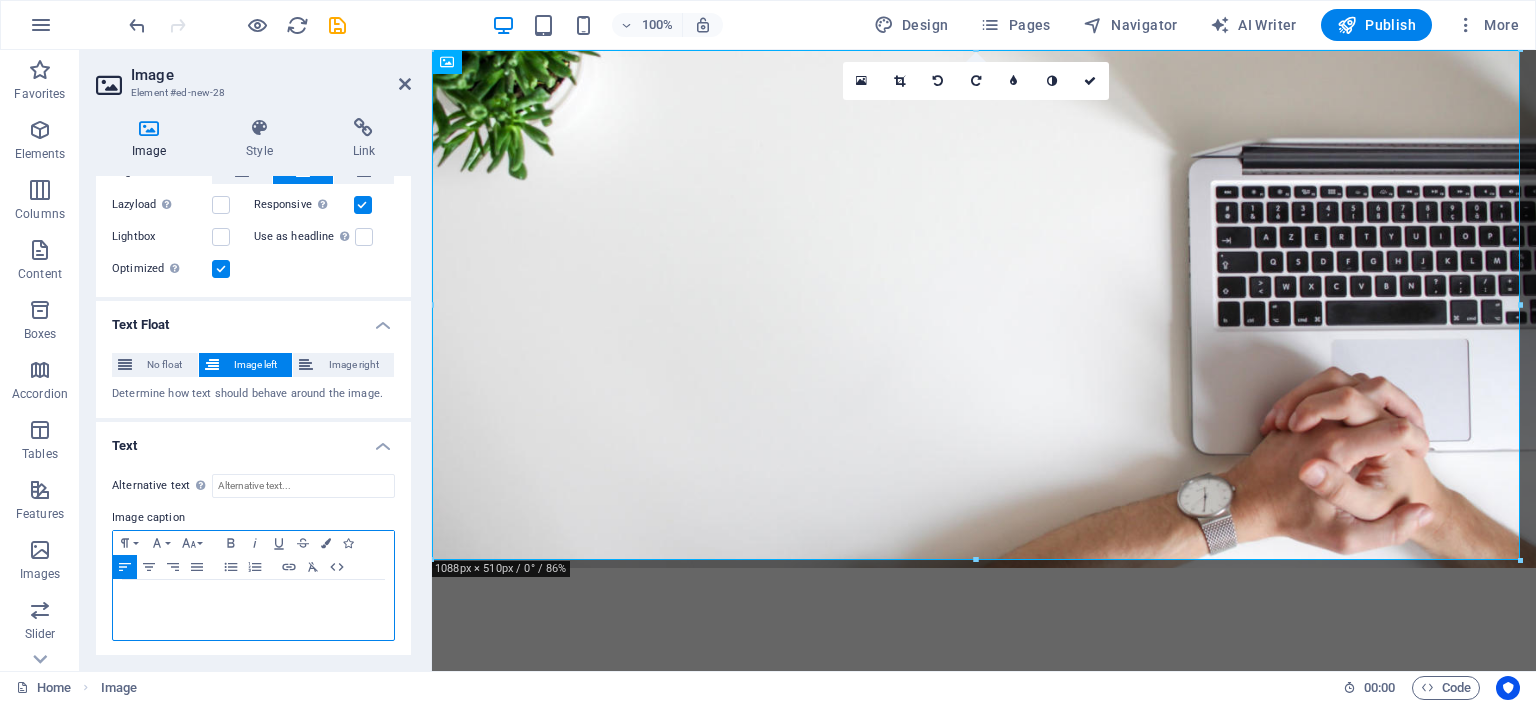 click at bounding box center (253, 599) 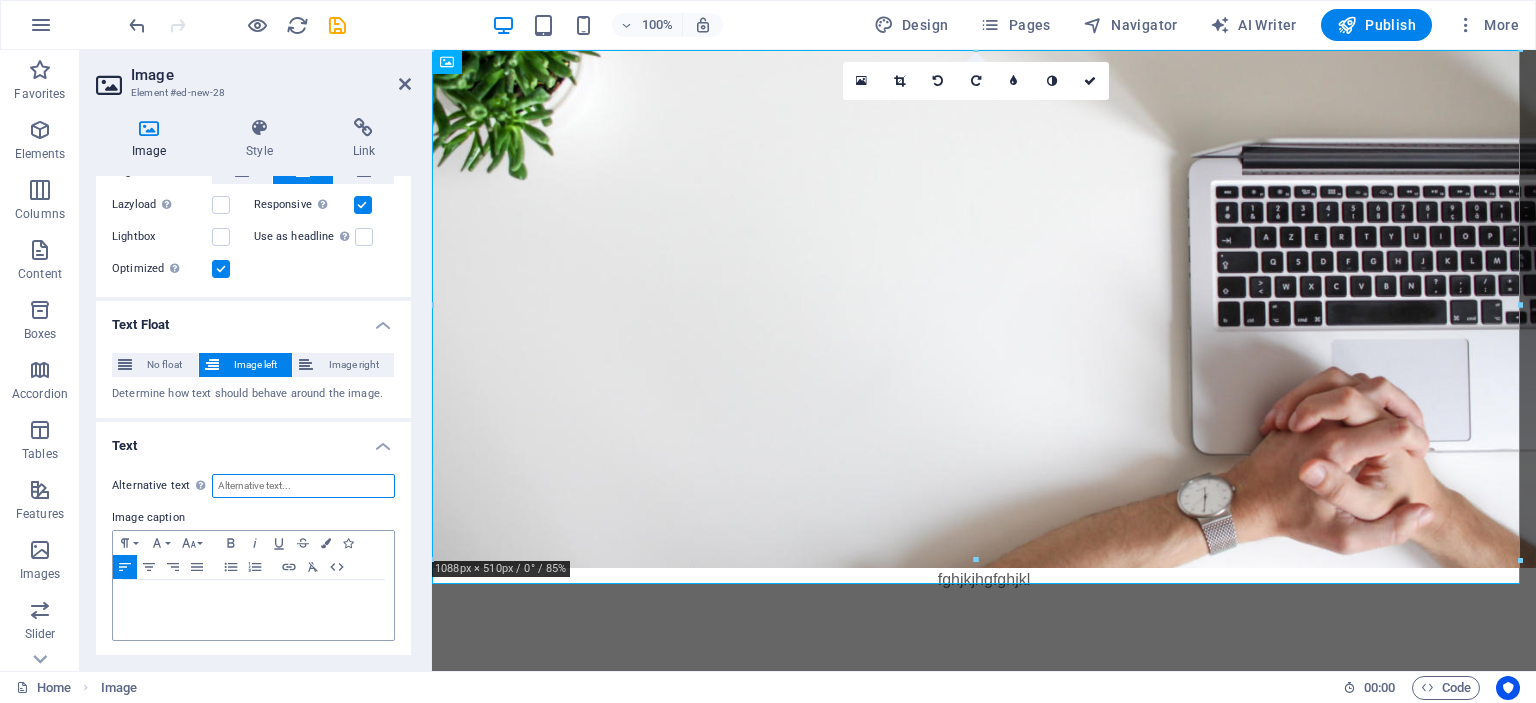 click on "Alternative text The alternative text is used by devices that cannot display images (e.g. image search engines) and should be added to every image to improve website accessibility." at bounding box center [303, 486] 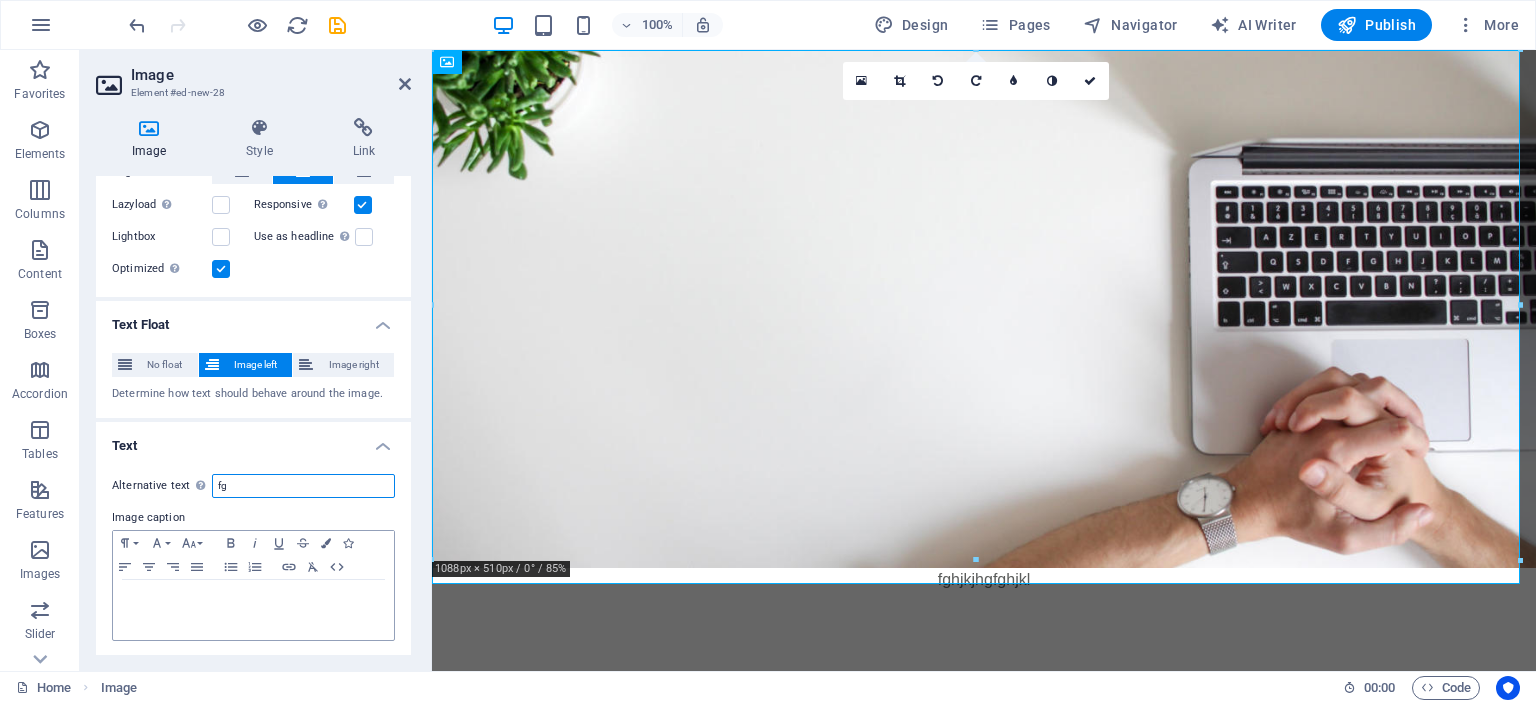 type on "f" 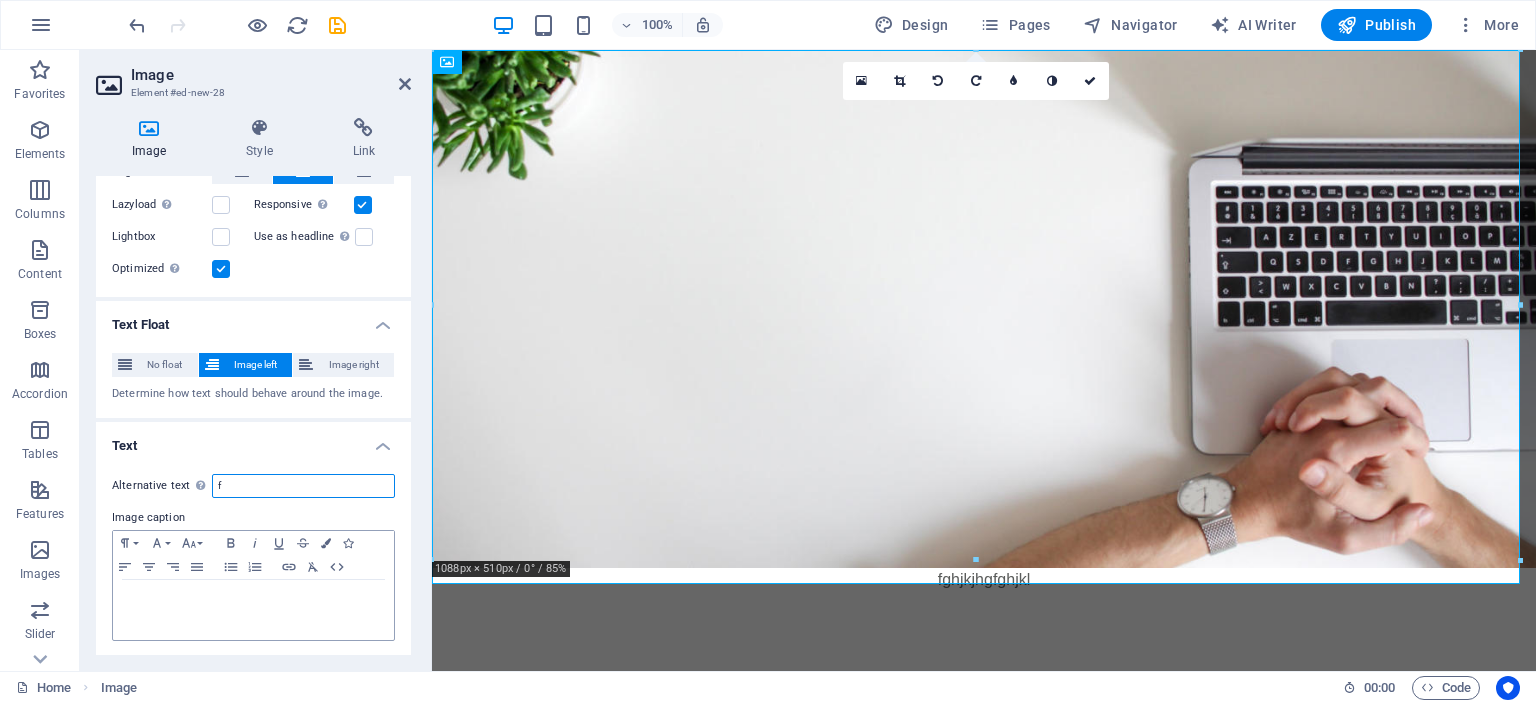 type 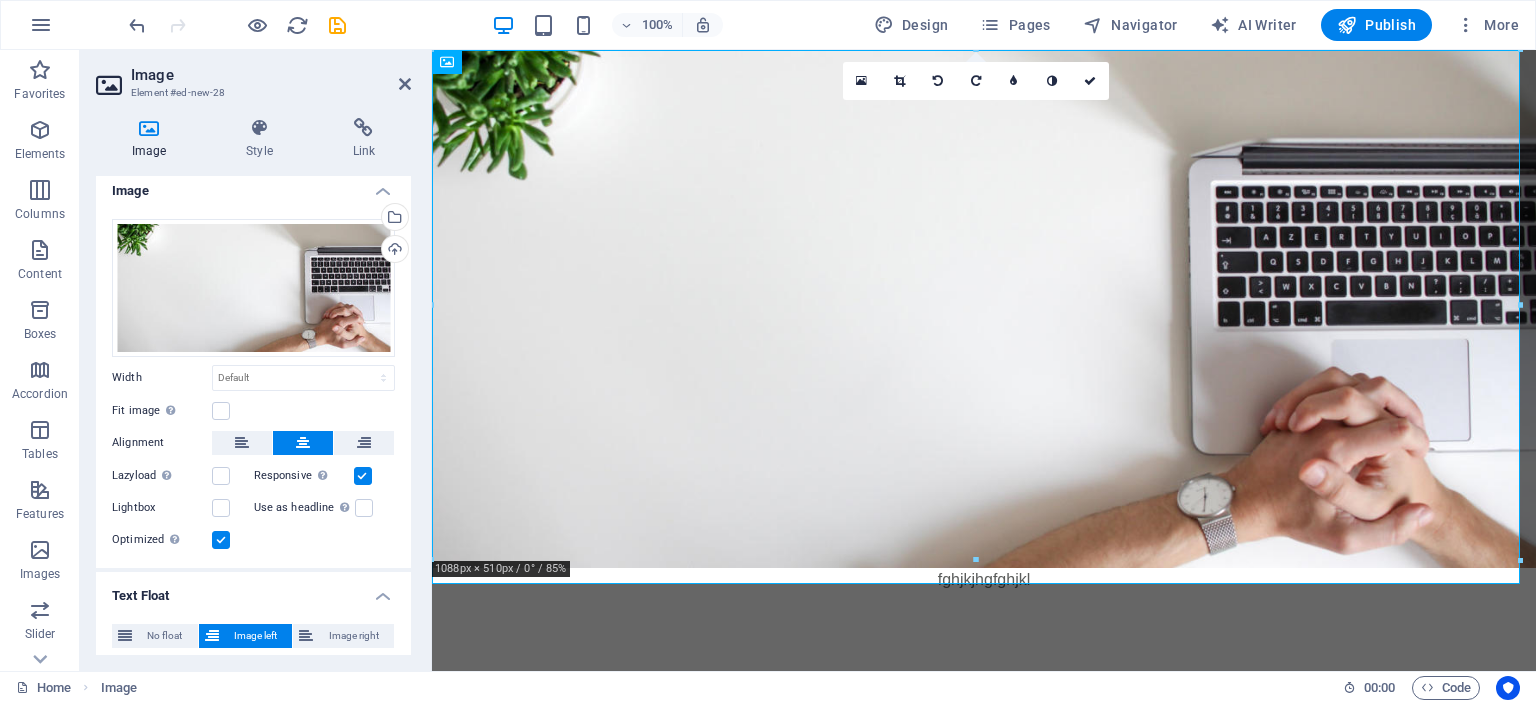 scroll, scrollTop: 0, scrollLeft: 0, axis: both 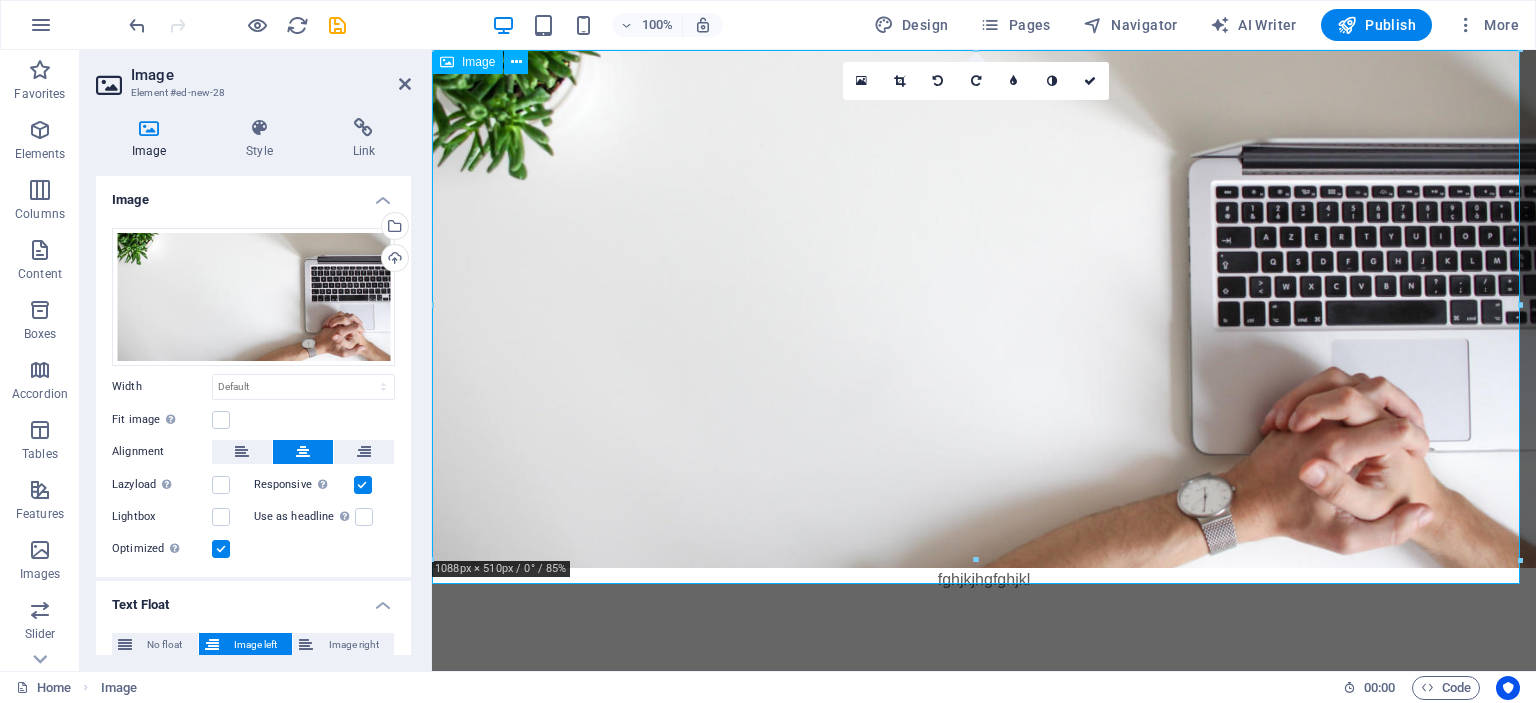 click on "fghjkjhgfghjkl" at bounding box center [984, 321] 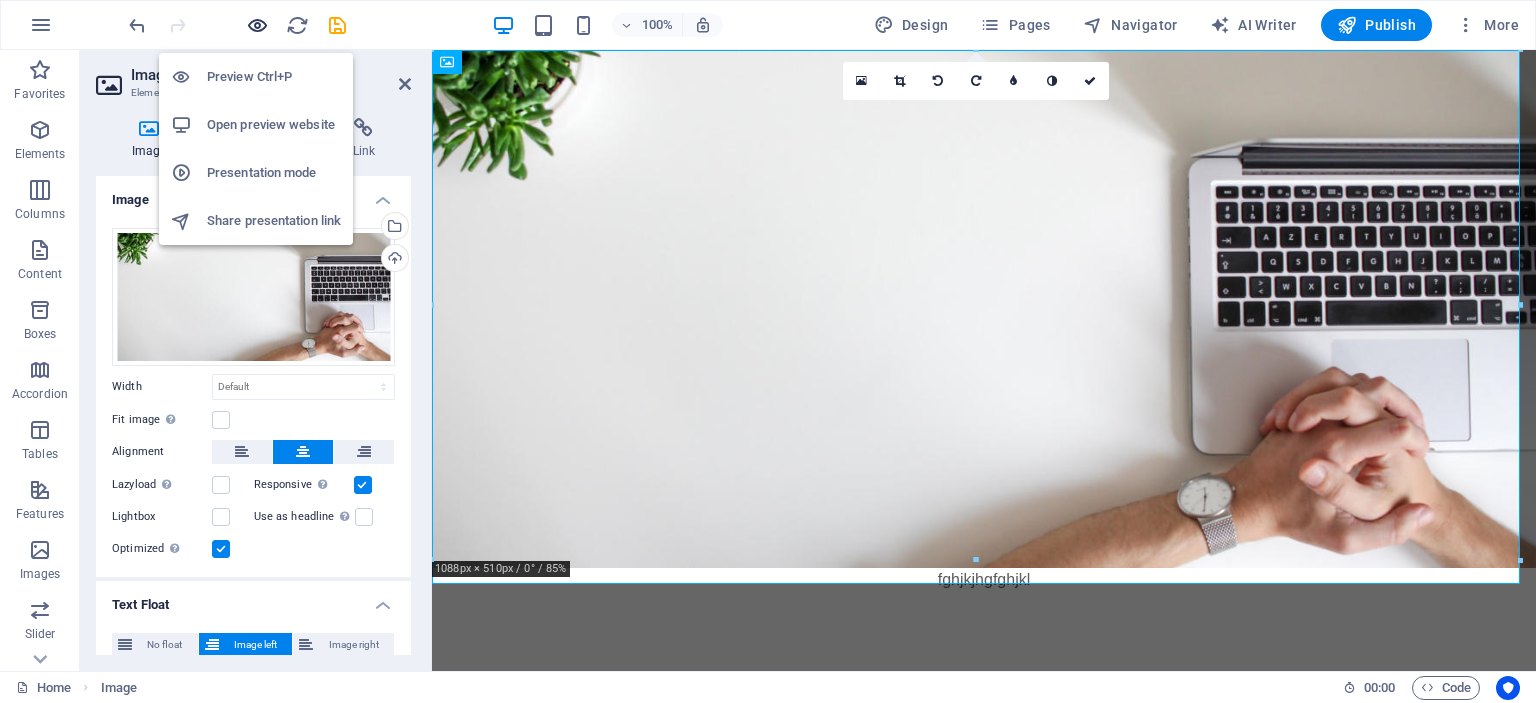 click at bounding box center (257, 25) 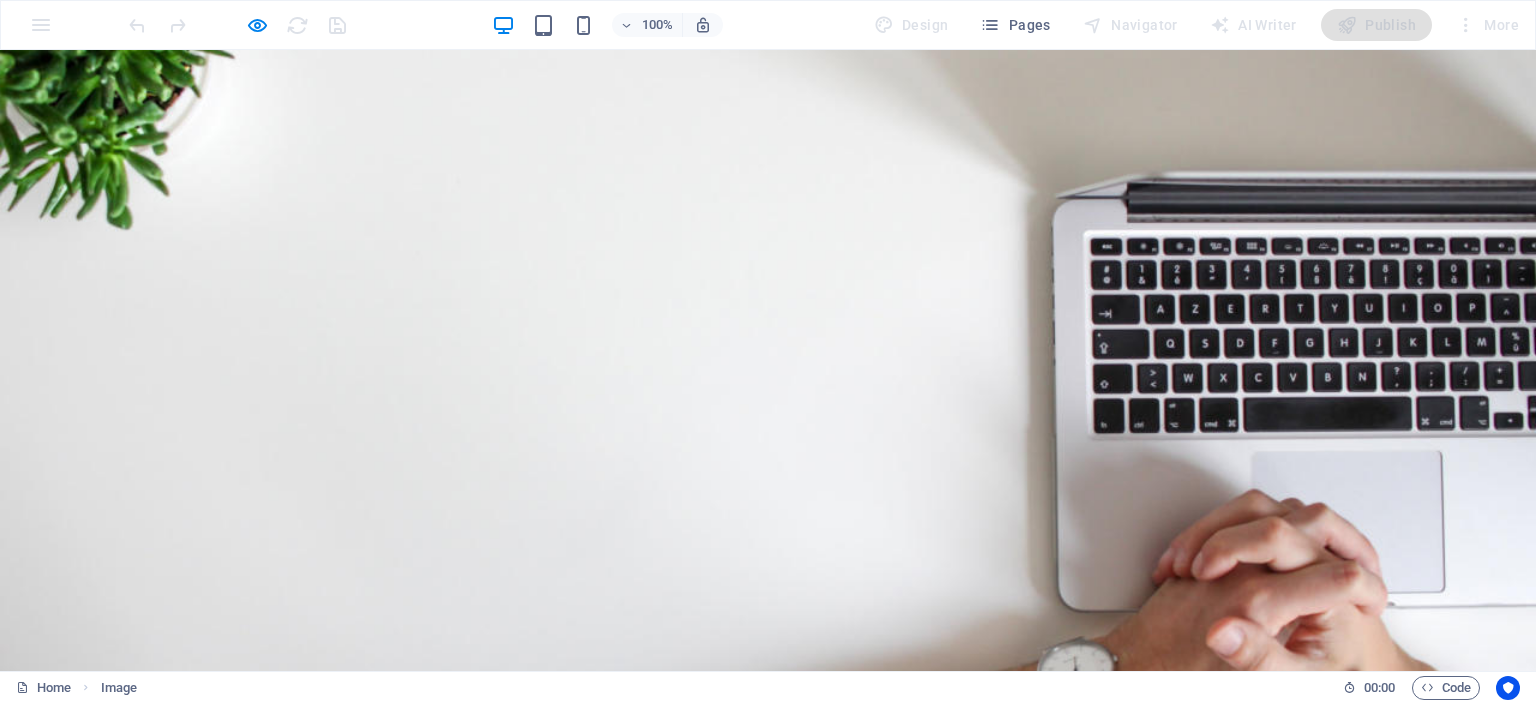 scroll, scrollTop: 108, scrollLeft: 0, axis: vertical 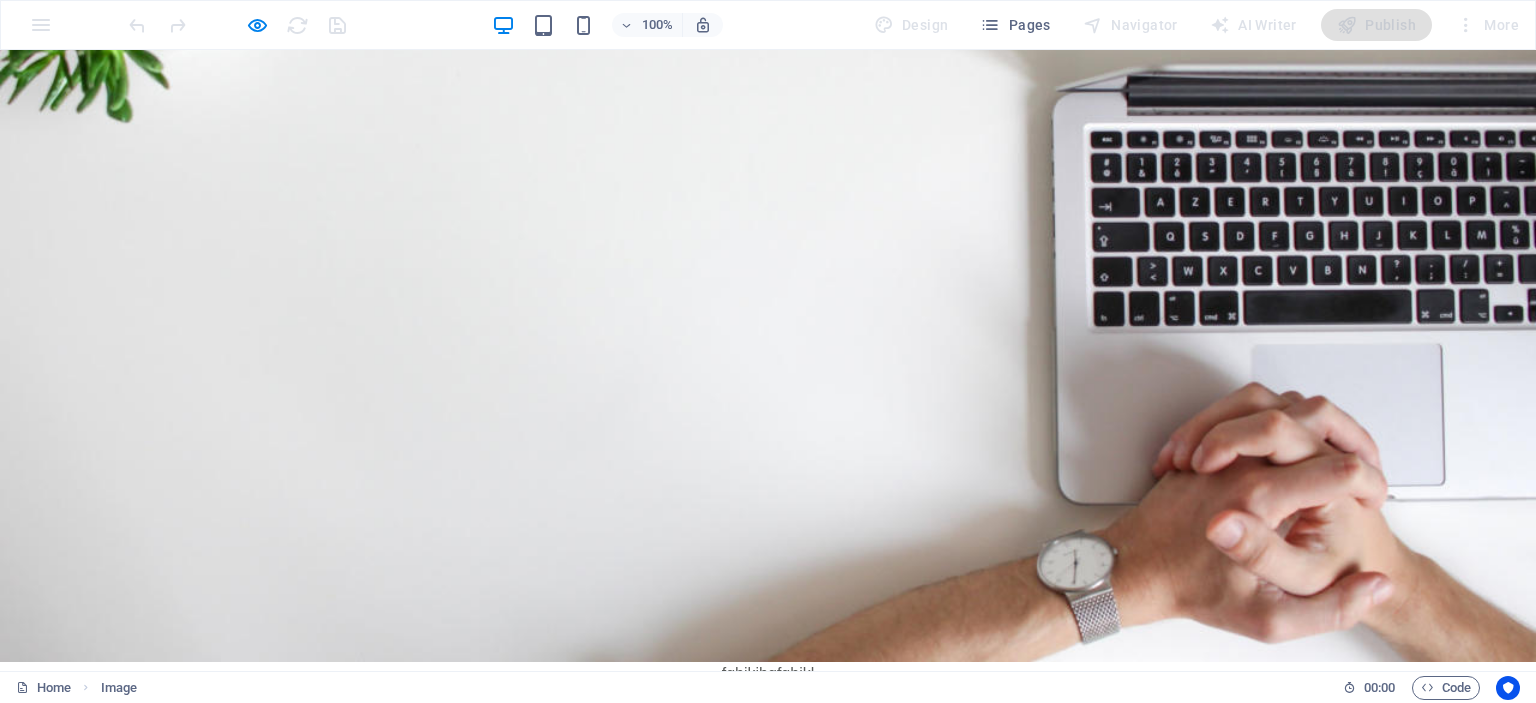 click on "fghjkjhgfghjkl" at bounding box center (768, 674) 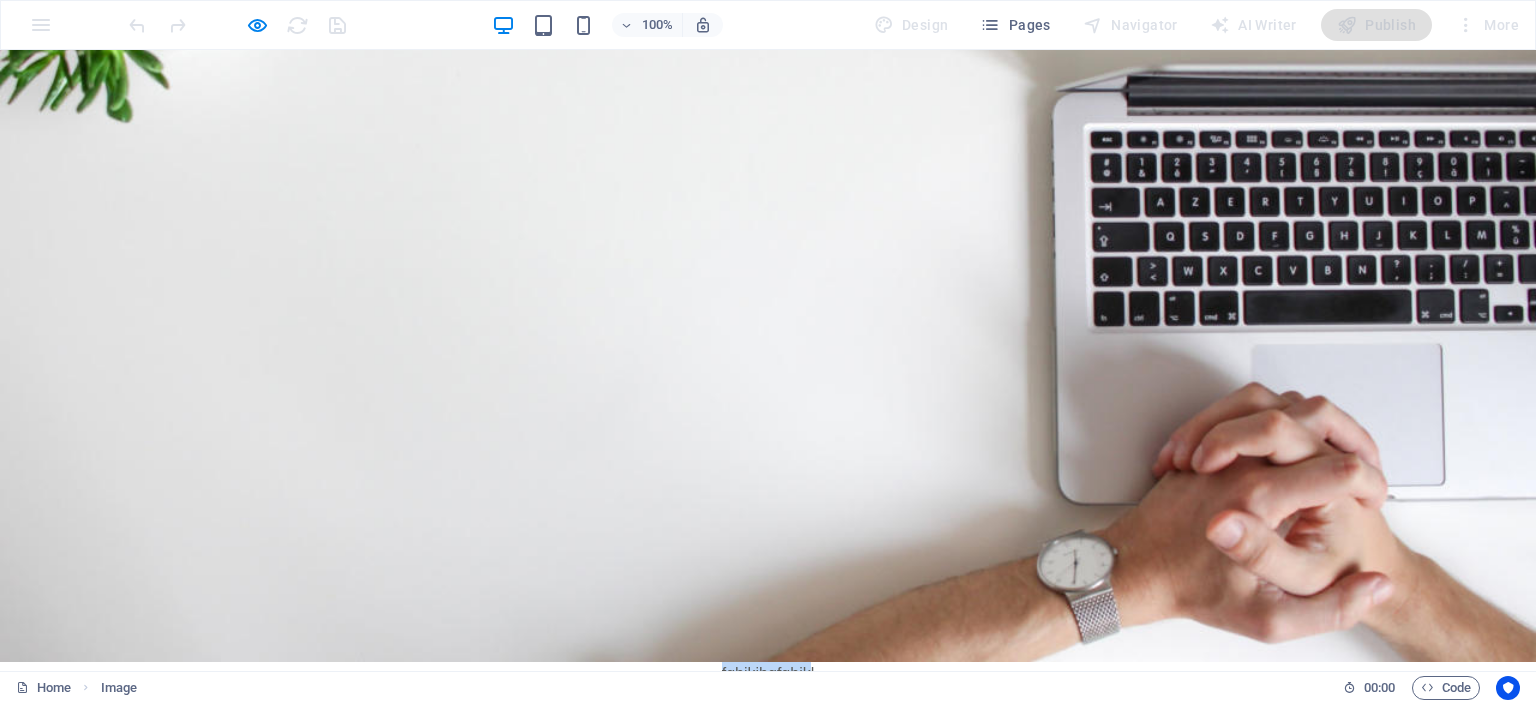 drag, startPoint x: 792, startPoint y: 657, endPoint x: 640, endPoint y: 662, distance: 152.08221 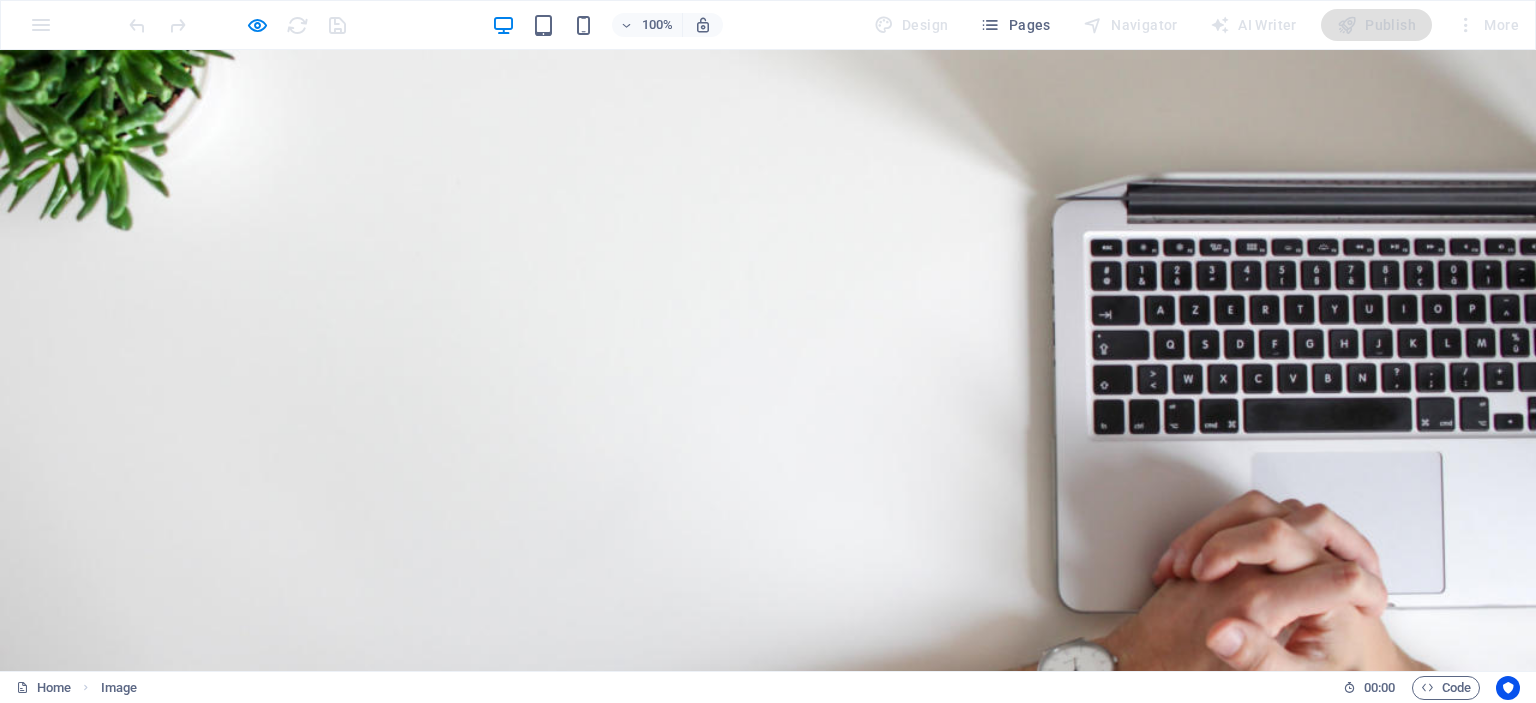 scroll, scrollTop: 0, scrollLeft: 0, axis: both 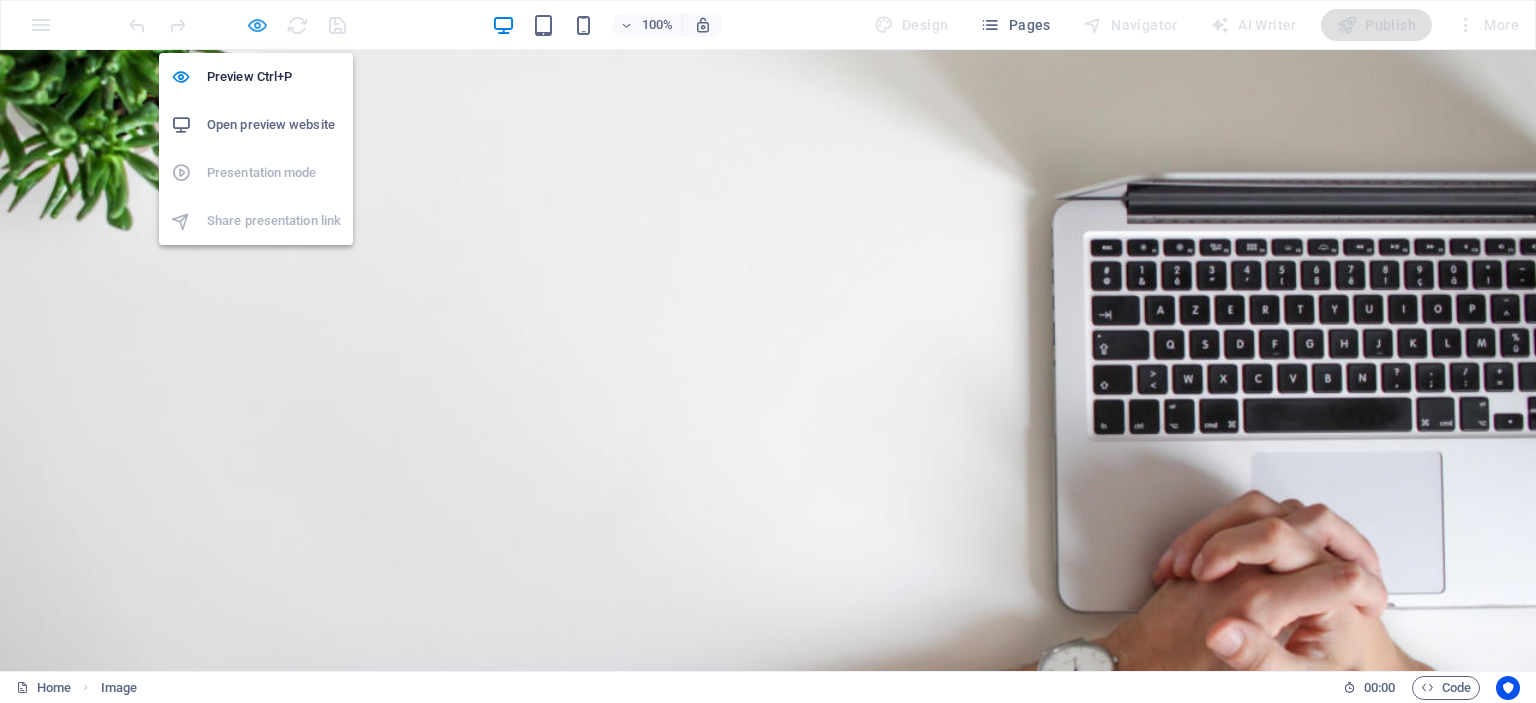 click at bounding box center [257, 25] 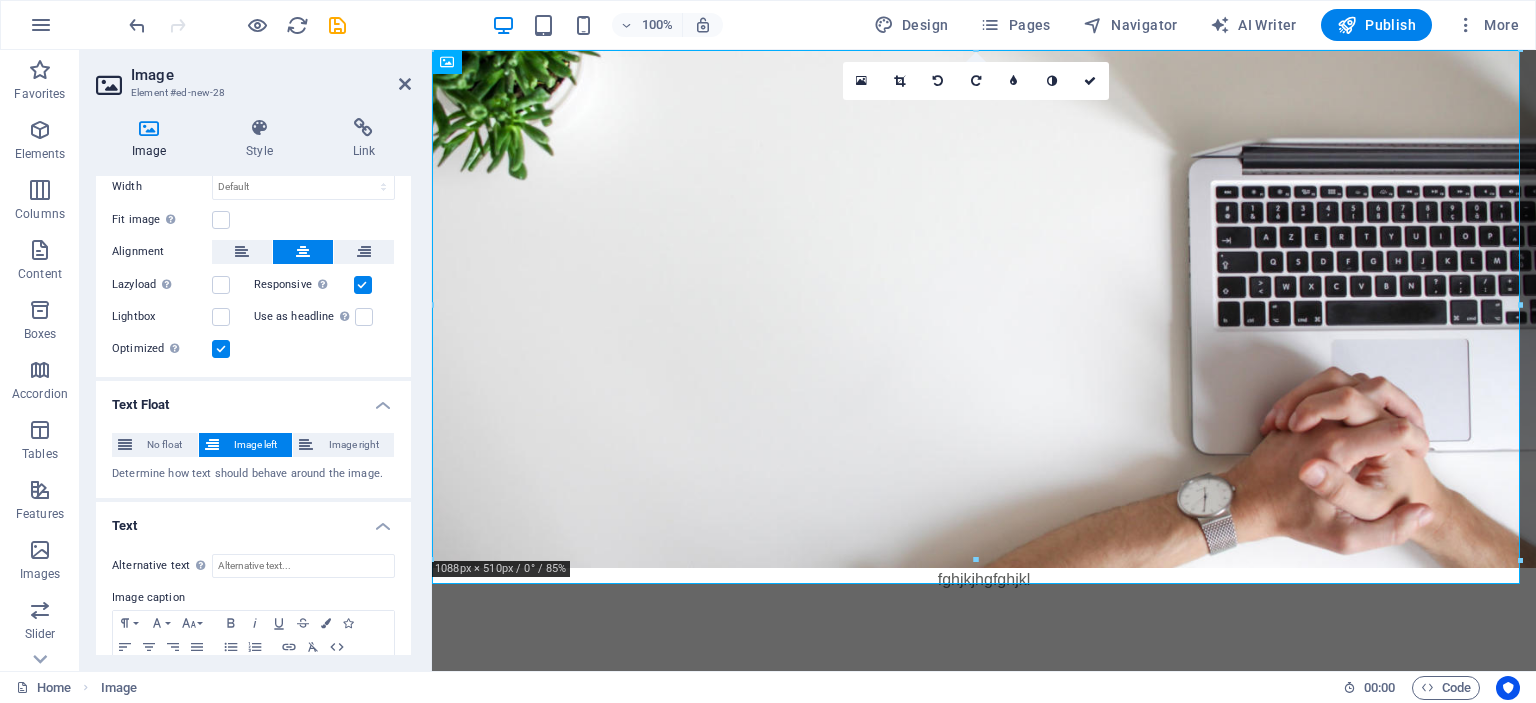 scroll, scrollTop: 280, scrollLeft: 0, axis: vertical 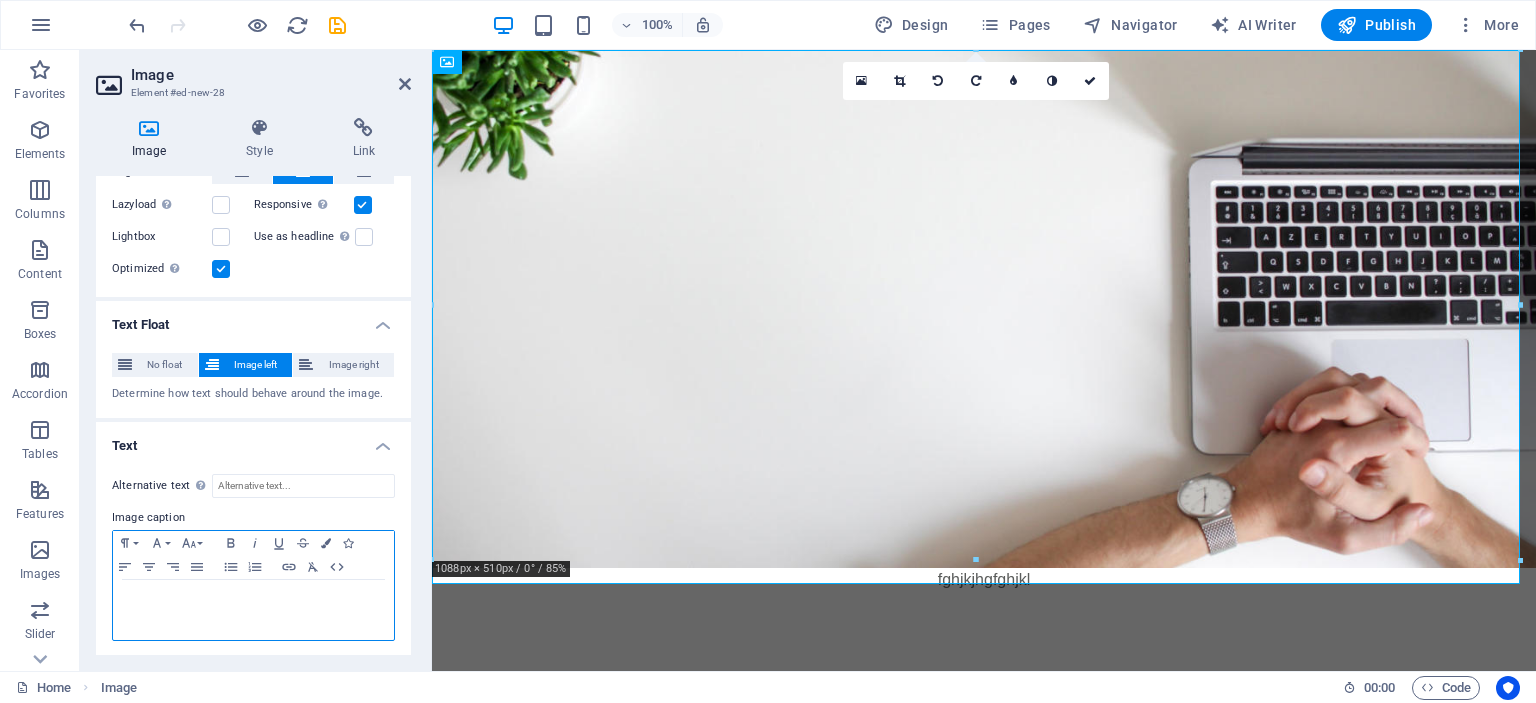 click at bounding box center (253, 610) 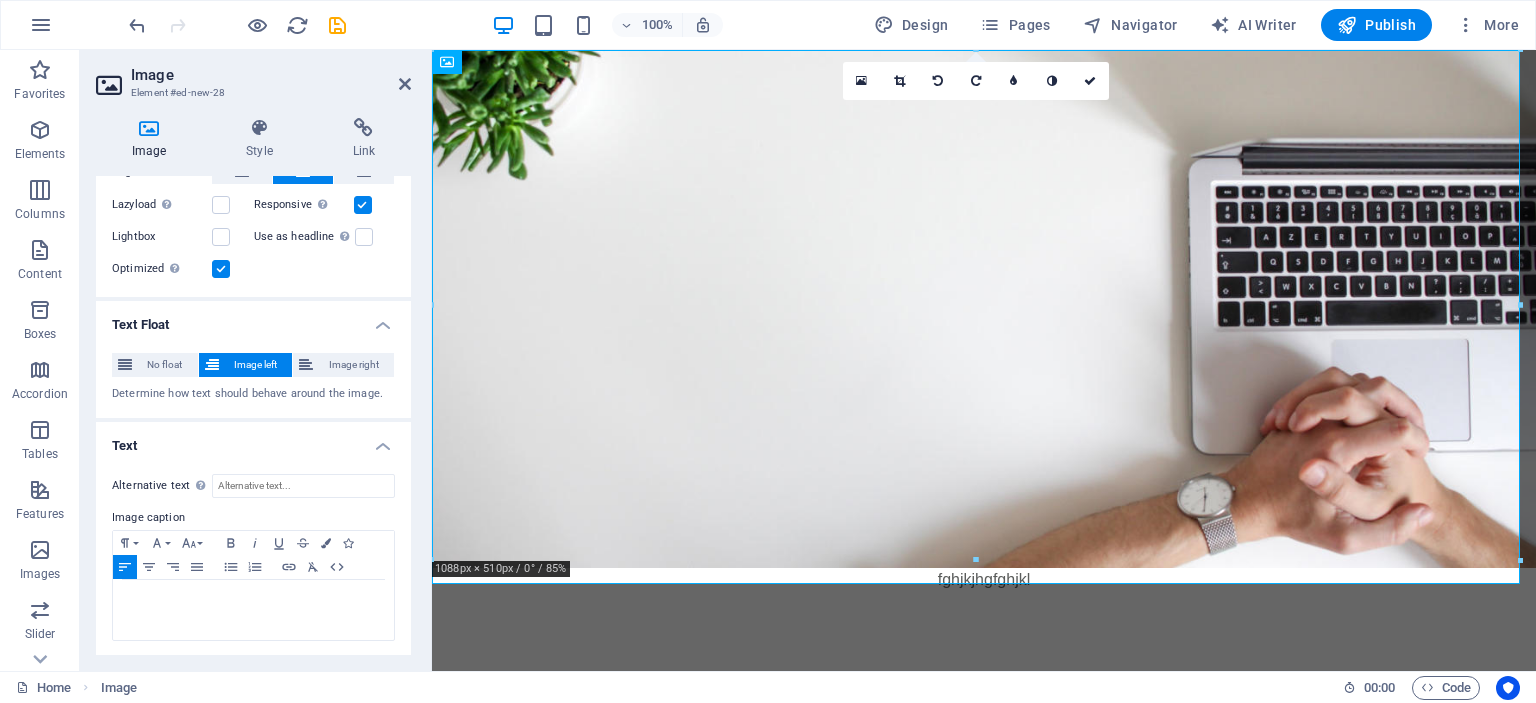 click on "Text" at bounding box center [253, 440] 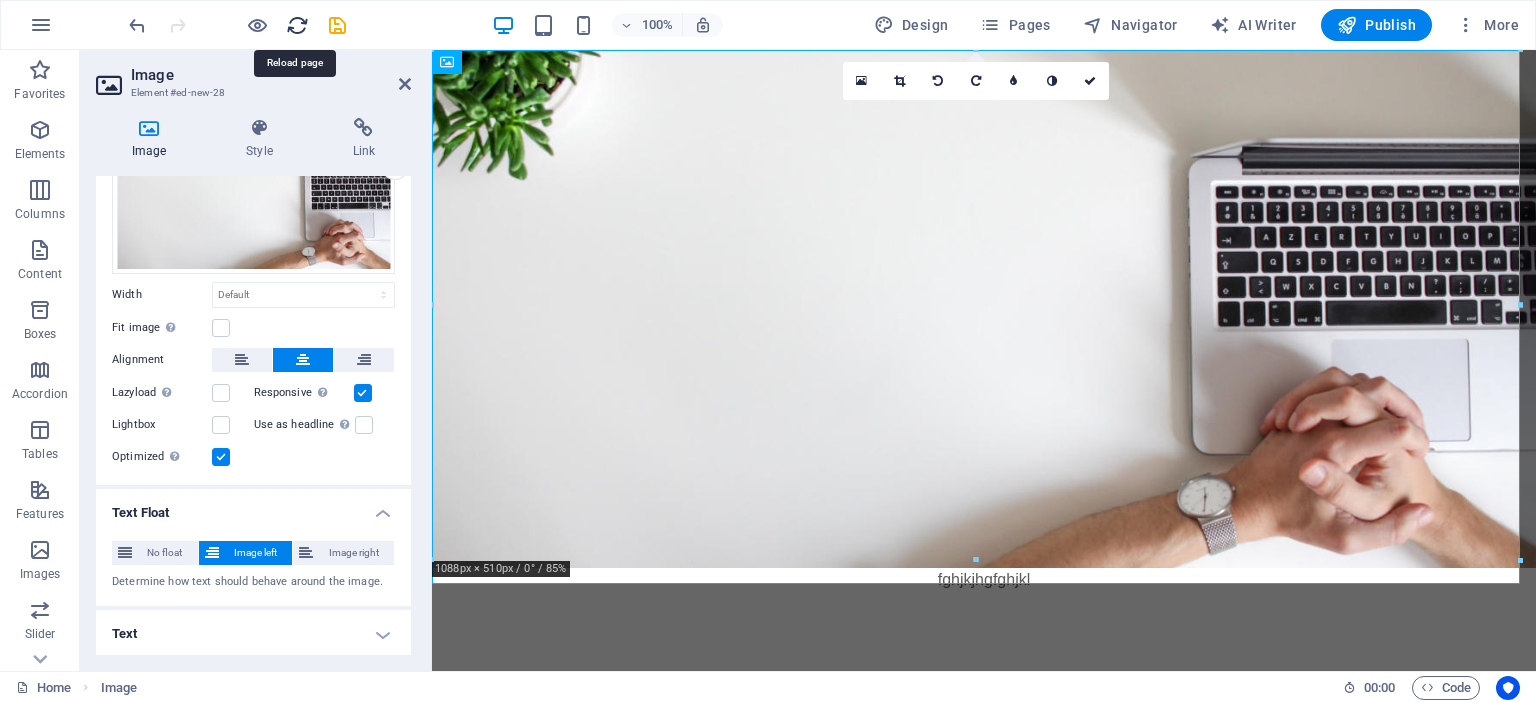 drag, startPoint x: 296, startPoint y: 23, endPoint x: 855, endPoint y: 18, distance: 559.02234 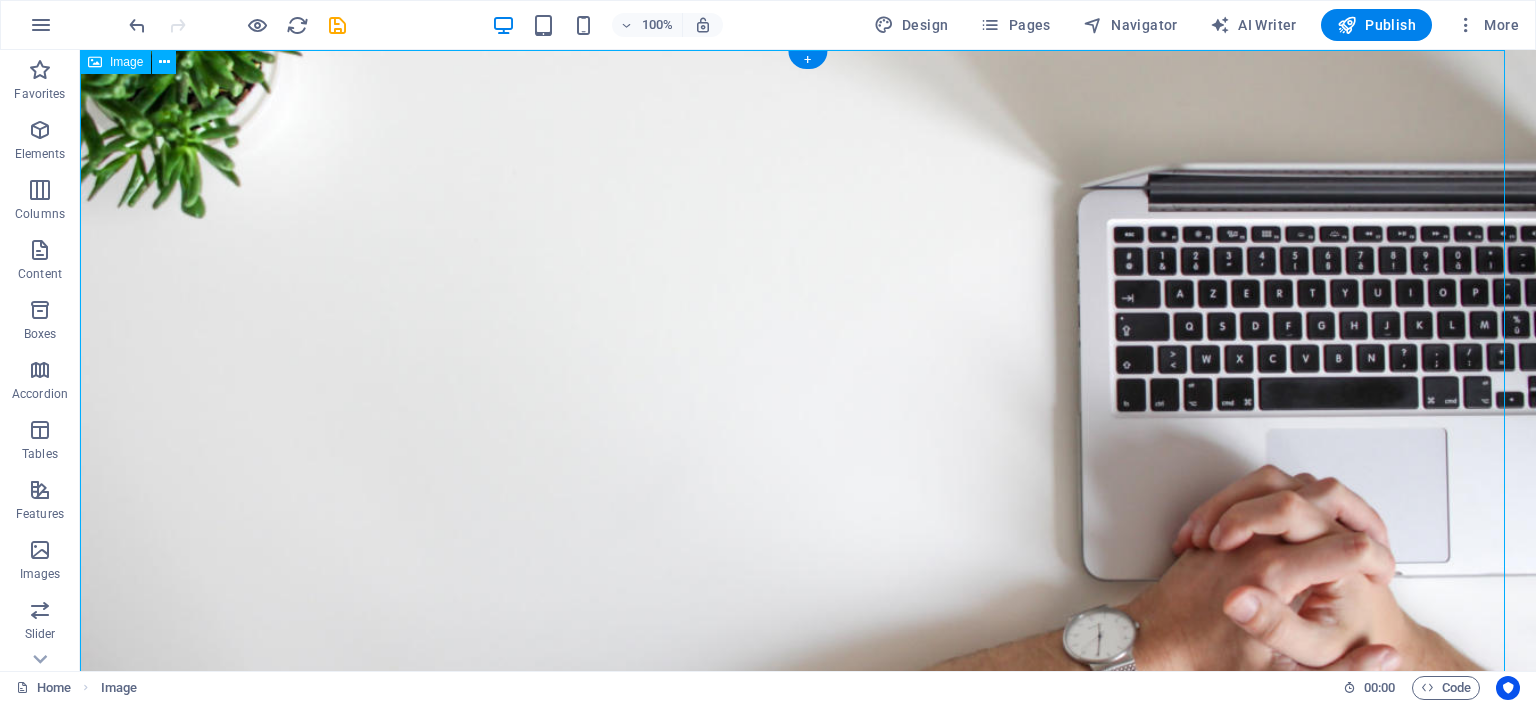 scroll, scrollTop: 0, scrollLeft: 0, axis: both 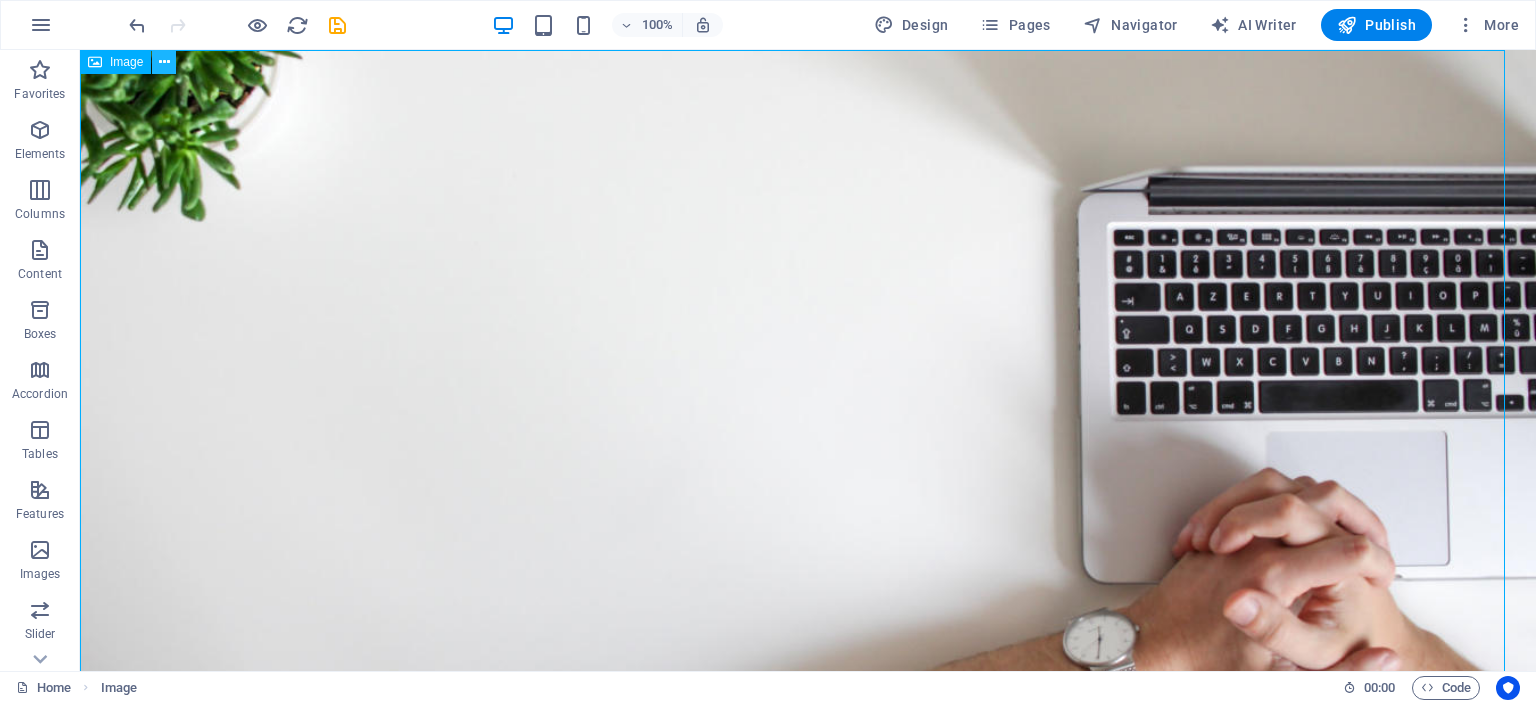 click at bounding box center (164, 62) 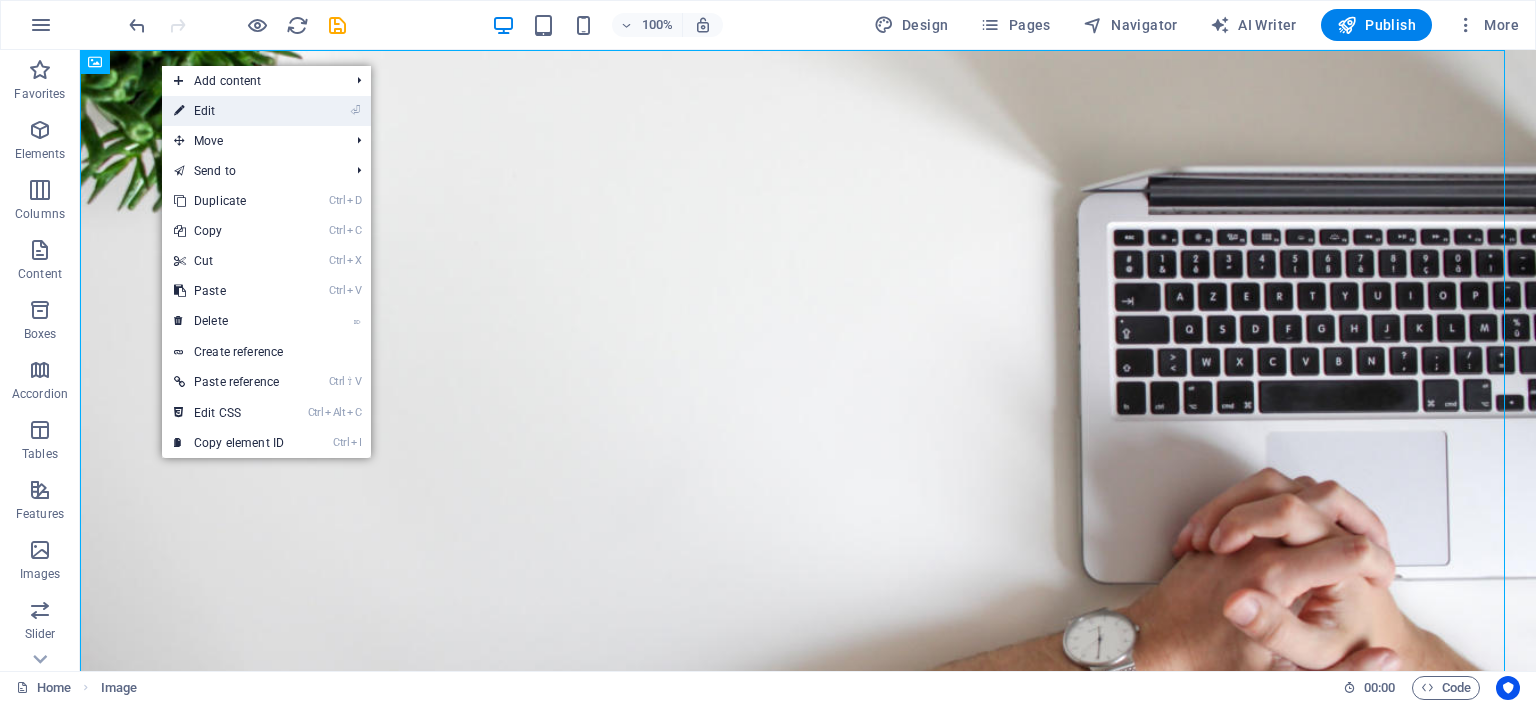 click on "⏎  Edit" at bounding box center (229, 111) 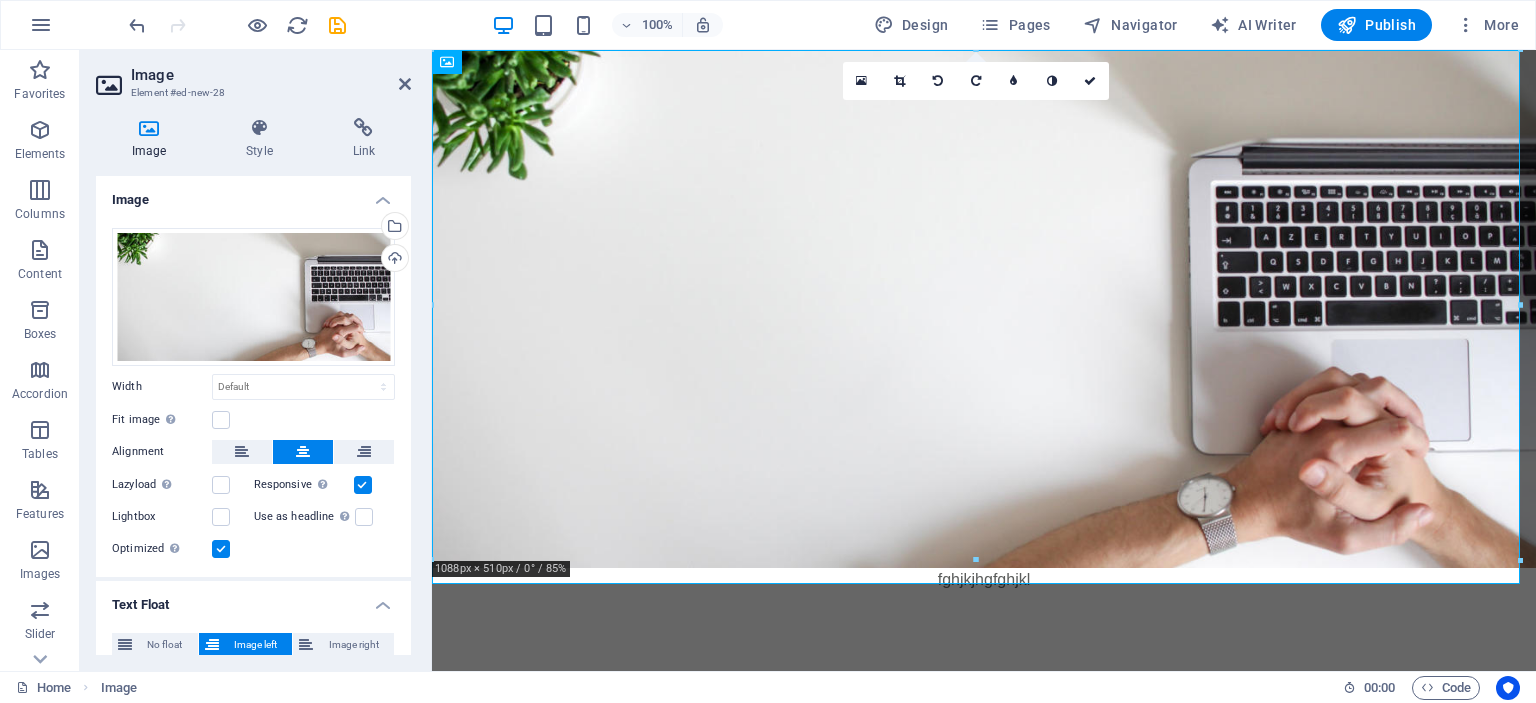 scroll, scrollTop: 92, scrollLeft: 0, axis: vertical 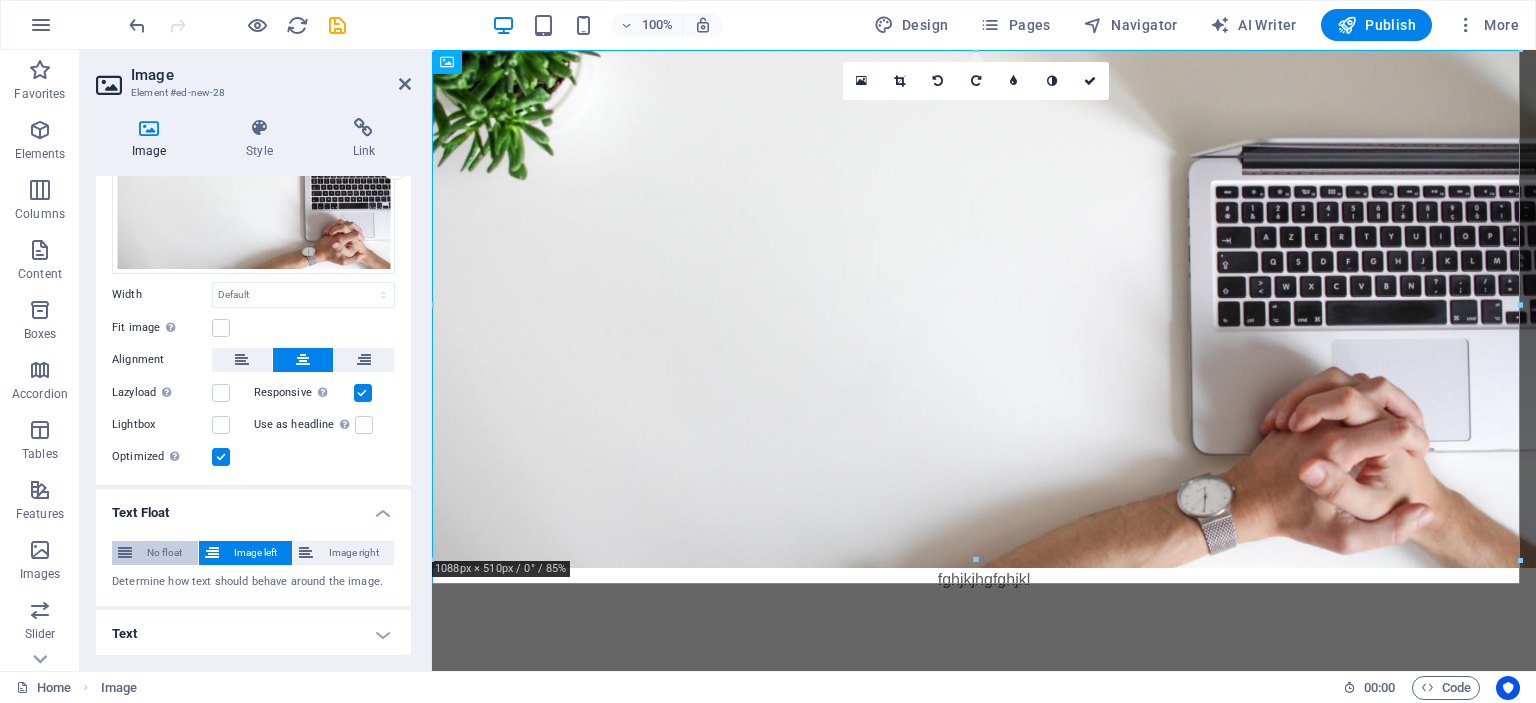 click on "No float" at bounding box center (165, 553) 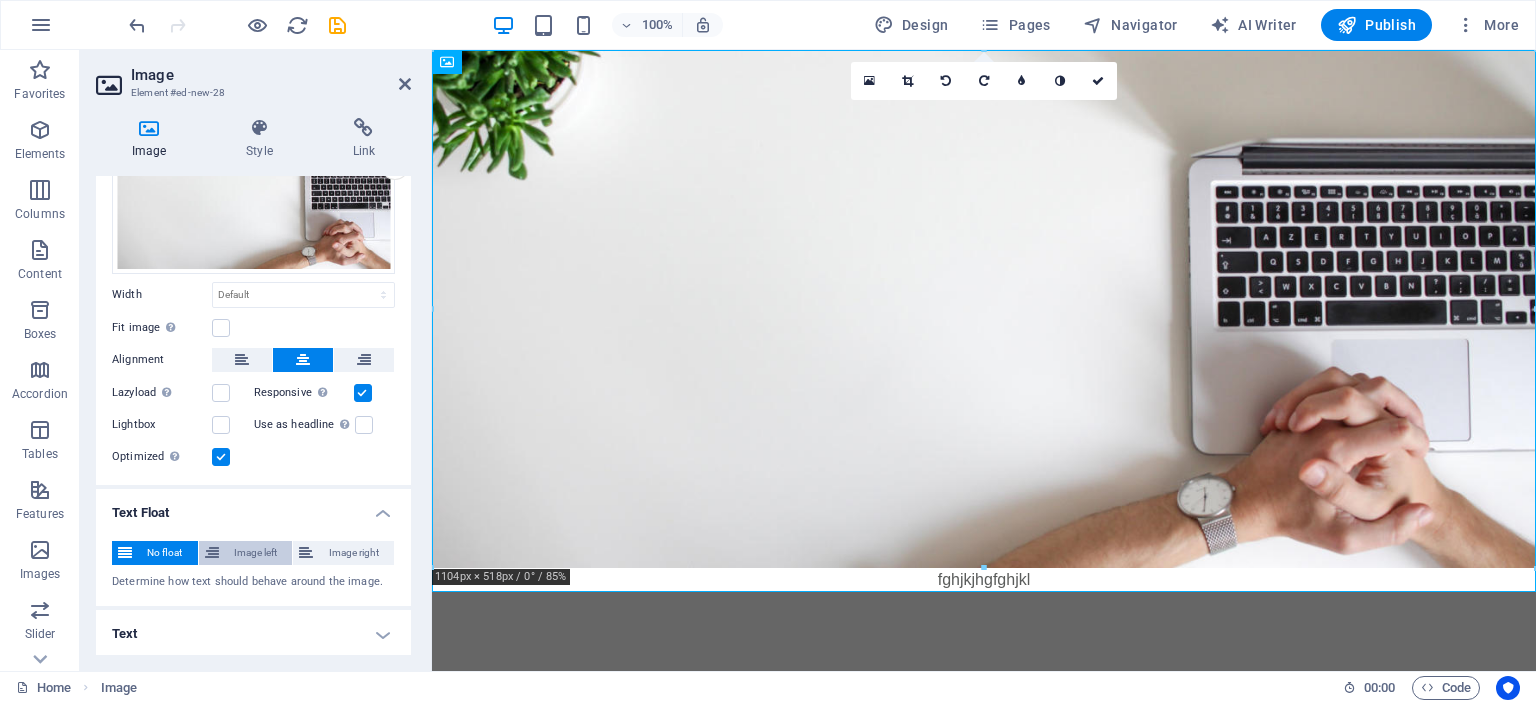 click on "Image left" at bounding box center [256, 553] 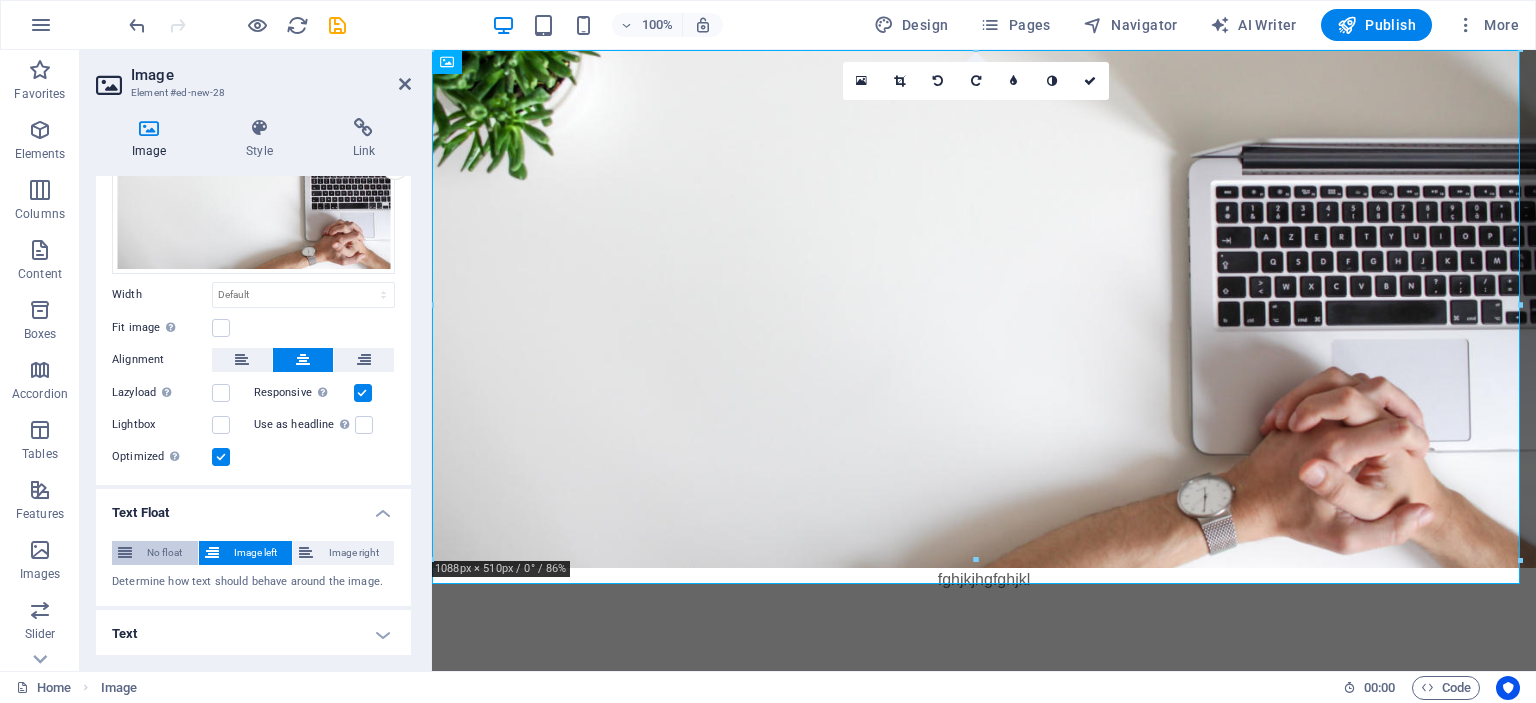 click on "No float" at bounding box center [165, 553] 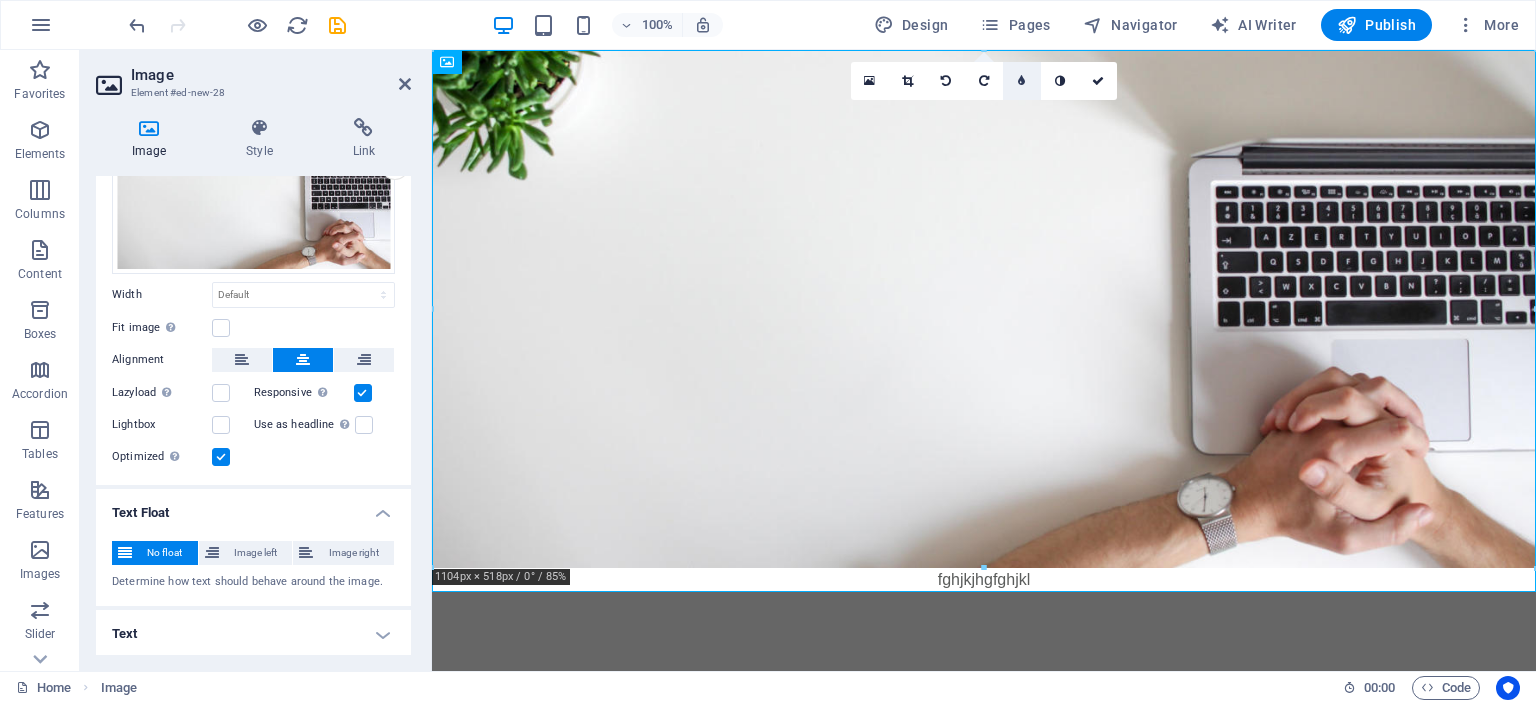 click at bounding box center (1021, 81) 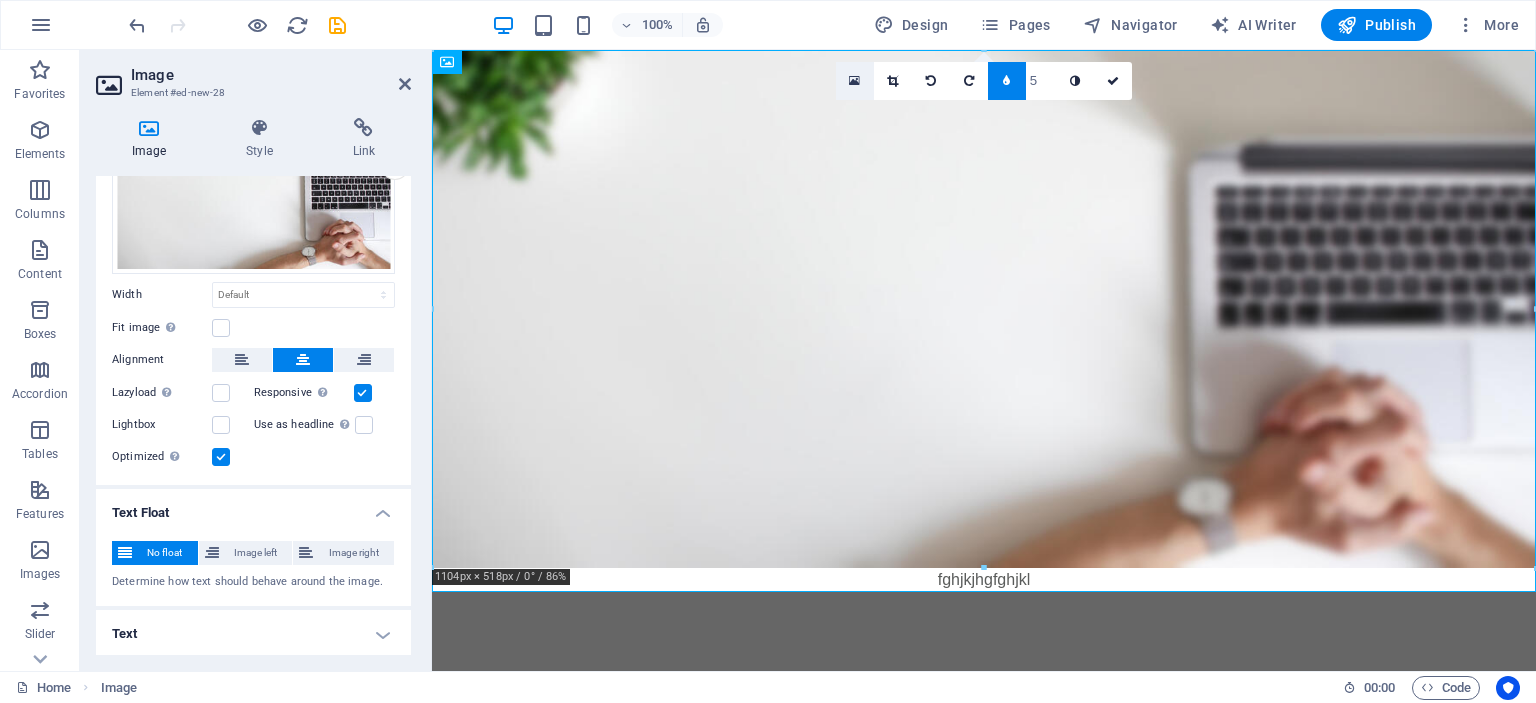 click at bounding box center [854, 81] 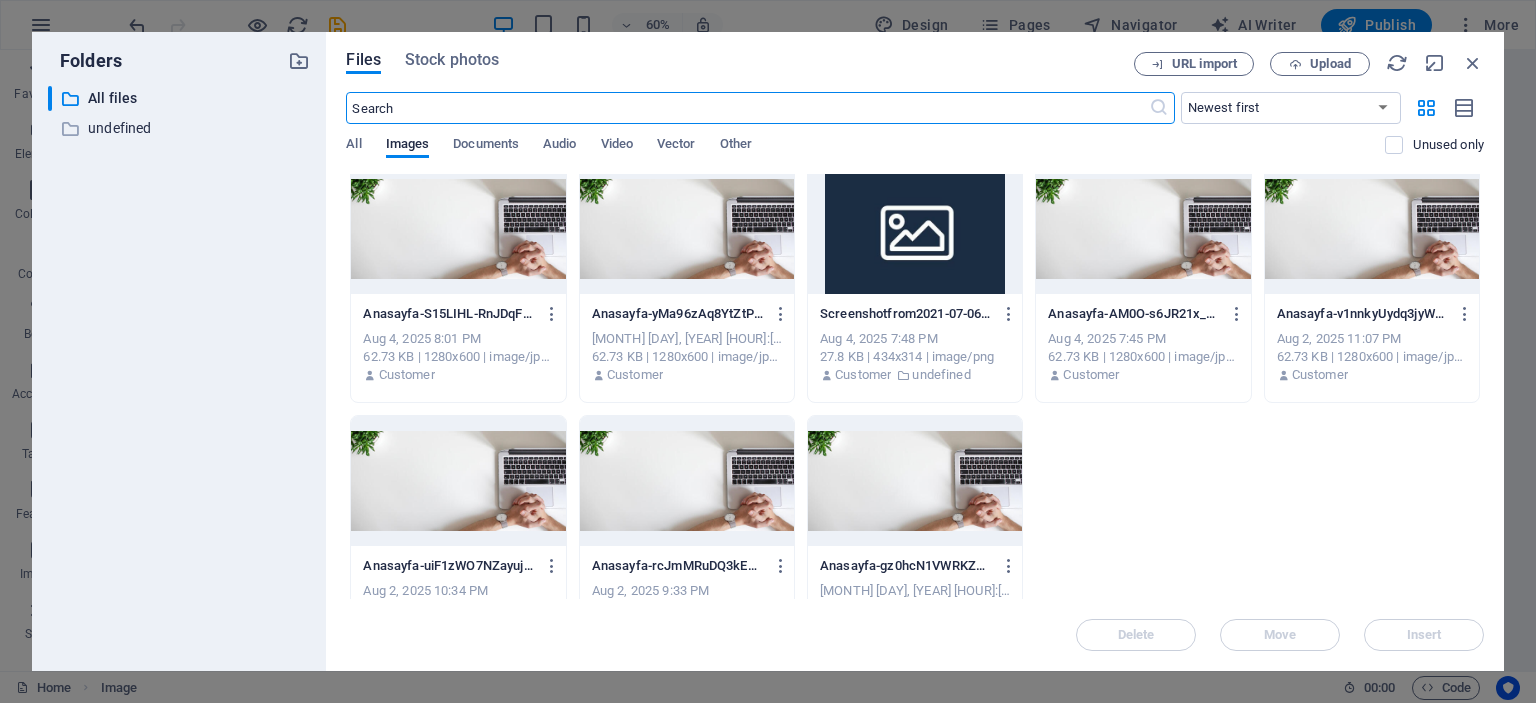 scroll, scrollTop: 0, scrollLeft: 0, axis: both 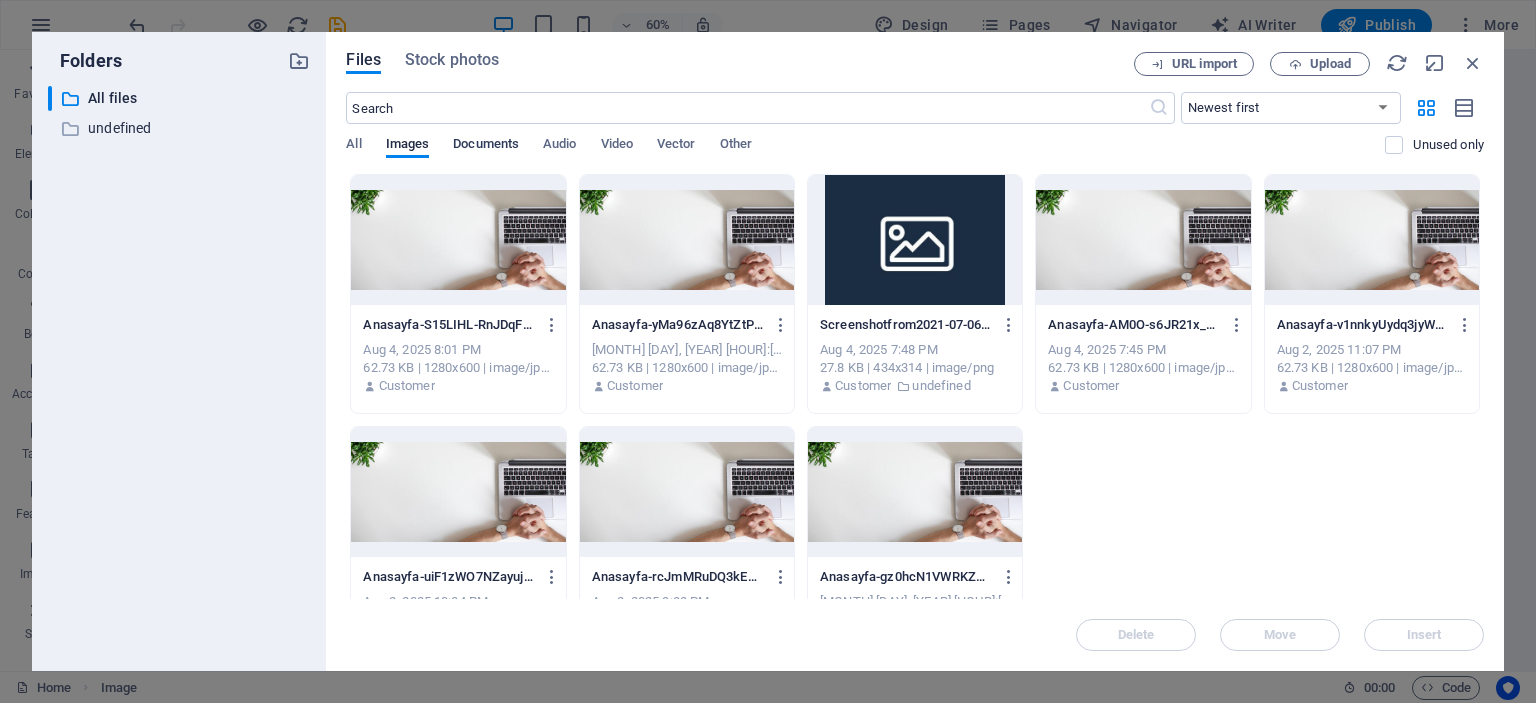 click on "Documents" at bounding box center [486, 146] 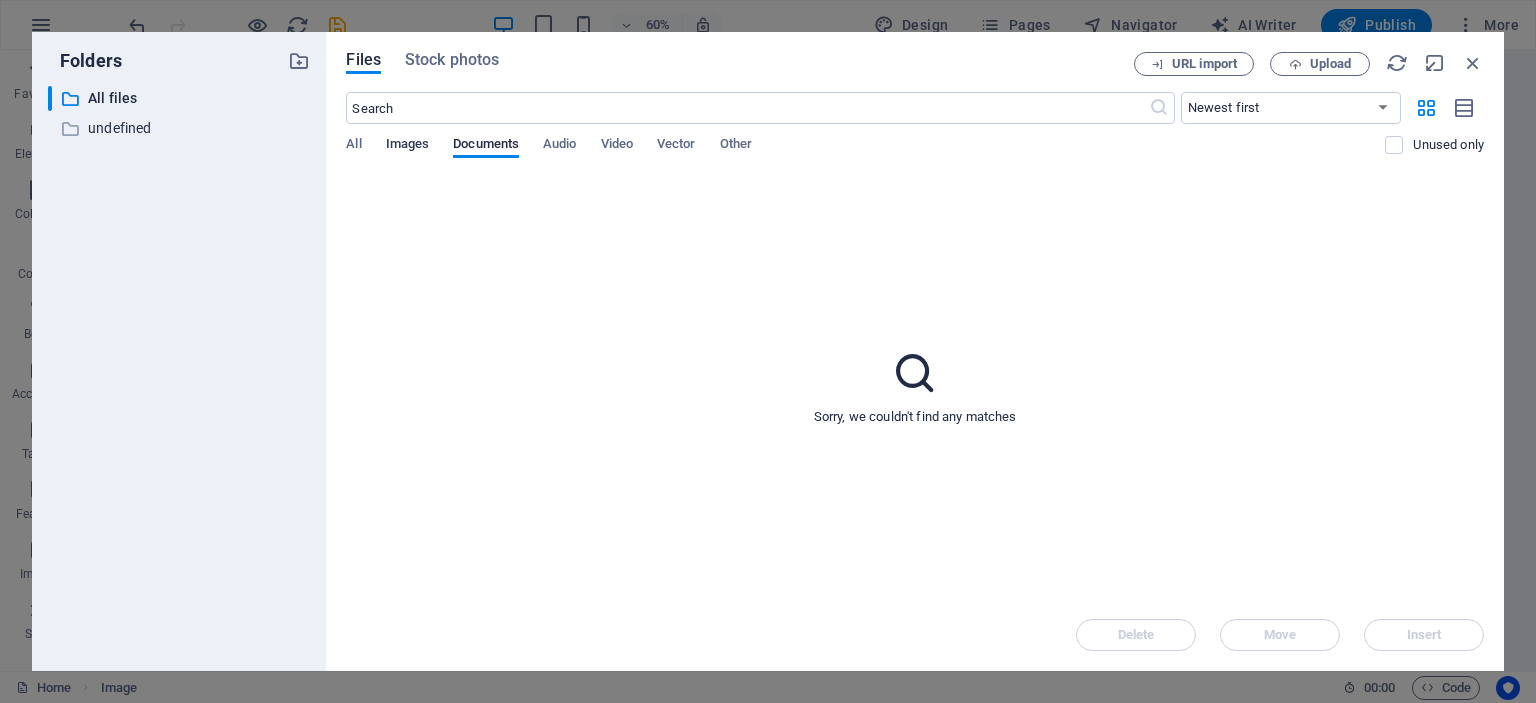 click on "Images" at bounding box center [408, 146] 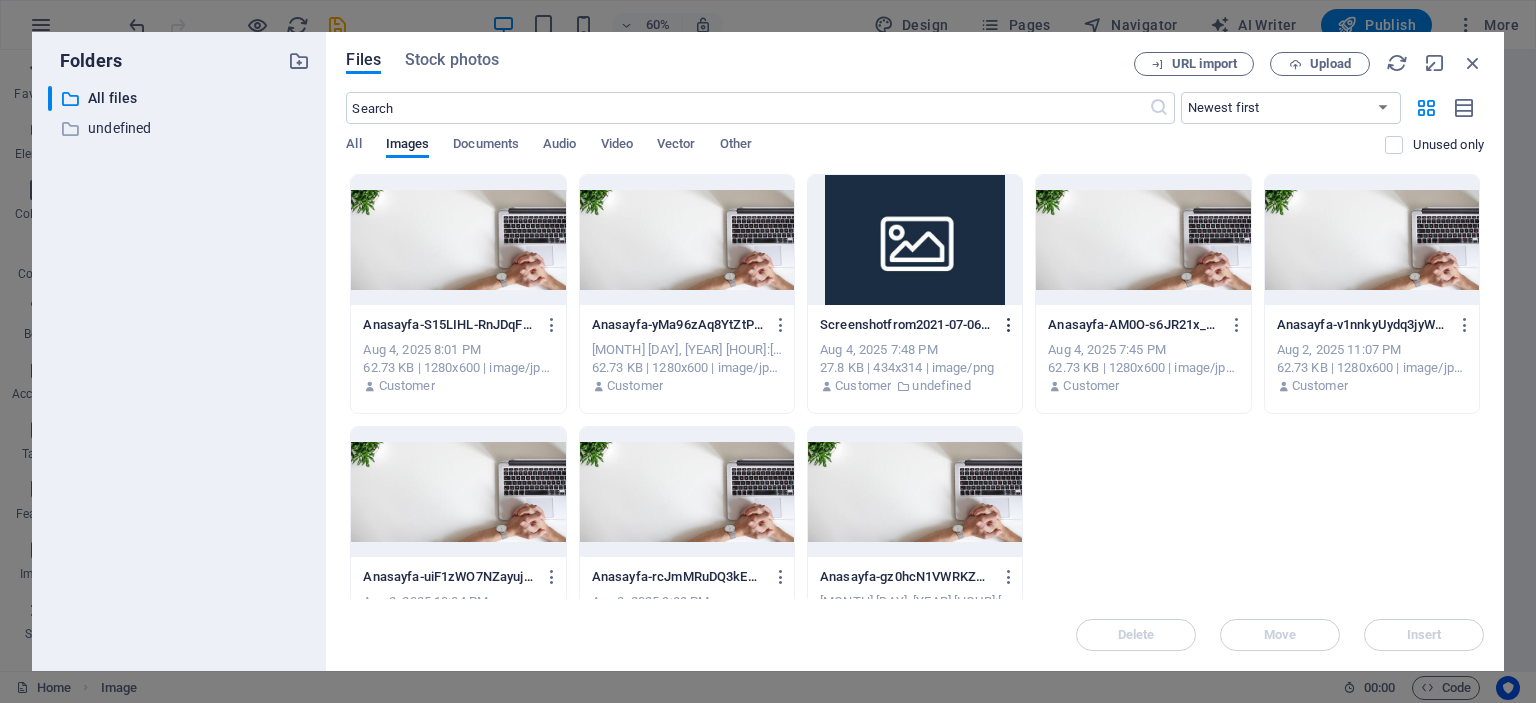 click at bounding box center (1009, 325) 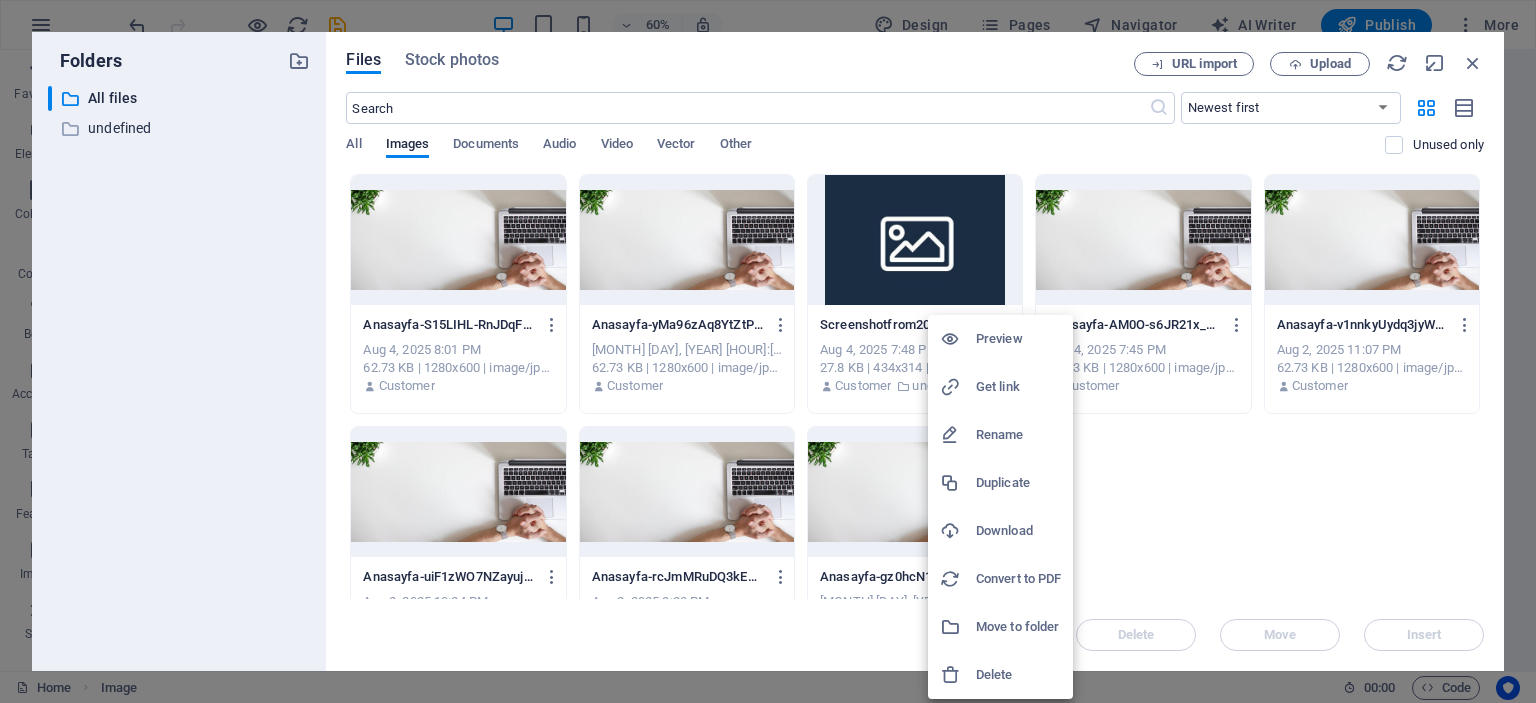 click on "Delete" at bounding box center (1018, 675) 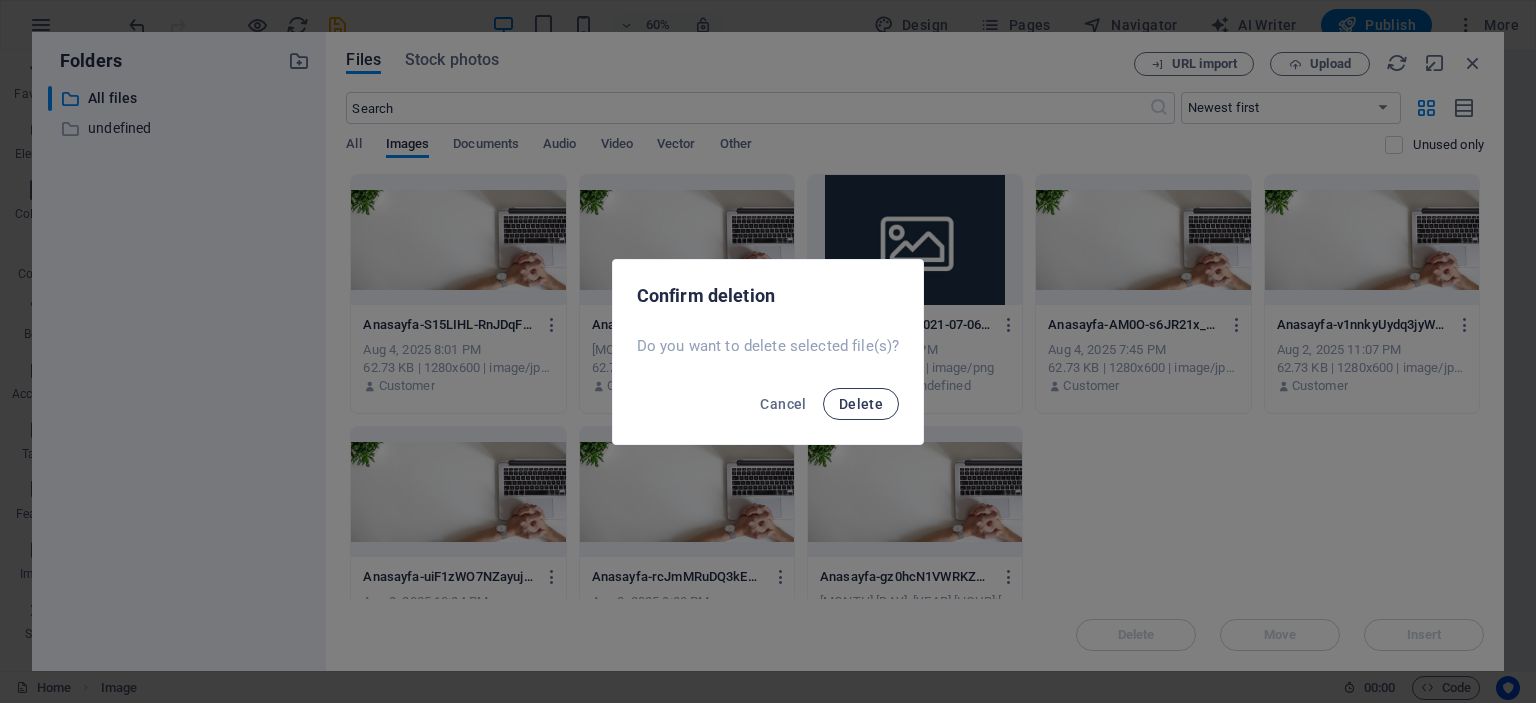 click on "Delete" at bounding box center (861, 404) 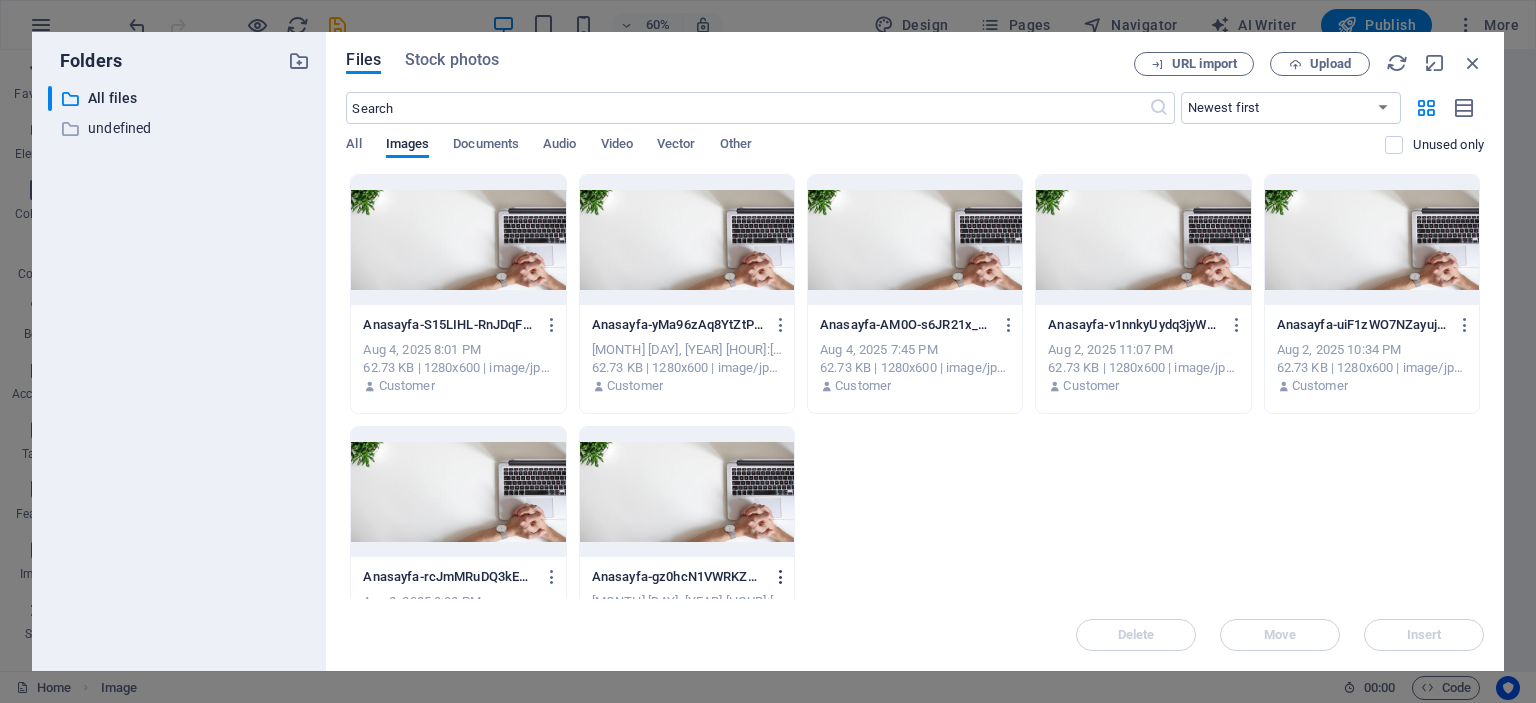 click at bounding box center [781, 577] 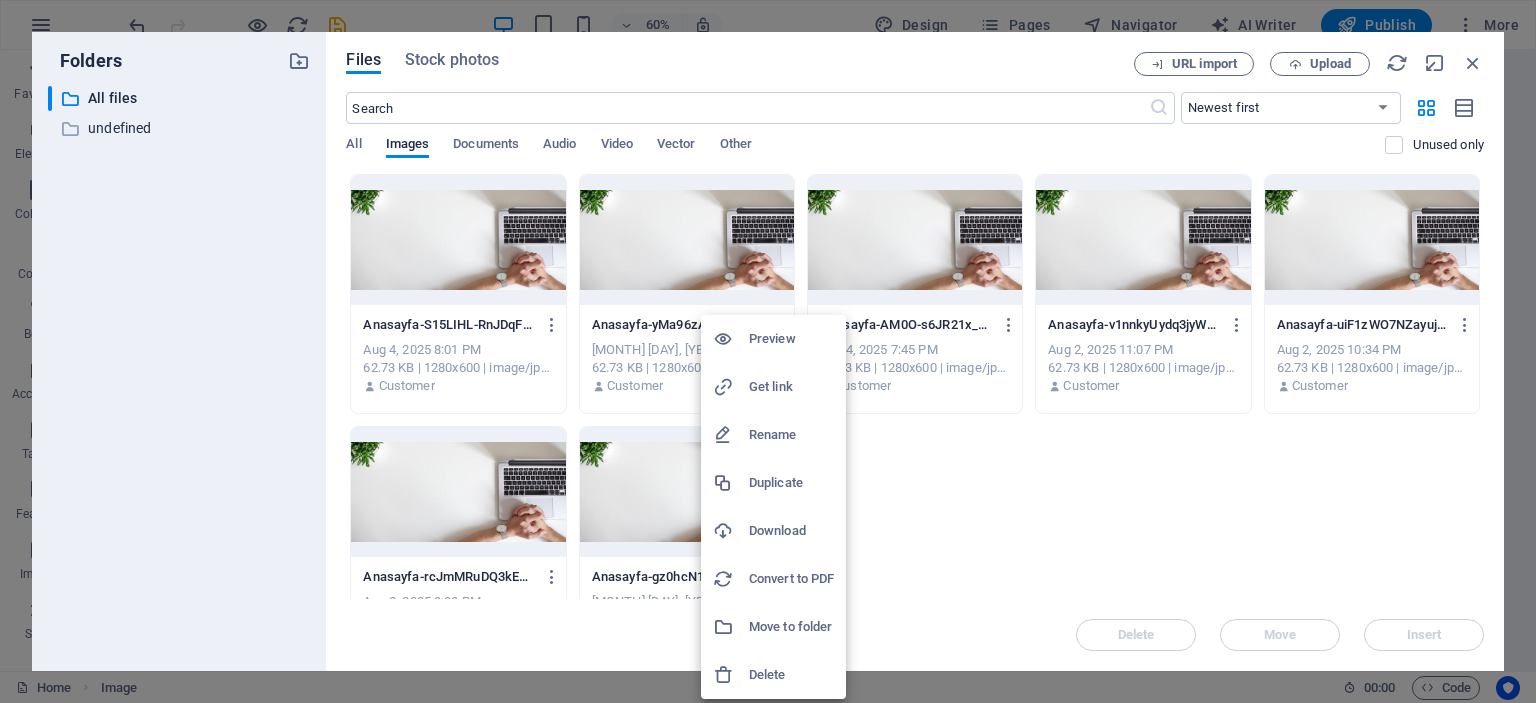 click on "Delete" at bounding box center [791, 675] 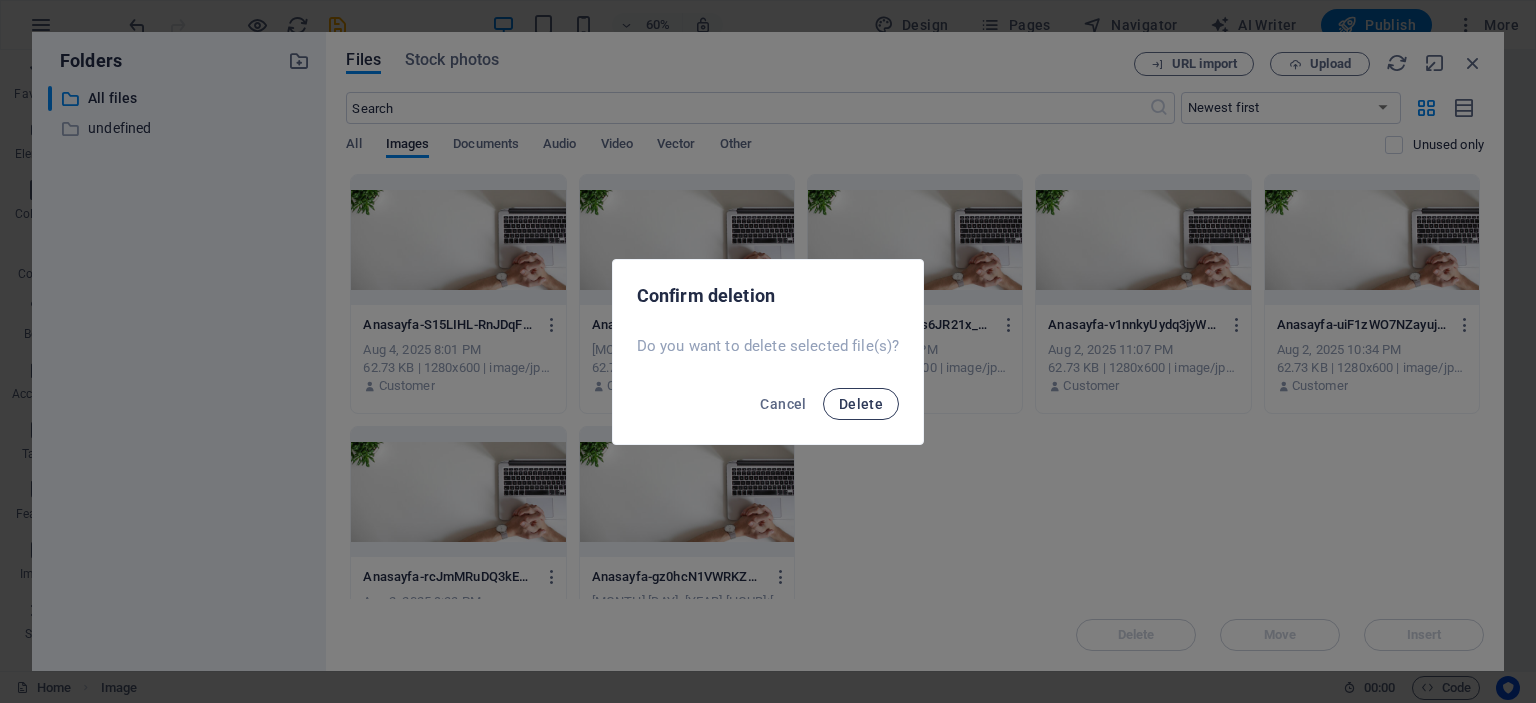 click on "Delete" at bounding box center [861, 404] 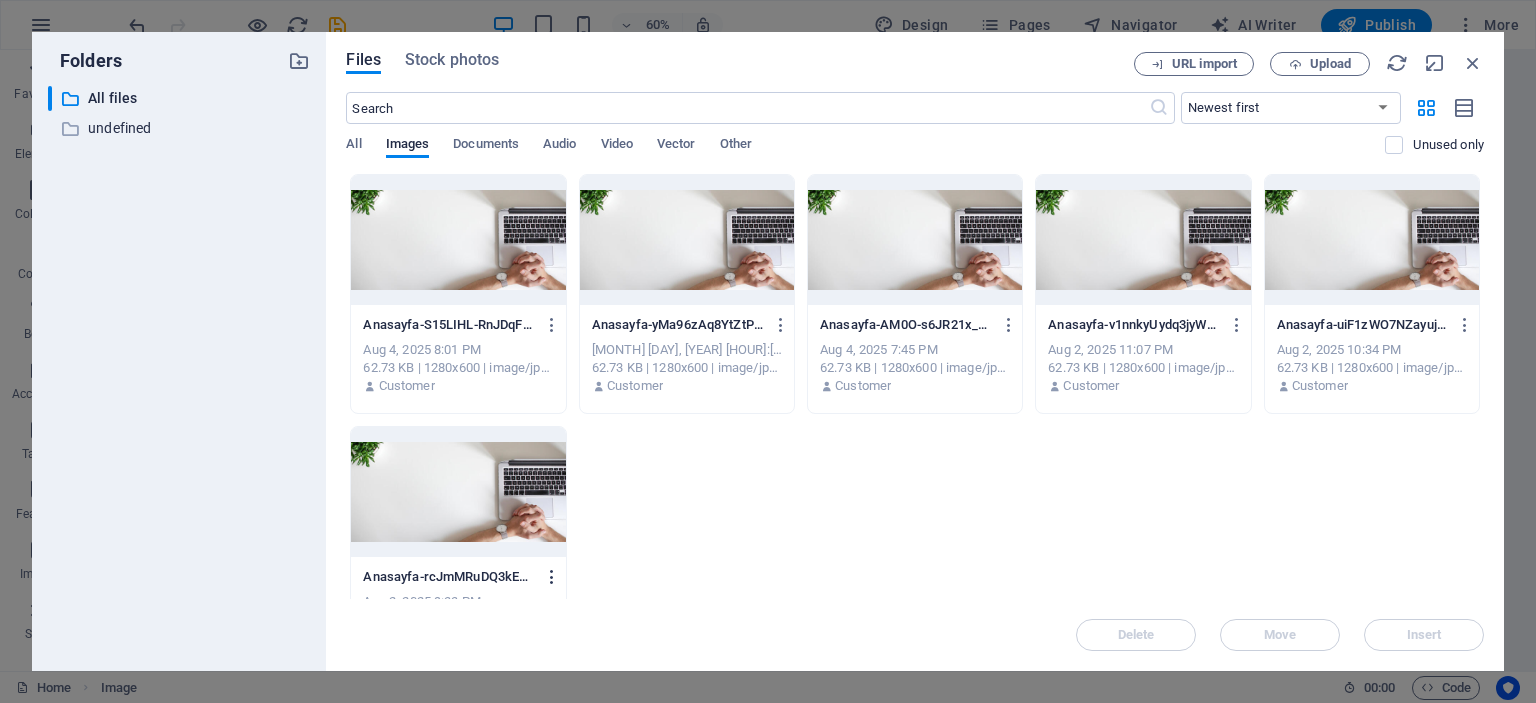 click at bounding box center (552, 577) 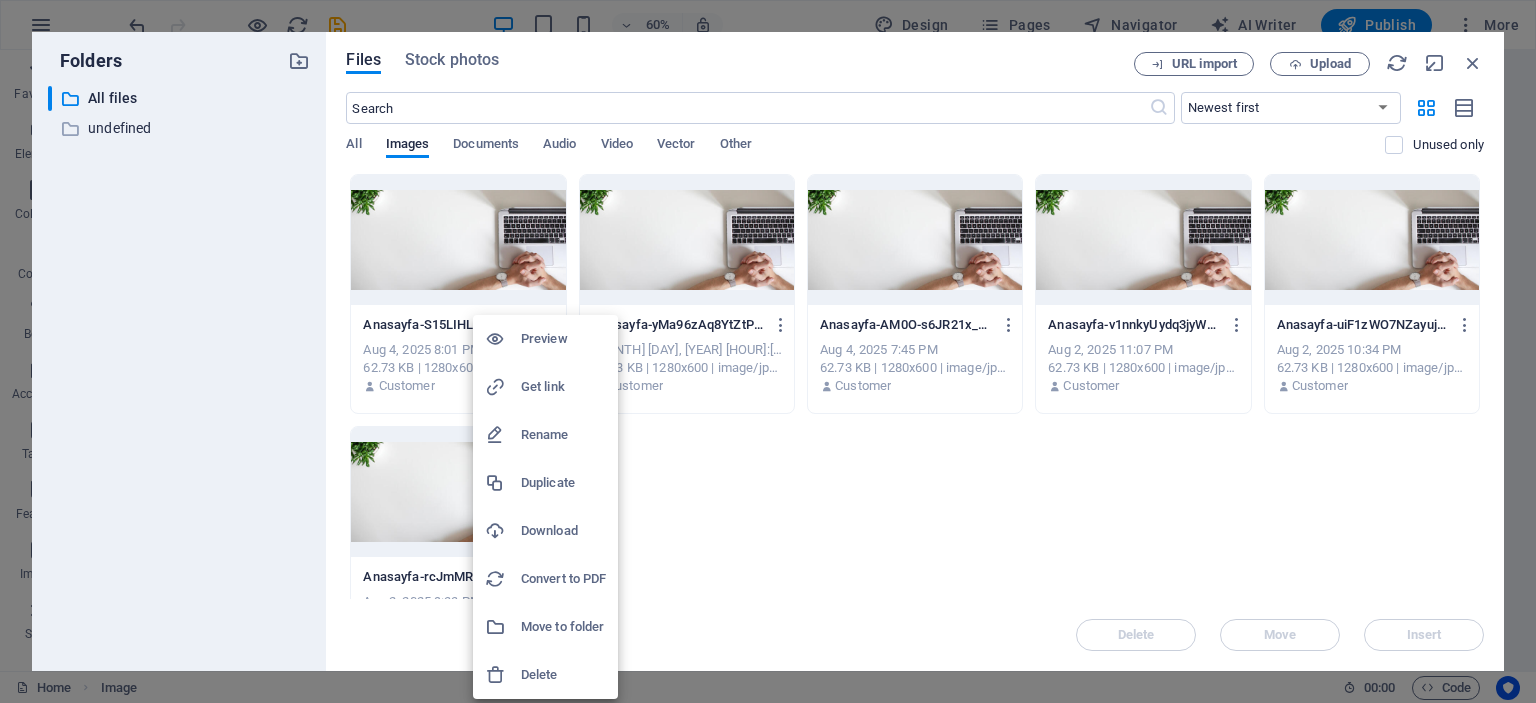 click on "Delete" at bounding box center (563, 675) 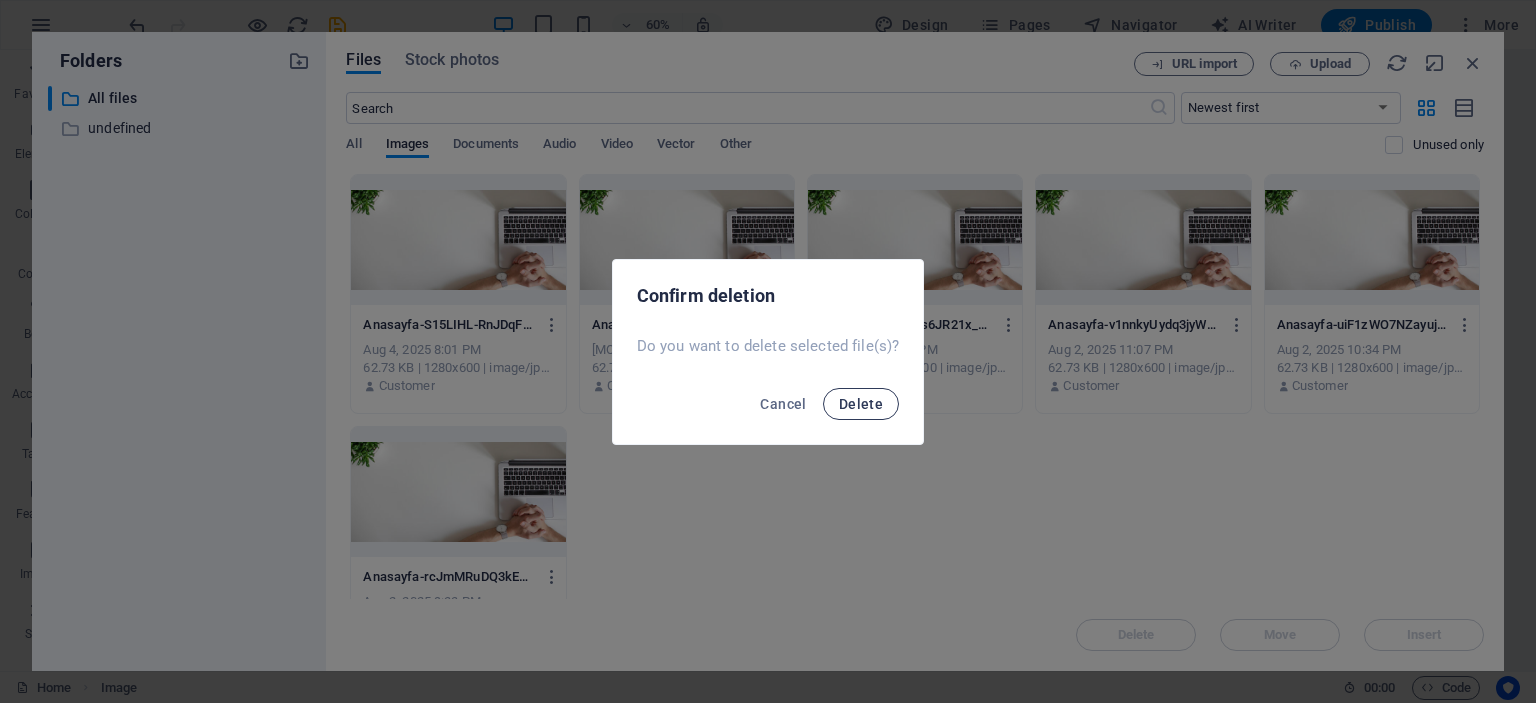 click on "Delete" at bounding box center (861, 404) 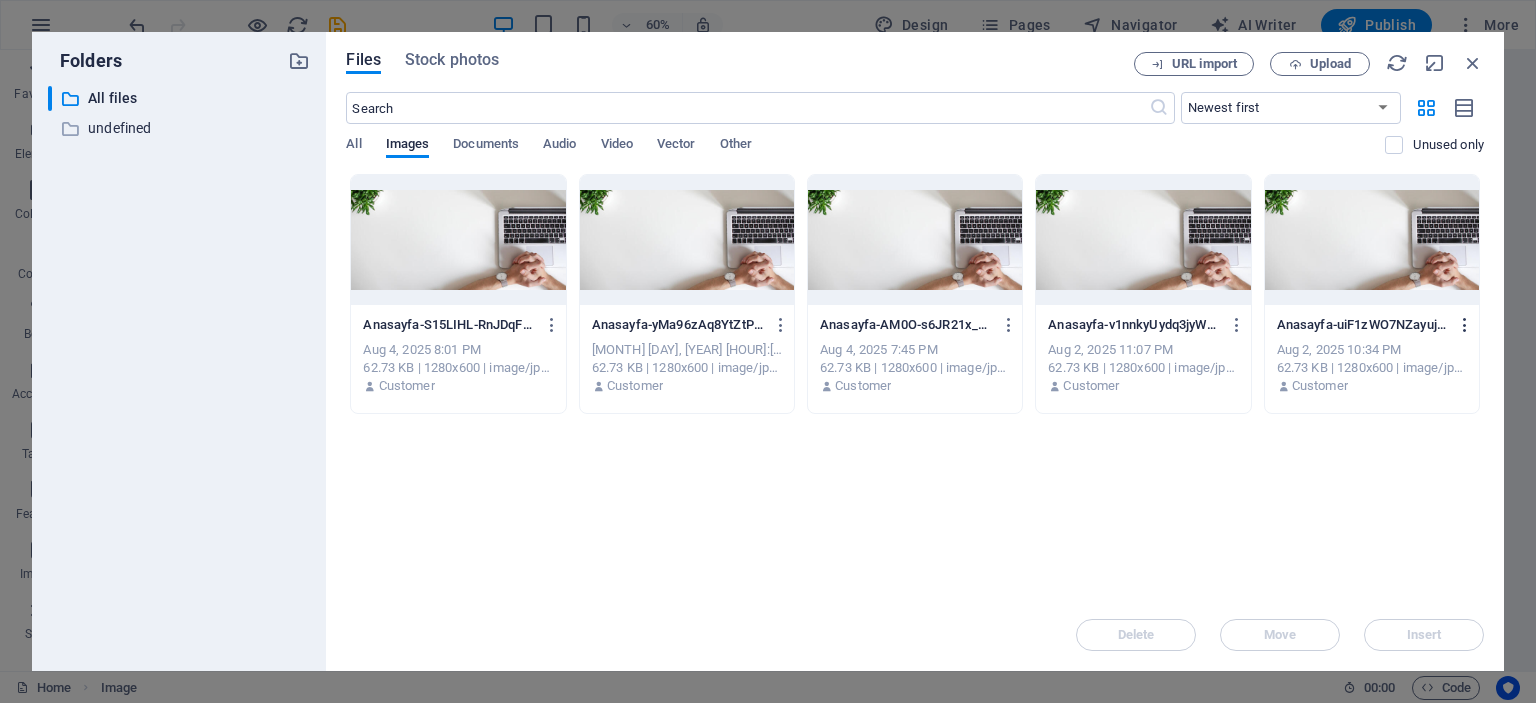 click at bounding box center (1465, 325) 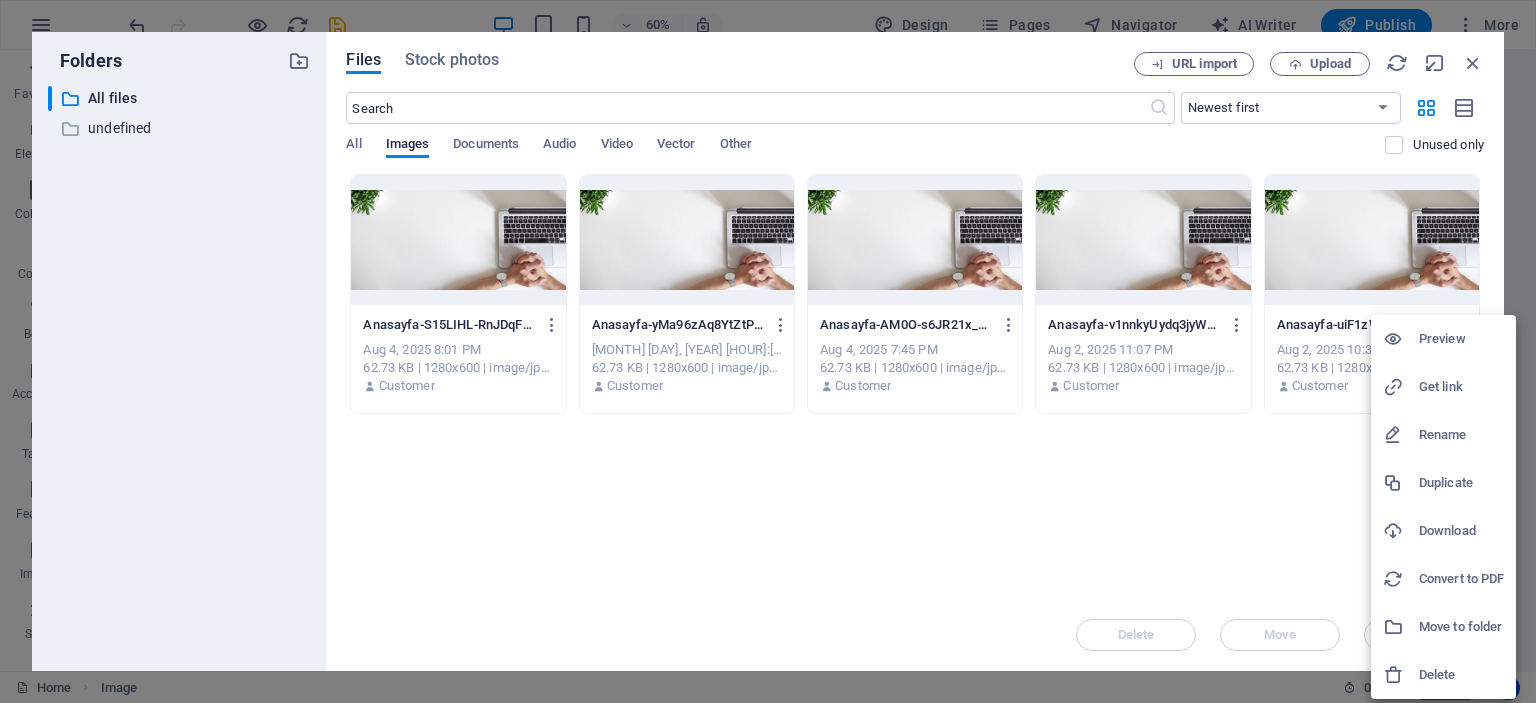 click on "Delete" at bounding box center (1461, 675) 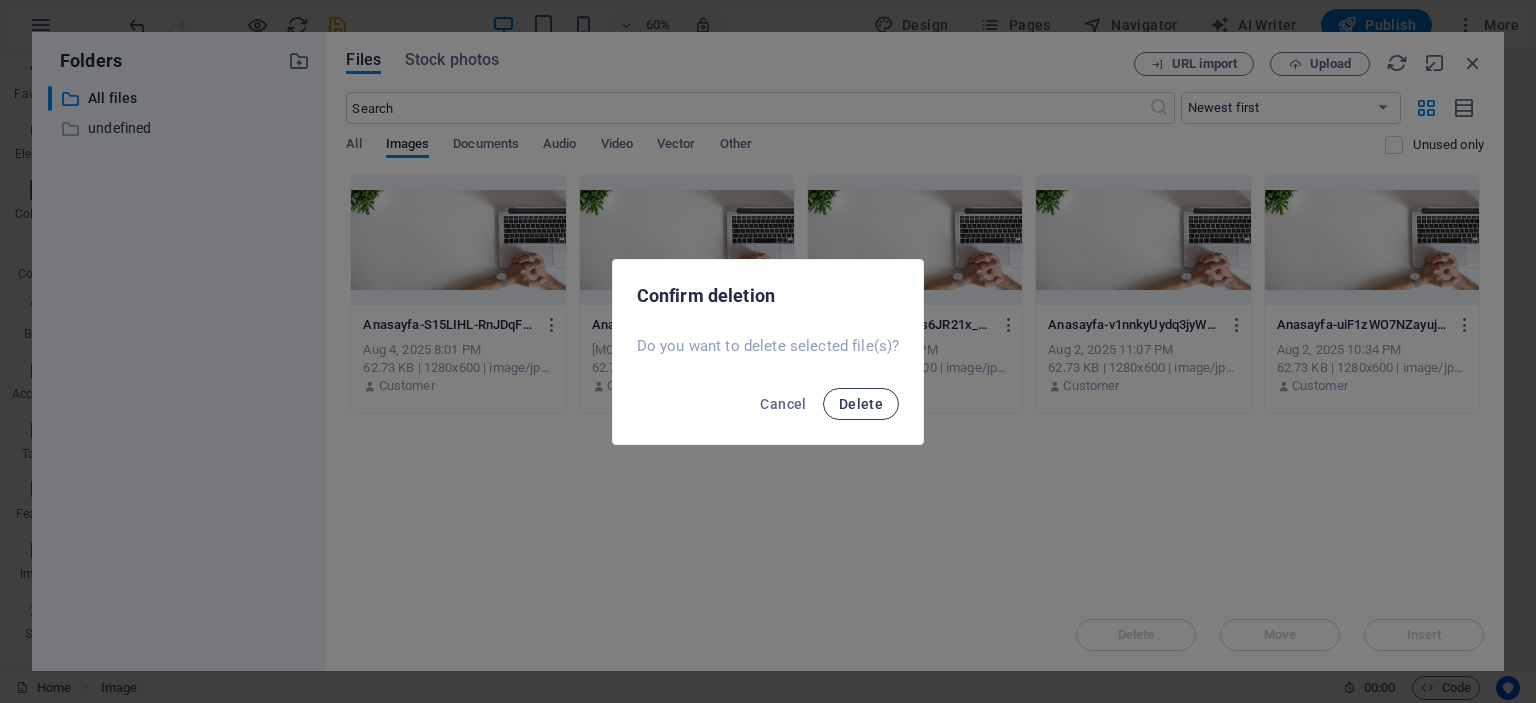 click on "Delete" at bounding box center (861, 404) 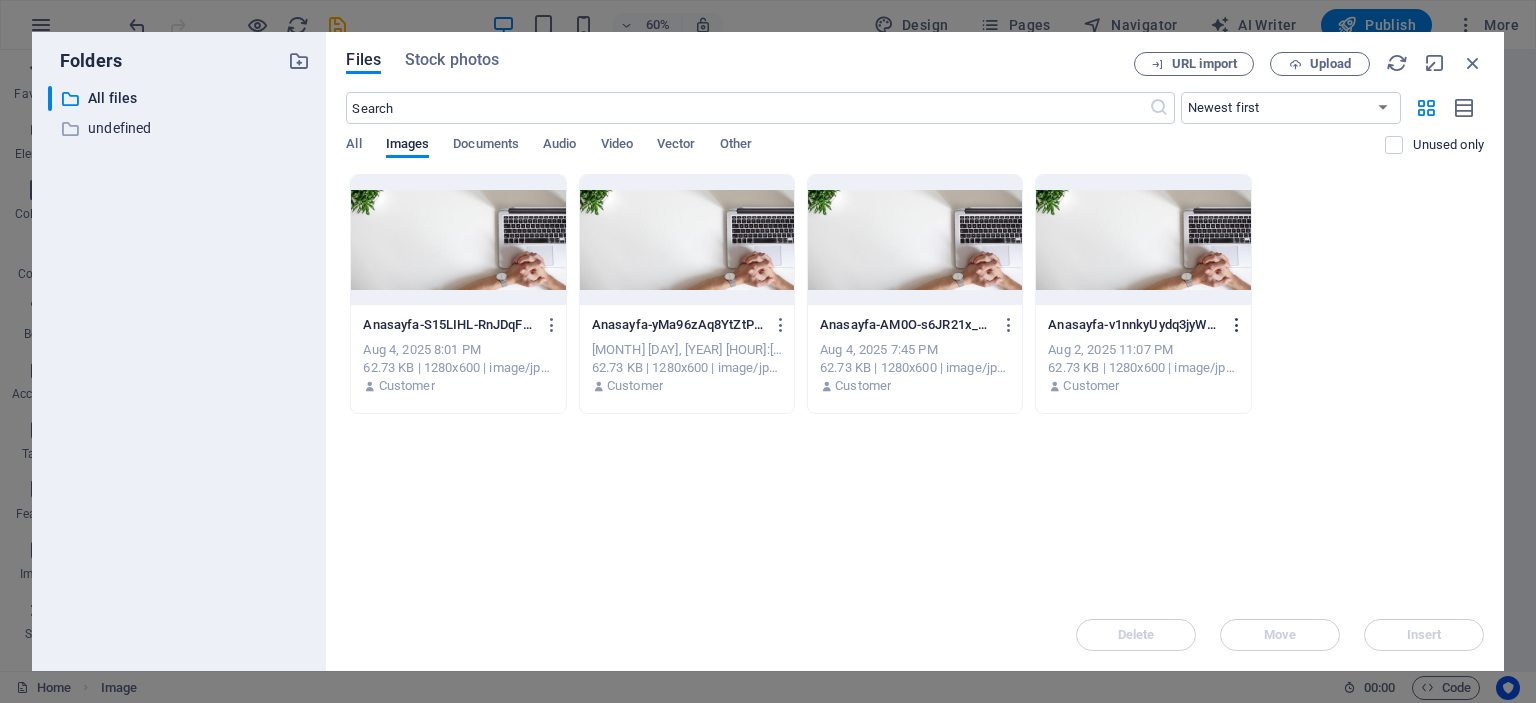 click at bounding box center [1237, 325] 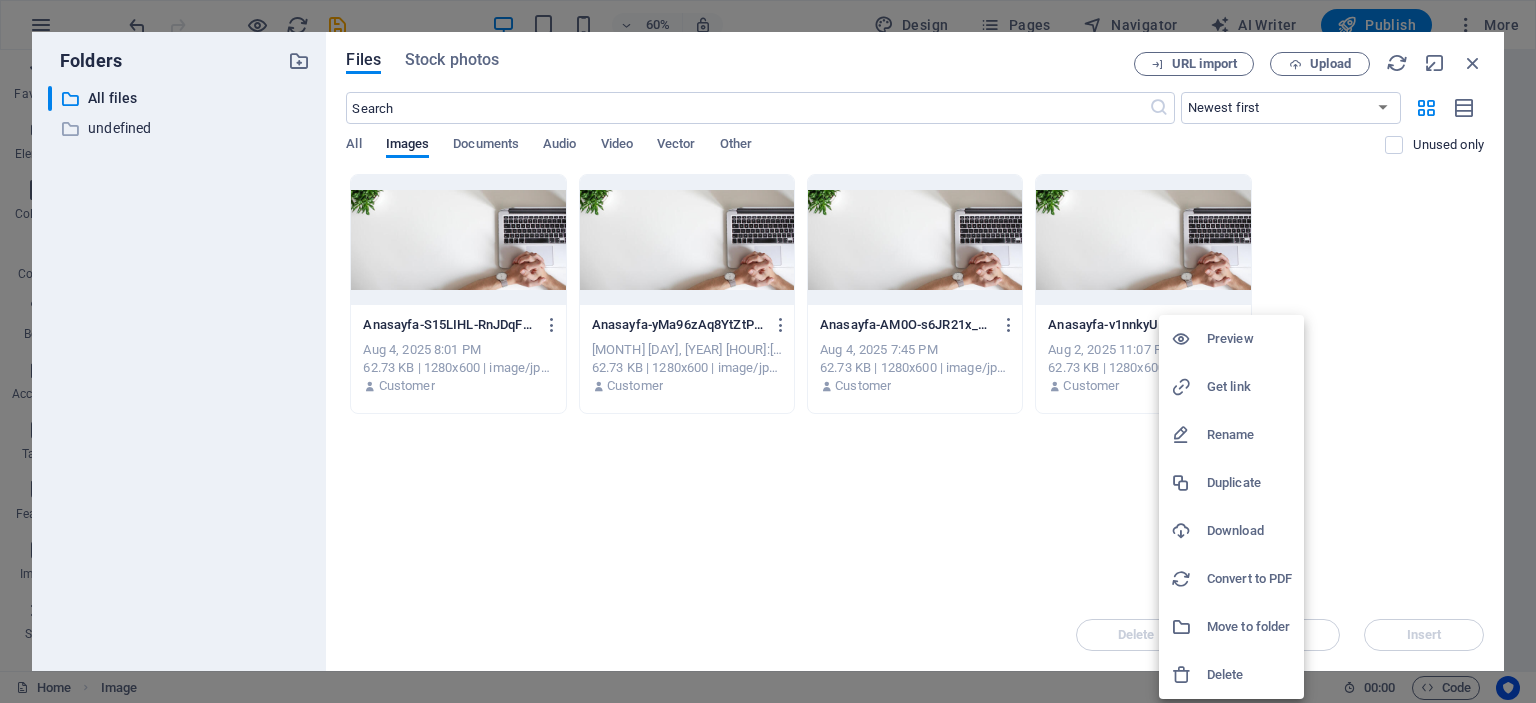 click on "Delete" at bounding box center [1249, 675] 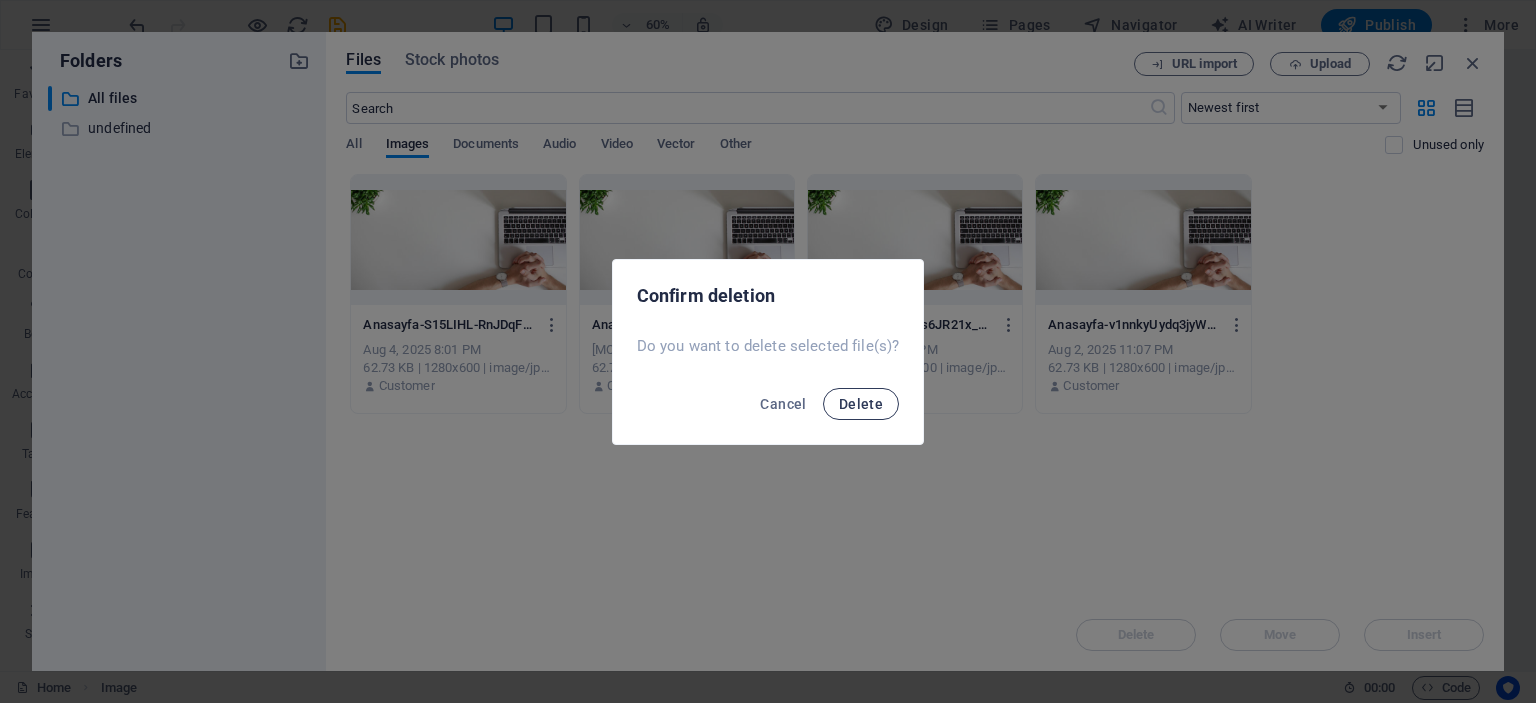 click on "Delete" at bounding box center [861, 404] 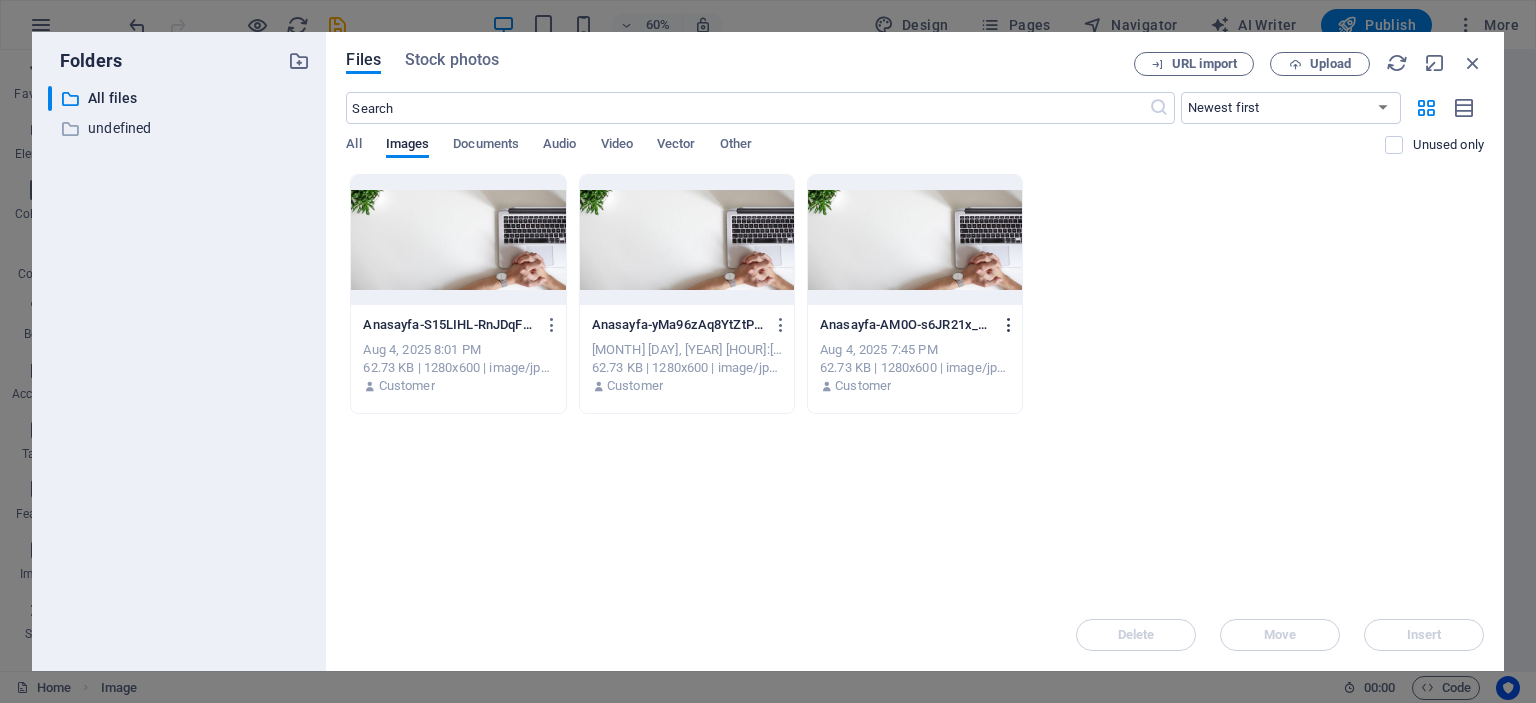 click at bounding box center [1009, 325] 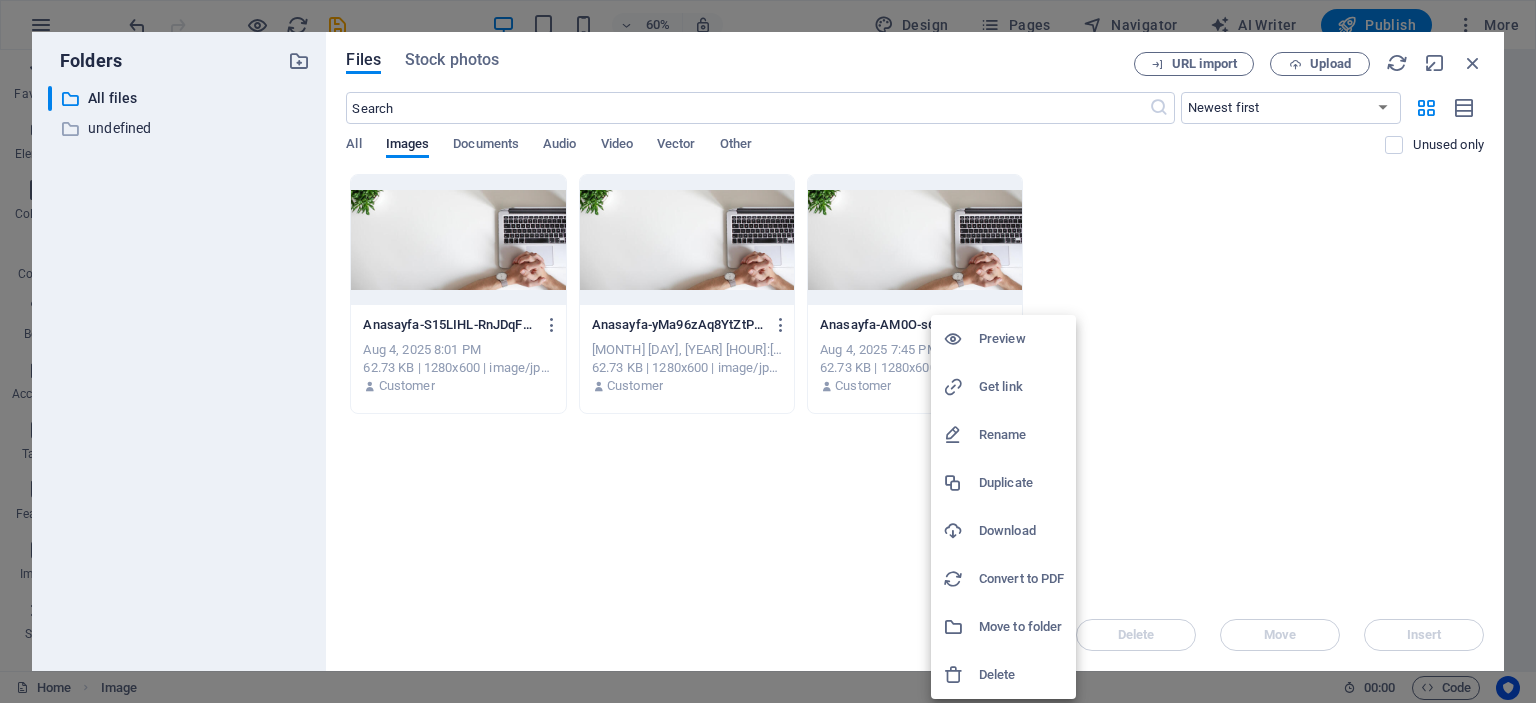 click on "Delete" at bounding box center [1021, 675] 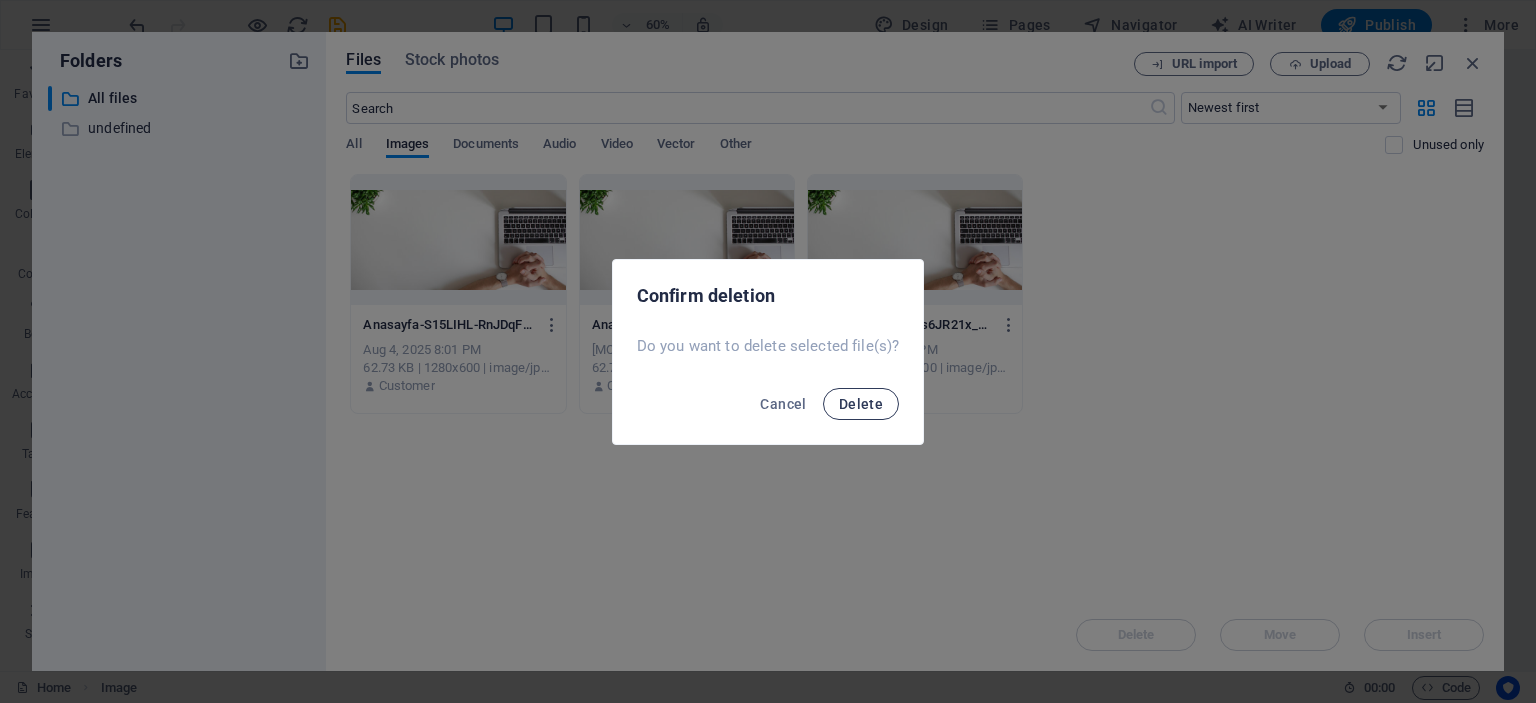 click on "Delete" at bounding box center [861, 404] 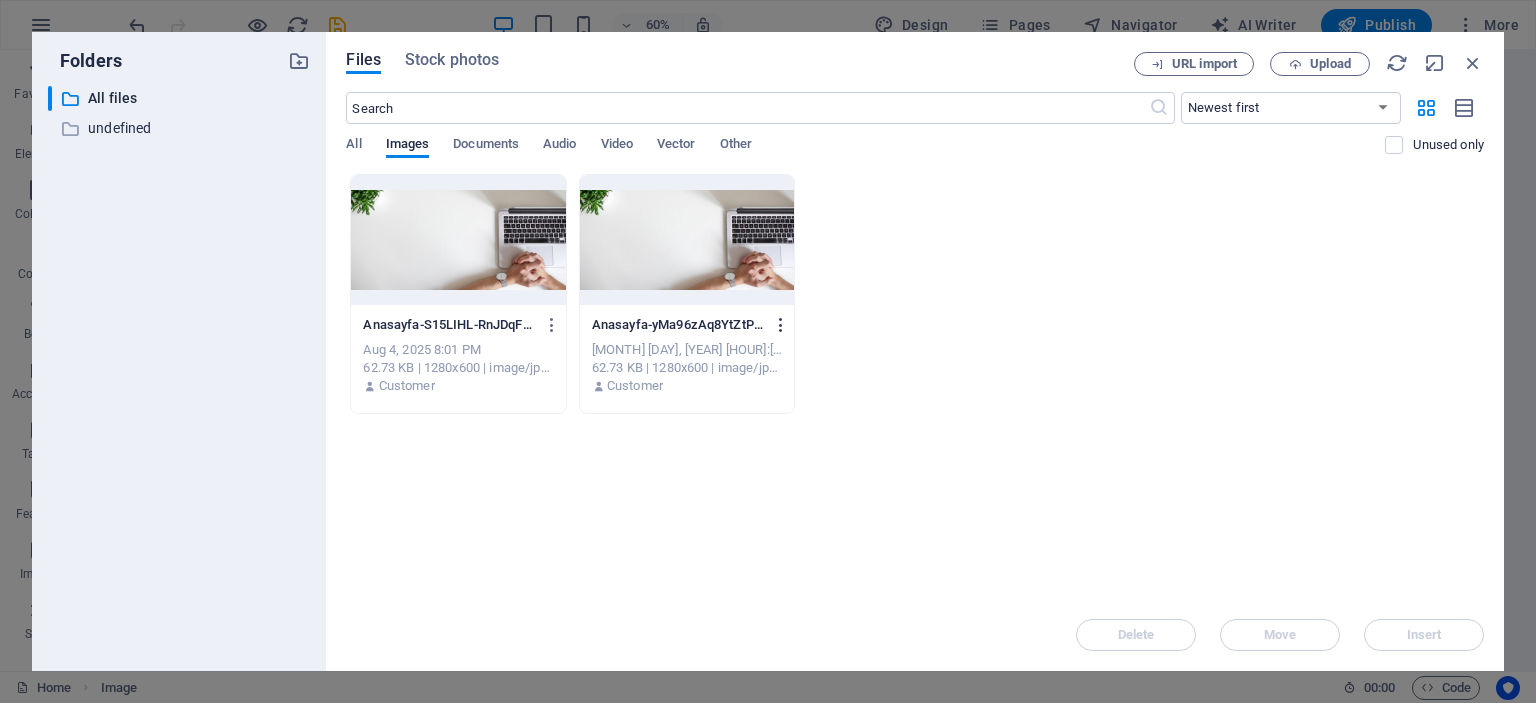click at bounding box center (781, 325) 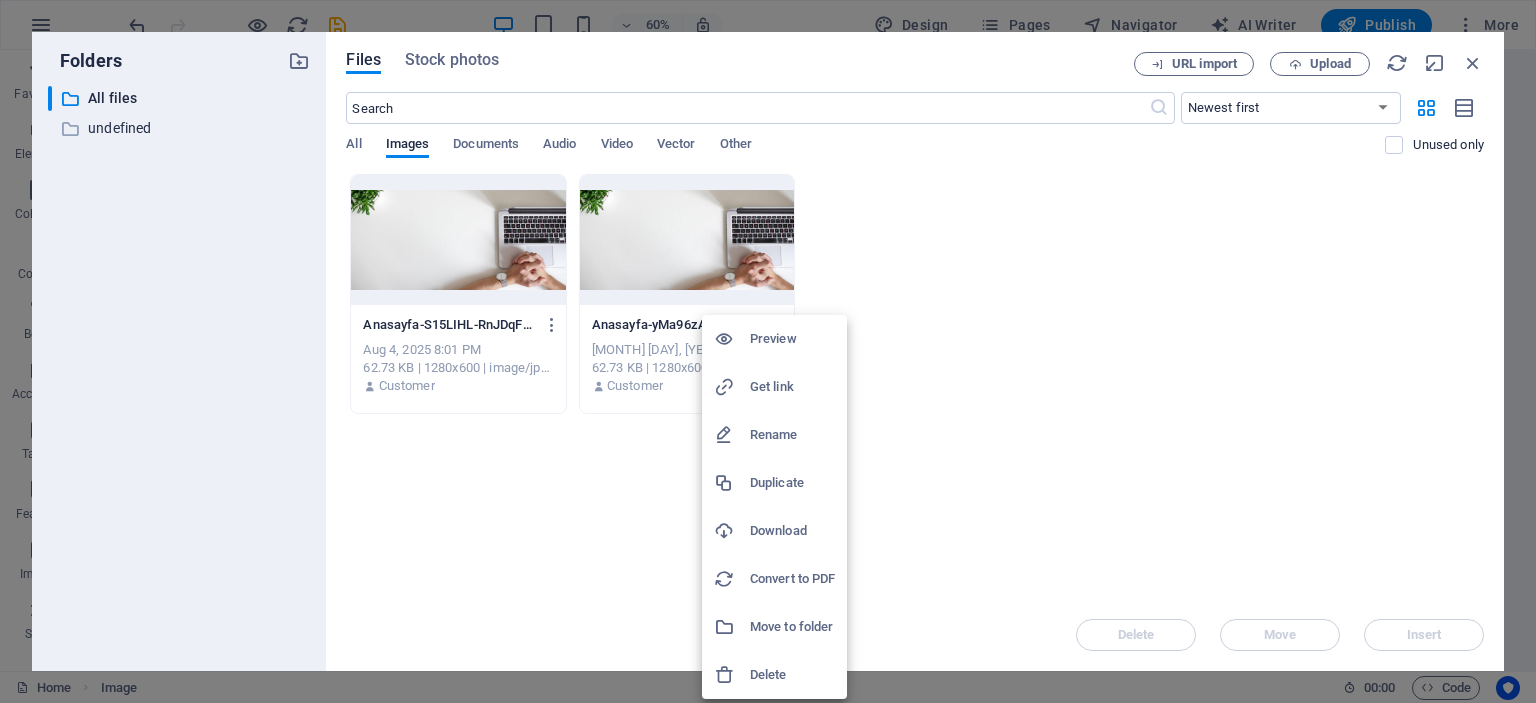 click on "Delete" at bounding box center [792, 675] 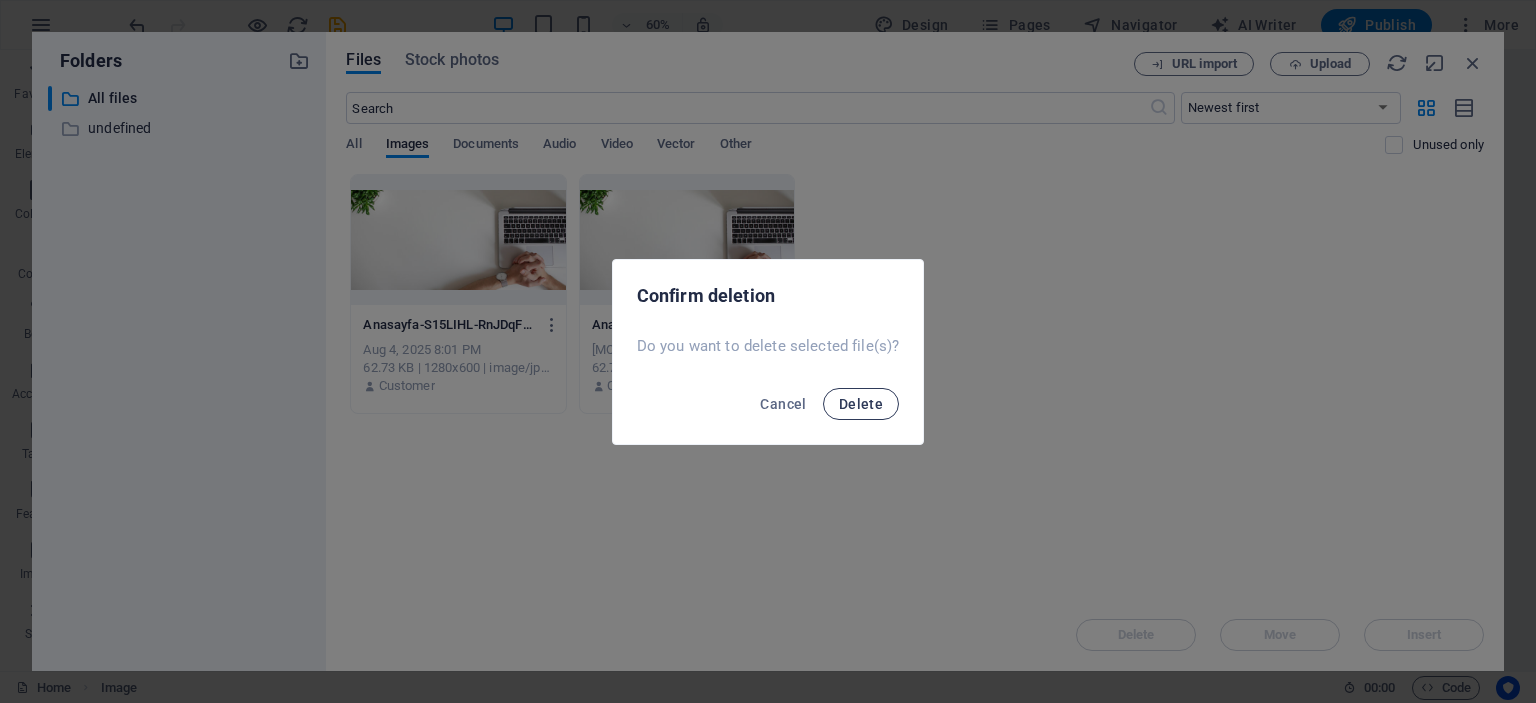 click on "Delete" at bounding box center (861, 404) 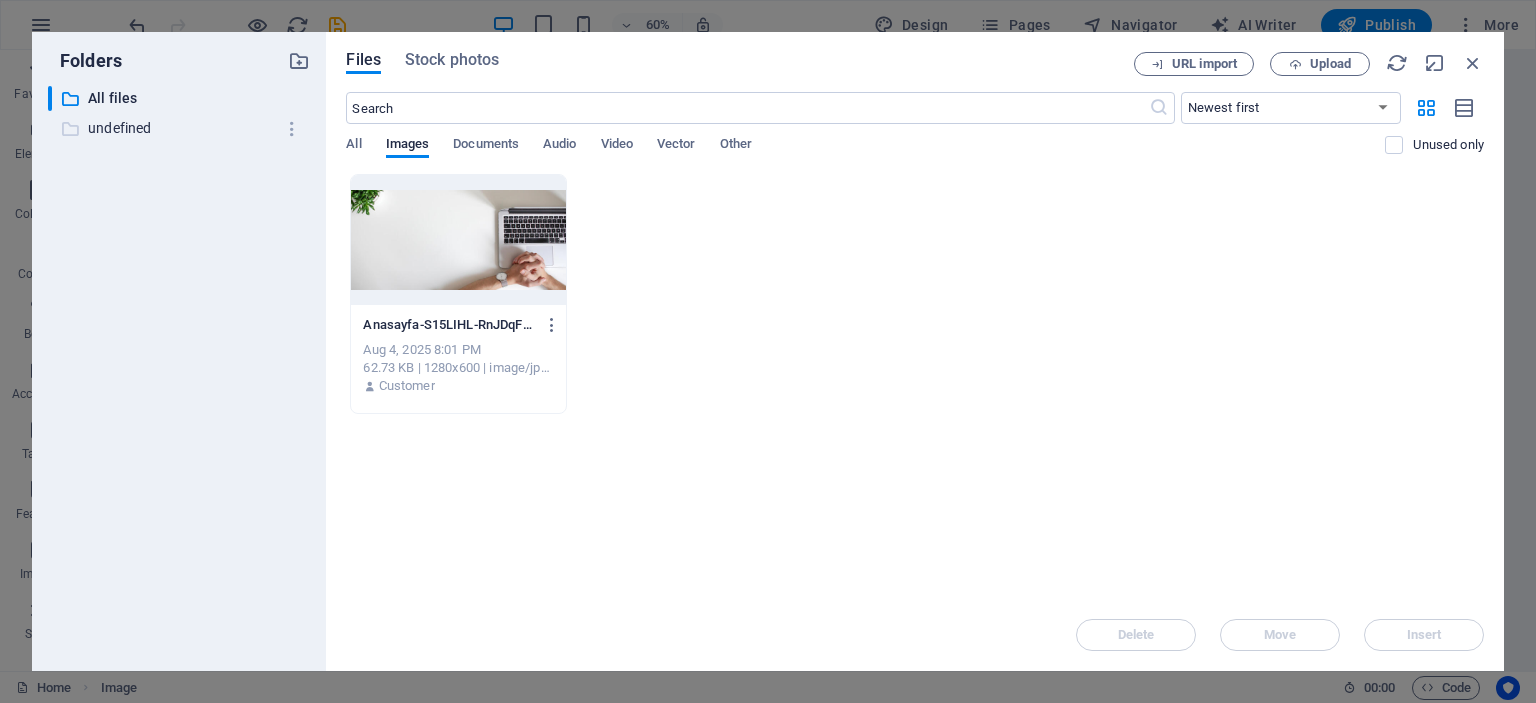 click on "undefined" at bounding box center (181, 128) 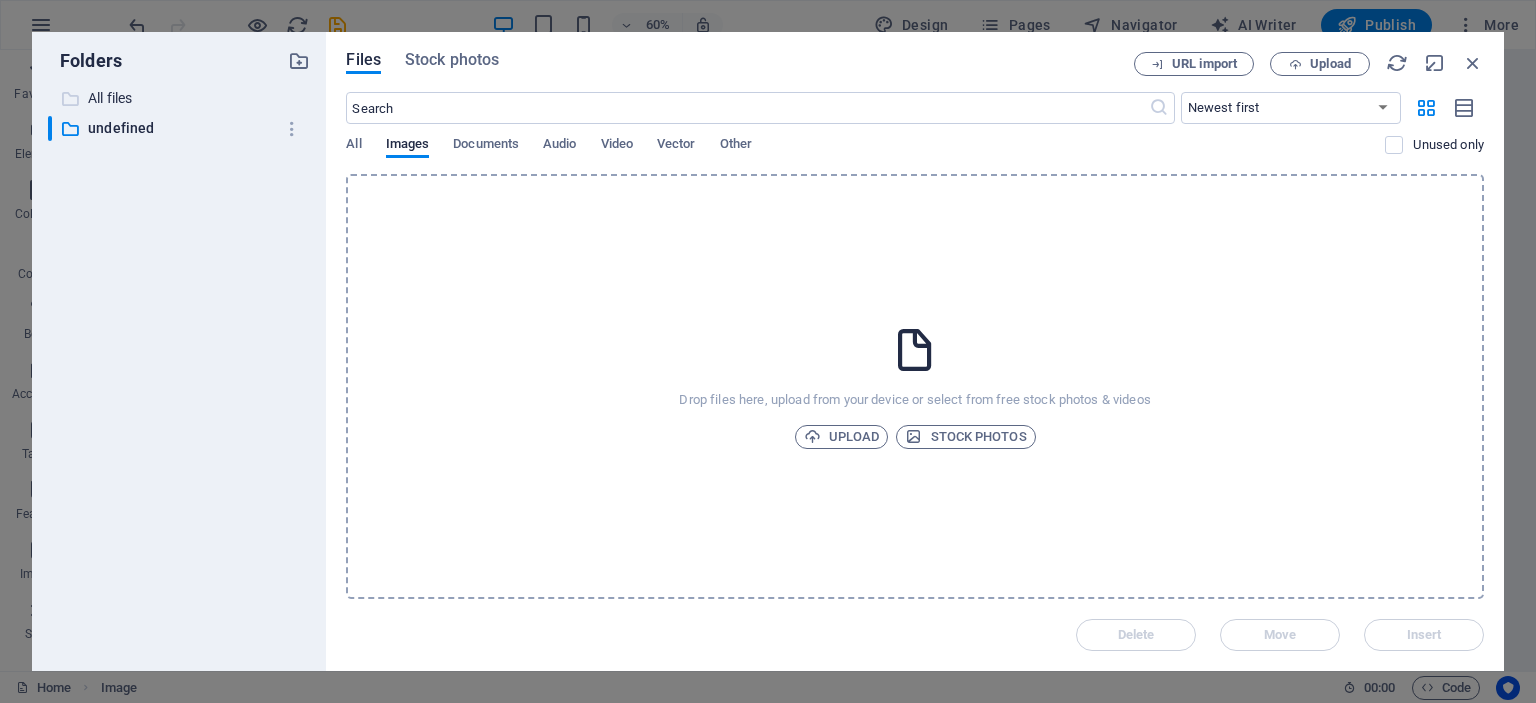 click on "All files" at bounding box center [181, 98] 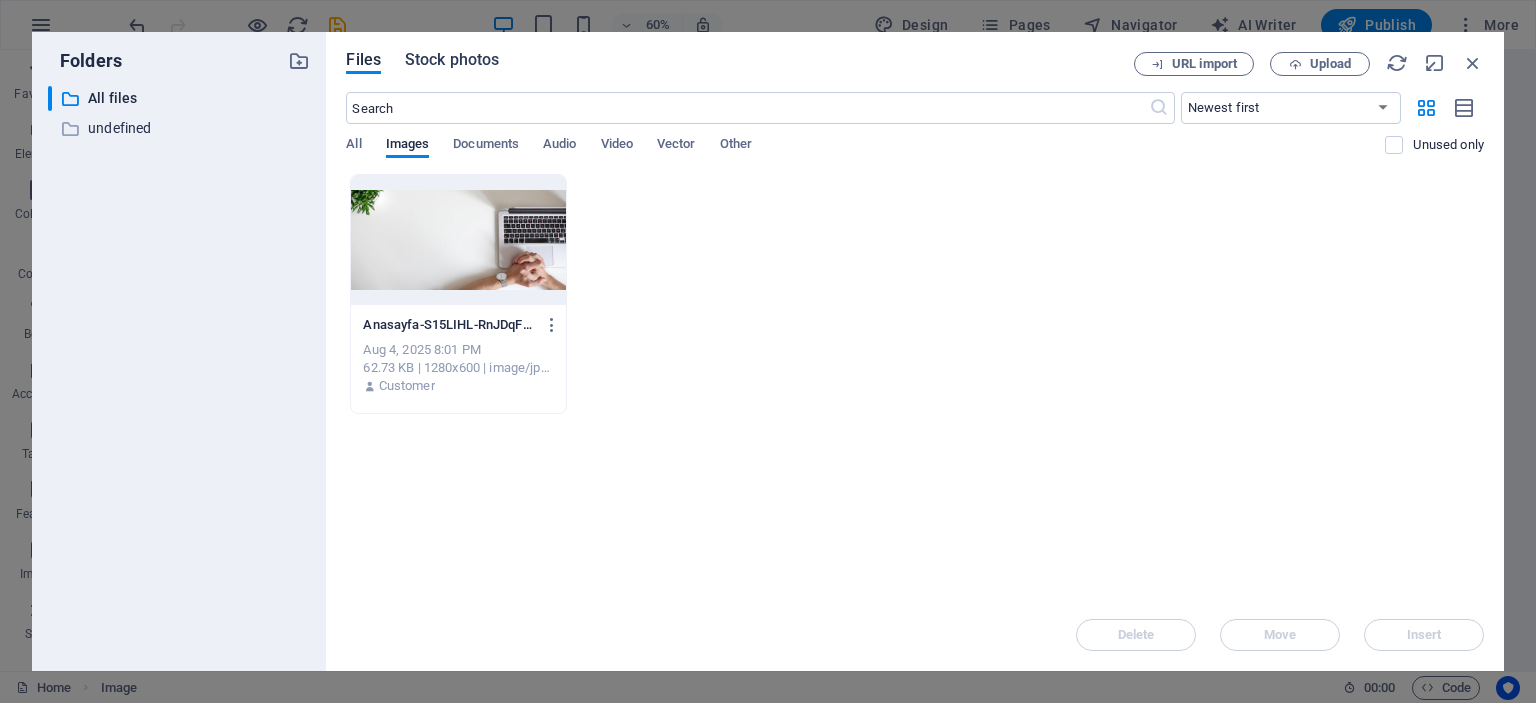 click on "Stock photos" at bounding box center (452, 60) 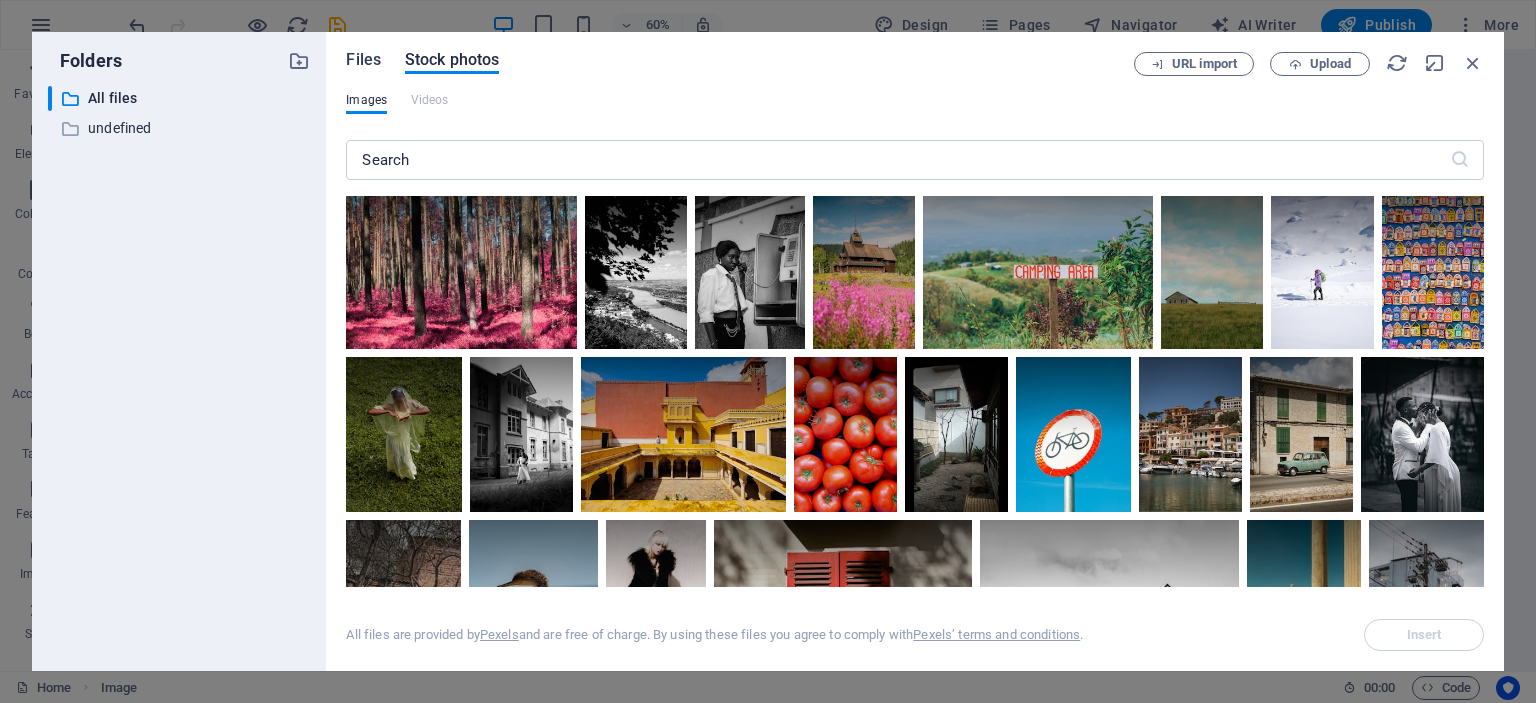 click on "Files" at bounding box center (363, 60) 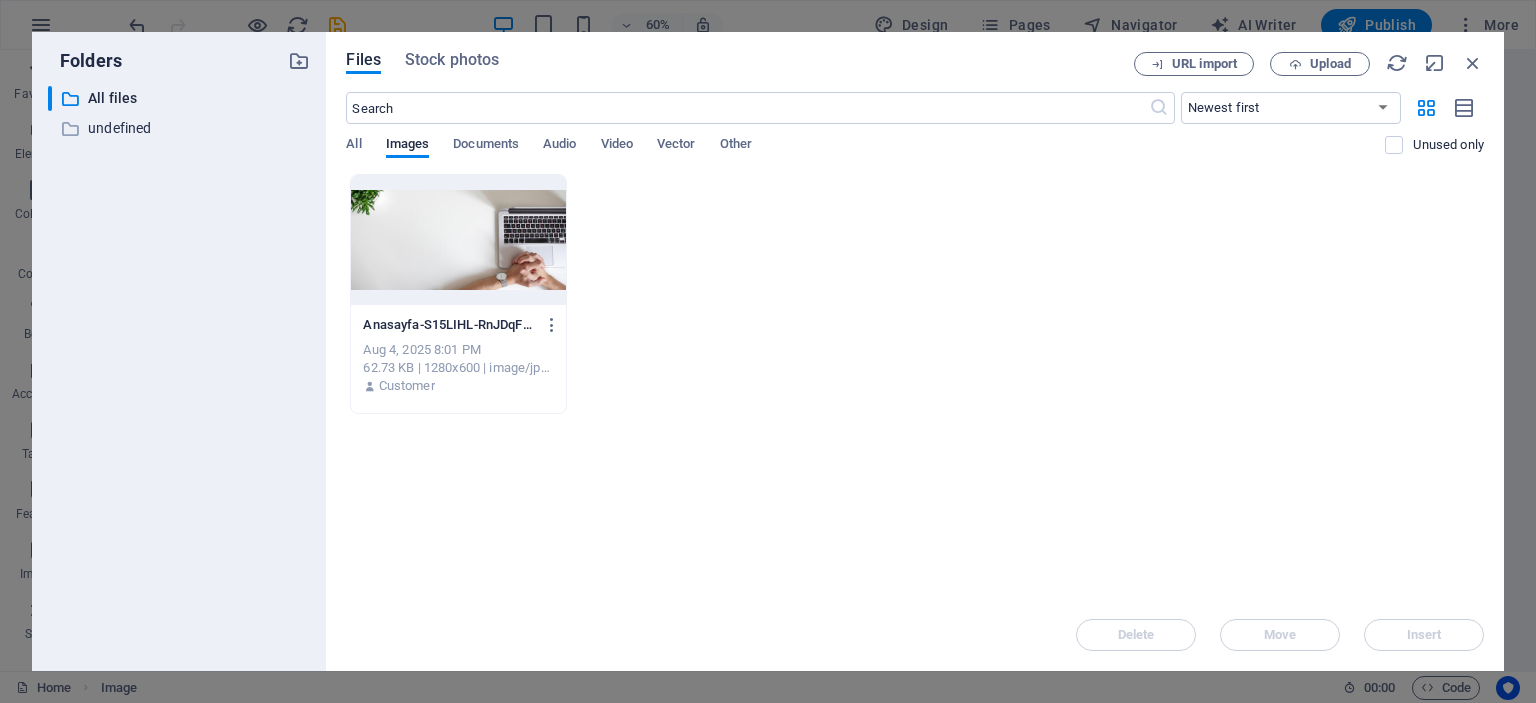 click at bounding box center (458, 240) 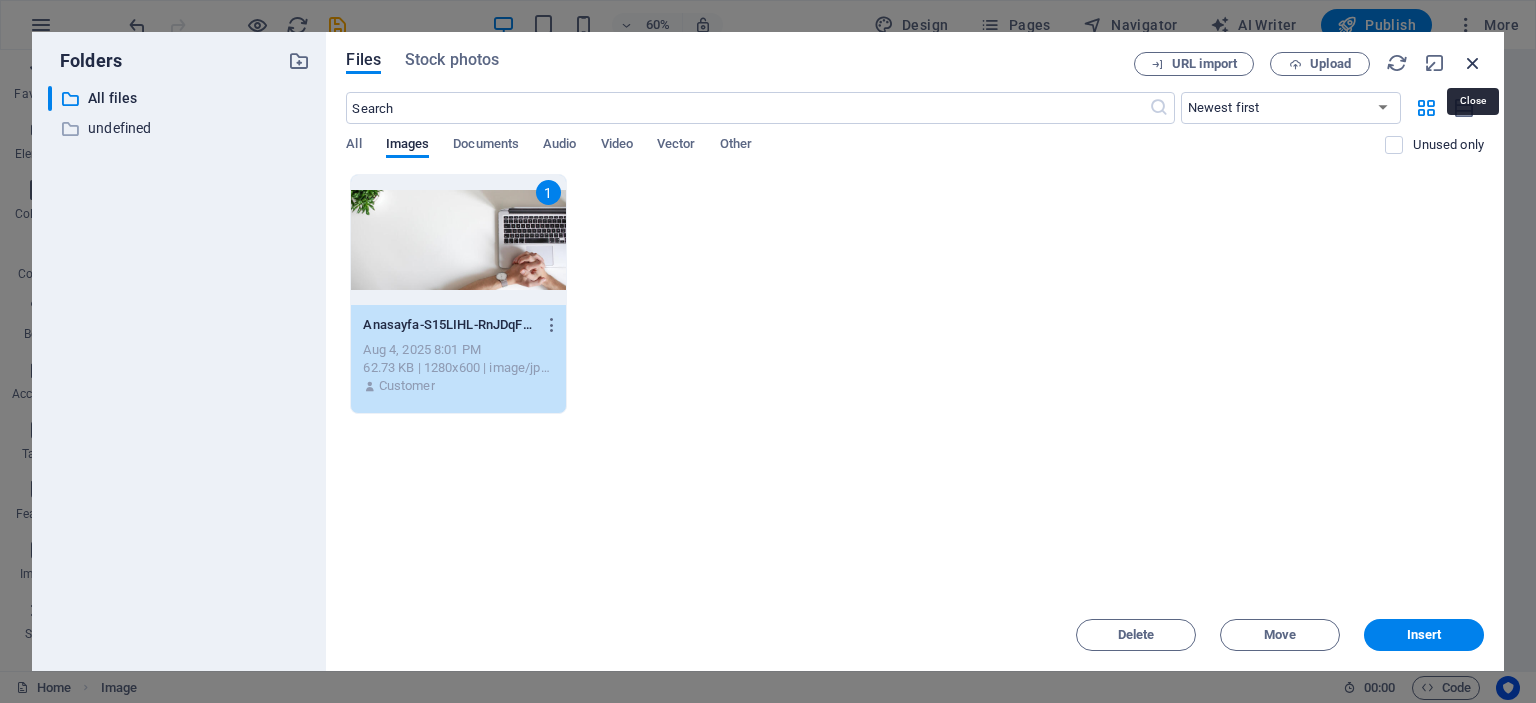drag, startPoint x: 1483, startPoint y: 63, endPoint x: 875, endPoint y: 11, distance: 610.2196 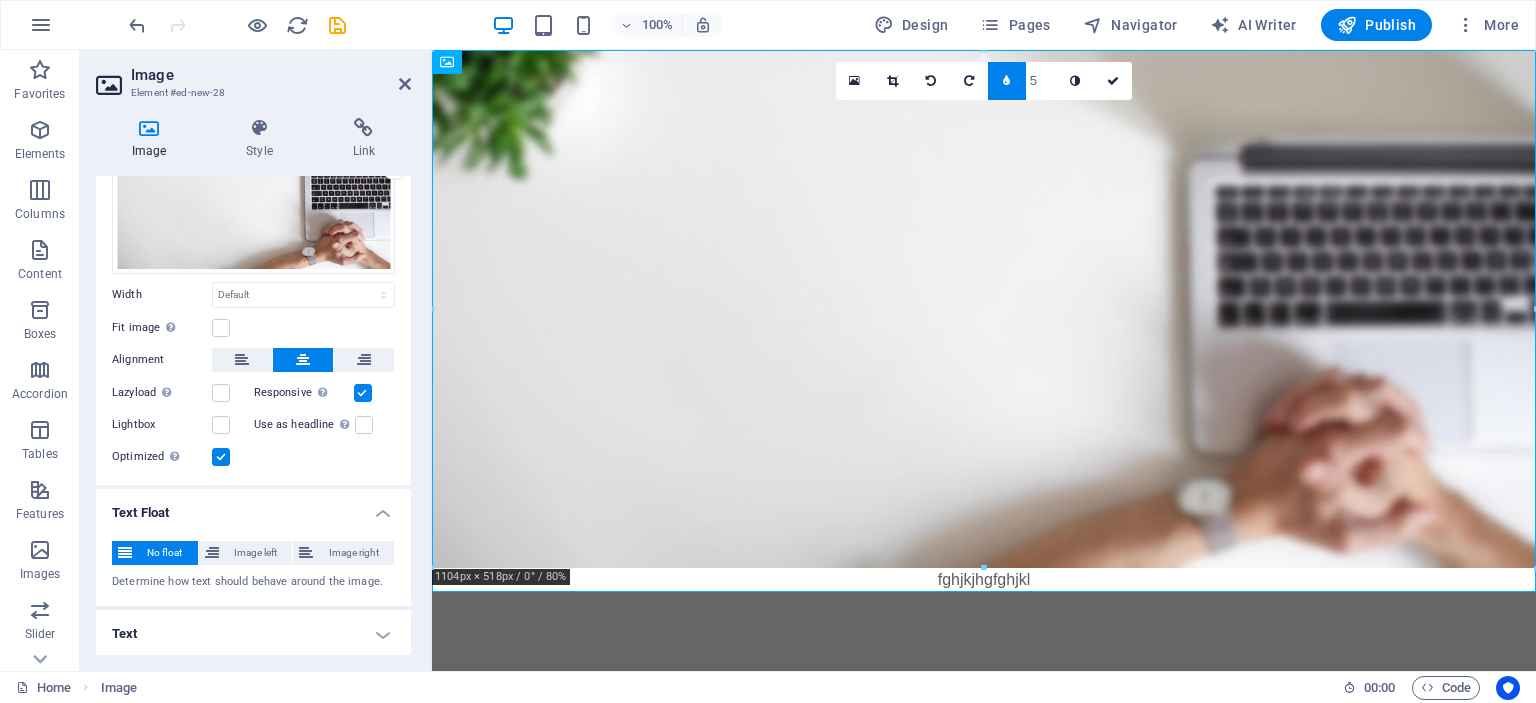 click on "Skip to main content
fghjkjhgfghjkl" at bounding box center (984, 321) 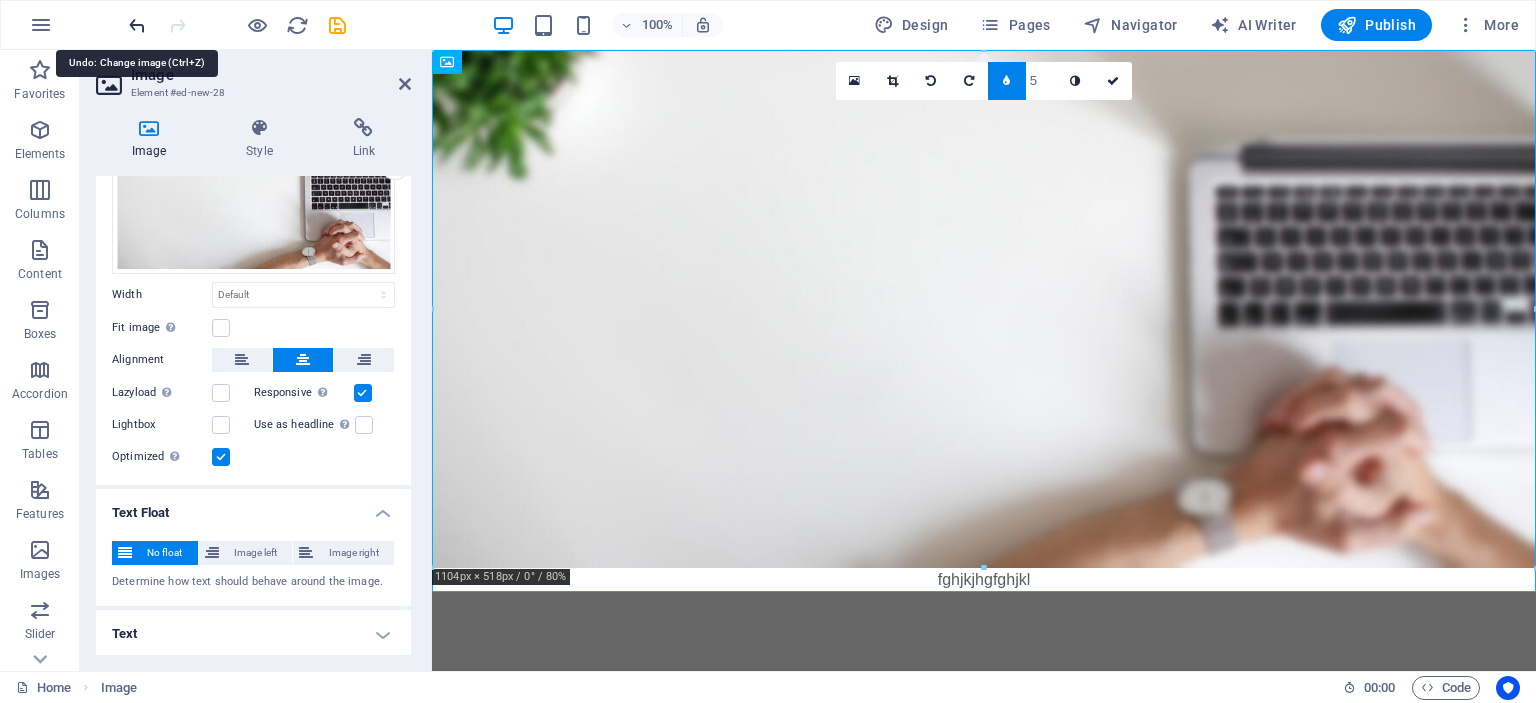 click at bounding box center (137, 25) 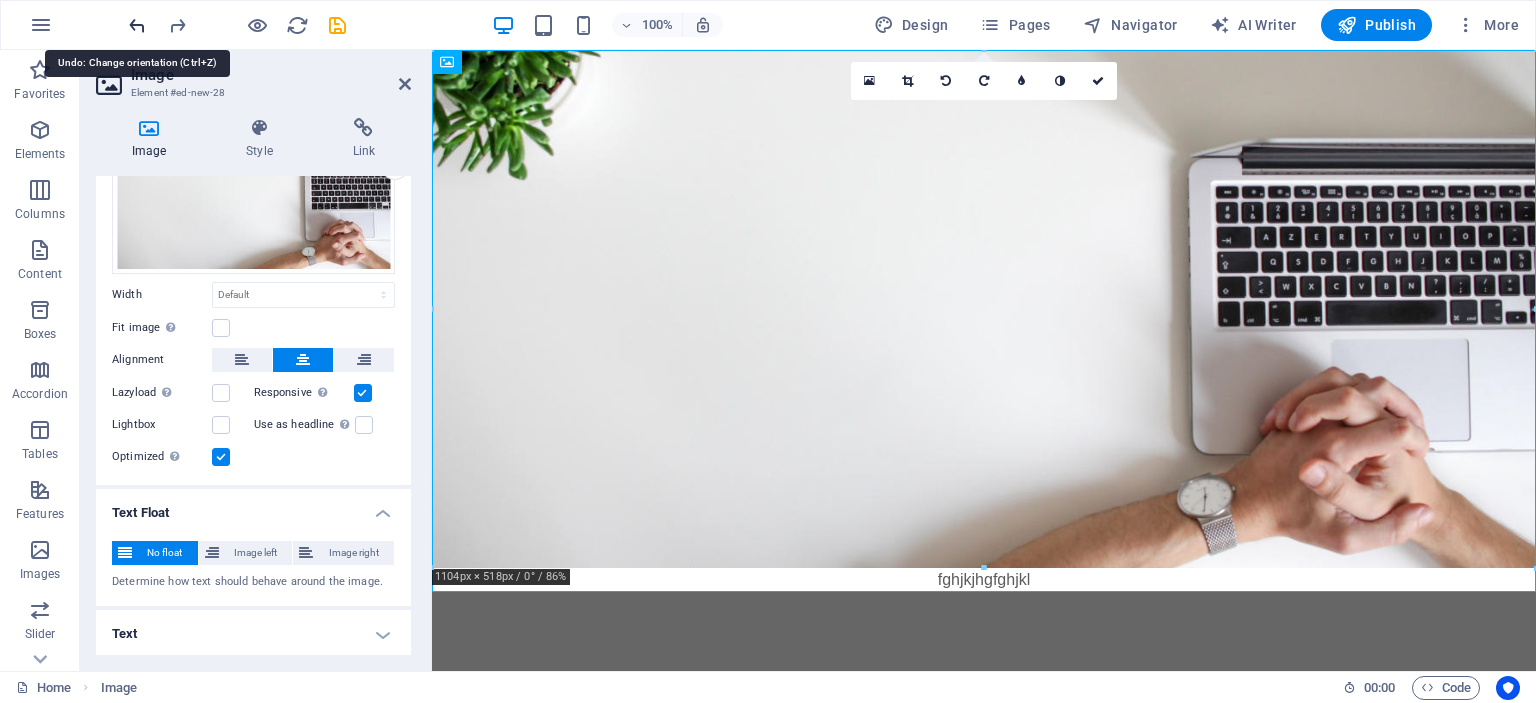 click at bounding box center (137, 25) 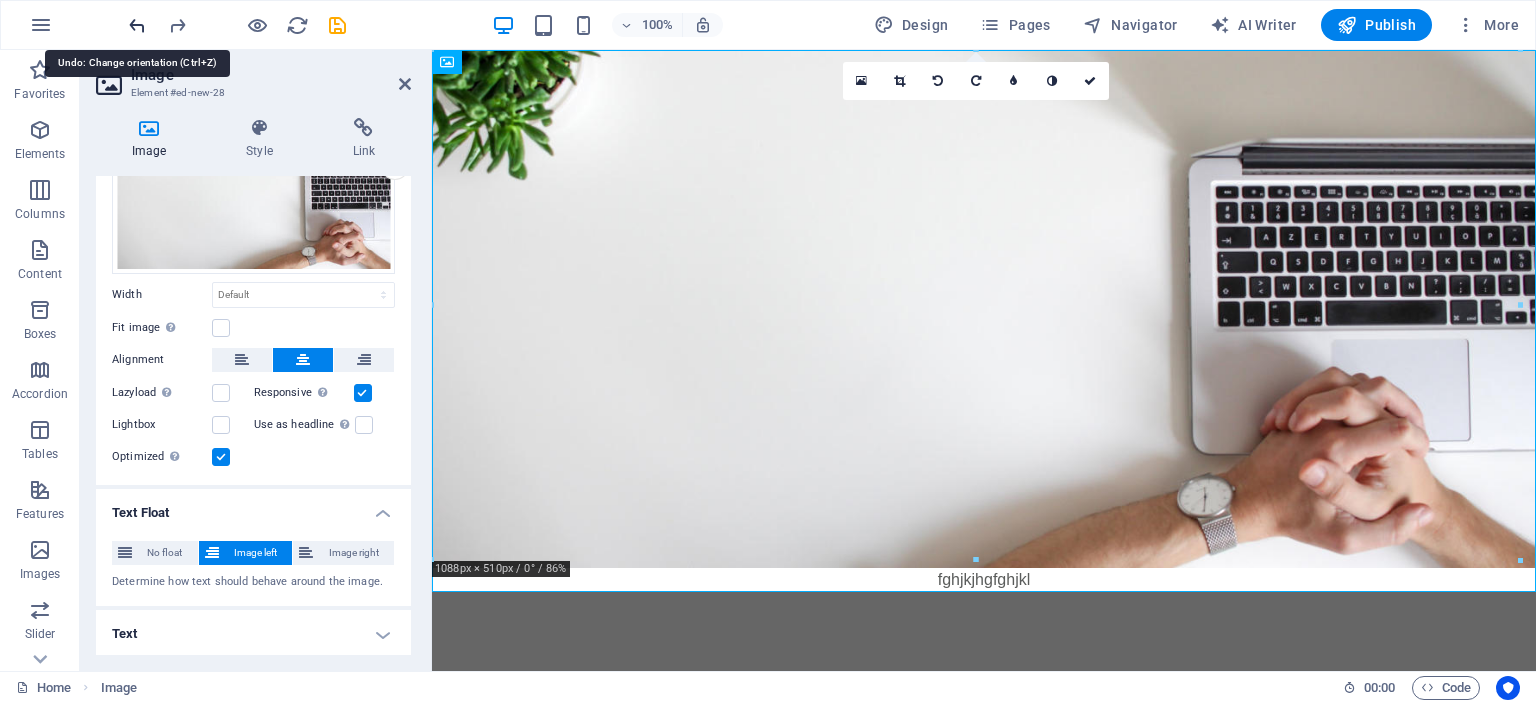 click at bounding box center [137, 25] 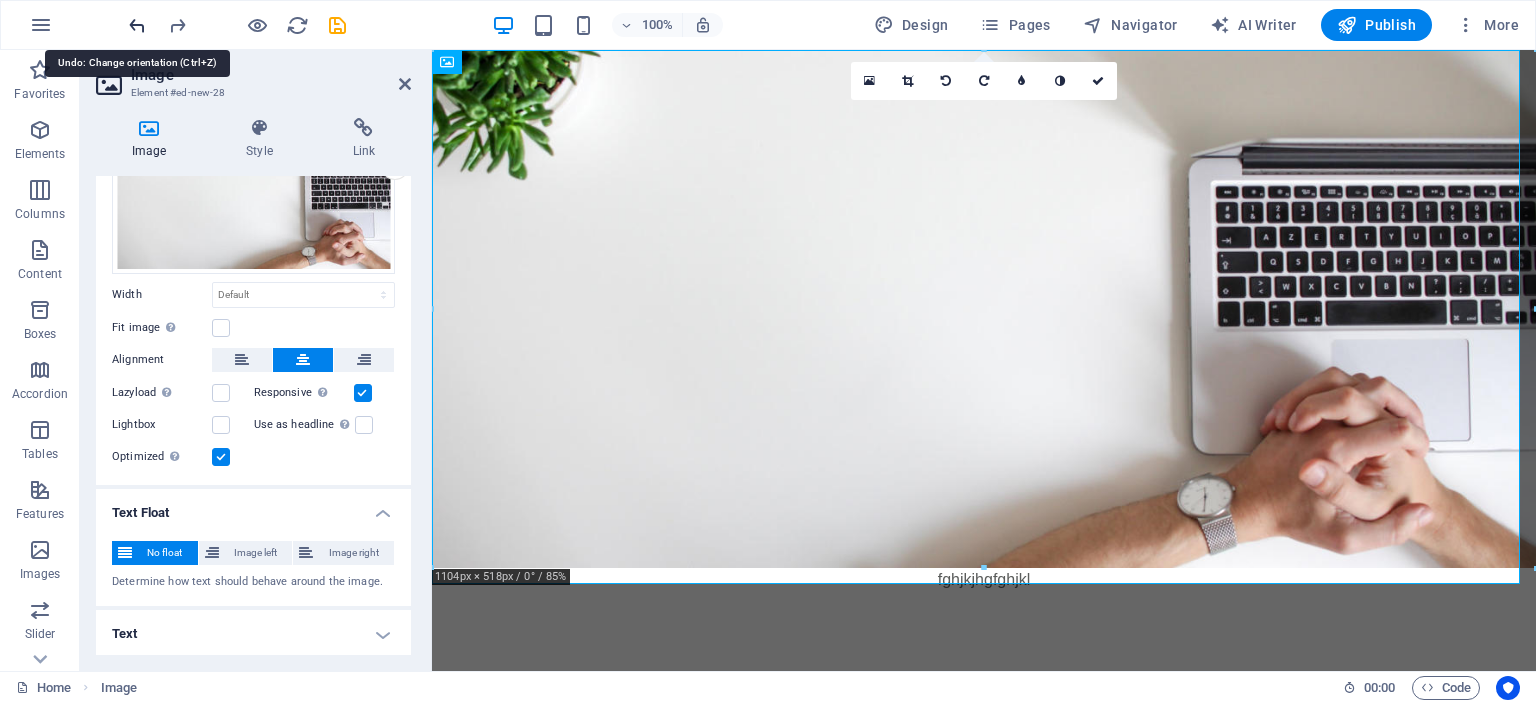 click at bounding box center [137, 25] 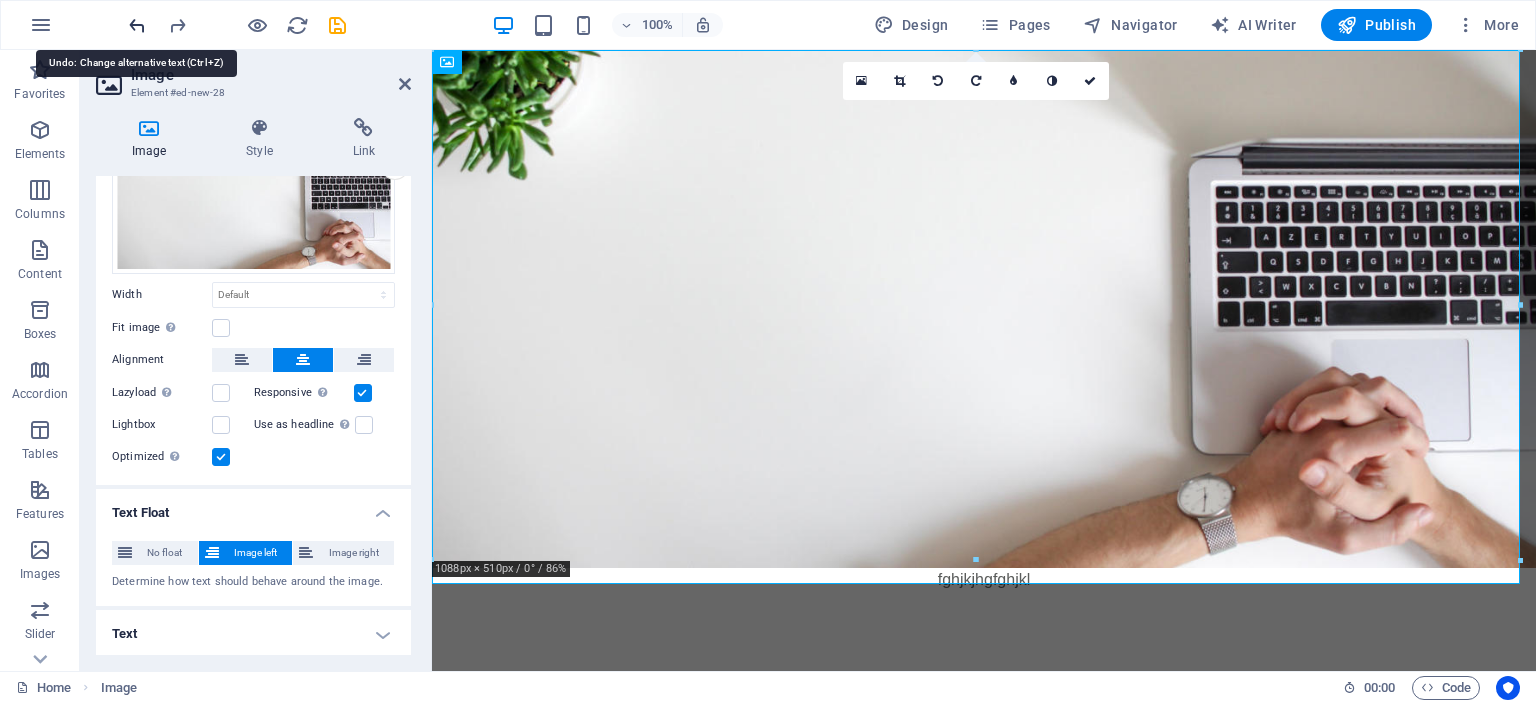click at bounding box center (137, 25) 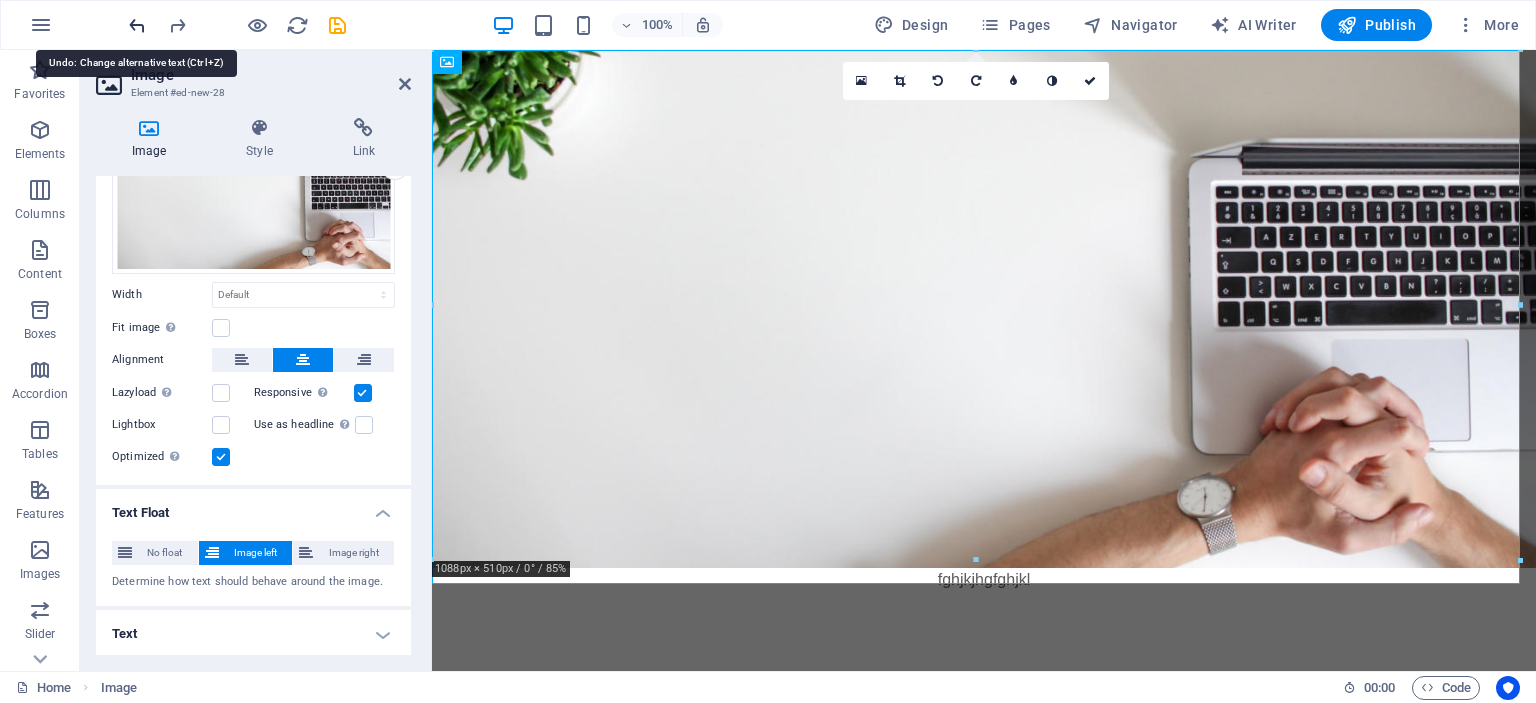 click at bounding box center (137, 25) 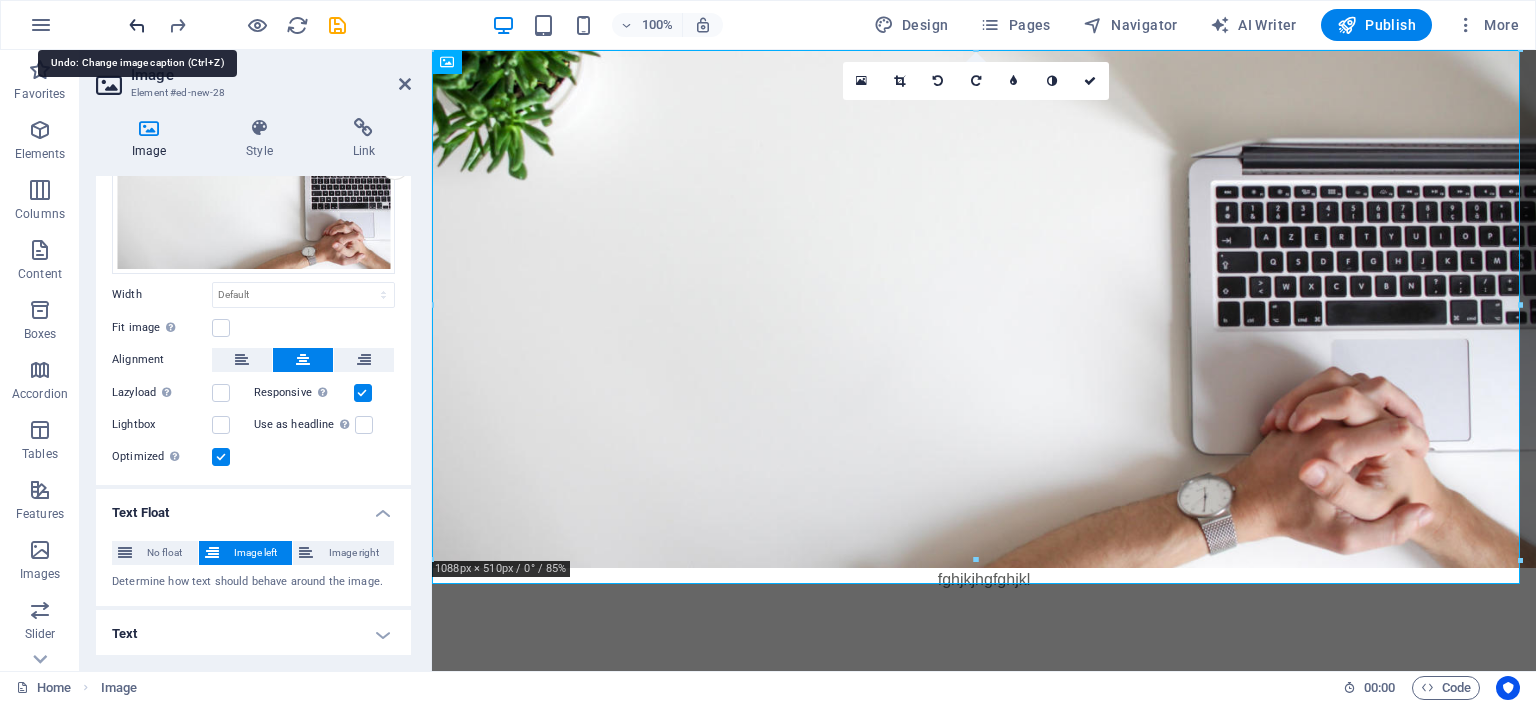 click at bounding box center (137, 25) 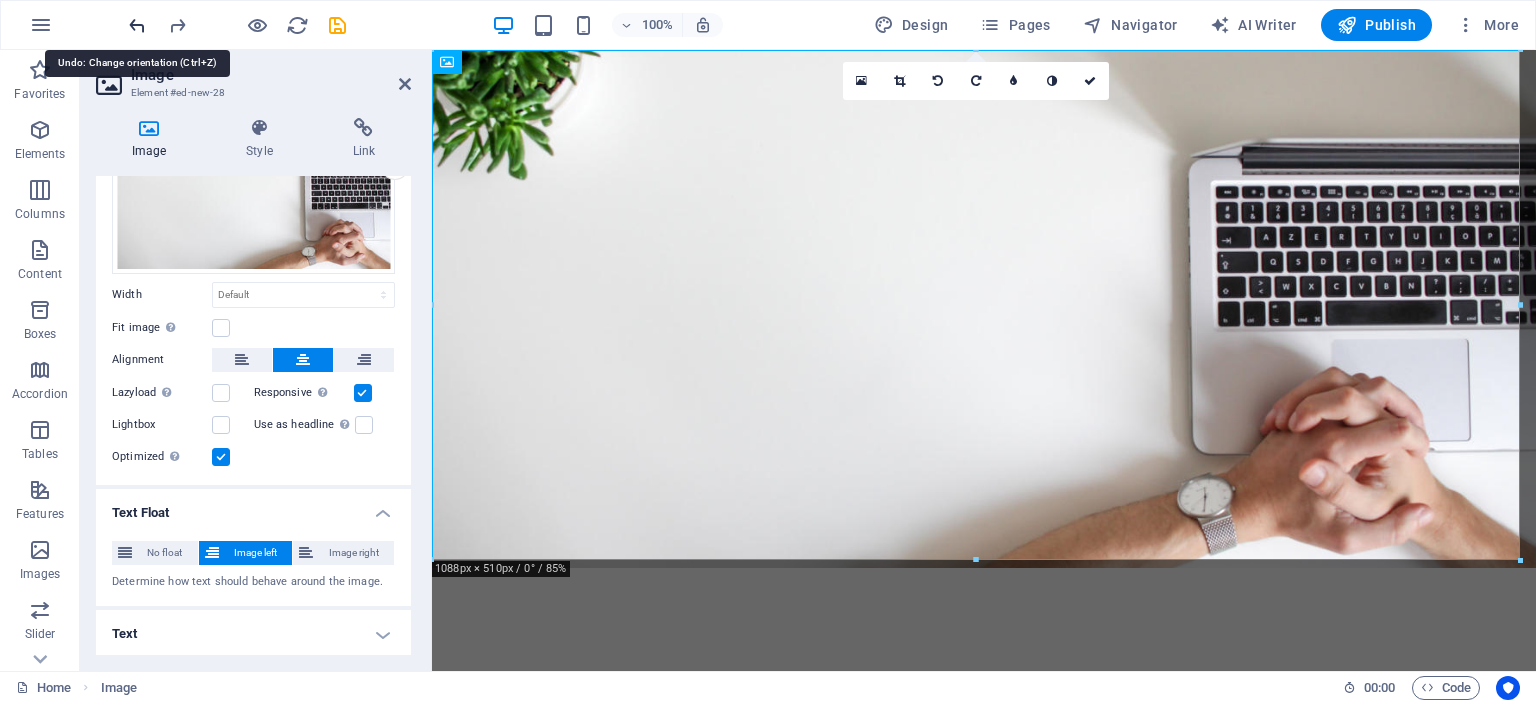 click at bounding box center (137, 25) 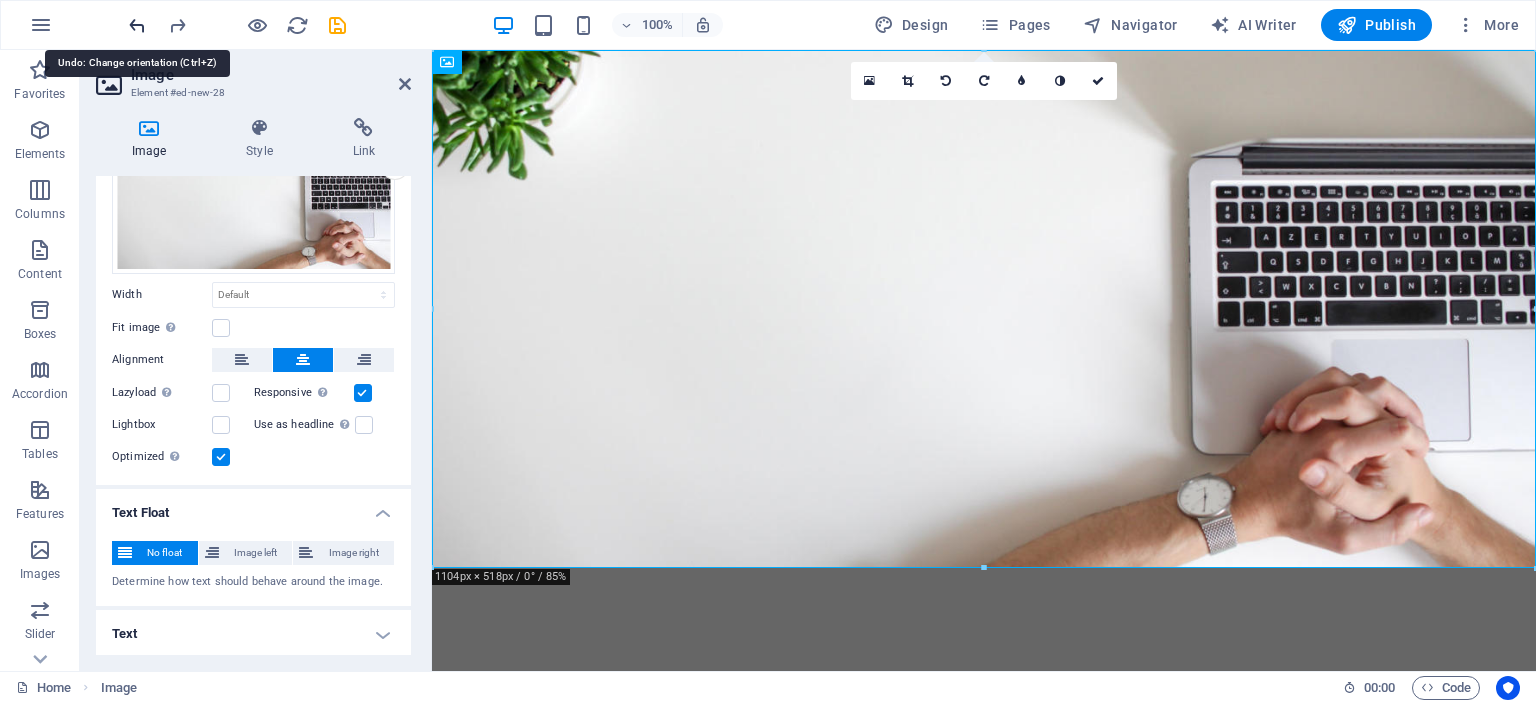click at bounding box center (137, 25) 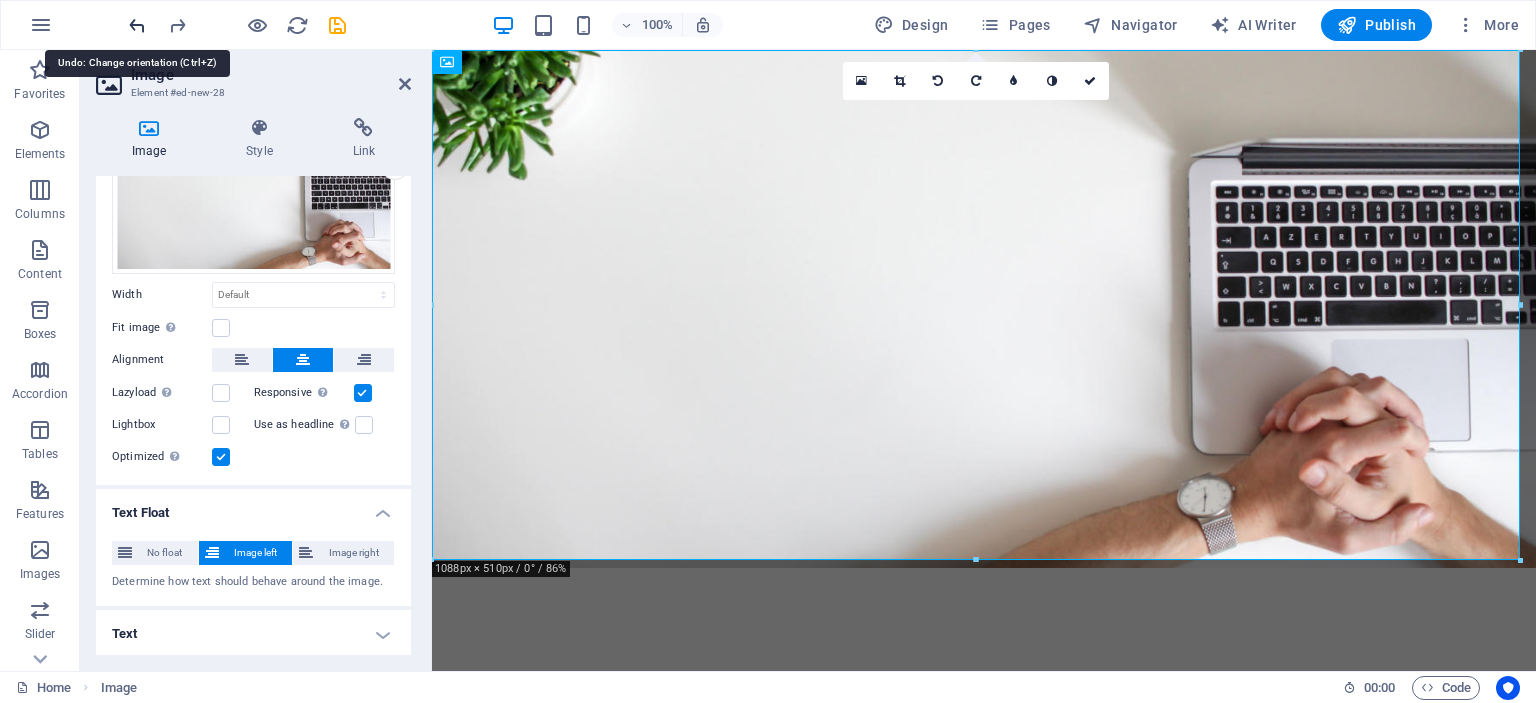 click at bounding box center [137, 25] 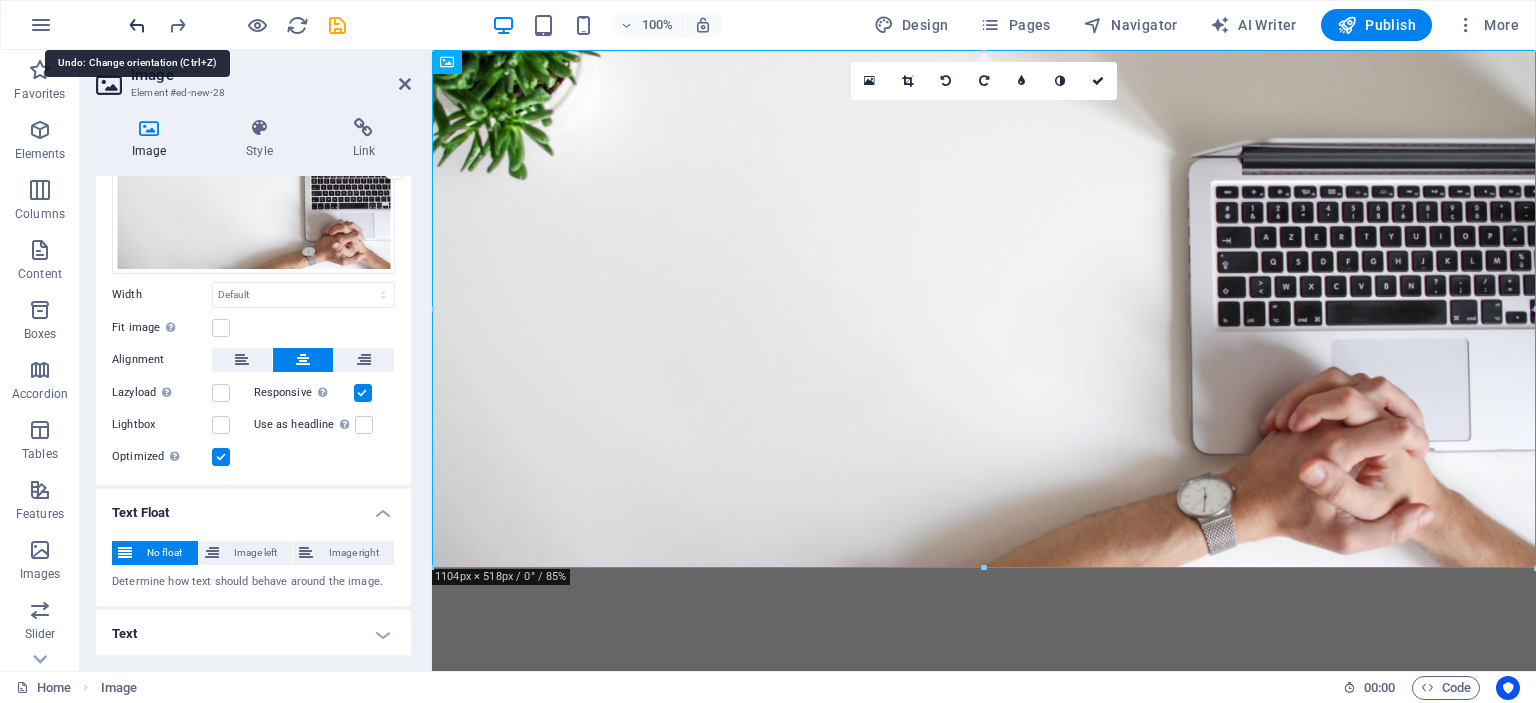 click at bounding box center (137, 25) 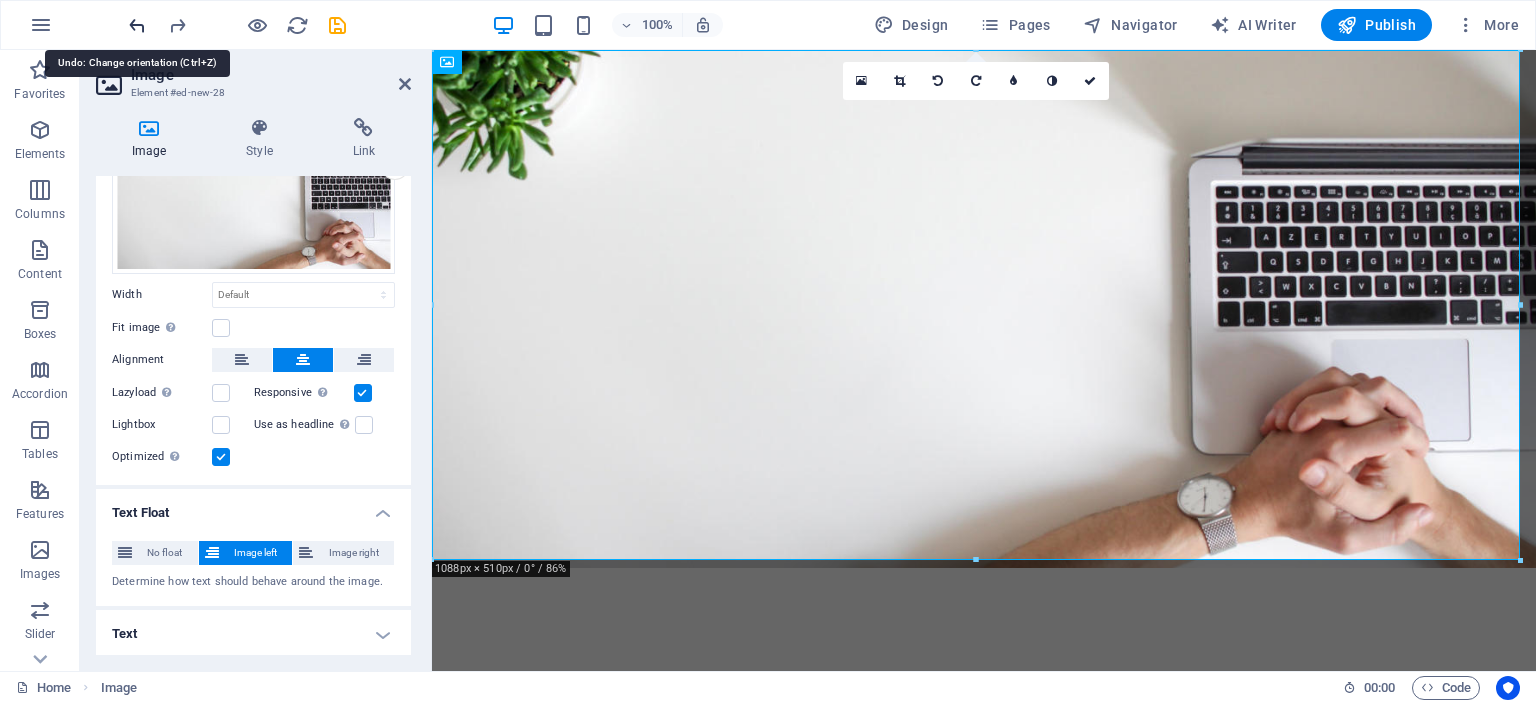 click at bounding box center (137, 25) 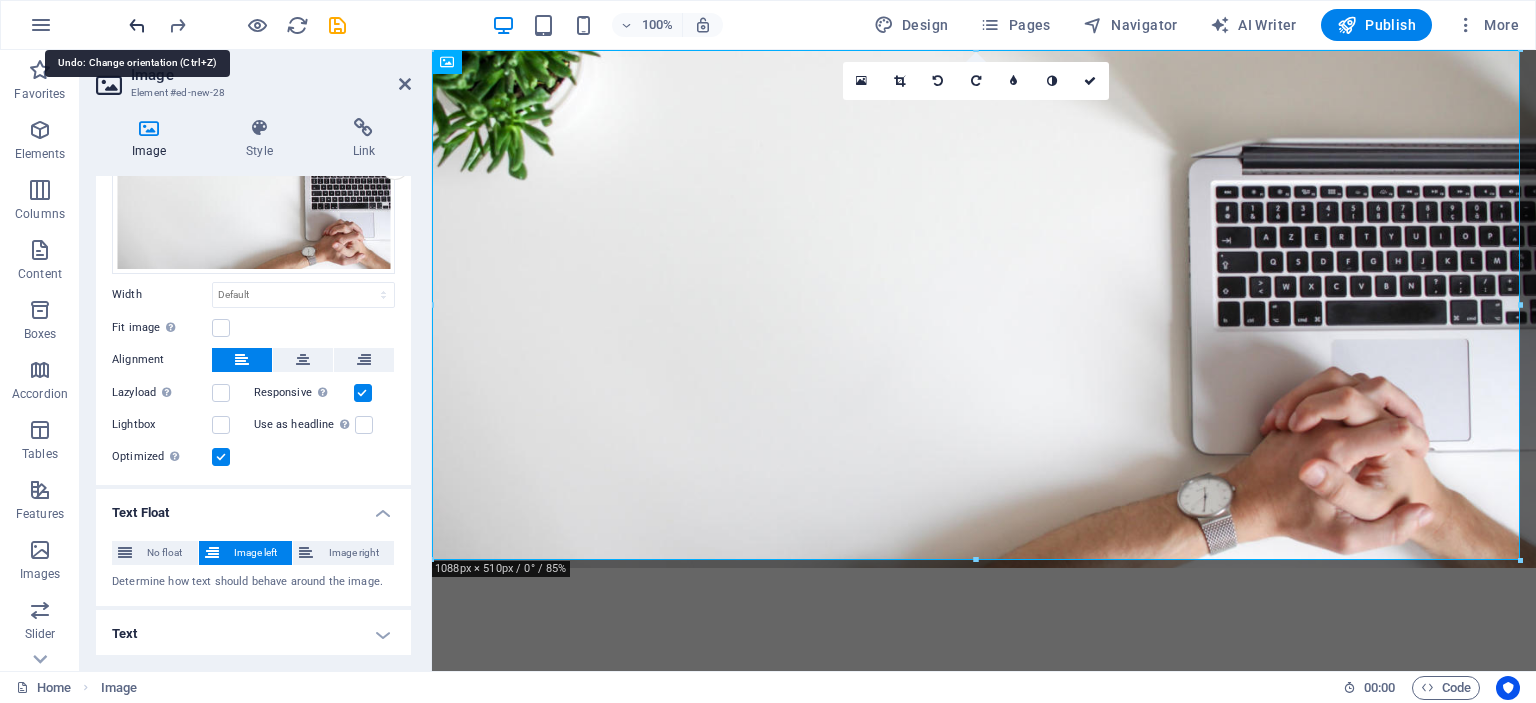 click at bounding box center (137, 25) 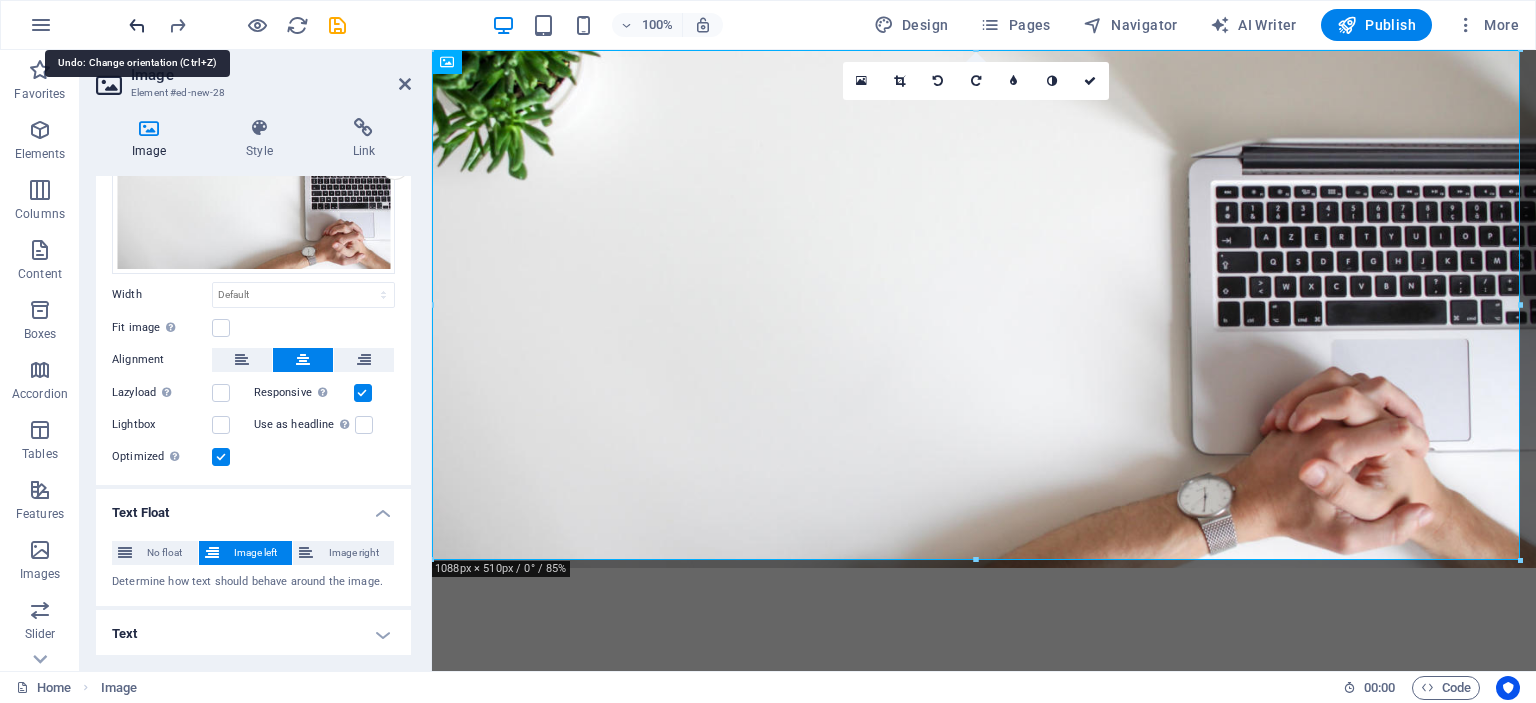click at bounding box center (137, 25) 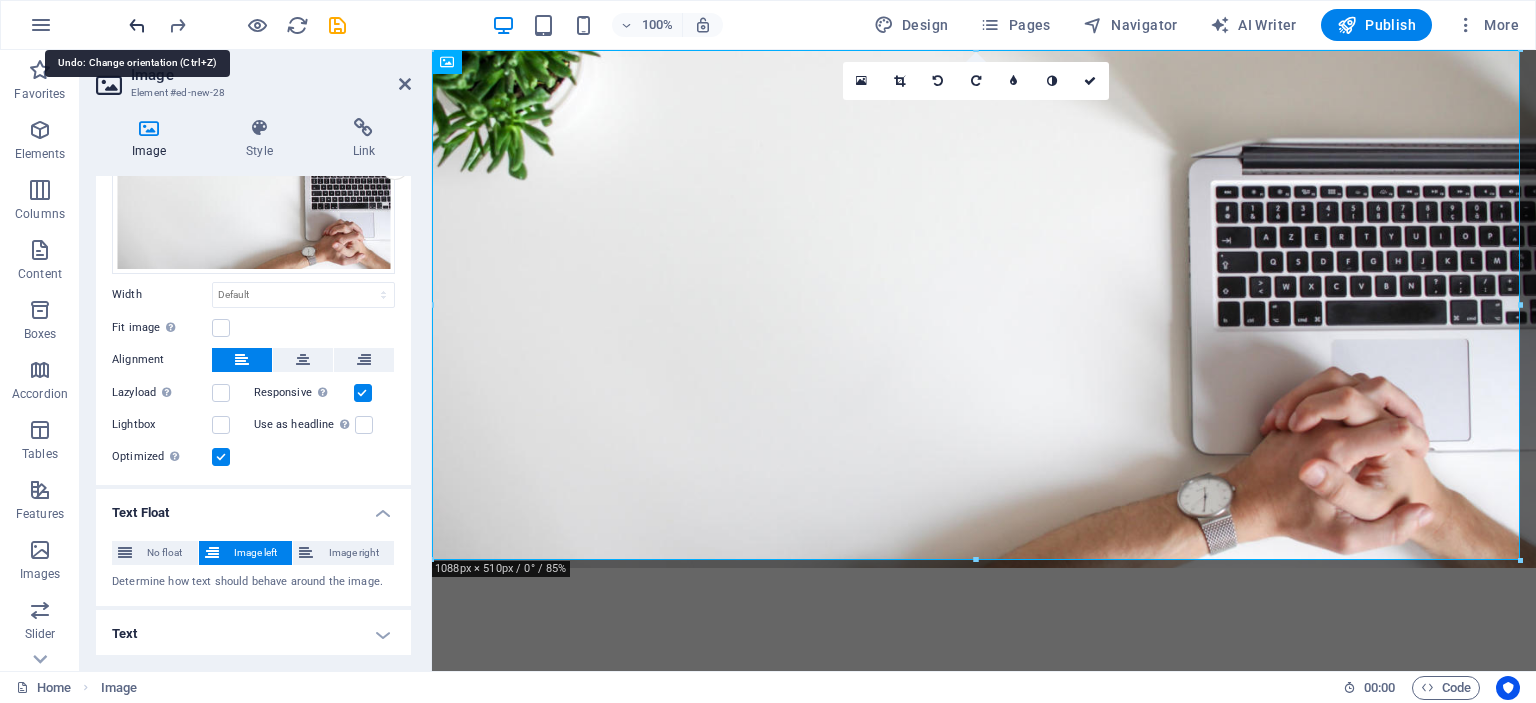 click at bounding box center [137, 25] 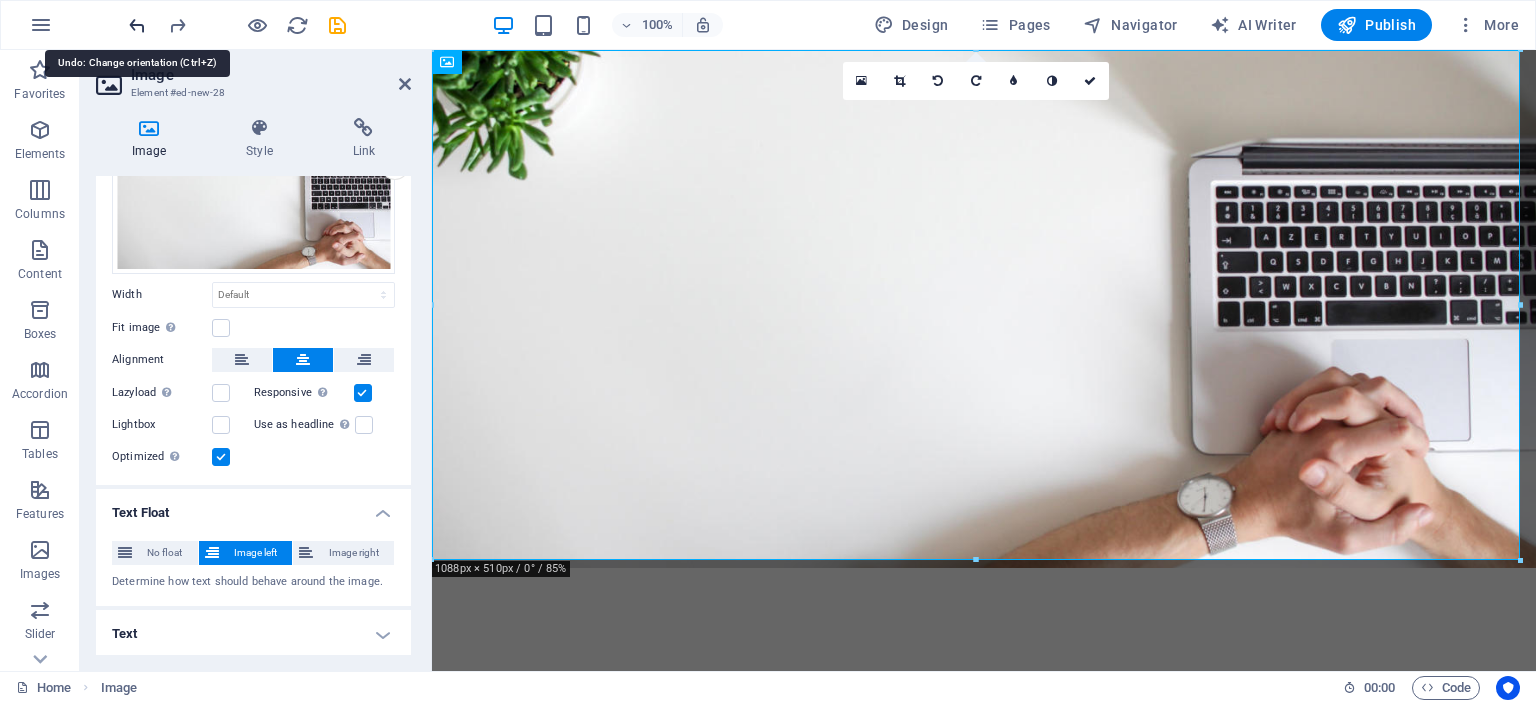 click at bounding box center (137, 25) 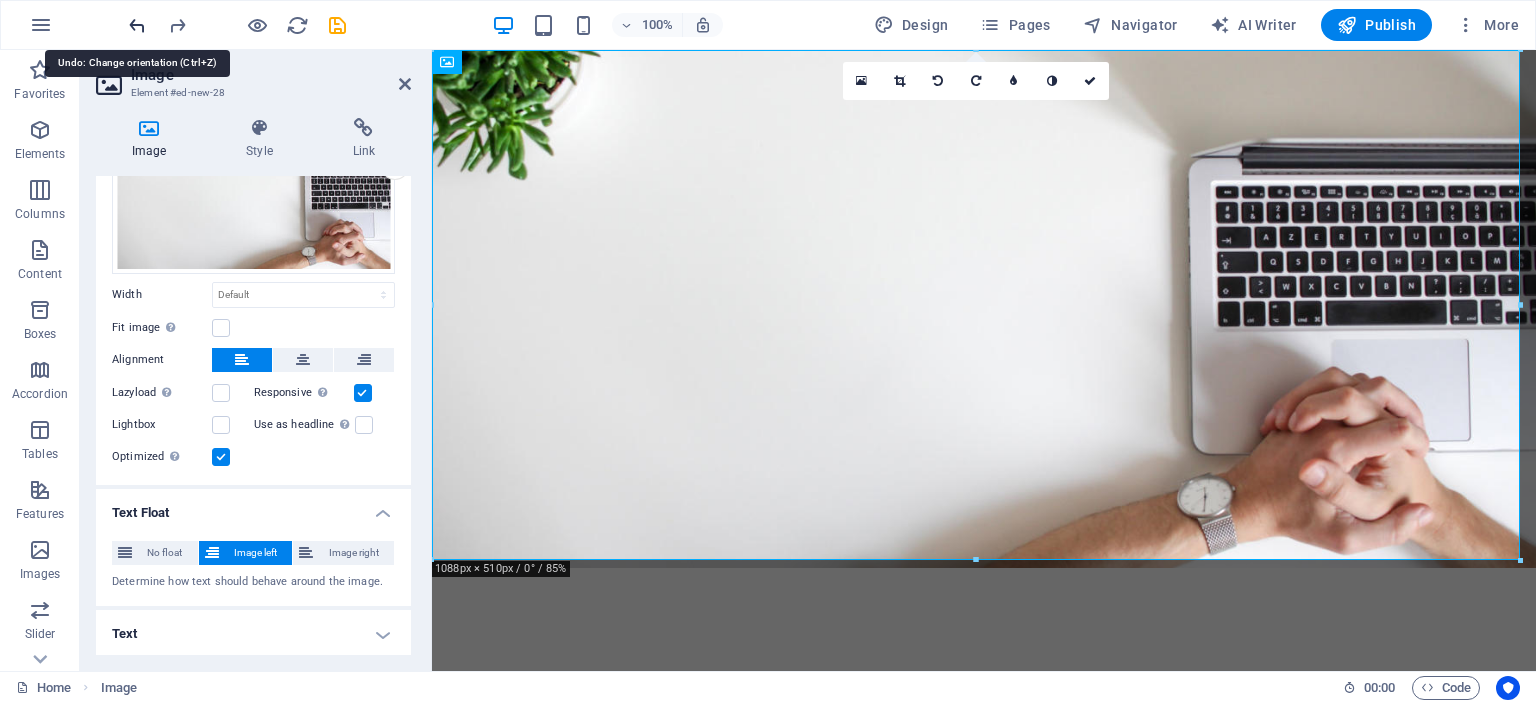 click at bounding box center [137, 25] 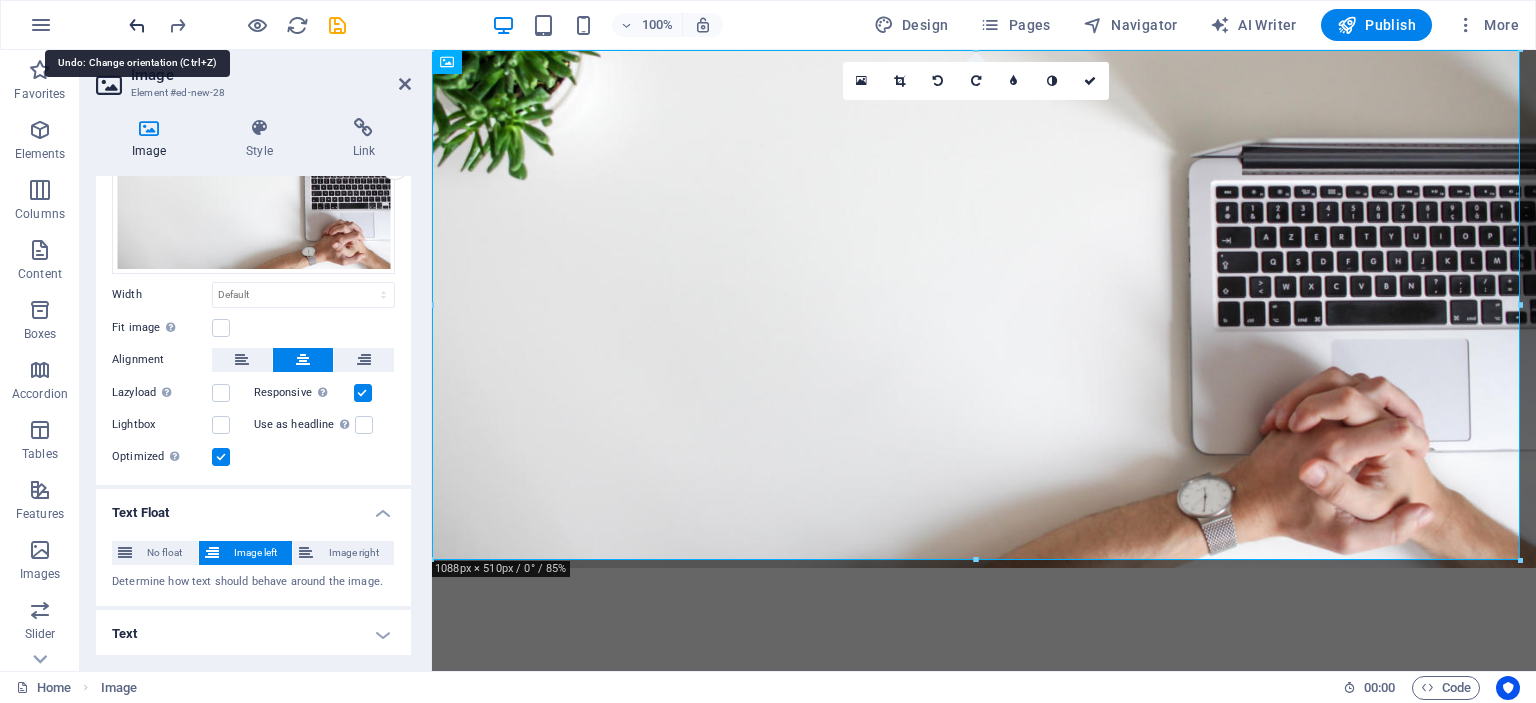 click at bounding box center (137, 25) 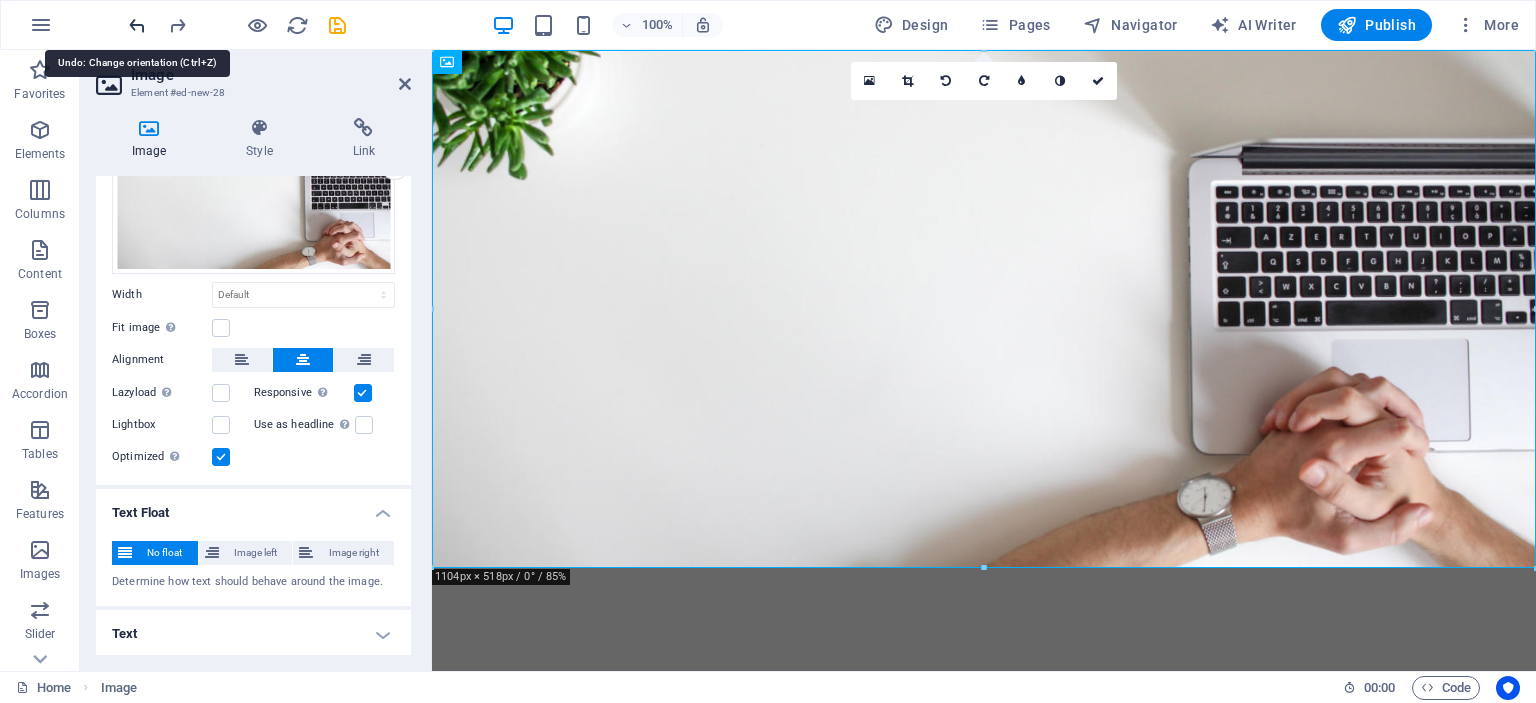click at bounding box center (137, 25) 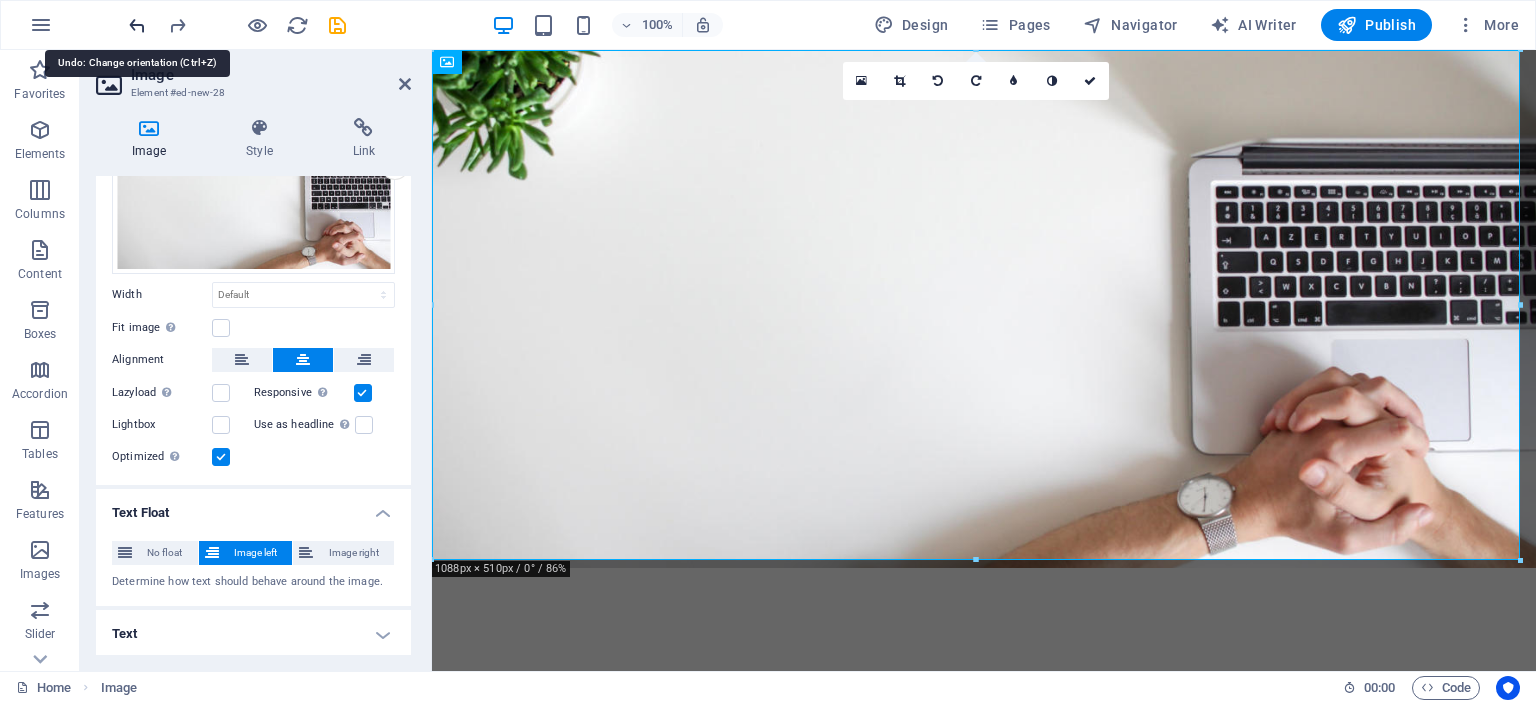 click at bounding box center (137, 25) 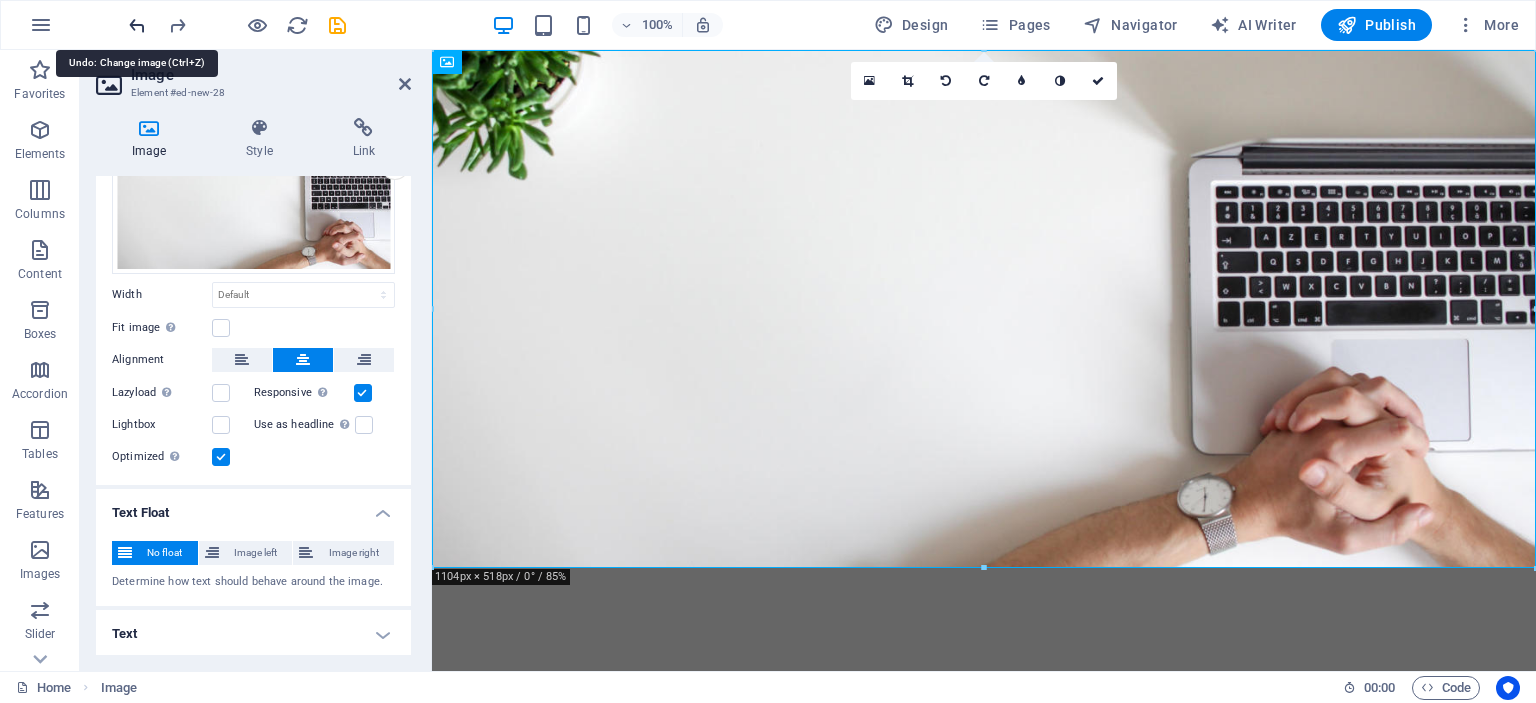 click at bounding box center [137, 25] 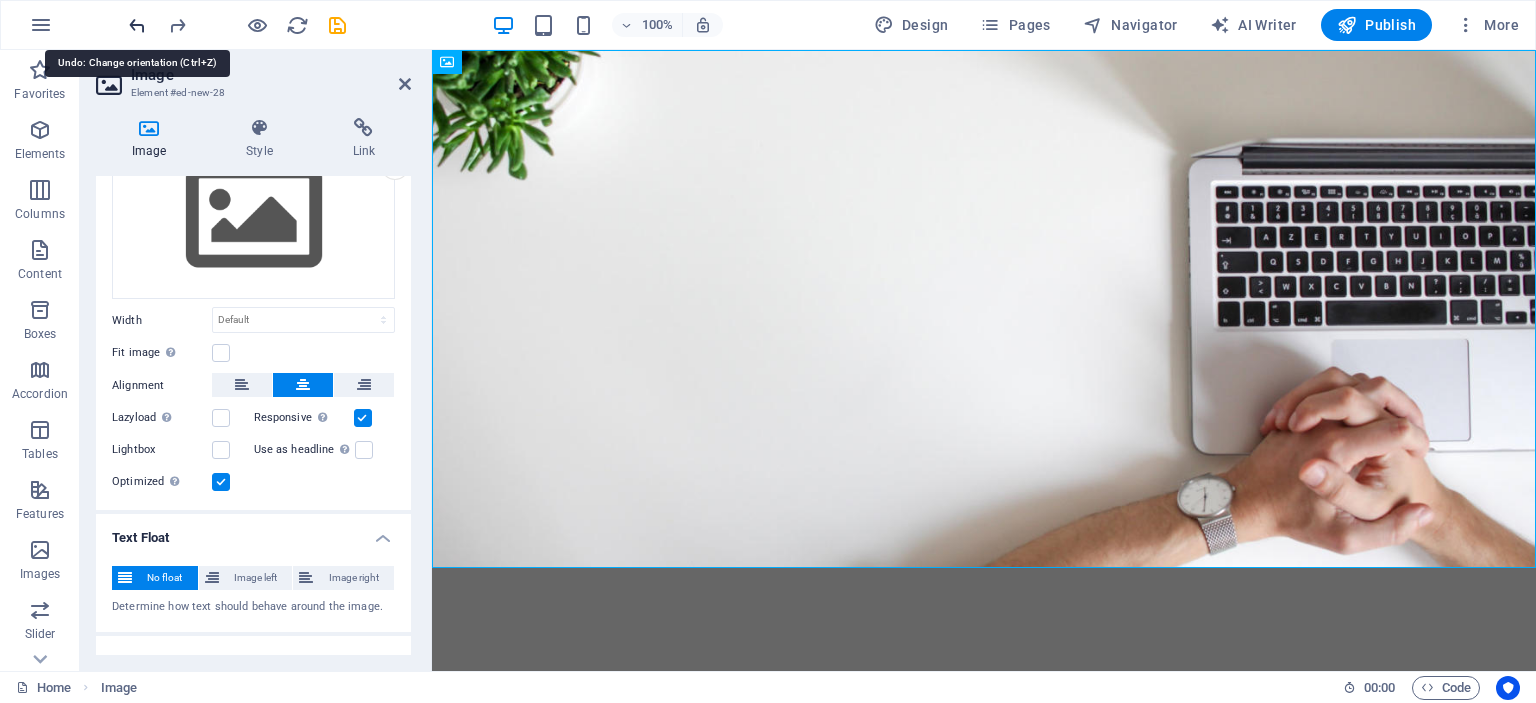 click at bounding box center (137, 25) 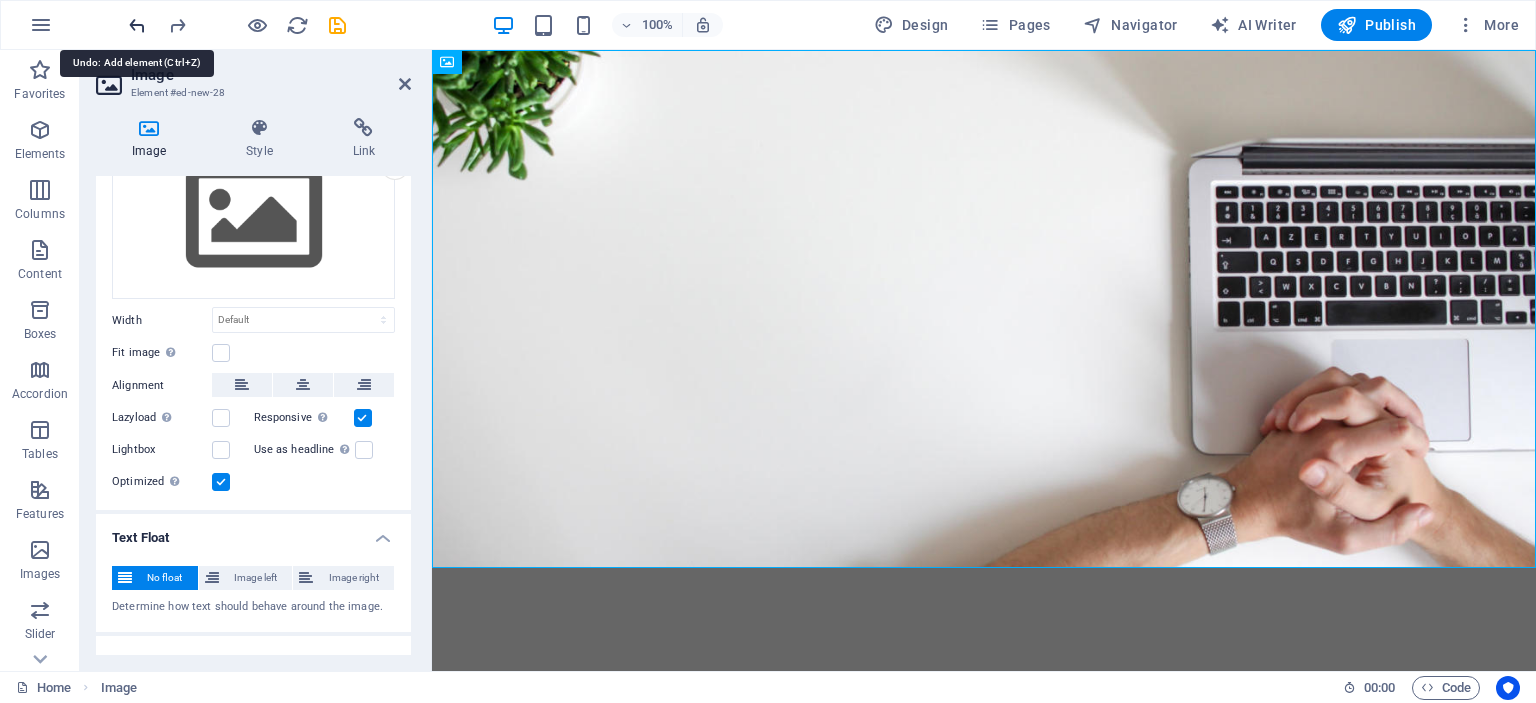 click at bounding box center [137, 25] 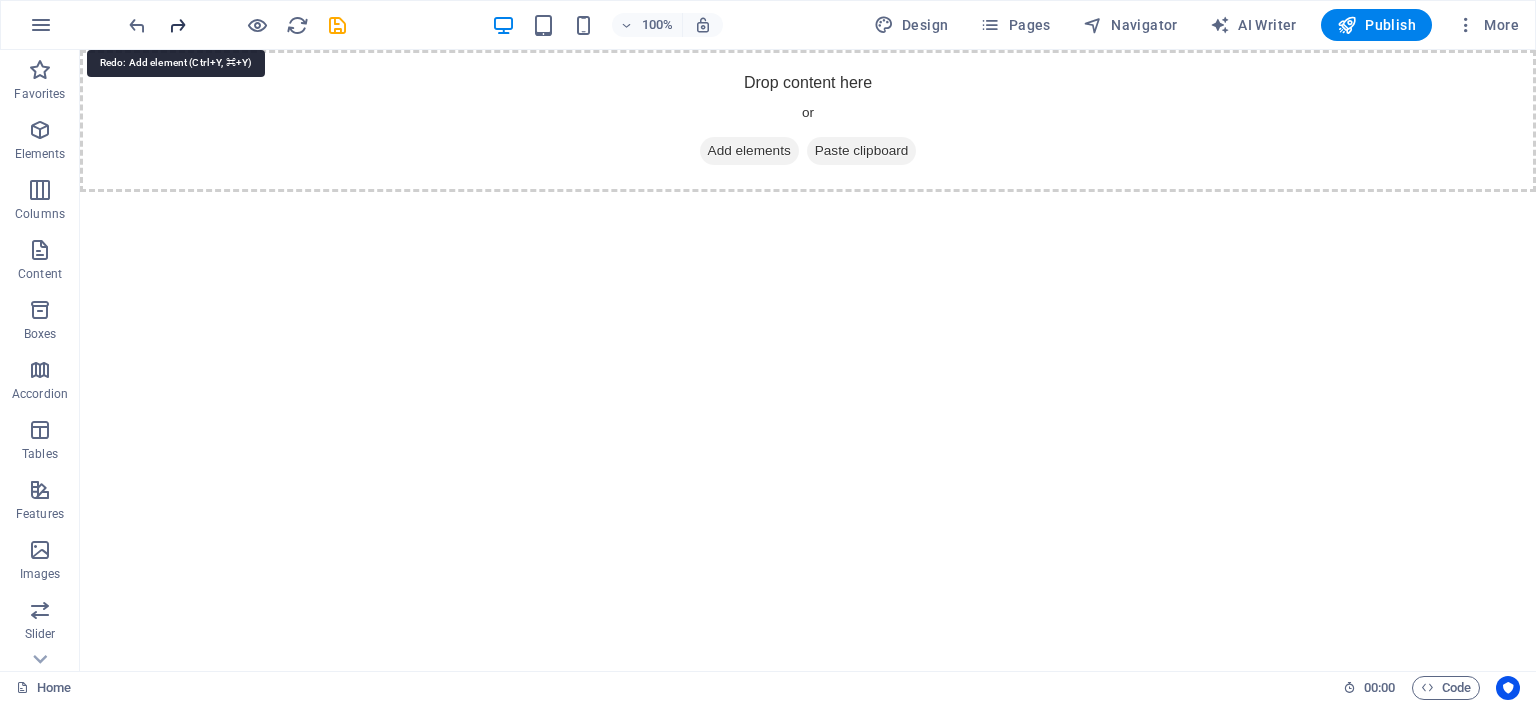 click at bounding box center [177, 25] 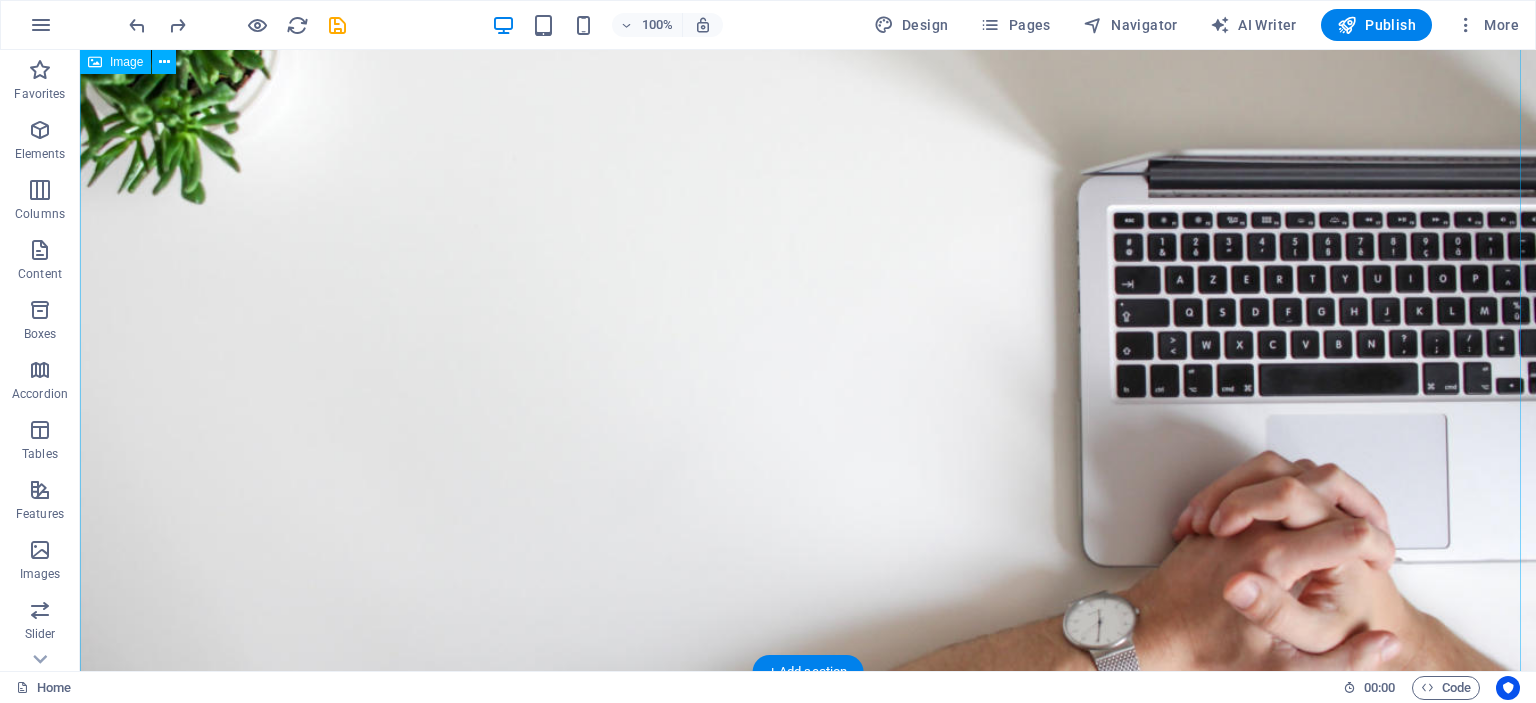 scroll, scrollTop: 0, scrollLeft: 0, axis: both 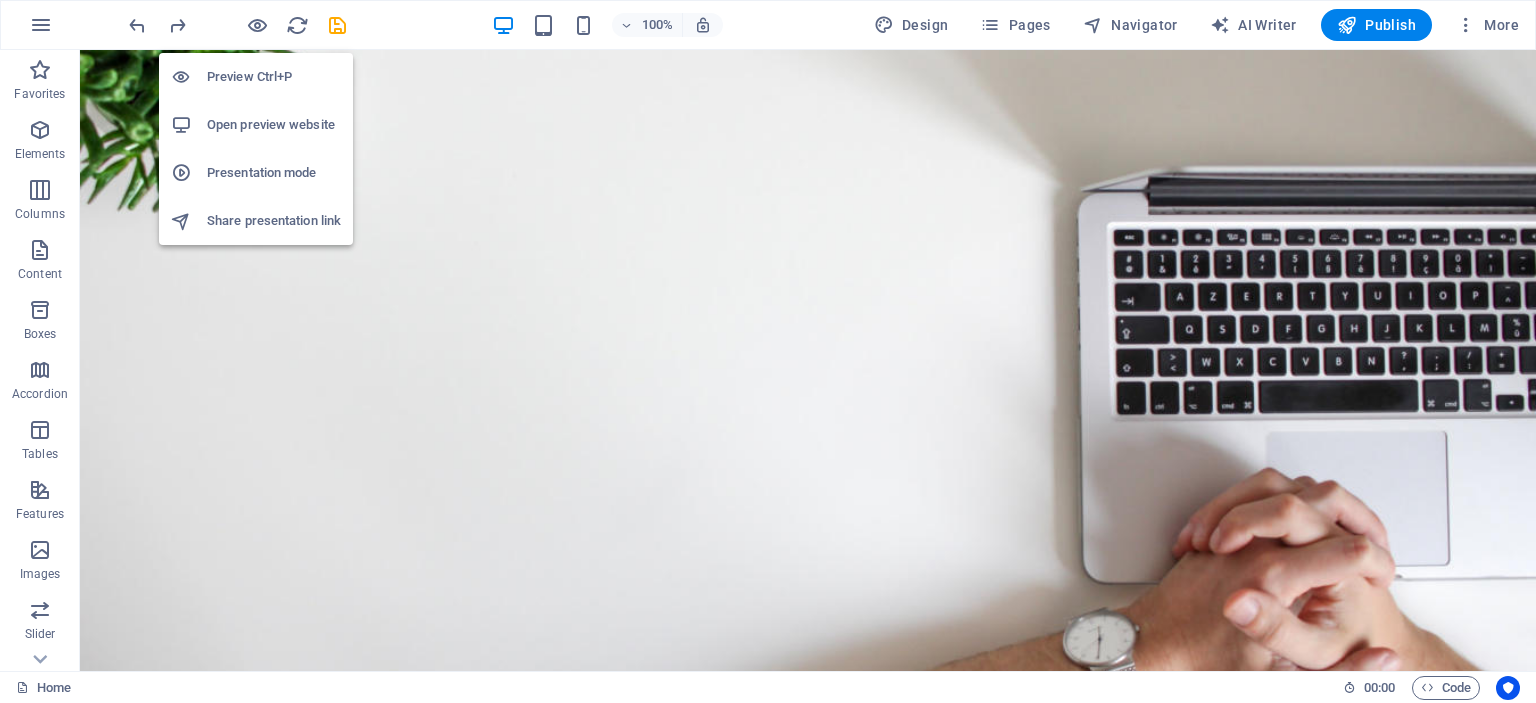 click on "Open preview website" at bounding box center [274, 125] 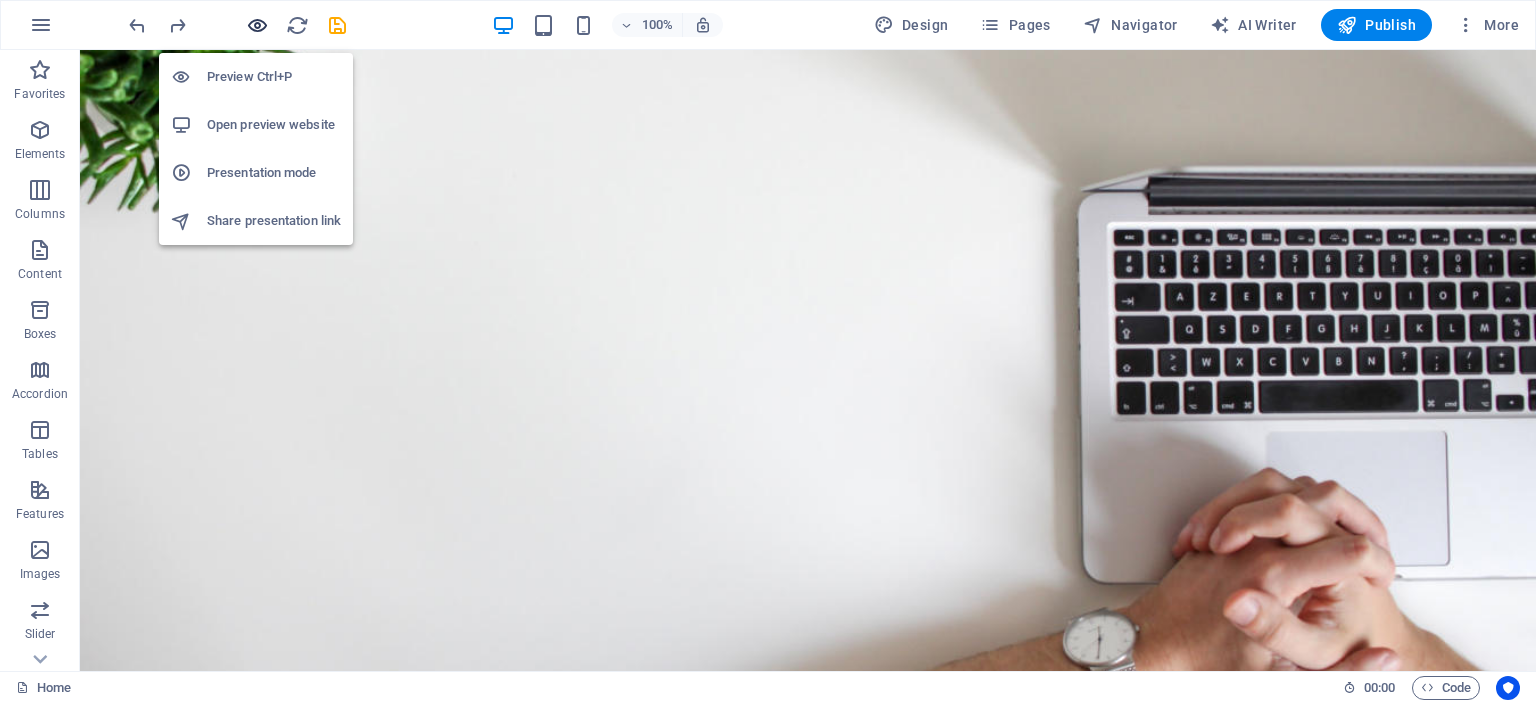 click at bounding box center [257, 25] 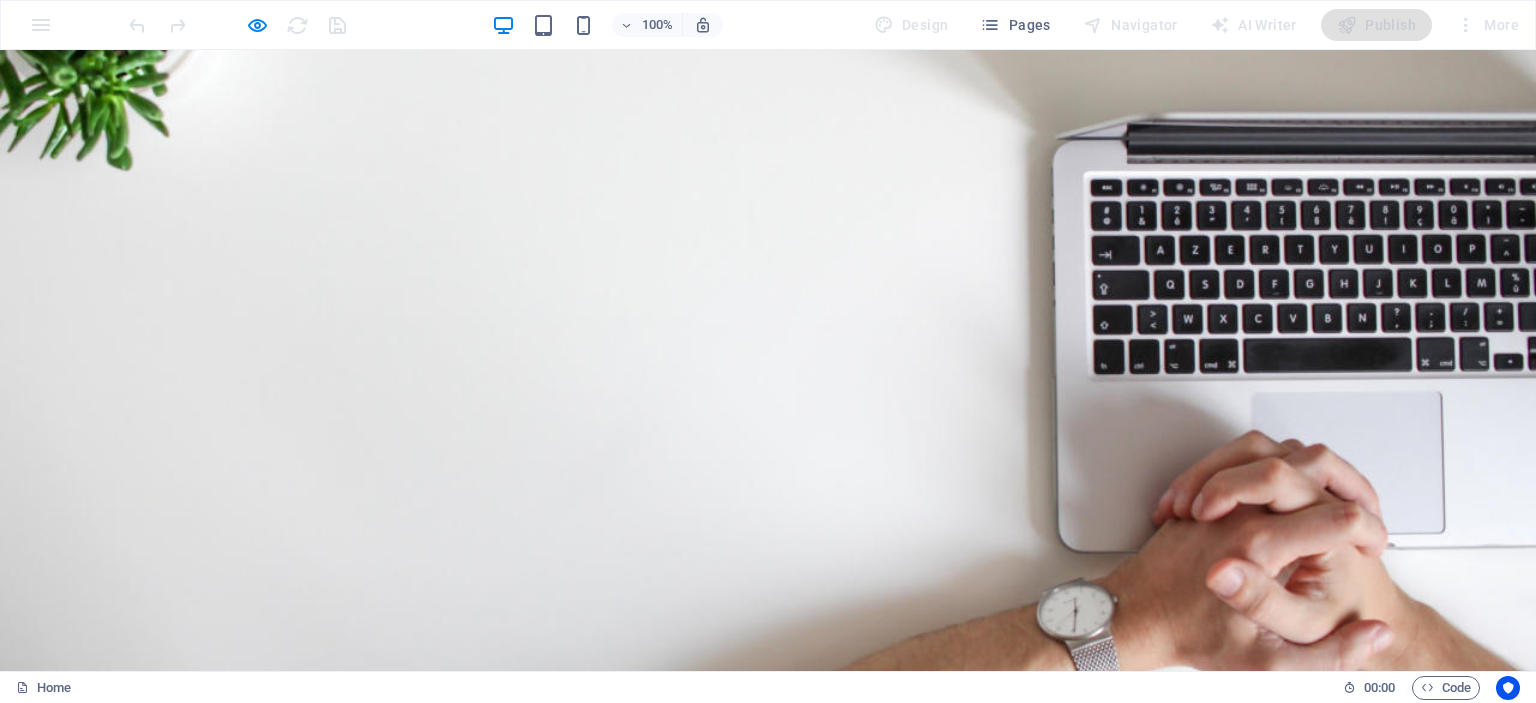 scroll, scrollTop: 91, scrollLeft: 0, axis: vertical 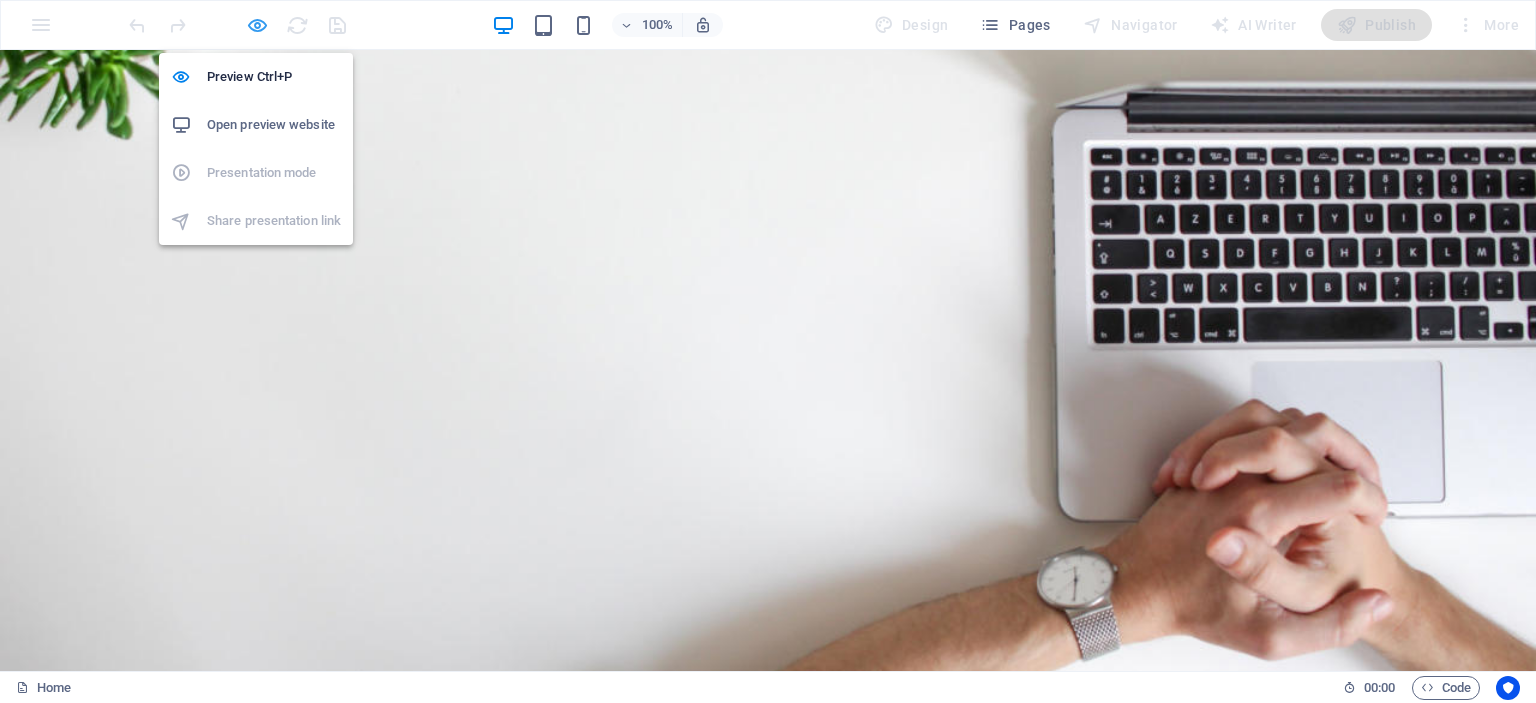 click at bounding box center [257, 25] 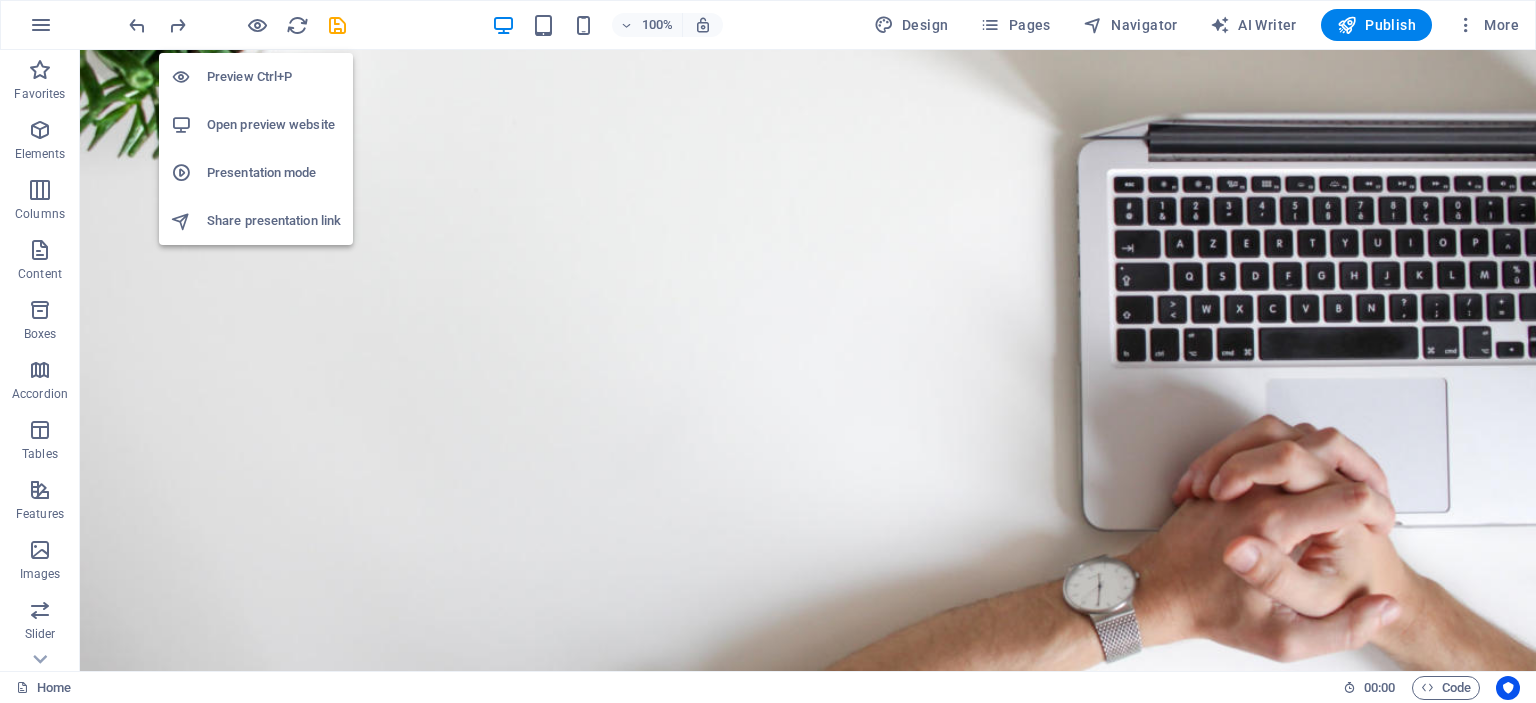 click on "Open preview website" at bounding box center (274, 125) 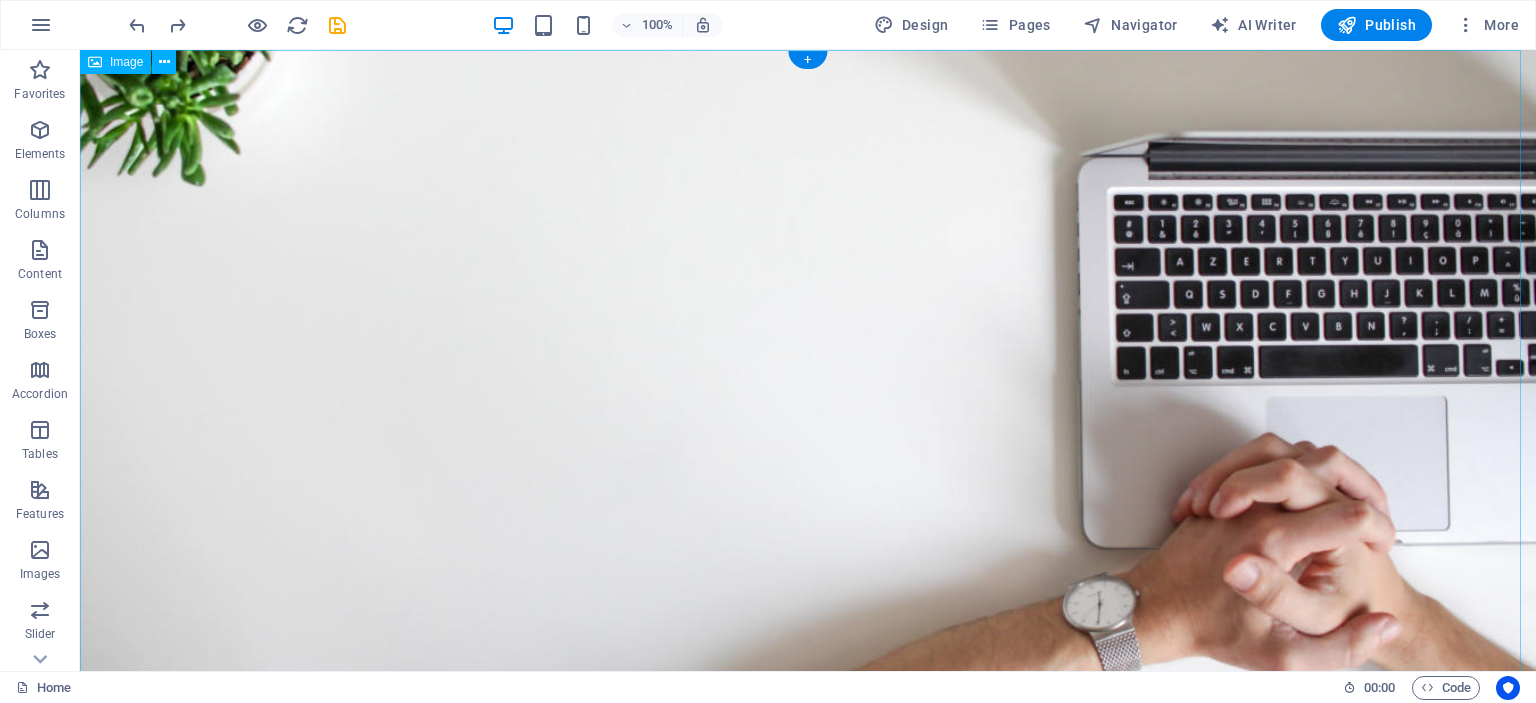 scroll, scrollTop: 53, scrollLeft: 0, axis: vertical 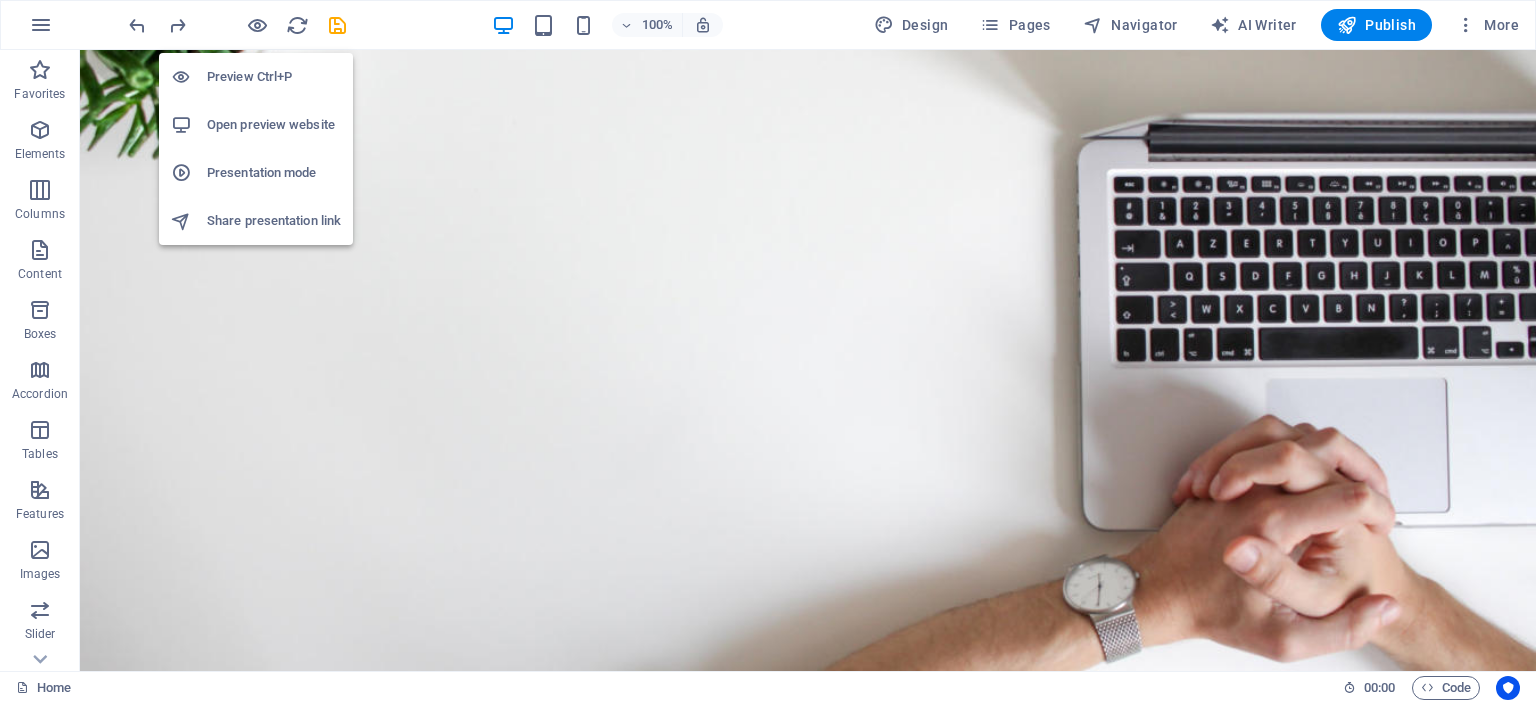 click on "Open preview website" at bounding box center (274, 125) 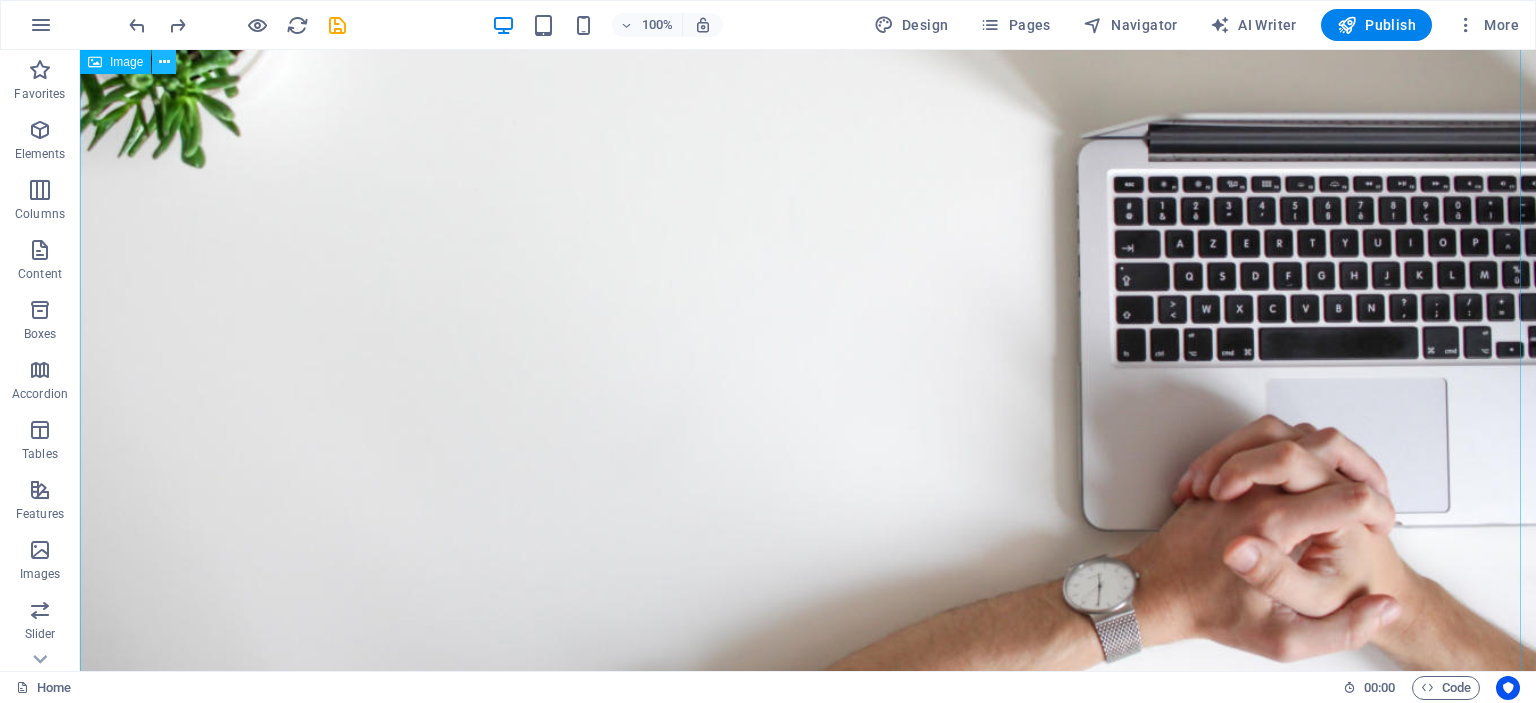 click at bounding box center [164, 62] 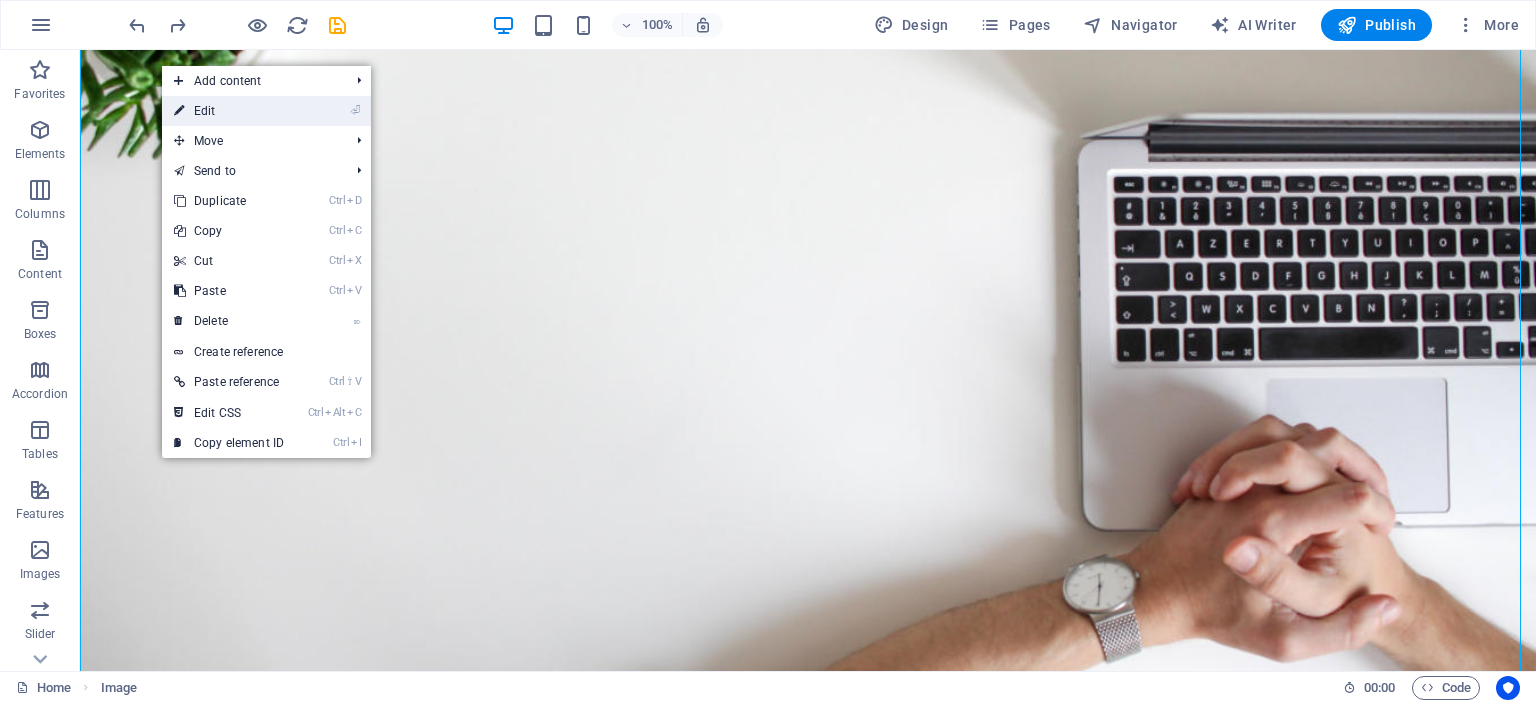 click on "⏎  Edit" at bounding box center (229, 111) 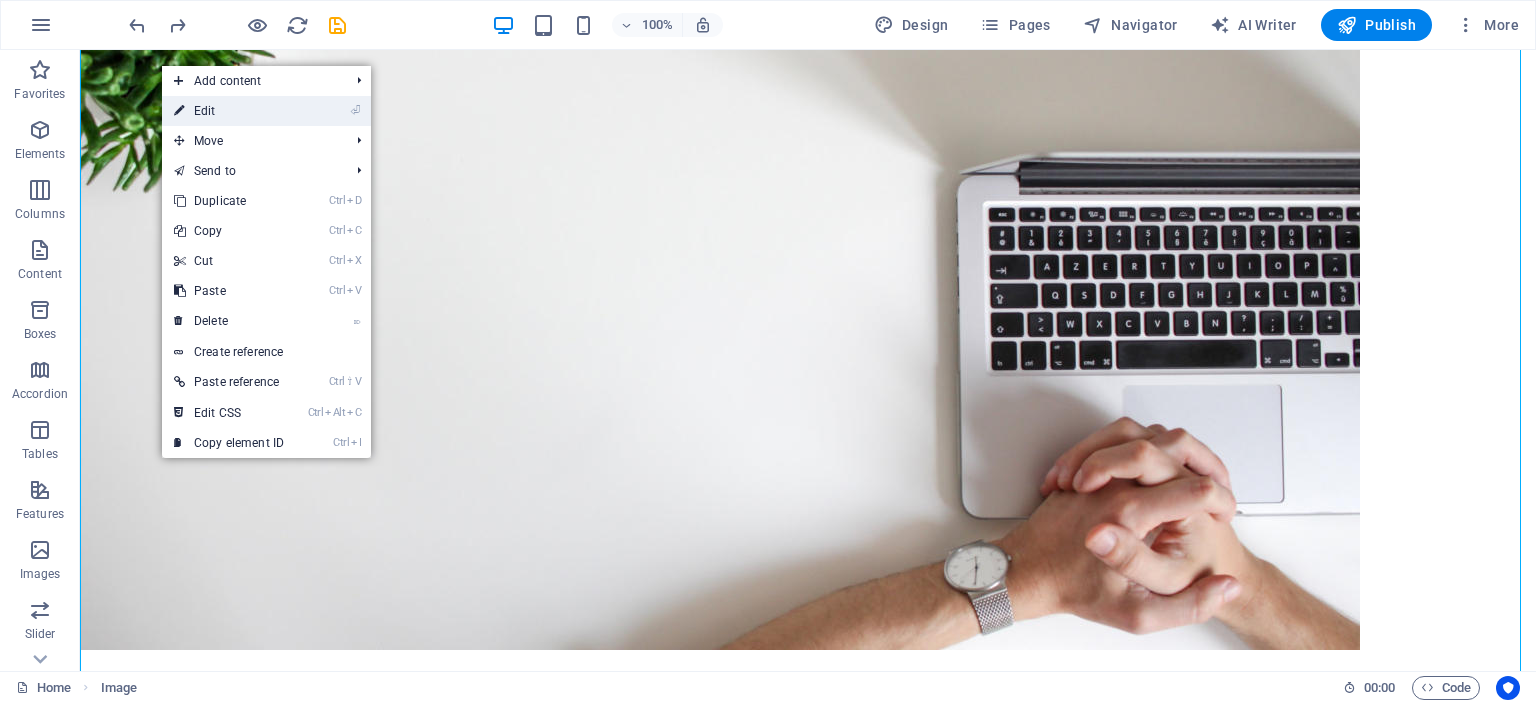 scroll, scrollTop: 0, scrollLeft: 0, axis: both 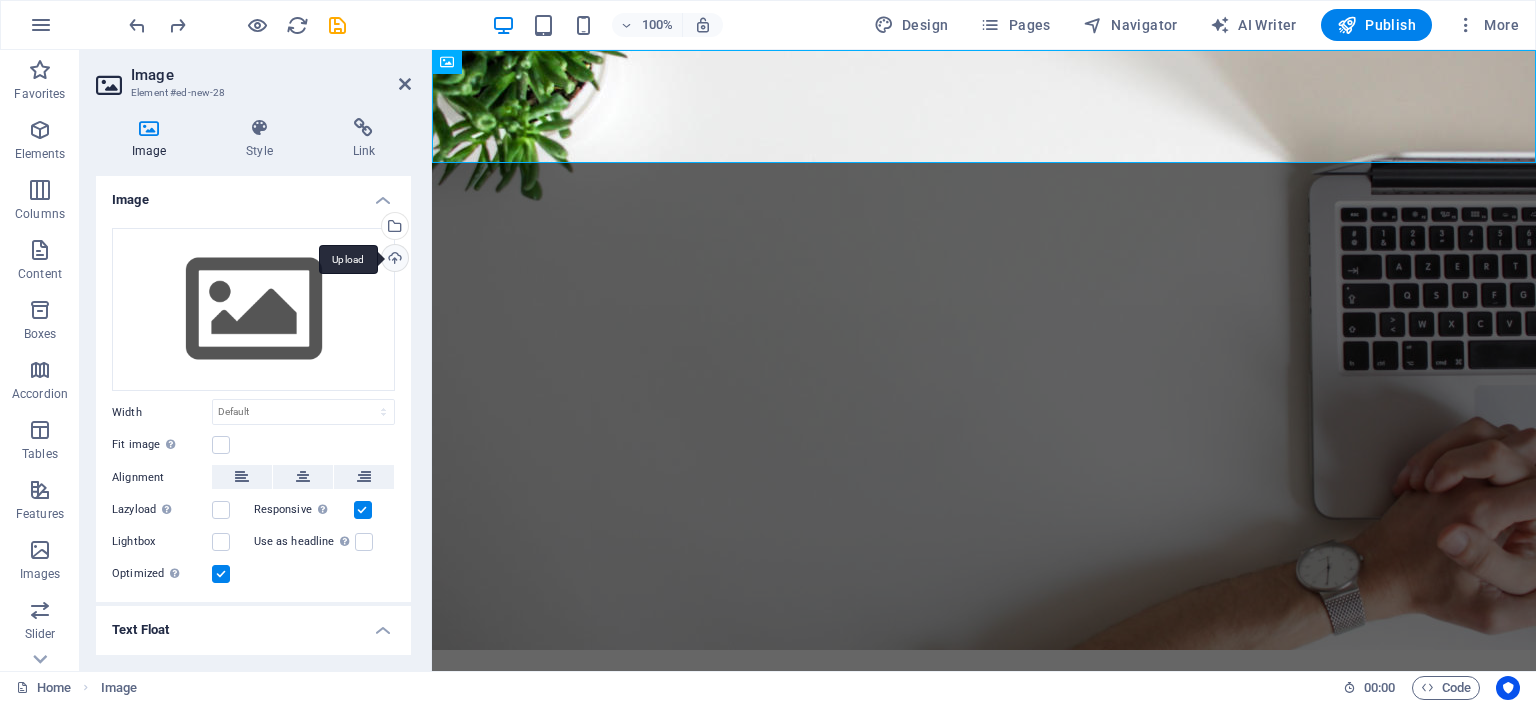 click on "Upload" at bounding box center [393, 260] 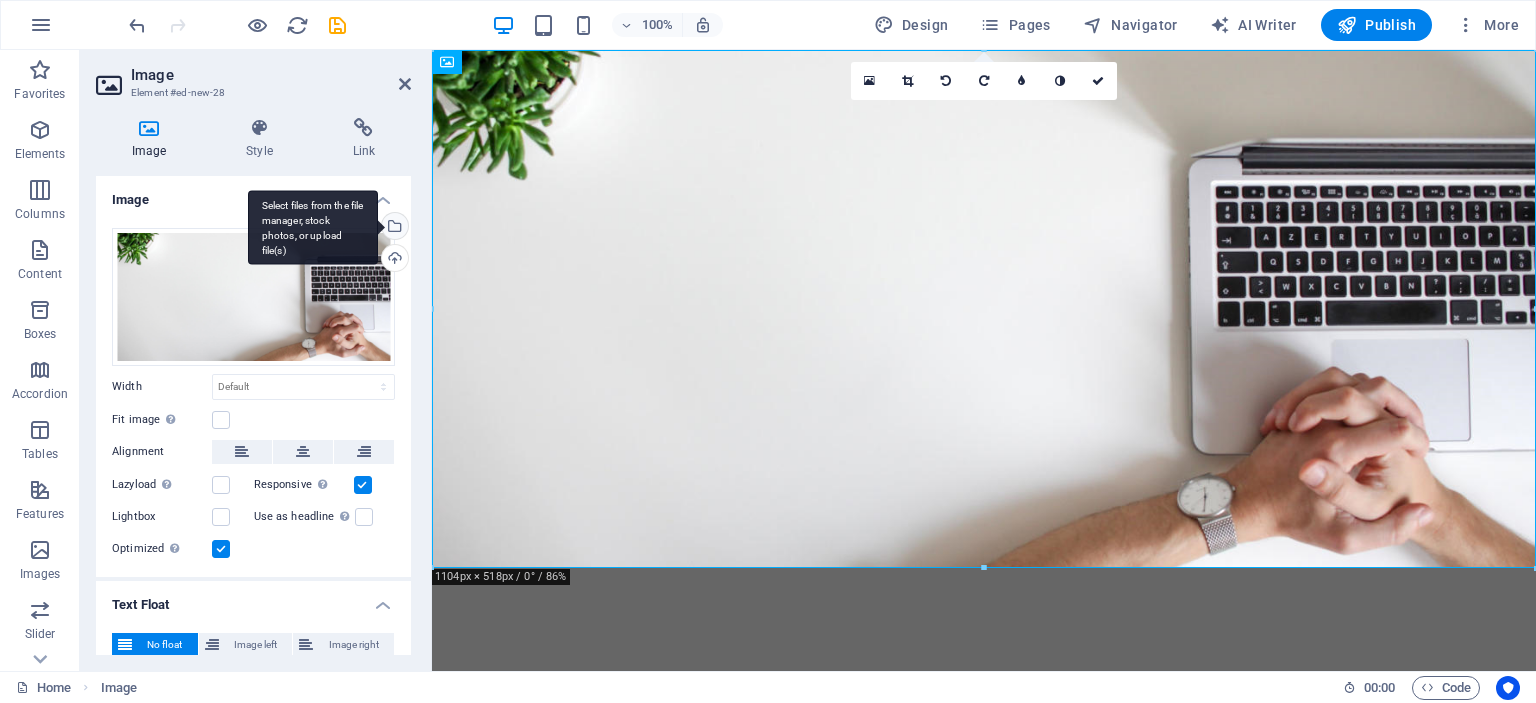 click on "Select files from the file manager, stock photos, or upload file(s)" at bounding box center (393, 228) 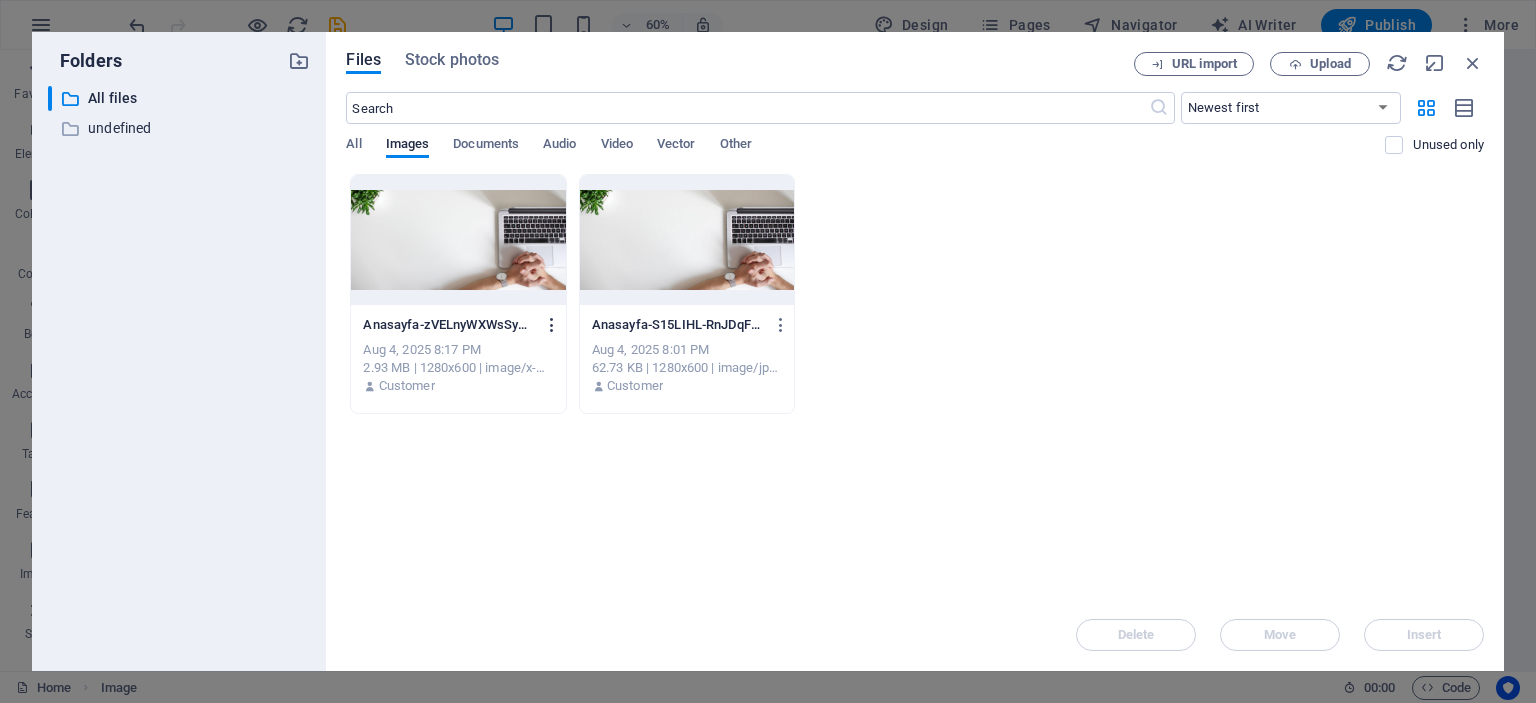click at bounding box center [552, 325] 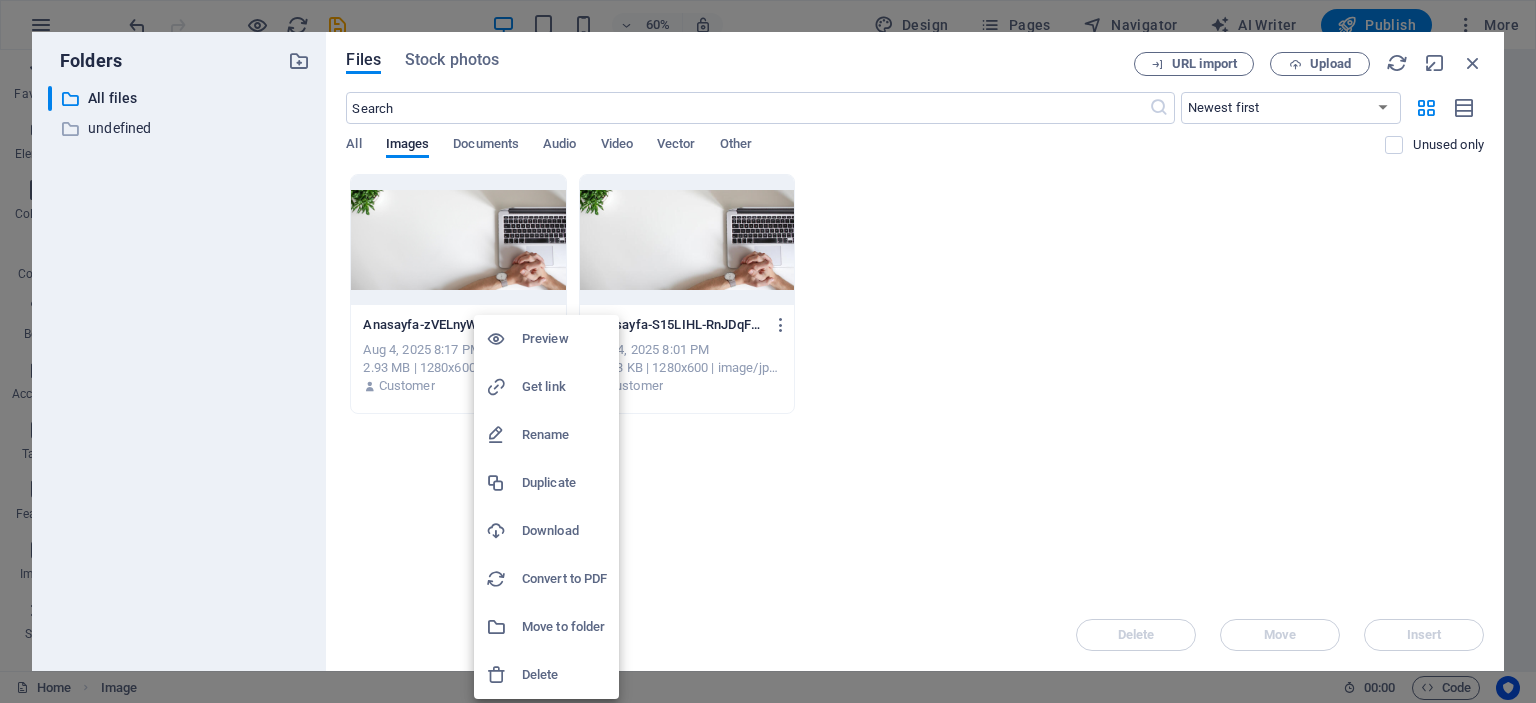 click at bounding box center (768, 351) 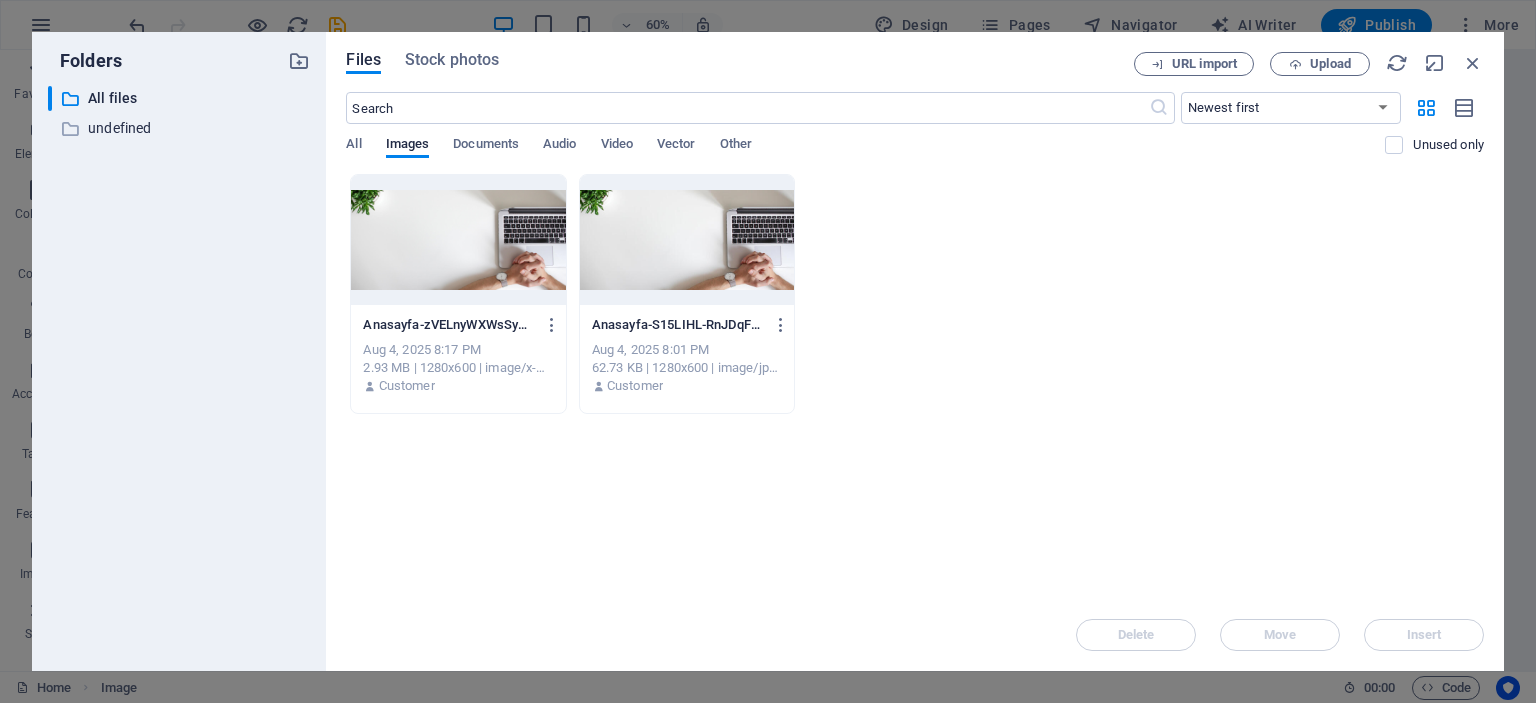 click at bounding box center [458, 240] 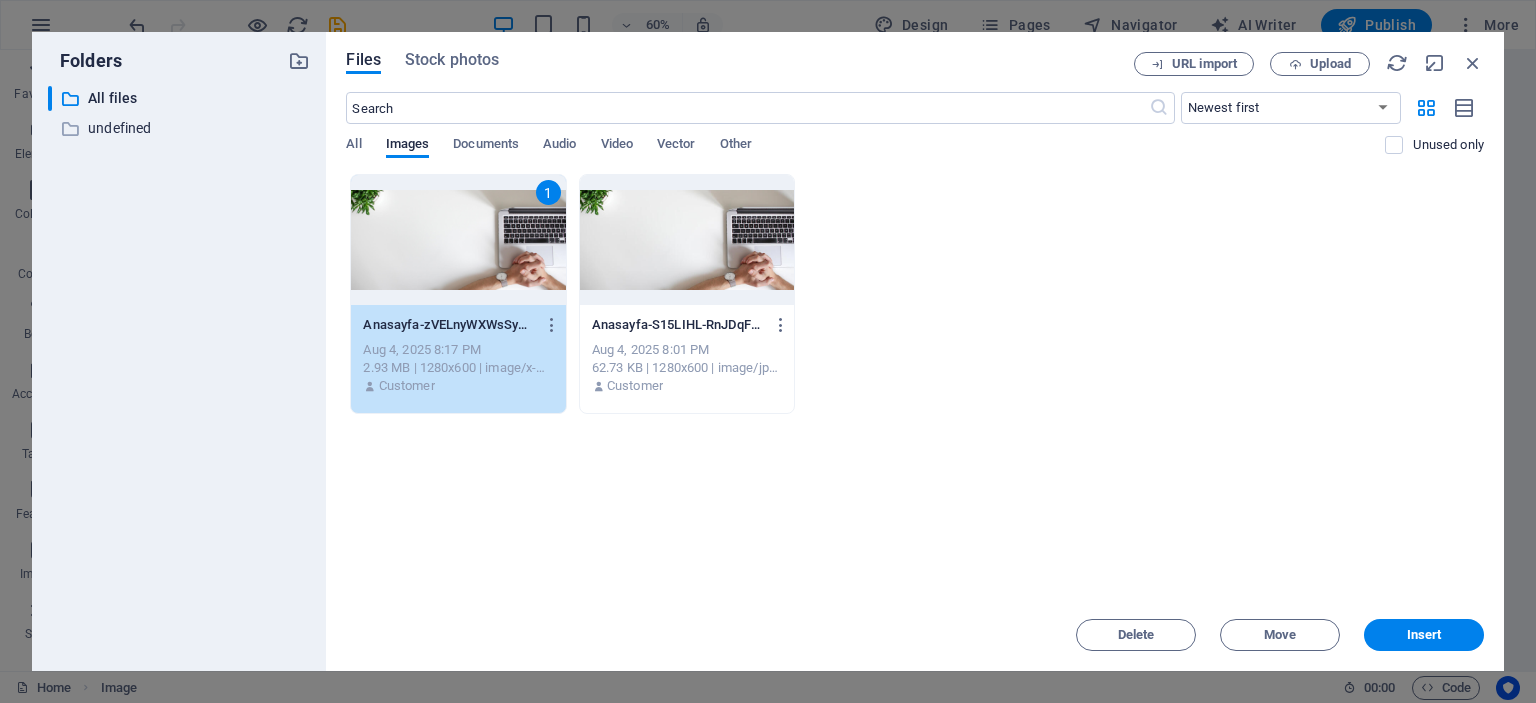 click at bounding box center [687, 240] 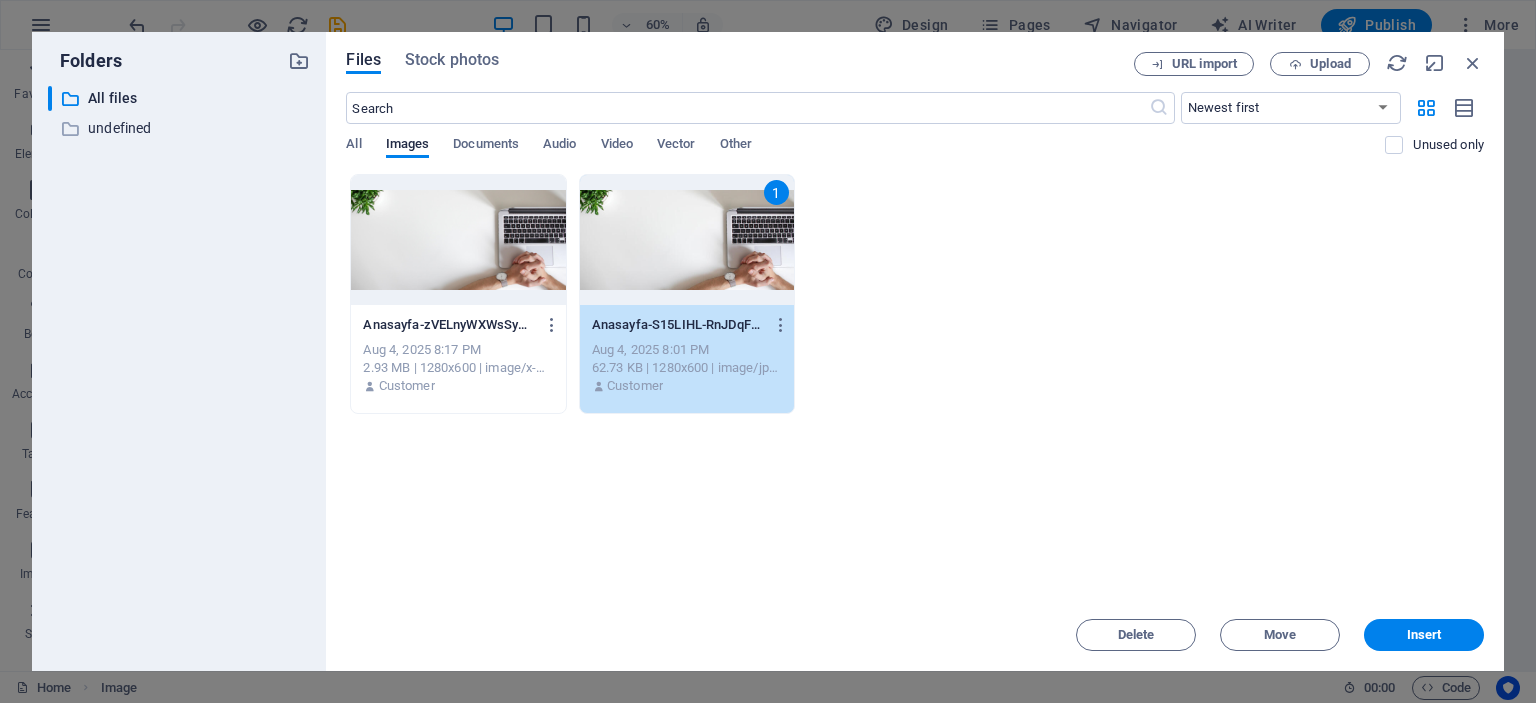 click at bounding box center [458, 240] 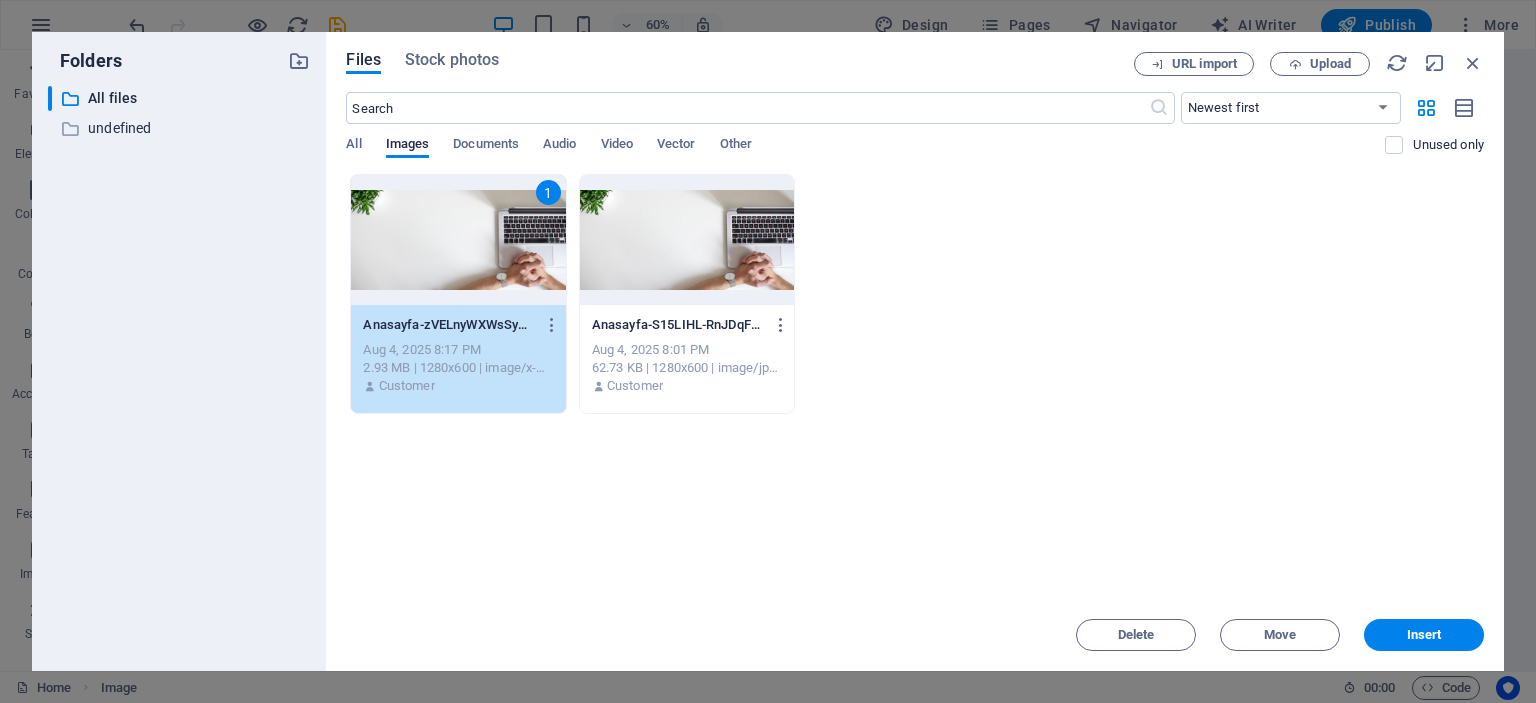 click at bounding box center [687, 240] 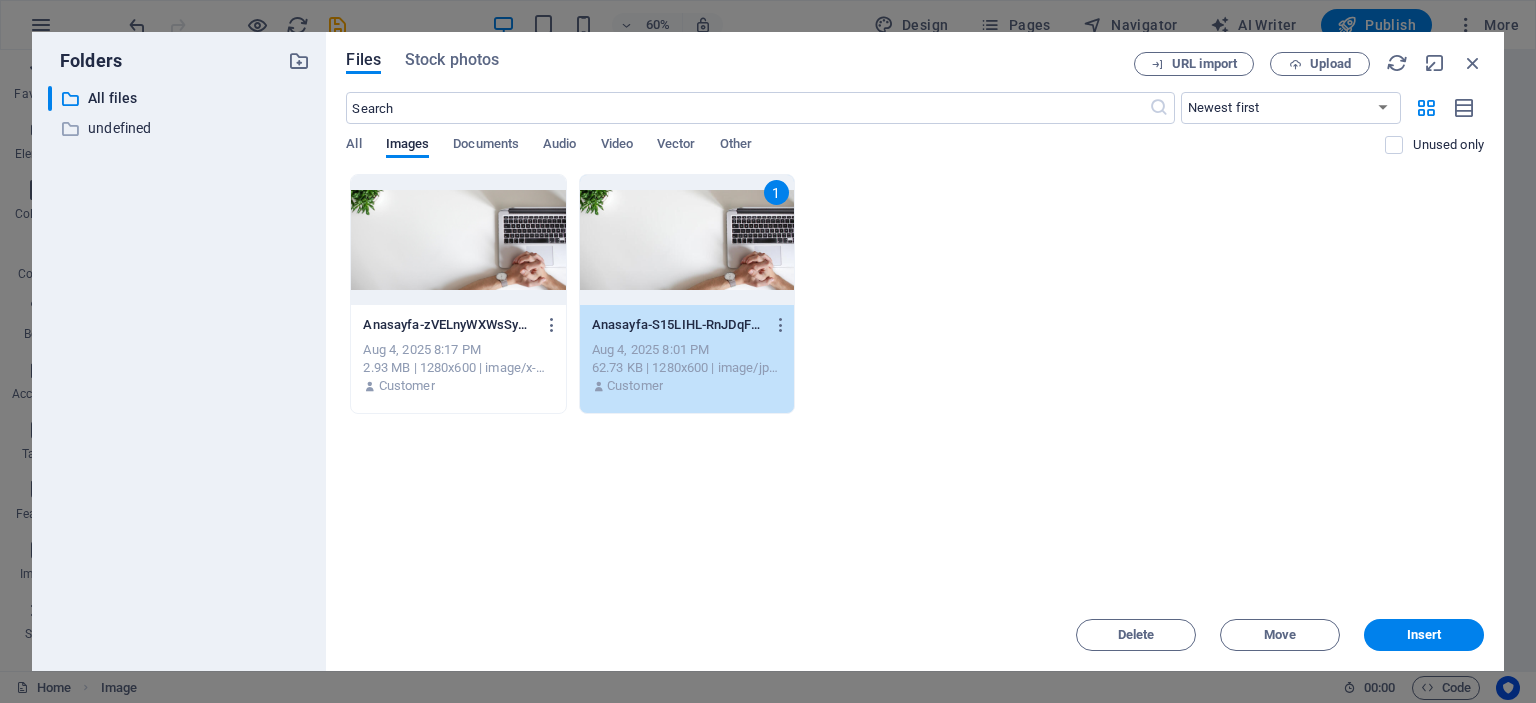 click at bounding box center (458, 240) 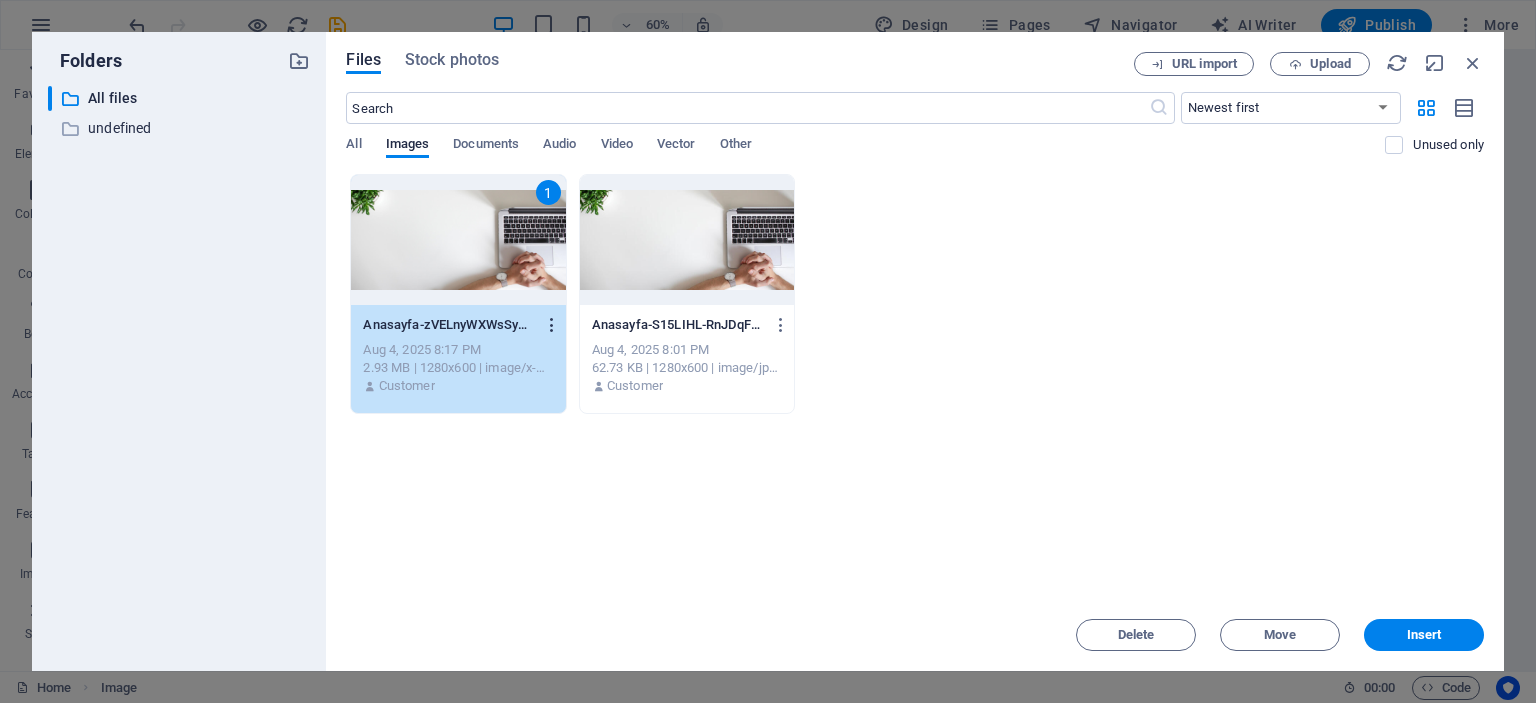 click at bounding box center (552, 325) 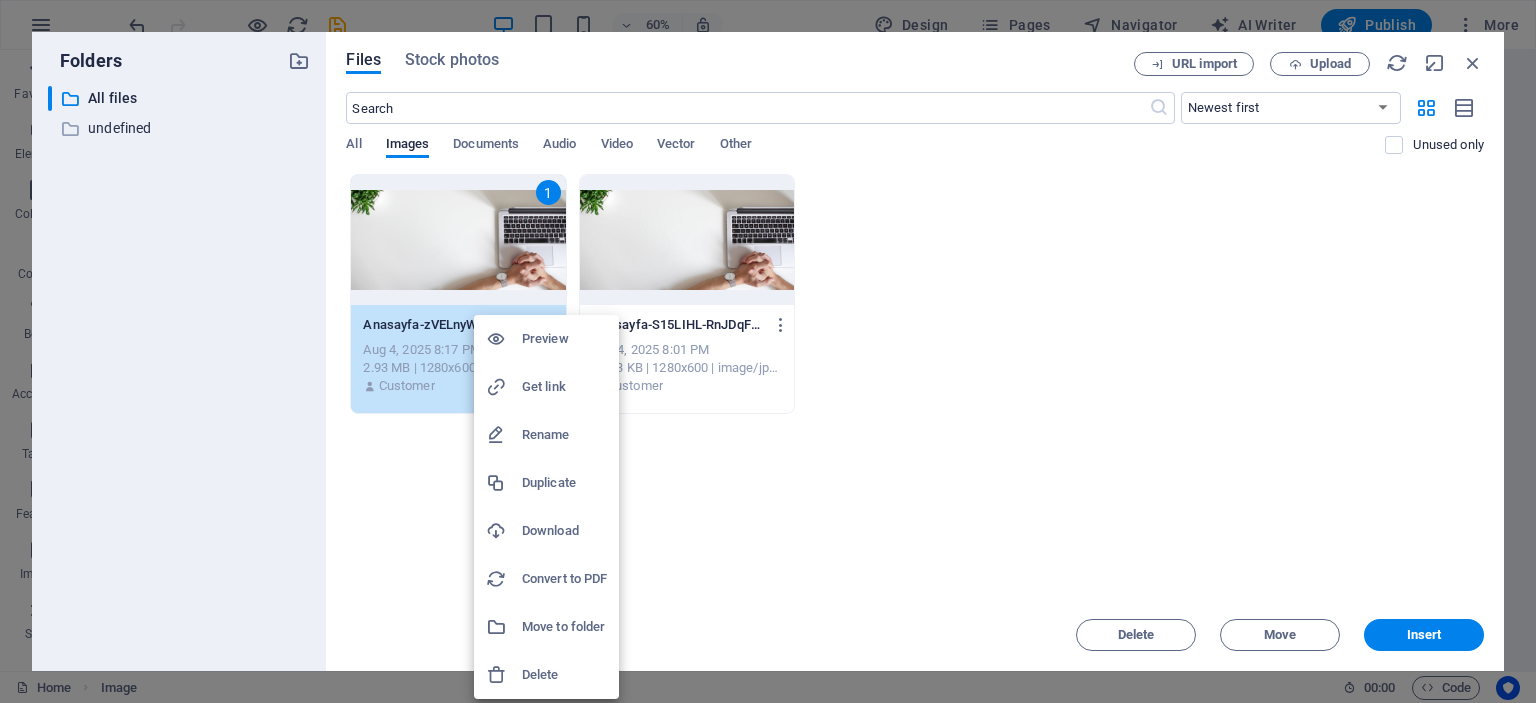 click on "Delete" at bounding box center (564, 675) 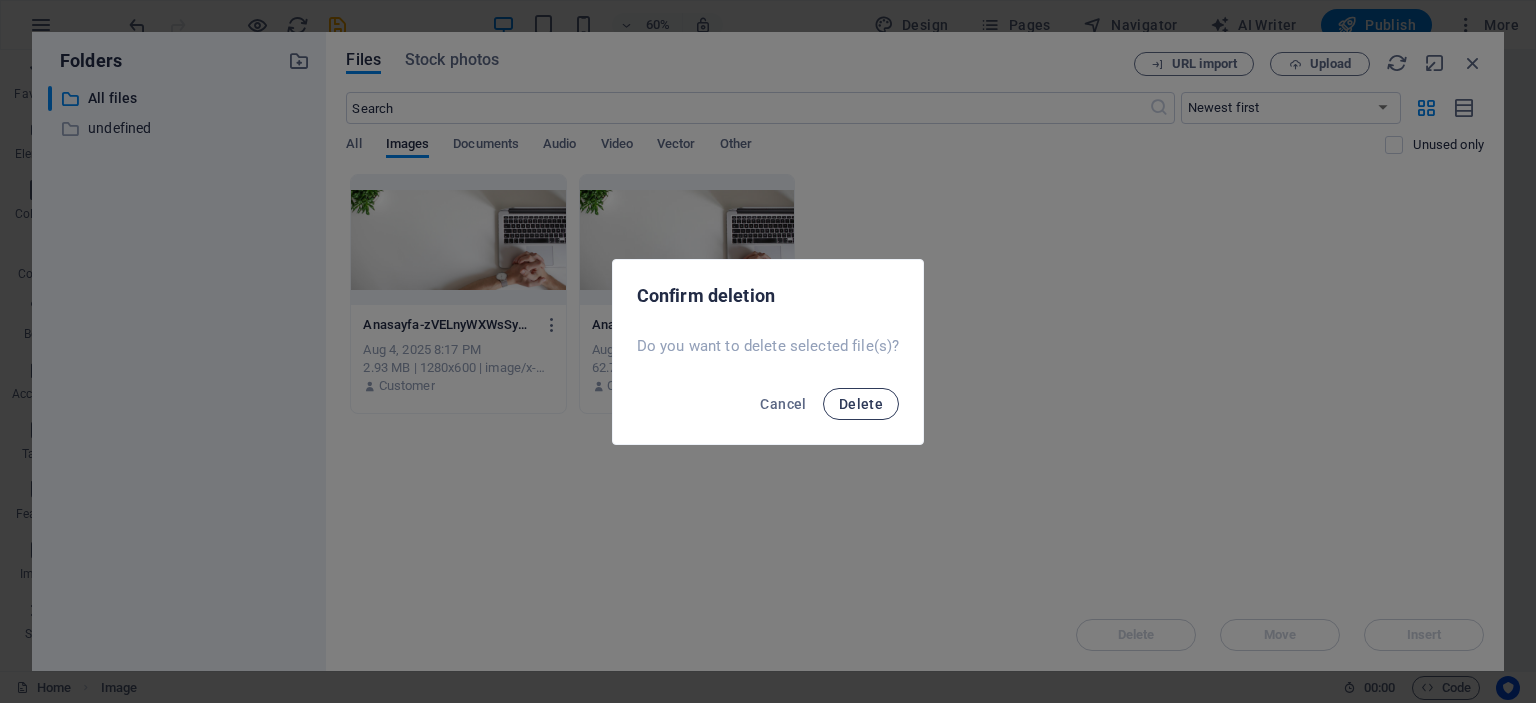 click on "Delete" at bounding box center [861, 404] 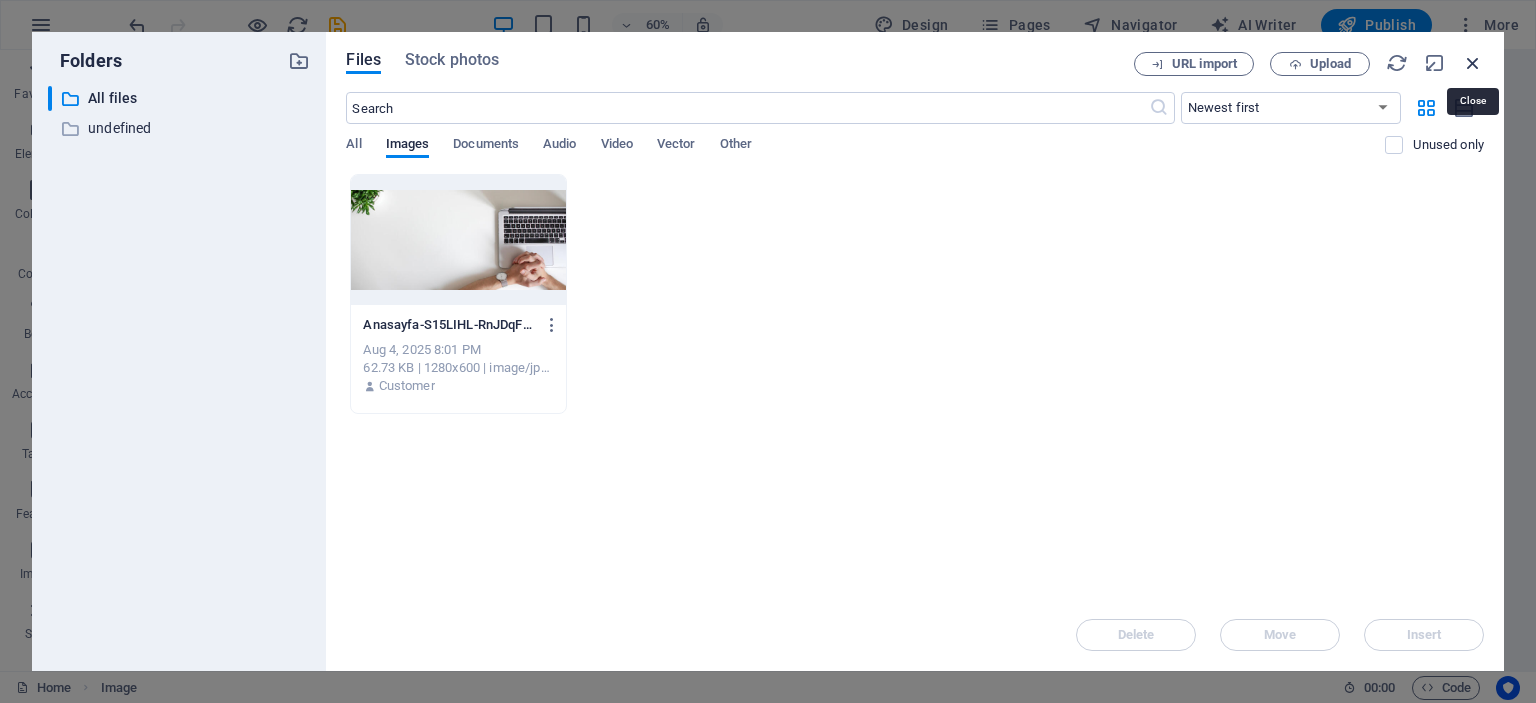 click at bounding box center [1473, 63] 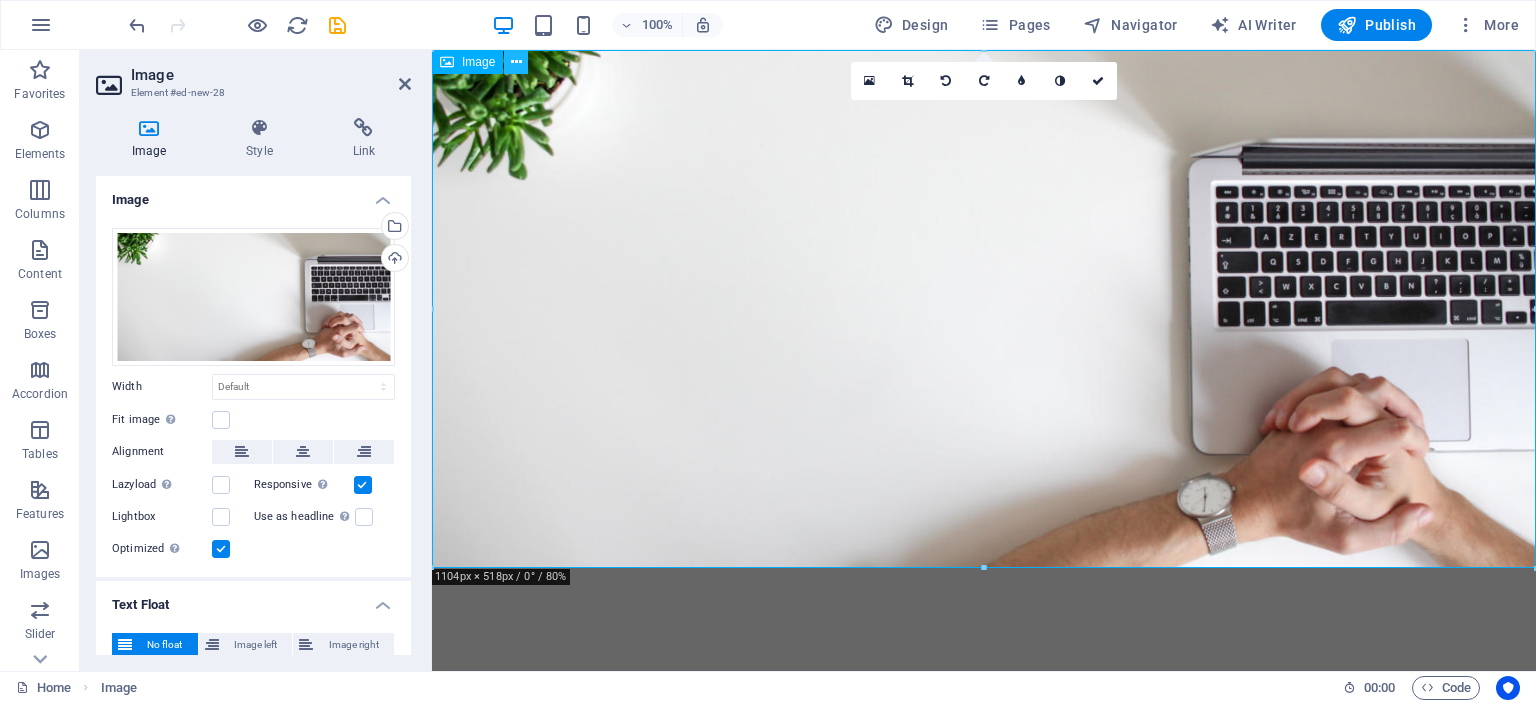 click at bounding box center [516, 62] 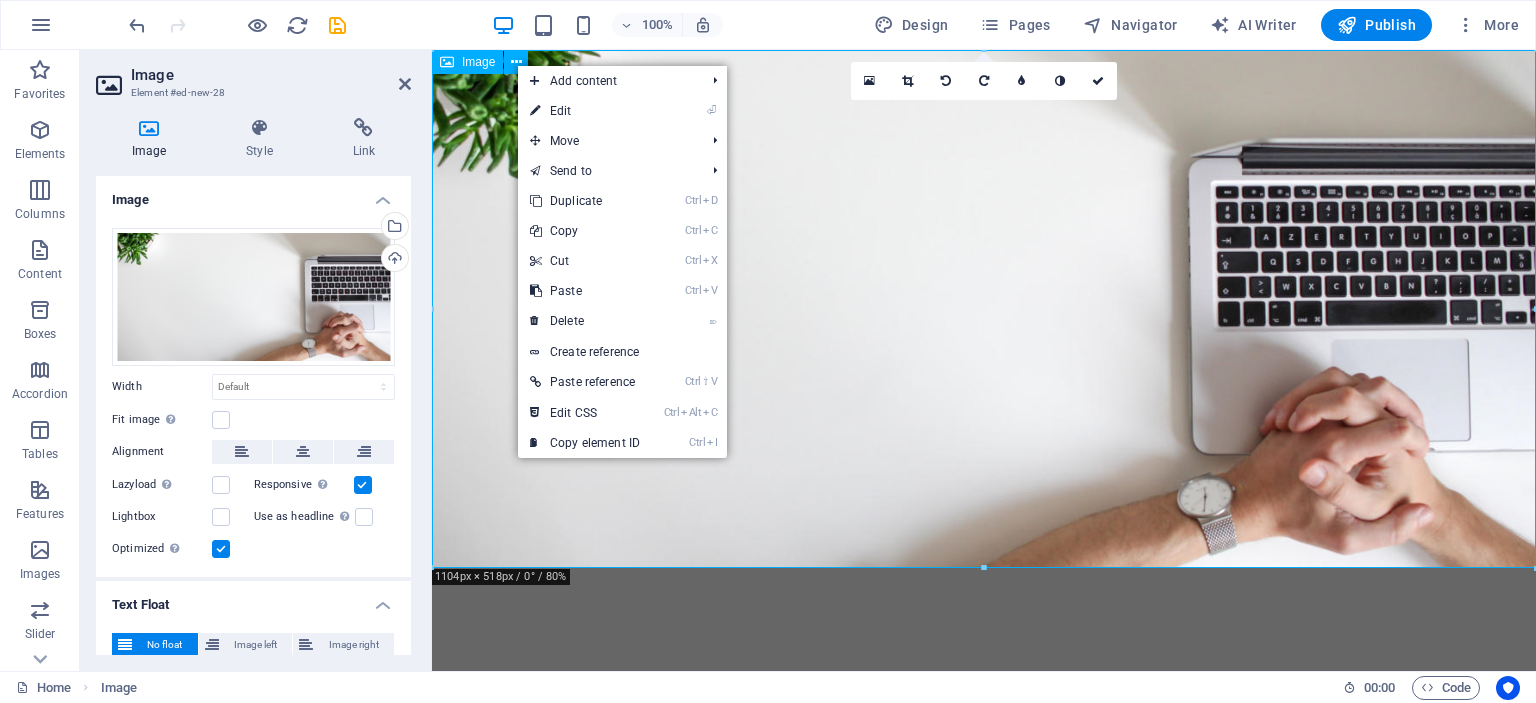 click at bounding box center [984, 309] 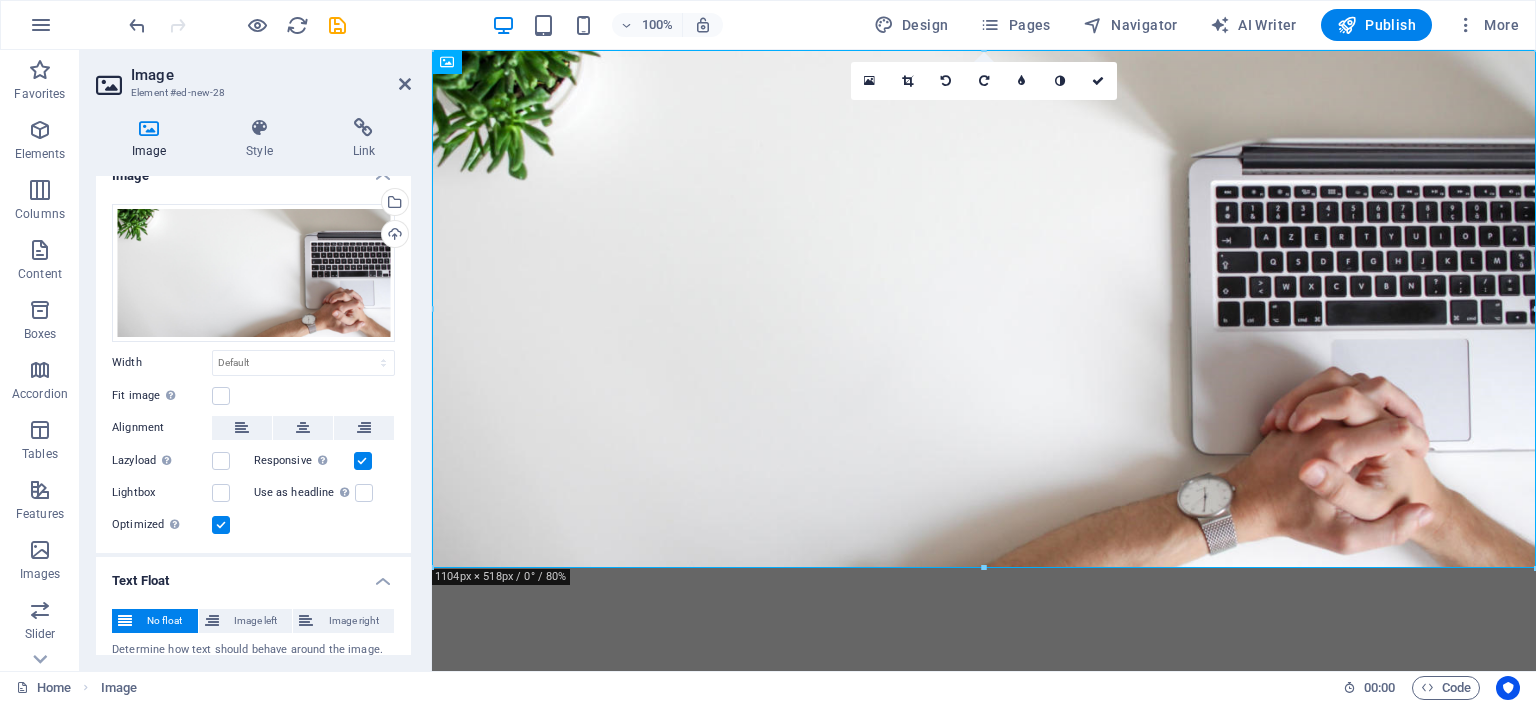 scroll, scrollTop: 0, scrollLeft: 0, axis: both 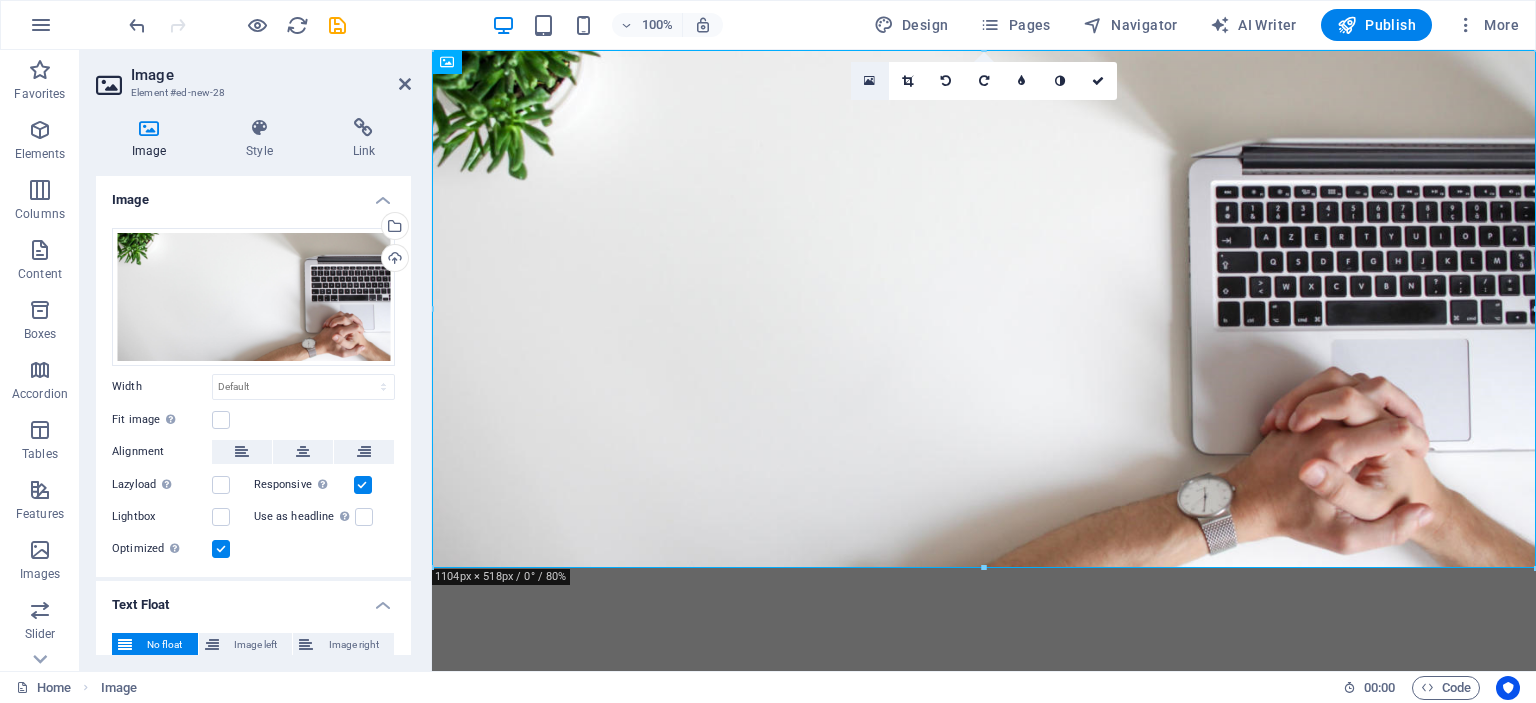 click at bounding box center [870, 81] 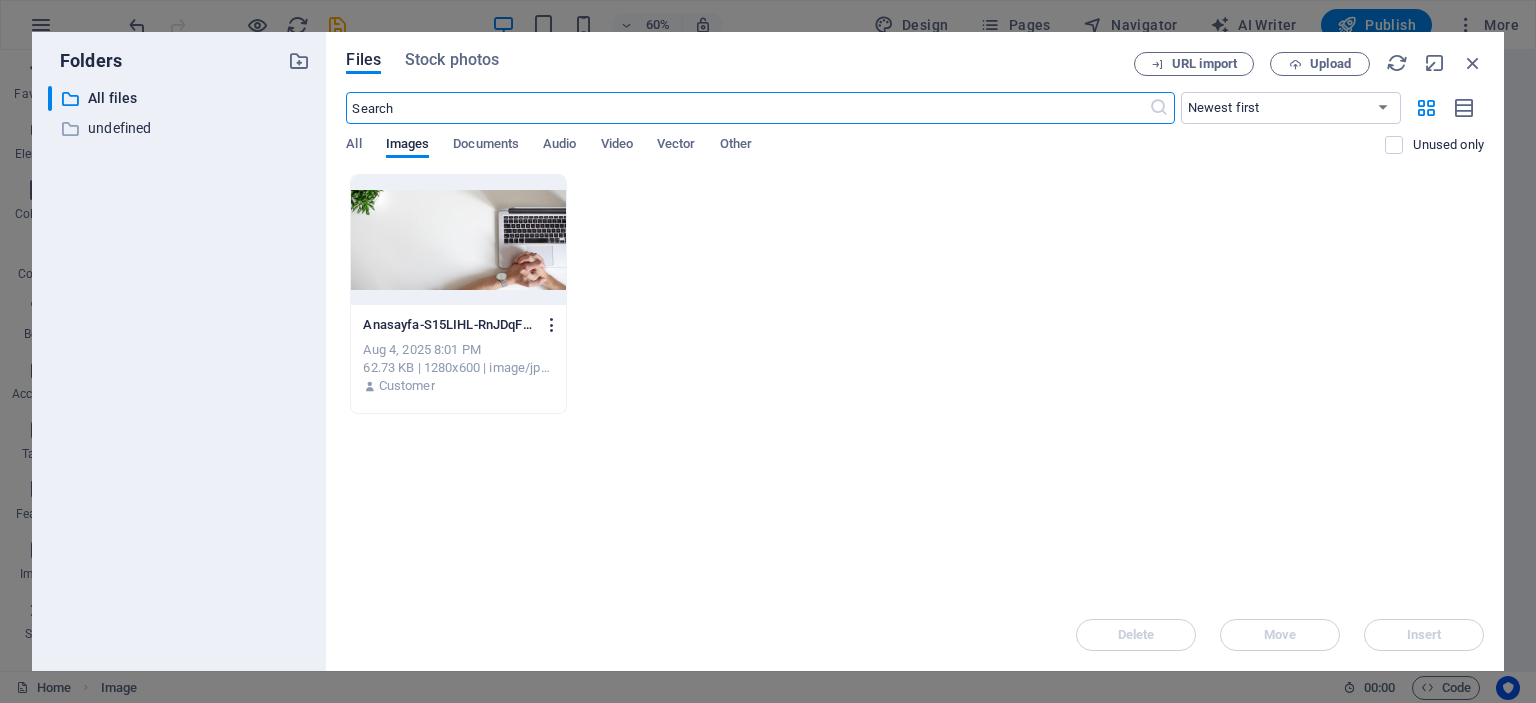 click at bounding box center [552, 325] 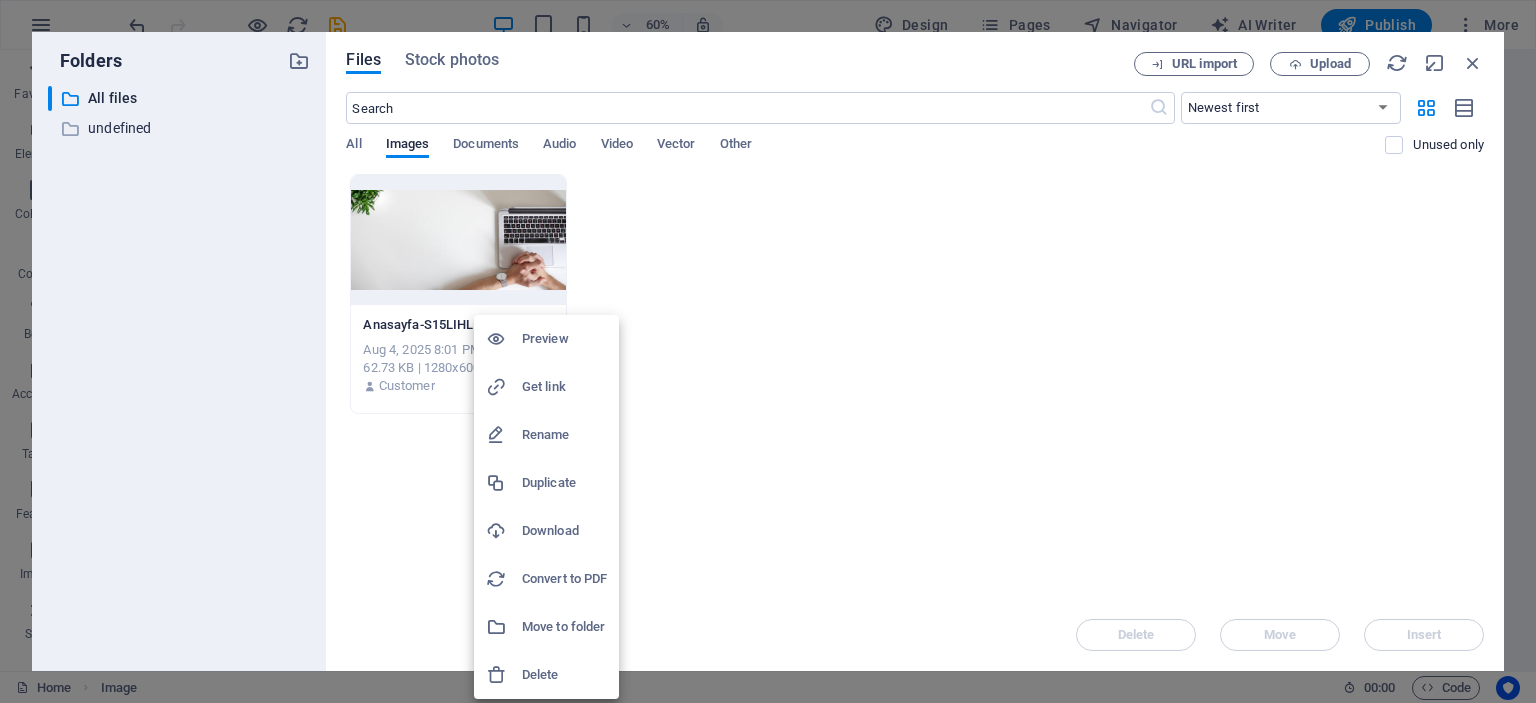 click on "Delete" at bounding box center (564, 675) 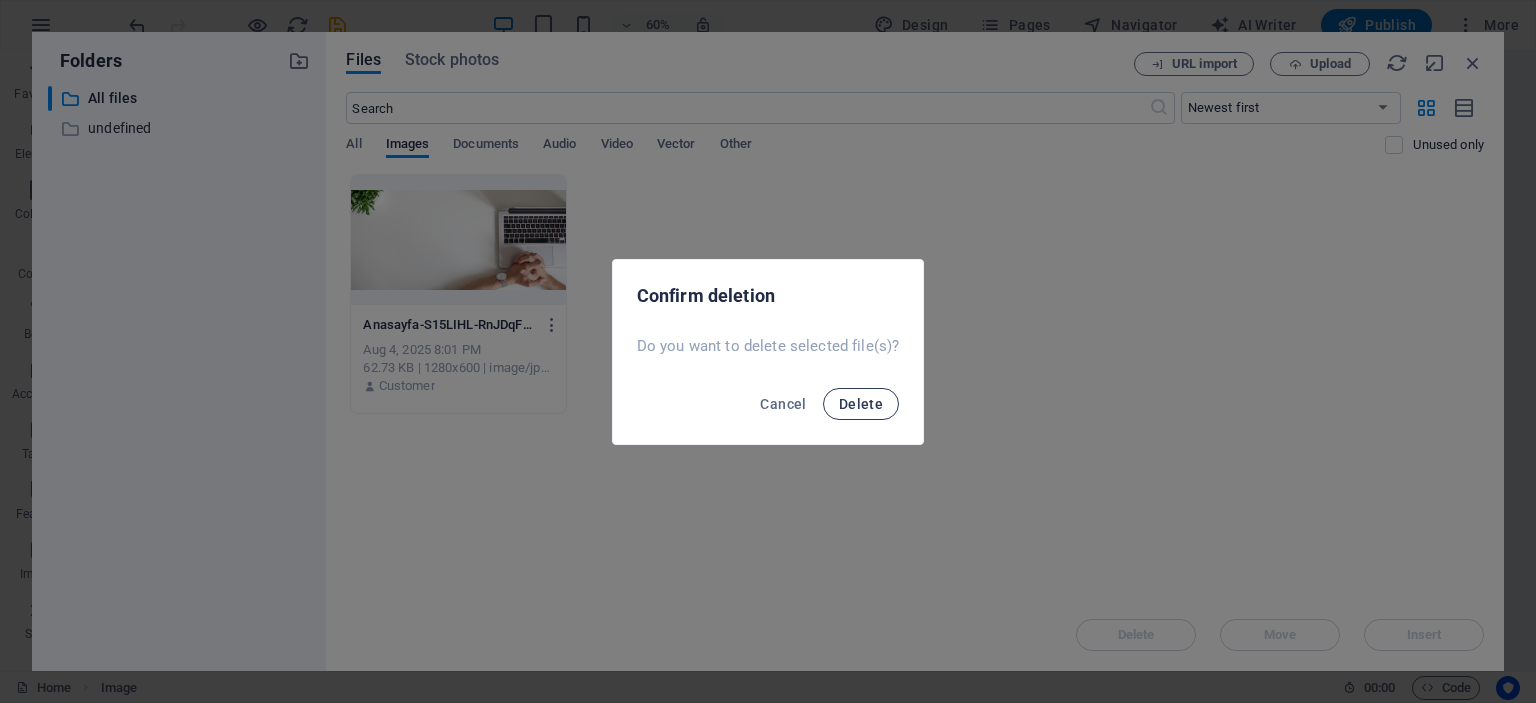 click on "Delete" at bounding box center [861, 404] 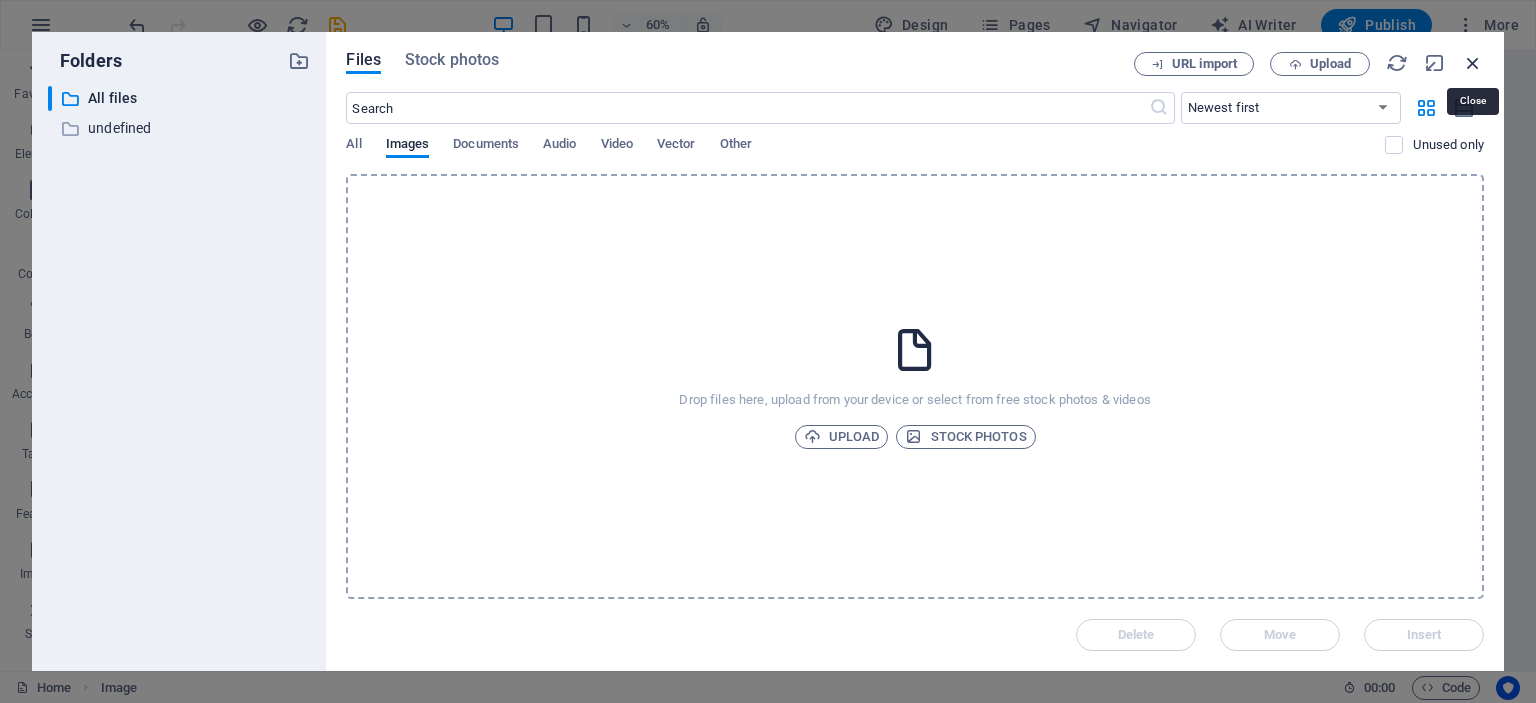 click at bounding box center [1473, 63] 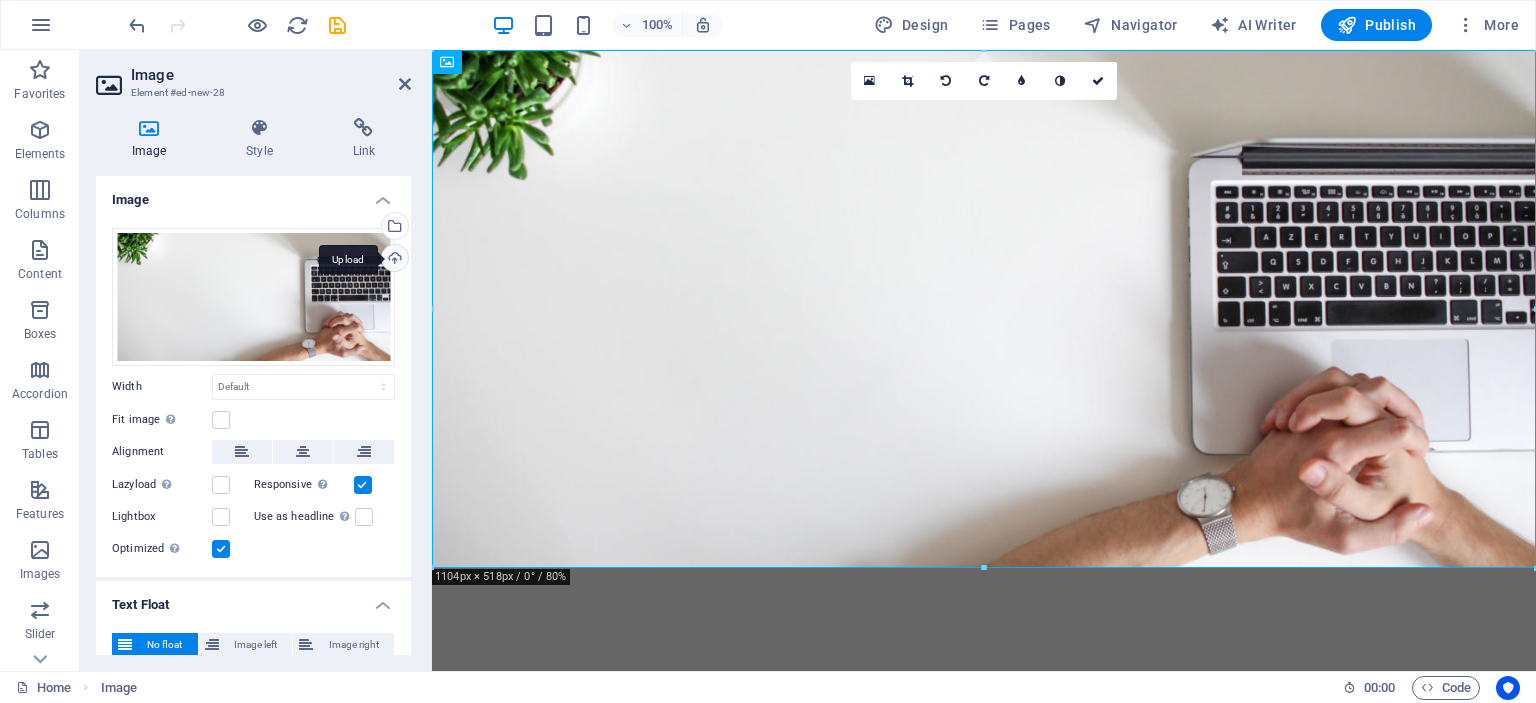 click on "Upload" at bounding box center [393, 260] 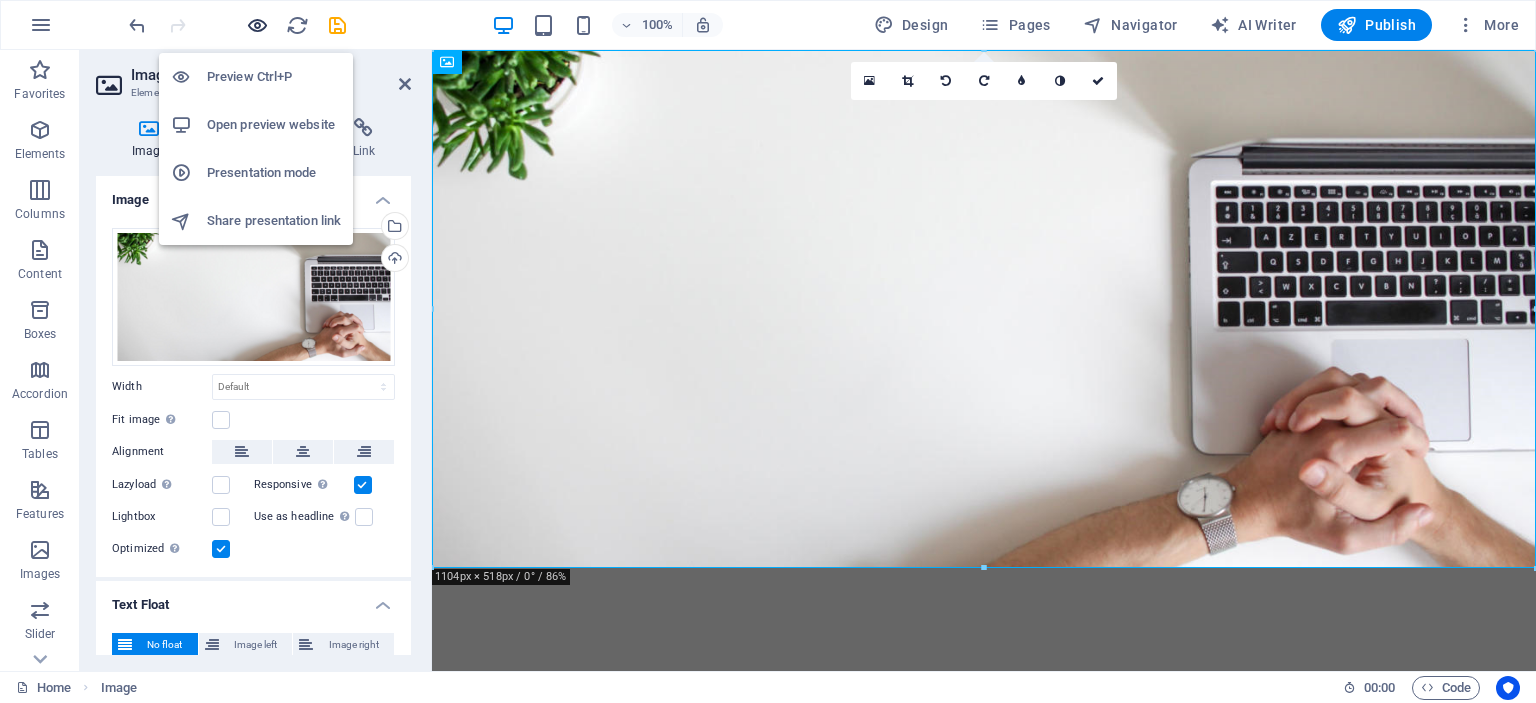 click at bounding box center [257, 25] 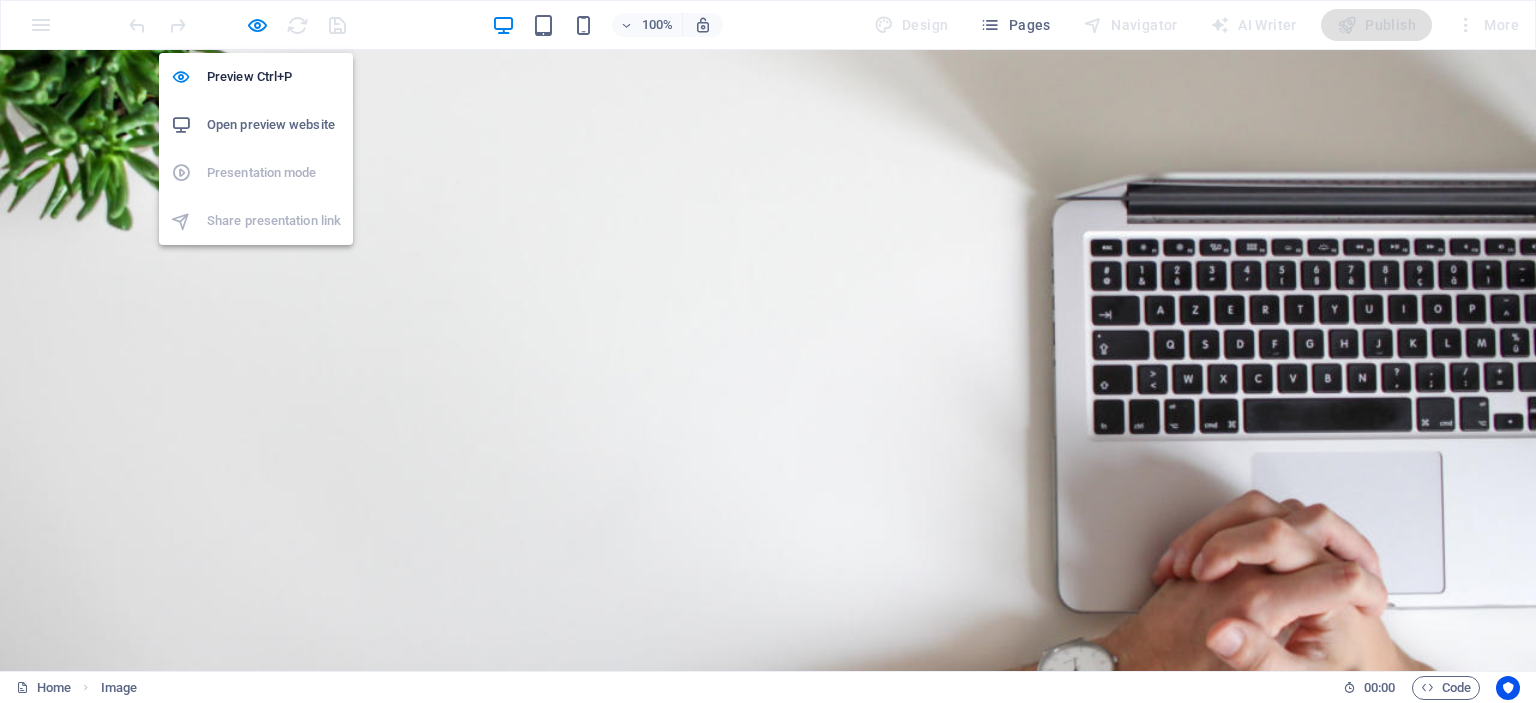 click on "Open preview website" at bounding box center (274, 125) 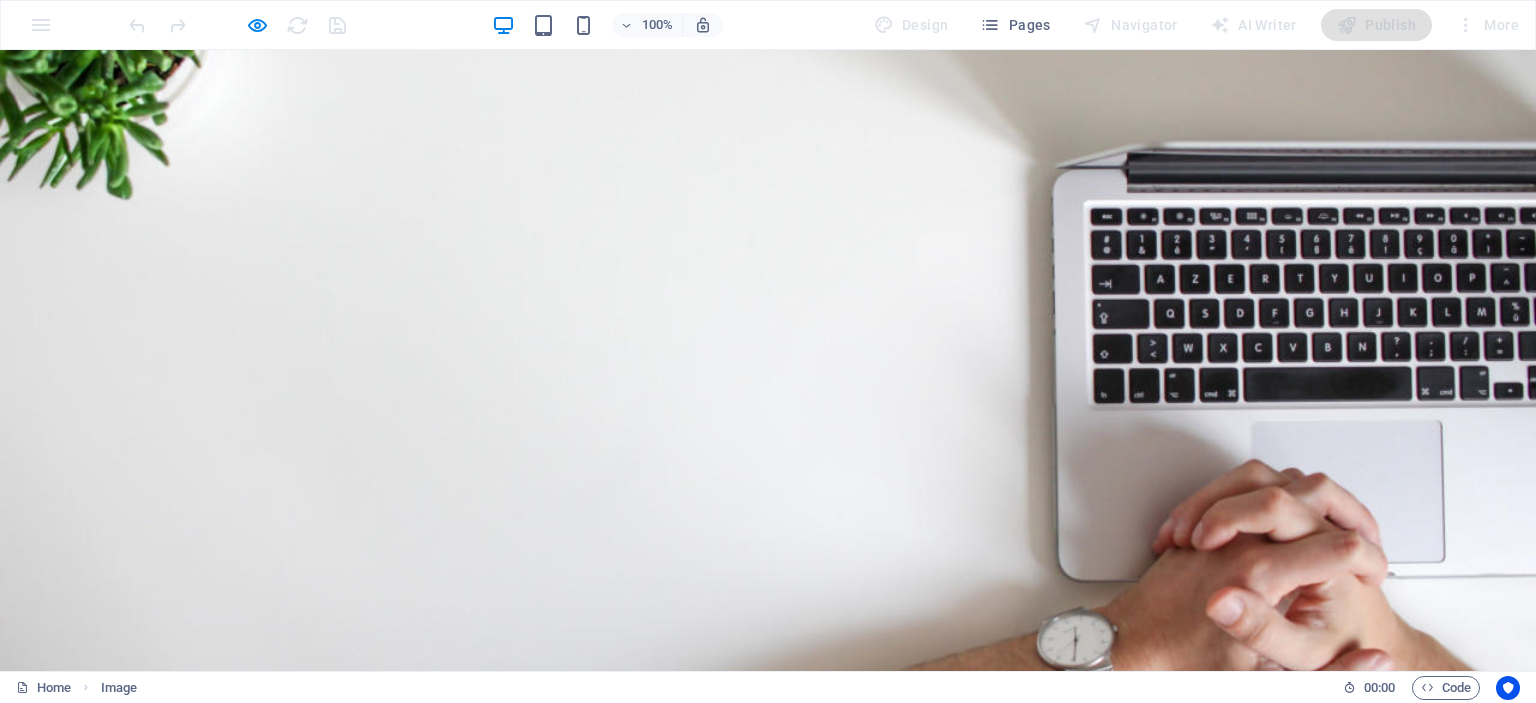 scroll, scrollTop: 0, scrollLeft: 0, axis: both 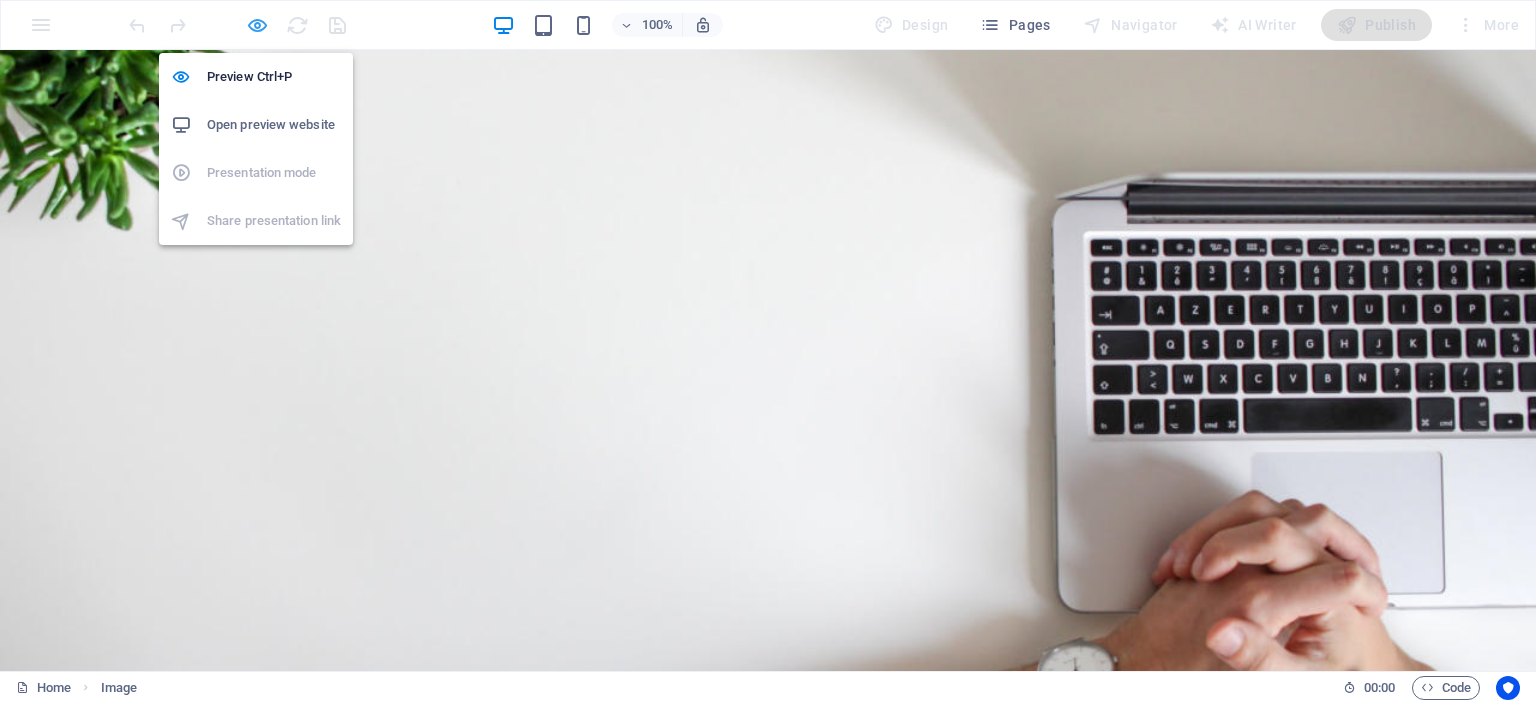 click at bounding box center [257, 25] 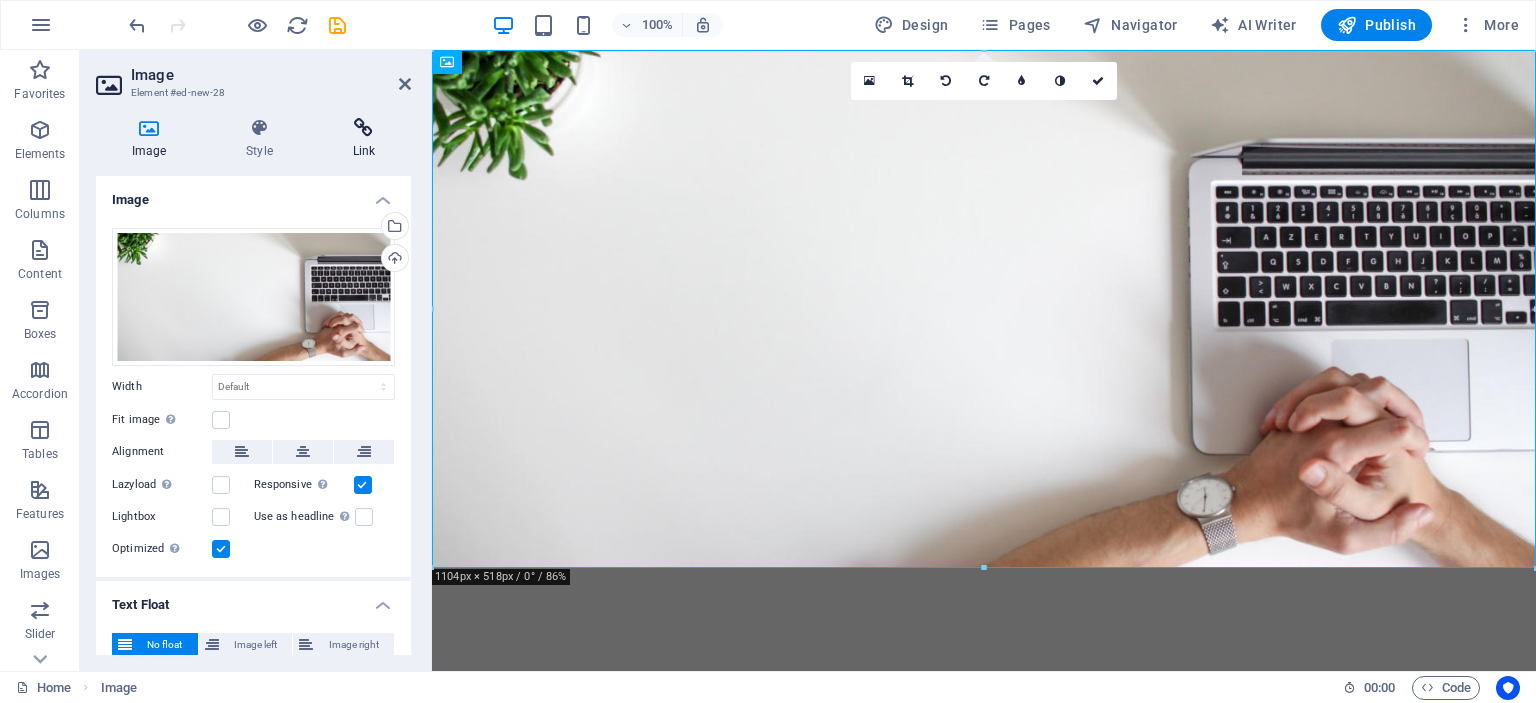 click at bounding box center (364, 128) 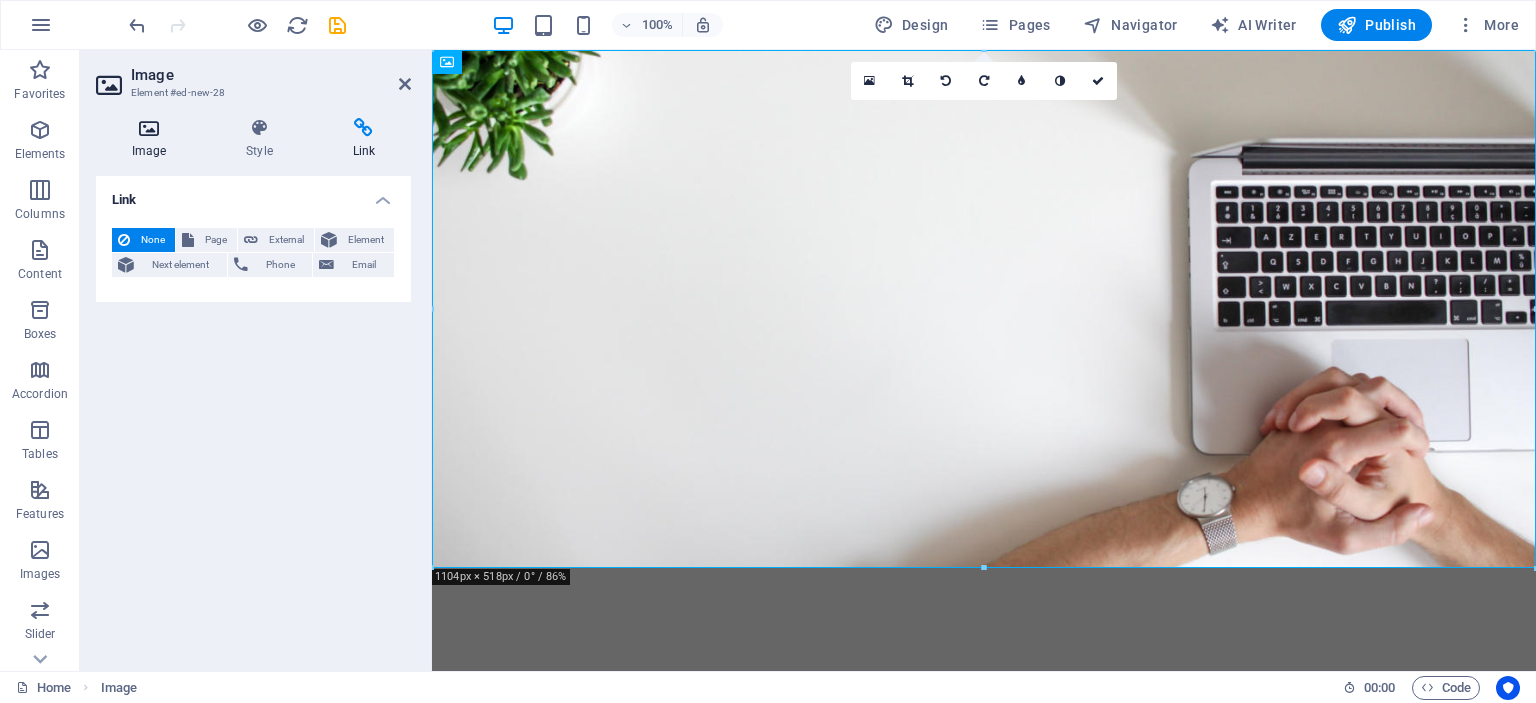 click on "Image" at bounding box center (153, 139) 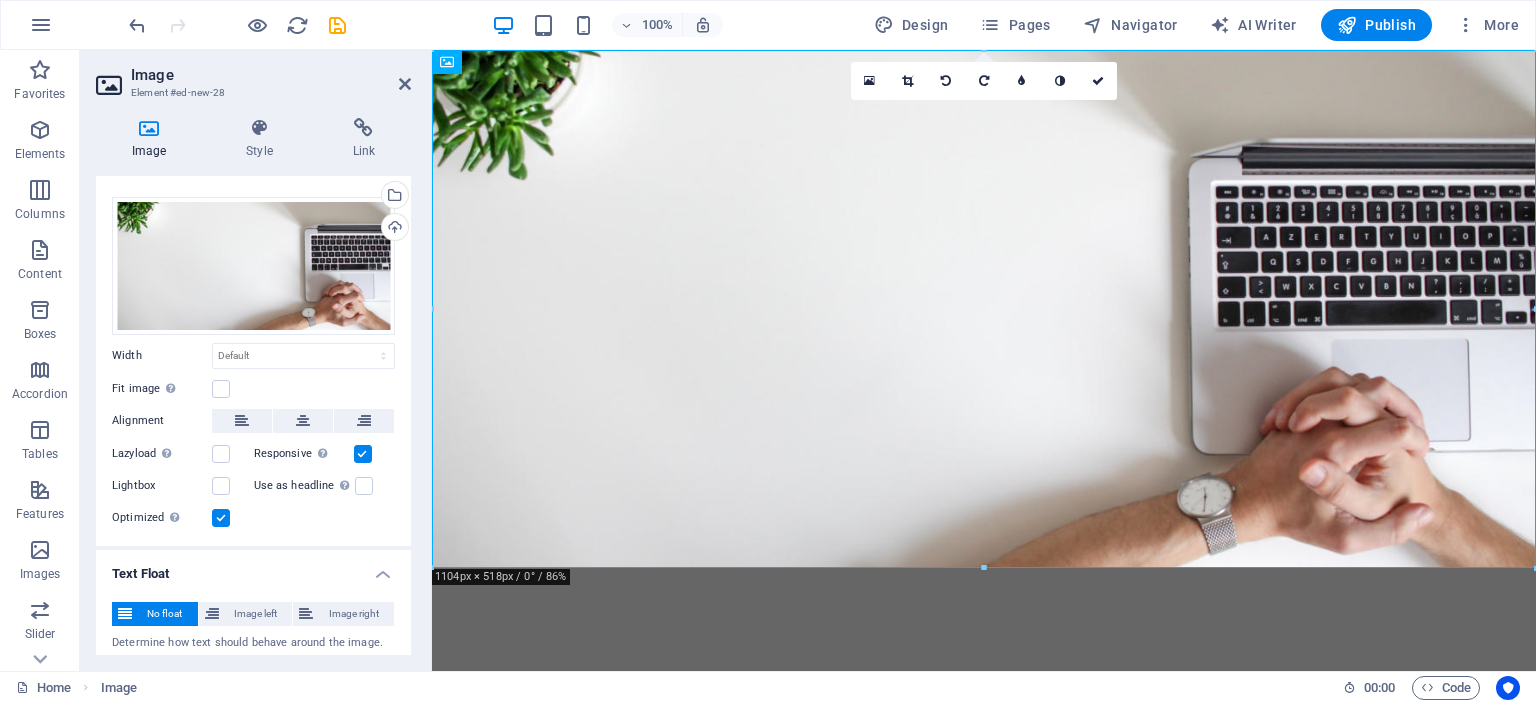 scroll, scrollTop: 0, scrollLeft: 0, axis: both 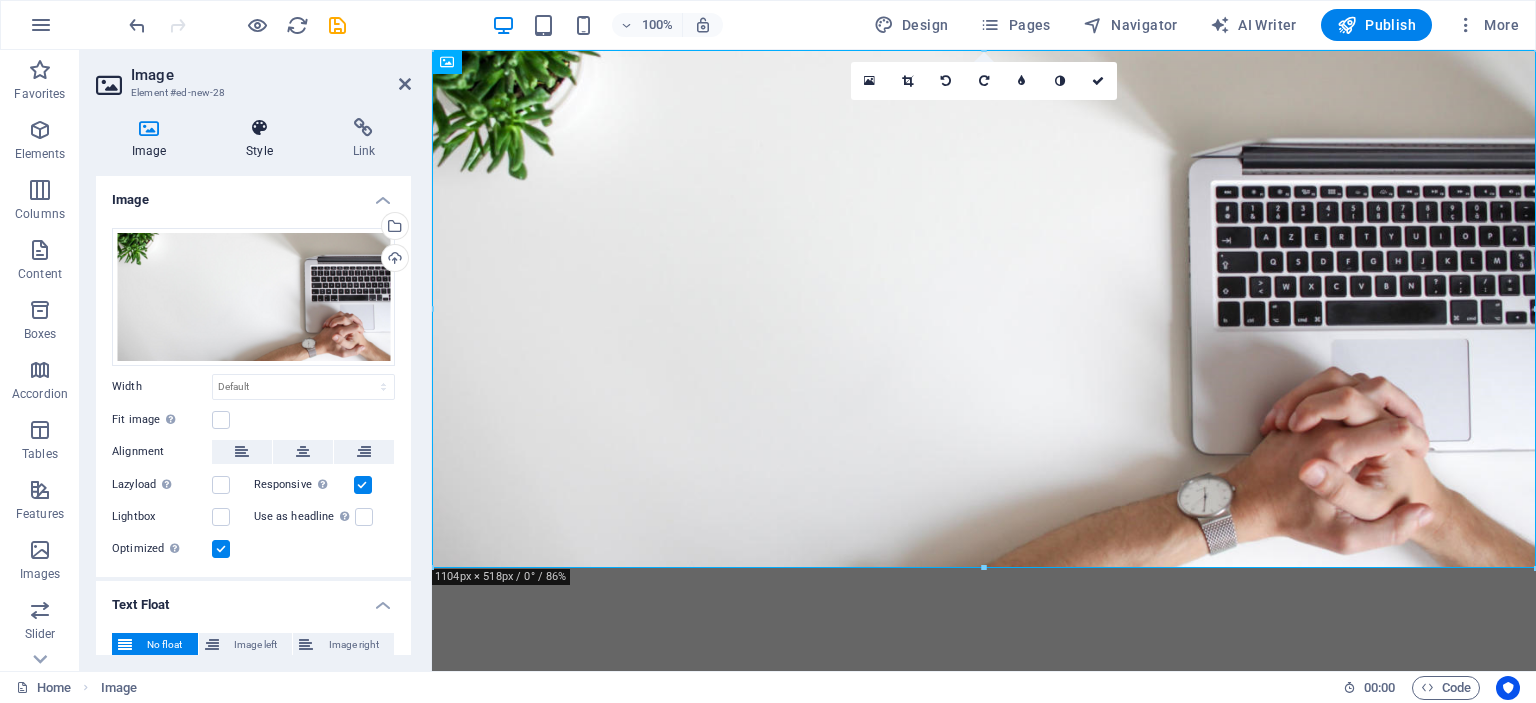 click on "Style" at bounding box center [263, 139] 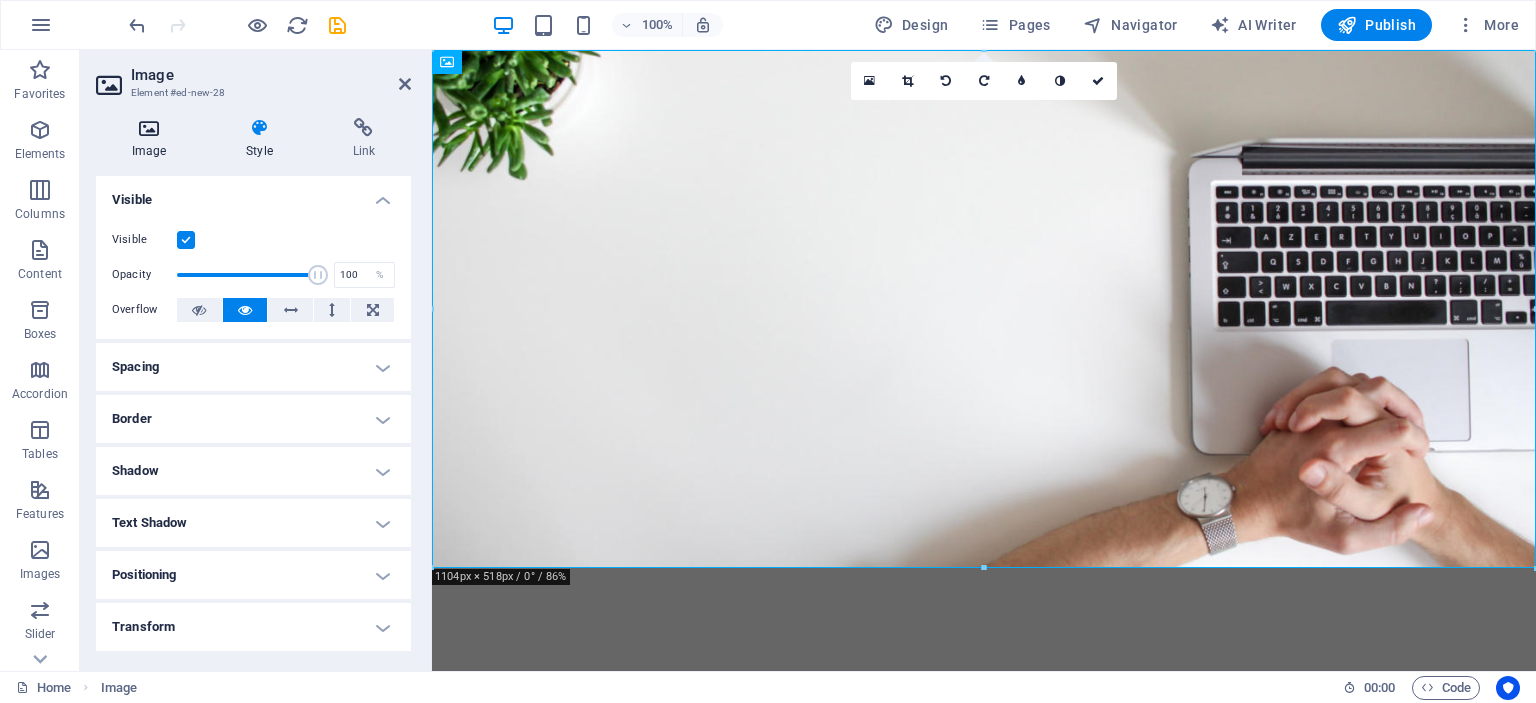 click on "Image" at bounding box center [153, 139] 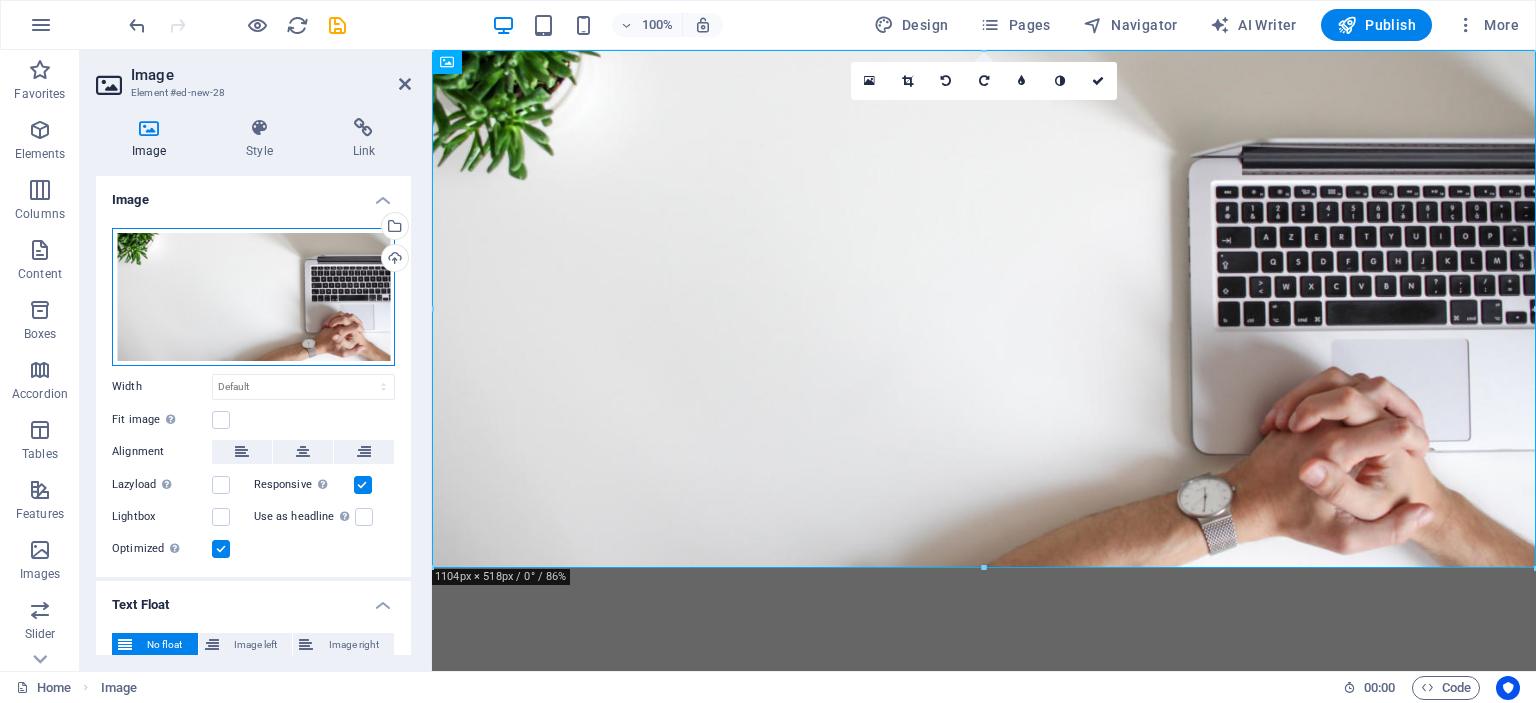 click on "Drag files here, click to choose files or select files from Files or our free stock photos & videos" at bounding box center (253, 297) 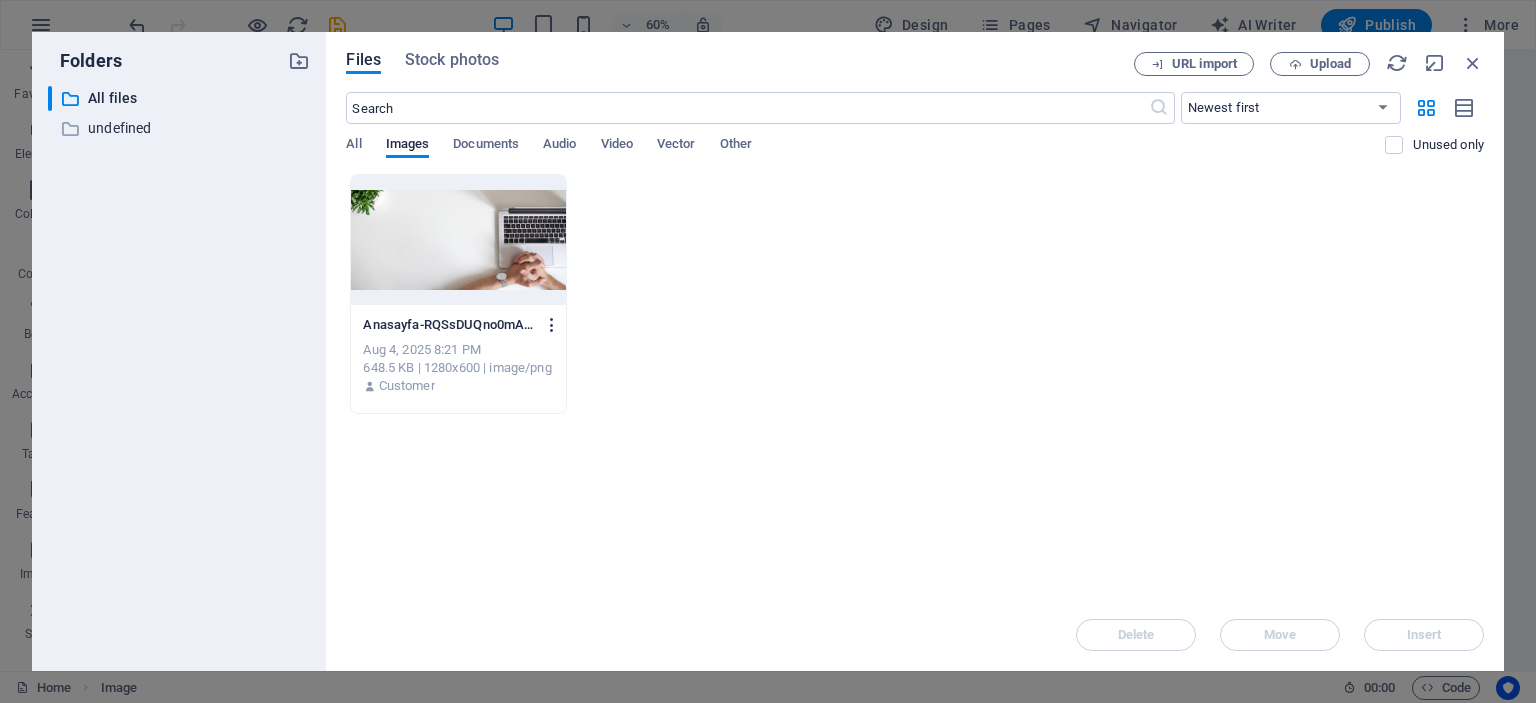 click at bounding box center (552, 325) 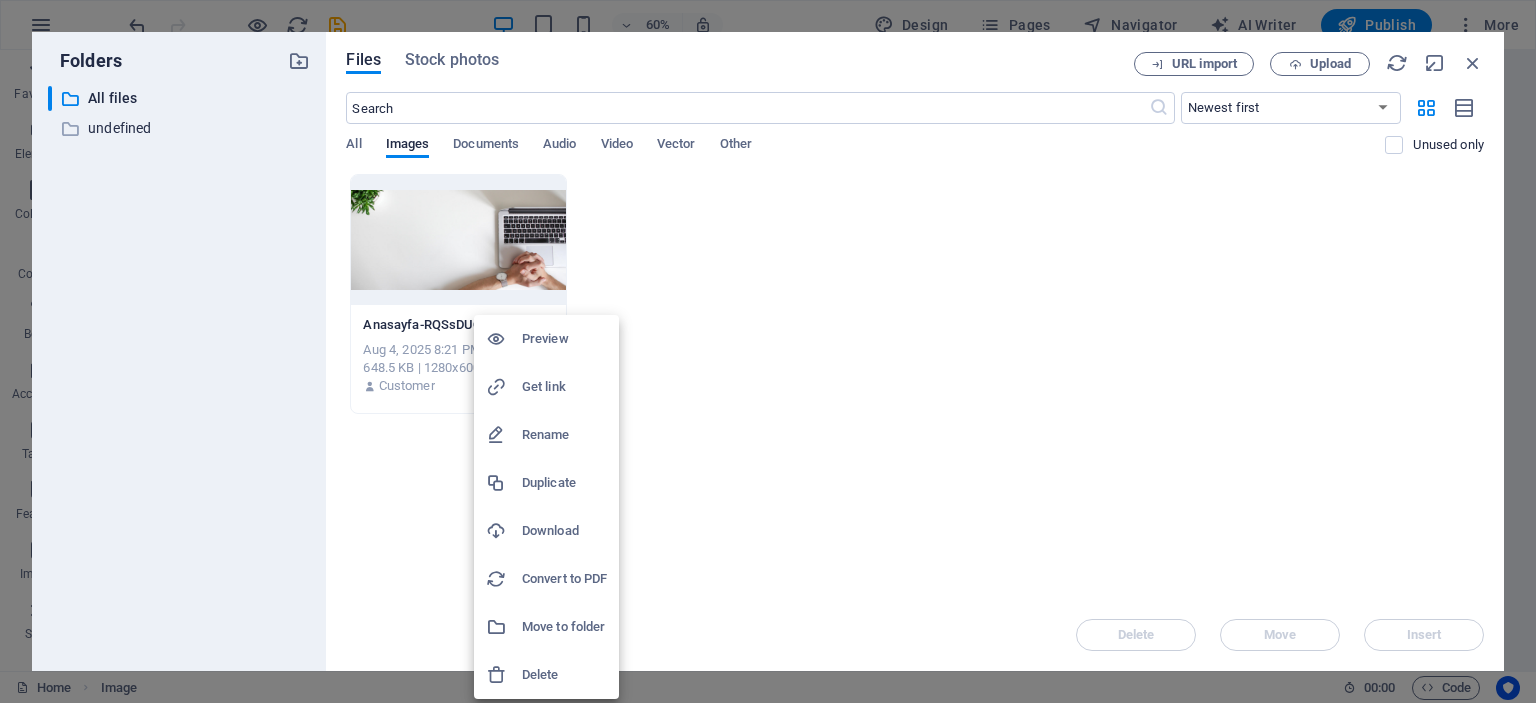 click on "Delete" at bounding box center [564, 675] 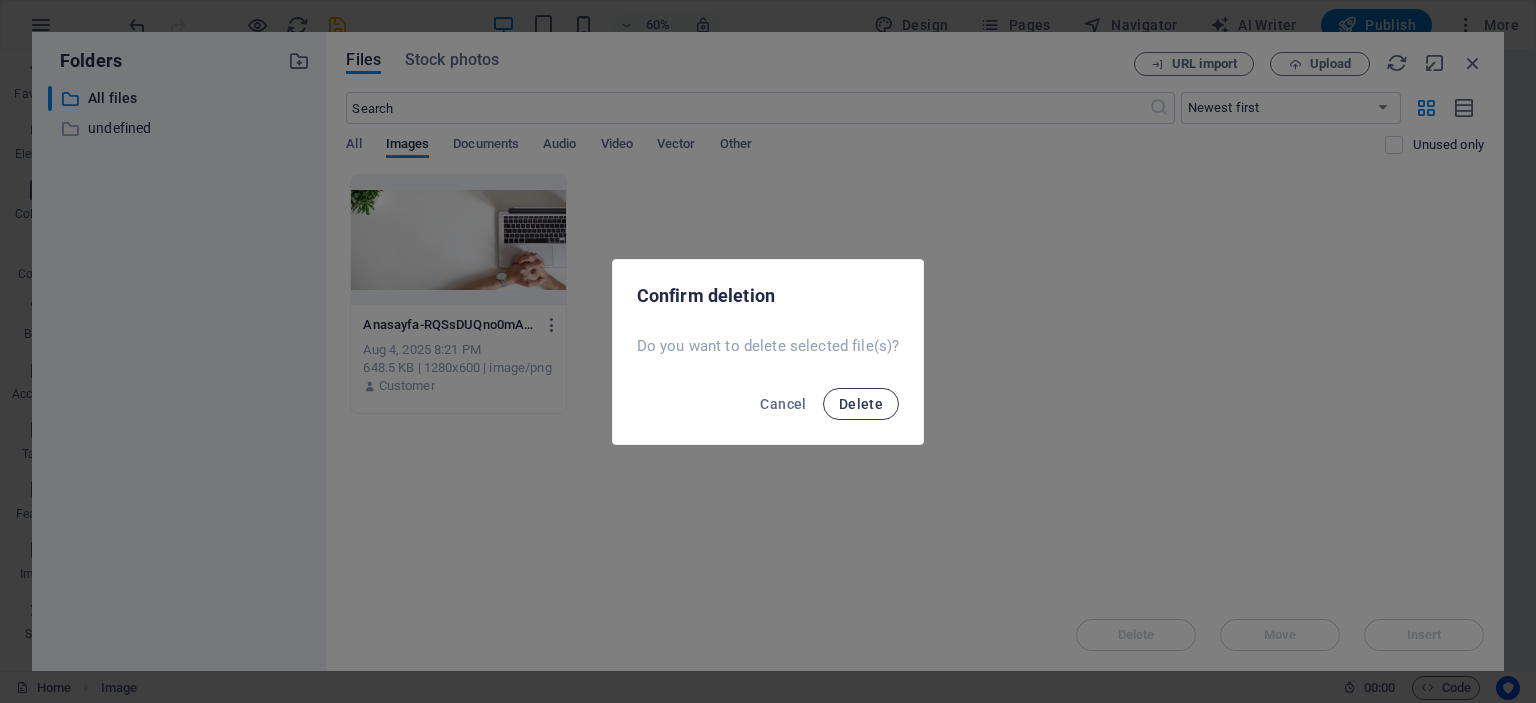 click on "Delete" at bounding box center [861, 404] 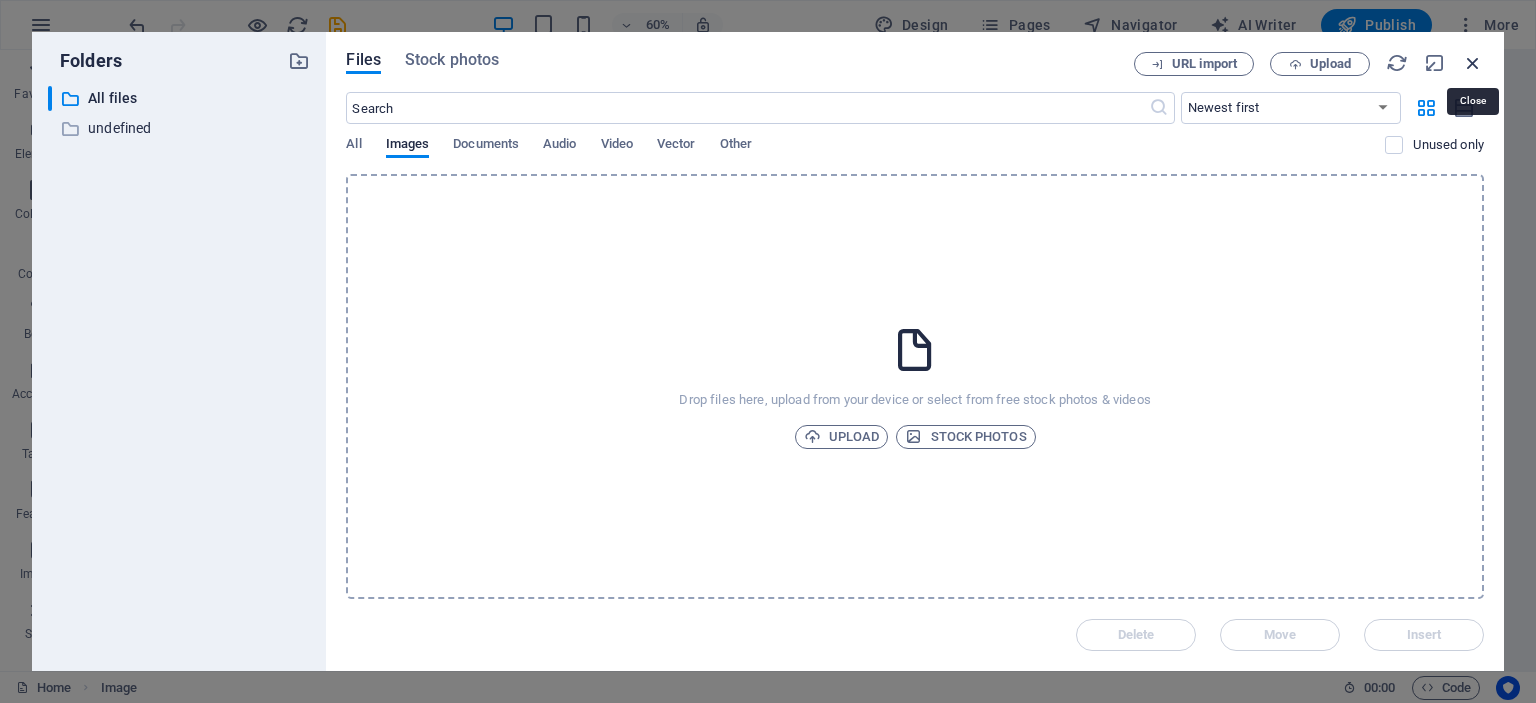 click at bounding box center (1473, 63) 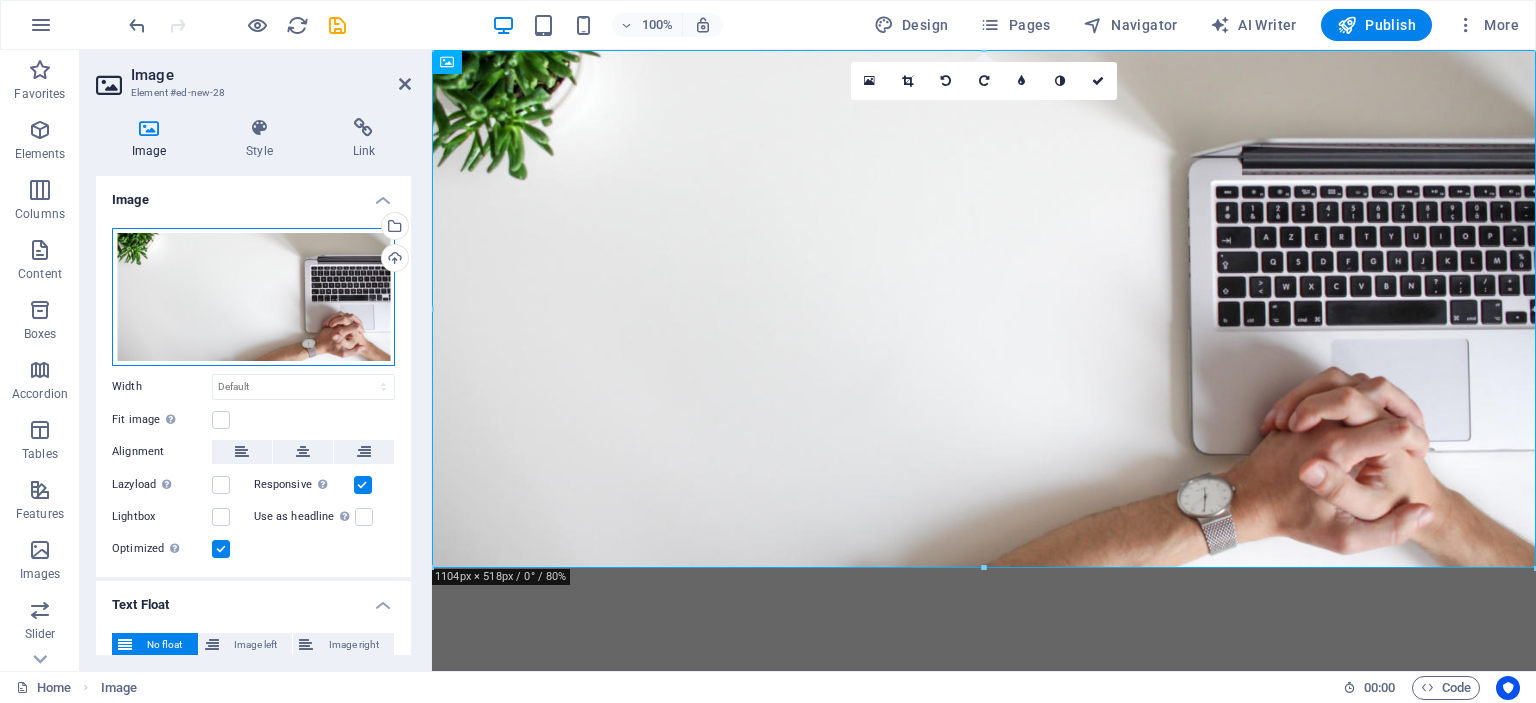 click on "Drag files here, click to choose files or select files from Files or our free stock photos & videos" at bounding box center (253, 297) 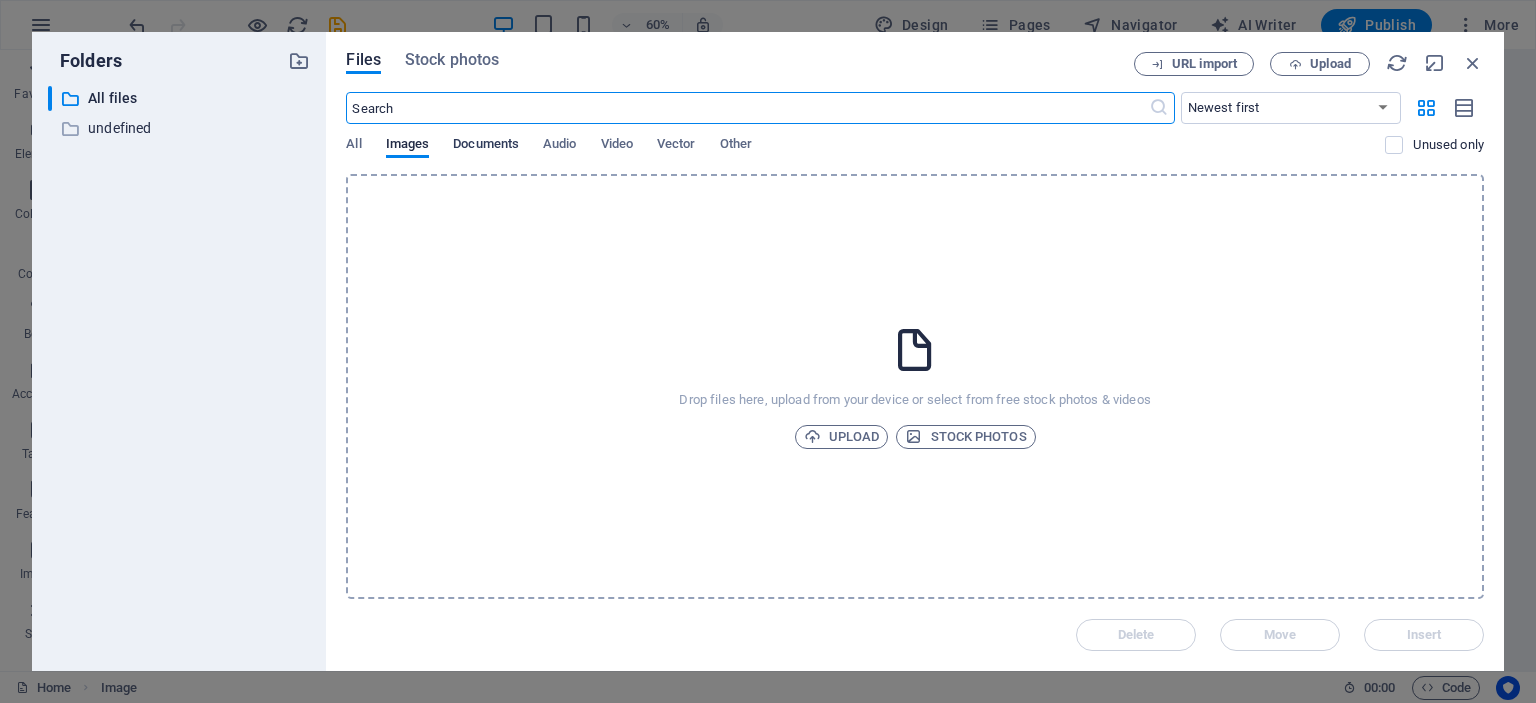 click on "Documents" at bounding box center (486, 146) 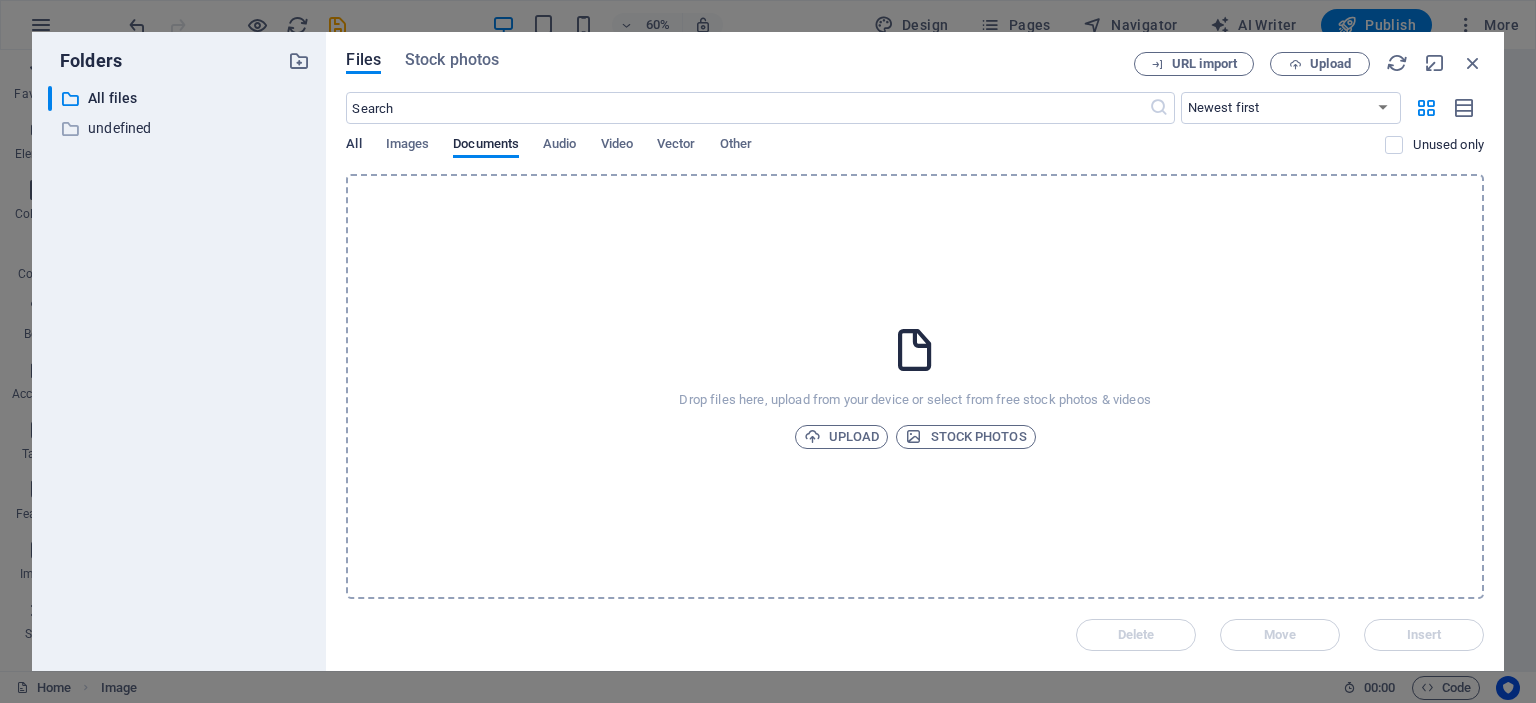 click on "All" at bounding box center (353, 146) 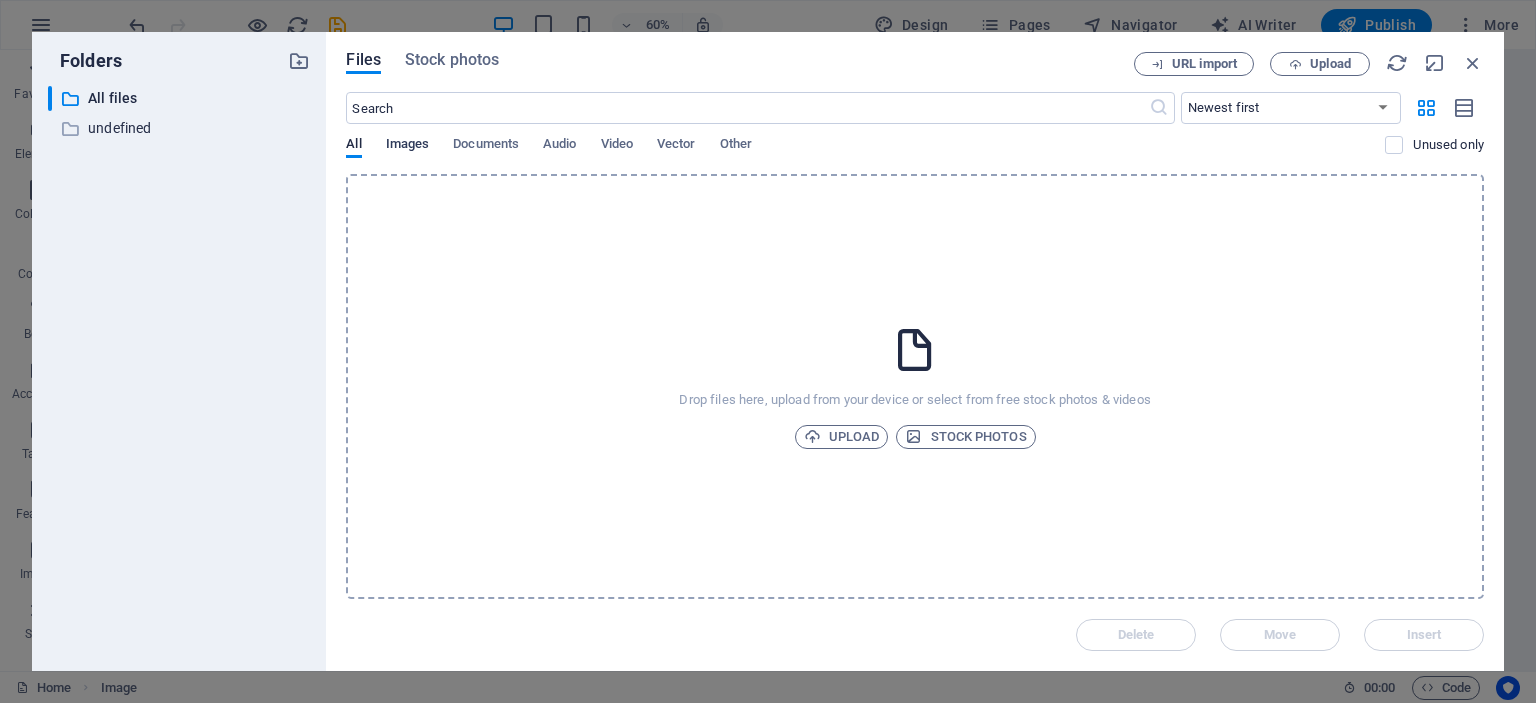 click on "Images" at bounding box center (408, 146) 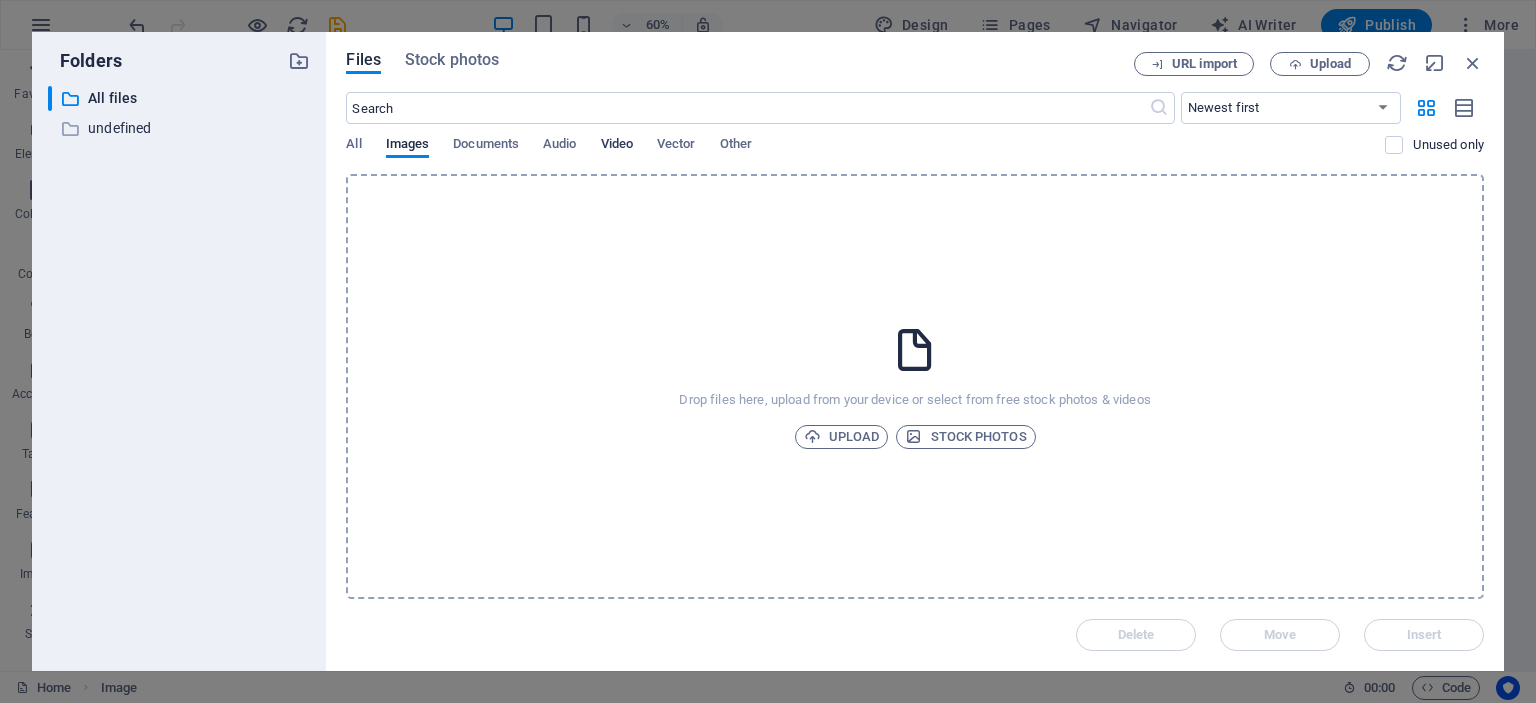 click on "Video" at bounding box center [617, 146] 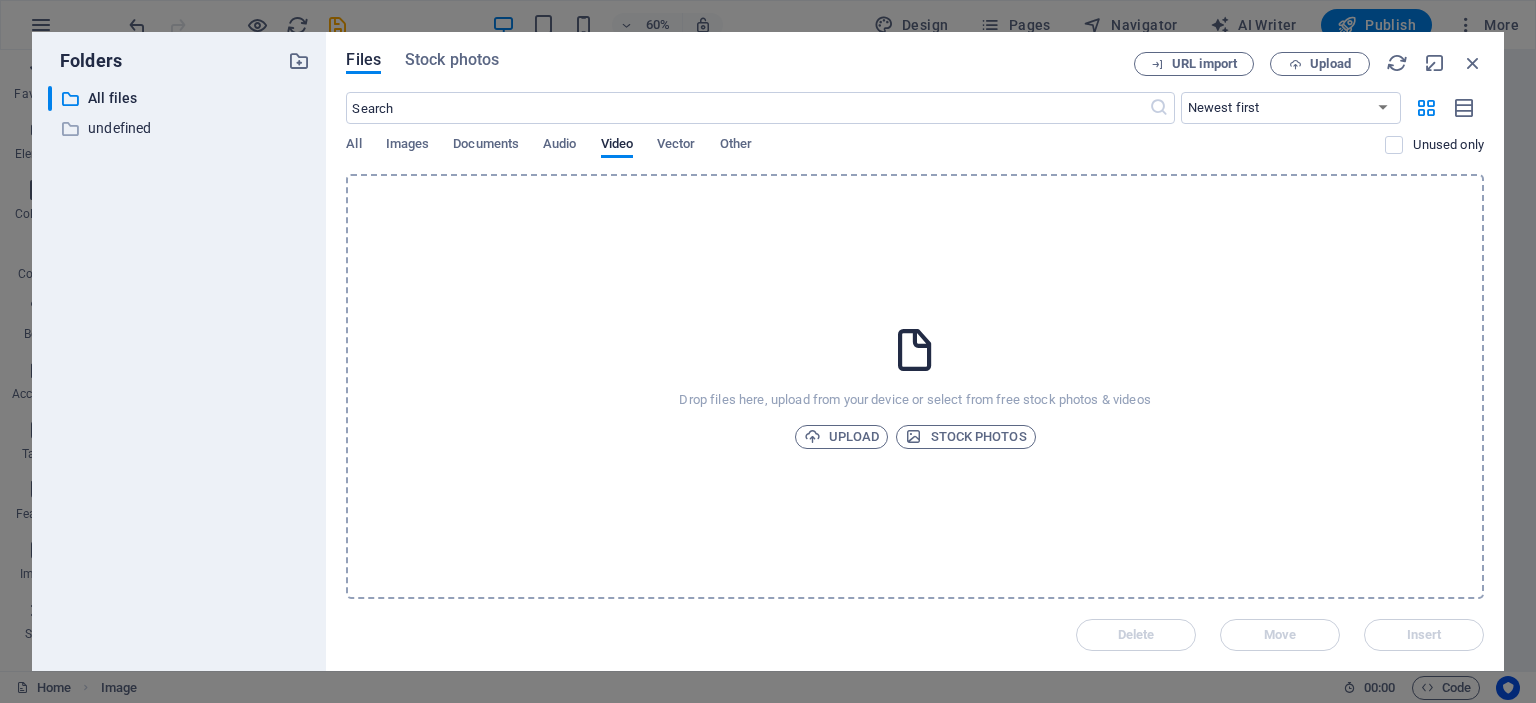 drag, startPoint x: 670, startPoint y: 141, endPoint x: 721, endPoint y: 141, distance: 51 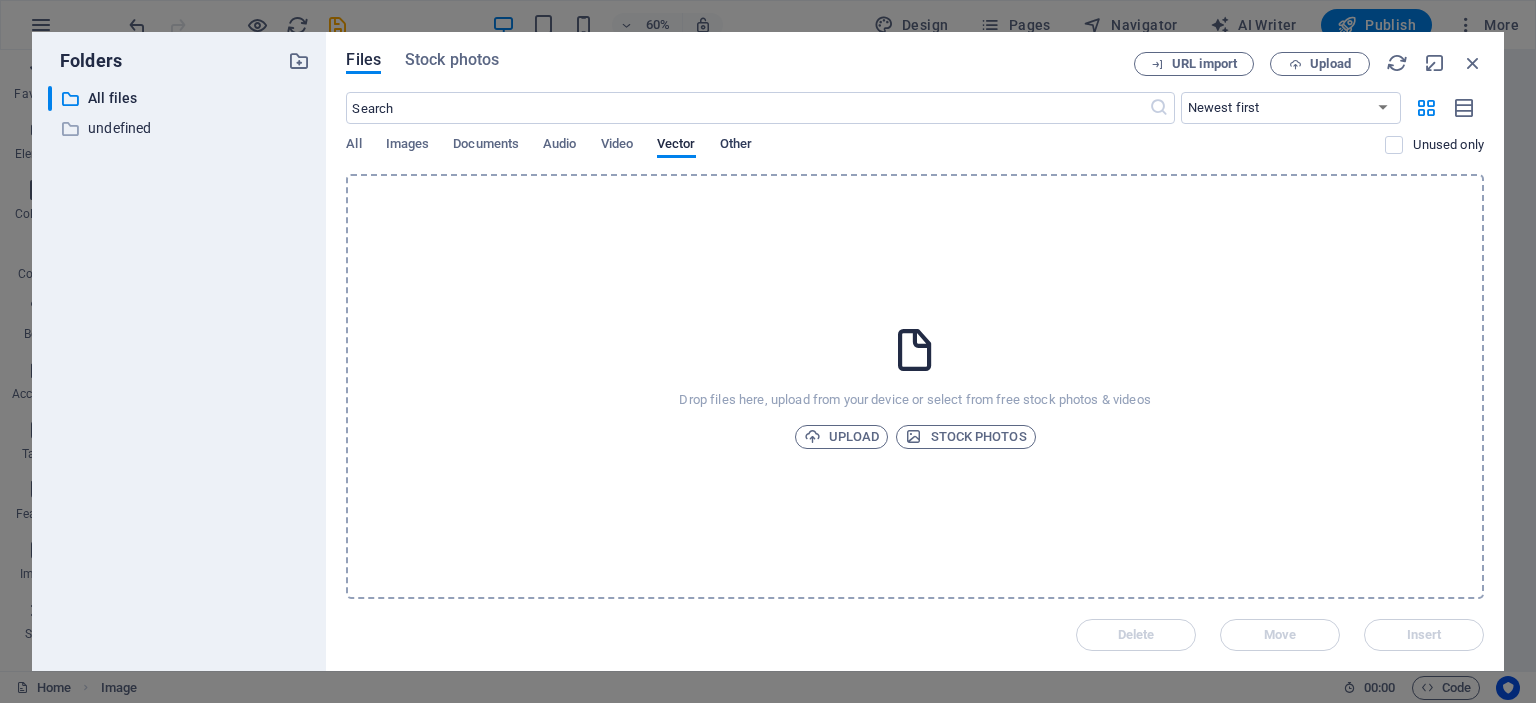 click on "Other" at bounding box center [736, 146] 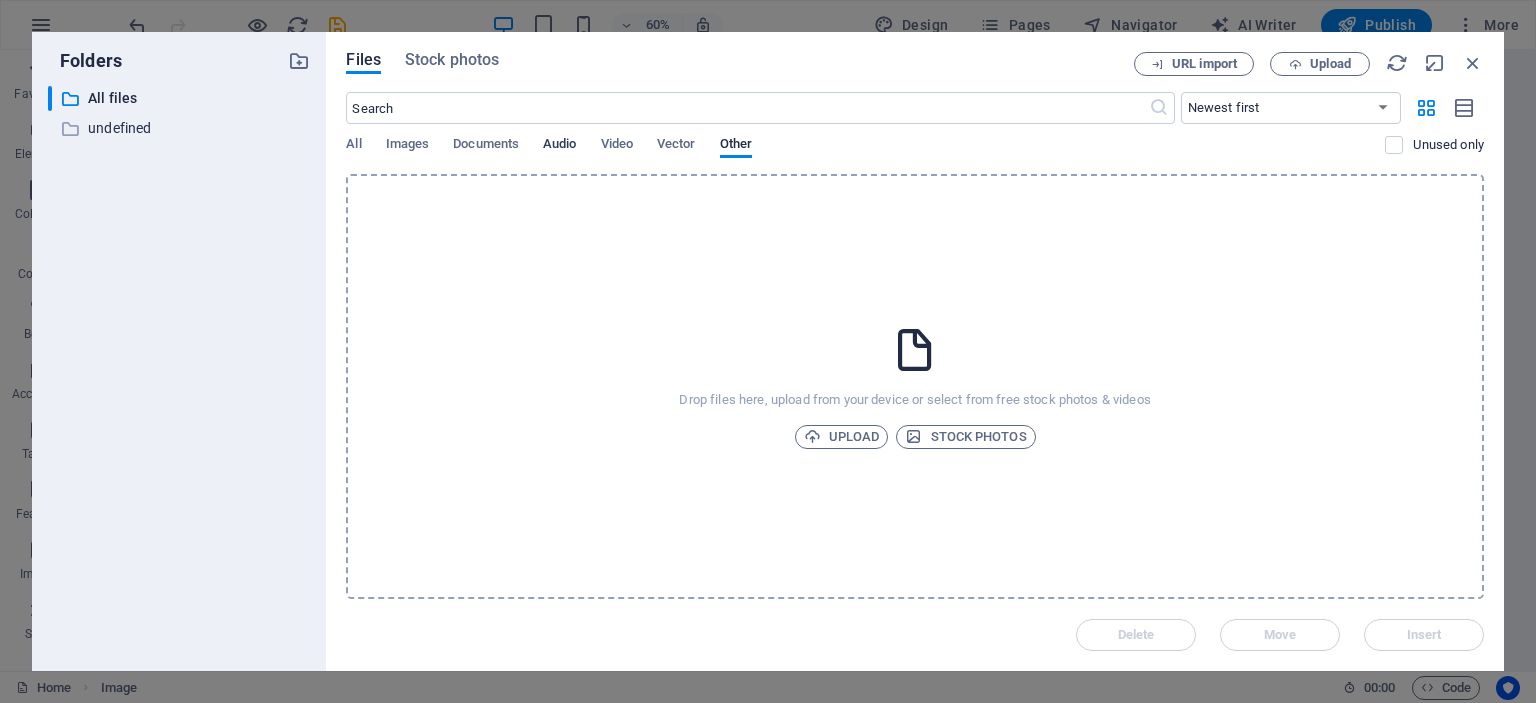 click on "Audio" at bounding box center (559, 146) 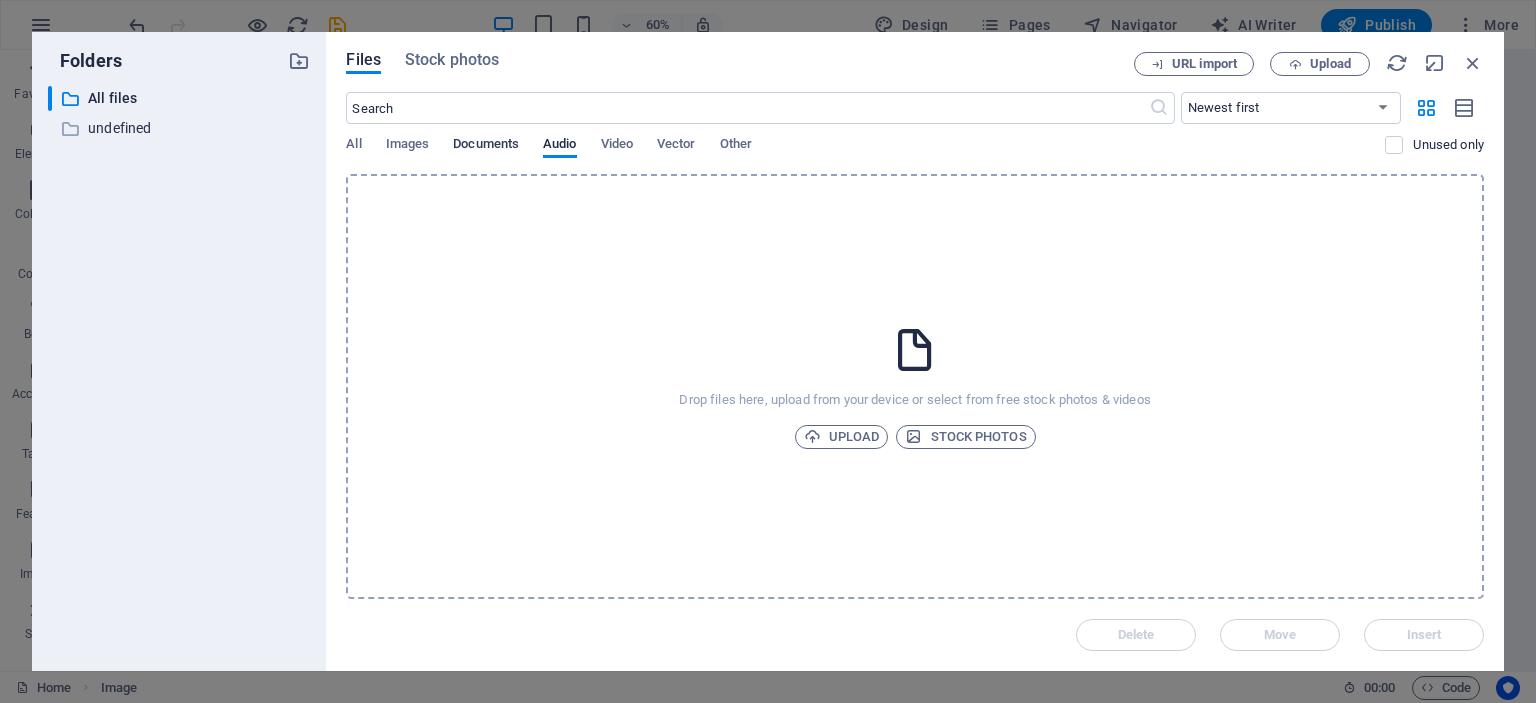 click on "Documents" at bounding box center (486, 146) 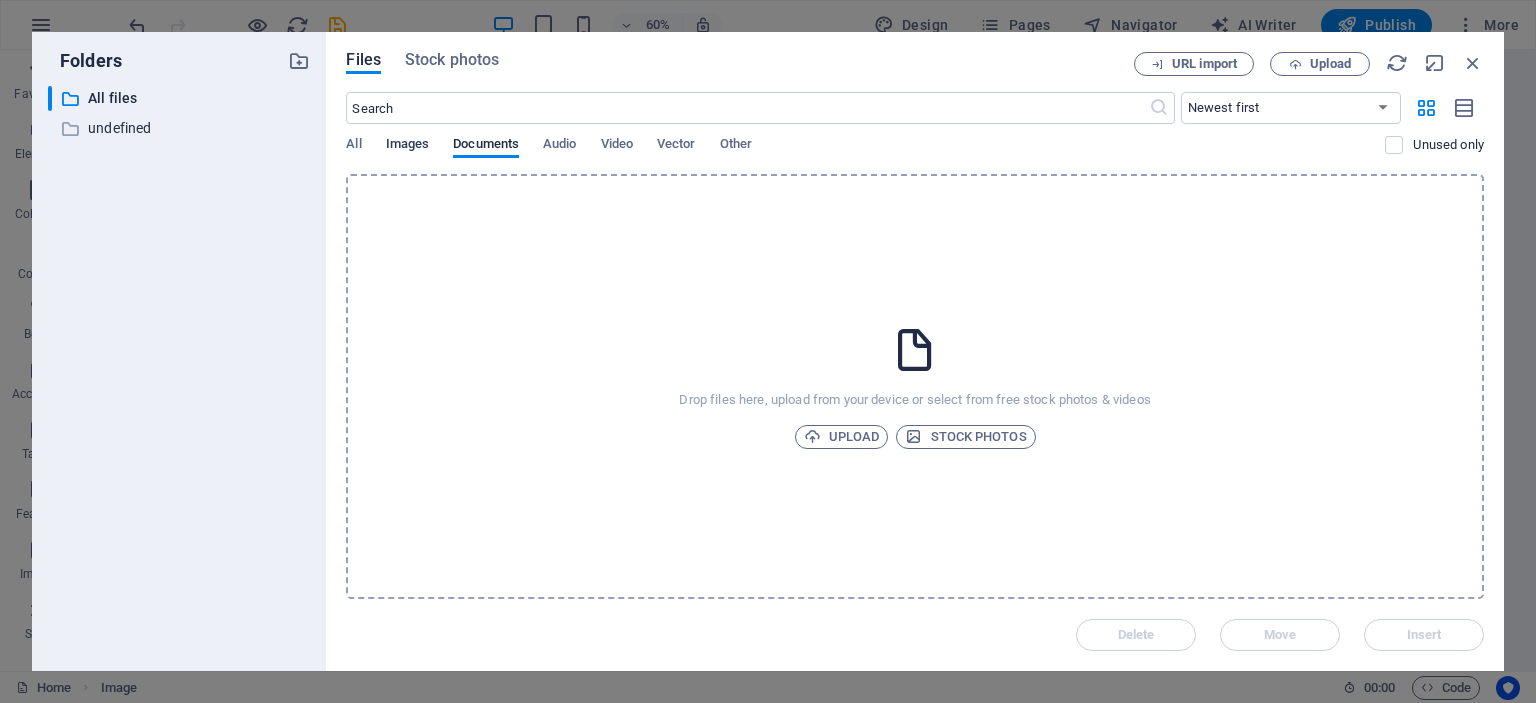 click on "Images" at bounding box center [408, 146] 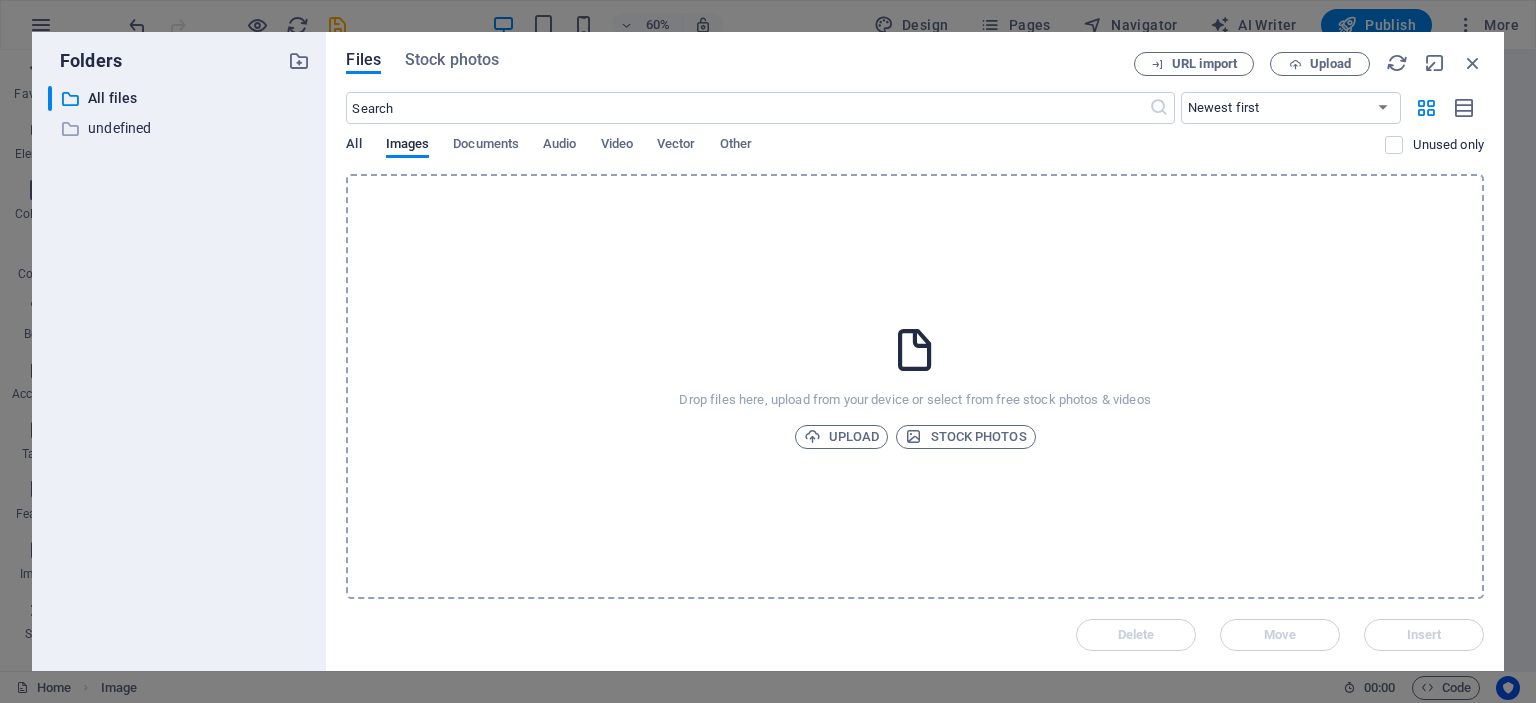 click on "All" at bounding box center [353, 146] 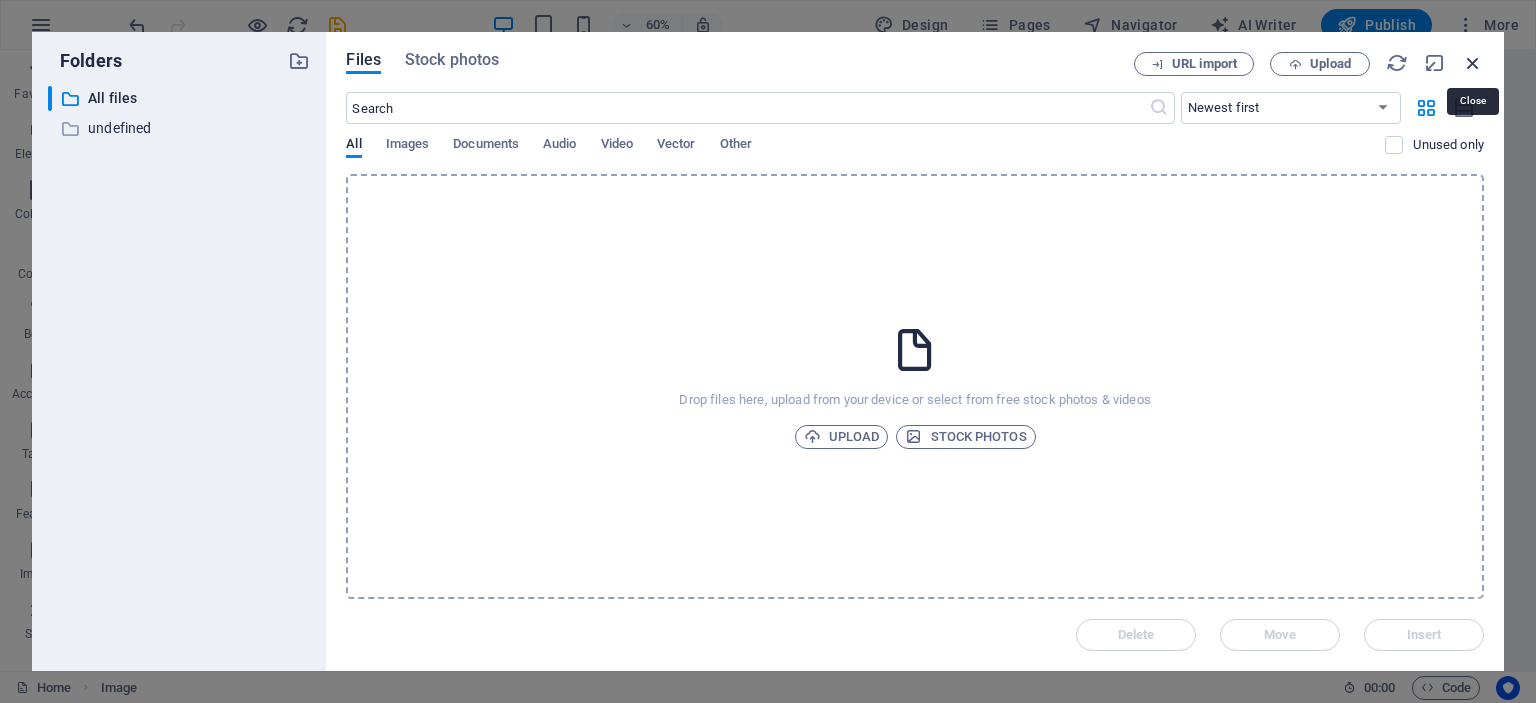 click at bounding box center [1473, 63] 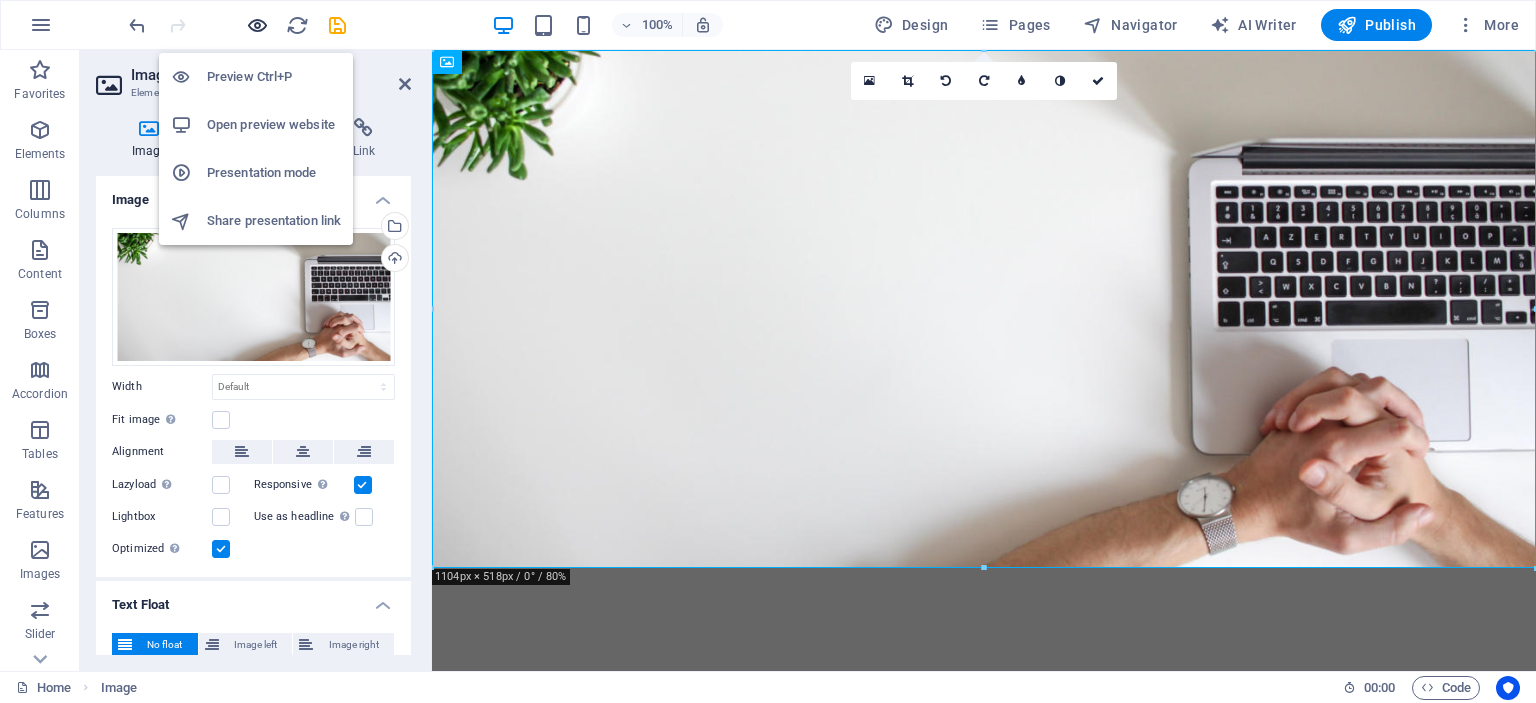 click at bounding box center [257, 25] 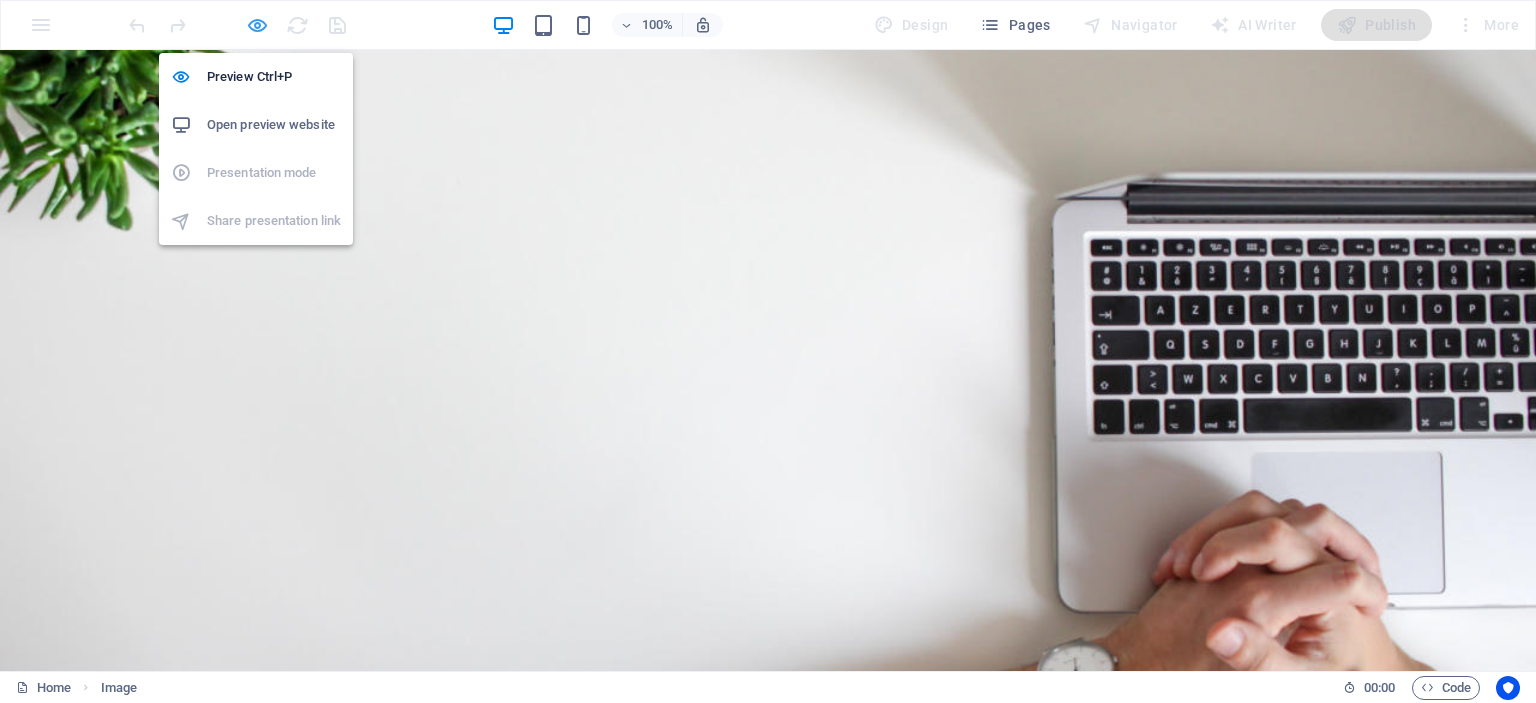 click at bounding box center [257, 25] 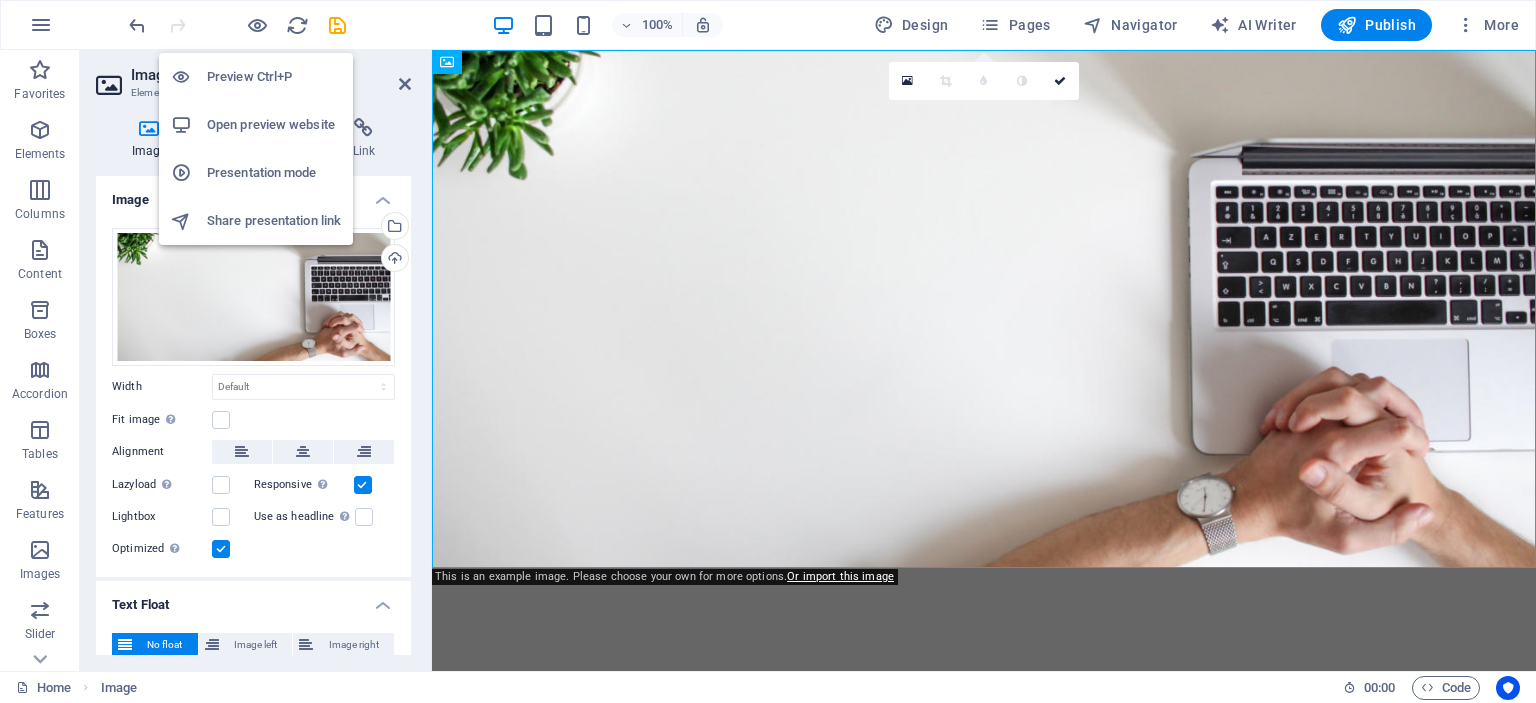 click on "Presentation mode" at bounding box center [274, 173] 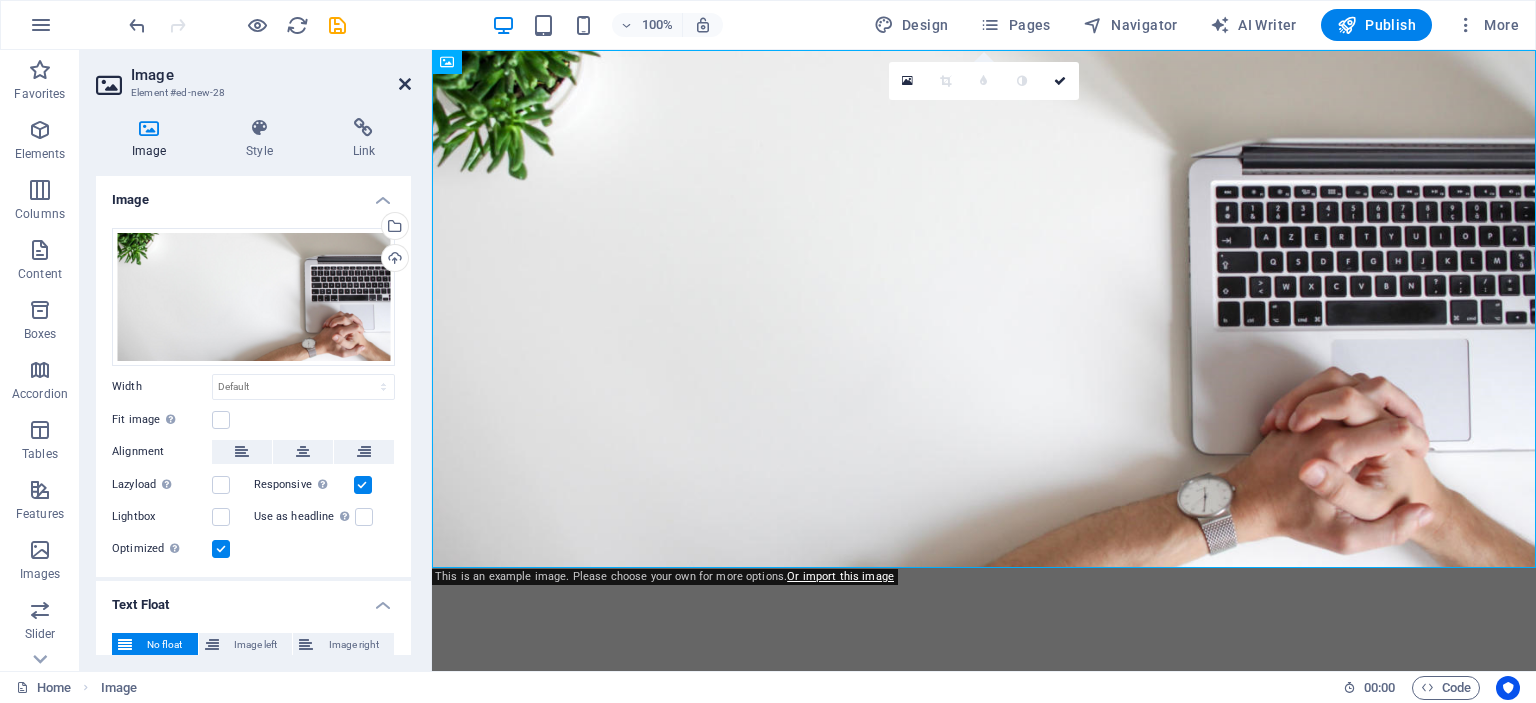 click at bounding box center [405, 84] 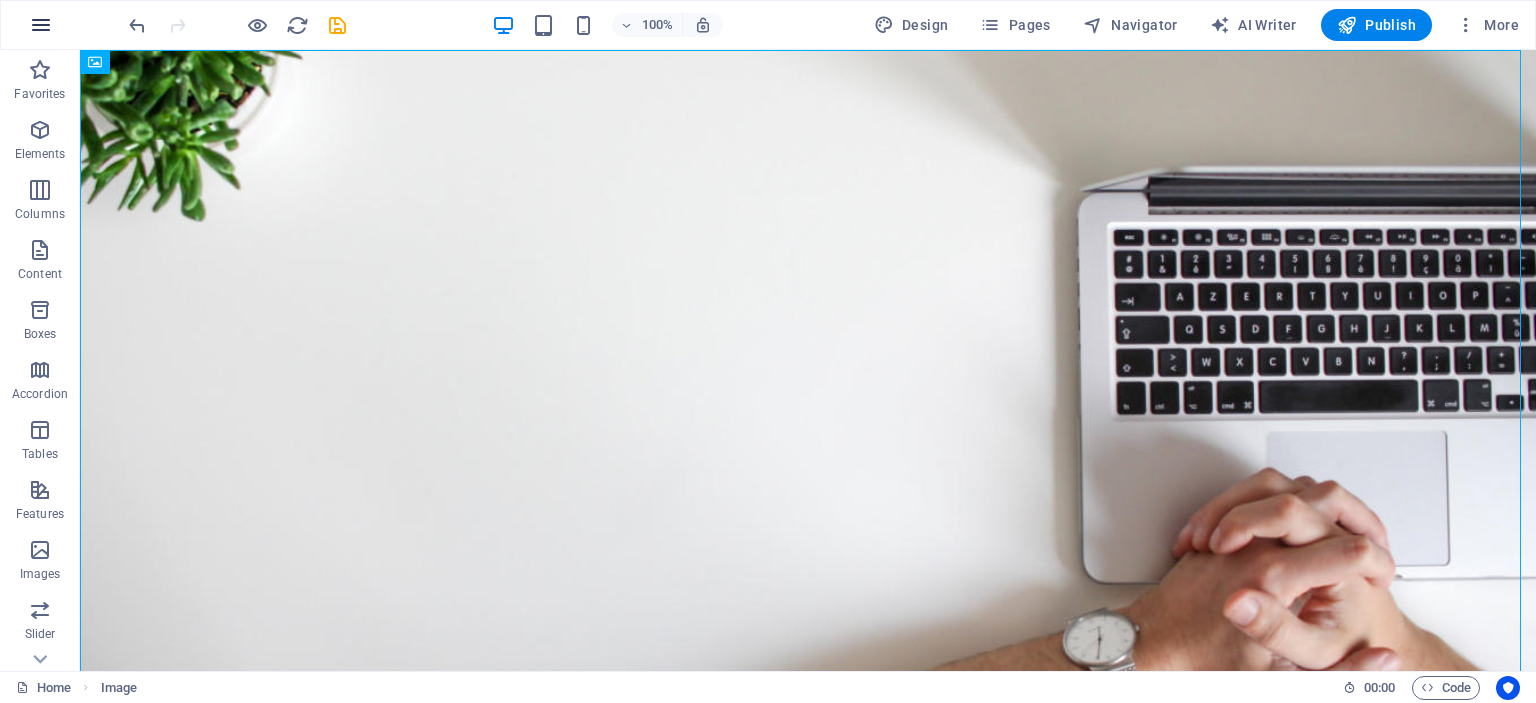click at bounding box center [41, 25] 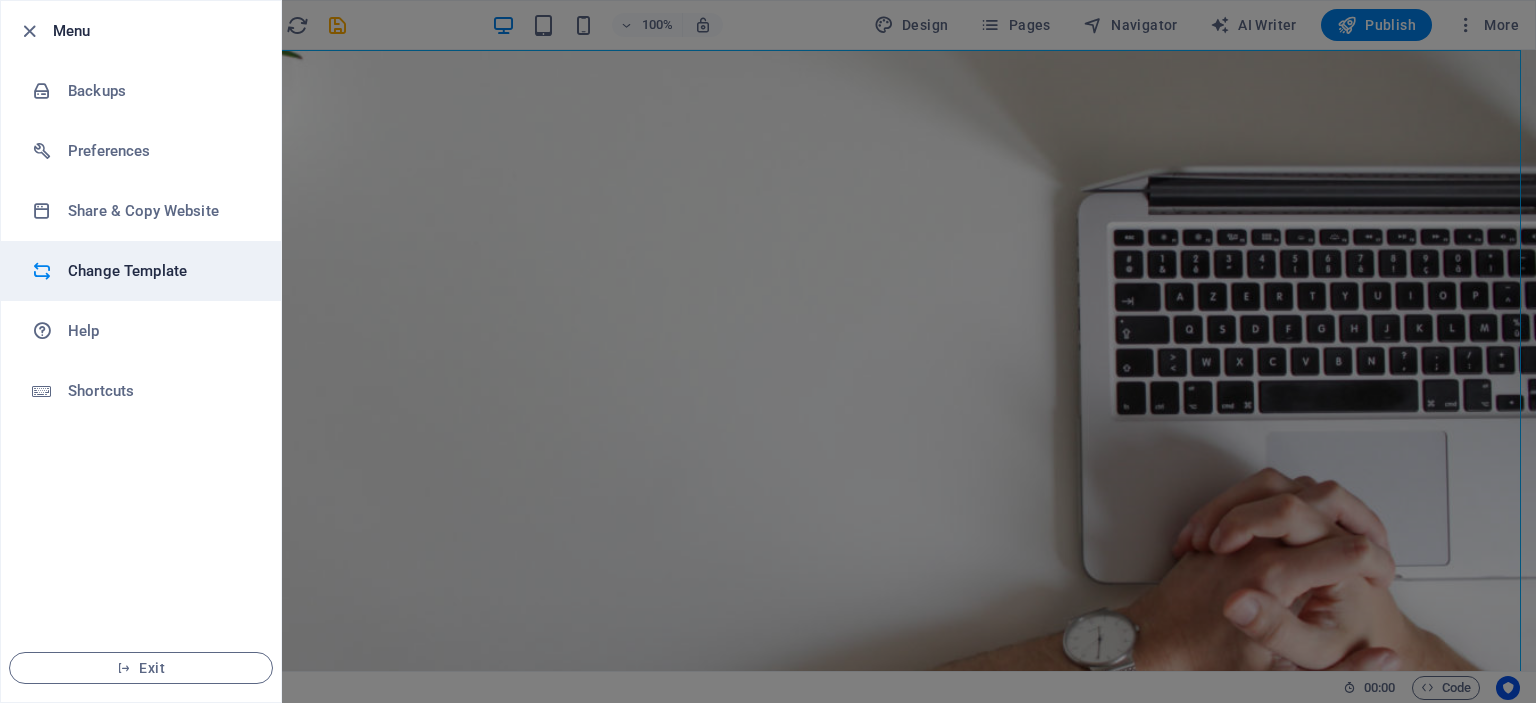click on "Change Template" at bounding box center (160, 271) 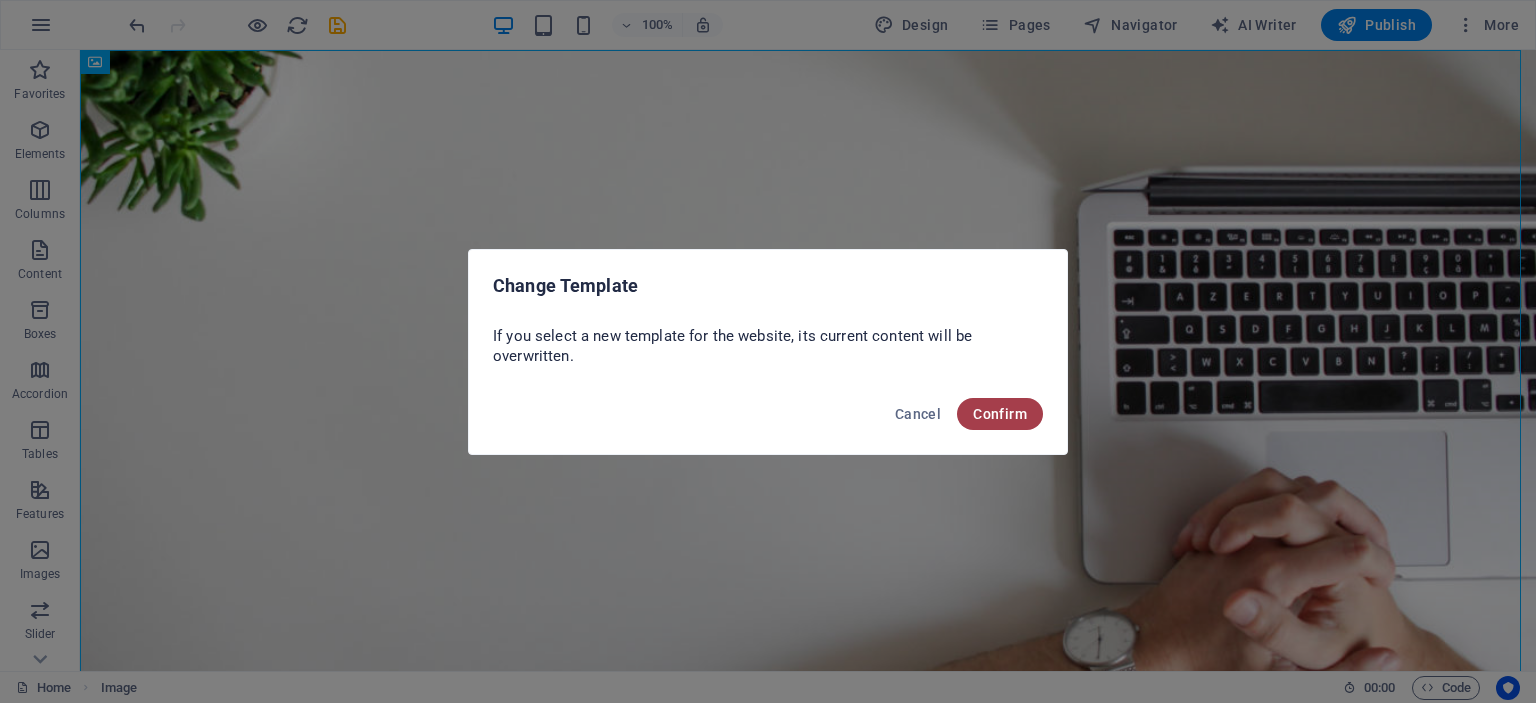 click on "Confirm" at bounding box center (1000, 414) 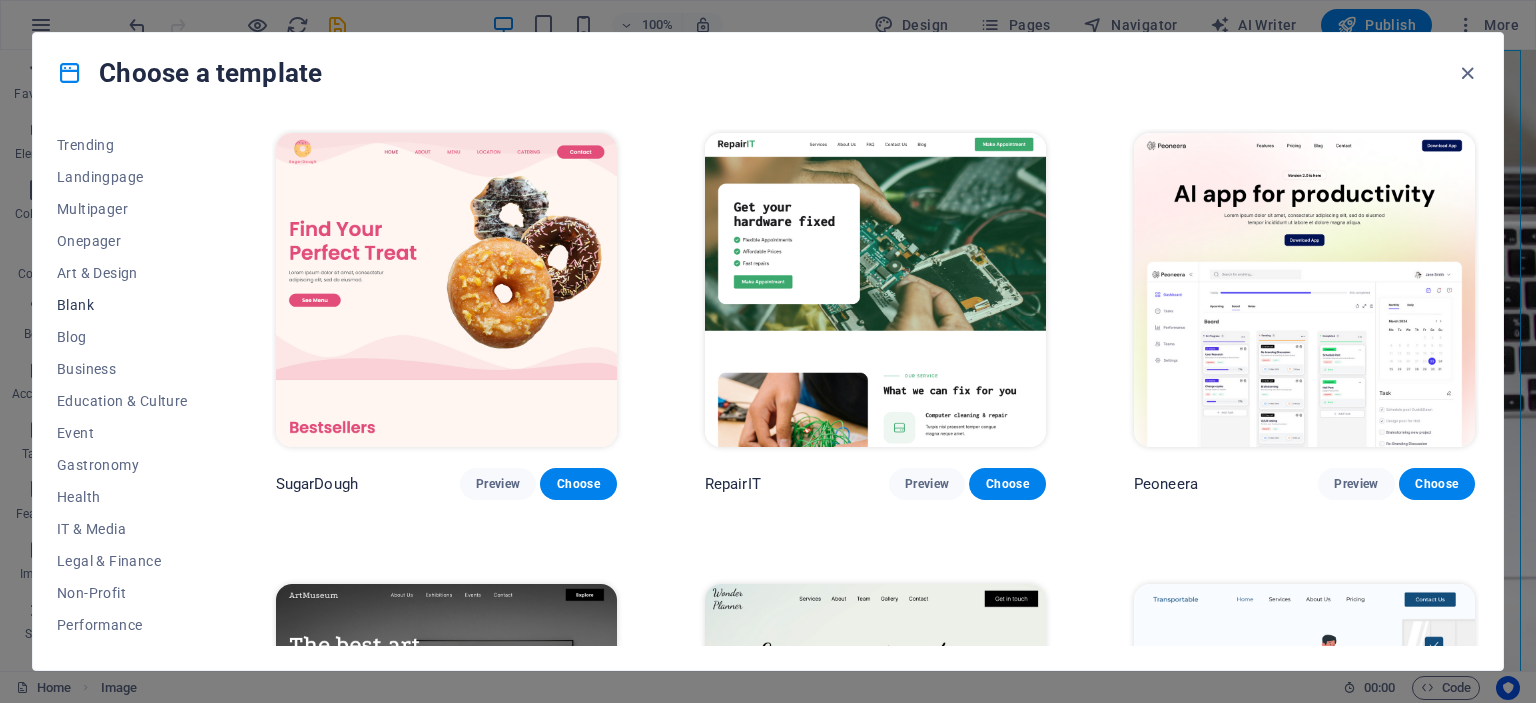 scroll, scrollTop: 0, scrollLeft: 0, axis: both 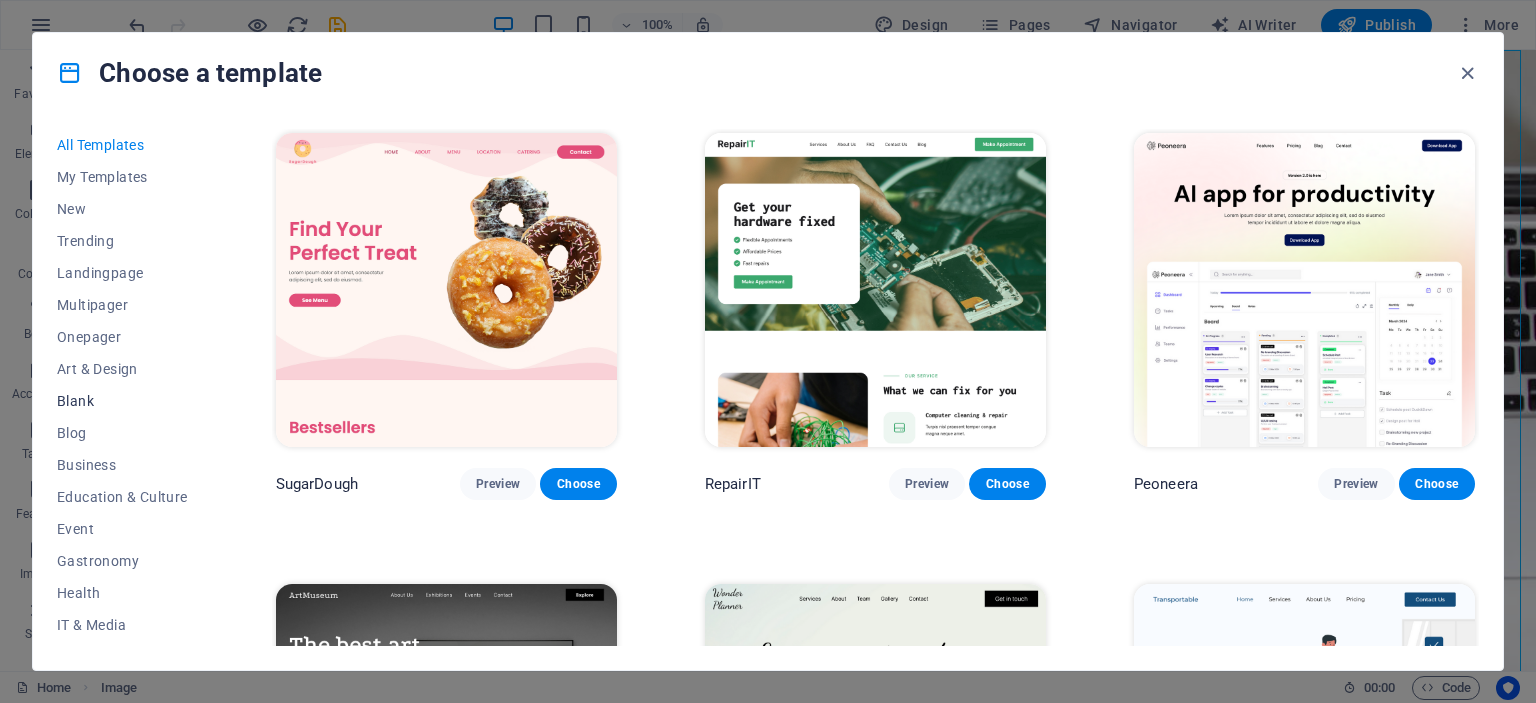 click on "Blank" at bounding box center (122, 401) 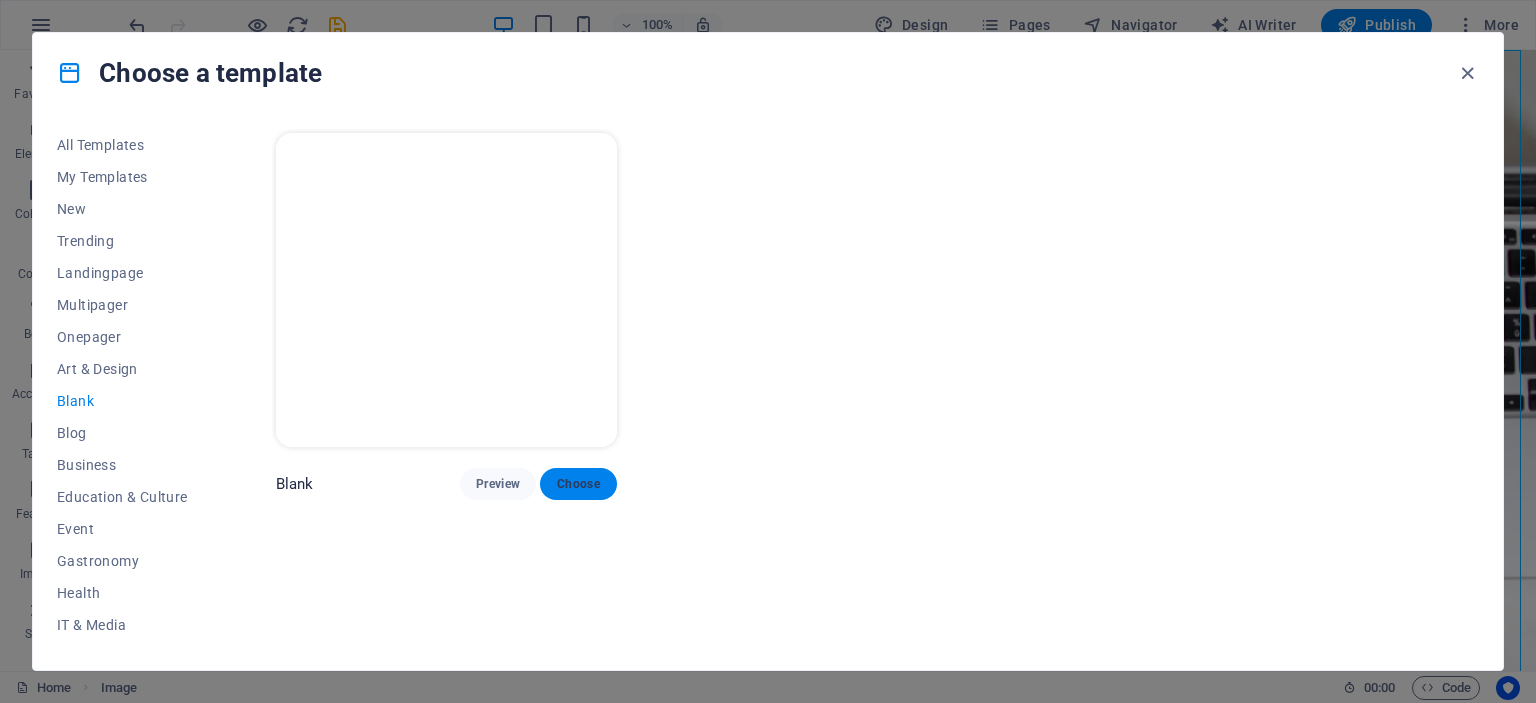 click on "Choose" at bounding box center [578, 484] 